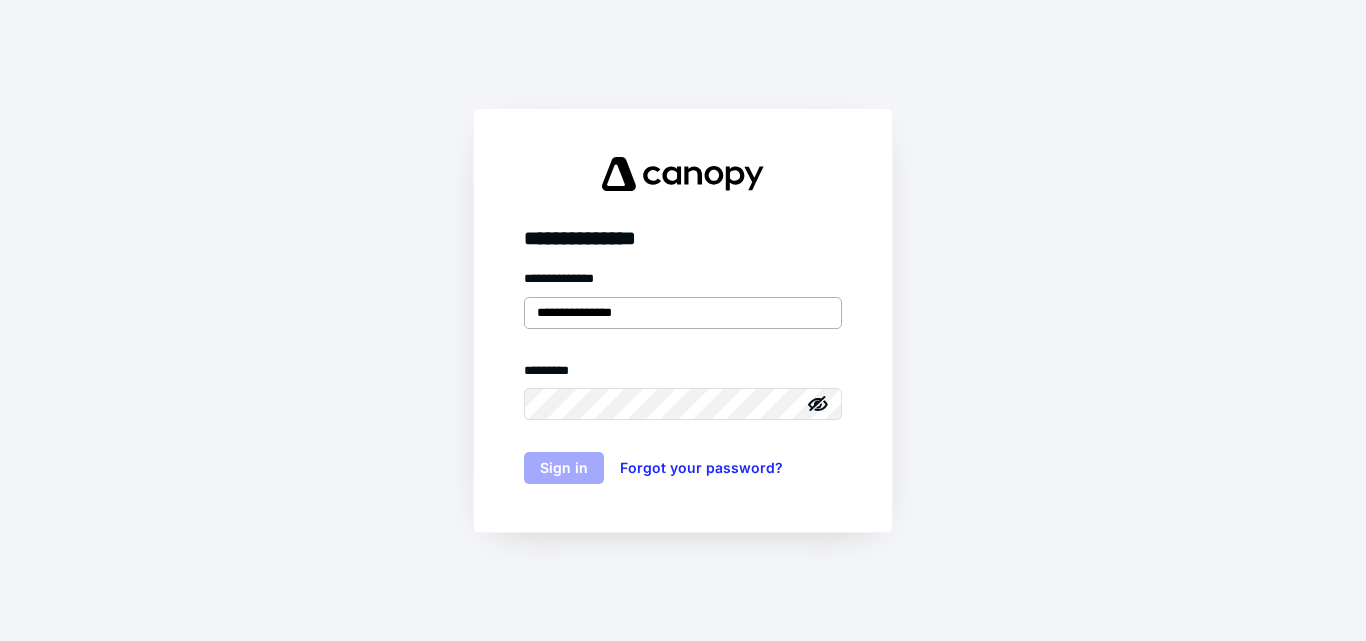 scroll, scrollTop: 0, scrollLeft: 0, axis: both 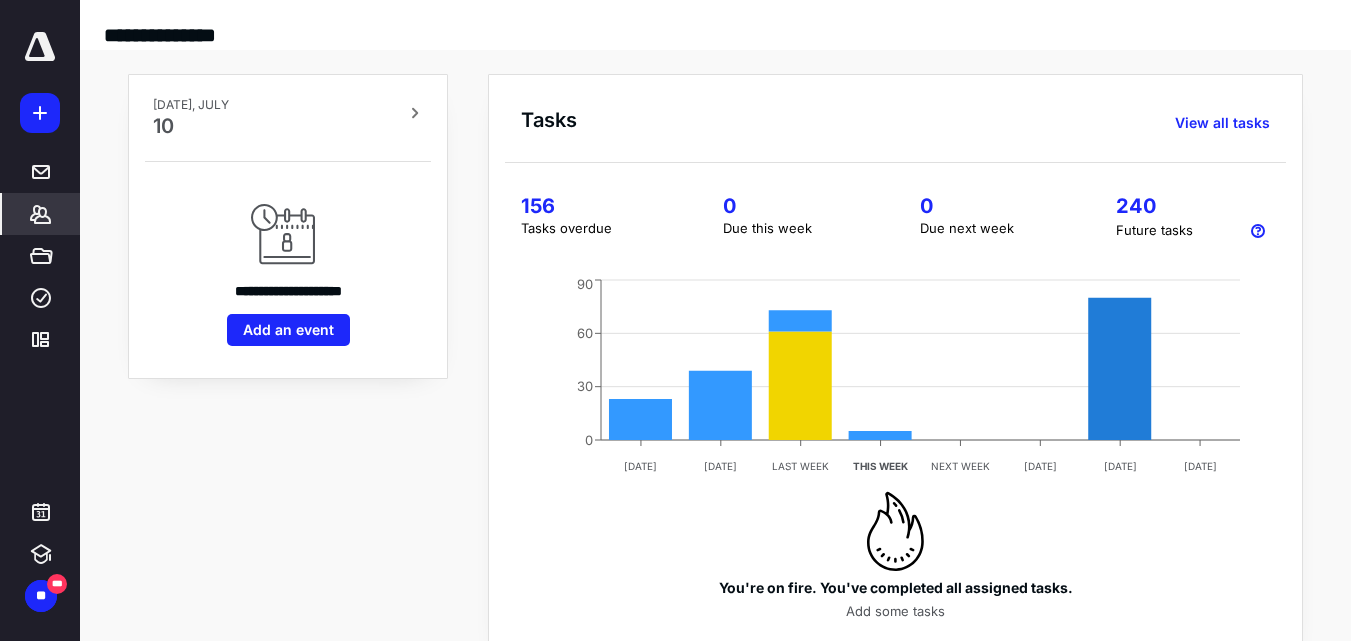 click on "*******" at bounding box center (41, 214) 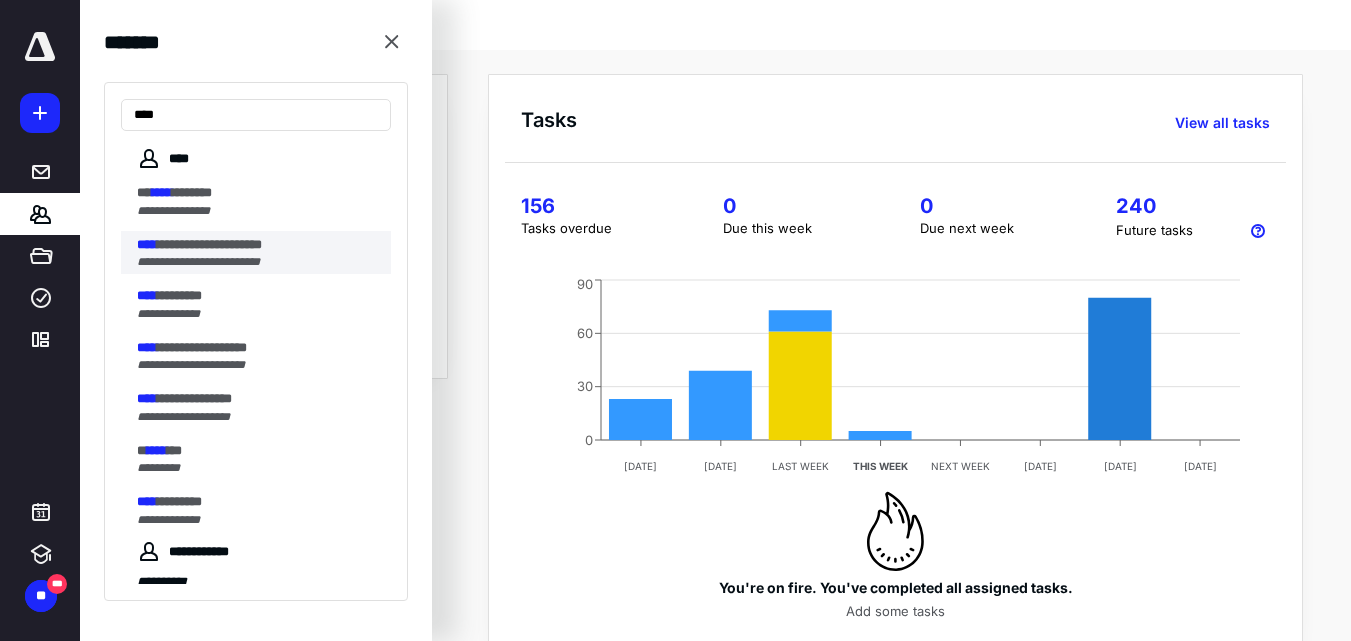 type on "****" 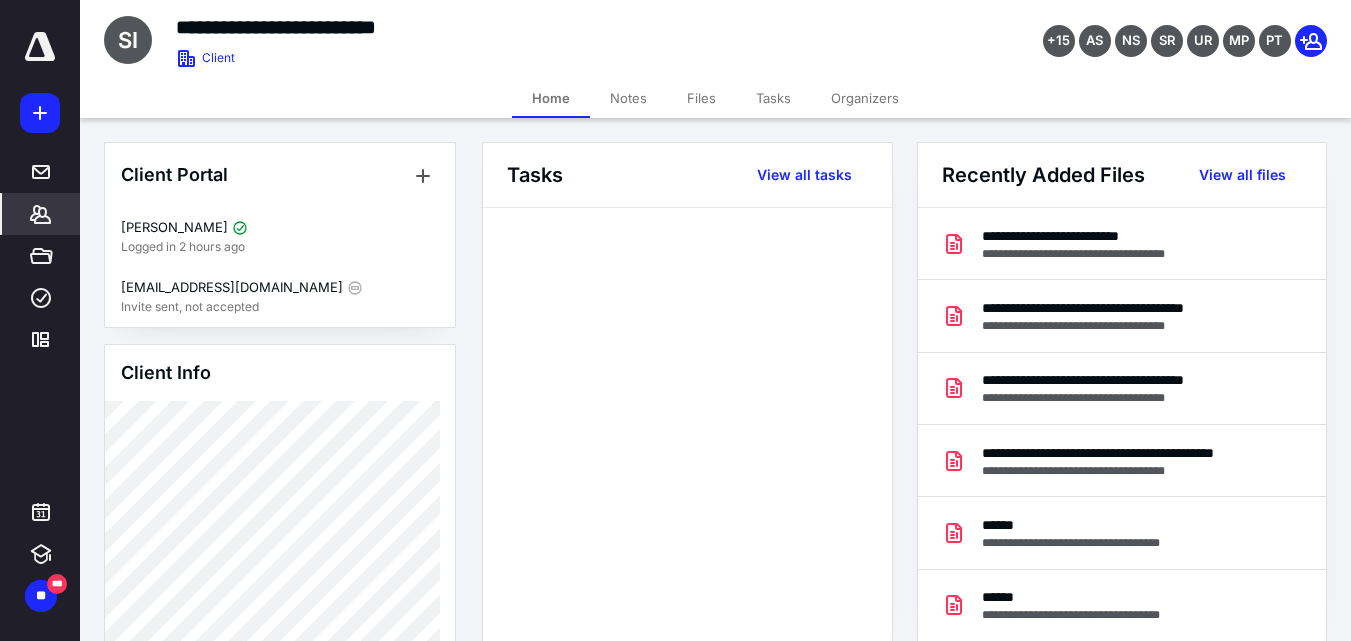 click on "Files" at bounding box center [701, 98] 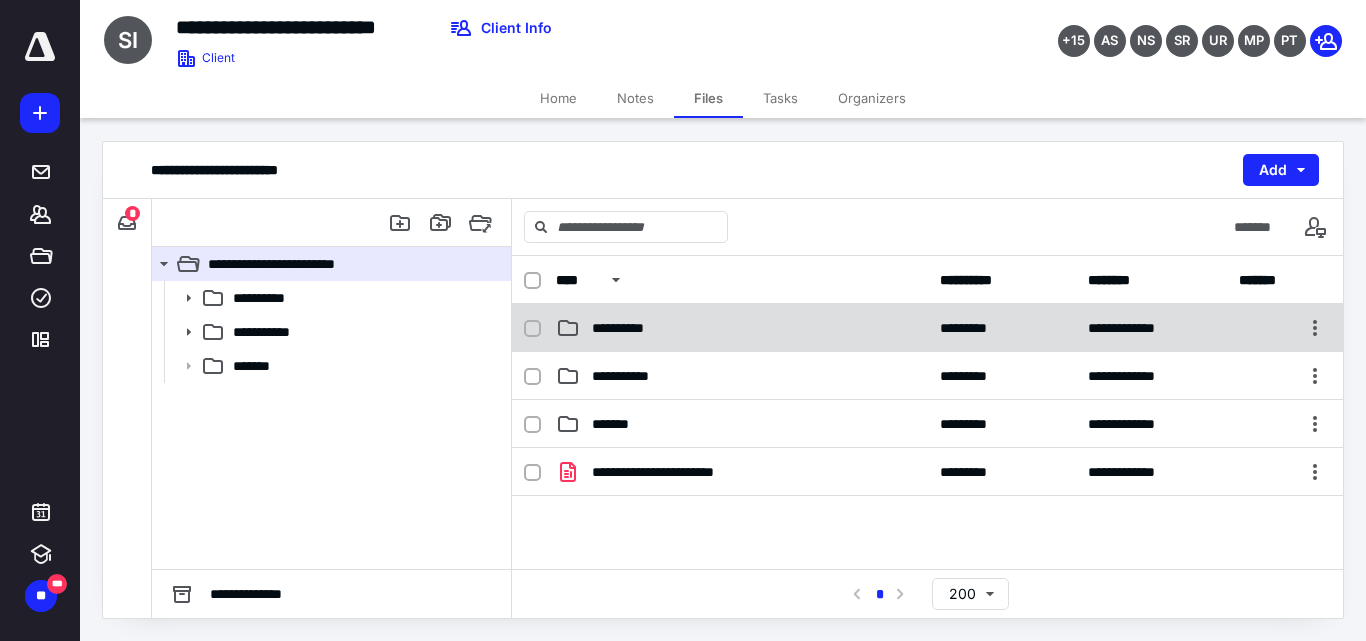 click on "**********" at bounding box center (629, 328) 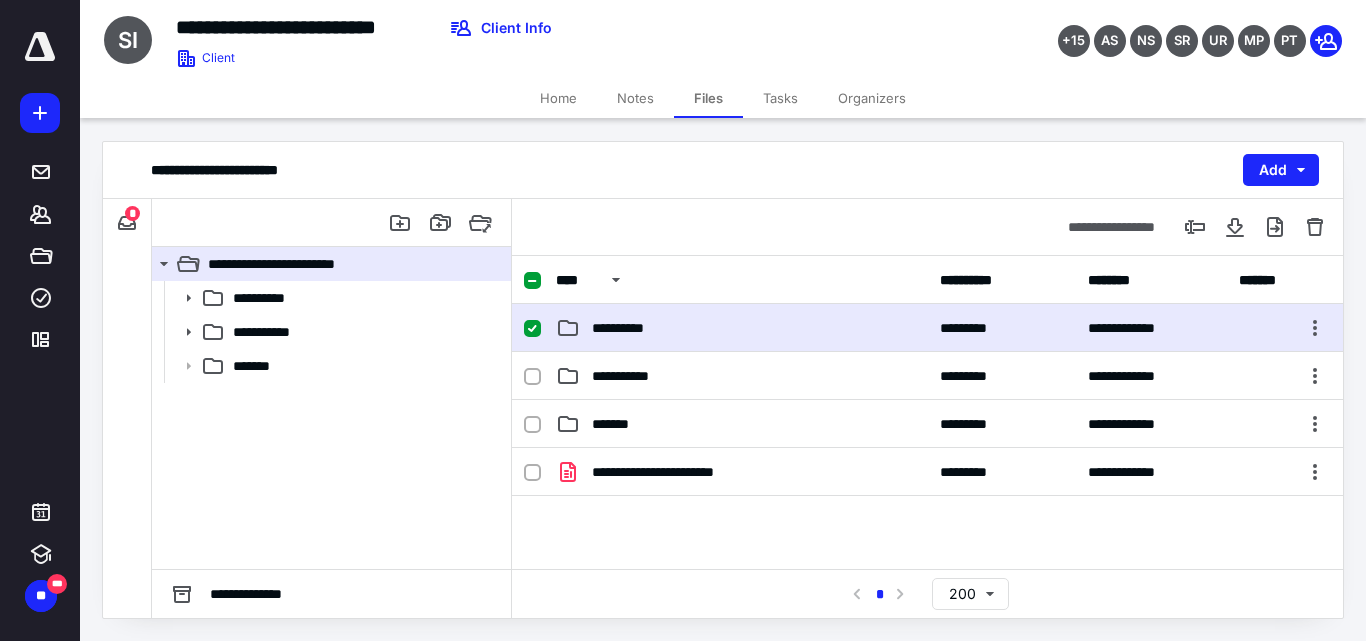 click on "**********" at bounding box center (629, 328) 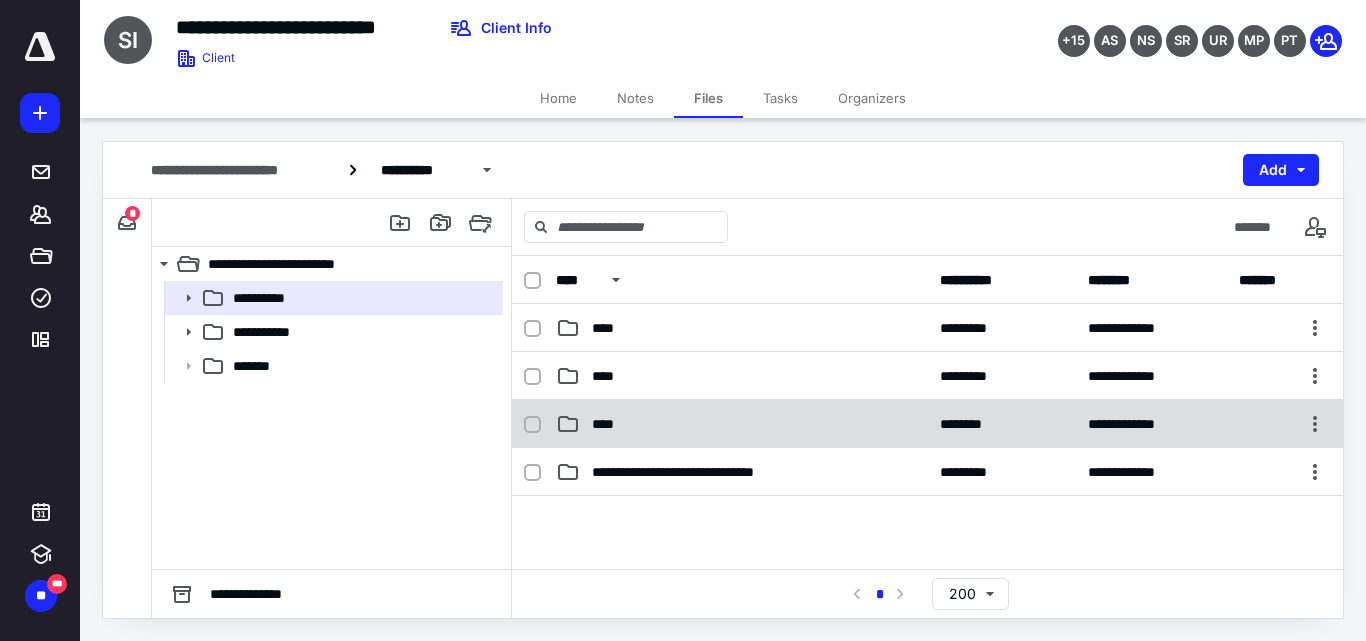 click on "****" at bounding box center (742, 424) 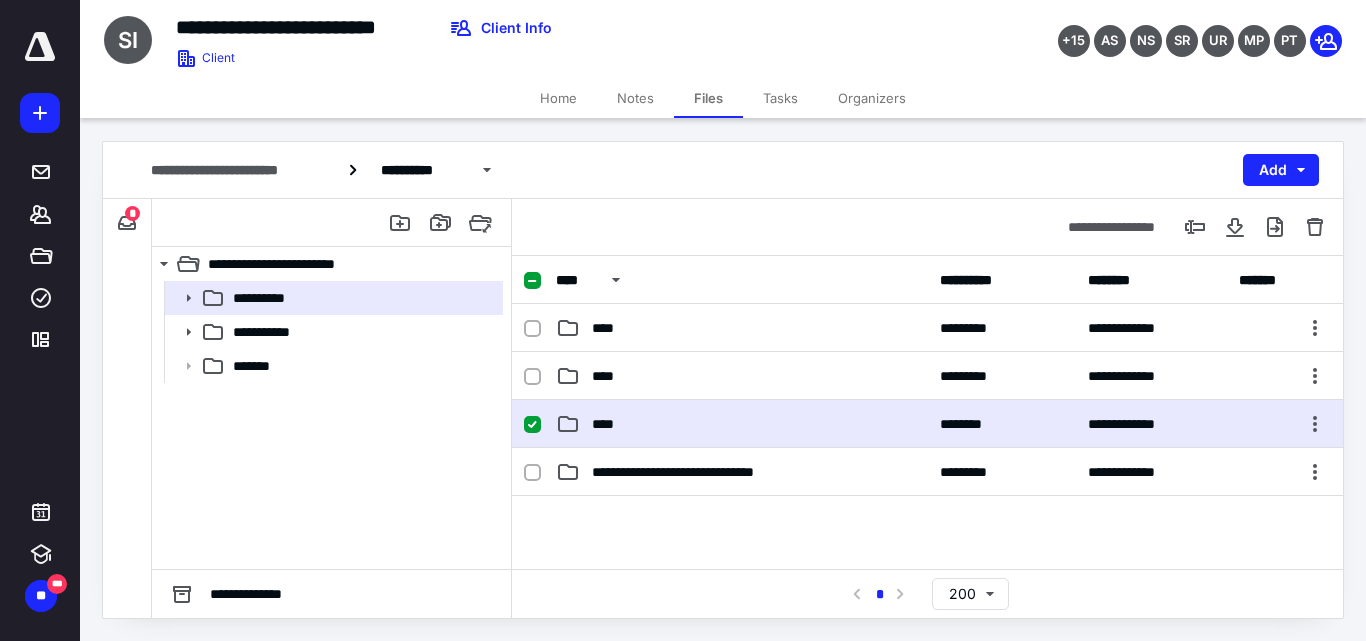 click on "****" at bounding box center [742, 424] 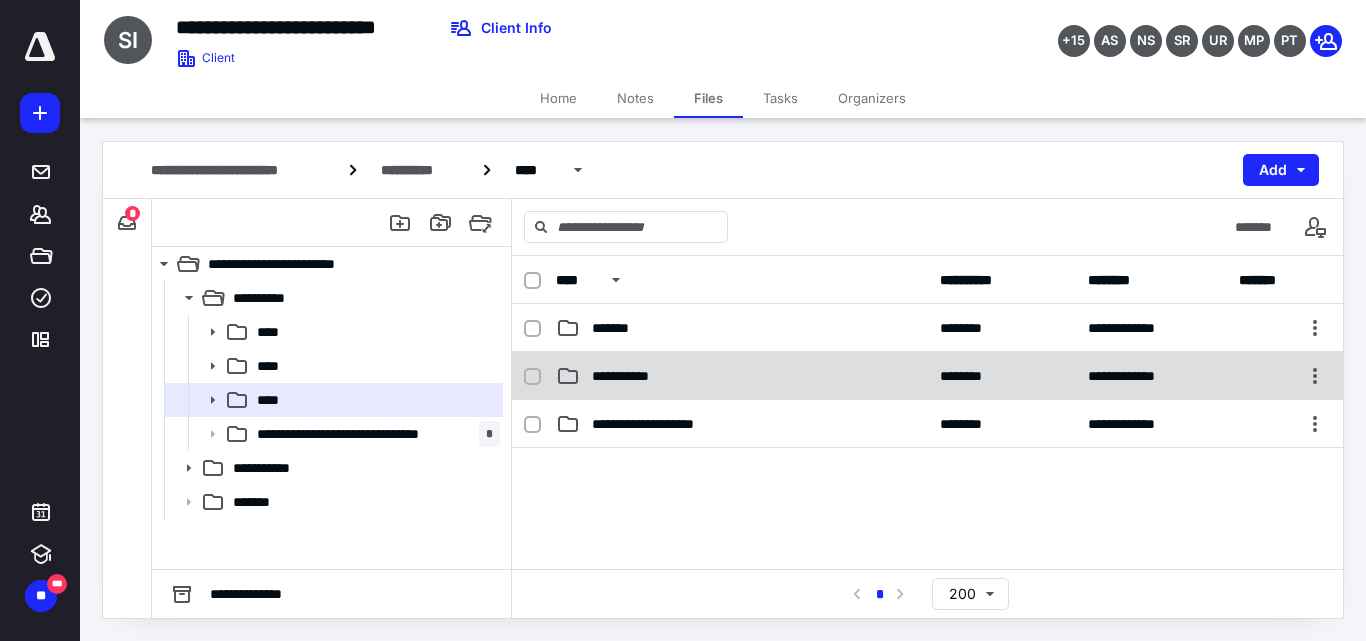 click on "**********" at bounding box center [635, 376] 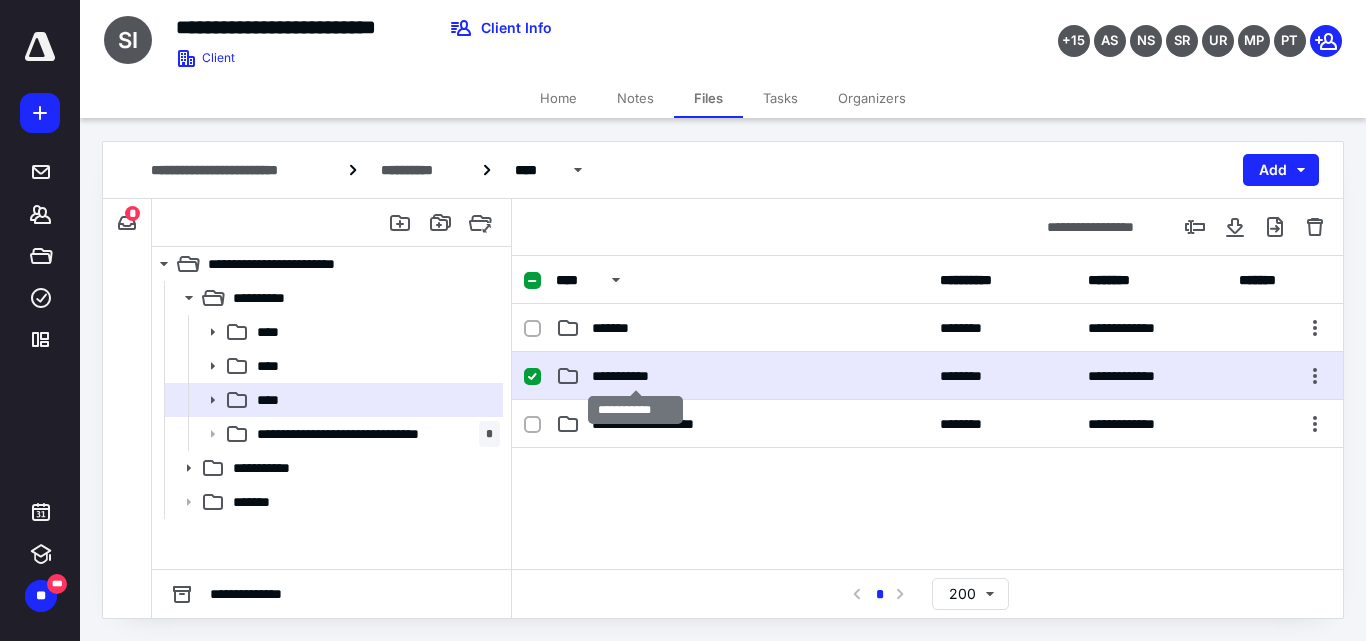 click on "**********" at bounding box center (635, 376) 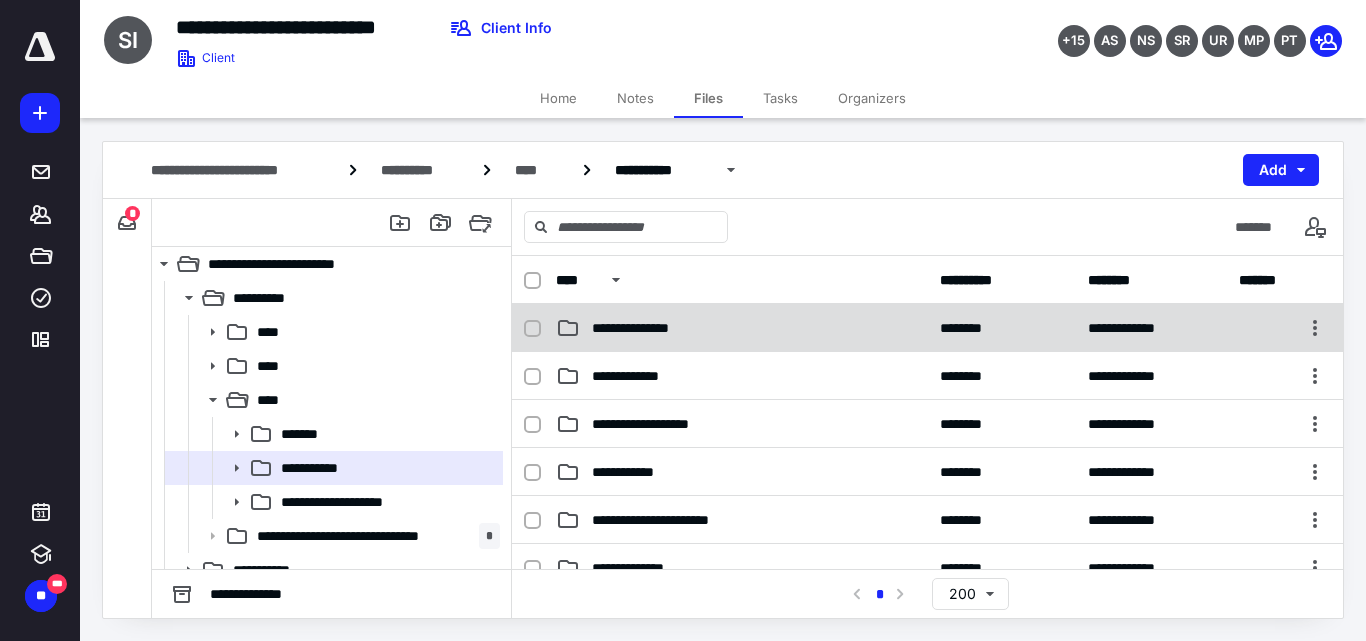 click on "**********" at bounding box center [742, 328] 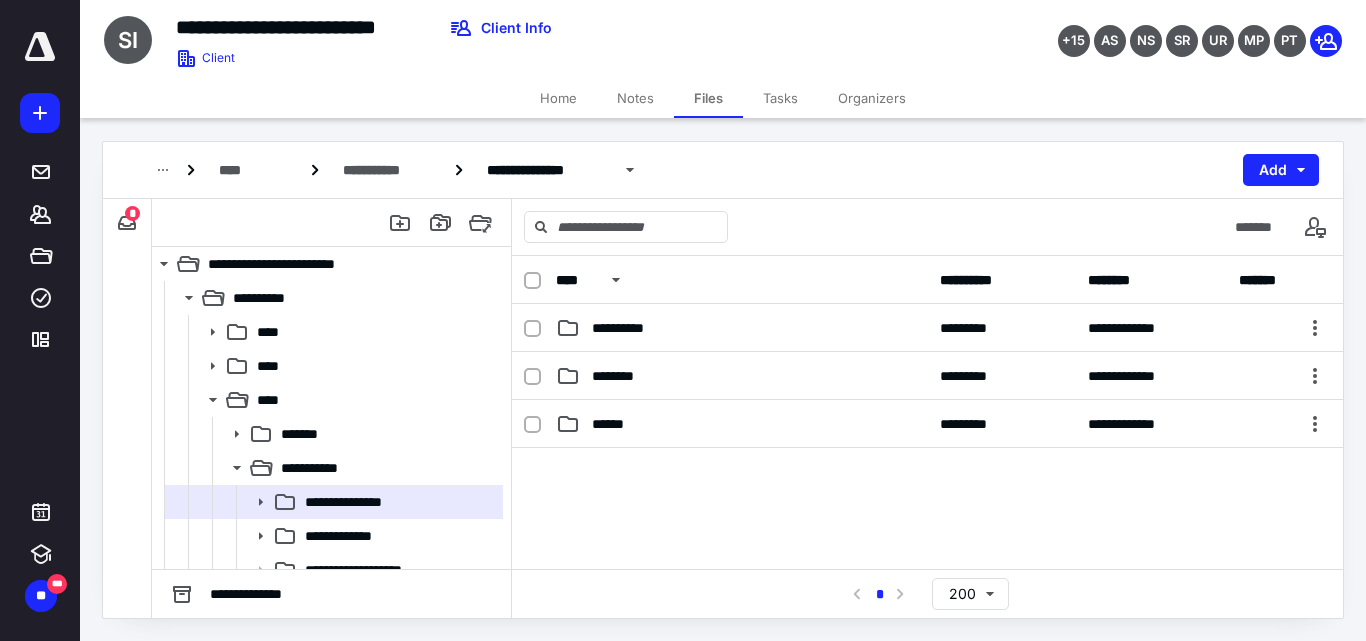 click on "**********" at bounding box center (742, 328) 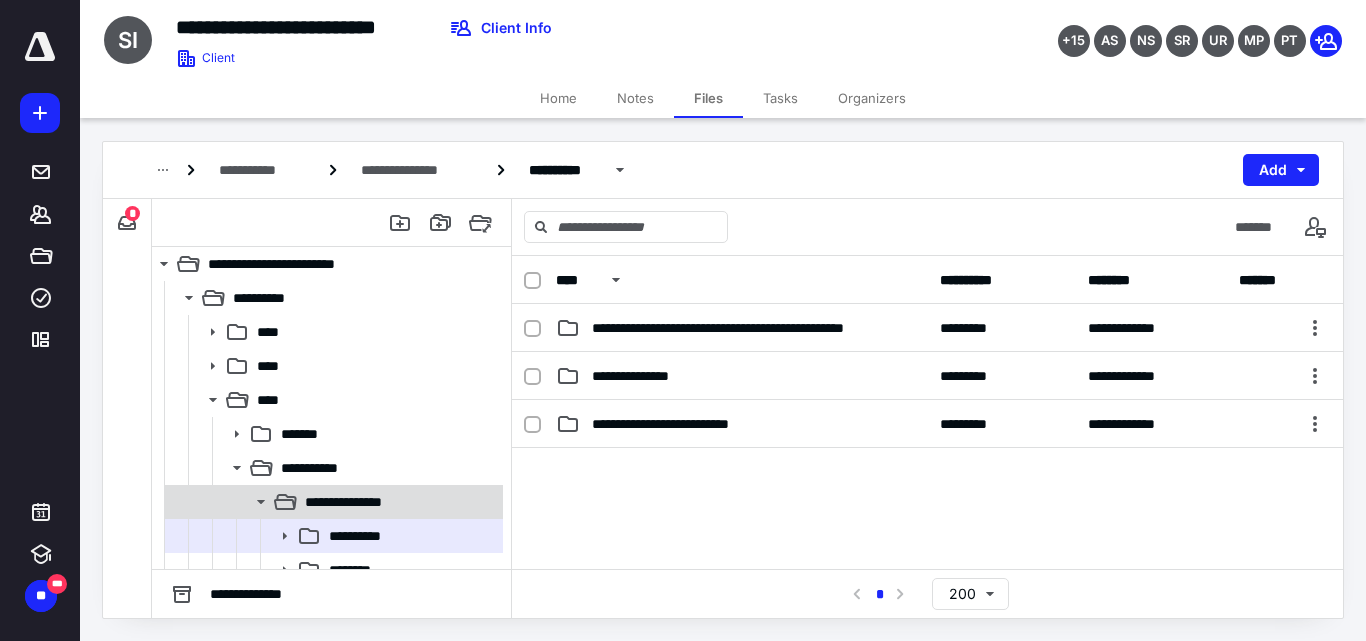 scroll, scrollTop: 100, scrollLeft: 0, axis: vertical 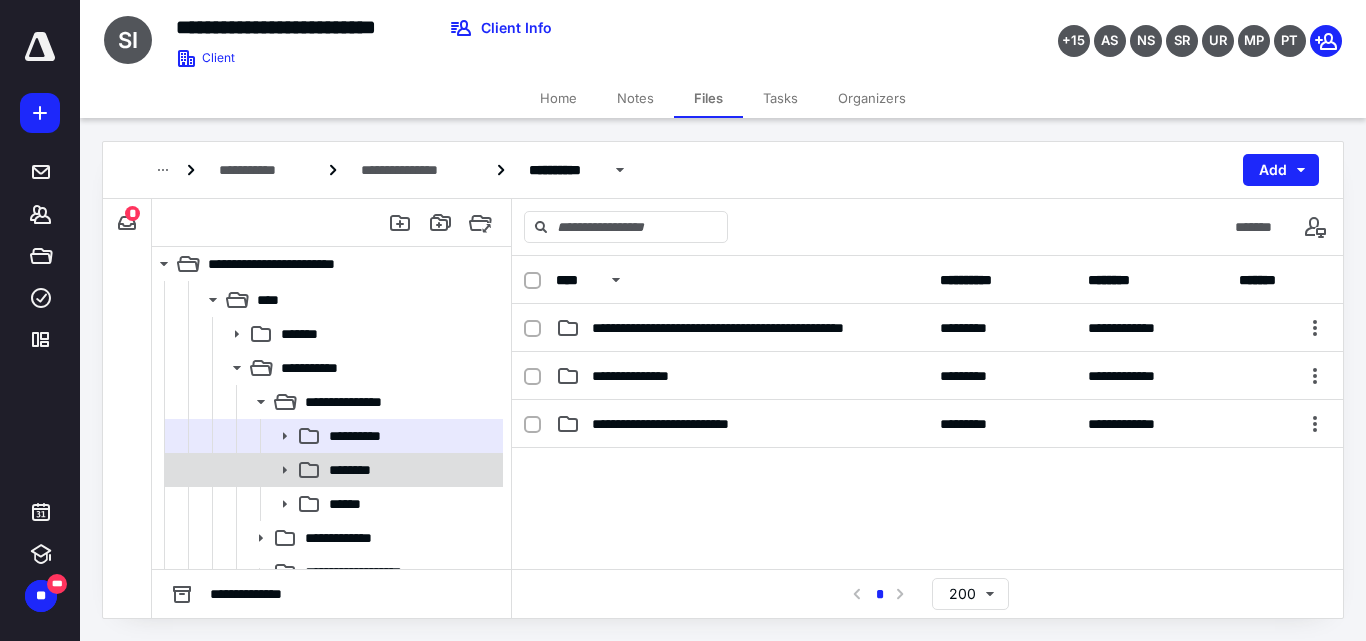 click on "********" at bounding box center (410, 470) 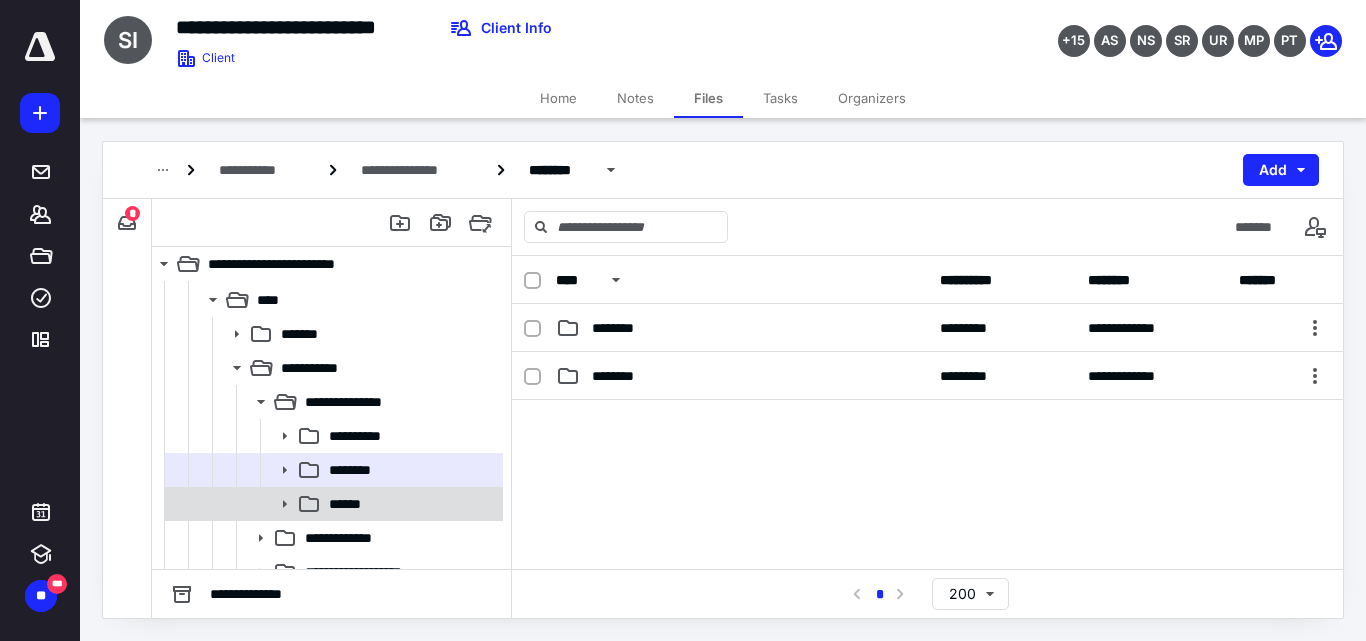 click on "******" at bounding box center [410, 504] 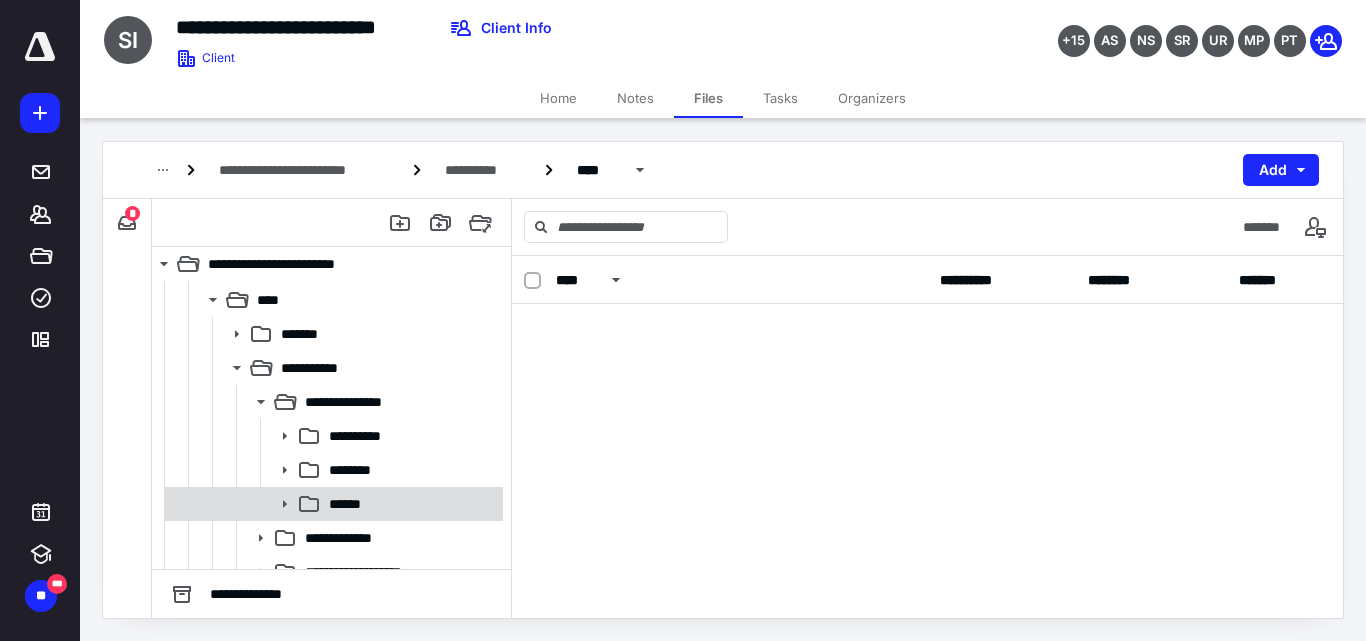click on "******" at bounding box center [410, 504] 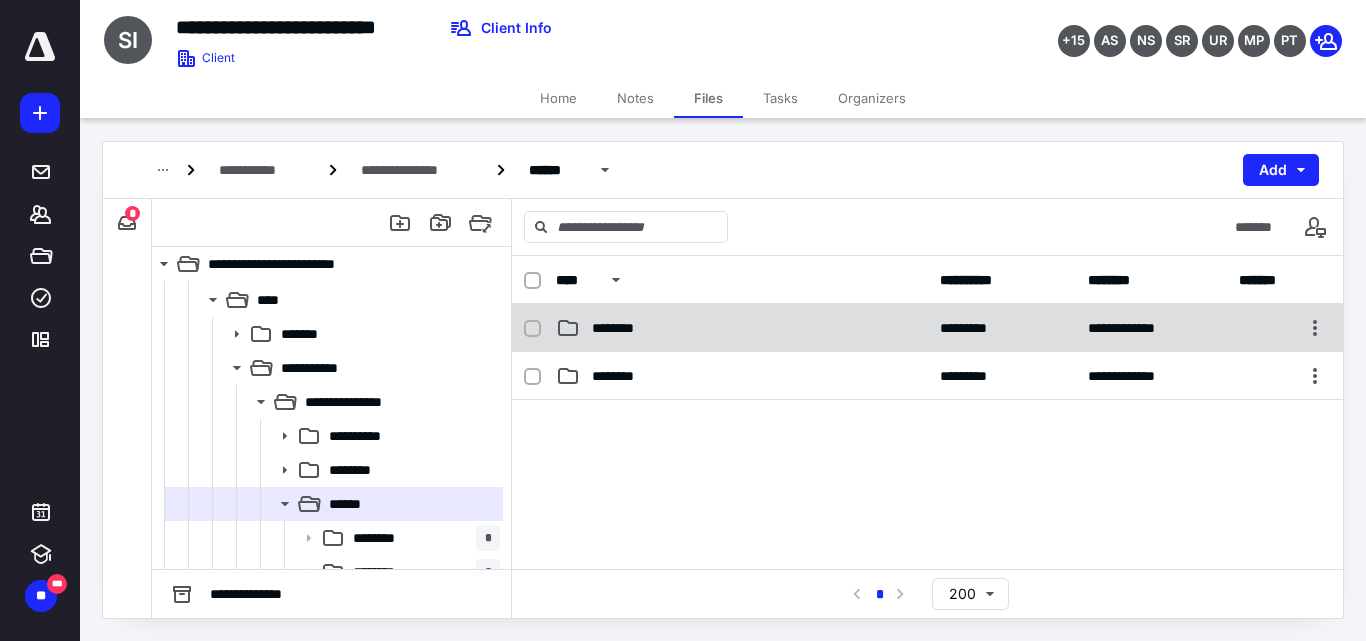 click on "**********" at bounding box center (927, 328) 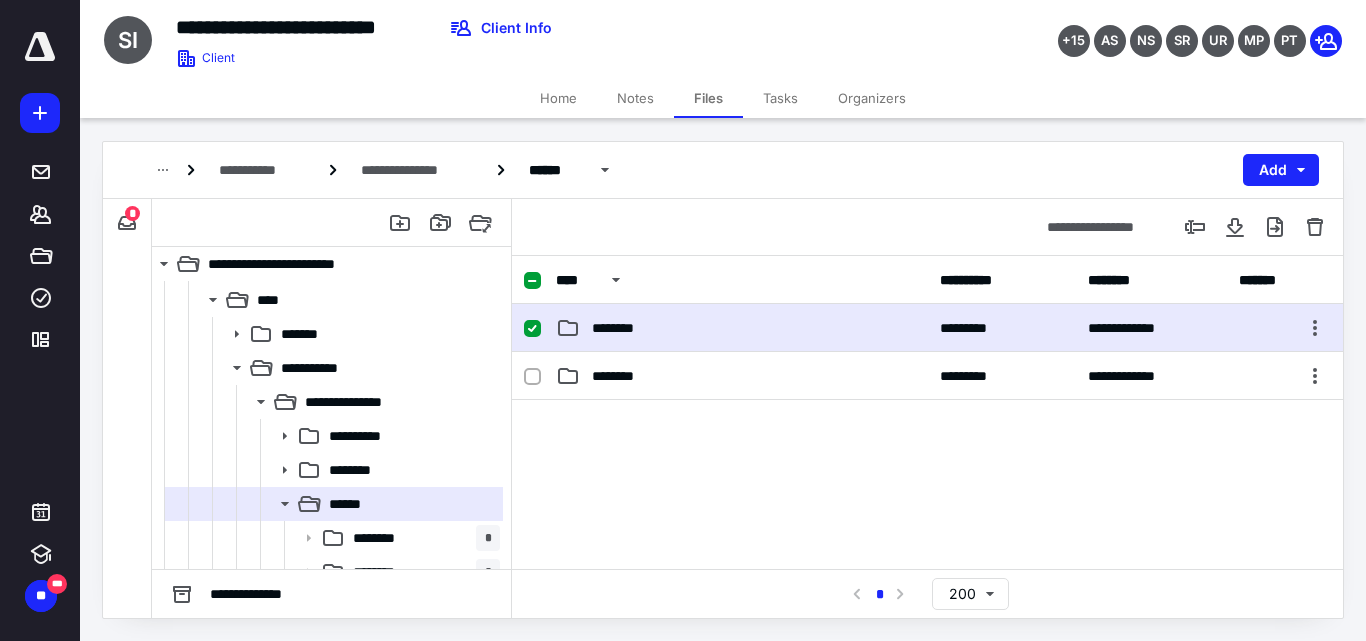 click on "**********" at bounding box center (927, 328) 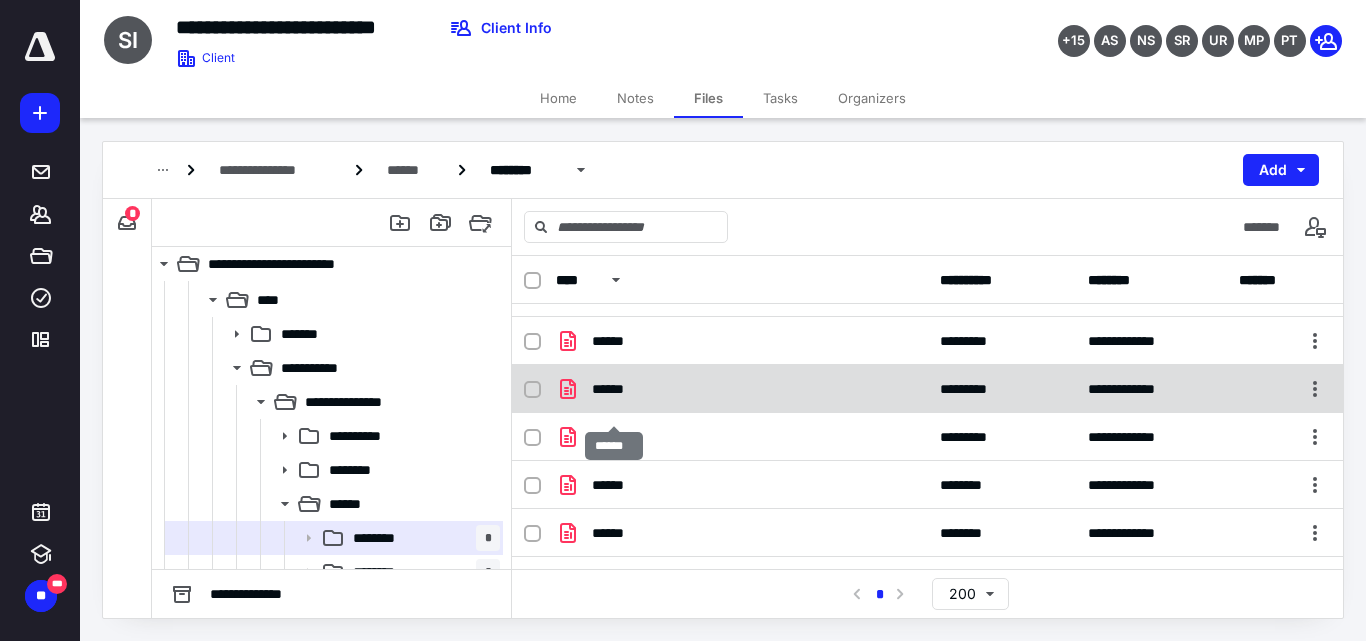 scroll, scrollTop: 0, scrollLeft: 0, axis: both 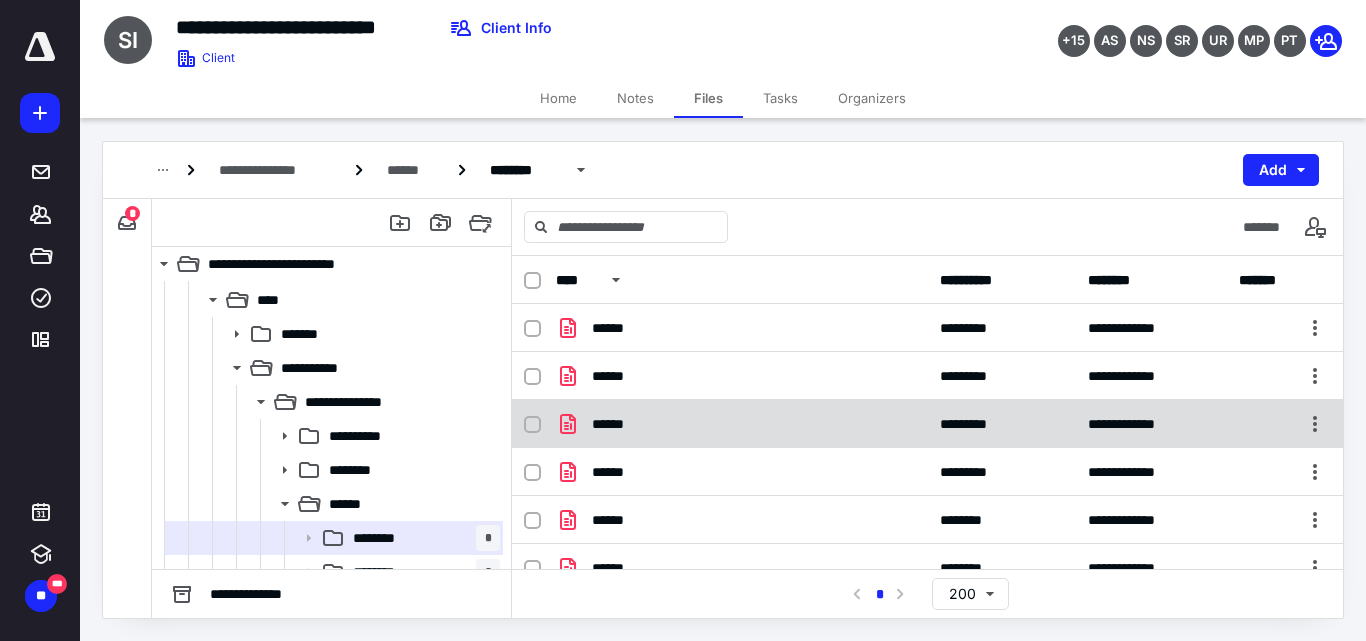 click on "******" at bounding box center [614, 424] 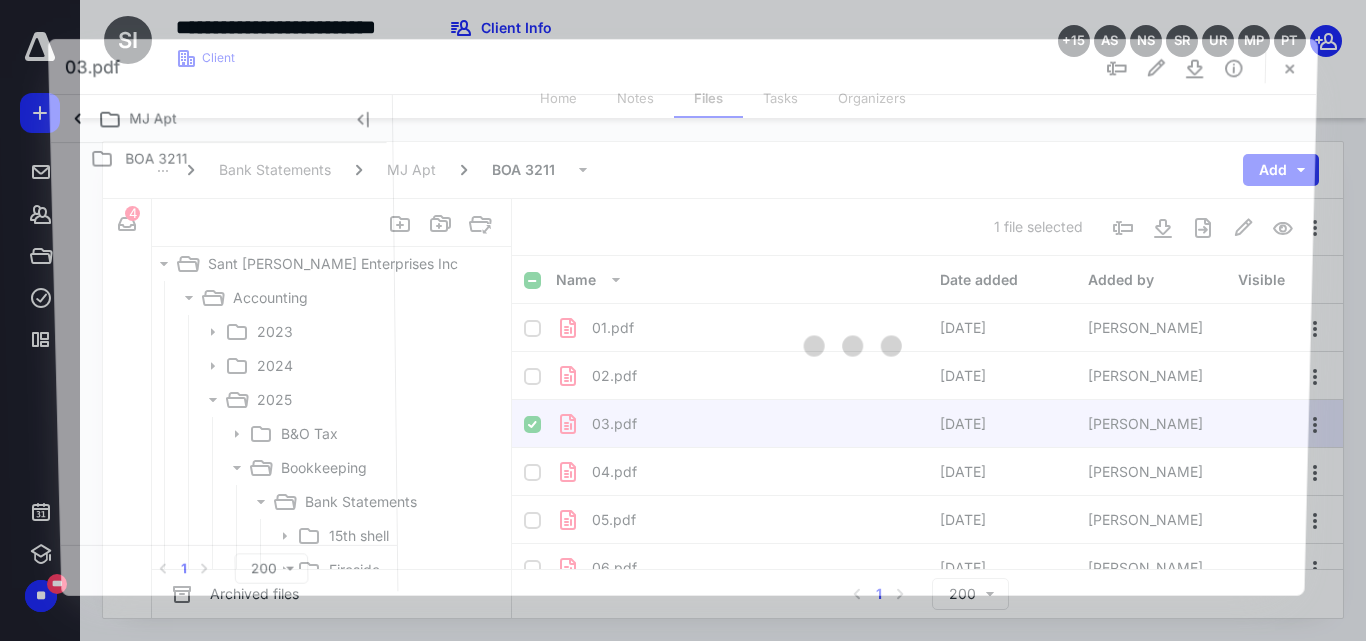 scroll, scrollTop: 100, scrollLeft: 0, axis: vertical 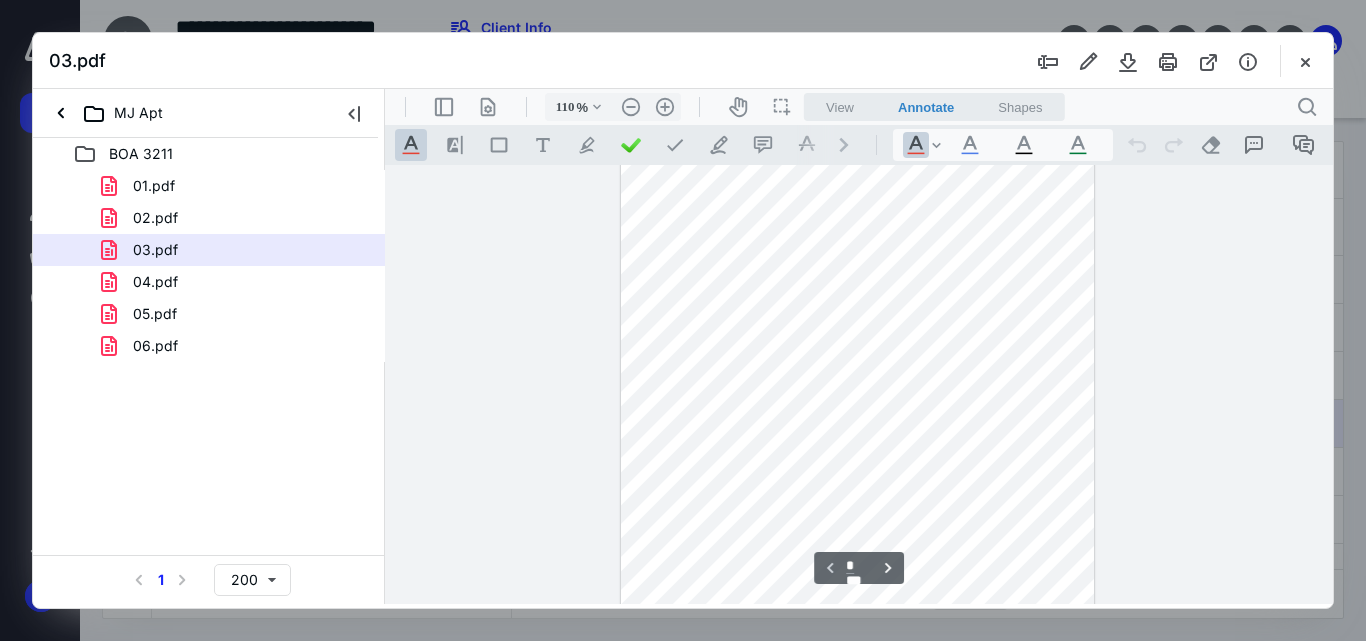 type on "135" 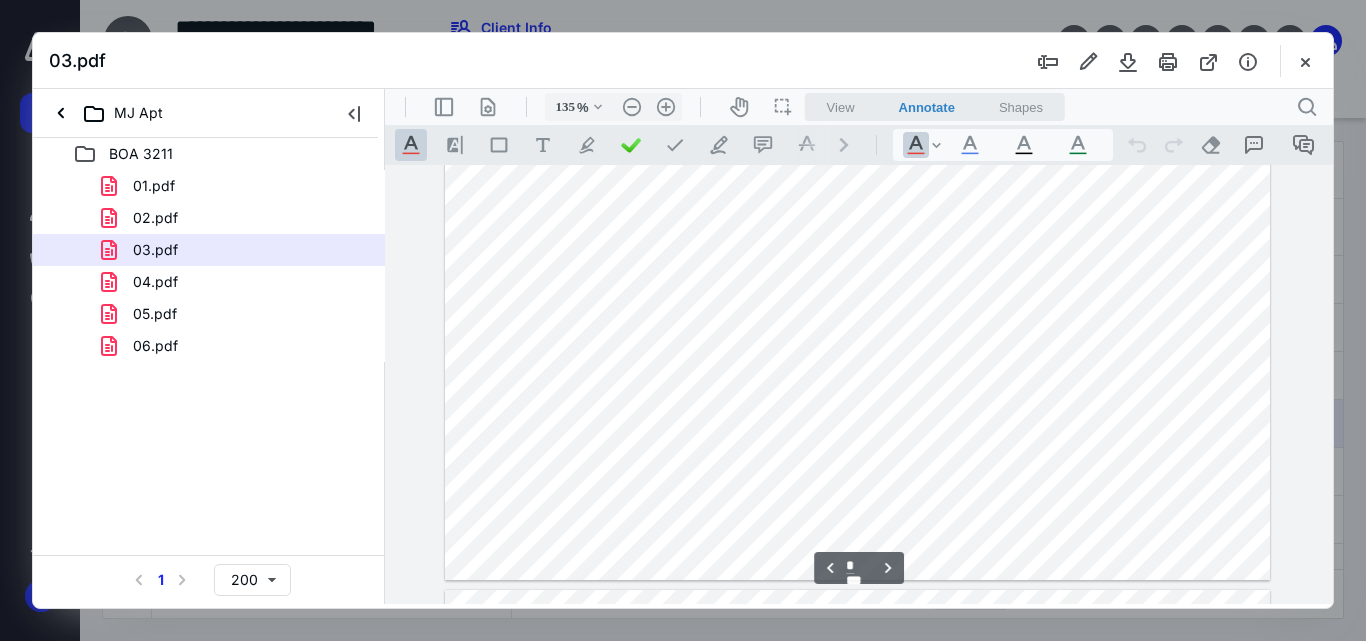 type on "*" 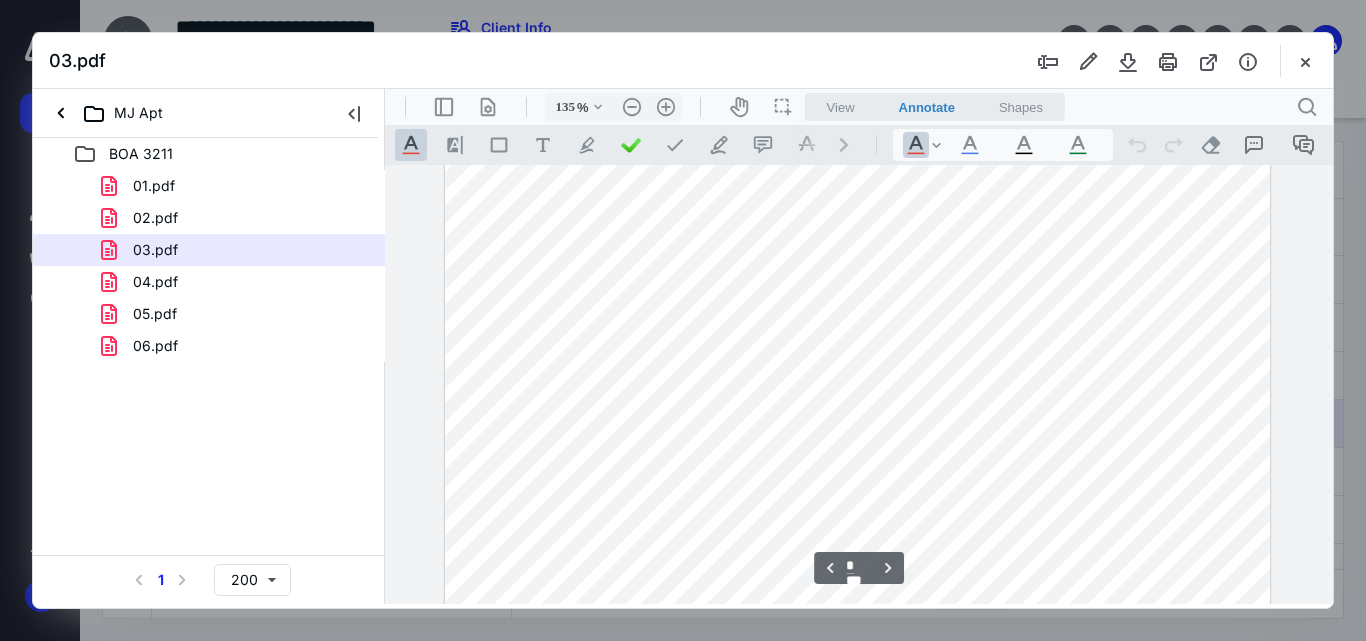 scroll, scrollTop: 2836, scrollLeft: 0, axis: vertical 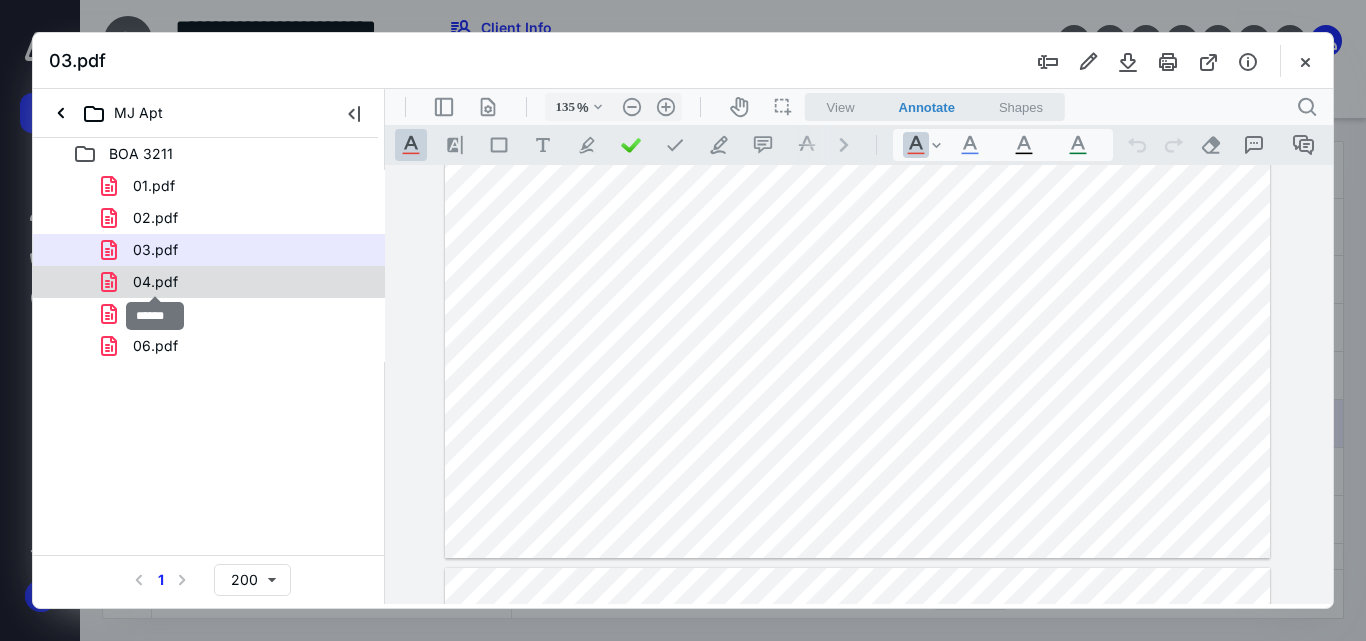 click on "04.pdf" at bounding box center [155, 282] 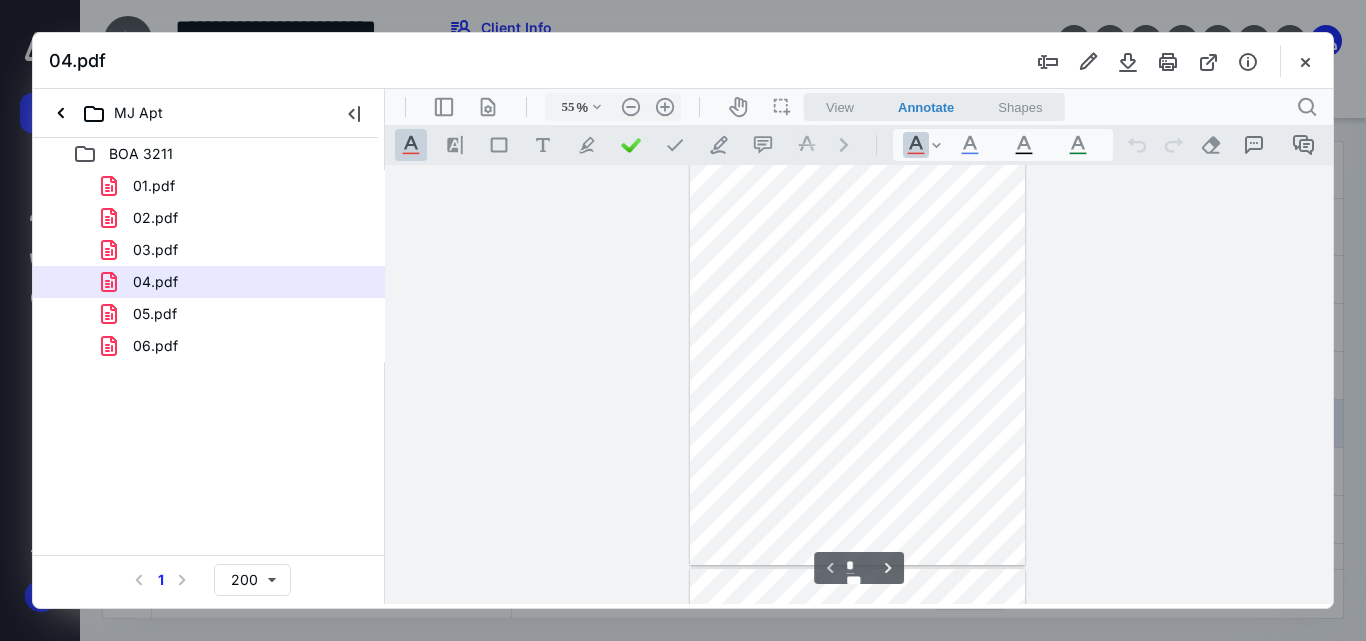 scroll, scrollTop: 0, scrollLeft: 0, axis: both 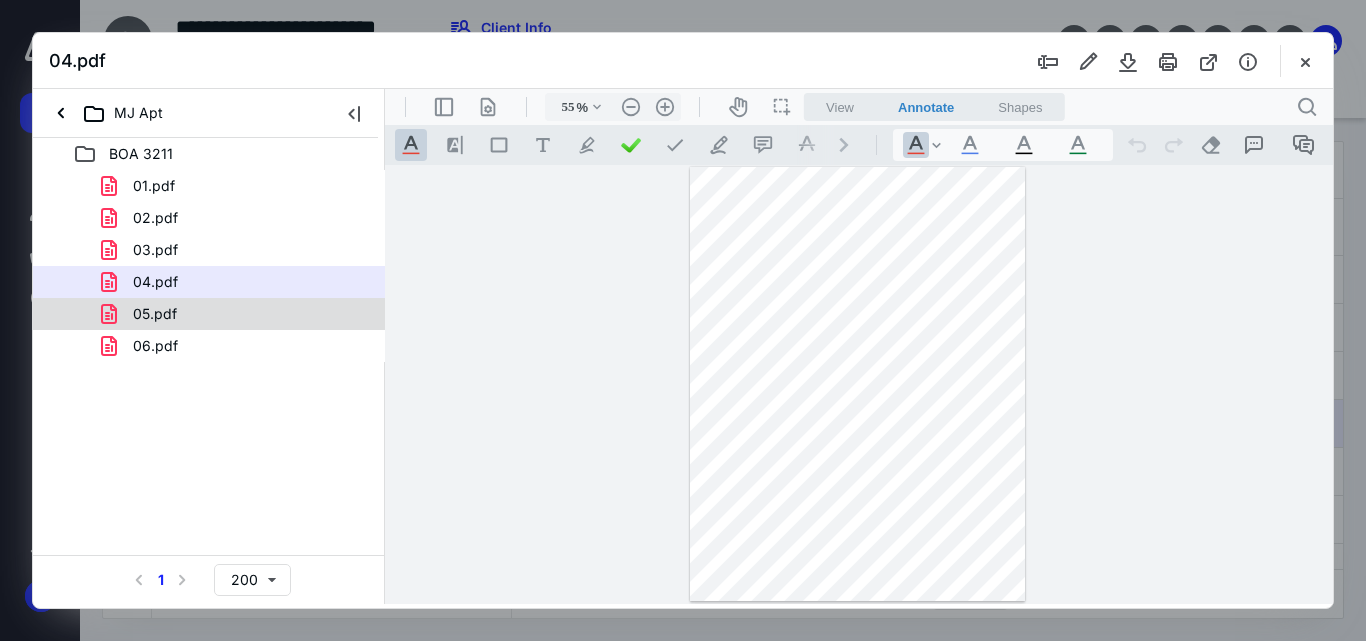 click on "05.pdf" at bounding box center [143, 314] 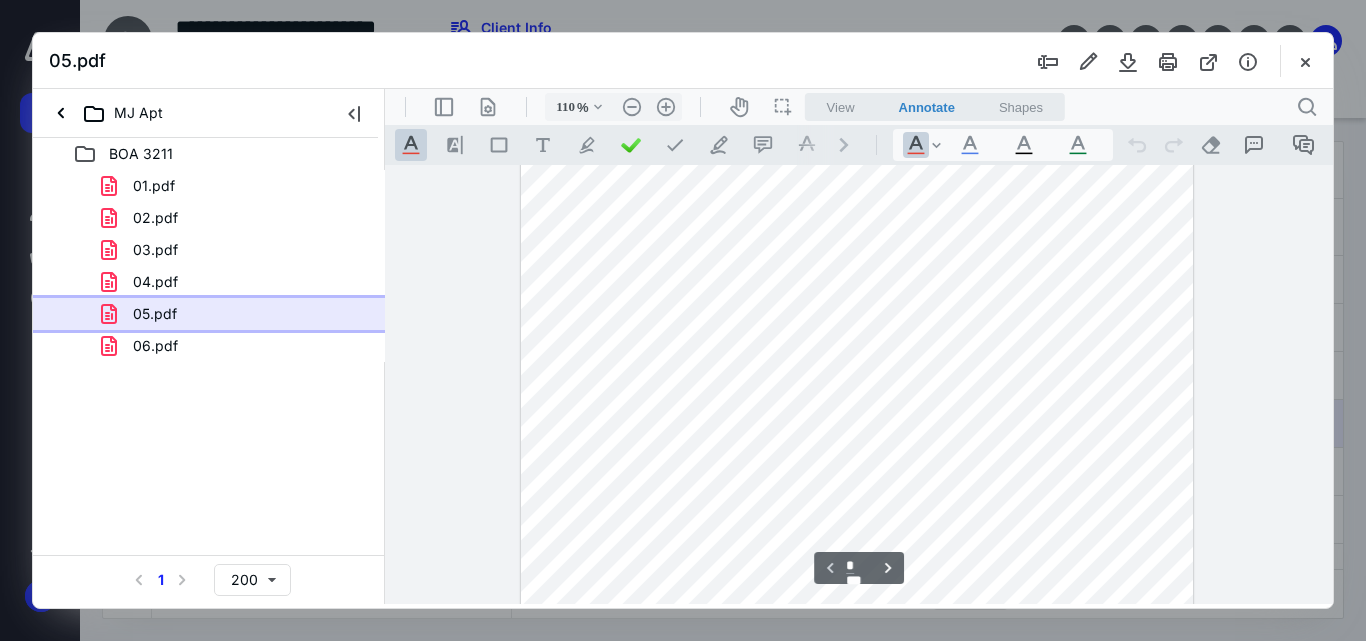 scroll, scrollTop: 422, scrollLeft: 0, axis: vertical 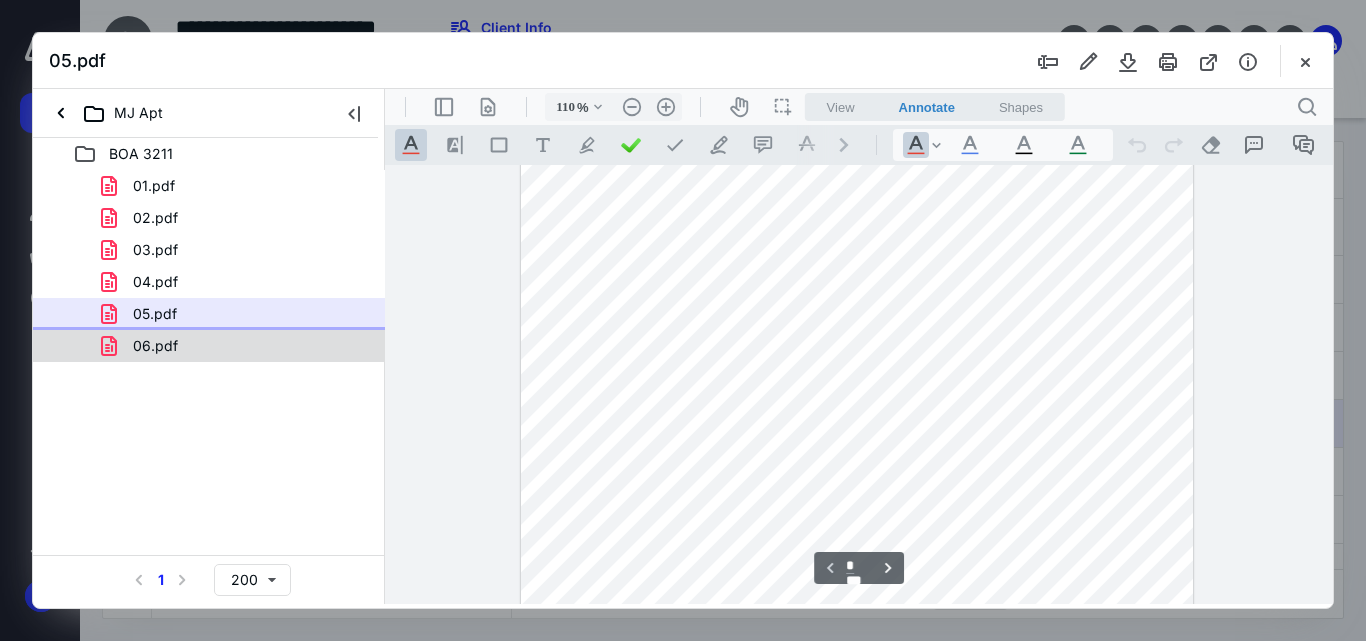 click 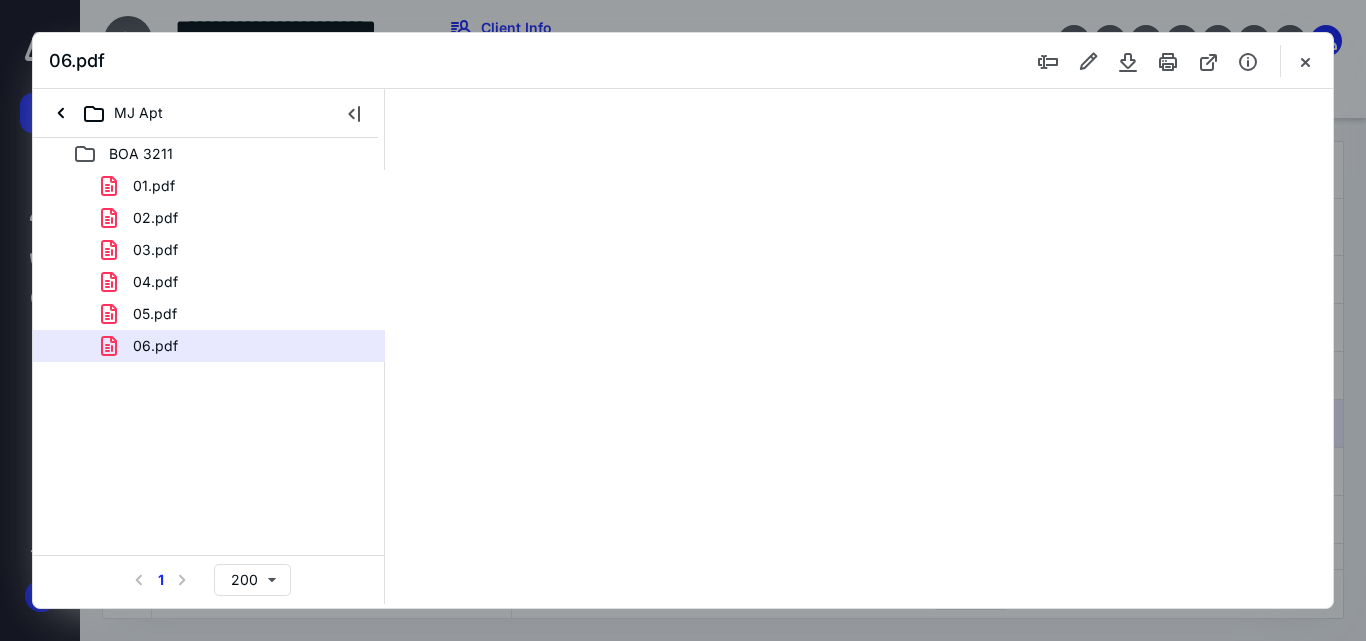 scroll, scrollTop: 78, scrollLeft: 0, axis: vertical 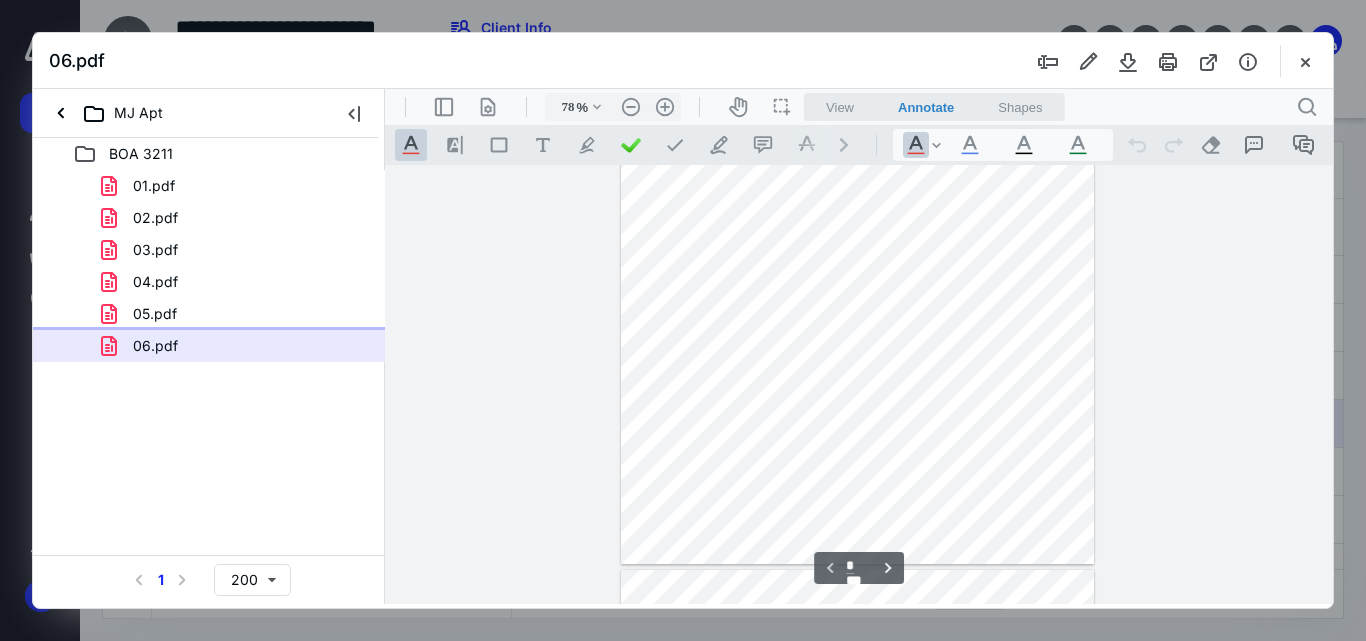 type on "110" 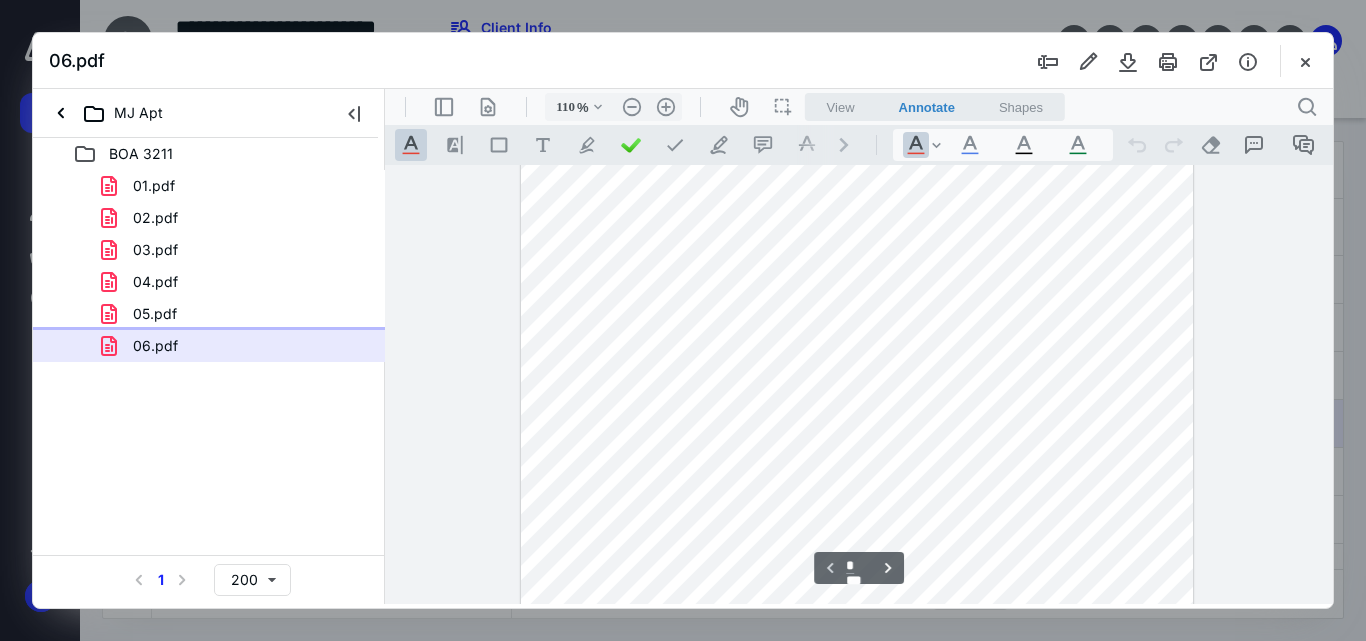 scroll, scrollTop: 415, scrollLeft: 0, axis: vertical 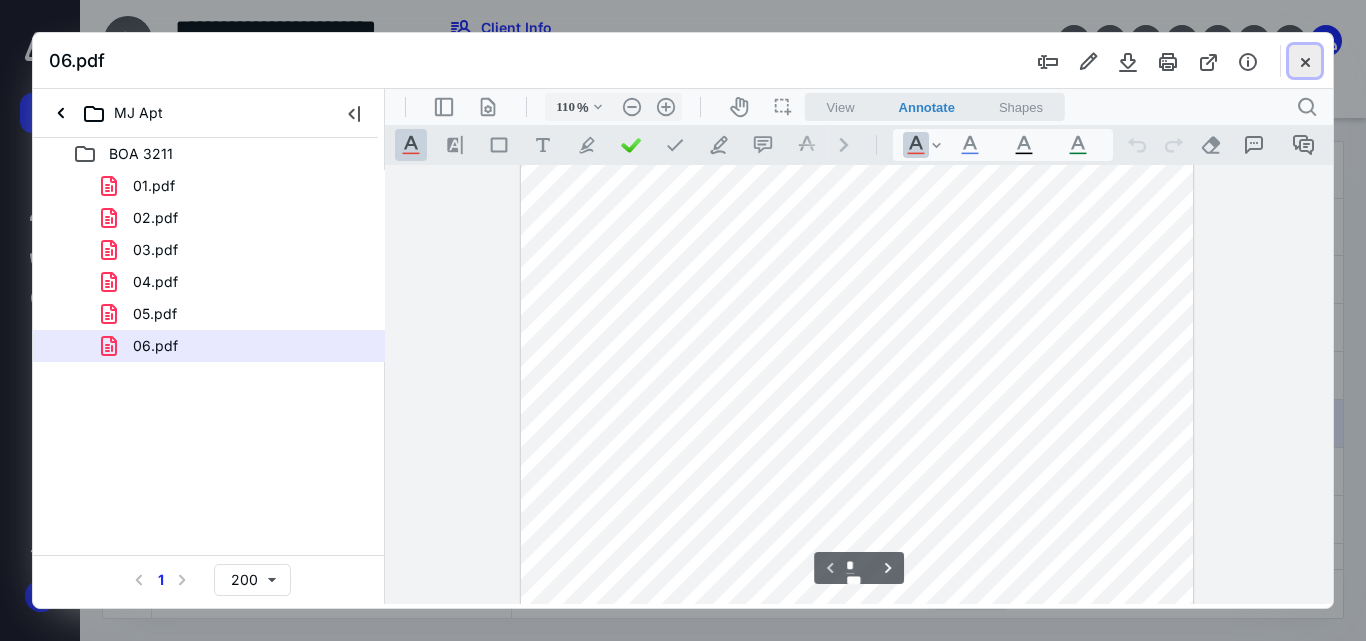 click at bounding box center (1305, 61) 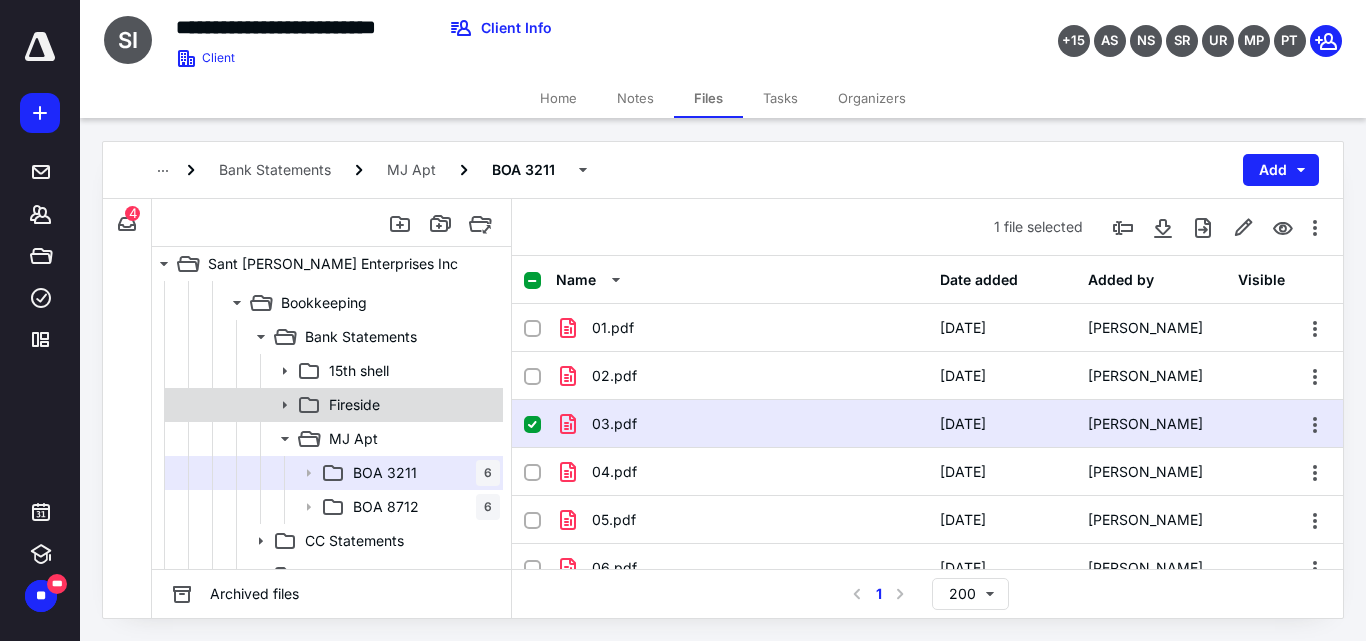 scroll, scrollTop: 200, scrollLeft: 0, axis: vertical 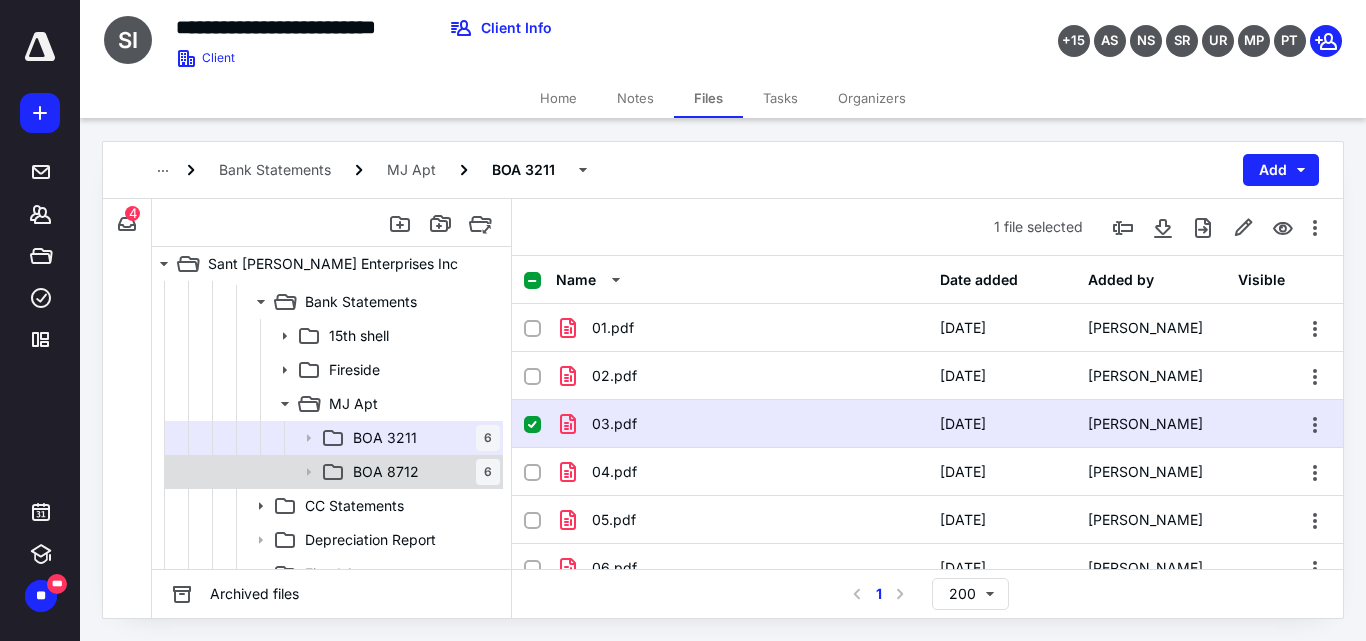 click on "BOA 8712" at bounding box center [386, 472] 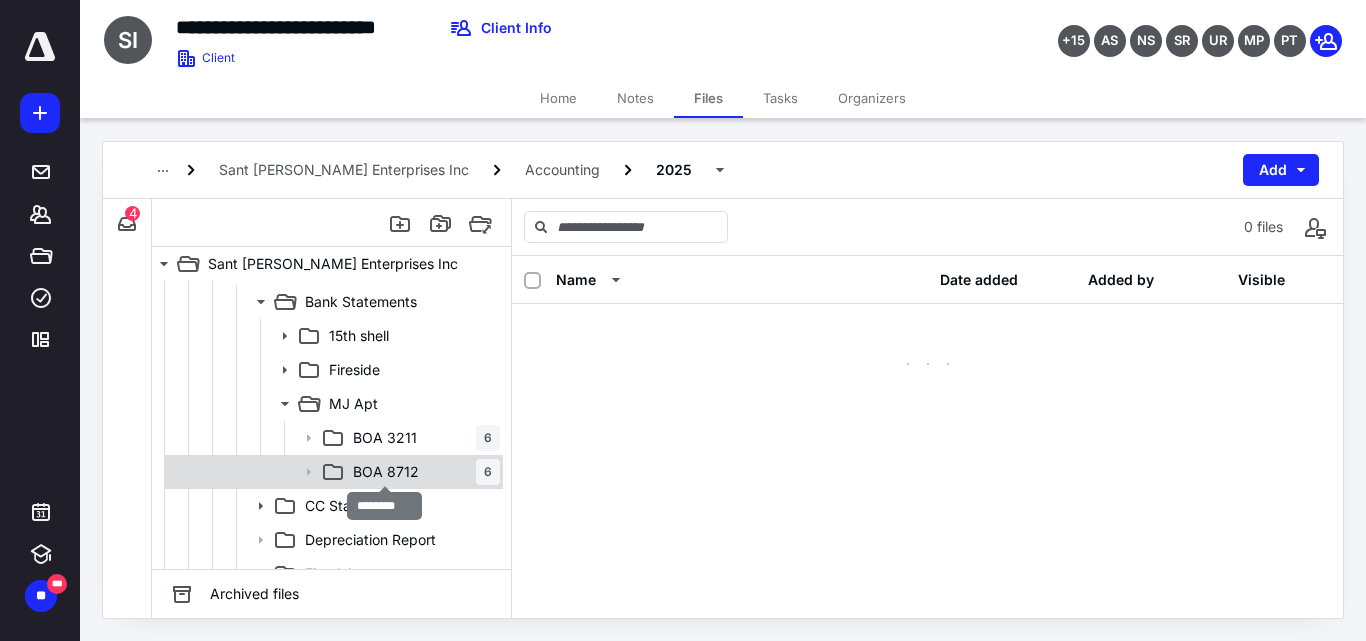click on "BOA 8712" at bounding box center (386, 472) 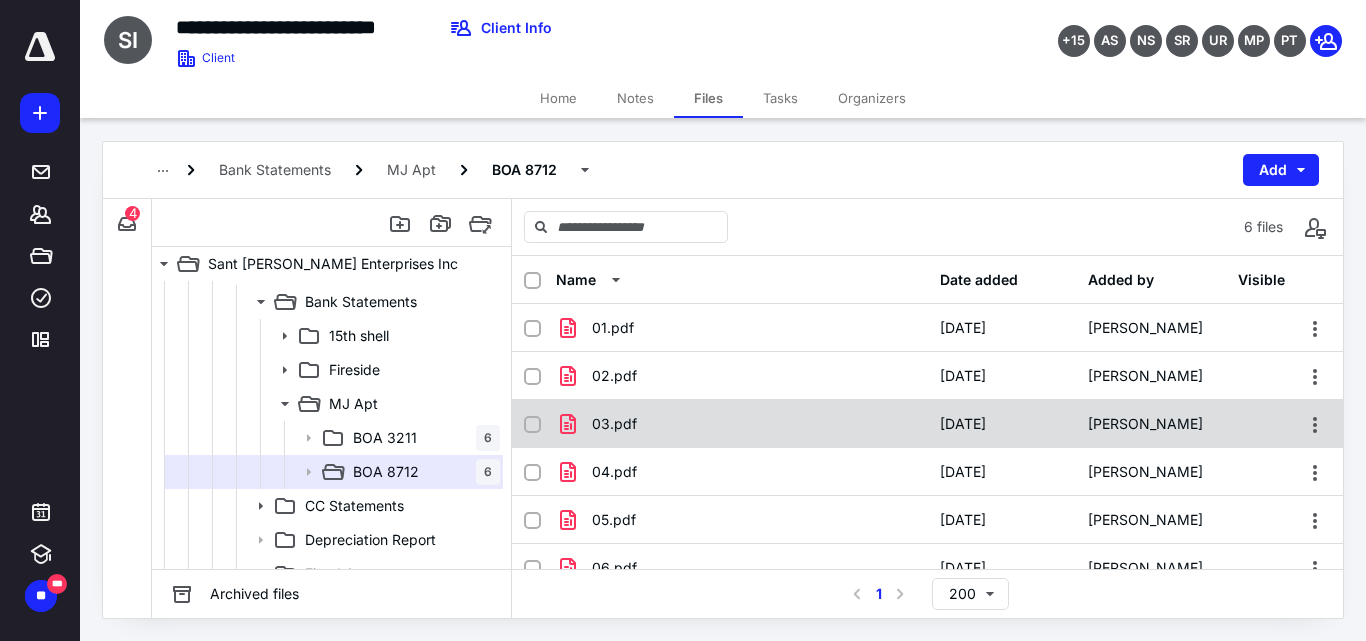 scroll, scrollTop: 35, scrollLeft: 0, axis: vertical 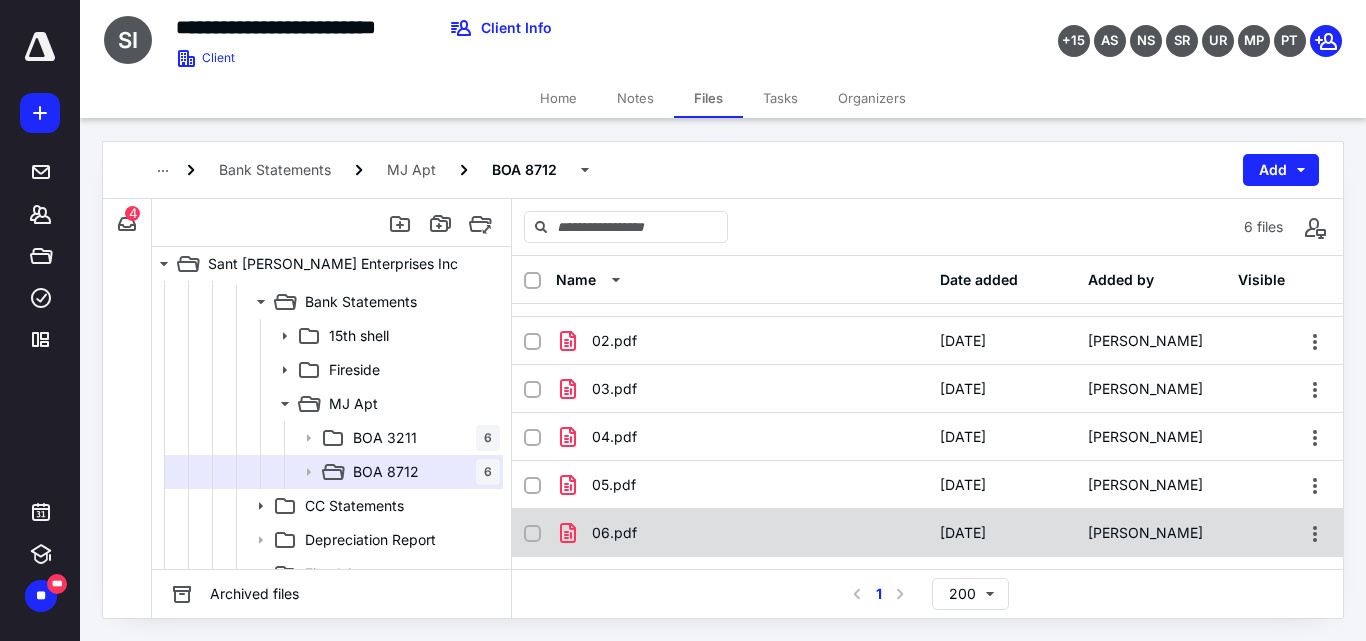 click on "06.pdf" at bounding box center (742, 533) 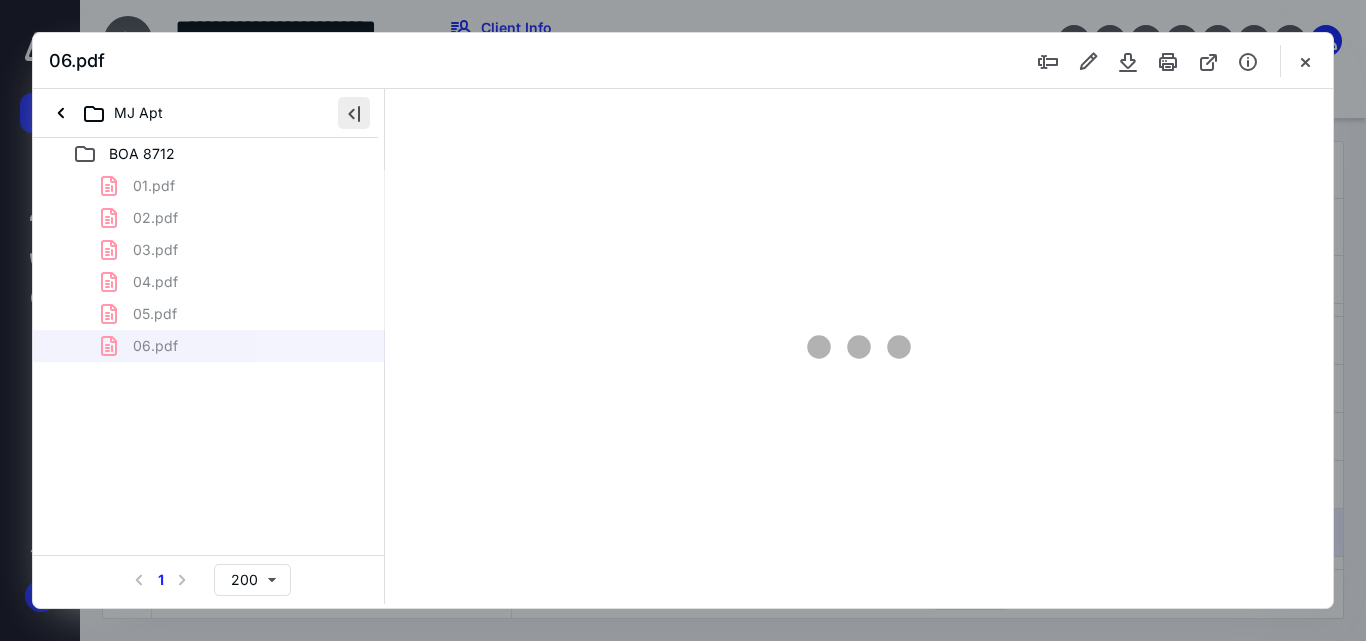 click at bounding box center [354, 113] 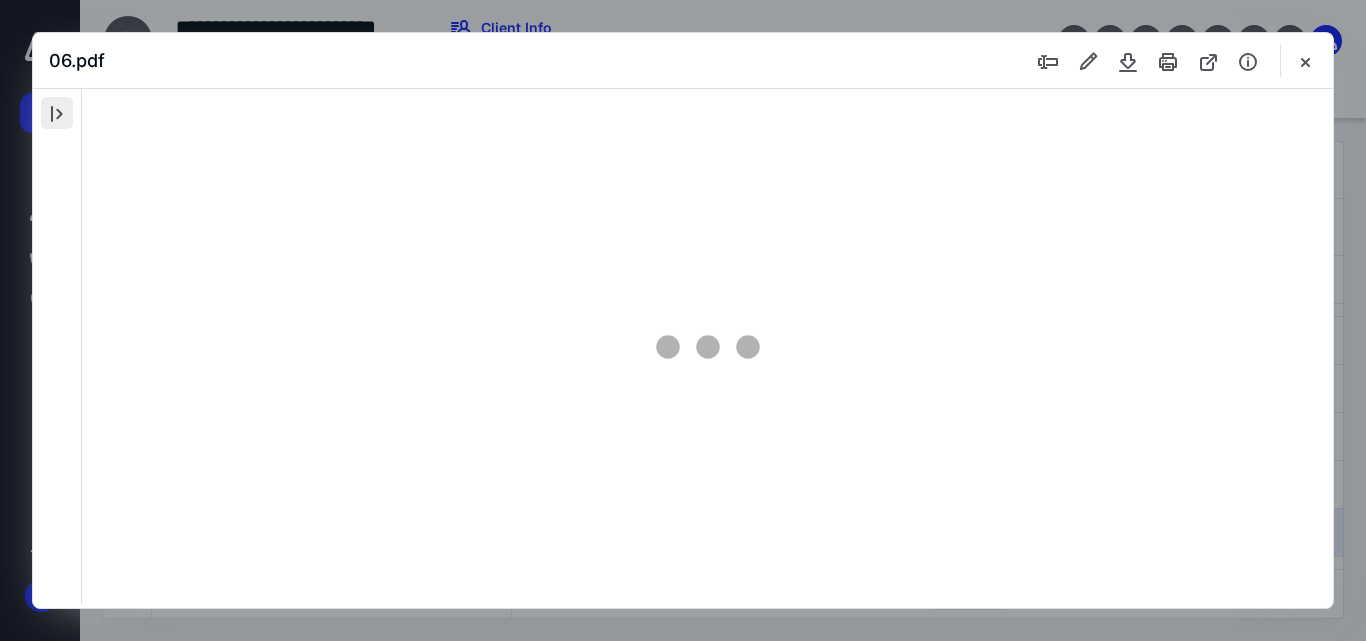 scroll, scrollTop: 0, scrollLeft: 0, axis: both 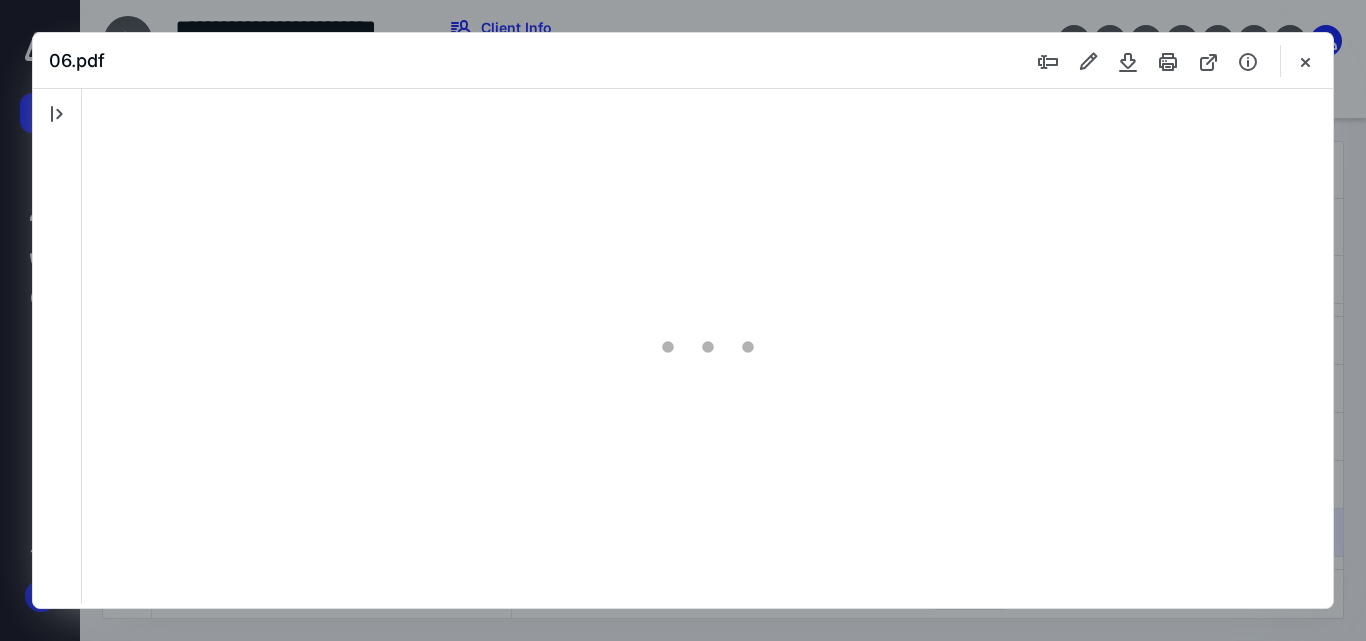 type on "55" 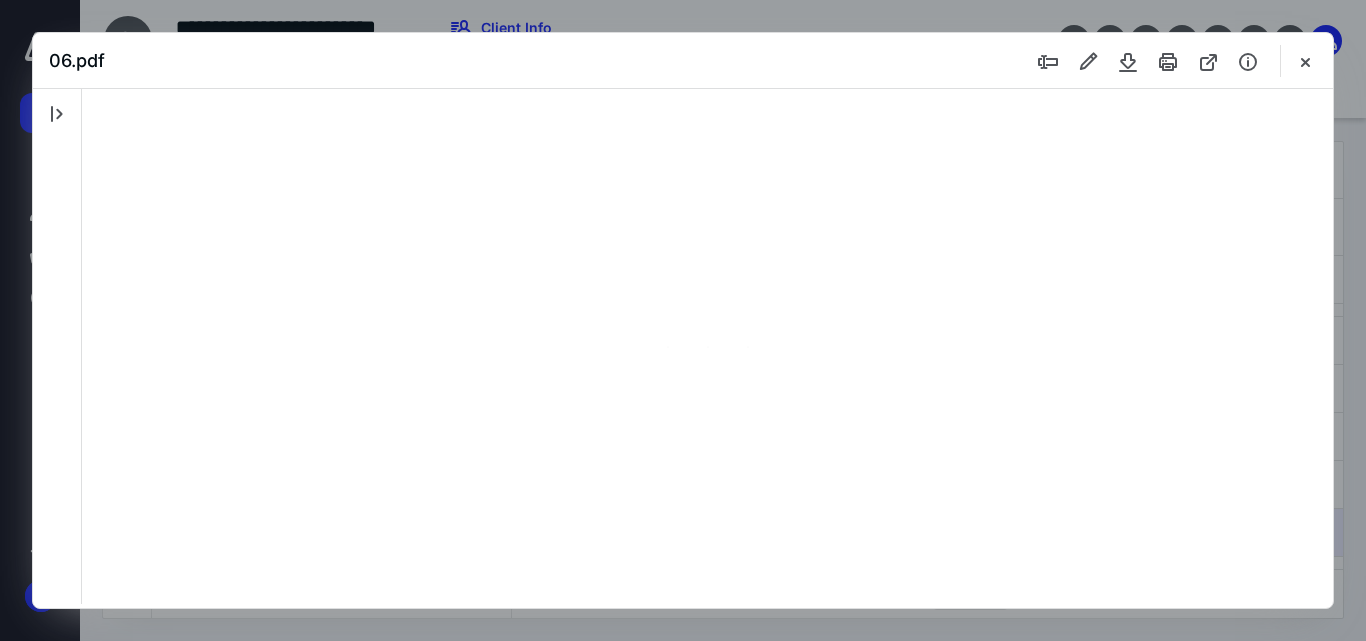 scroll, scrollTop: 78, scrollLeft: 0, axis: vertical 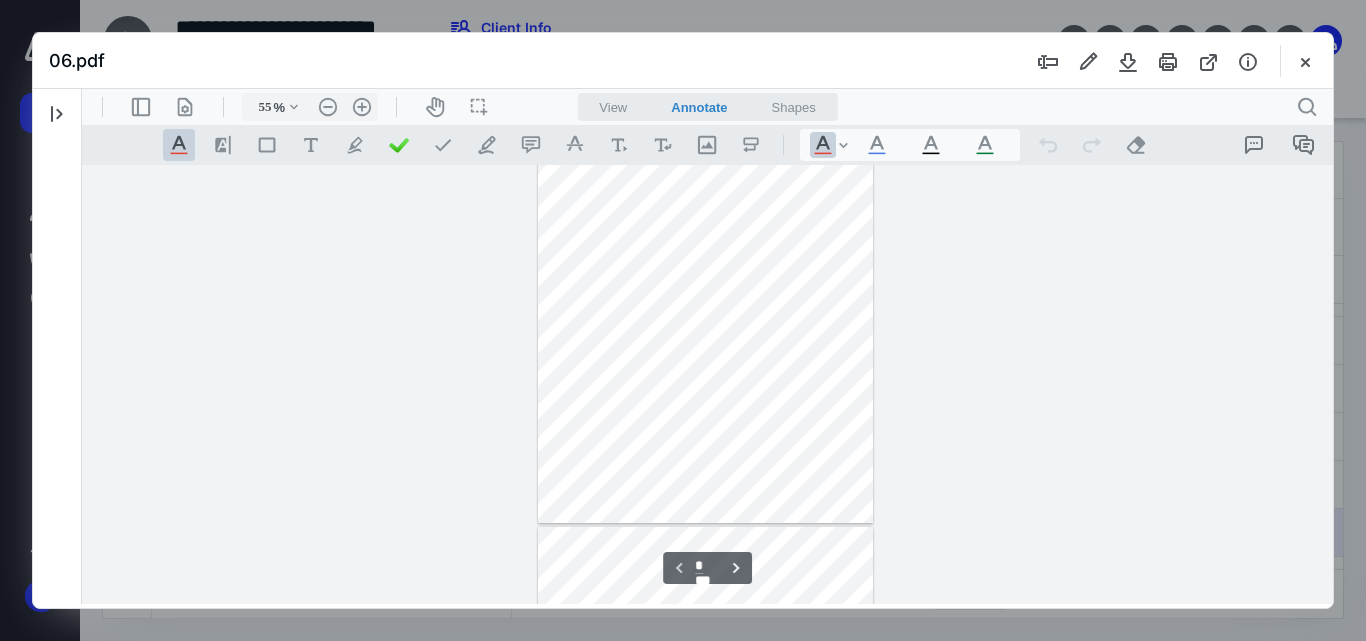 type 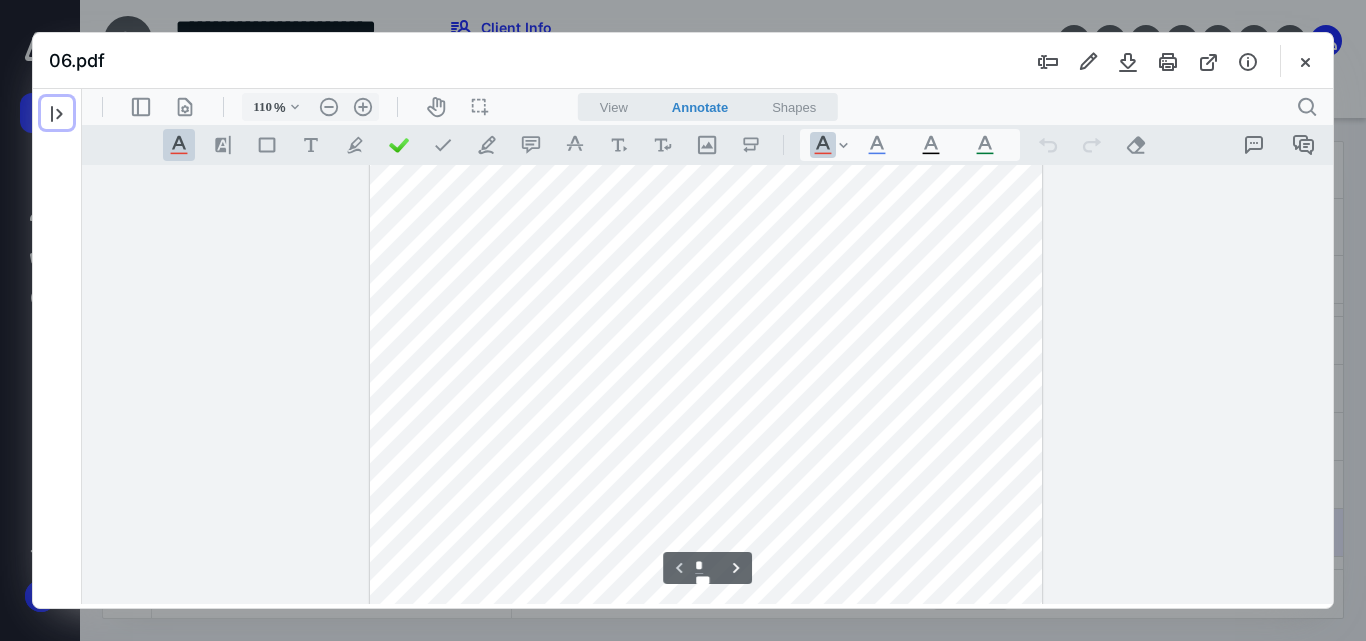 type on "135" 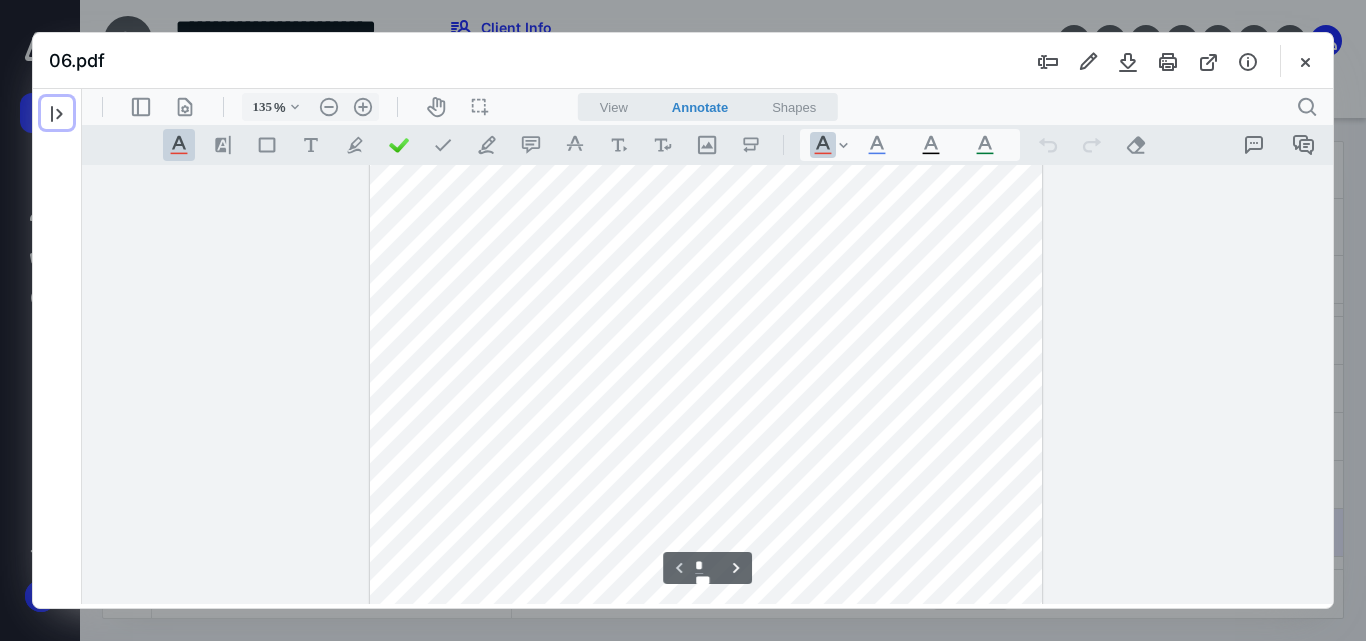 scroll, scrollTop: 405, scrollLeft: 0, axis: vertical 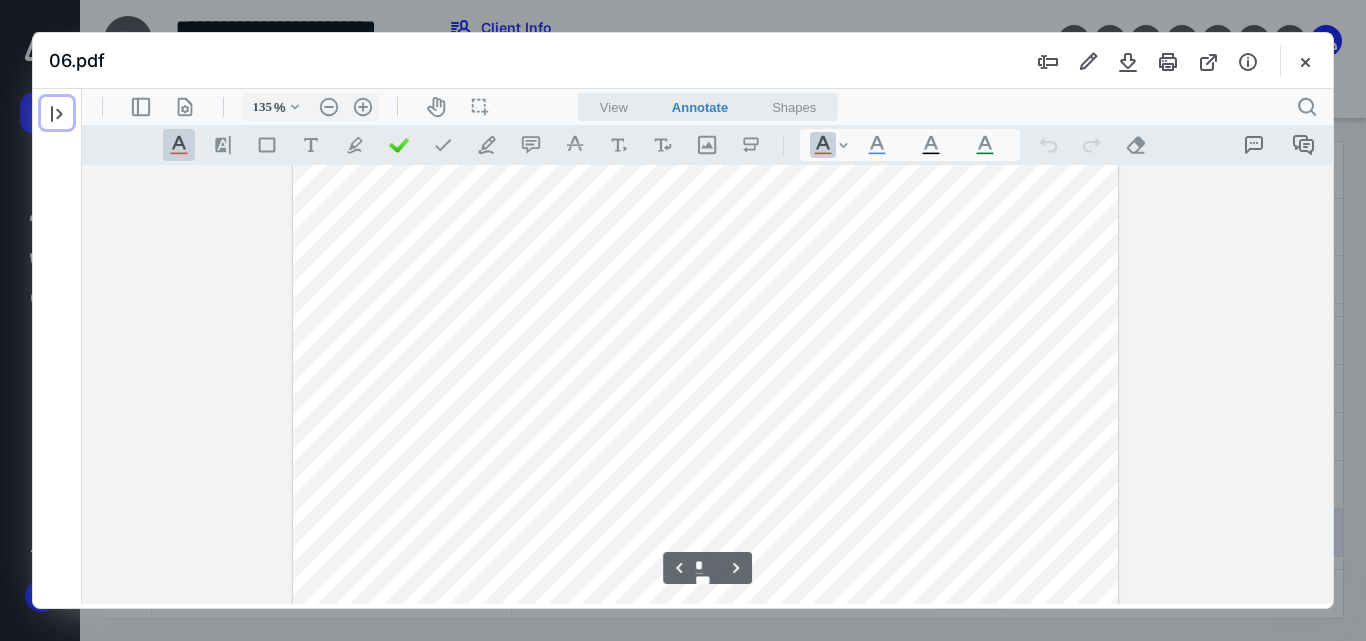 type on "*" 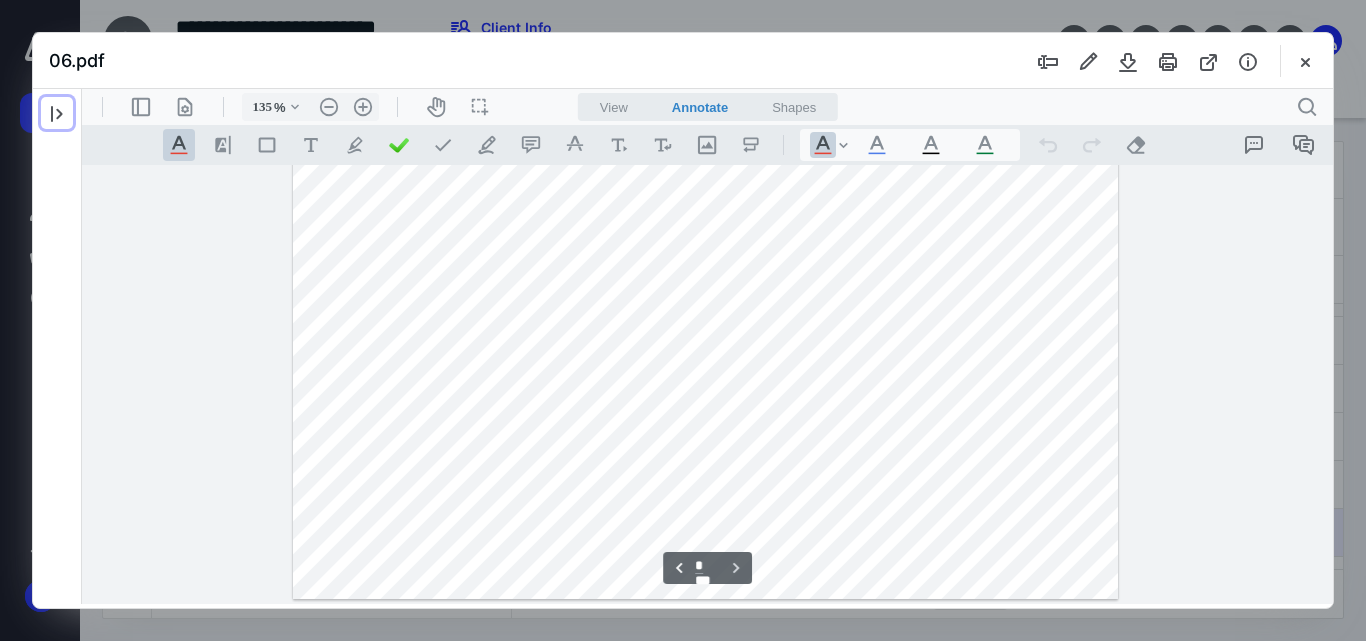 scroll, scrollTop: 3273, scrollLeft: 0, axis: vertical 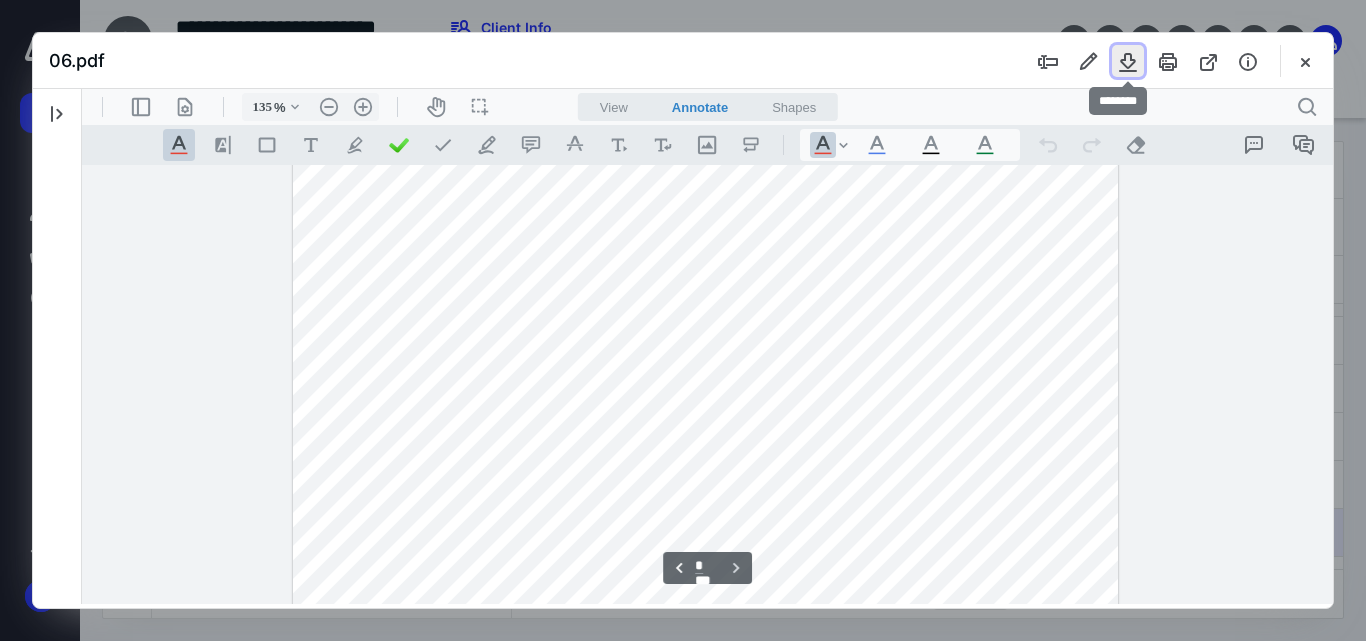 click at bounding box center [1128, 61] 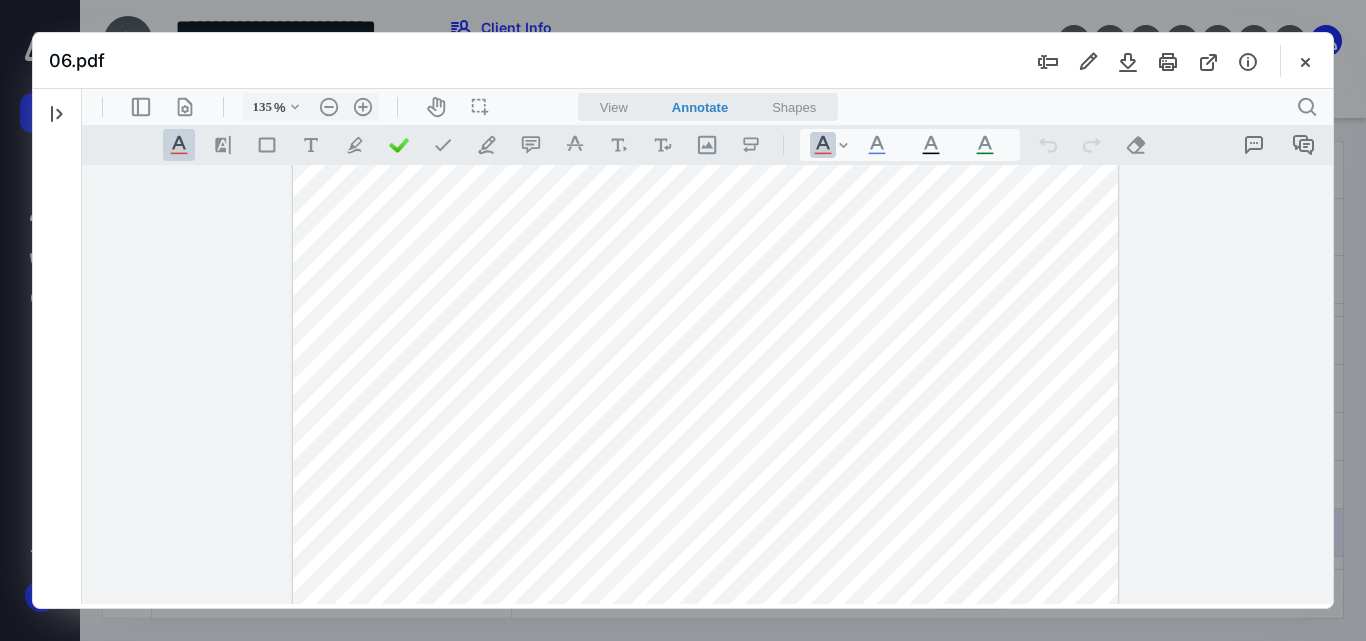 type 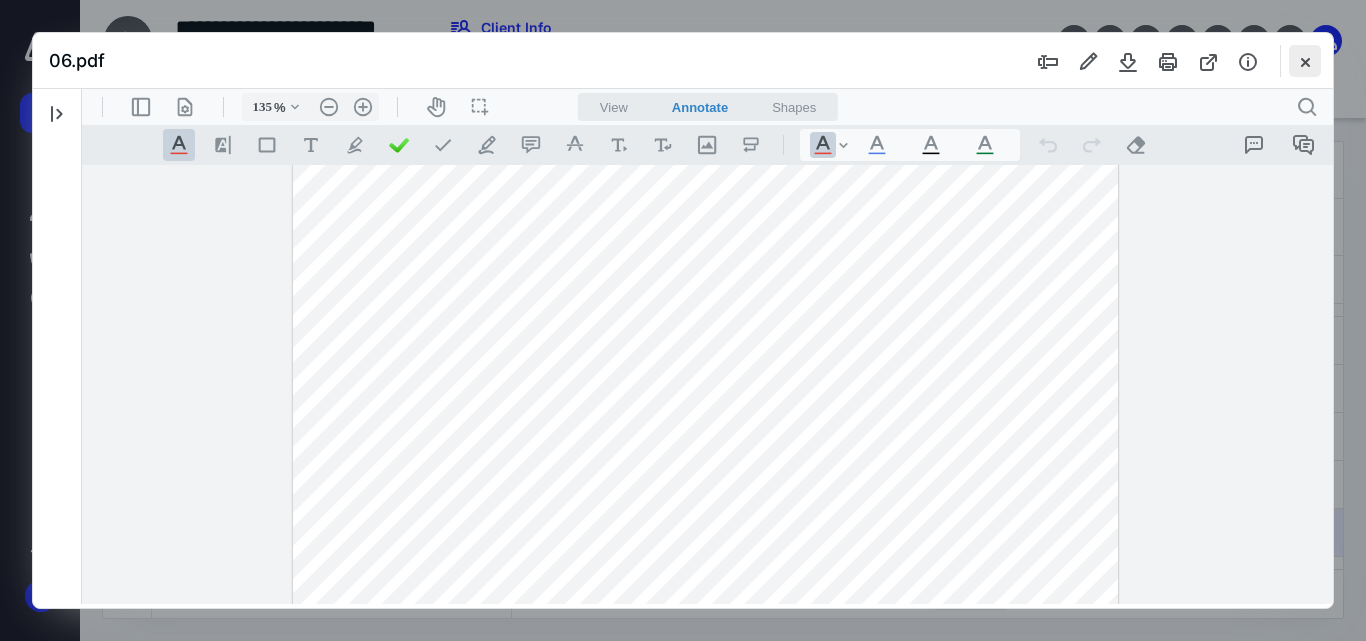 click at bounding box center [1305, 61] 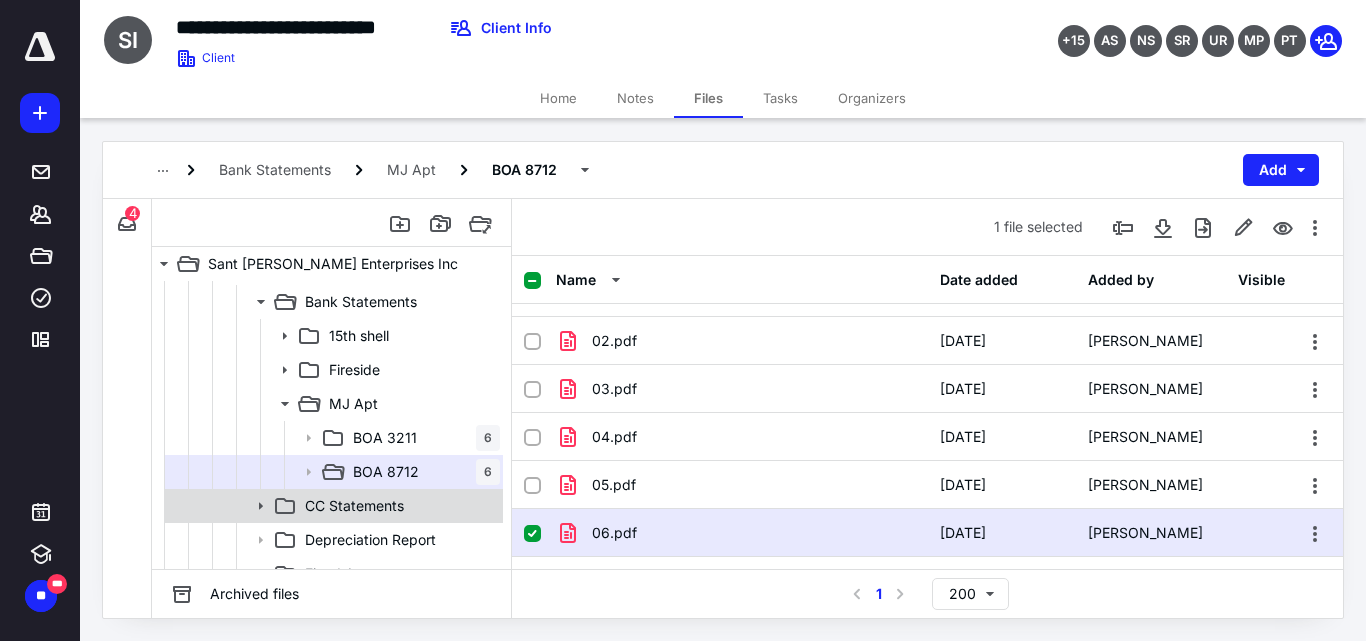 scroll, scrollTop: 300, scrollLeft: 0, axis: vertical 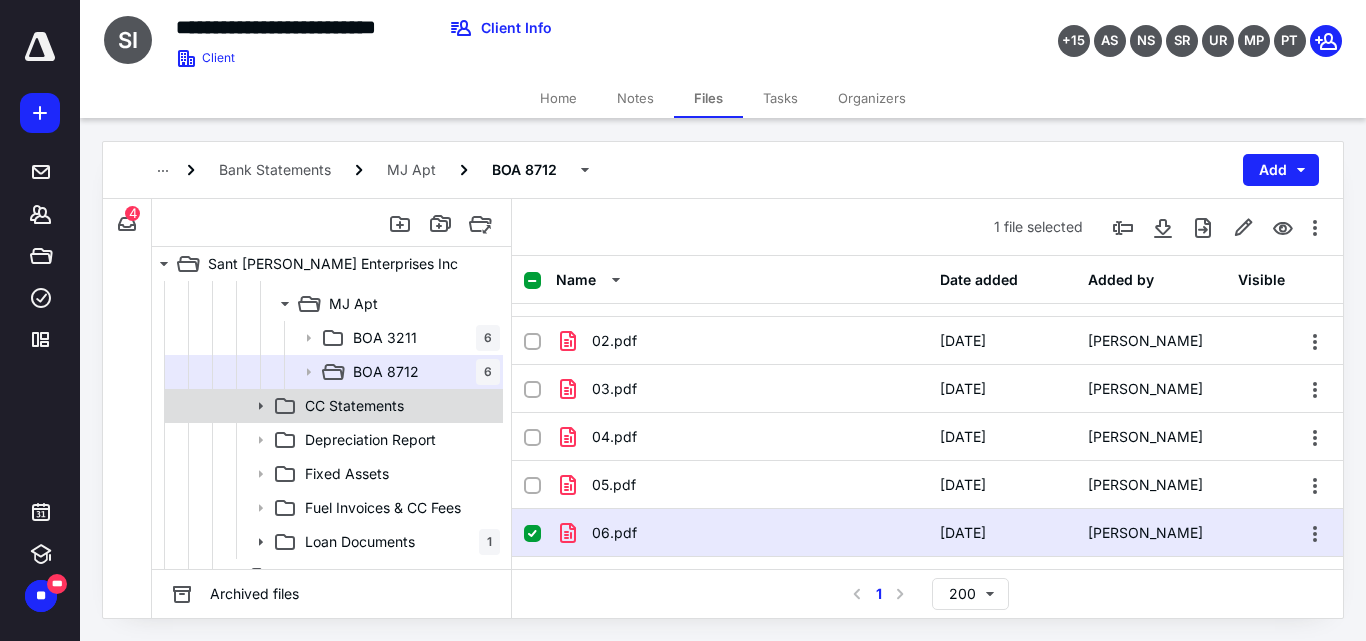 click on "CC Statements" at bounding box center (354, 406) 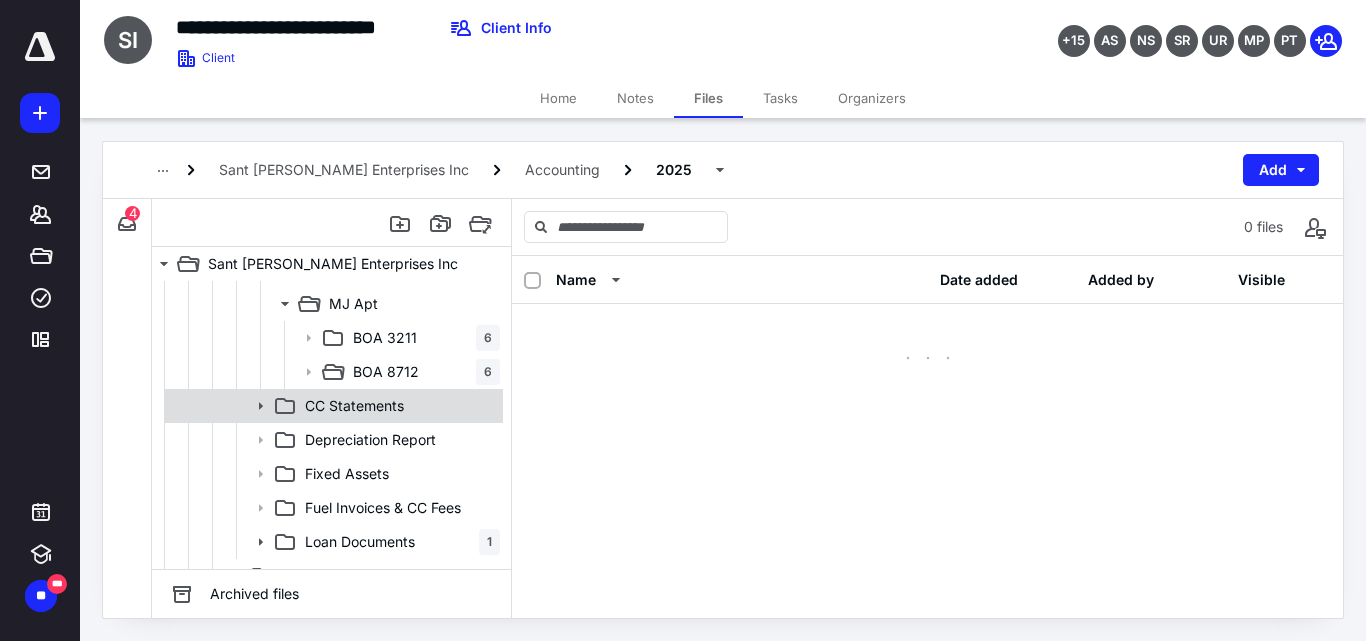 scroll, scrollTop: 0, scrollLeft: 0, axis: both 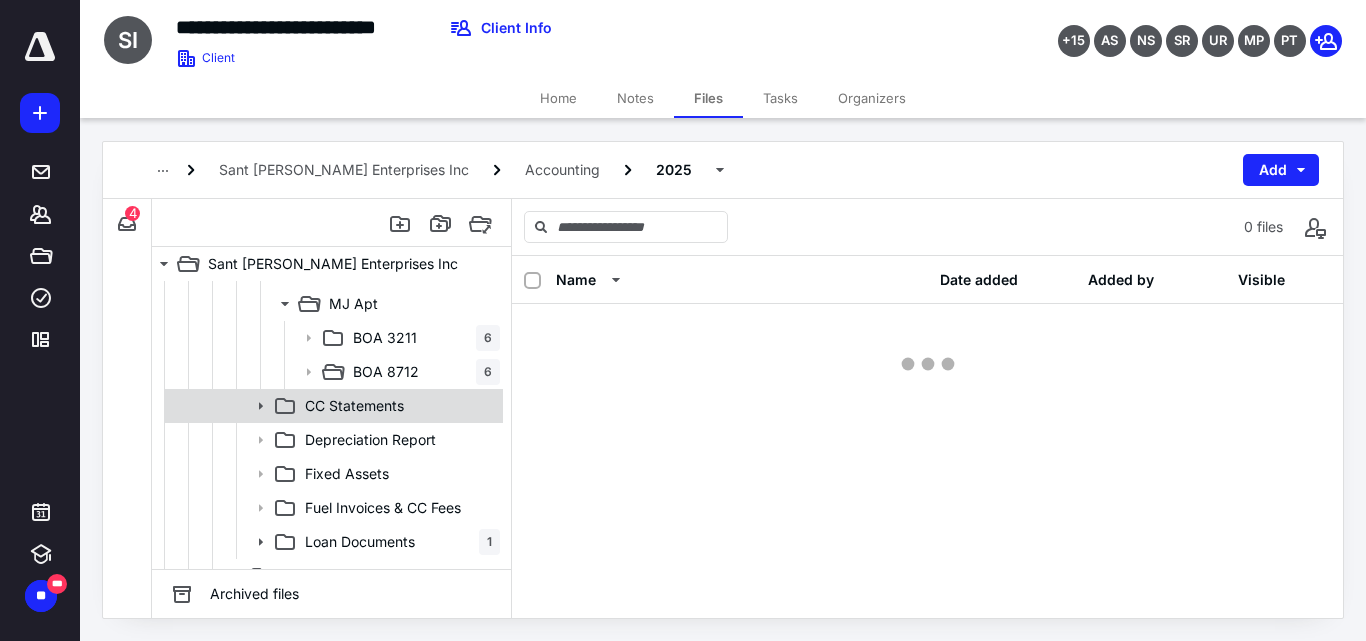 click on "CC Statements" at bounding box center (354, 406) 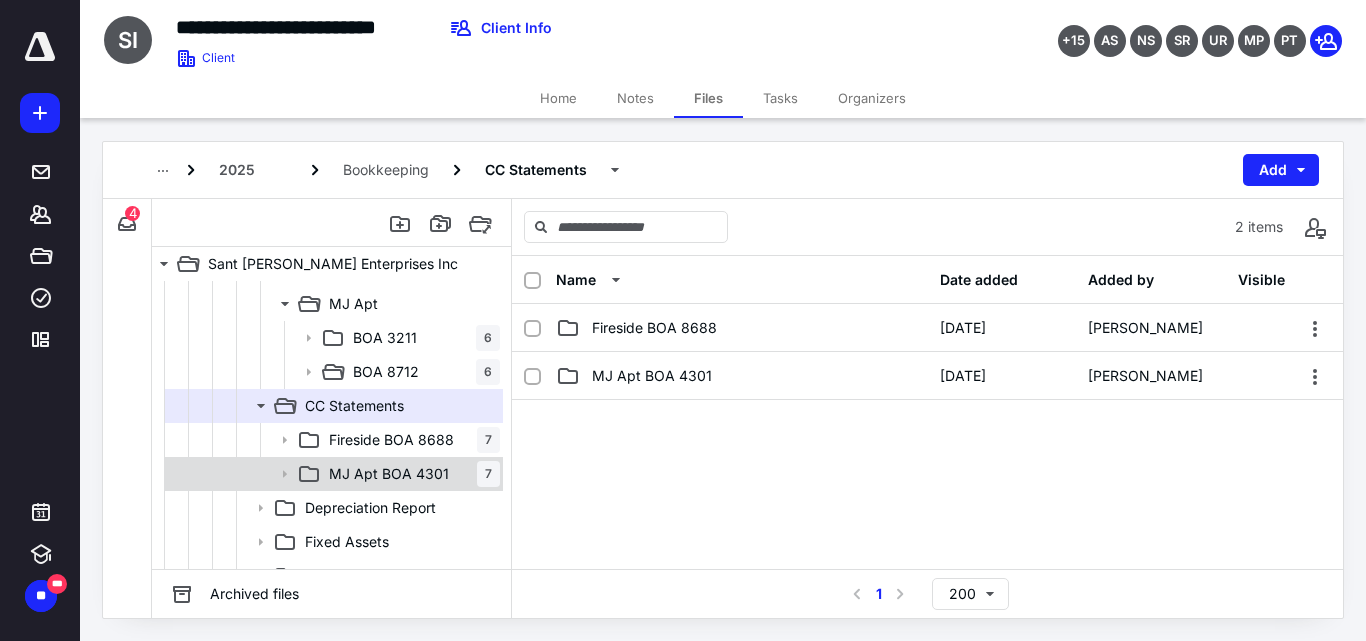 click on "MJ Apt BOA 4301 7" at bounding box center (410, 474) 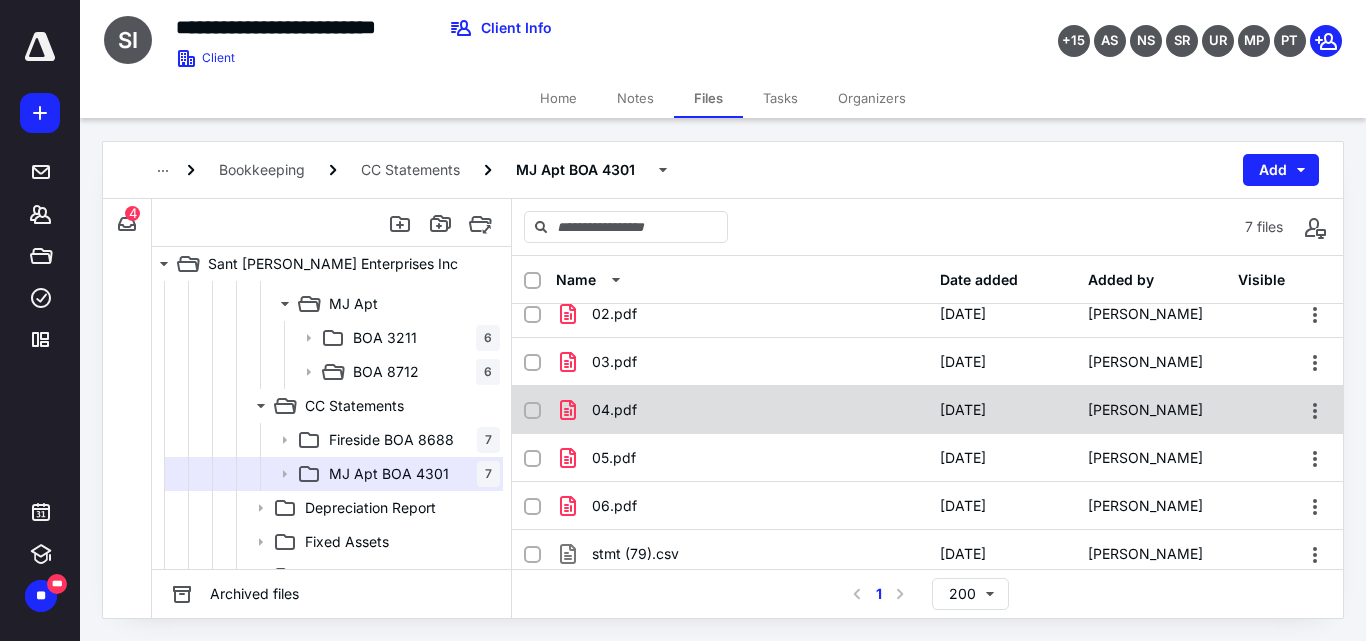 scroll, scrollTop: 71, scrollLeft: 0, axis: vertical 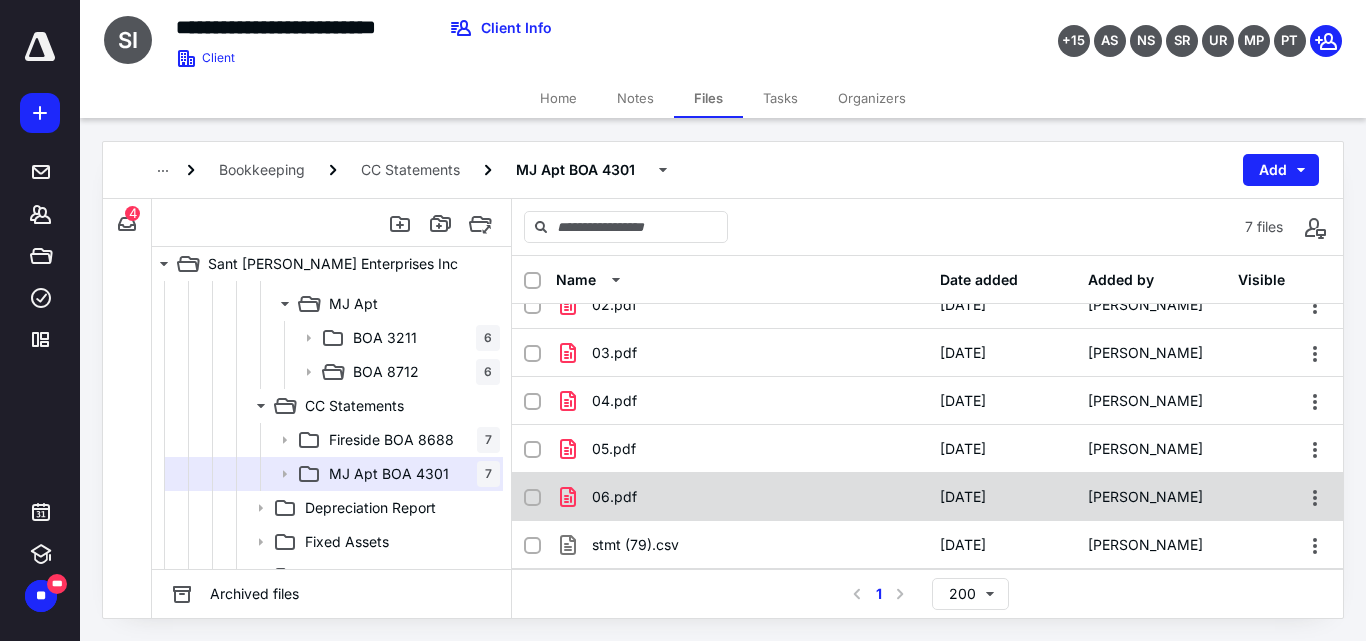 click on "06.pdf" at bounding box center (742, 497) 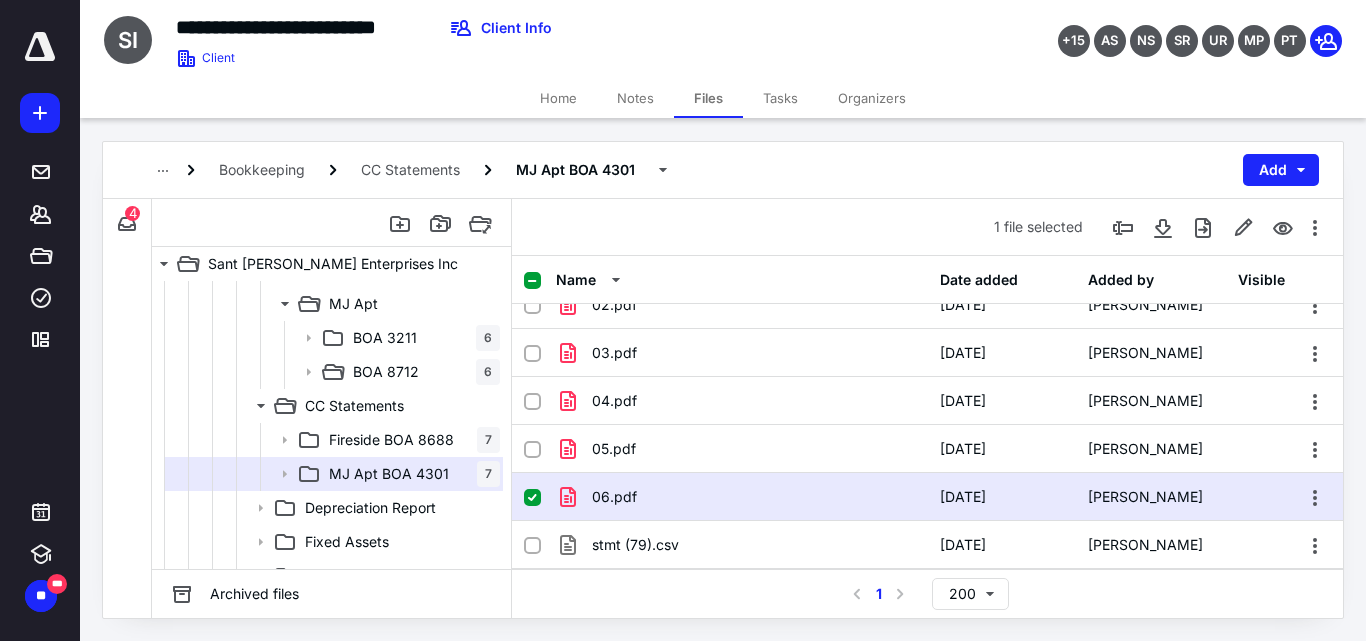 click on "06.pdf" at bounding box center (742, 497) 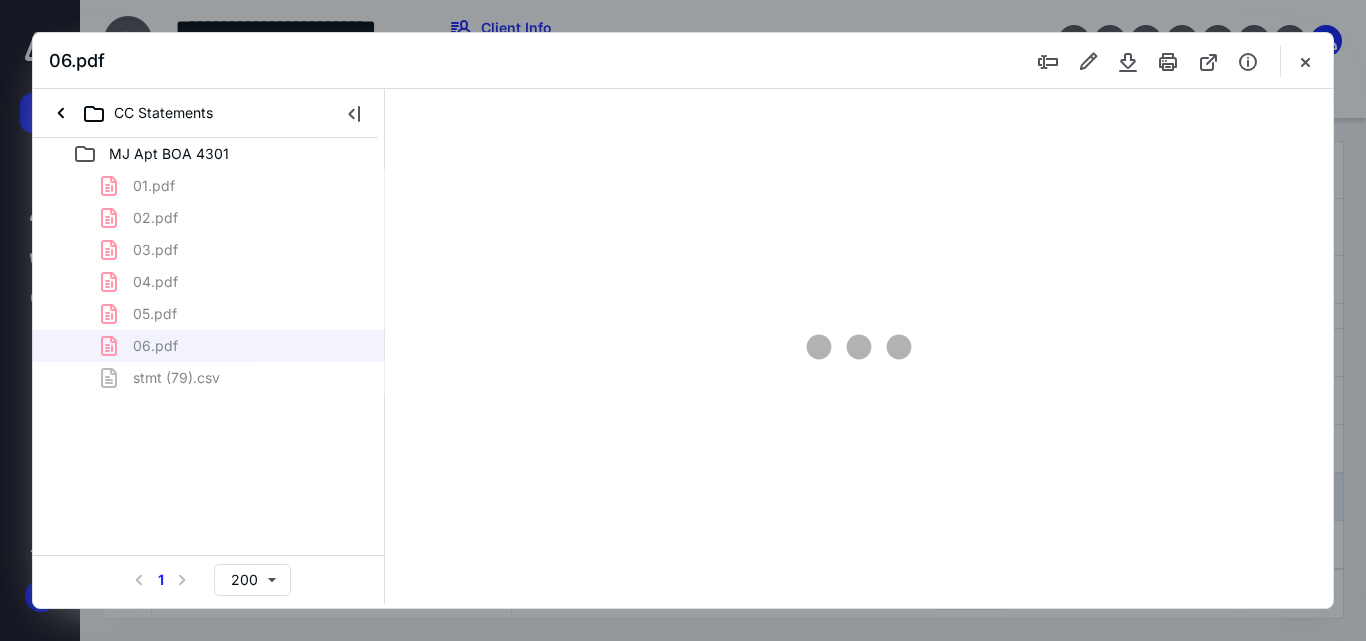 scroll, scrollTop: 0, scrollLeft: 0, axis: both 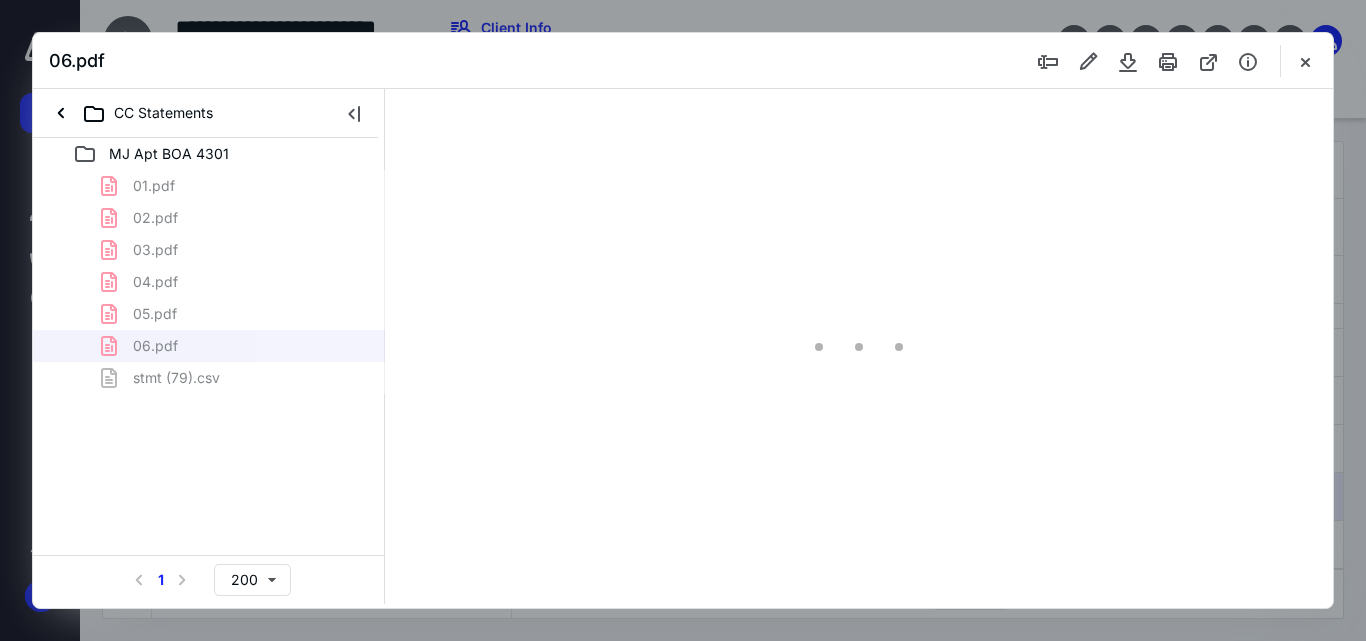 type on "55" 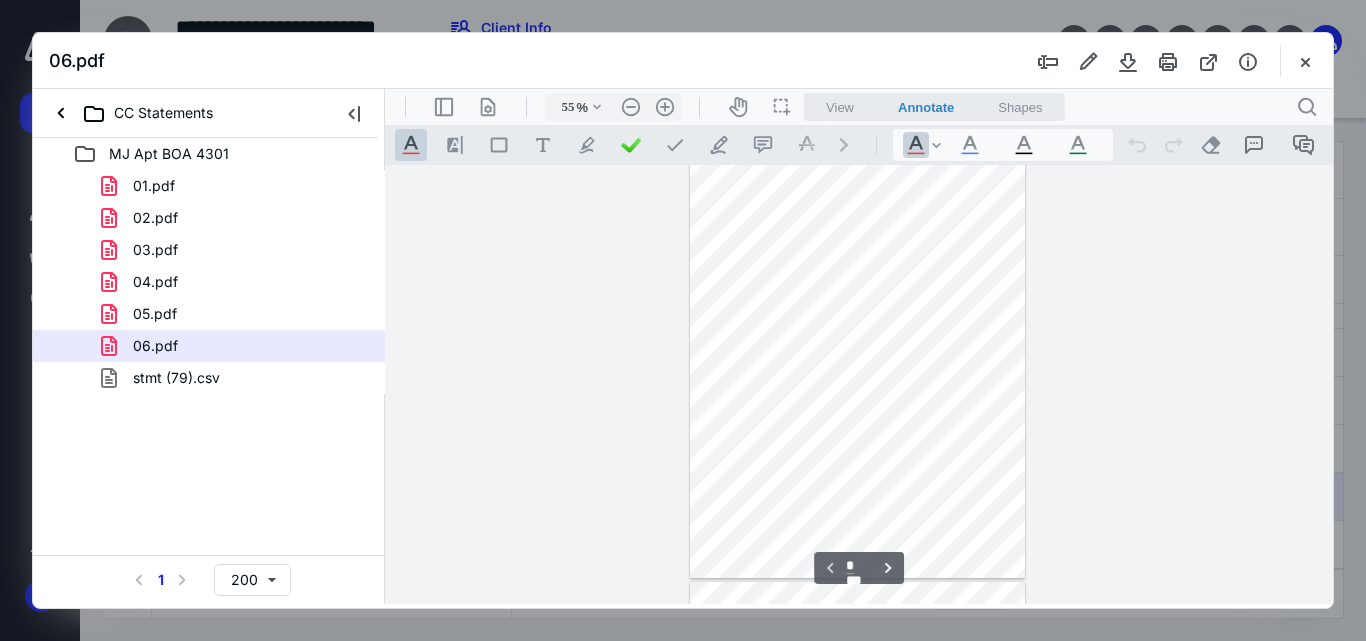 scroll, scrollTop: 0, scrollLeft: 0, axis: both 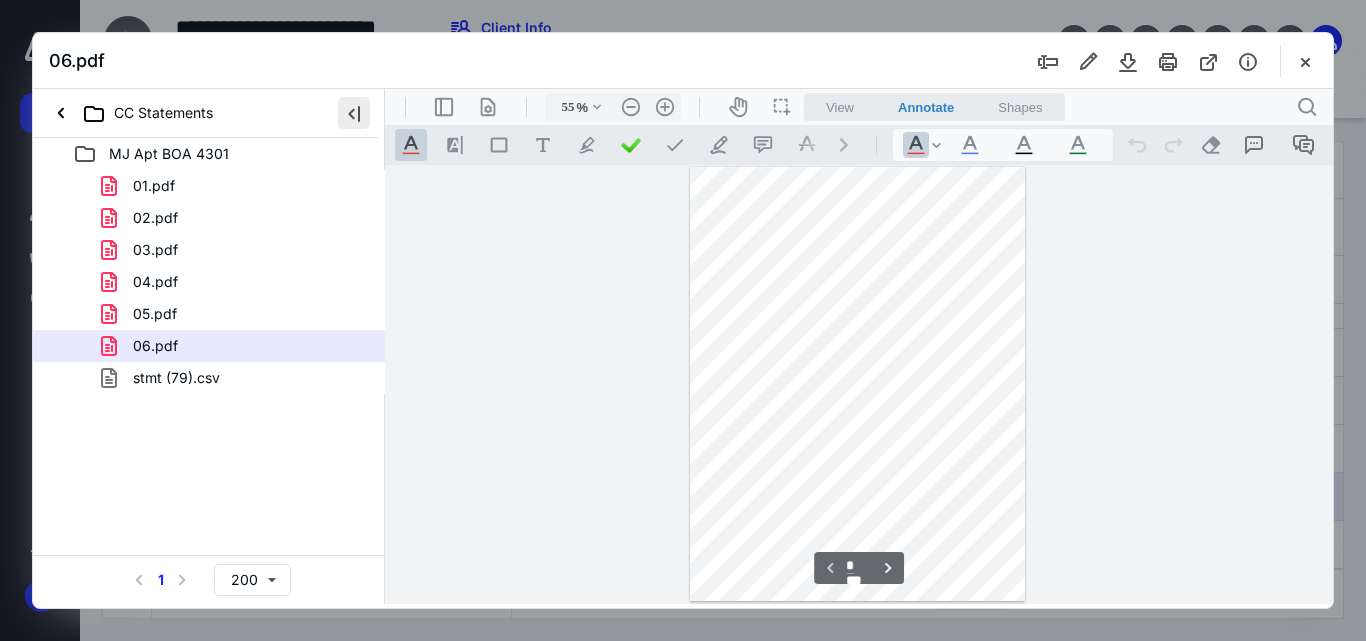 click at bounding box center [354, 113] 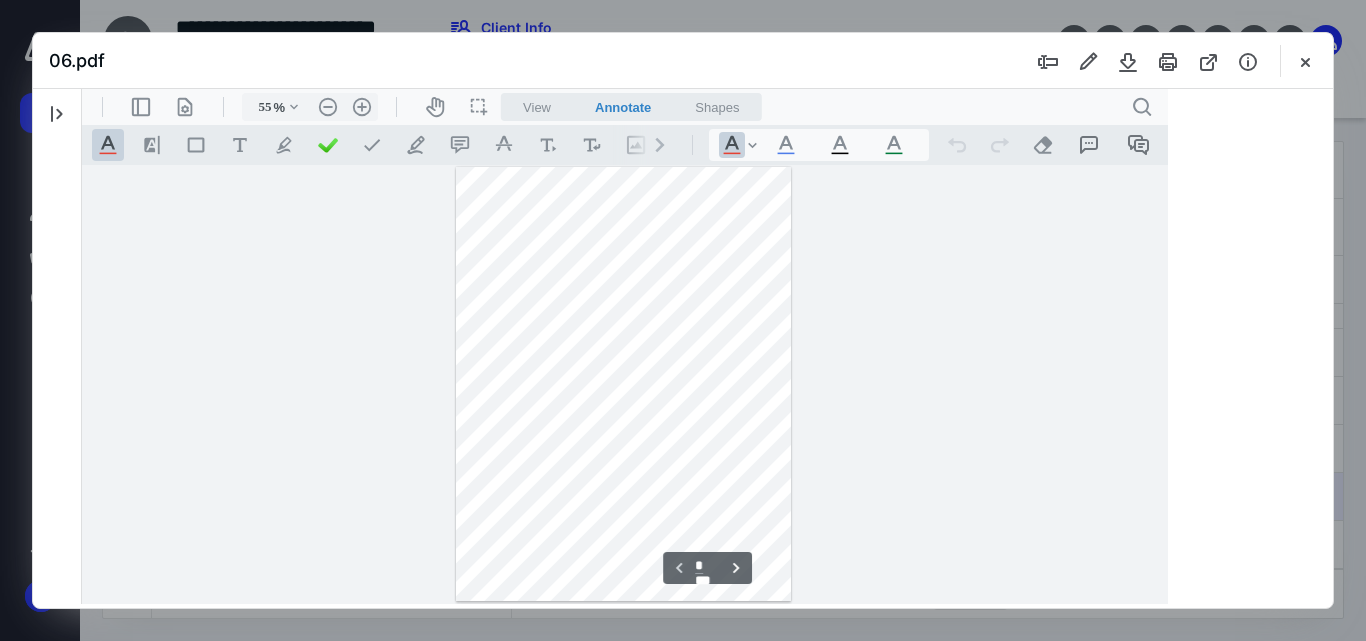 type 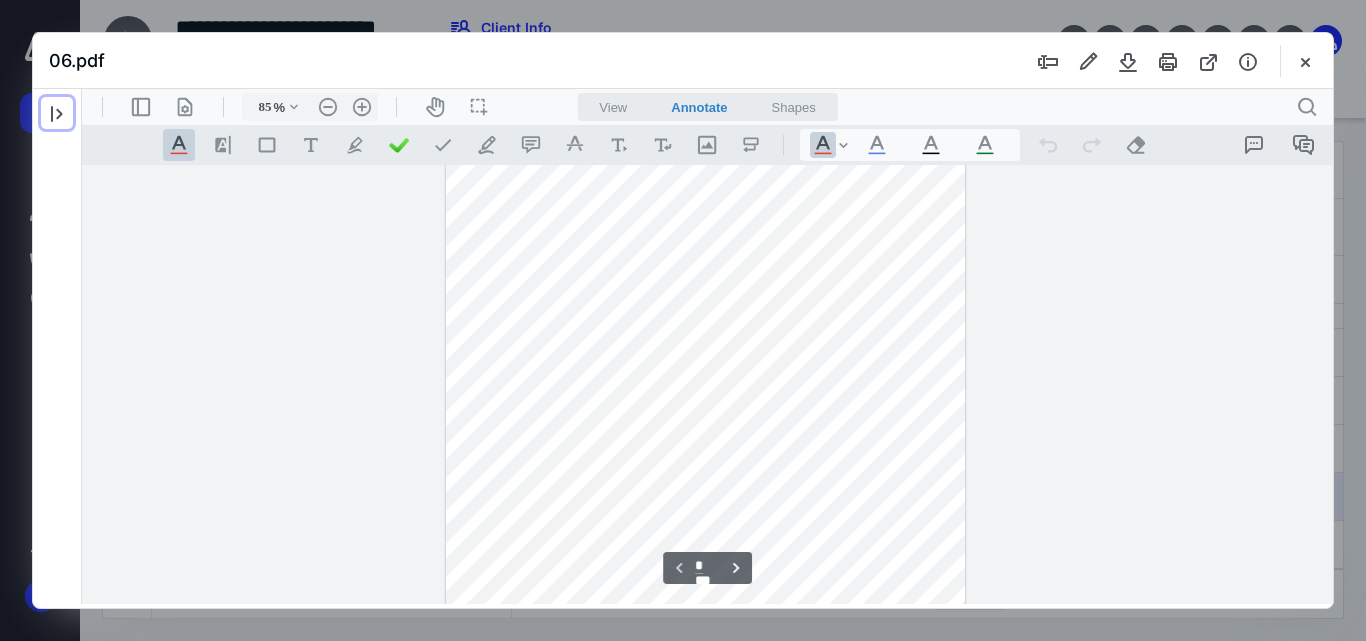 scroll, scrollTop: 0, scrollLeft: 0, axis: both 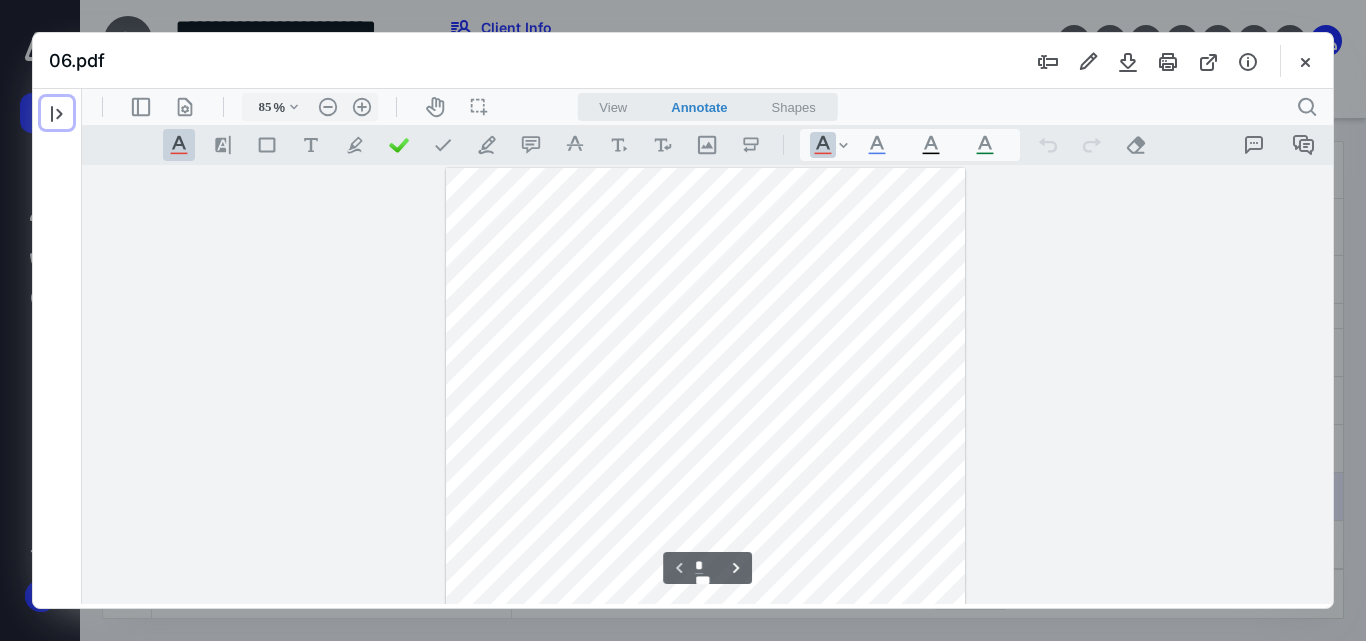 type on "160" 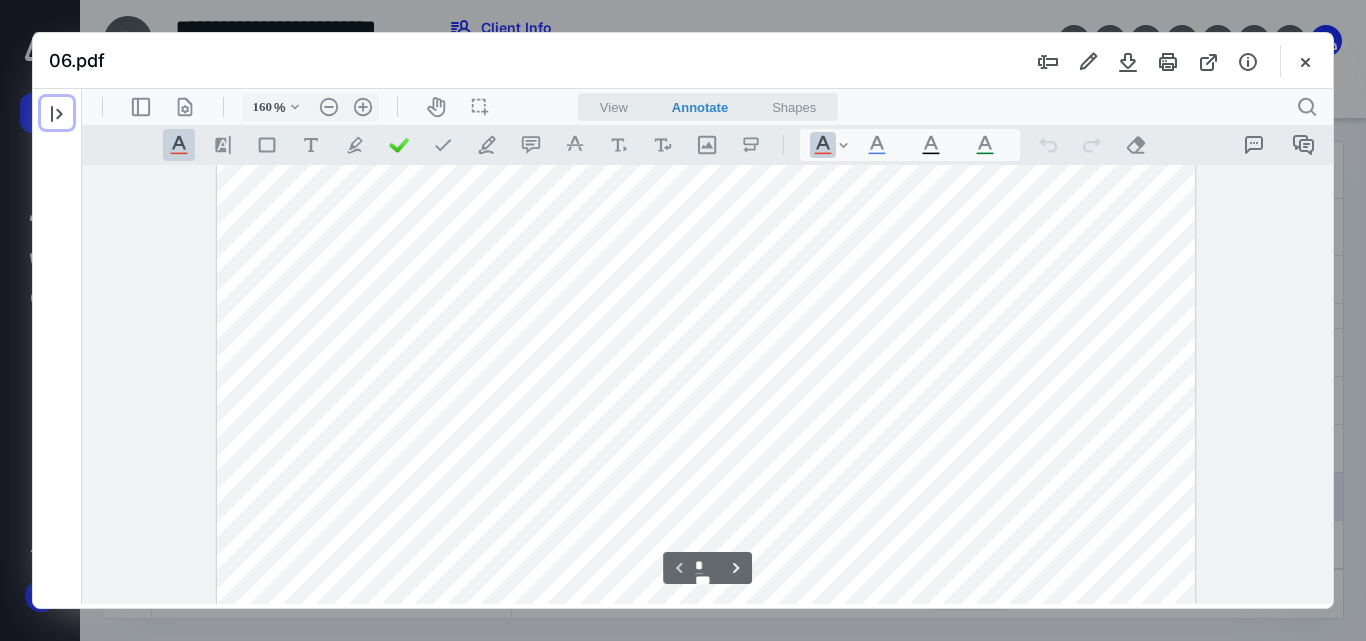 scroll, scrollTop: 652, scrollLeft: 0, axis: vertical 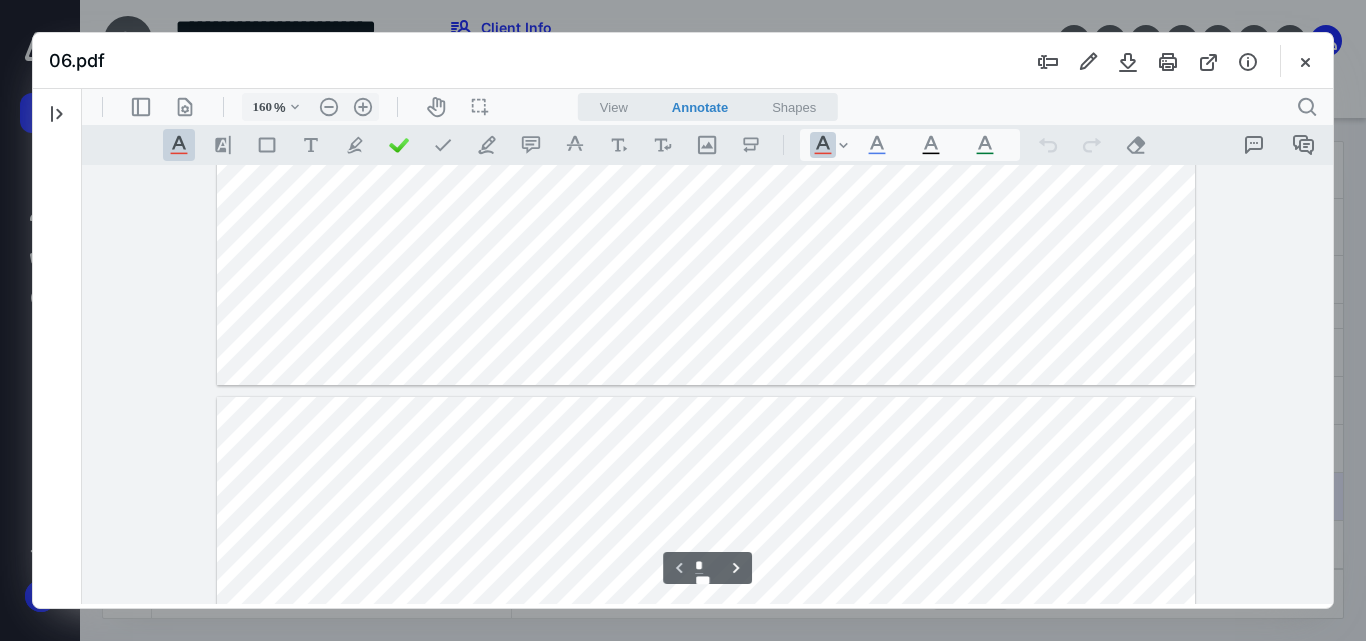 type on "*" 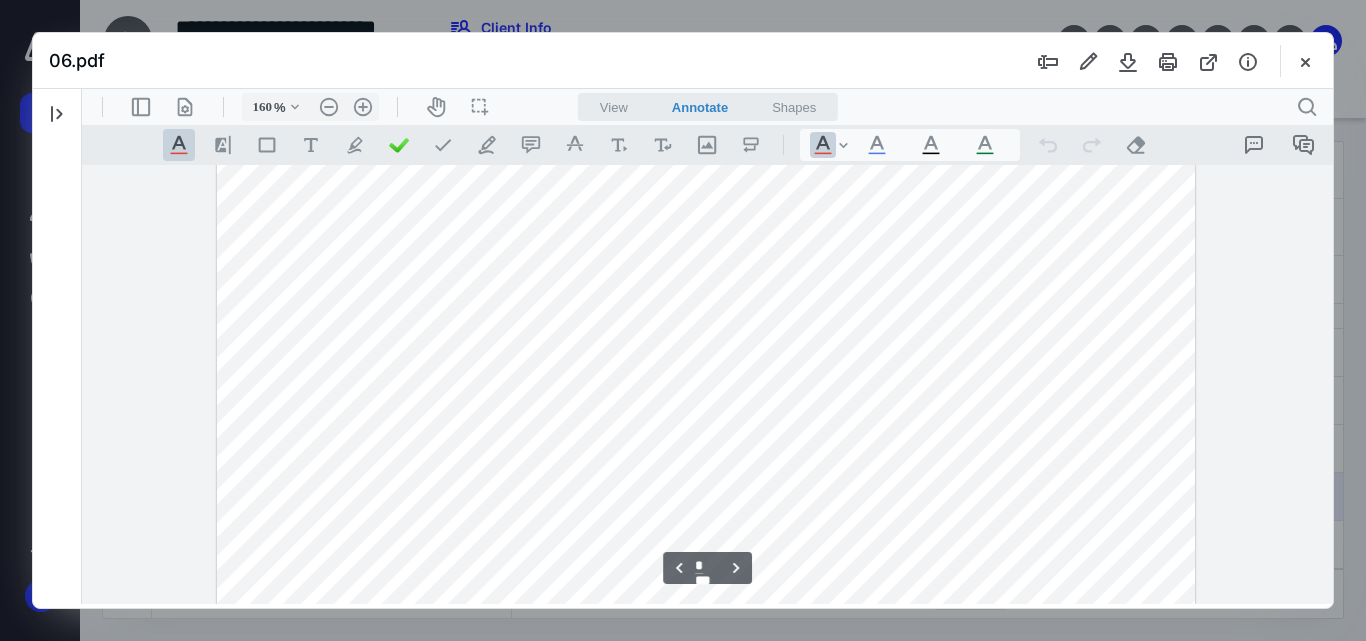 scroll, scrollTop: 2052, scrollLeft: 0, axis: vertical 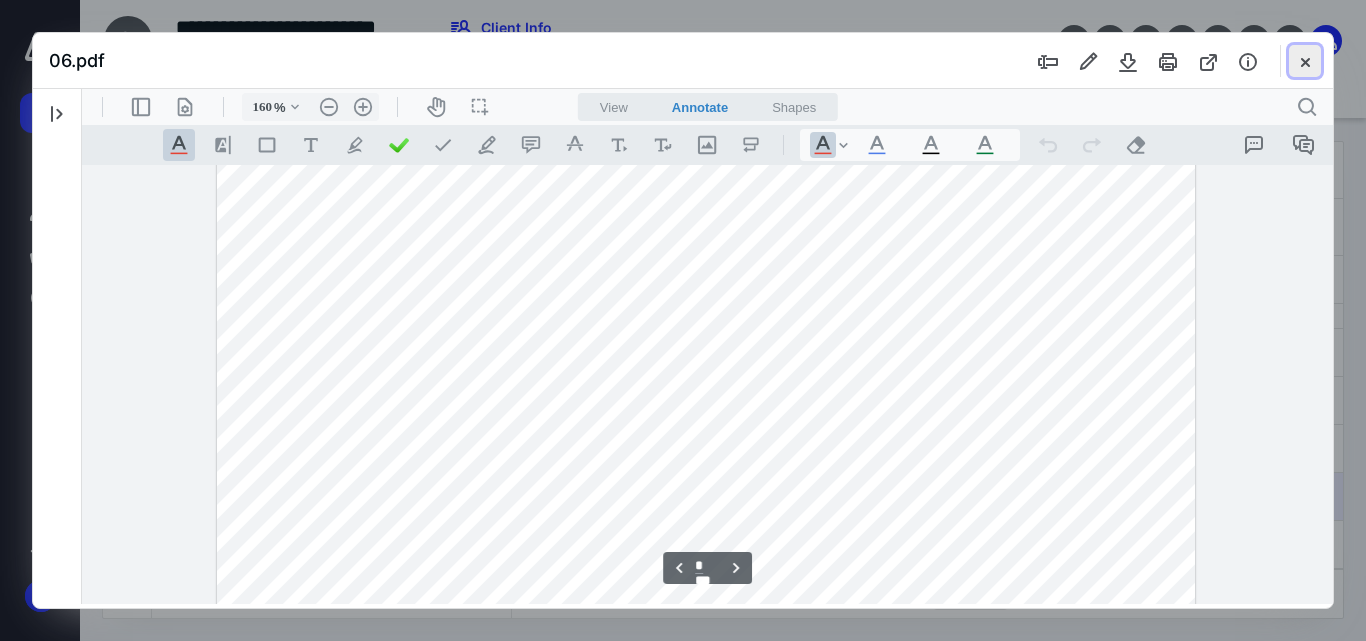 click at bounding box center [1305, 61] 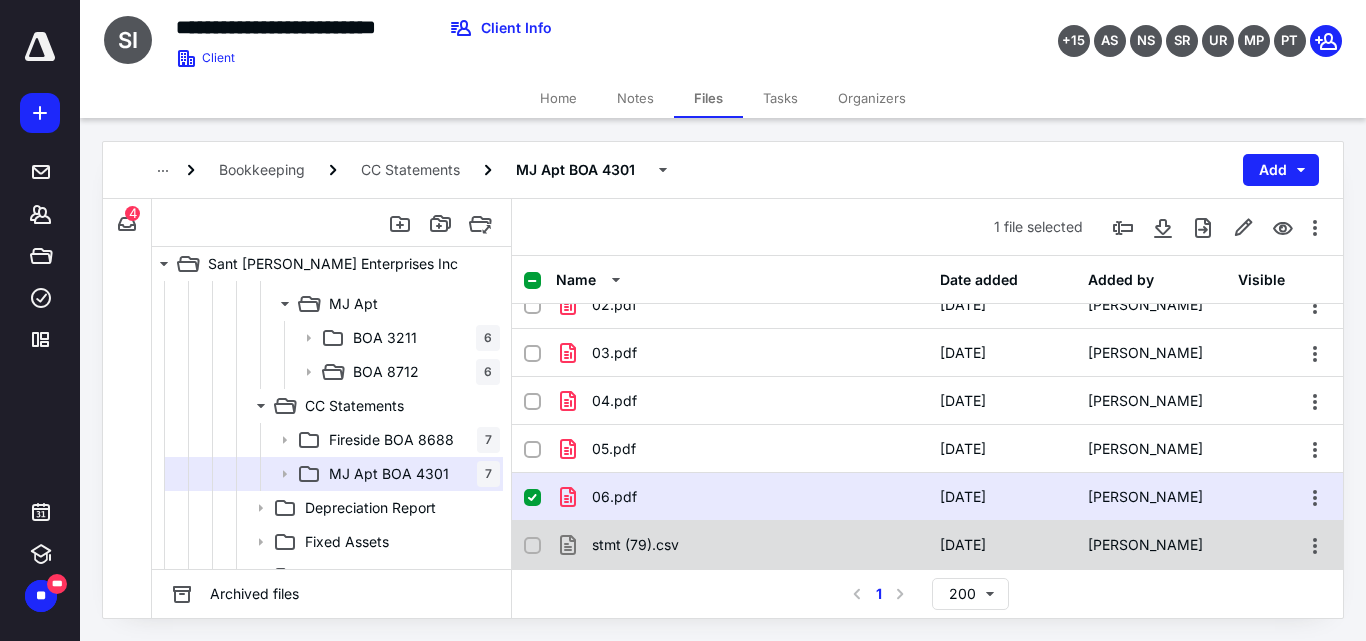 click on "stmt (79).csv" at bounding box center [742, 545] 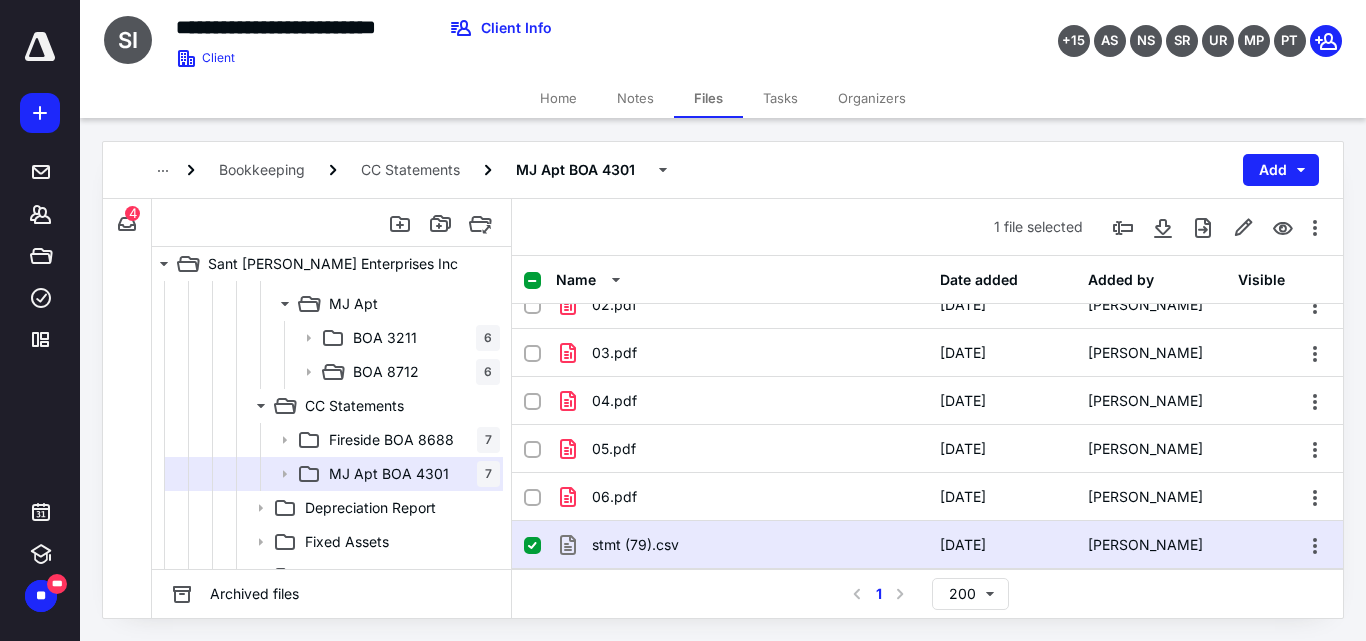 click on "stmt (79).csv" at bounding box center [742, 545] 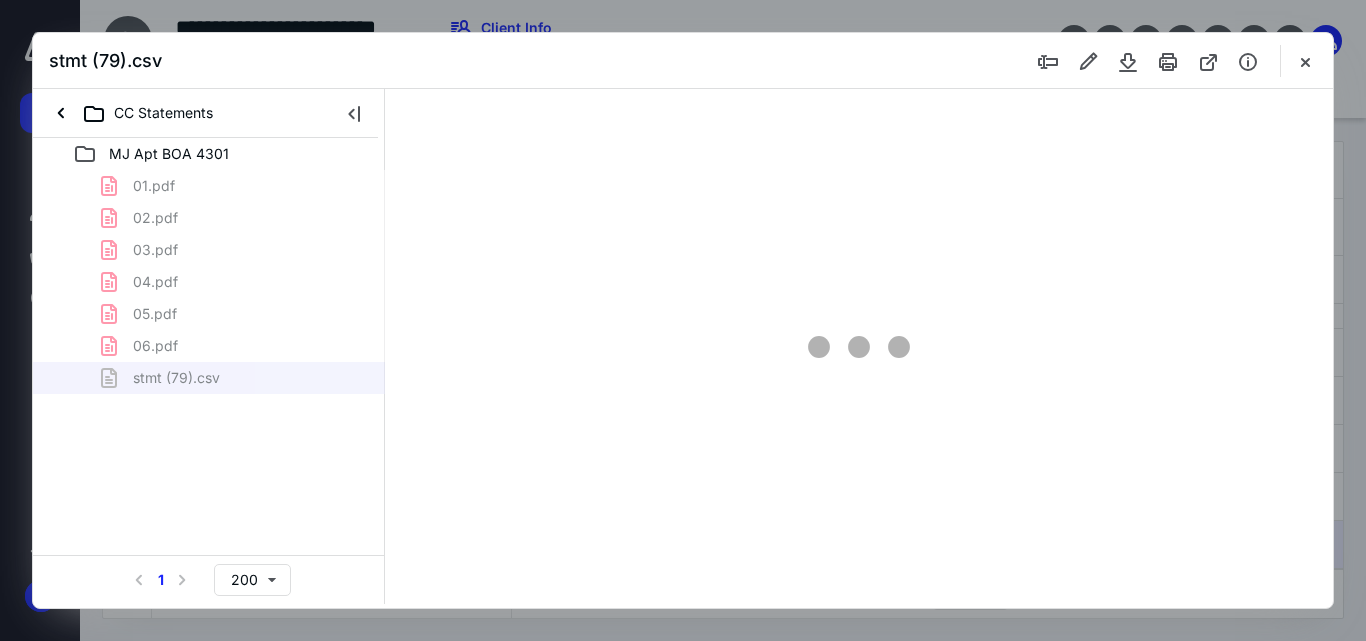 scroll, scrollTop: 0, scrollLeft: 0, axis: both 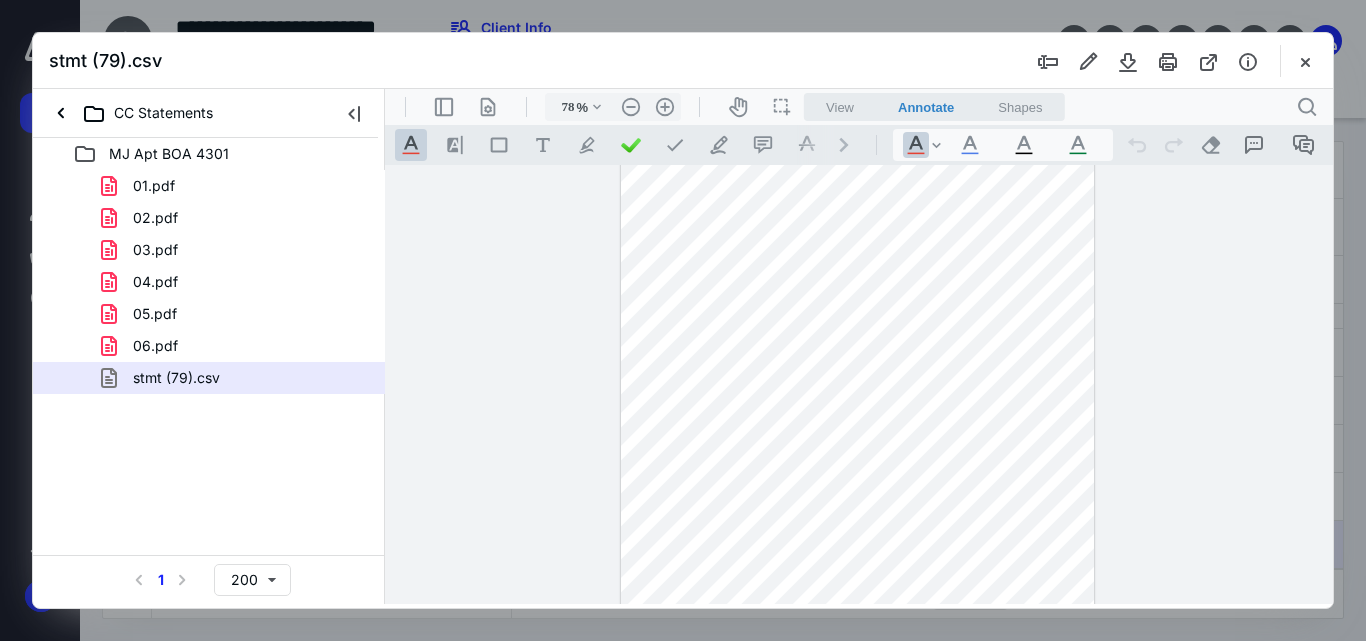 type on "110" 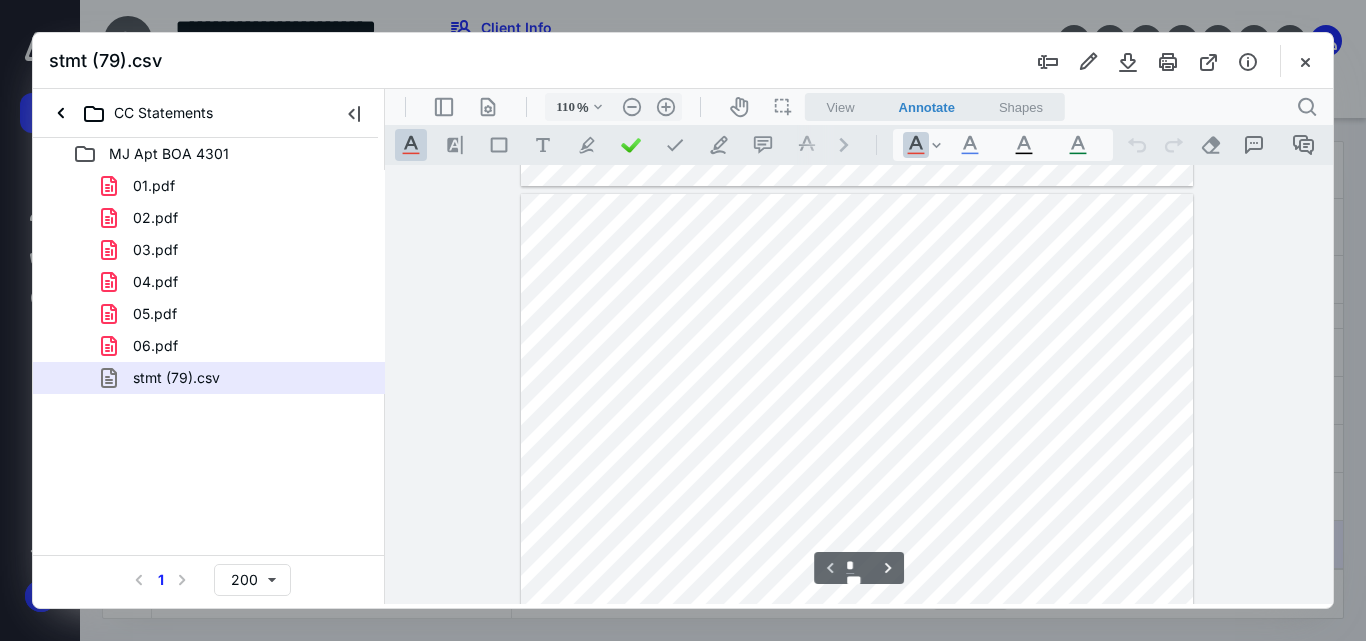 scroll, scrollTop: 855, scrollLeft: 0, axis: vertical 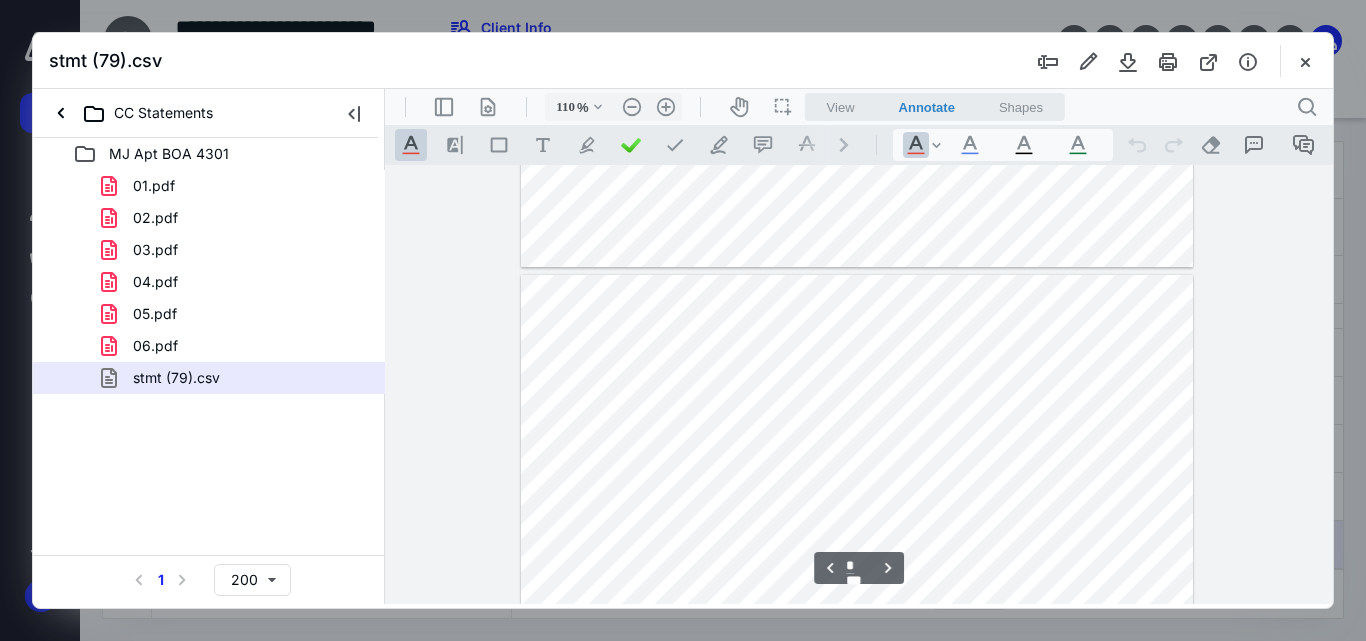 type on "*" 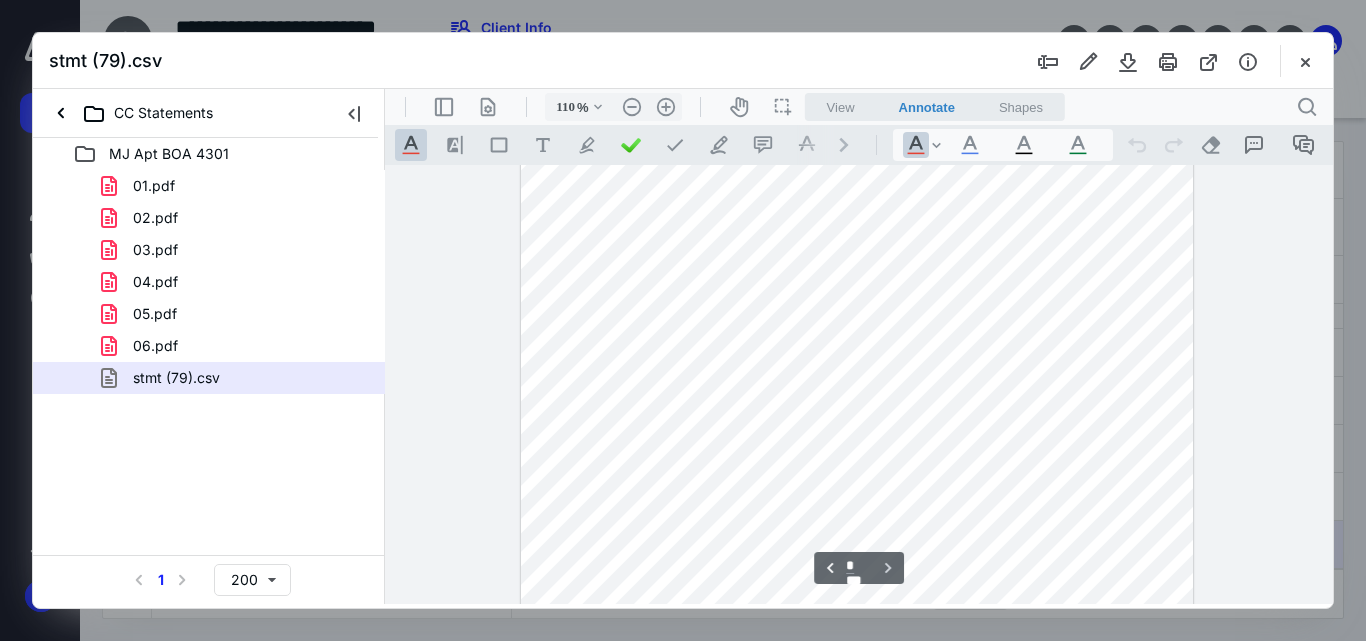 scroll, scrollTop: 2195, scrollLeft: 0, axis: vertical 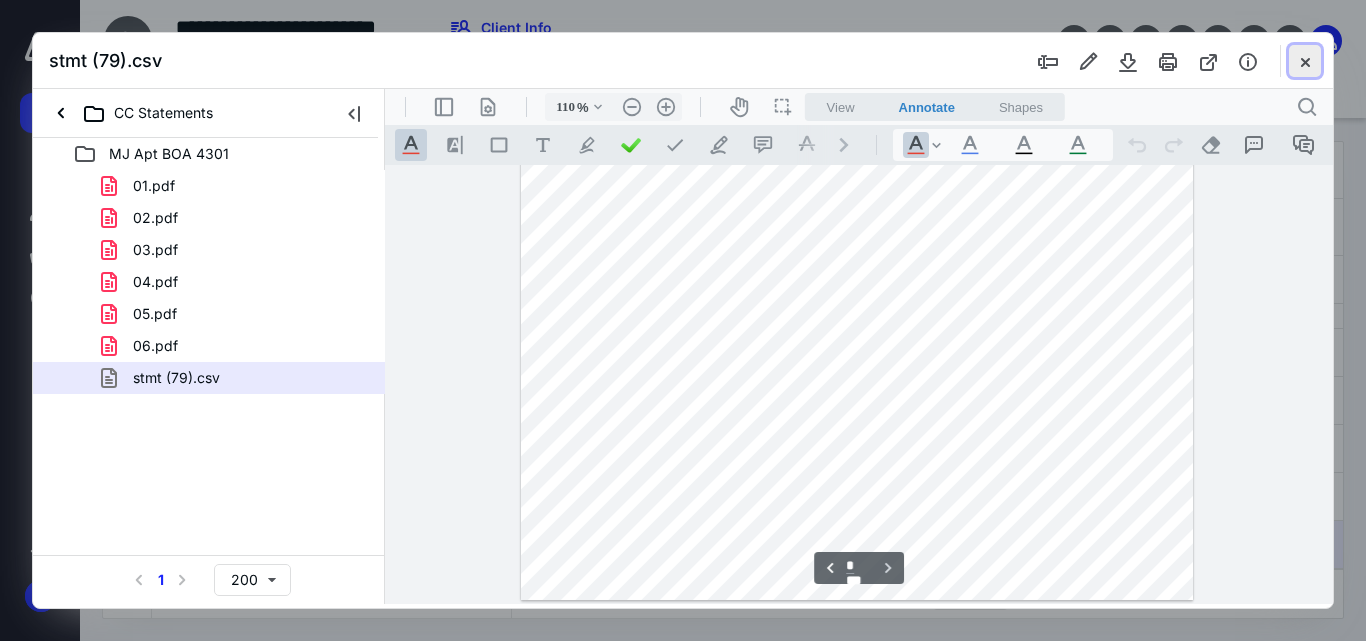 click at bounding box center (1305, 61) 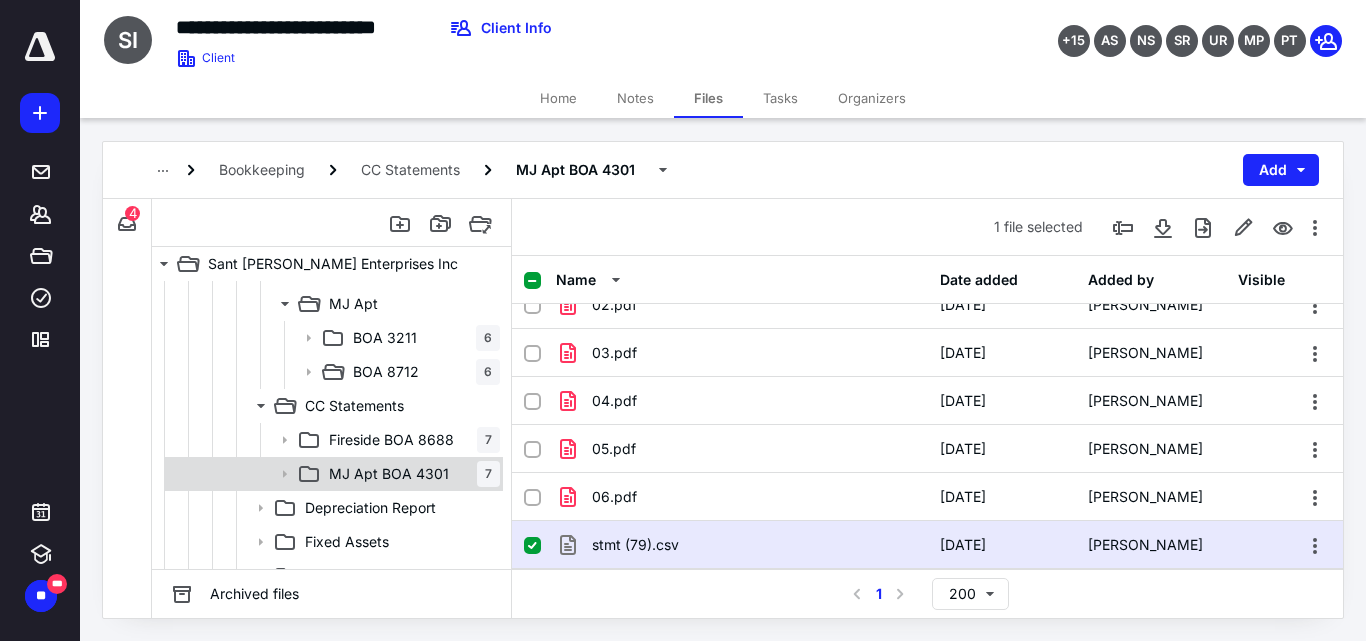 scroll, scrollTop: 100, scrollLeft: 0, axis: vertical 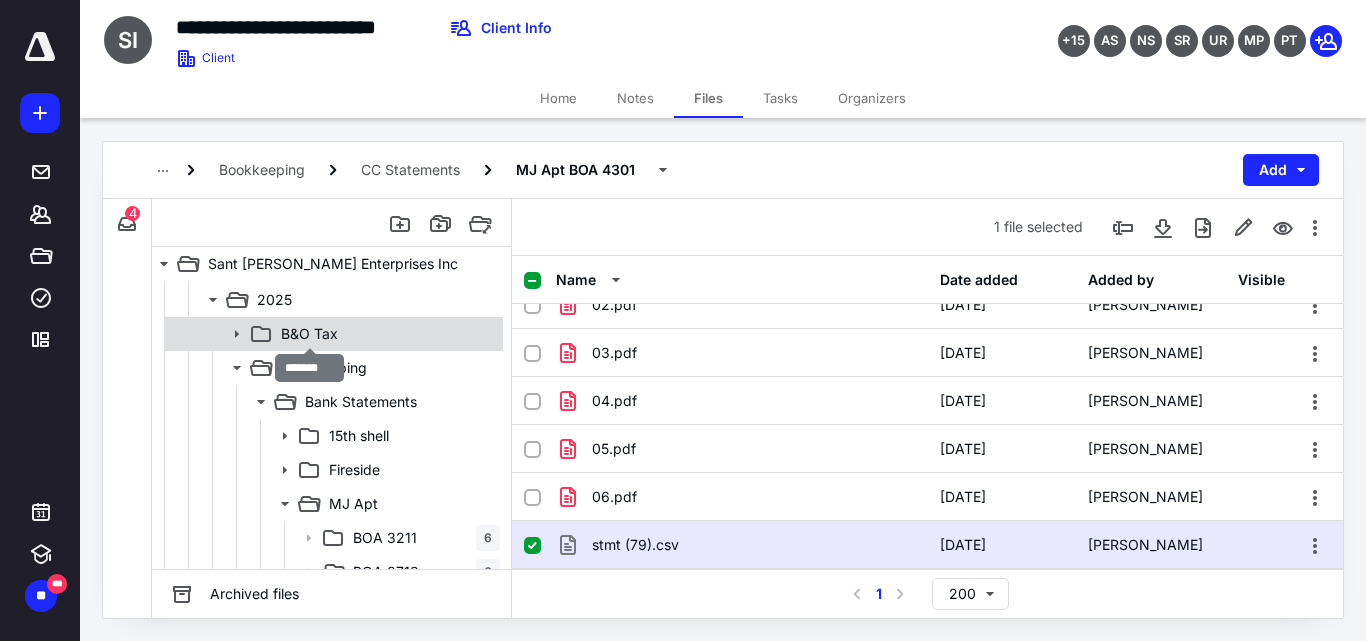 click on "B&O Tax" at bounding box center [309, 334] 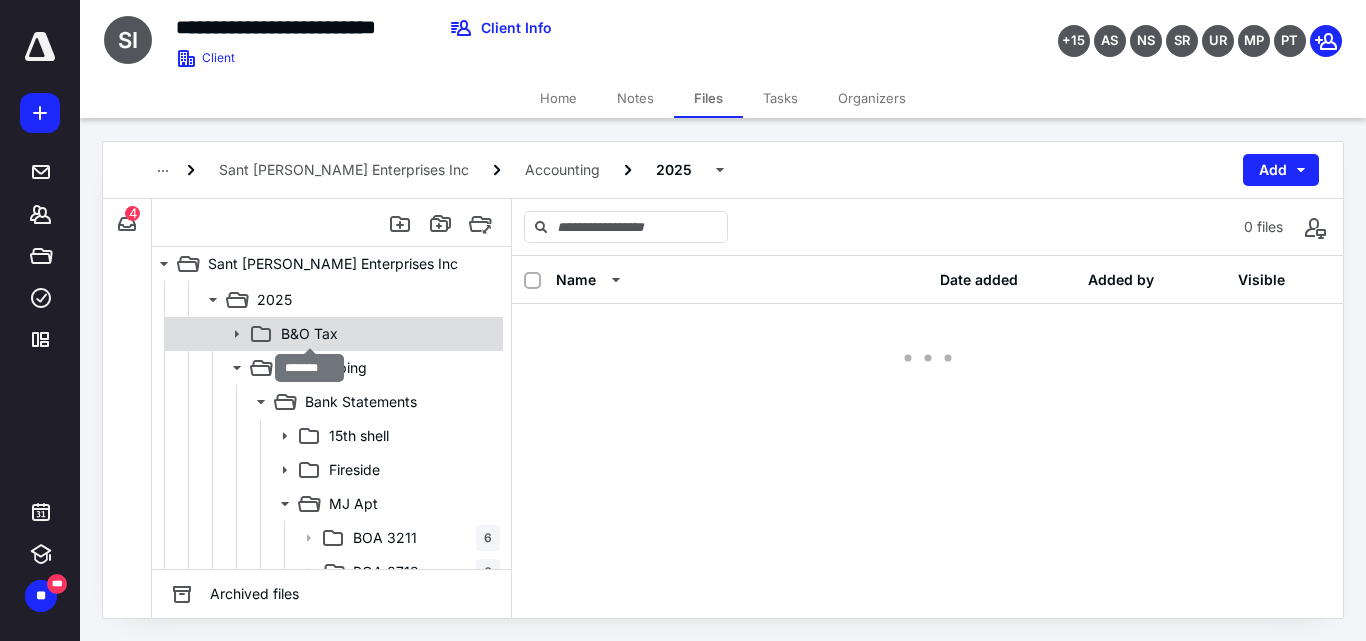 scroll, scrollTop: 0, scrollLeft: 0, axis: both 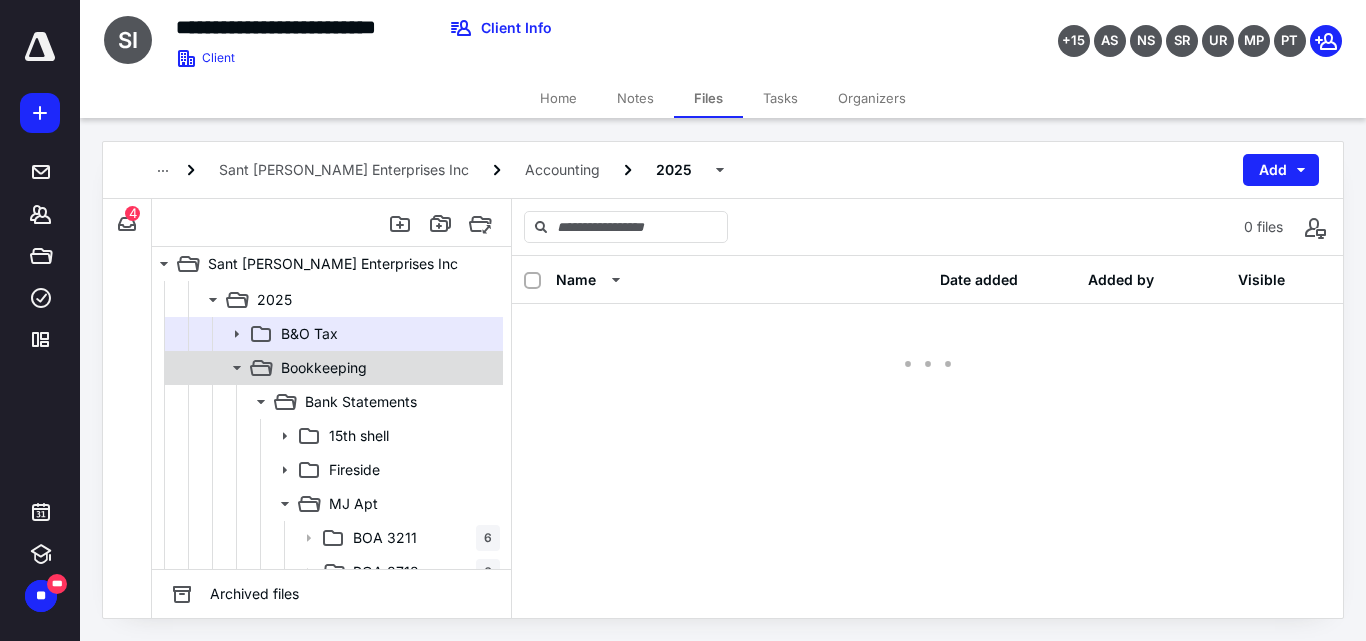 click on "Bookkeeping" at bounding box center (324, 368) 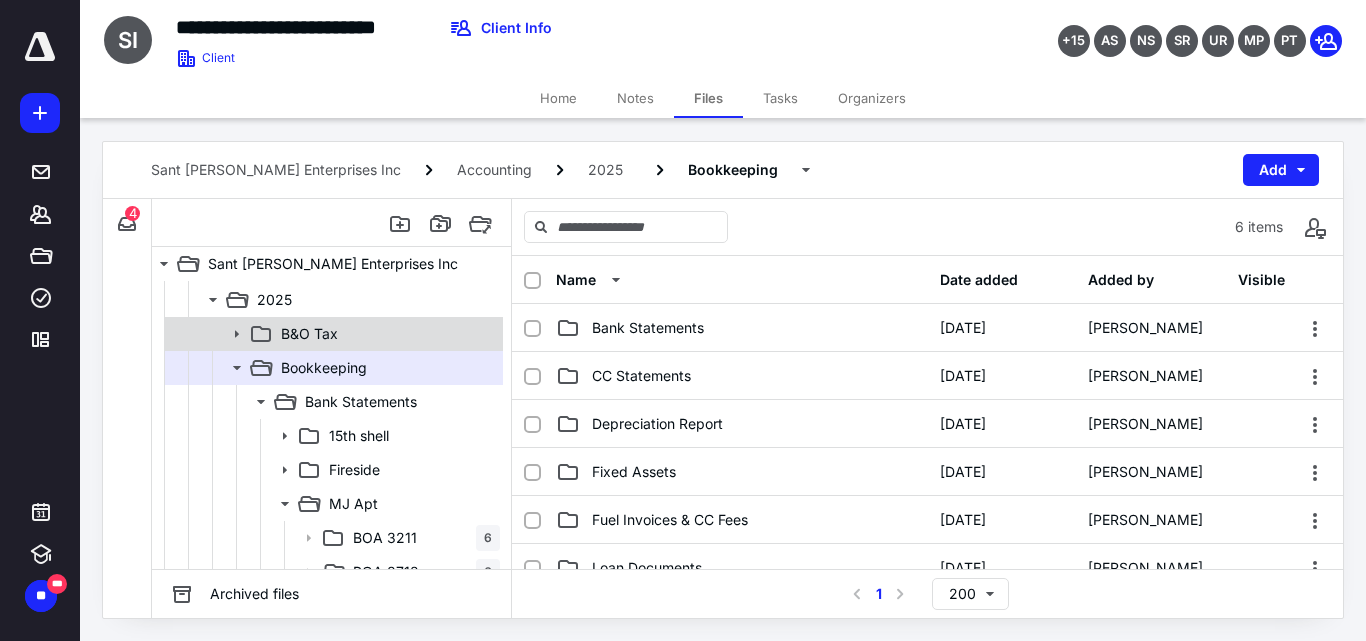click on "B&O Tax" at bounding box center (386, 334) 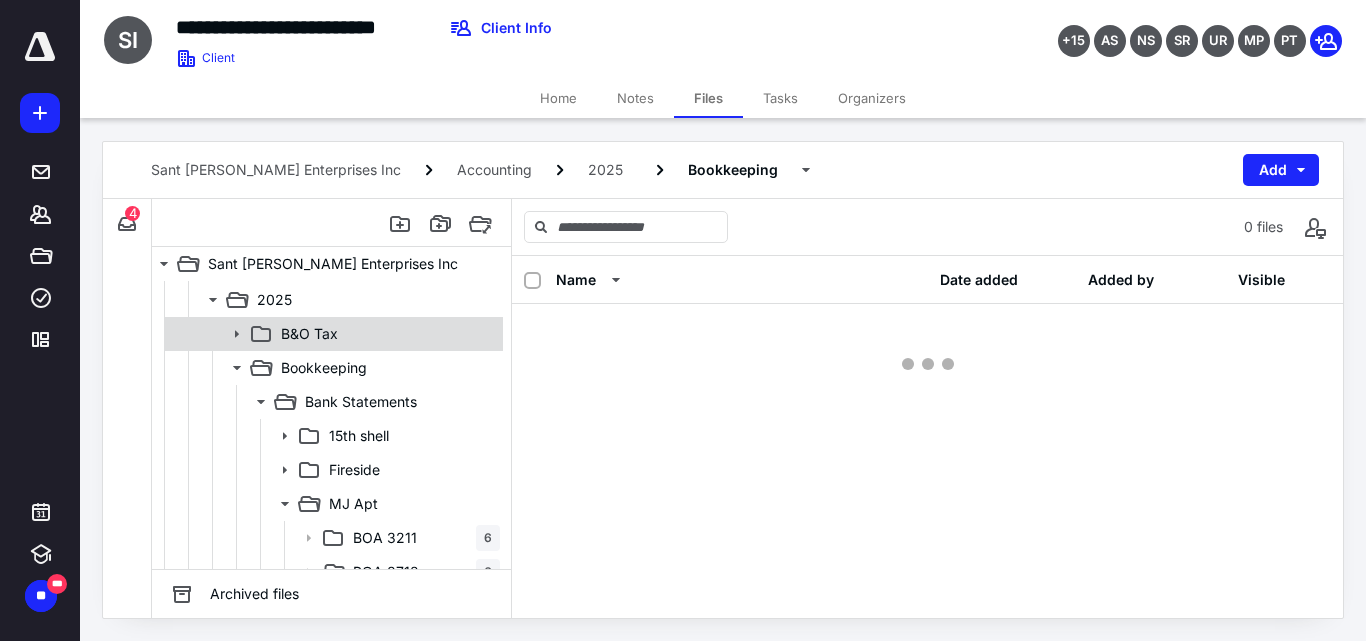 click on "B&O Tax" at bounding box center [386, 334] 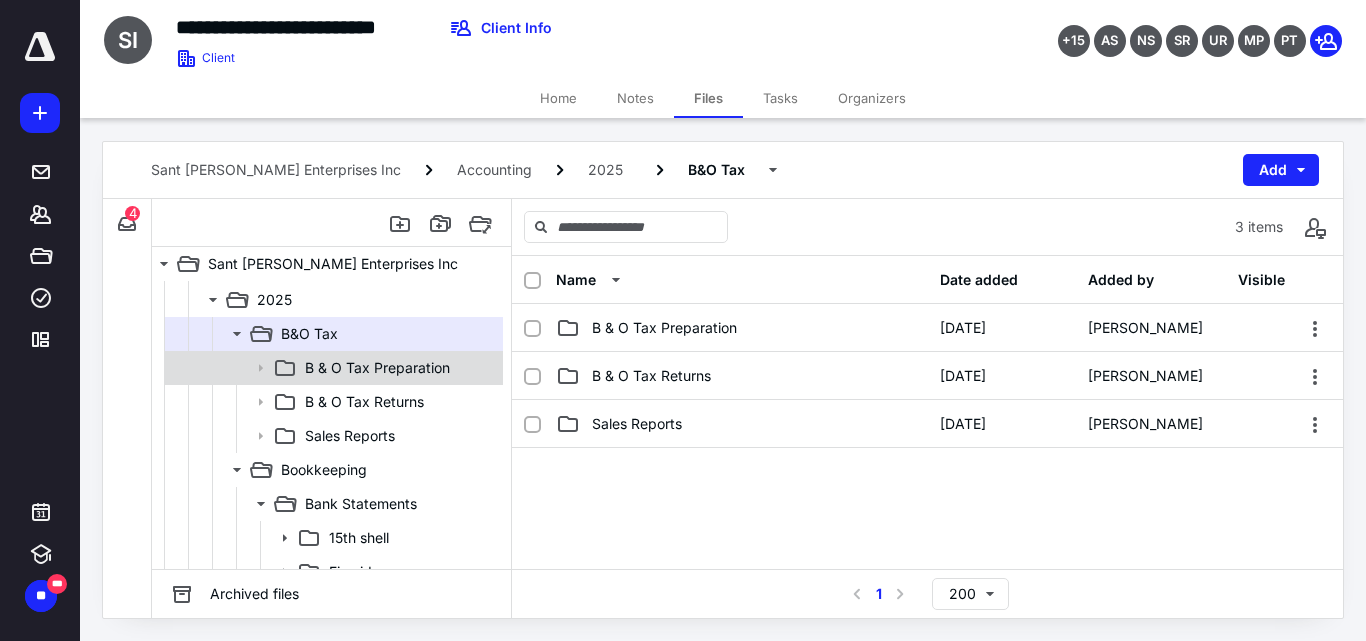 click on "B & O Tax Preparation" at bounding box center [377, 368] 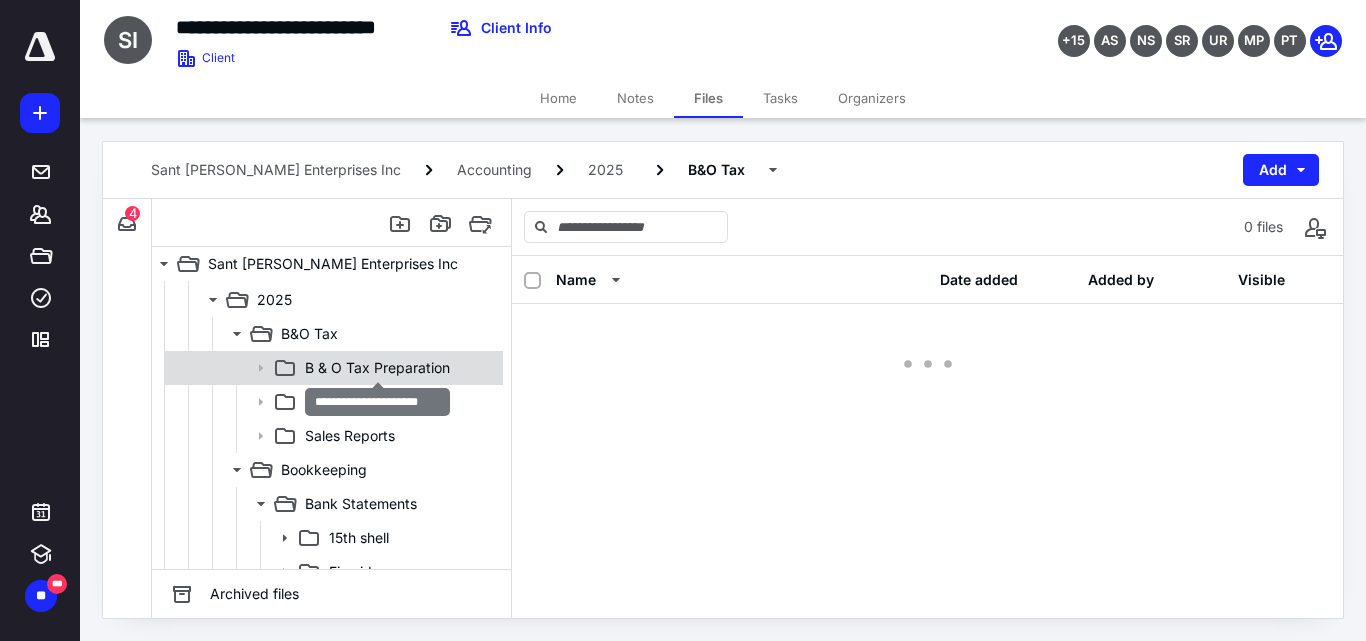 click on "B & O Tax Preparation" at bounding box center [377, 368] 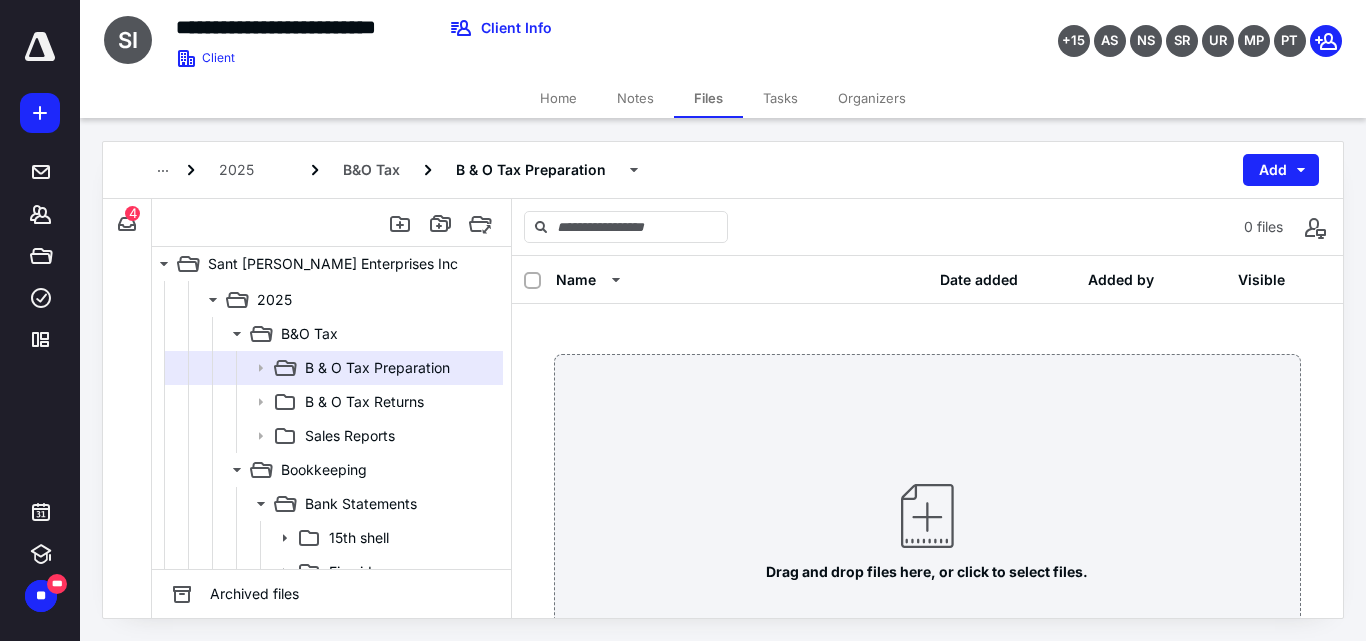 click on "B & O Tax Returns" at bounding box center [364, 402] 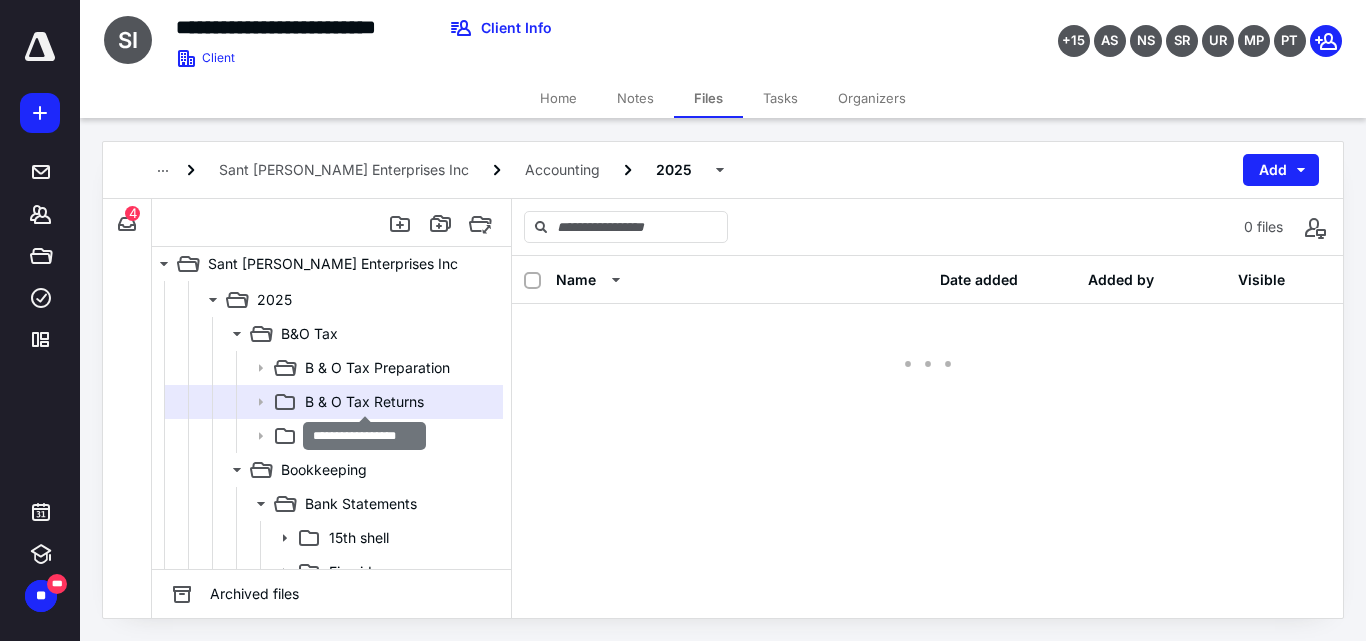 click on "B & O Tax Returns" at bounding box center (364, 402) 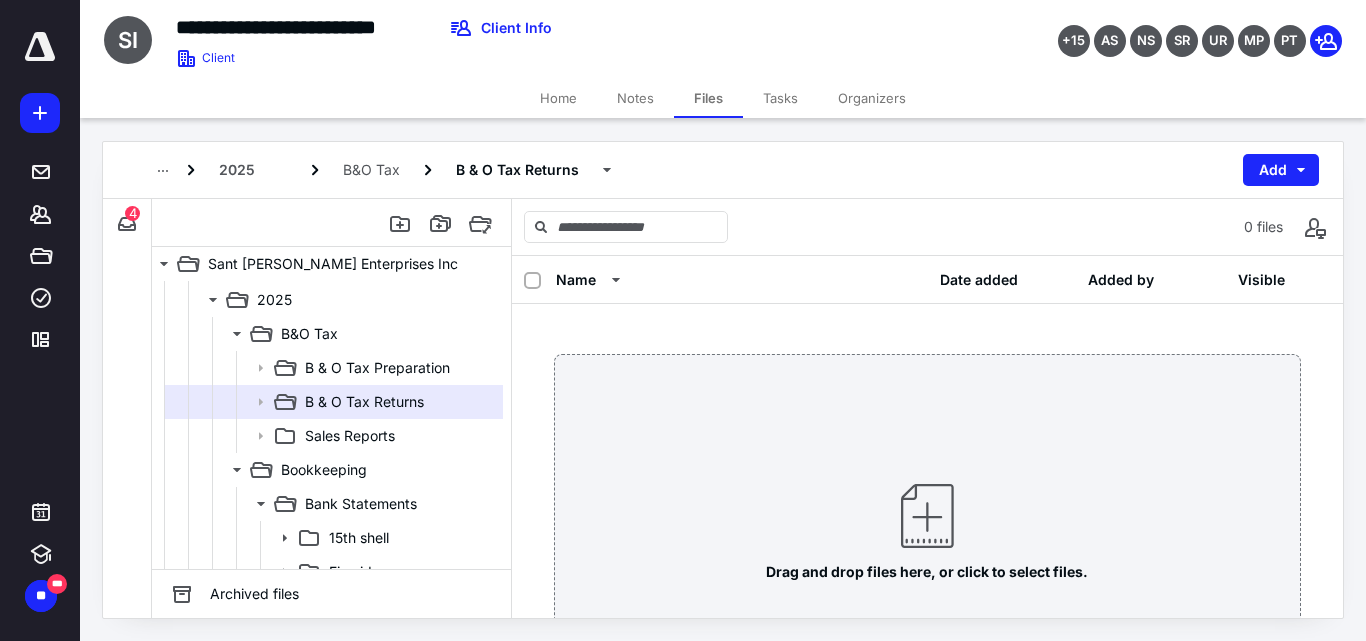 click on "Home" at bounding box center [558, 98] 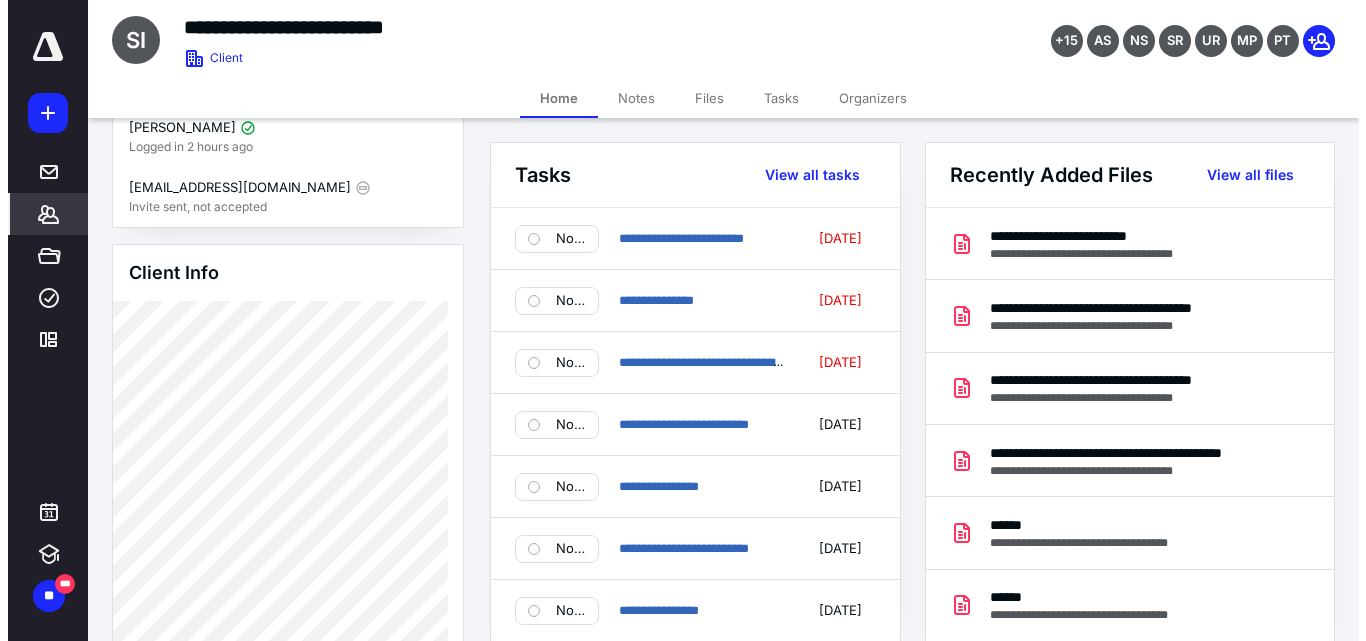 scroll, scrollTop: 0, scrollLeft: 0, axis: both 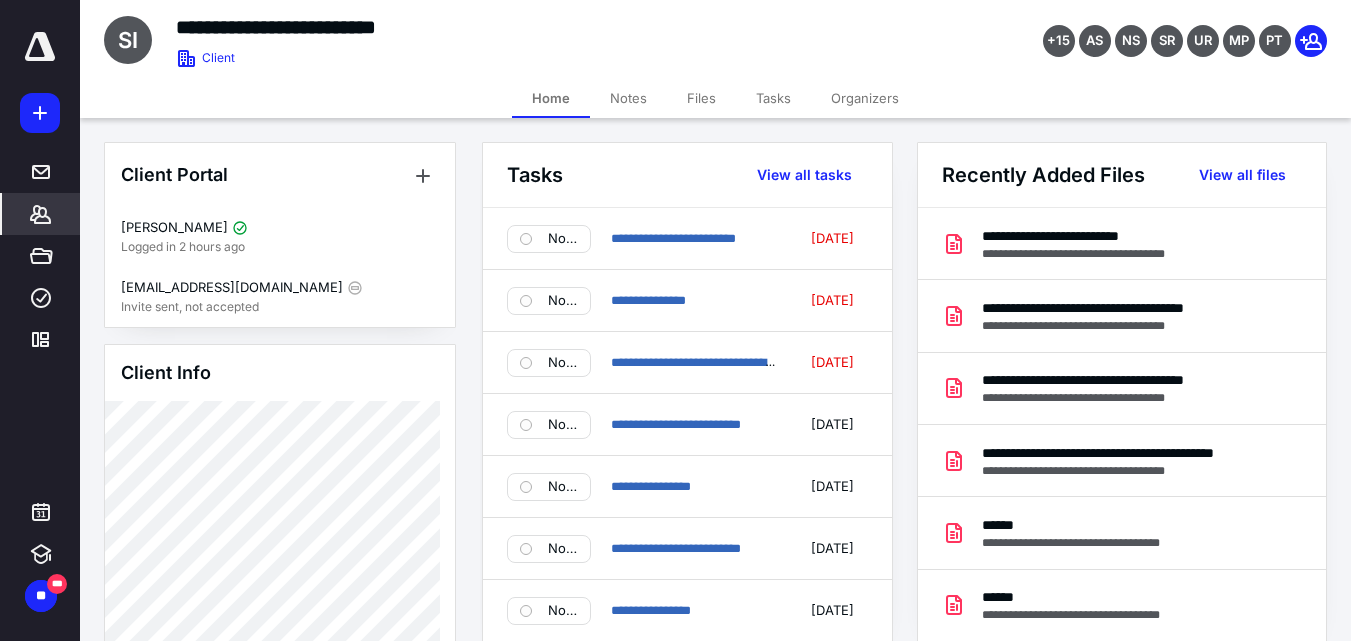 click on "Files" at bounding box center [701, 98] 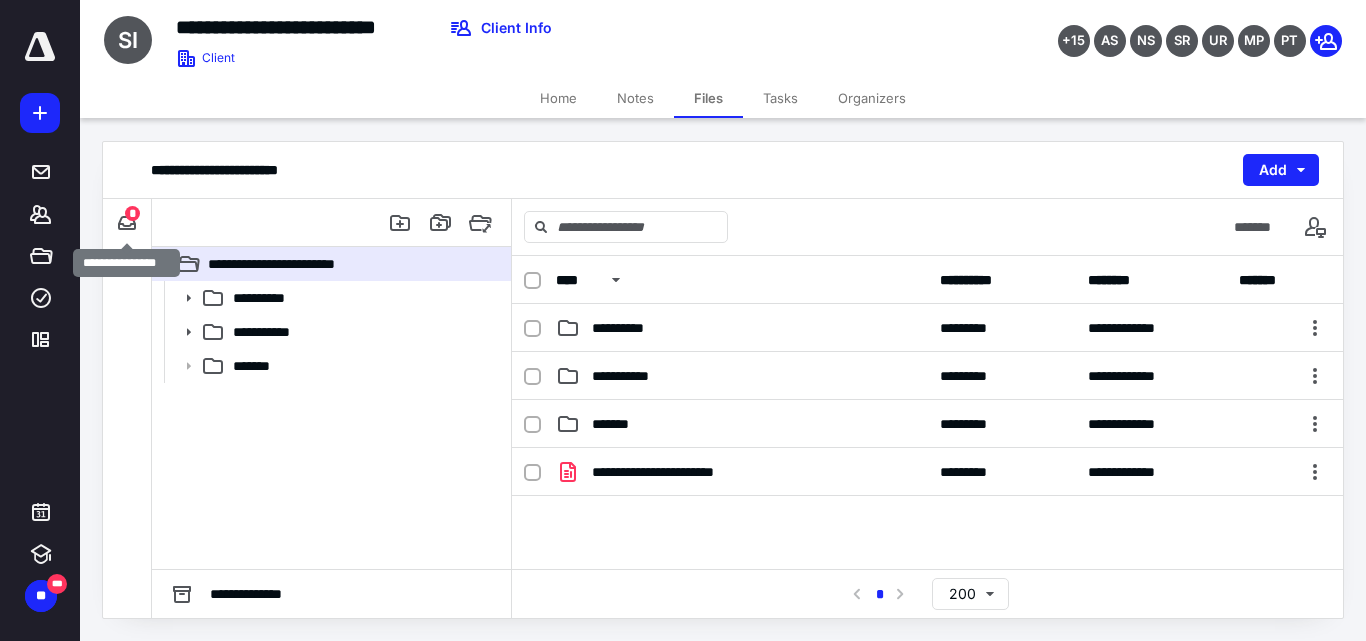 click on "*" at bounding box center (132, 213) 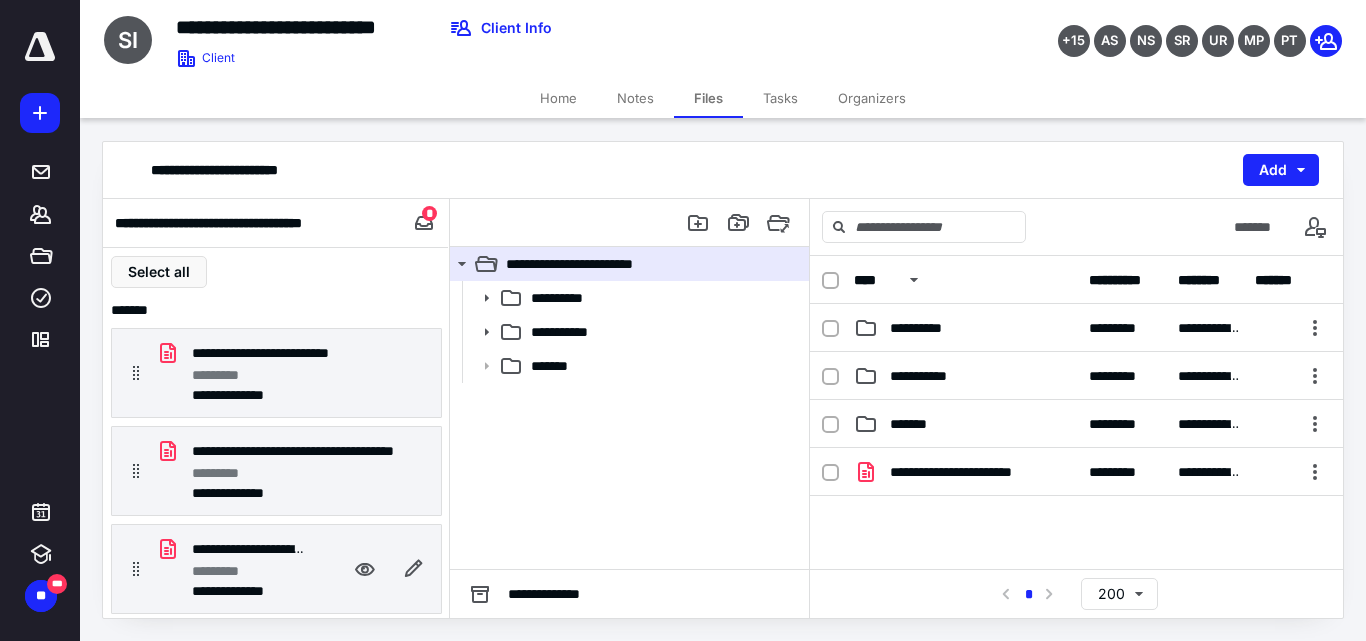 scroll, scrollTop: 94, scrollLeft: 0, axis: vertical 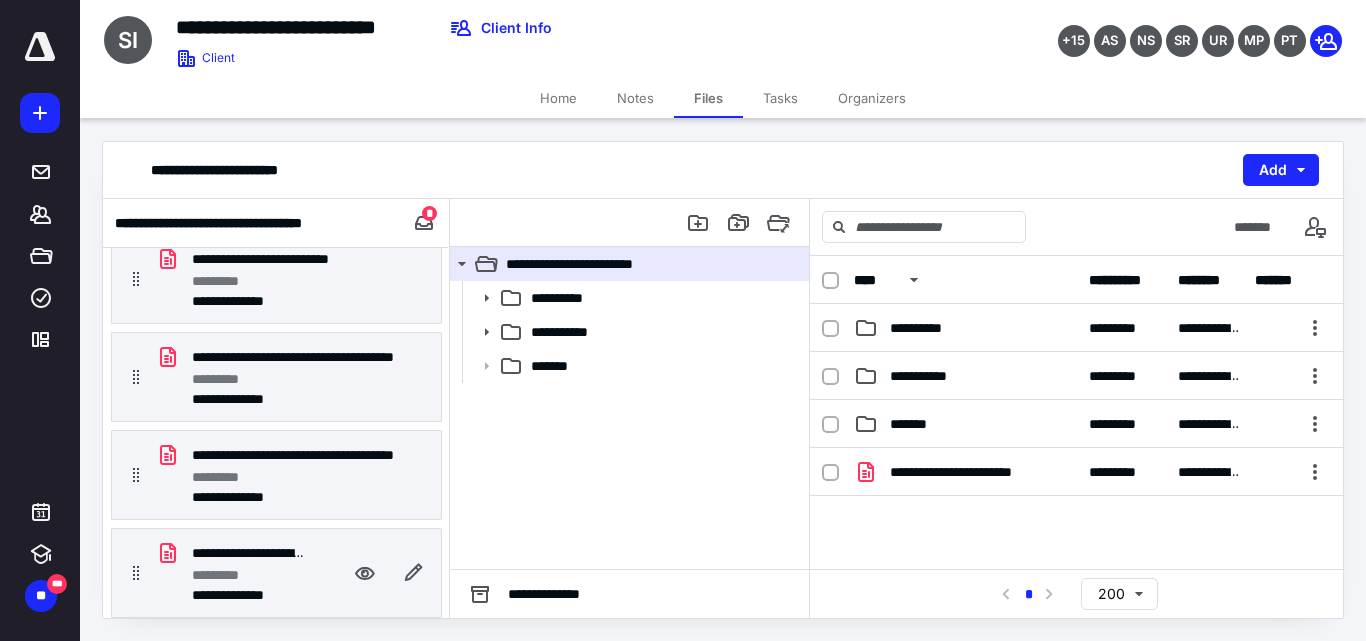 click on "*********" at bounding box center [225, 575] 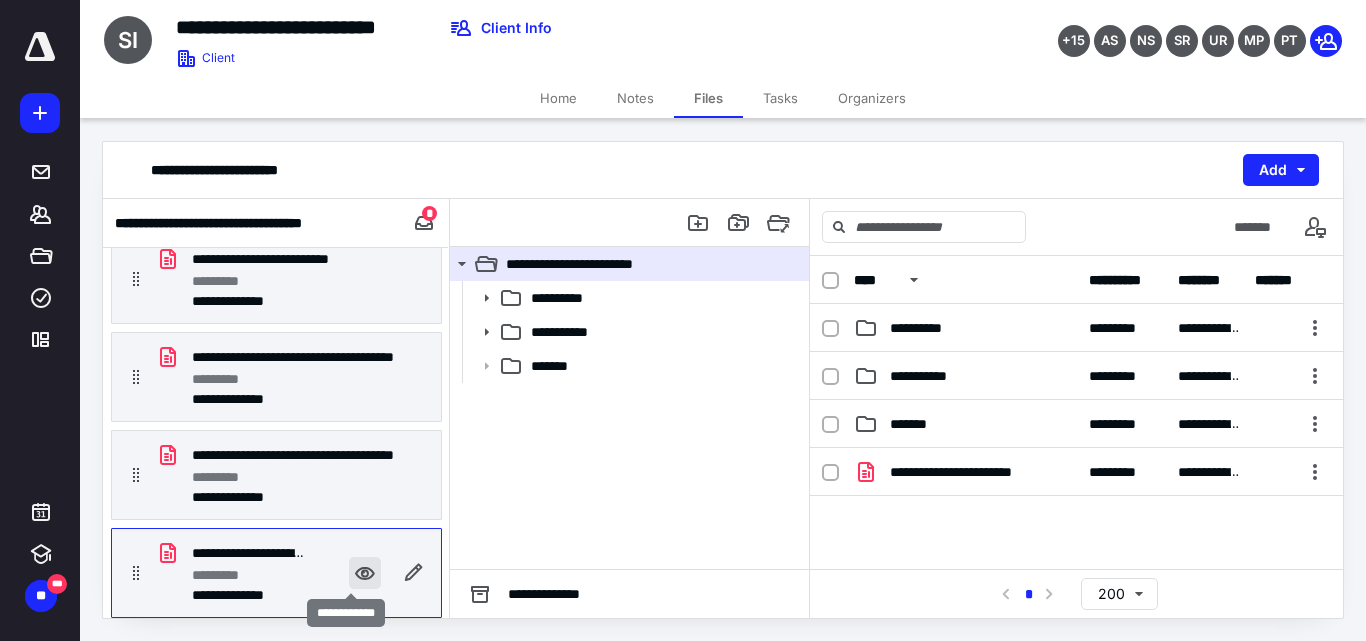 click at bounding box center (365, 573) 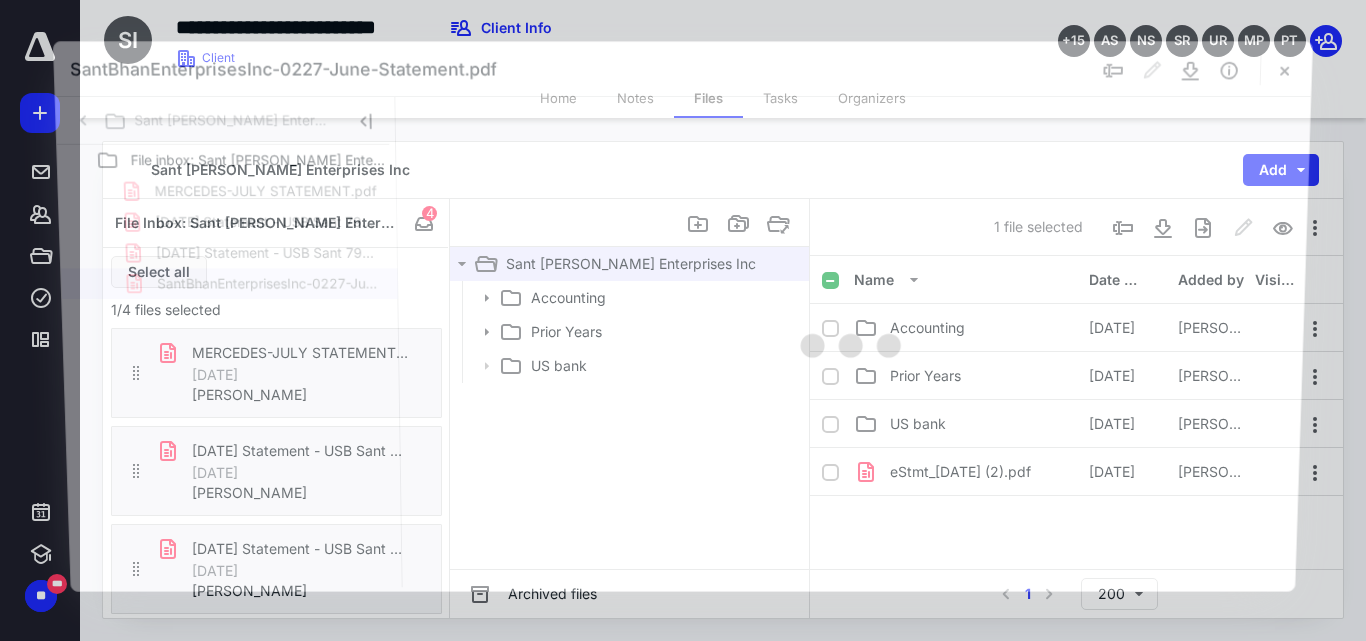 scroll, scrollTop: 94, scrollLeft: 0, axis: vertical 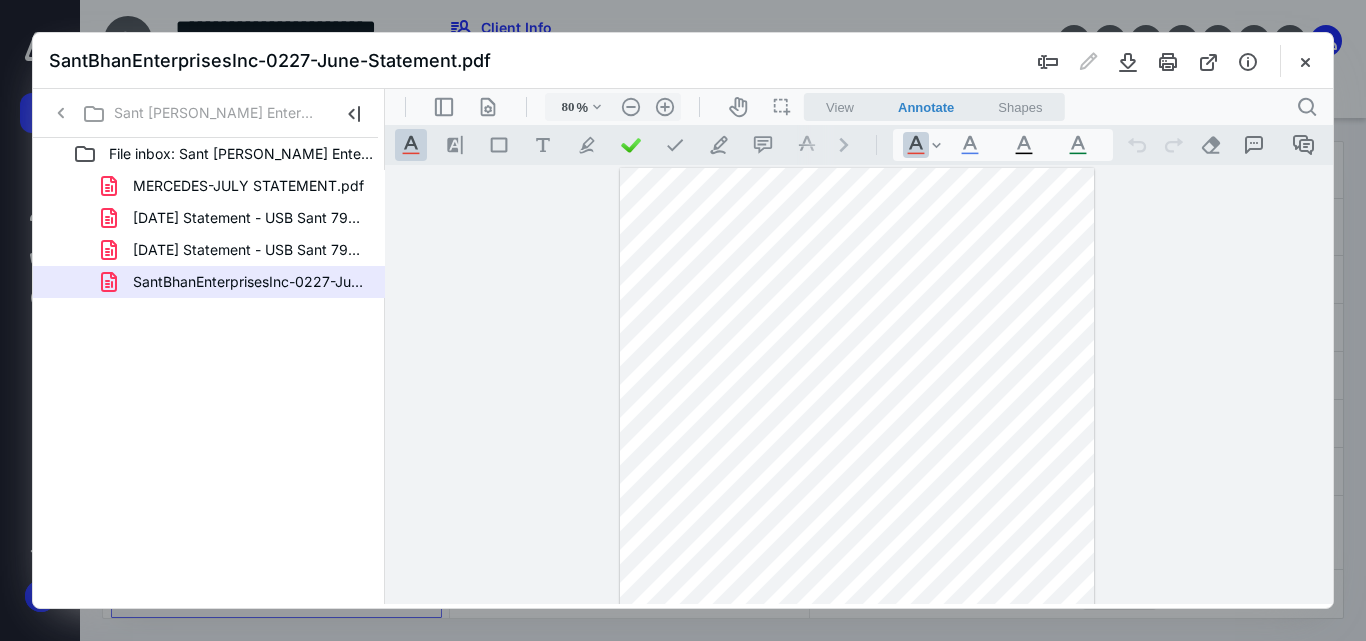 type on "113" 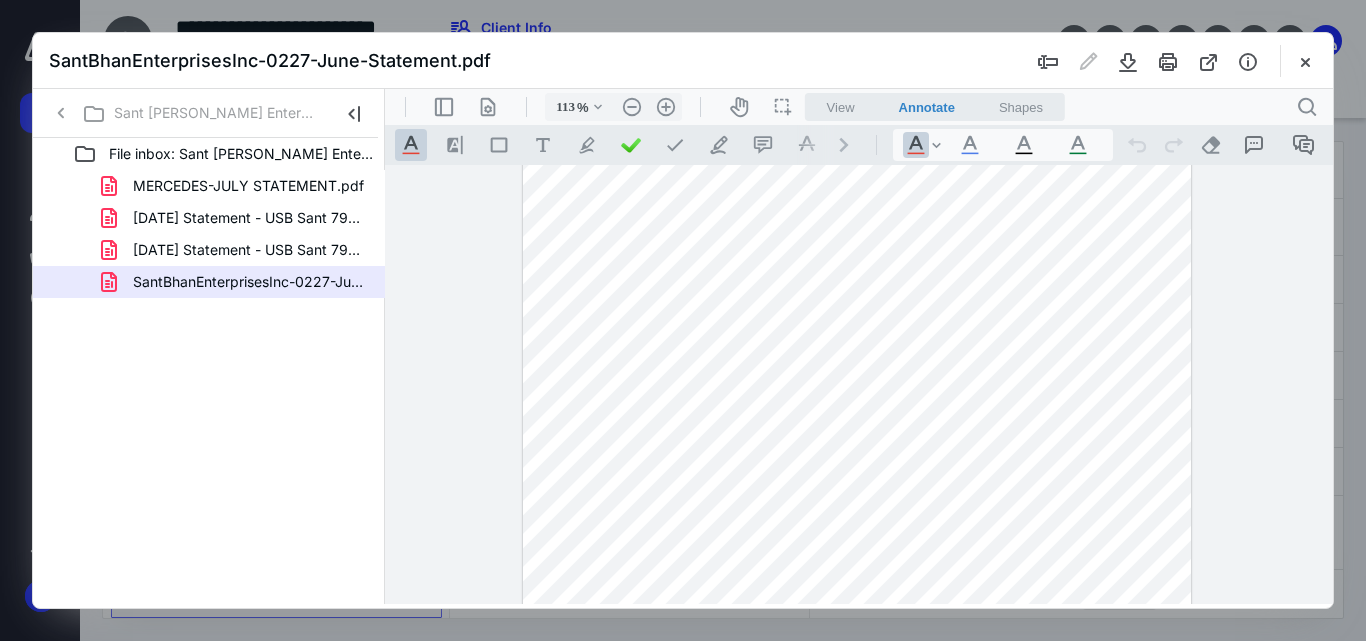 scroll, scrollTop: 0, scrollLeft: 0, axis: both 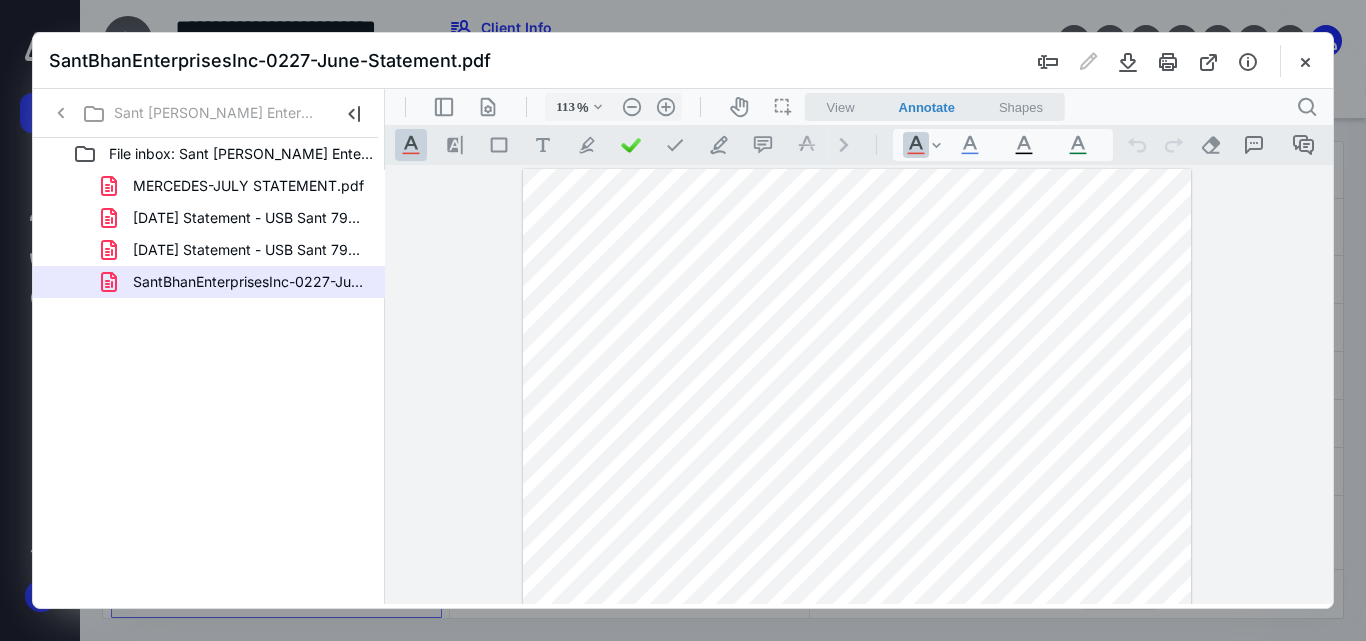 click on "SantBhanEnterprisesInc-0227-June-Statement.pdf" at bounding box center [683, 61] 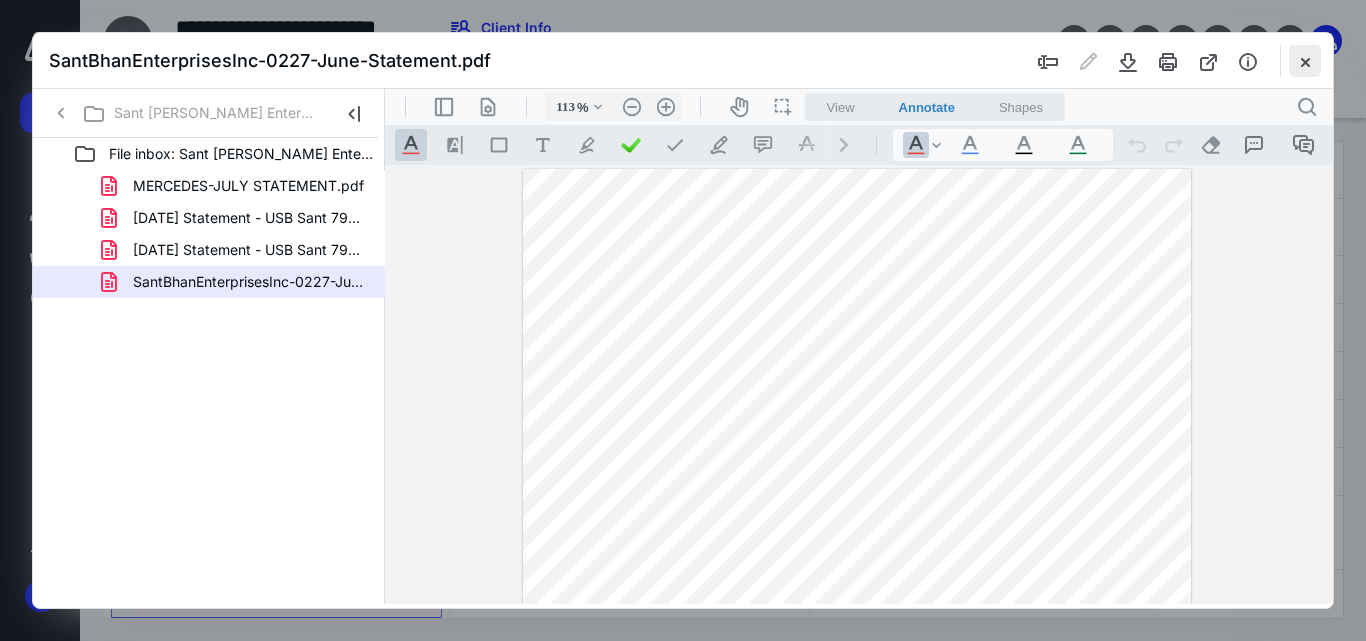 click at bounding box center (1305, 61) 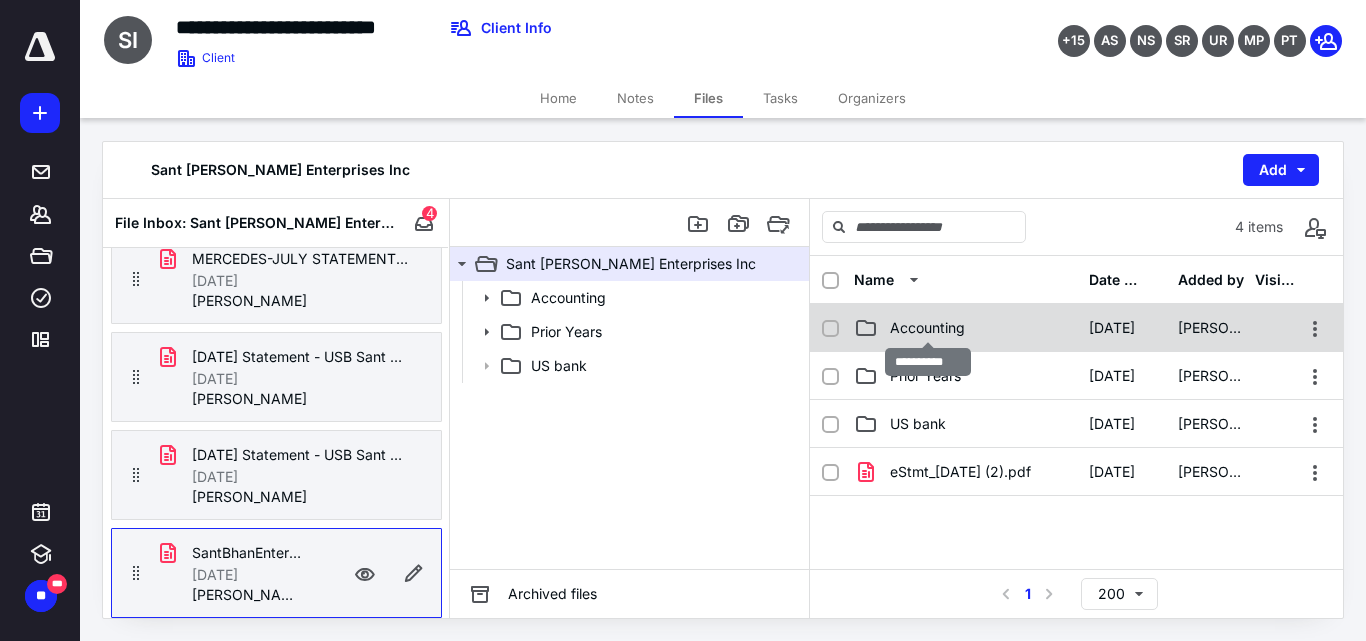 click on "Accounting" at bounding box center (927, 328) 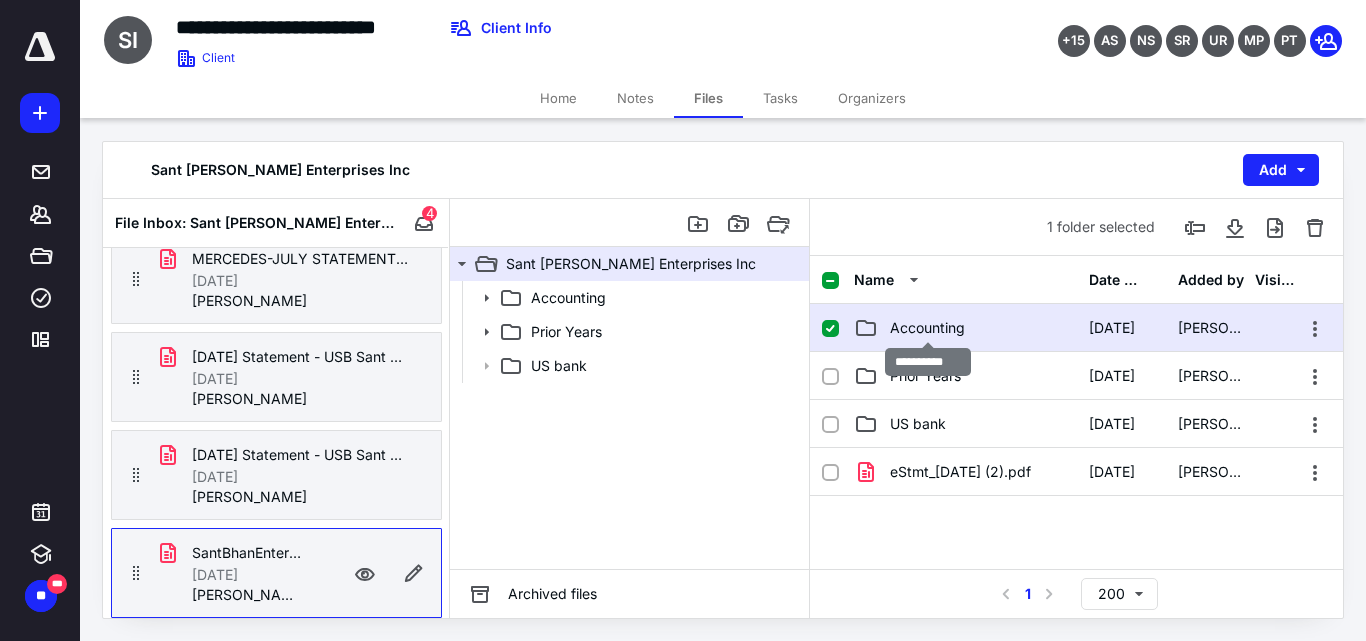 click on "Accounting" at bounding box center [927, 328] 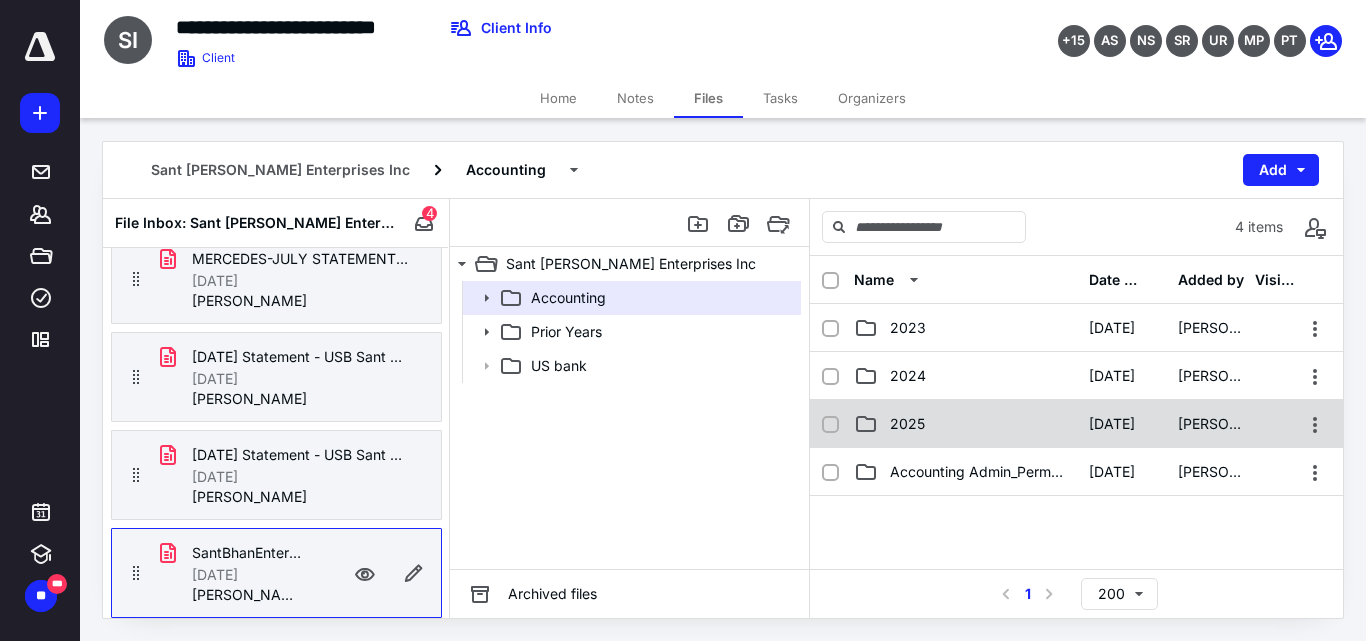 click on "2025 1/8/2025 Varinder Kaur" at bounding box center (1076, 424) 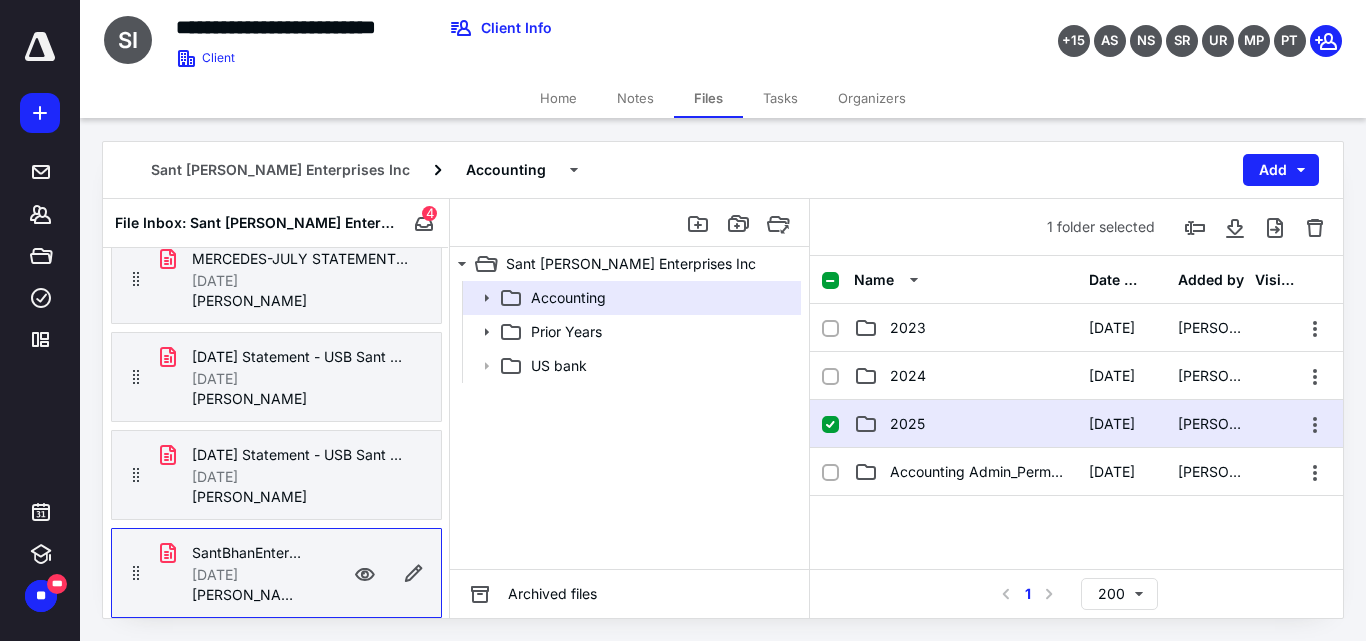 click on "2025 1/8/2025 Varinder Kaur" at bounding box center [1076, 424] 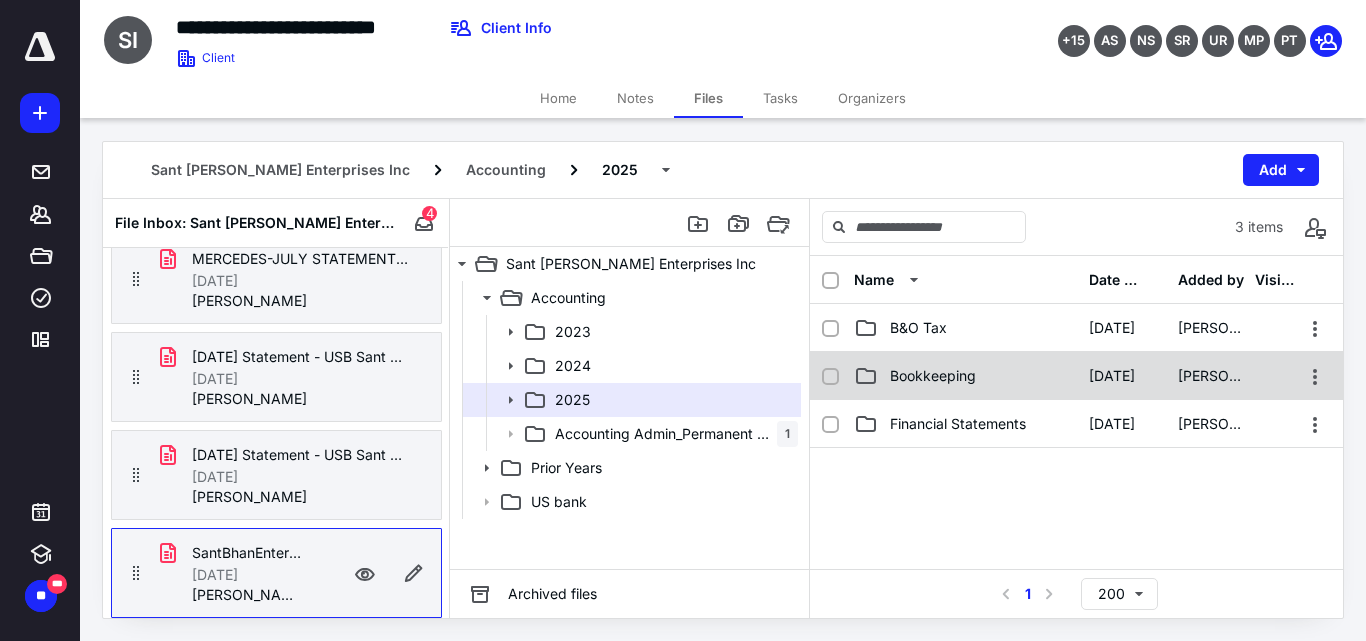click on "Bookkeeping" at bounding box center (933, 376) 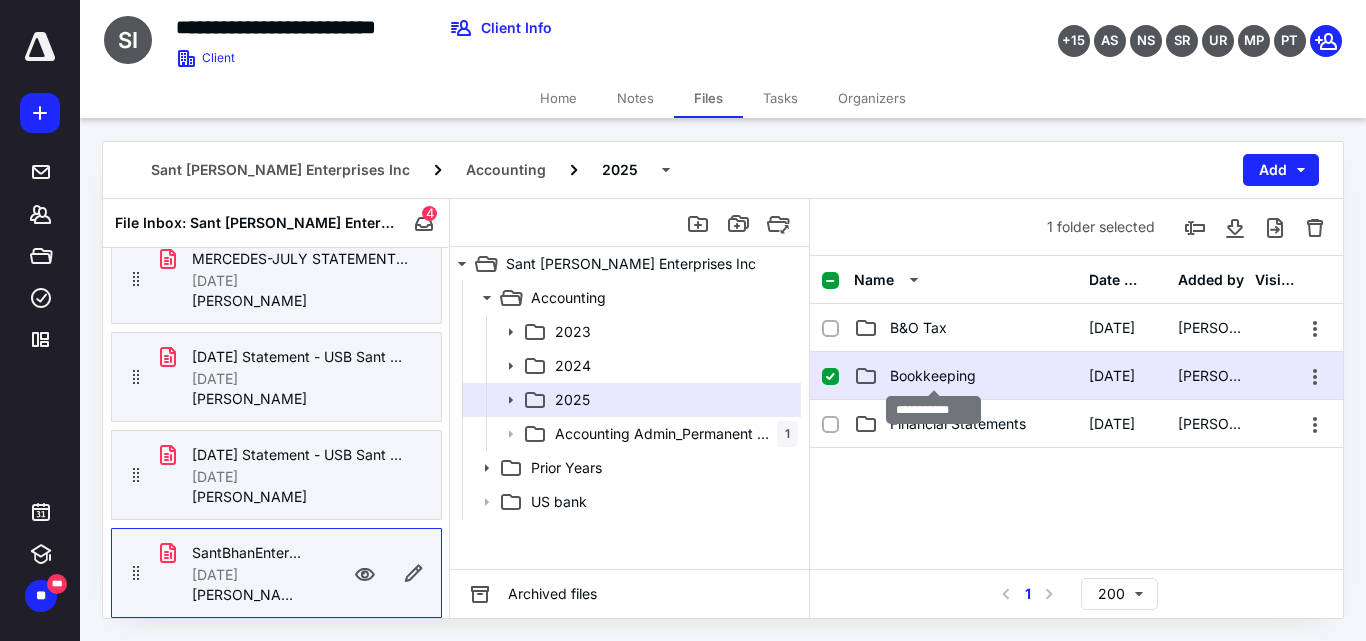 click on "Bookkeeping" at bounding box center [933, 376] 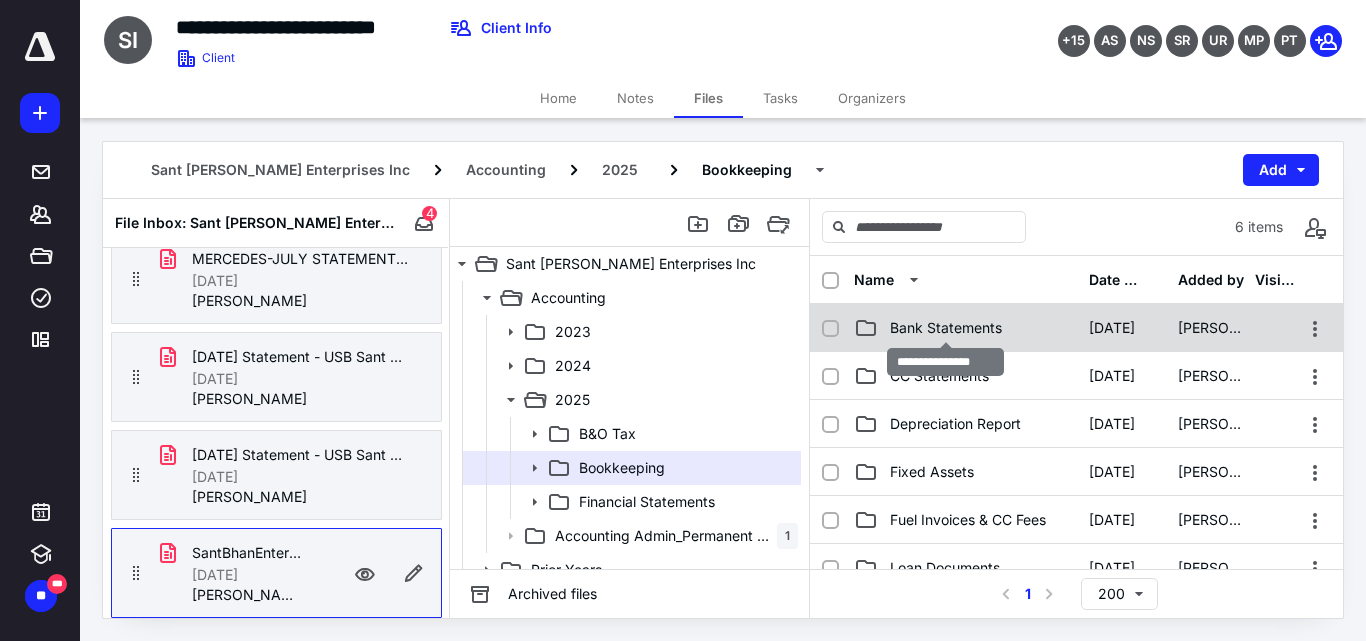 click on "Bank Statements" at bounding box center [946, 328] 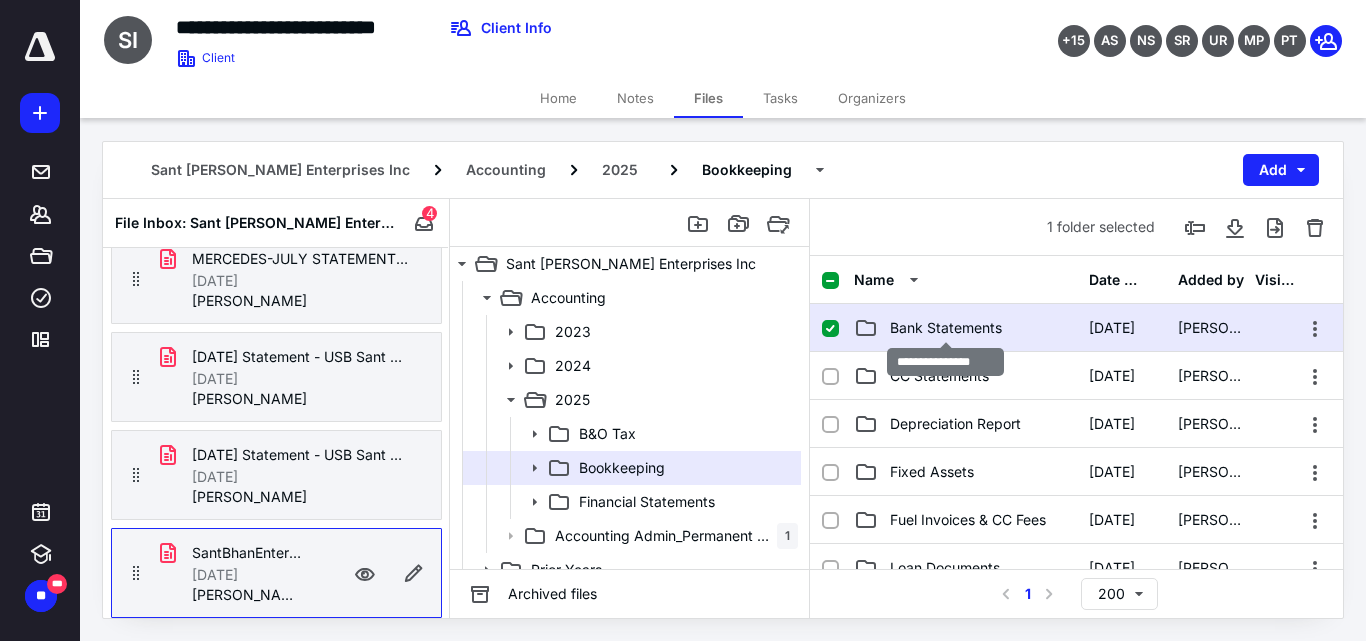 click on "Bank Statements" at bounding box center (946, 328) 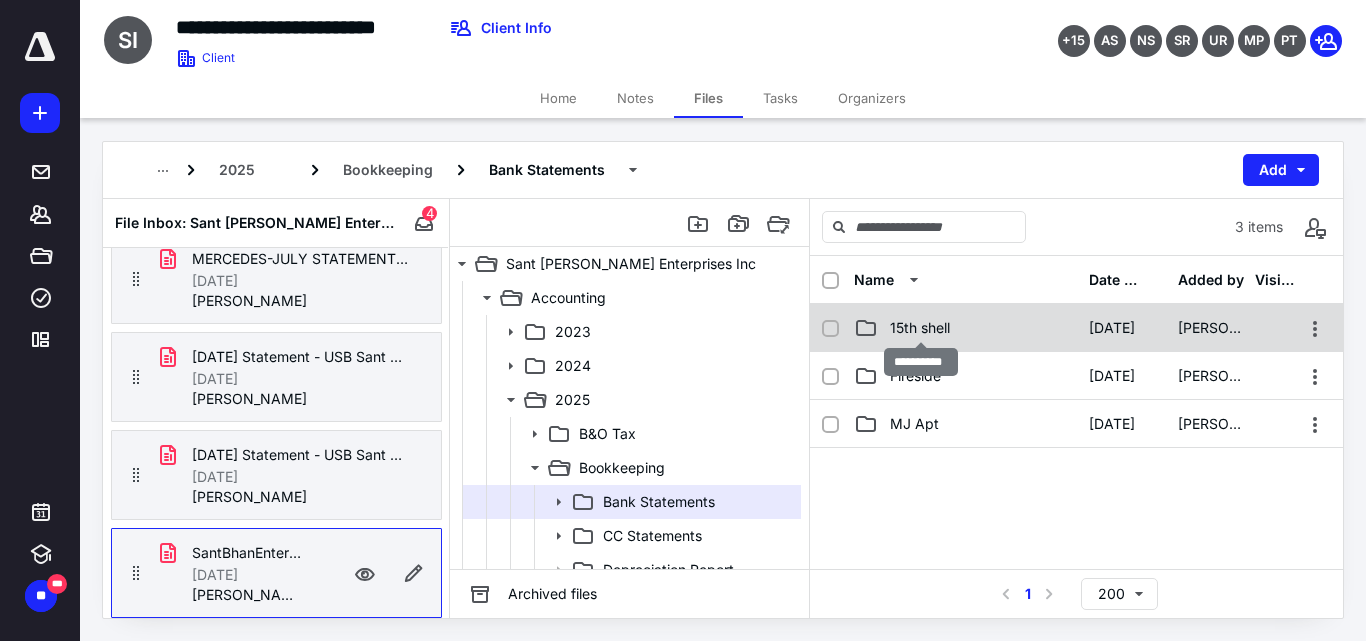 click on "15th shell" at bounding box center (920, 328) 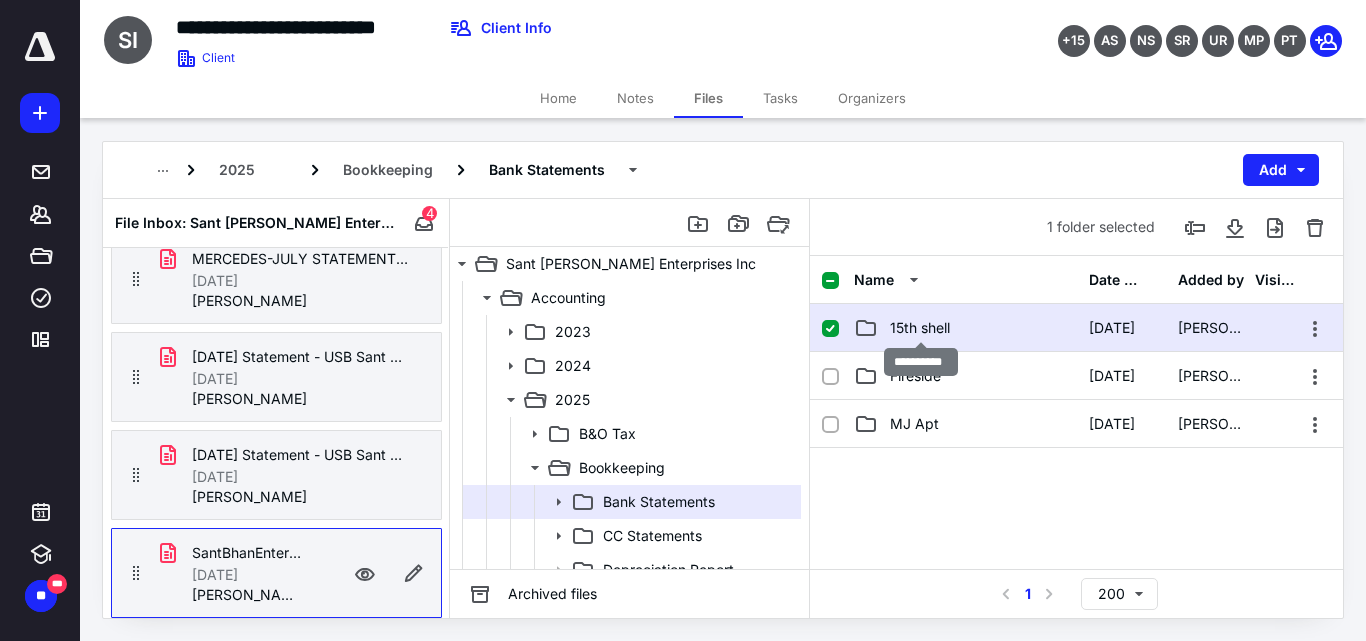 click on "15th shell" at bounding box center (920, 328) 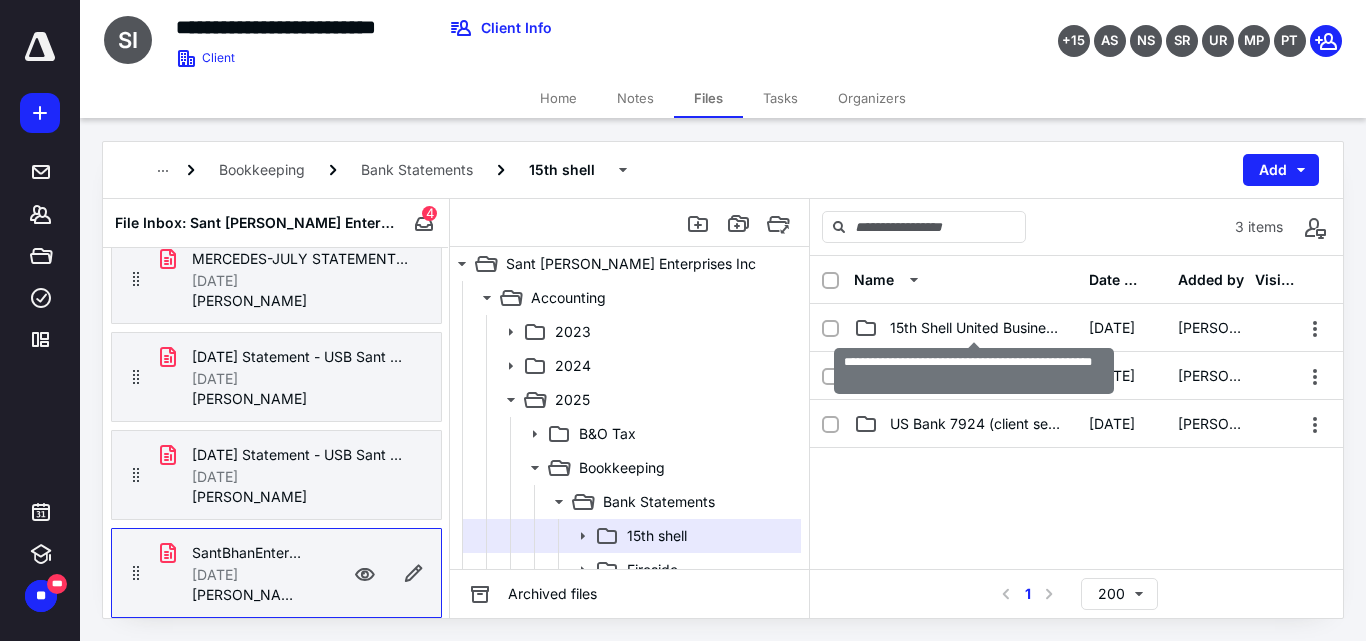 click on "15th Shell United Business AC #0227( client sends)" at bounding box center (977, 328) 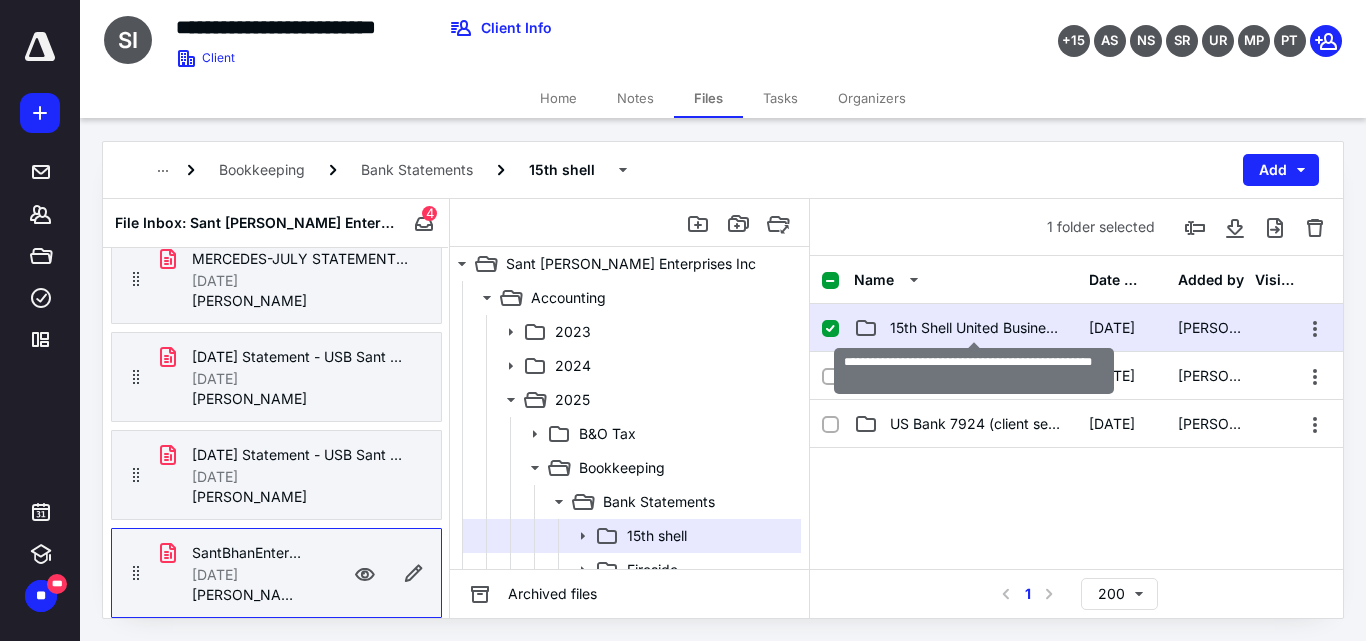 click on "15th Shell United Business AC #0227( client sends)" at bounding box center [977, 328] 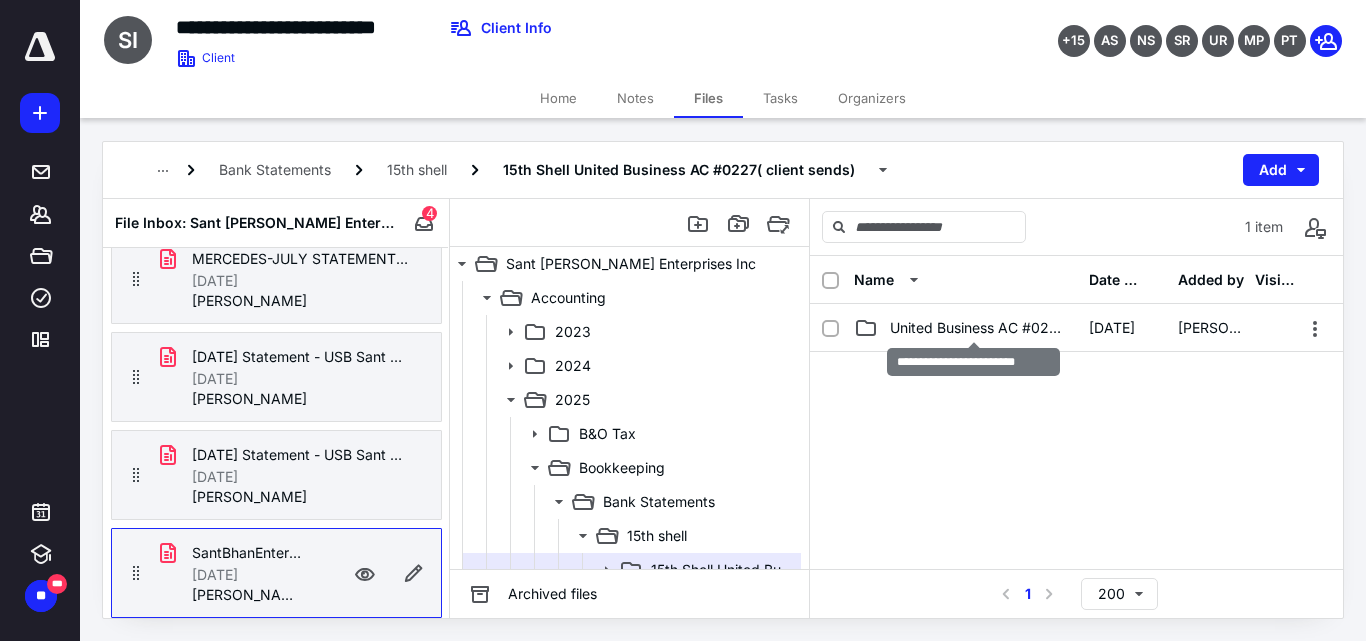 click on "United Business AC #0227" at bounding box center (977, 328) 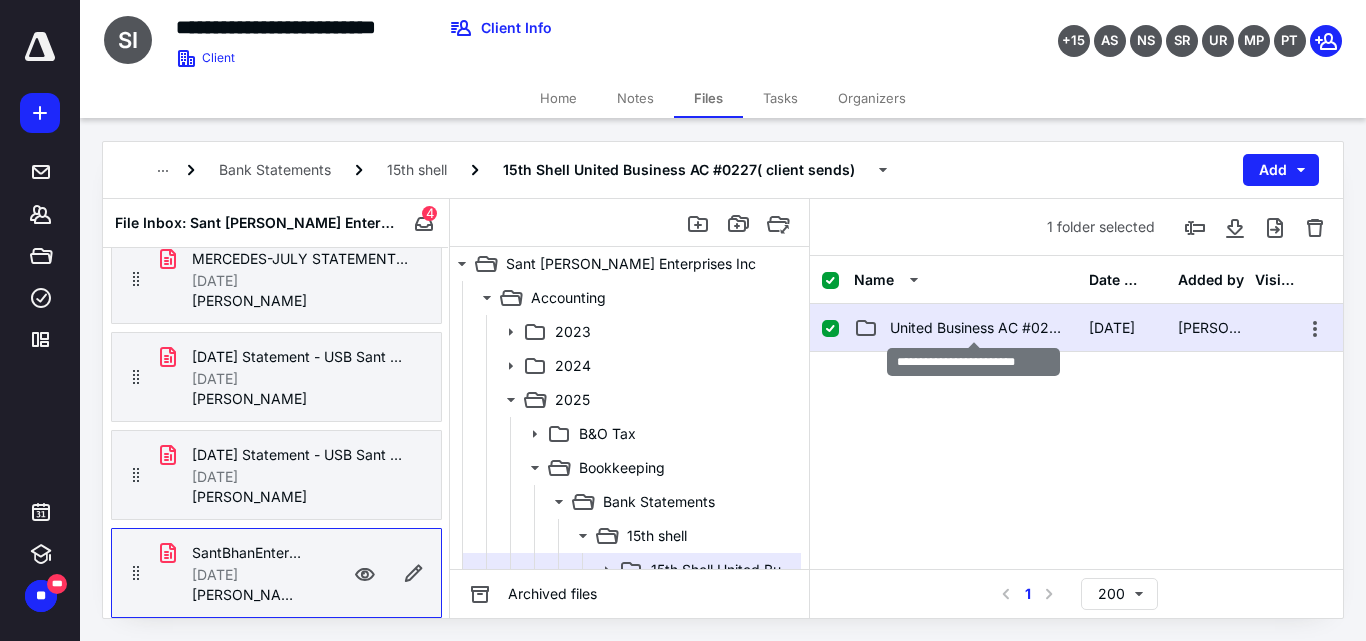 click on "United Business AC #0227" at bounding box center [977, 328] 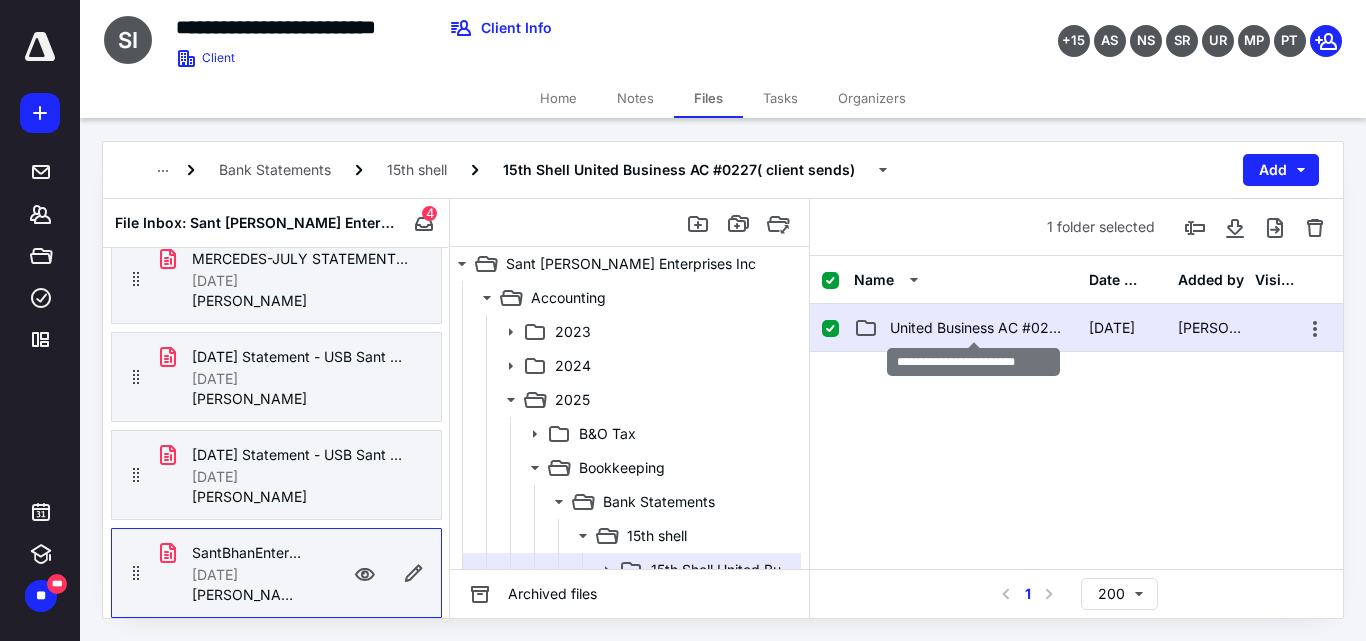 checkbox on "false" 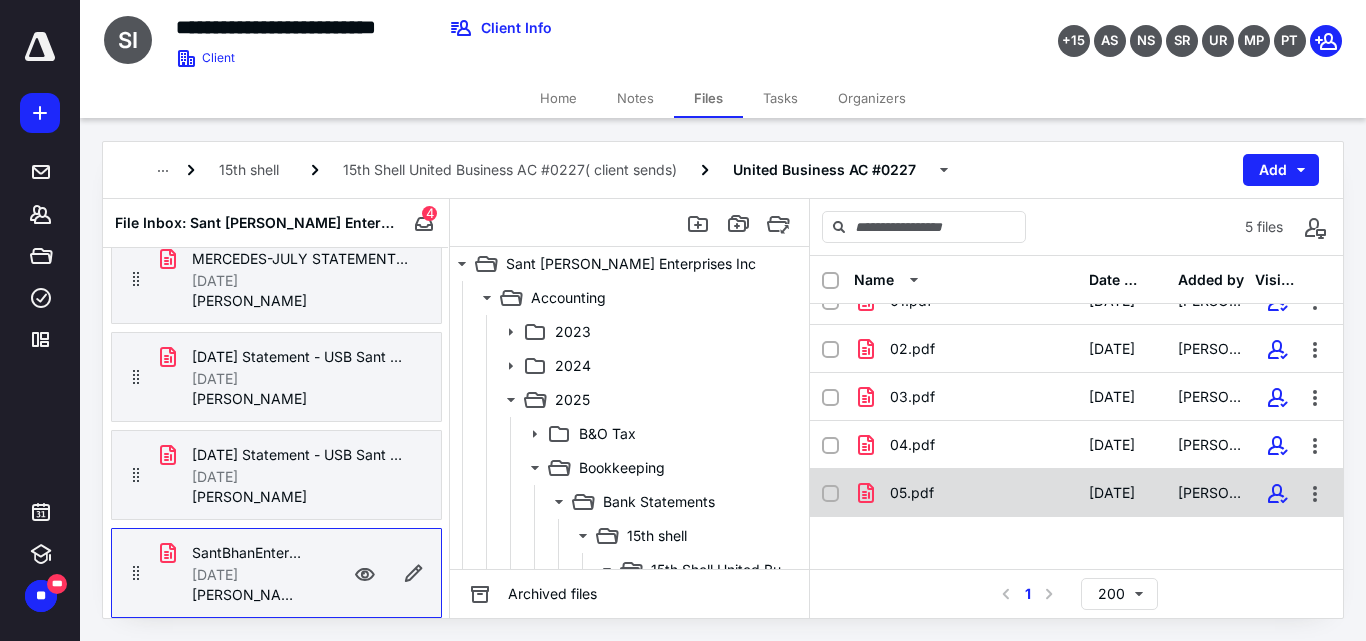 scroll, scrollTop: 35, scrollLeft: 0, axis: vertical 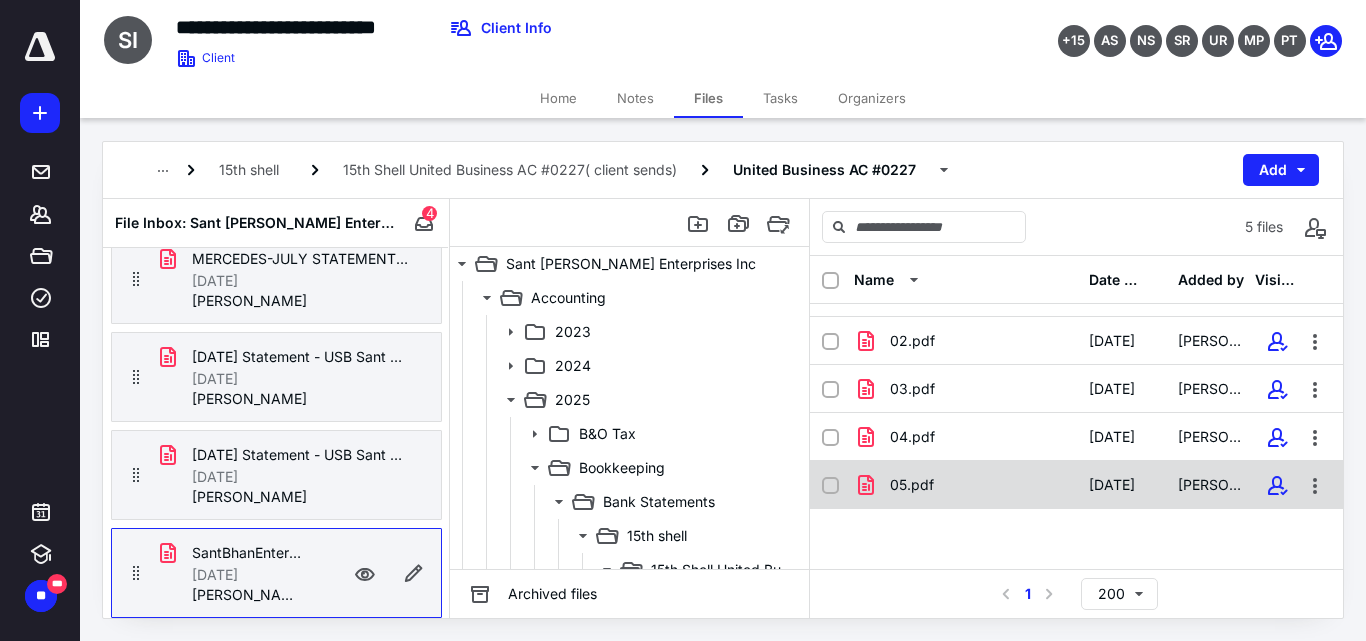 click on "05.pdf" at bounding box center (912, 485) 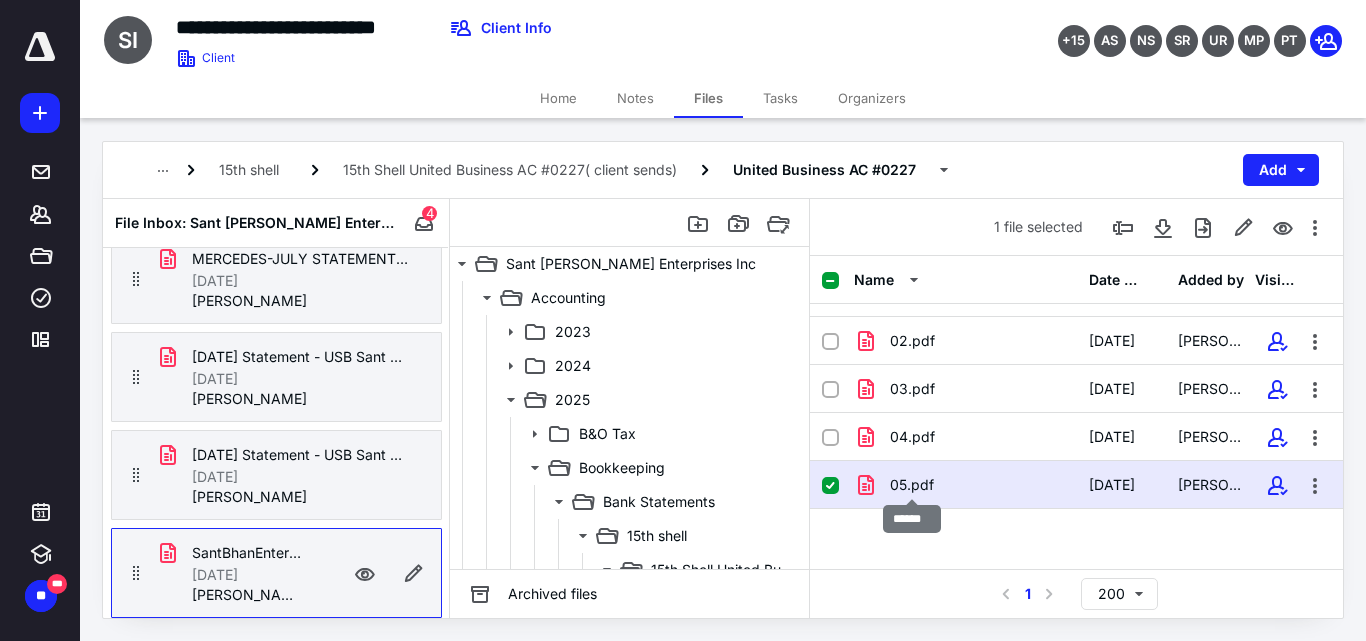 click on "05.pdf" at bounding box center (912, 485) 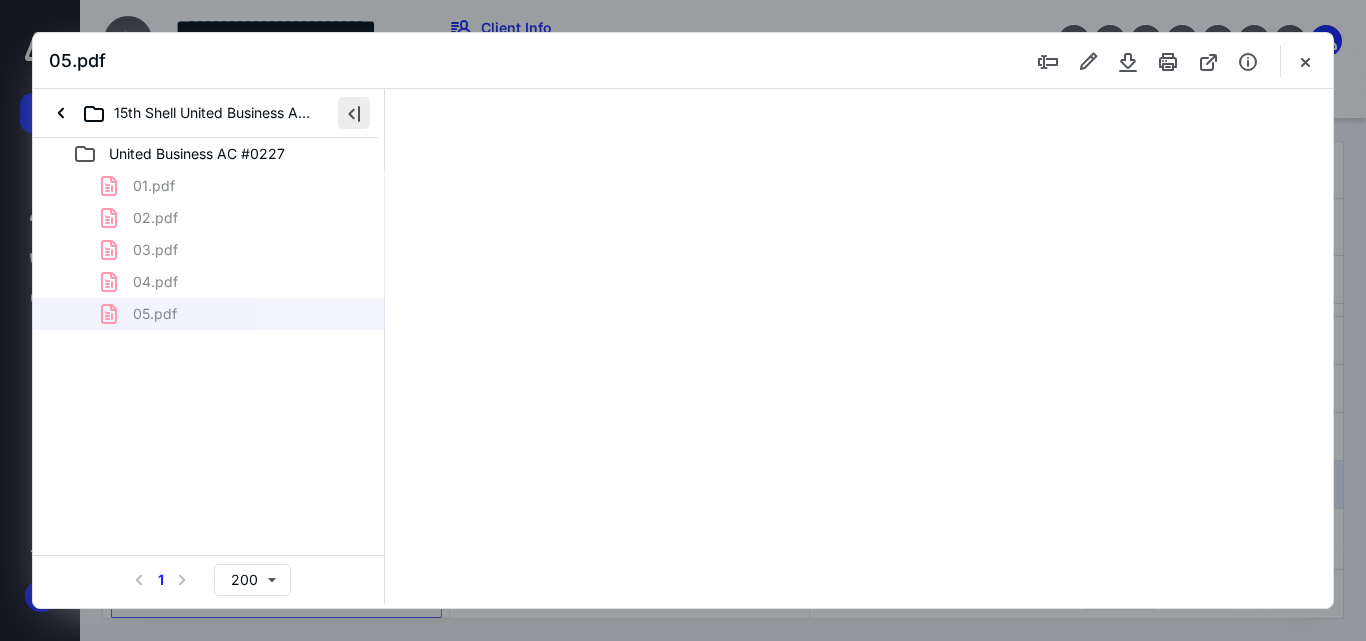 click at bounding box center [354, 113] 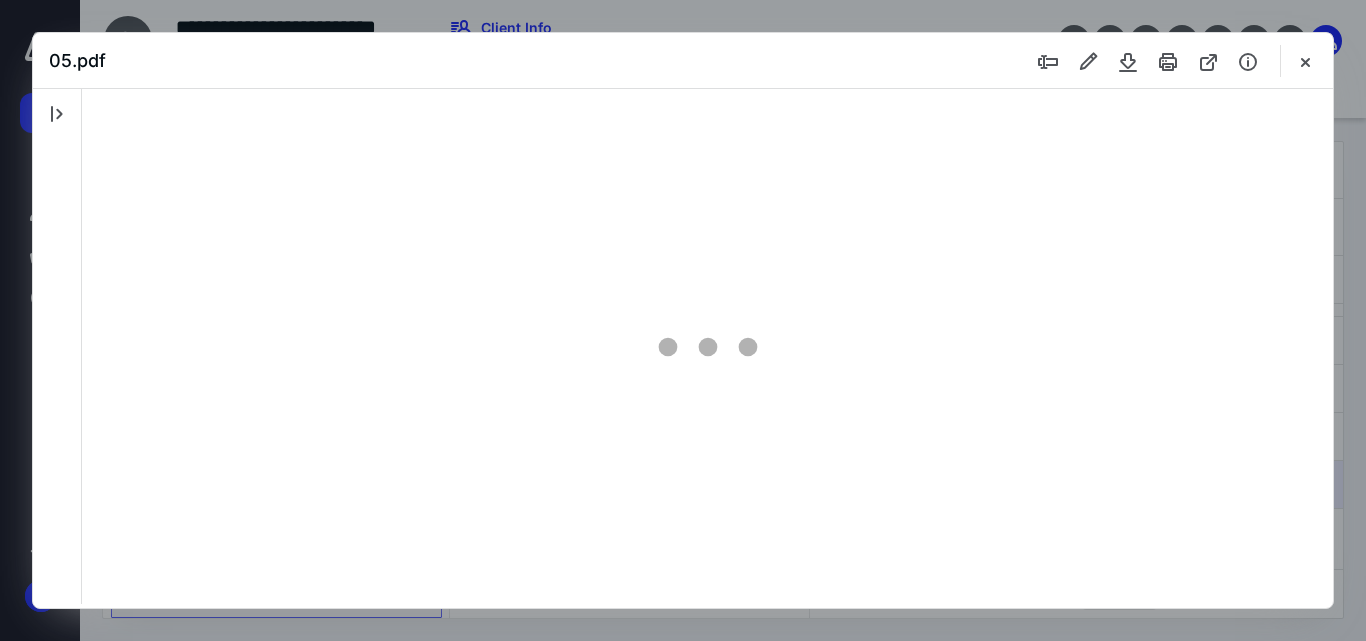 scroll, scrollTop: 0, scrollLeft: 0, axis: both 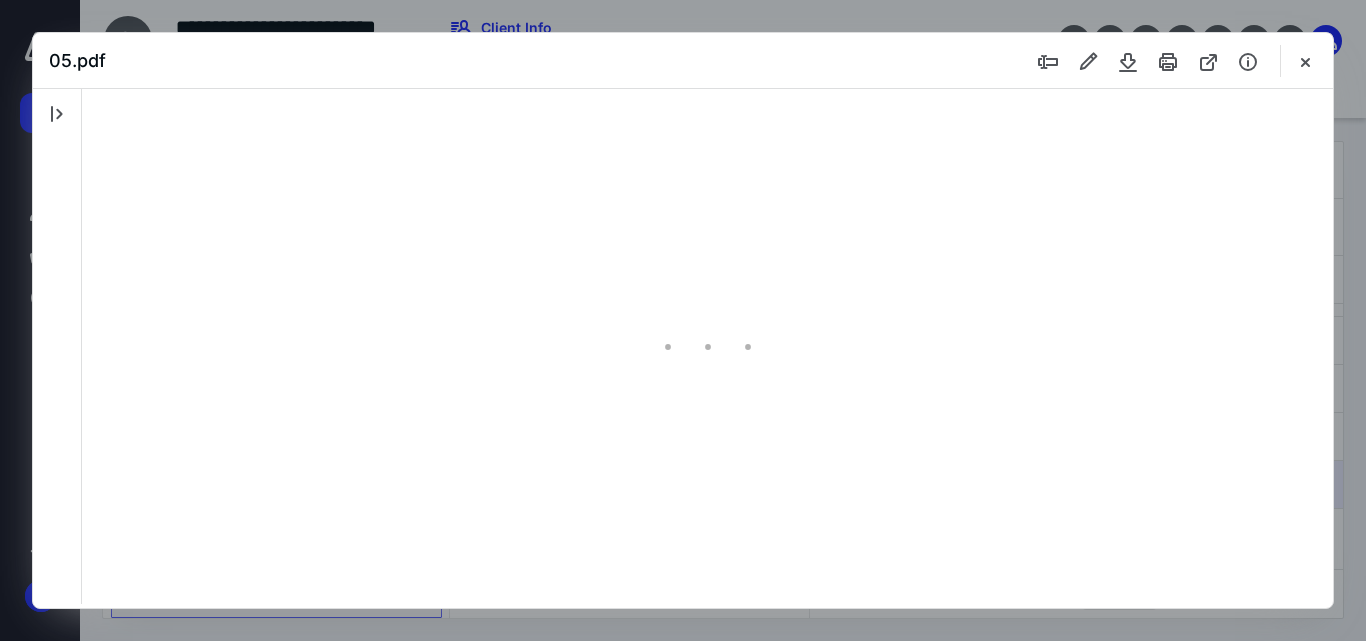 type on "58" 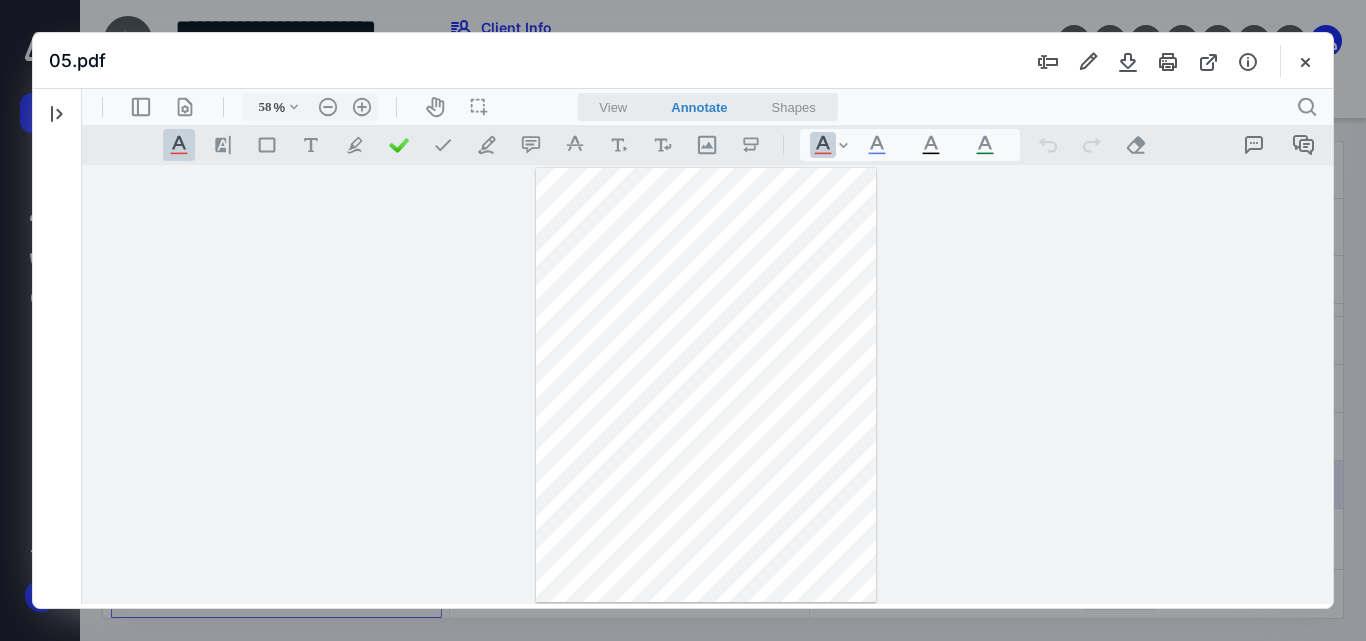 type 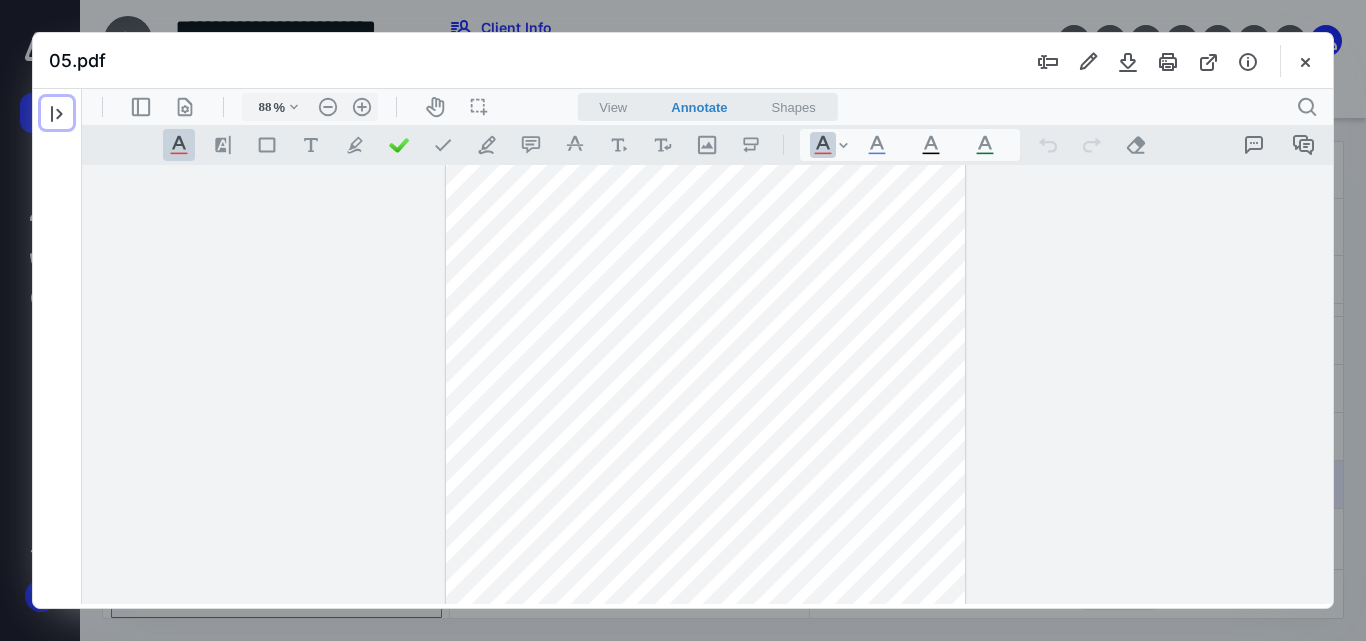 type on "163" 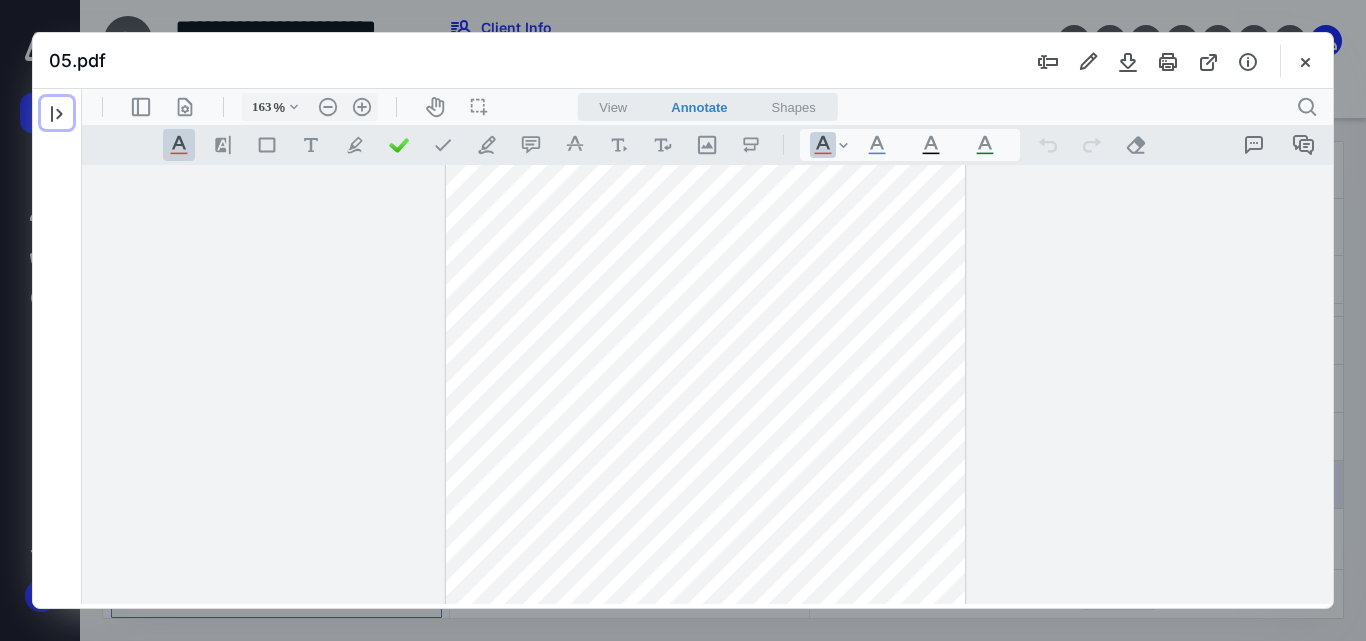 scroll, scrollTop: 468, scrollLeft: 0, axis: vertical 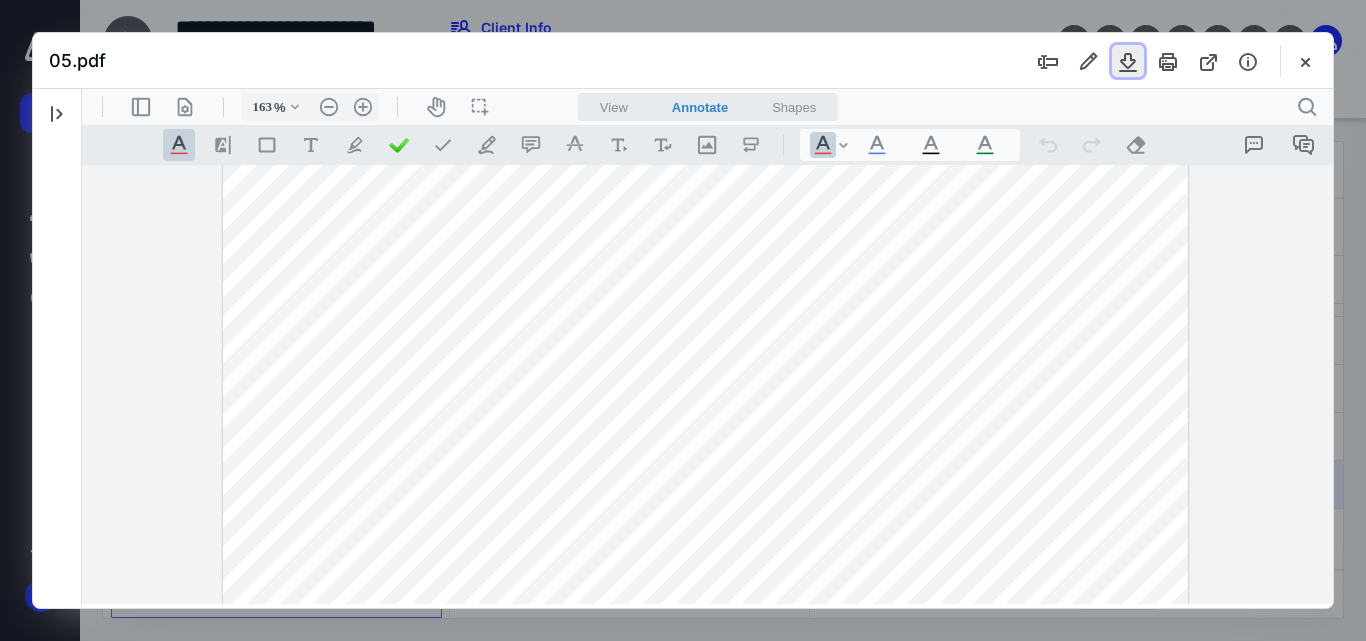 click at bounding box center (1128, 61) 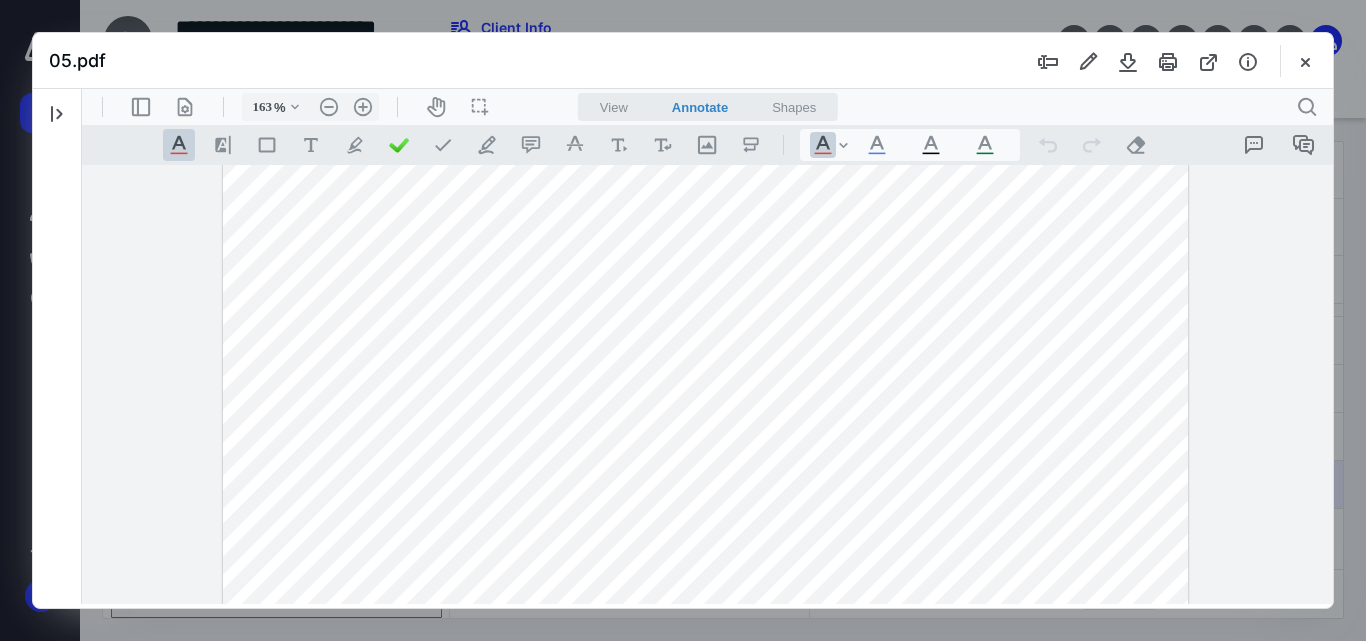scroll, scrollTop: 568, scrollLeft: 0, axis: vertical 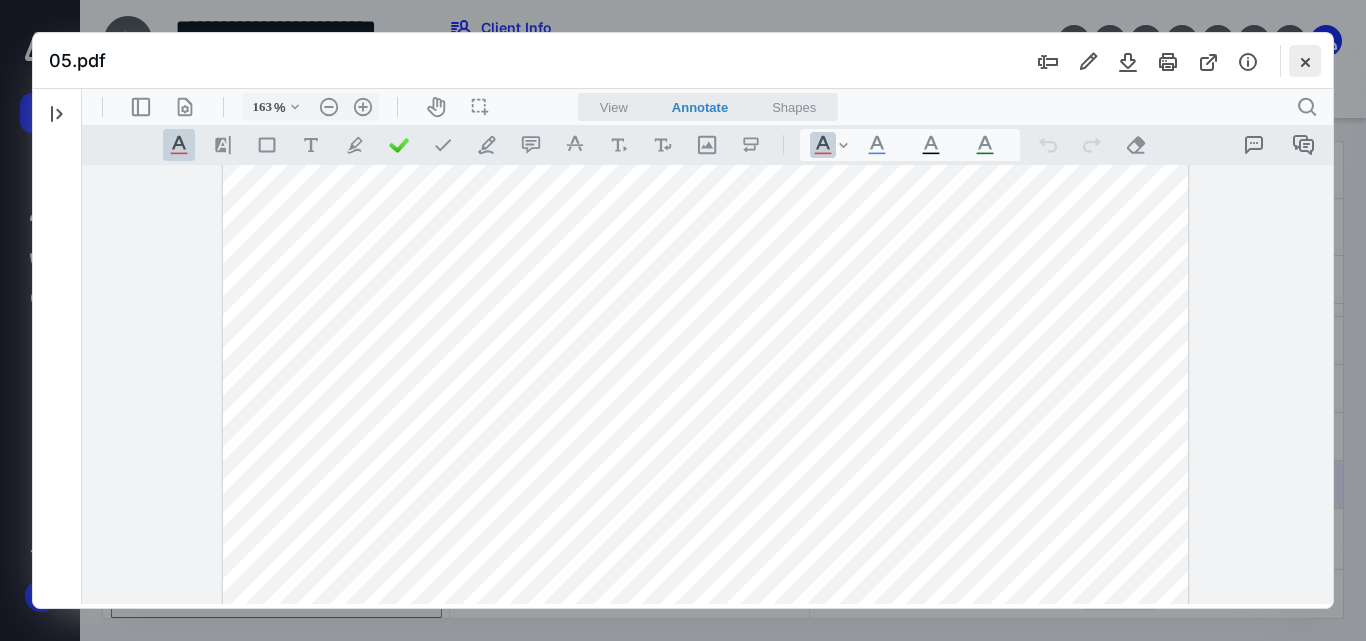 click at bounding box center [1305, 61] 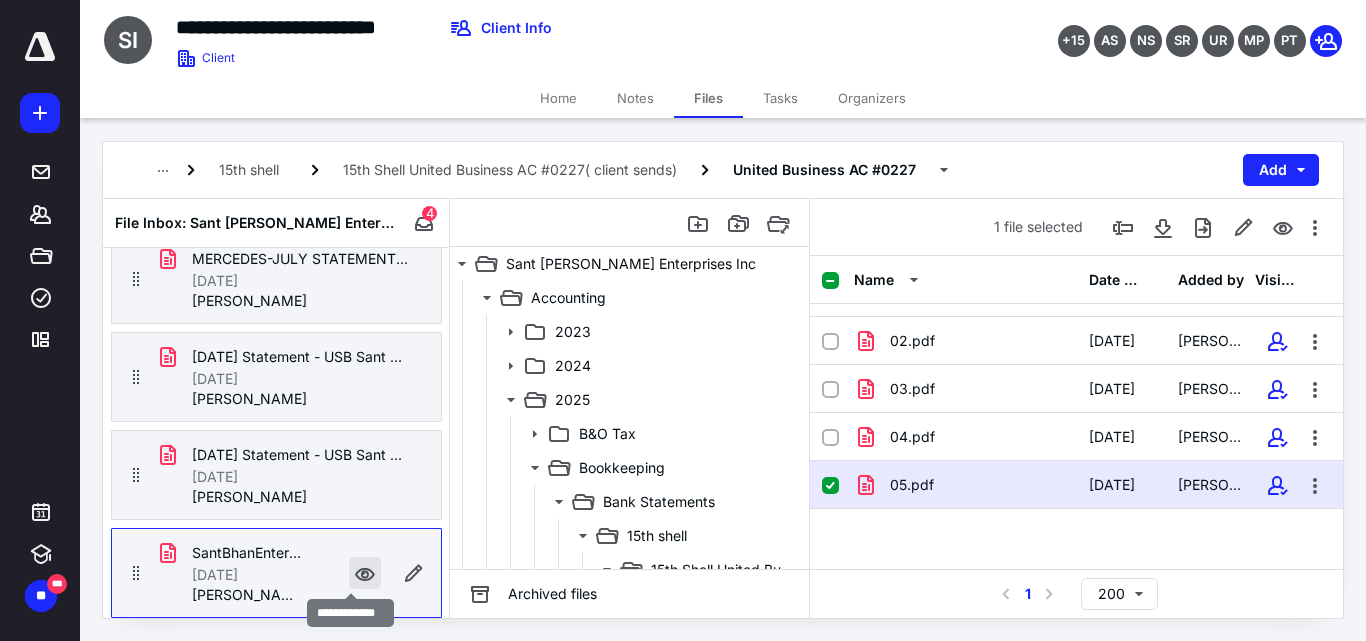 click at bounding box center (365, 573) 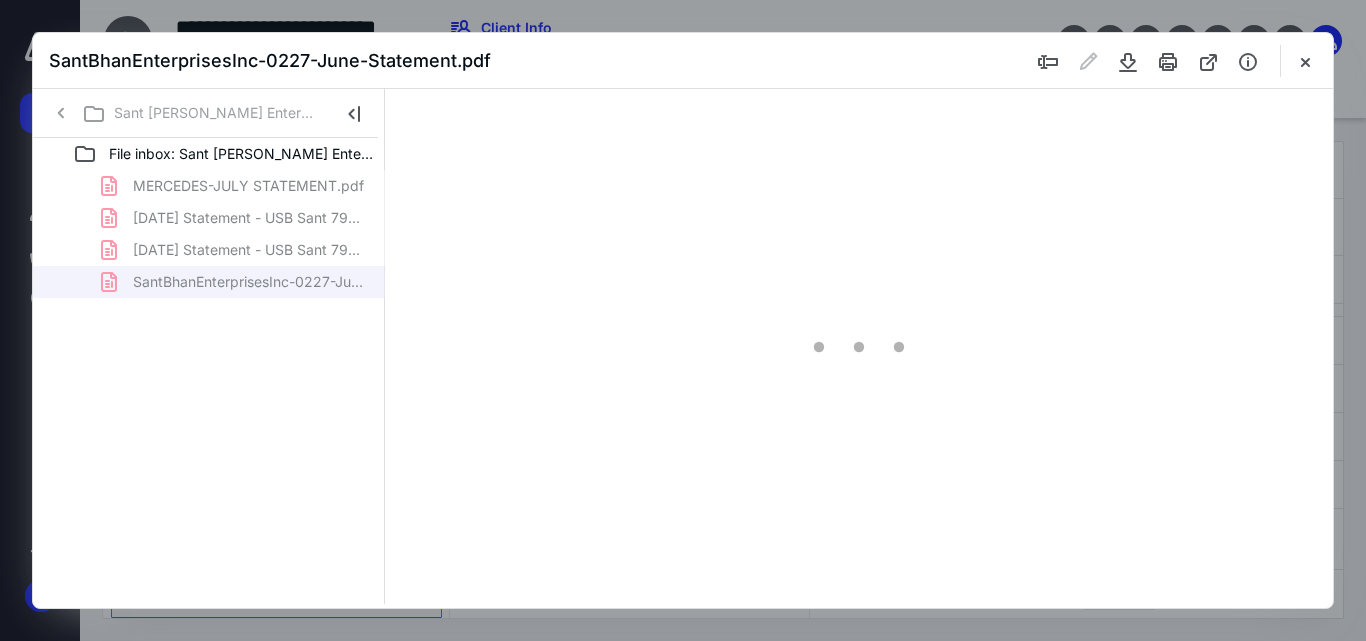 scroll, scrollTop: 0, scrollLeft: 0, axis: both 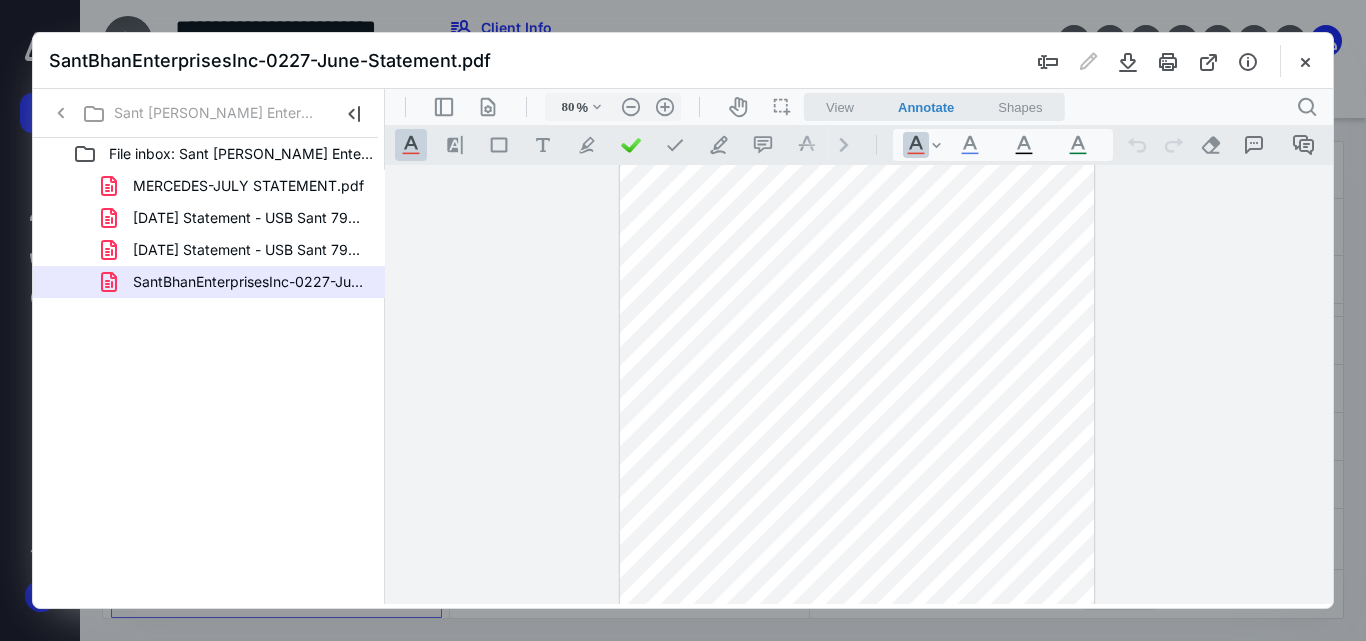 type on "113" 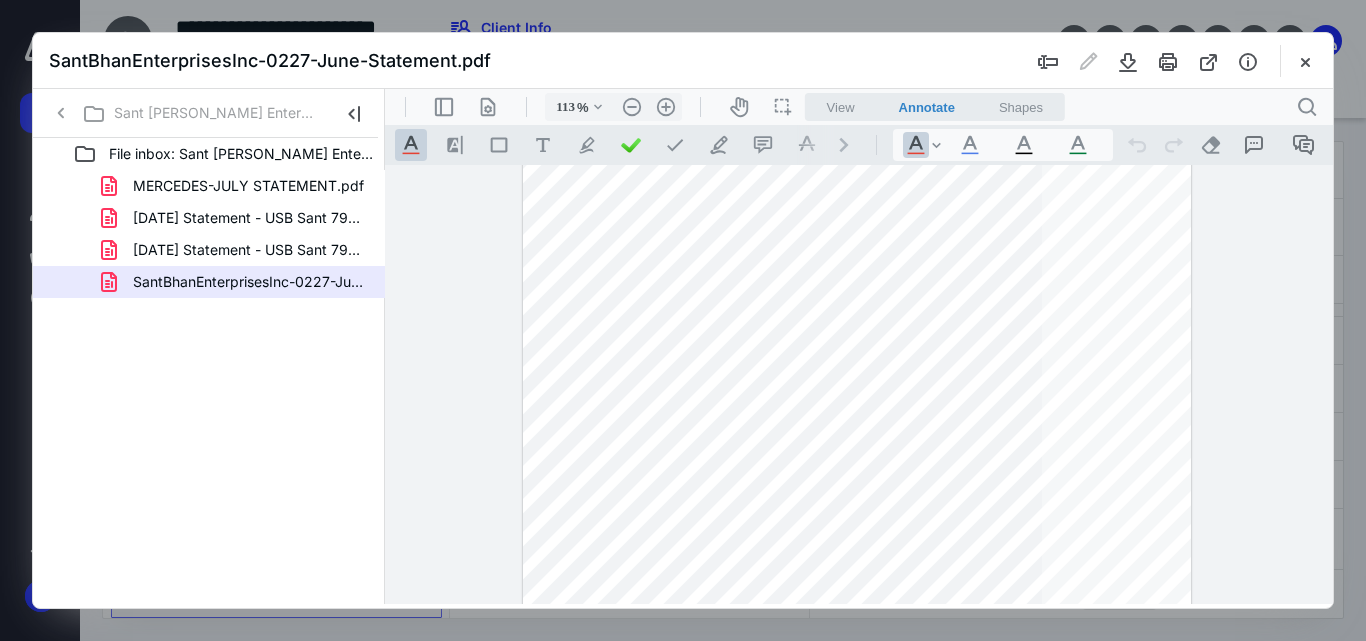 scroll, scrollTop: 209, scrollLeft: 0, axis: vertical 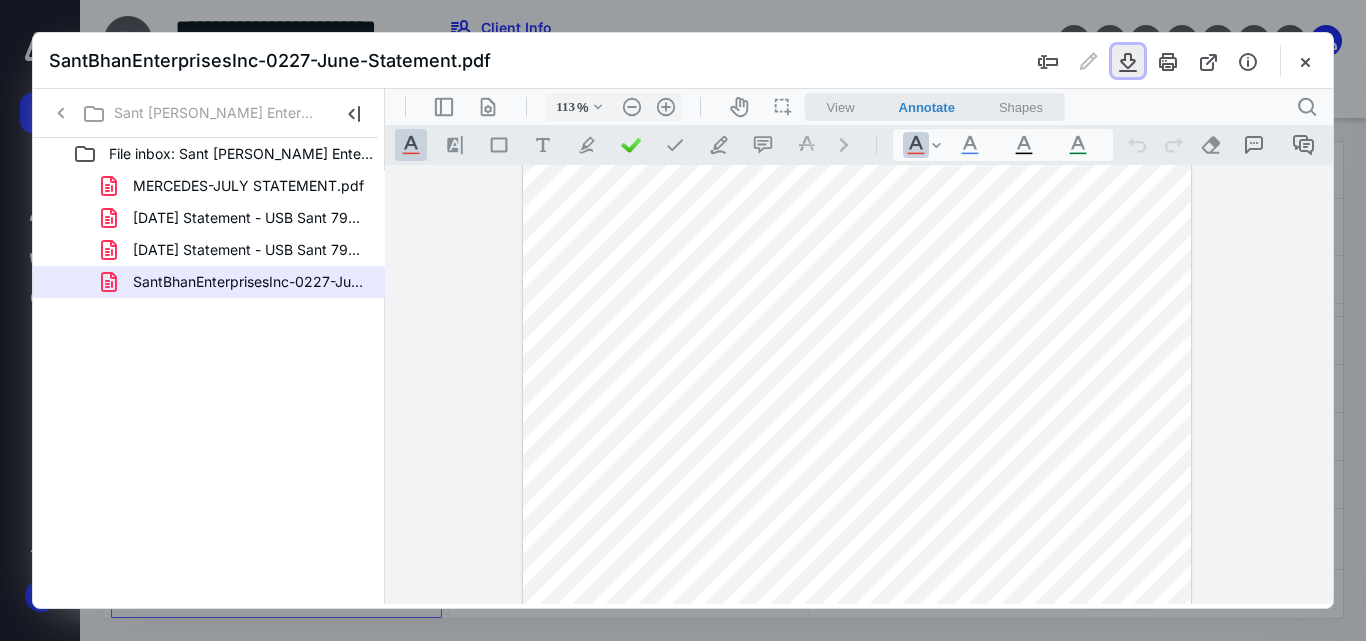 click at bounding box center (1128, 61) 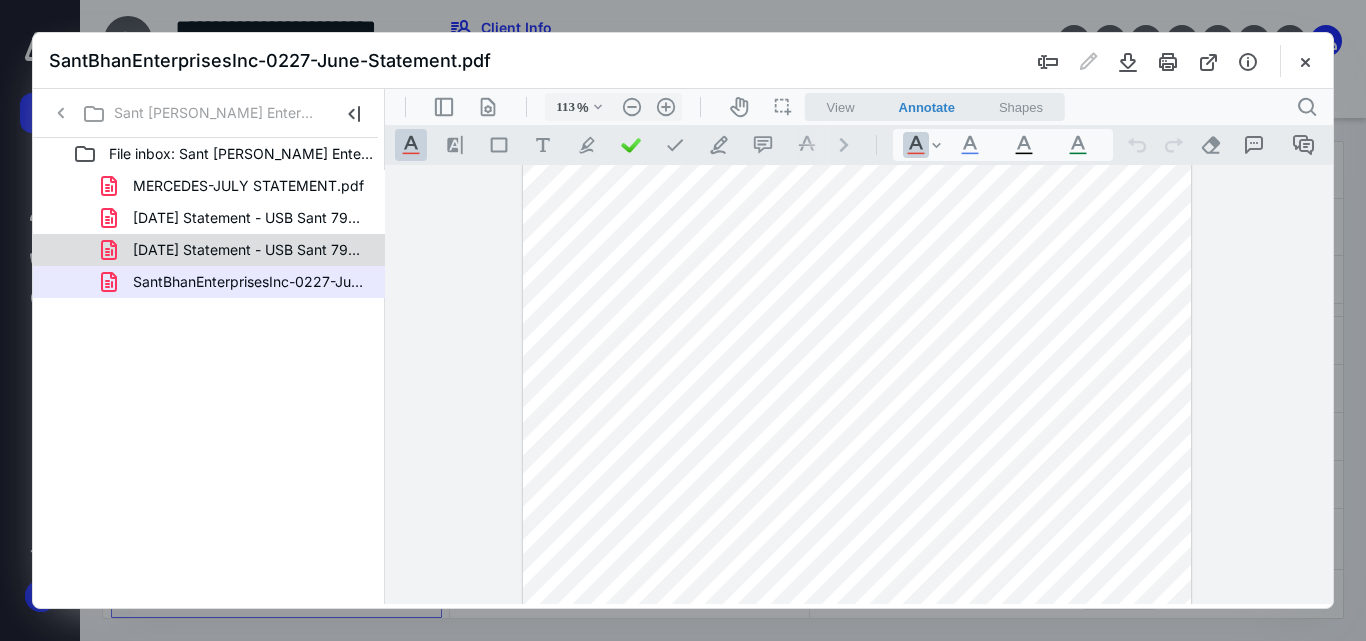 type 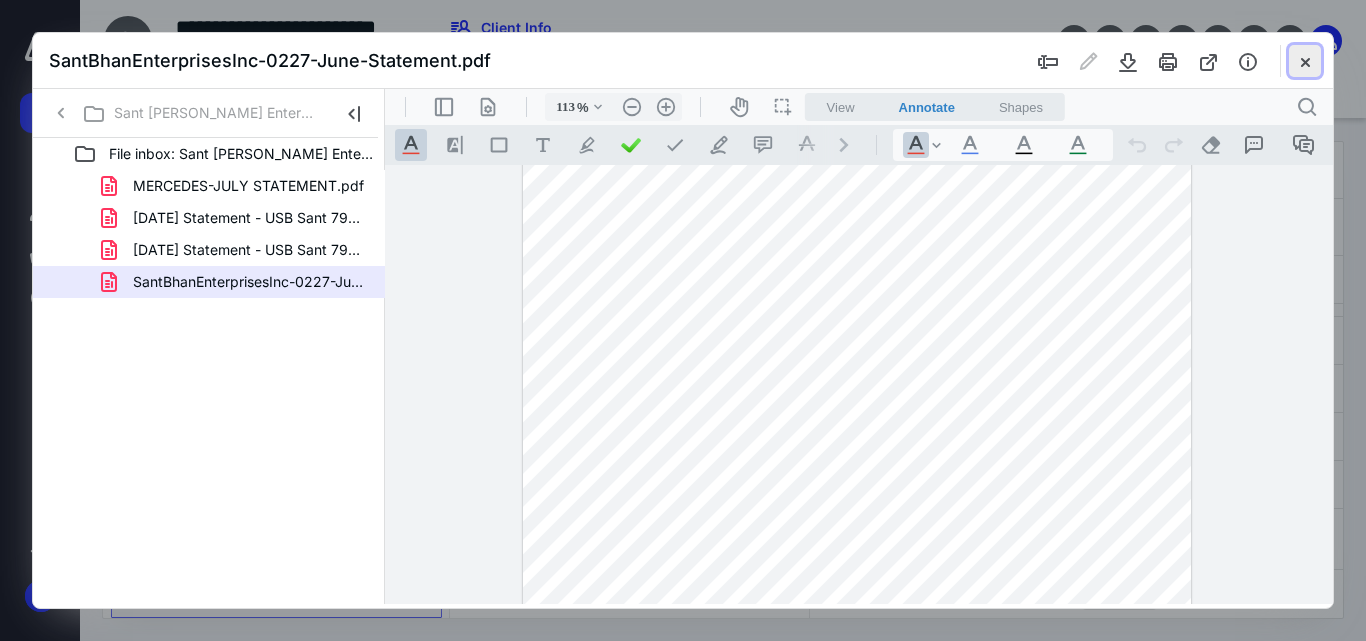 click at bounding box center [1305, 61] 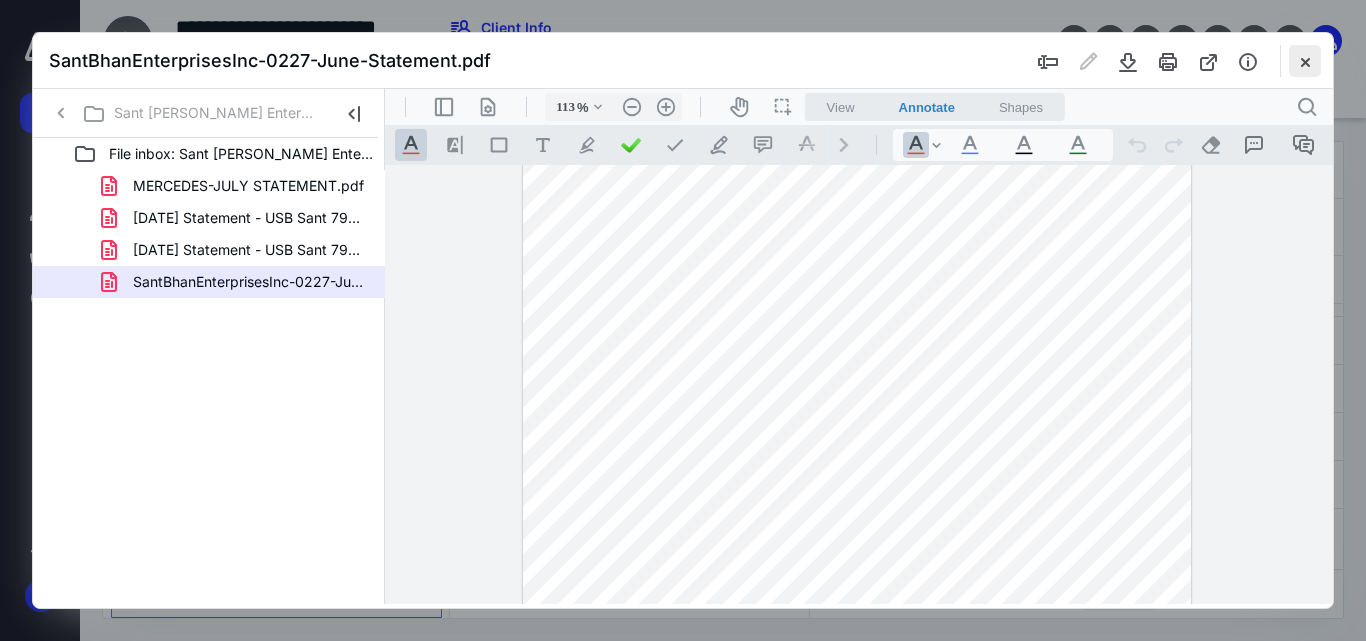 checkbox on "true" 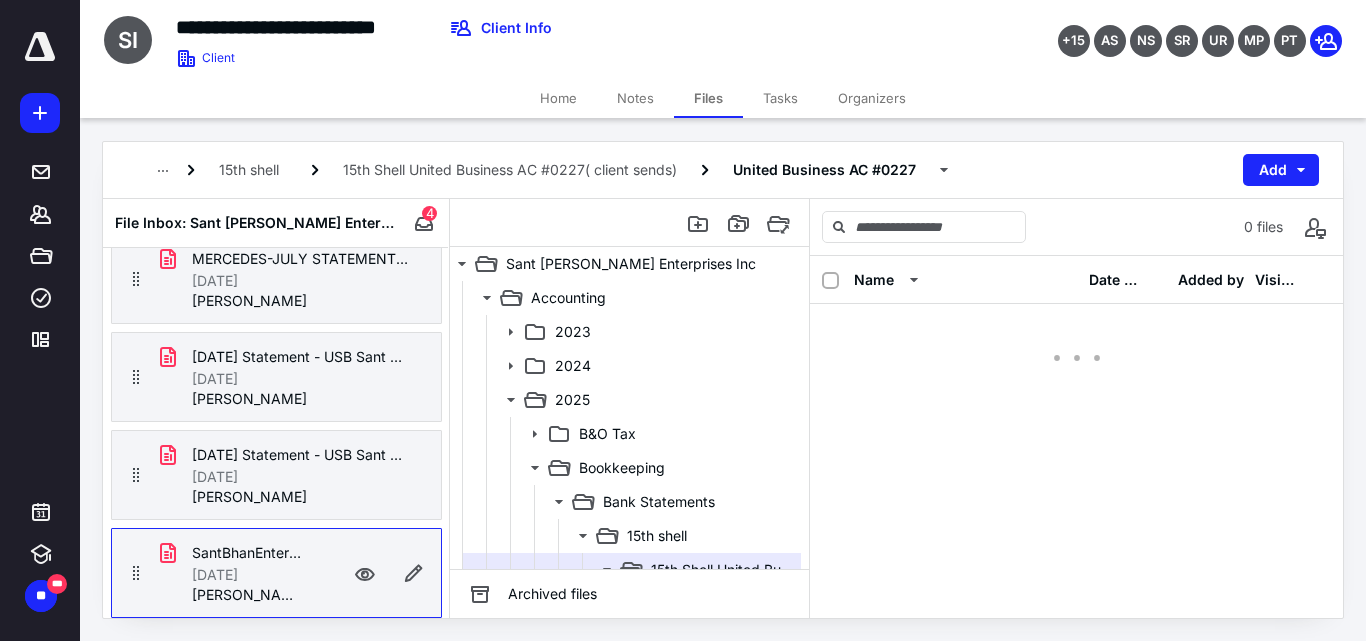 scroll, scrollTop: 0, scrollLeft: 0, axis: both 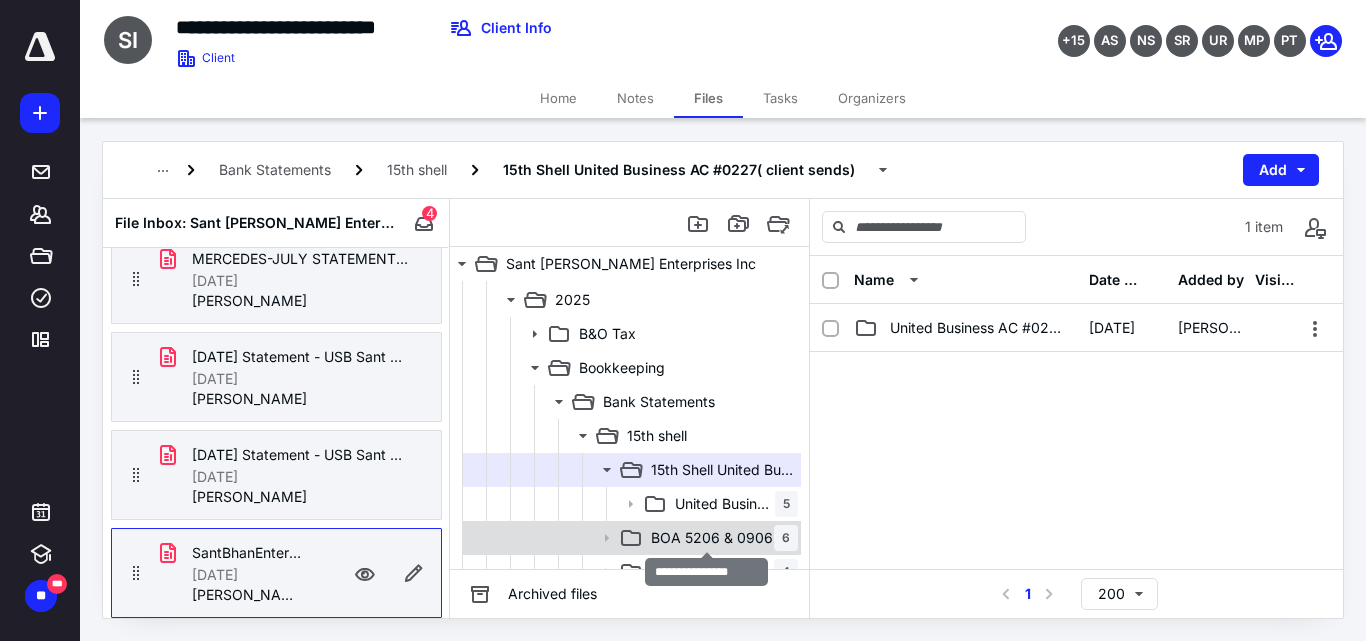 click on "BOA 5206 & 0906" at bounding box center [712, 538] 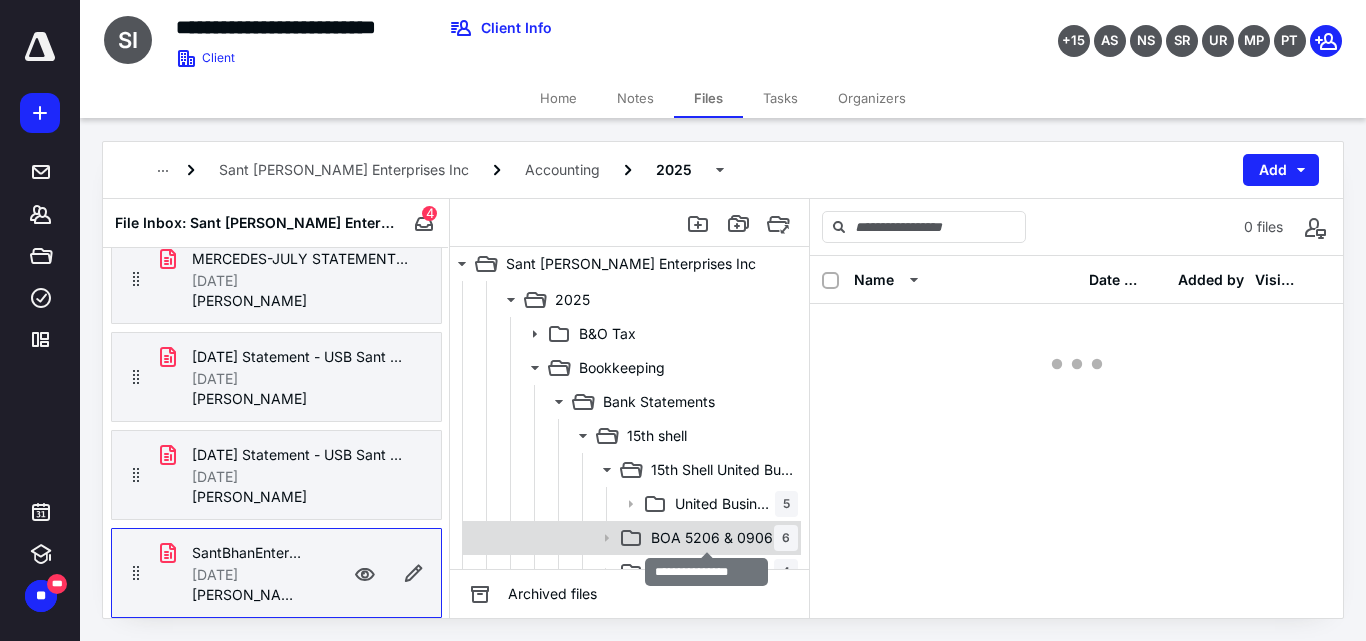 click on "BOA 5206 & 0906" at bounding box center [712, 538] 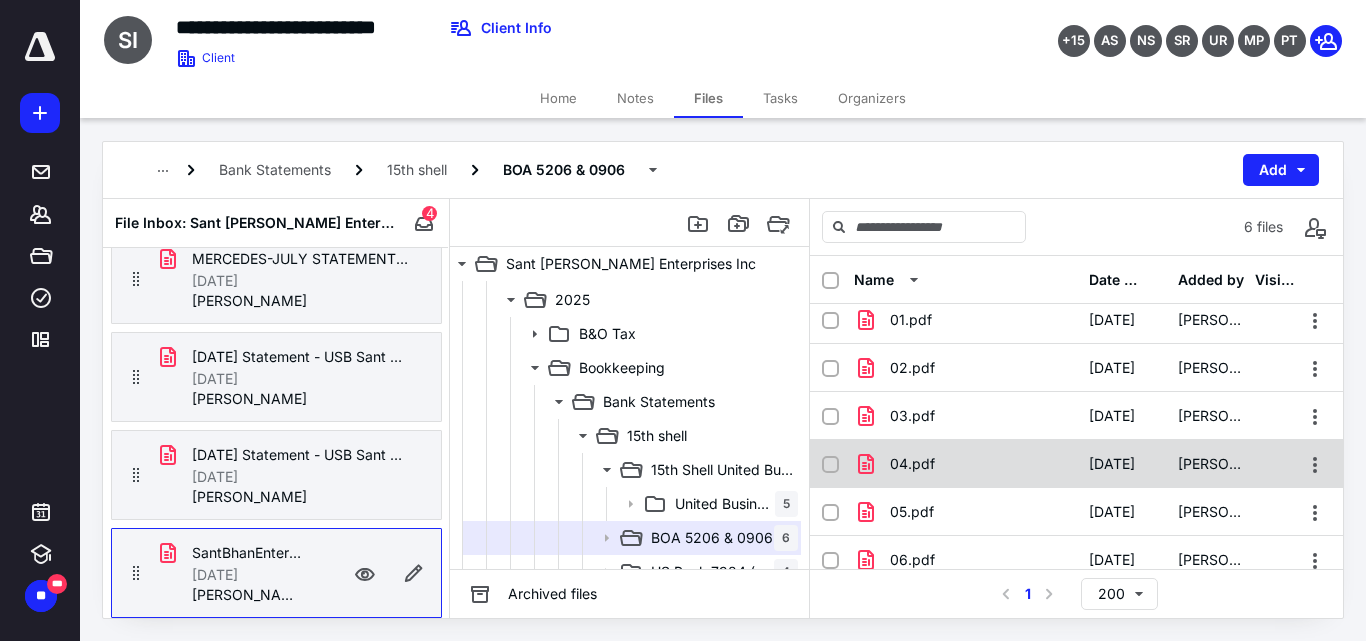scroll, scrollTop: 0, scrollLeft: 0, axis: both 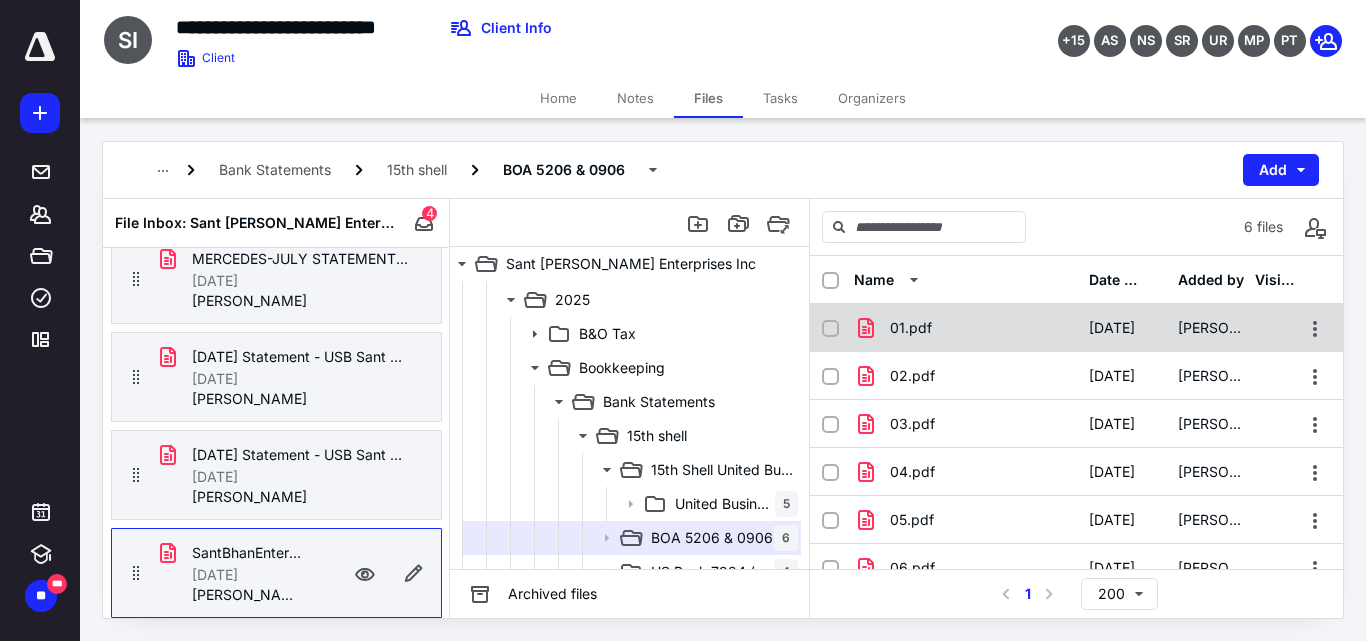 click on "01.pdf" at bounding box center [911, 328] 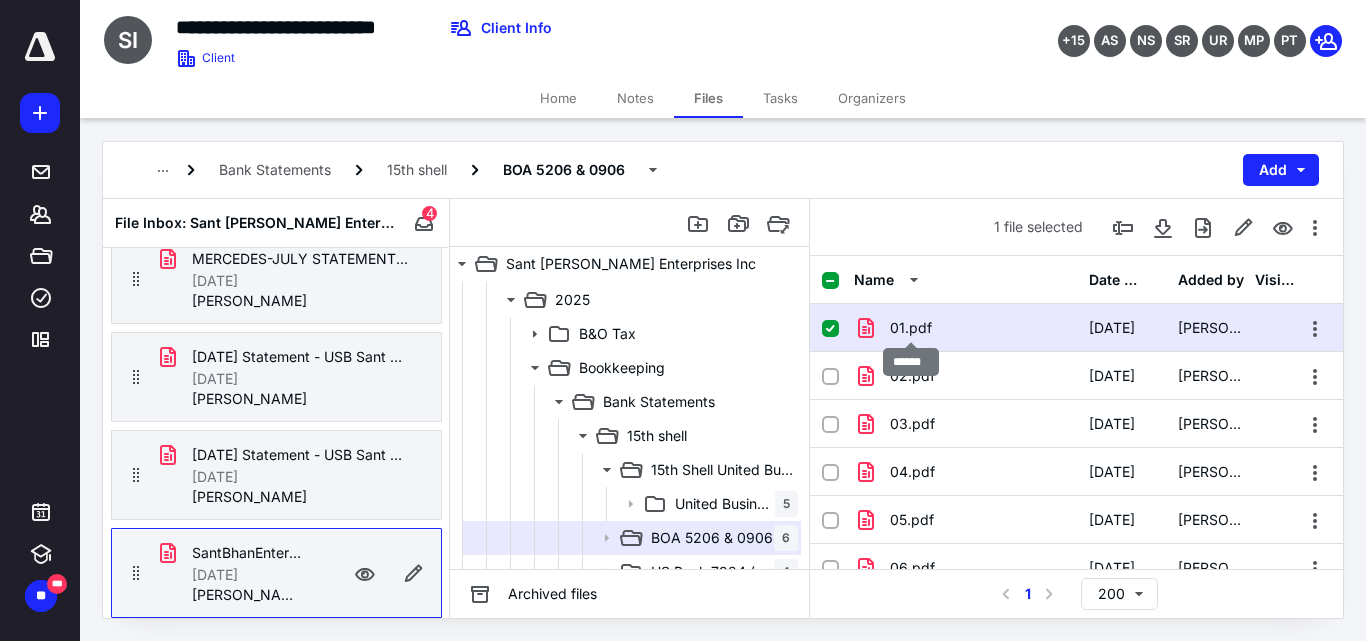 click on "01.pdf" at bounding box center (911, 328) 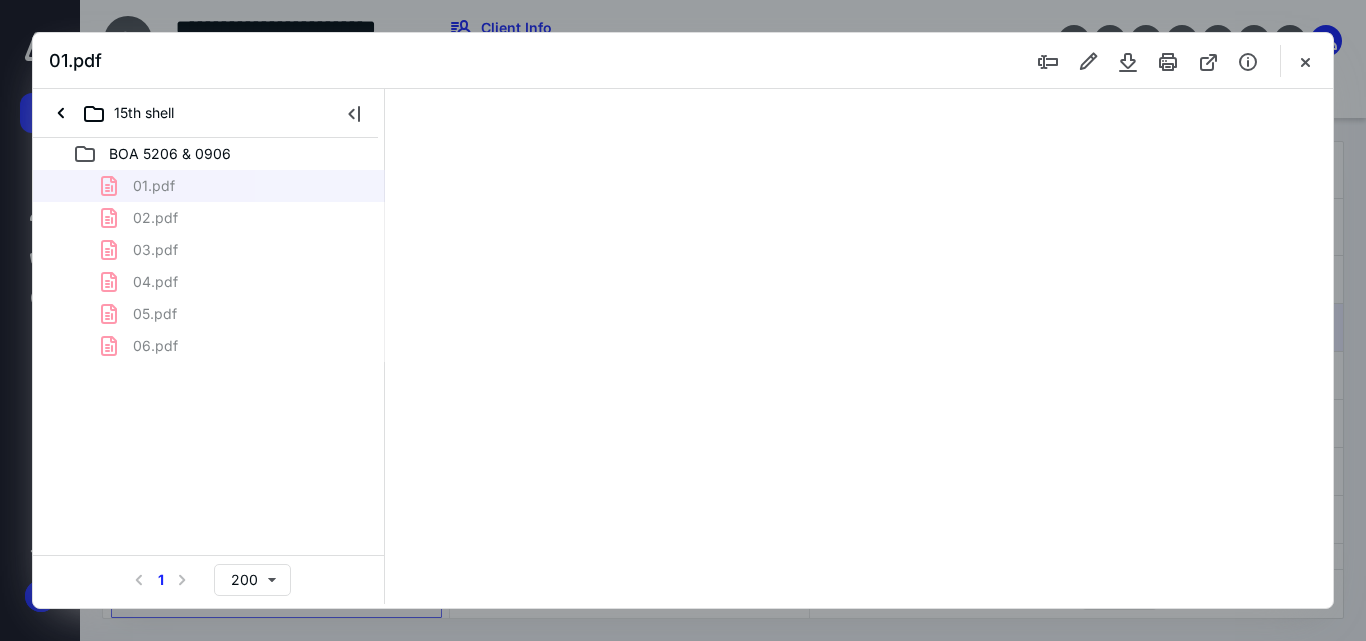 scroll, scrollTop: 0, scrollLeft: 0, axis: both 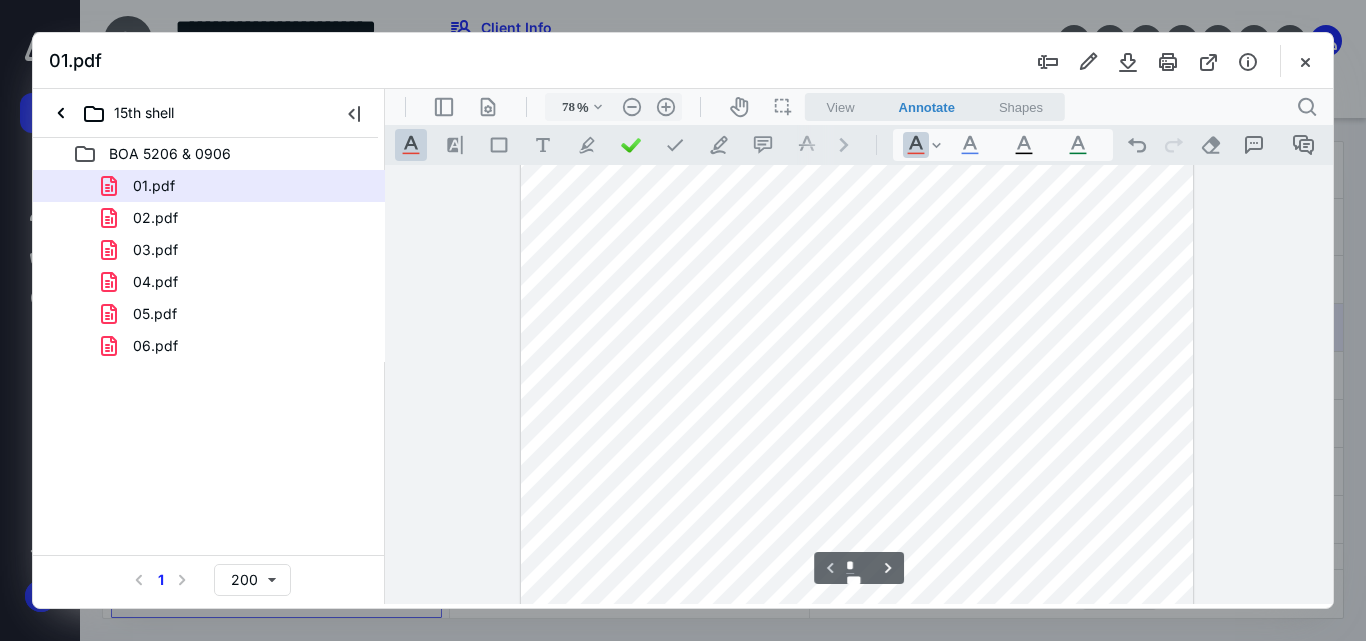 type on "110" 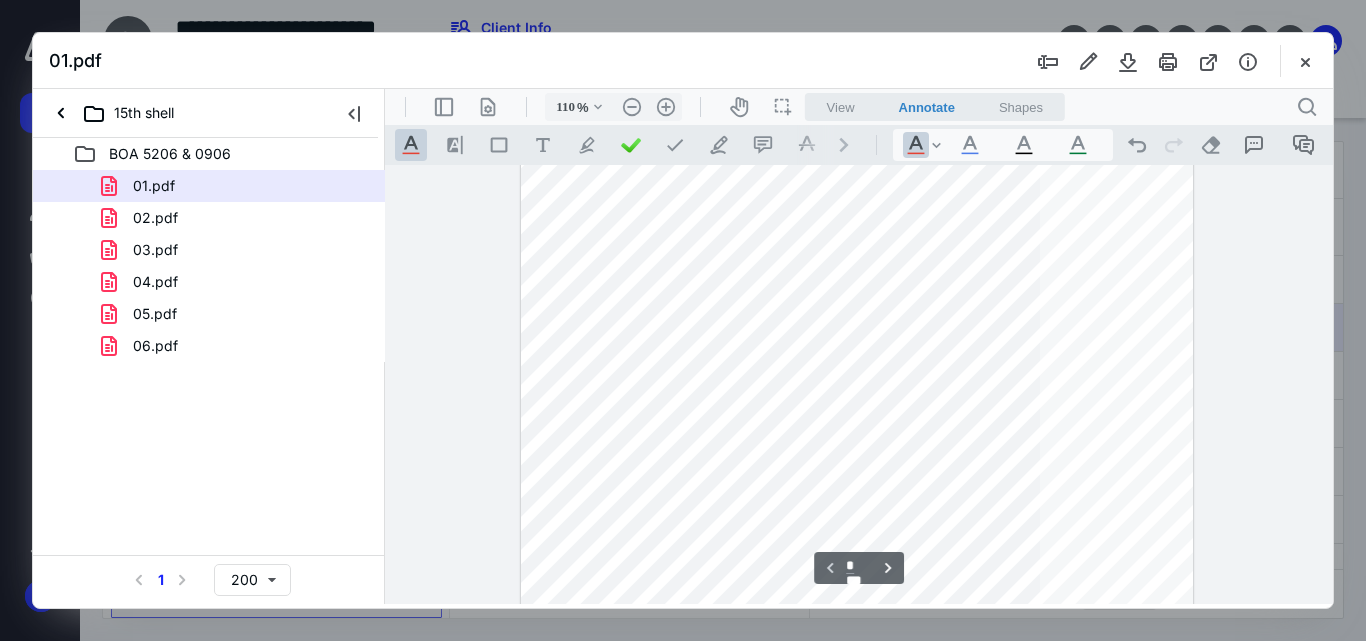 scroll, scrollTop: 244, scrollLeft: 0, axis: vertical 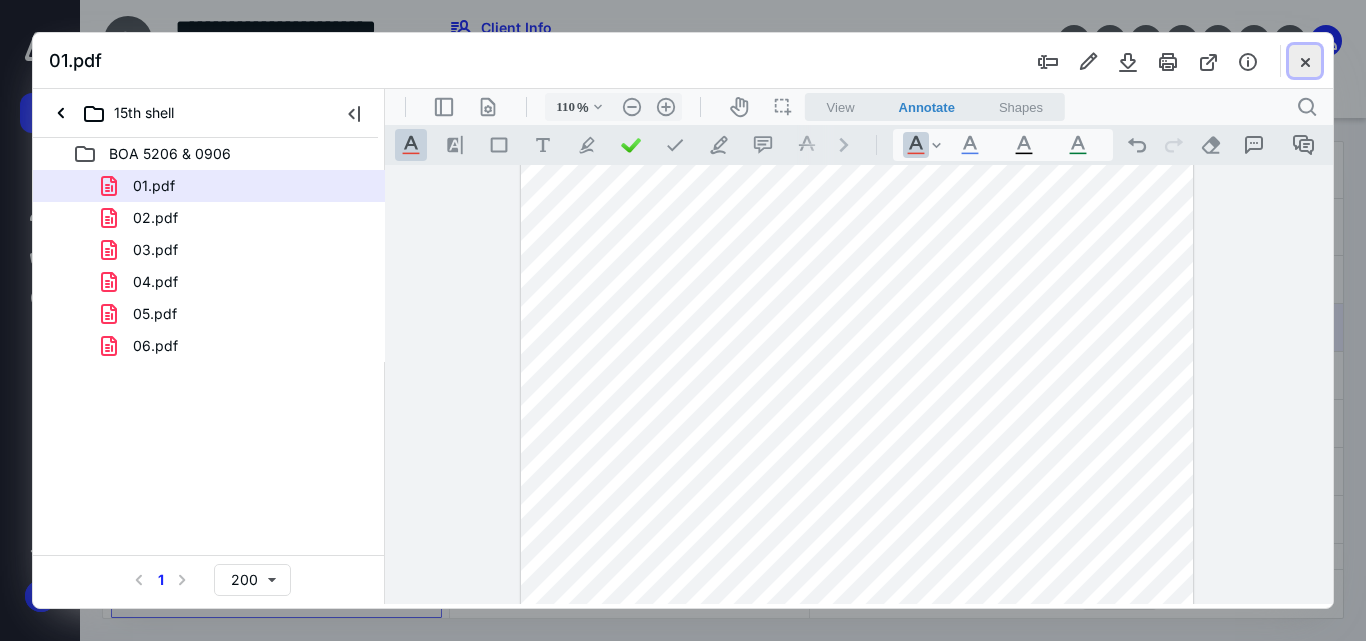 click at bounding box center [1305, 61] 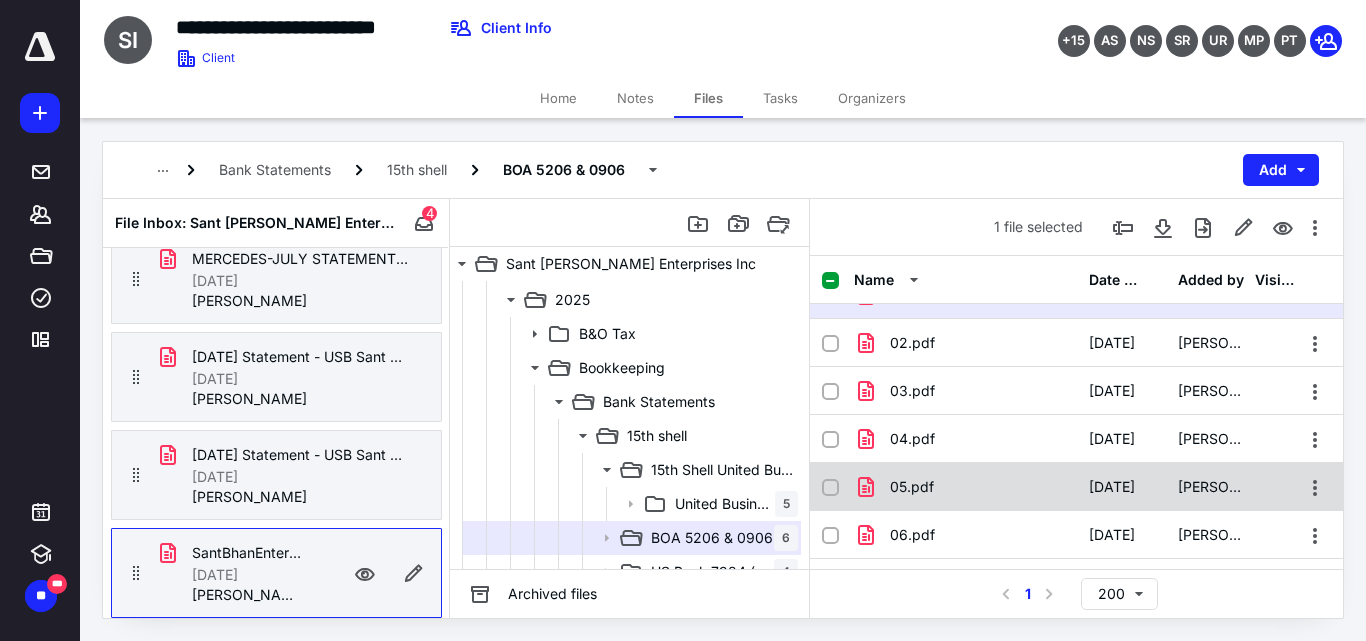 scroll, scrollTop: 35, scrollLeft: 0, axis: vertical 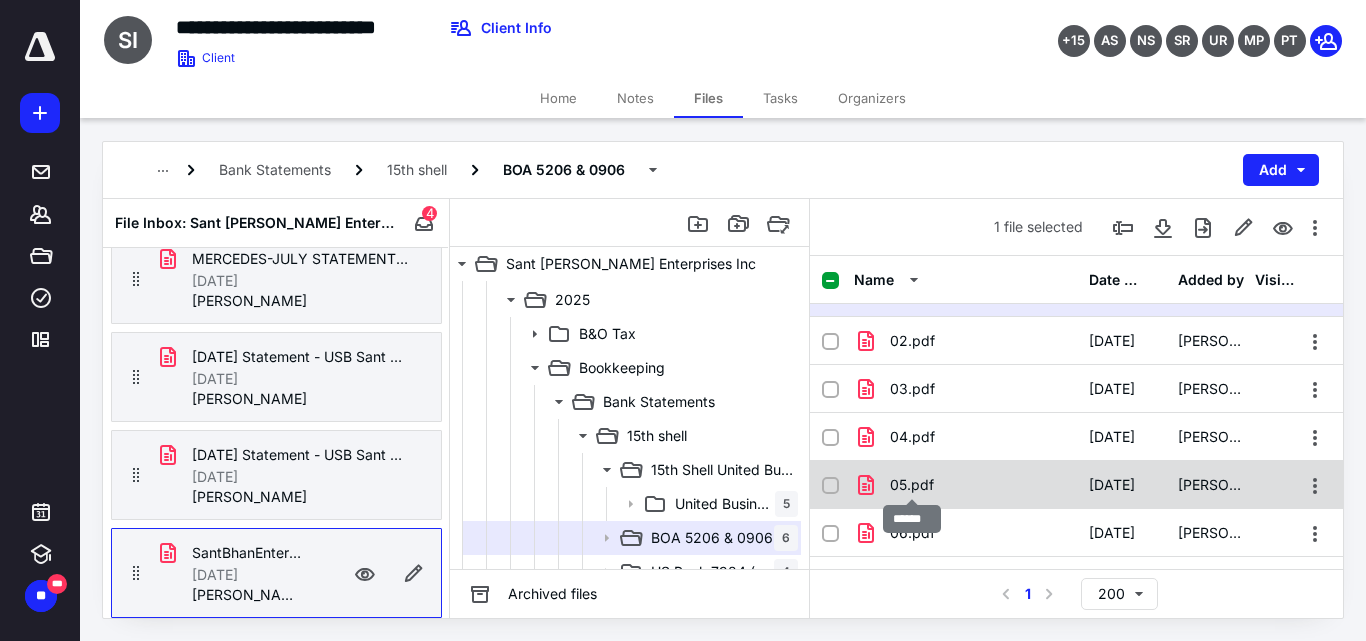 click on "05.pdf" at bounding box center (912, 485) 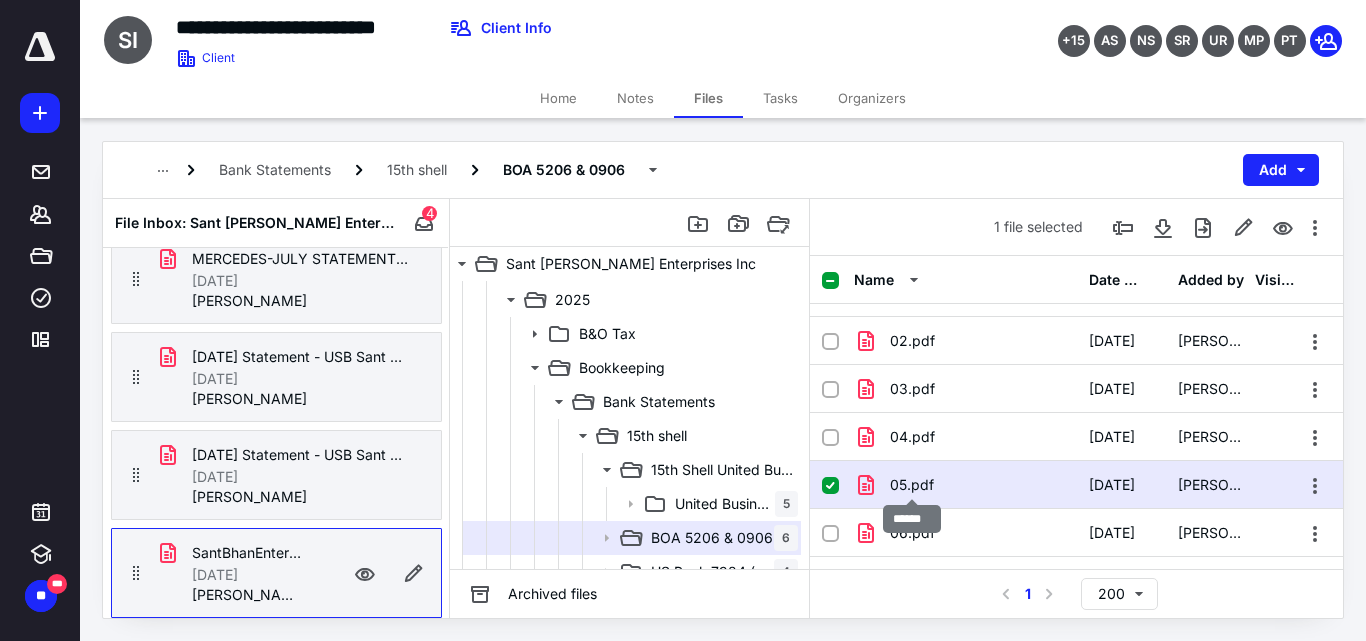 click on "05.pdf" at bounding box center (912, 485) 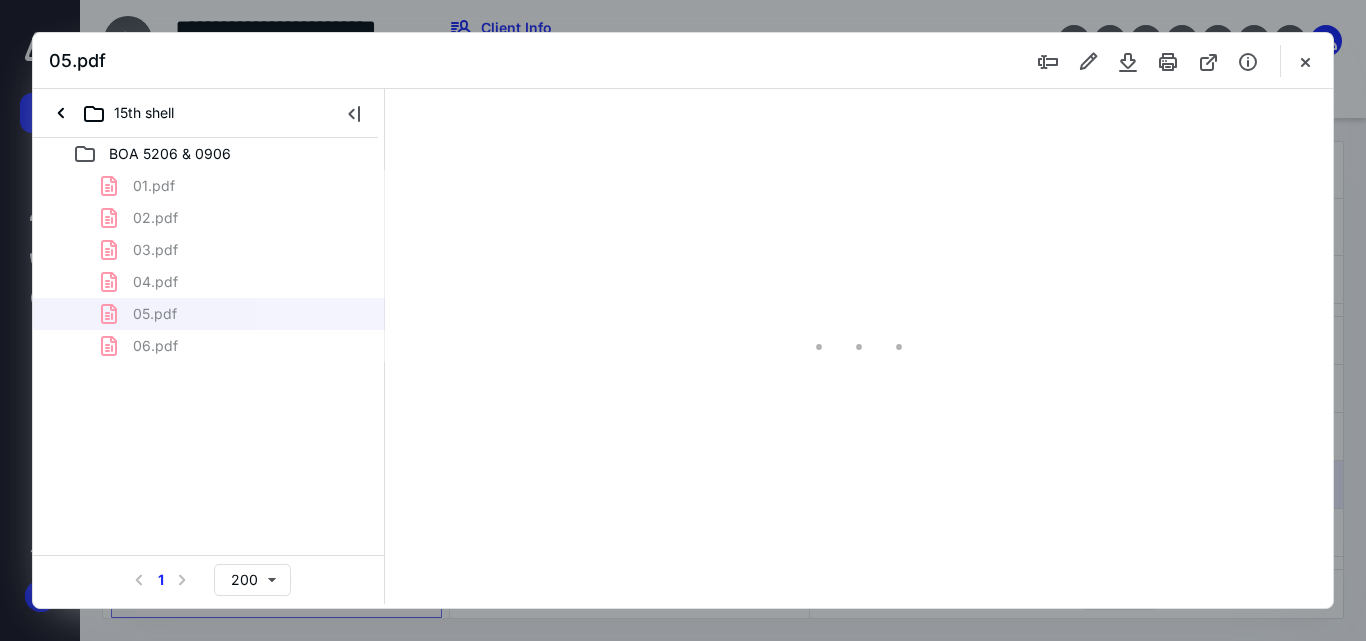 scroll, scrollTop: 0, scrollLeft: 0, axis: both 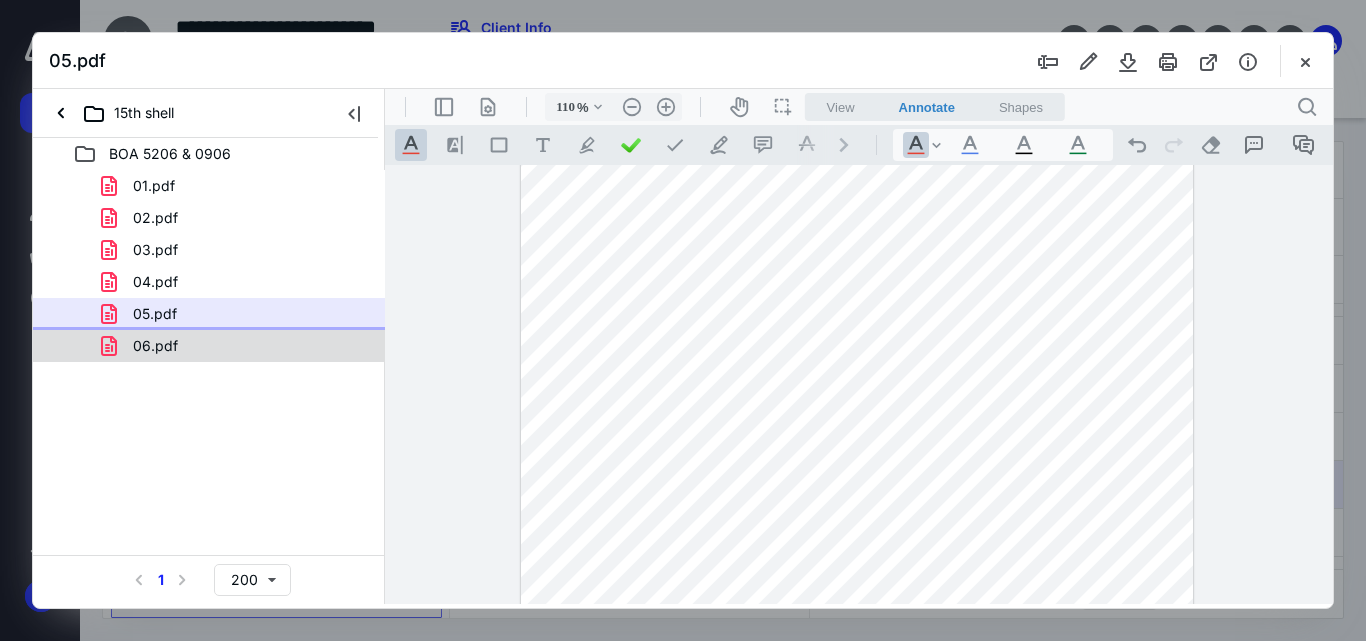 click on "06.pdf" at bounding box center [237, 346] 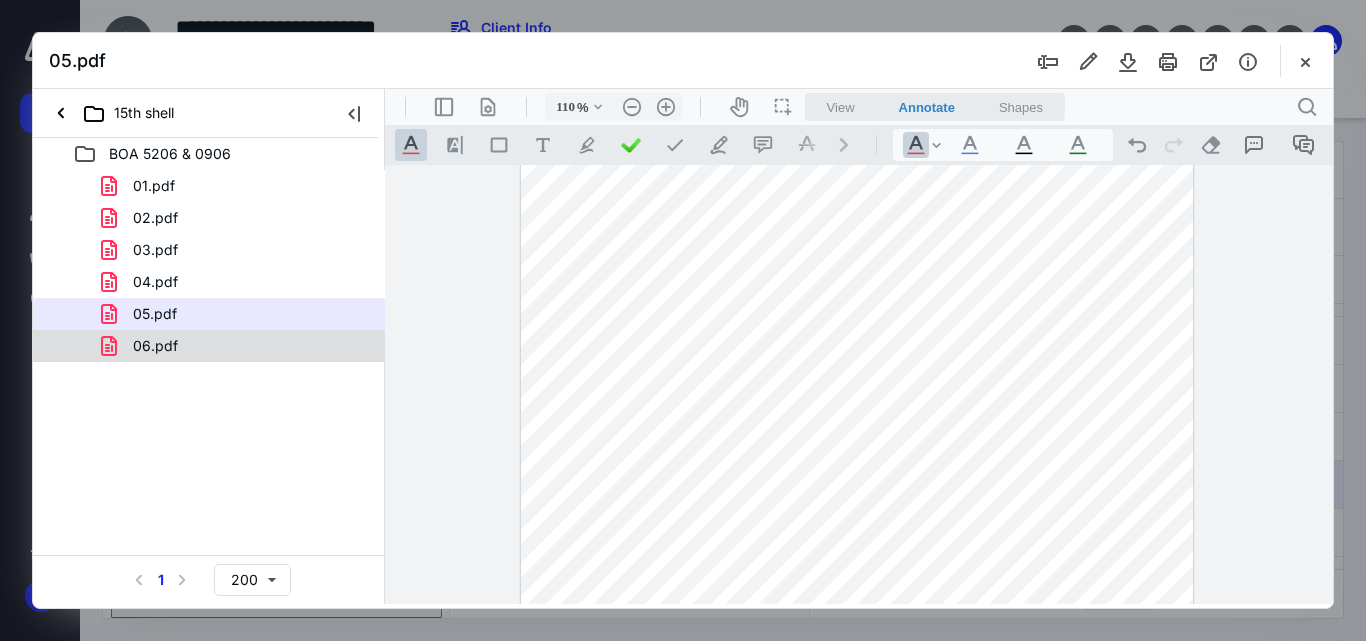 click on "01.pdf 02.pdf 03.pdf 04.pdf 05.pdf 06.pdf" at bounding box center [209, 266] 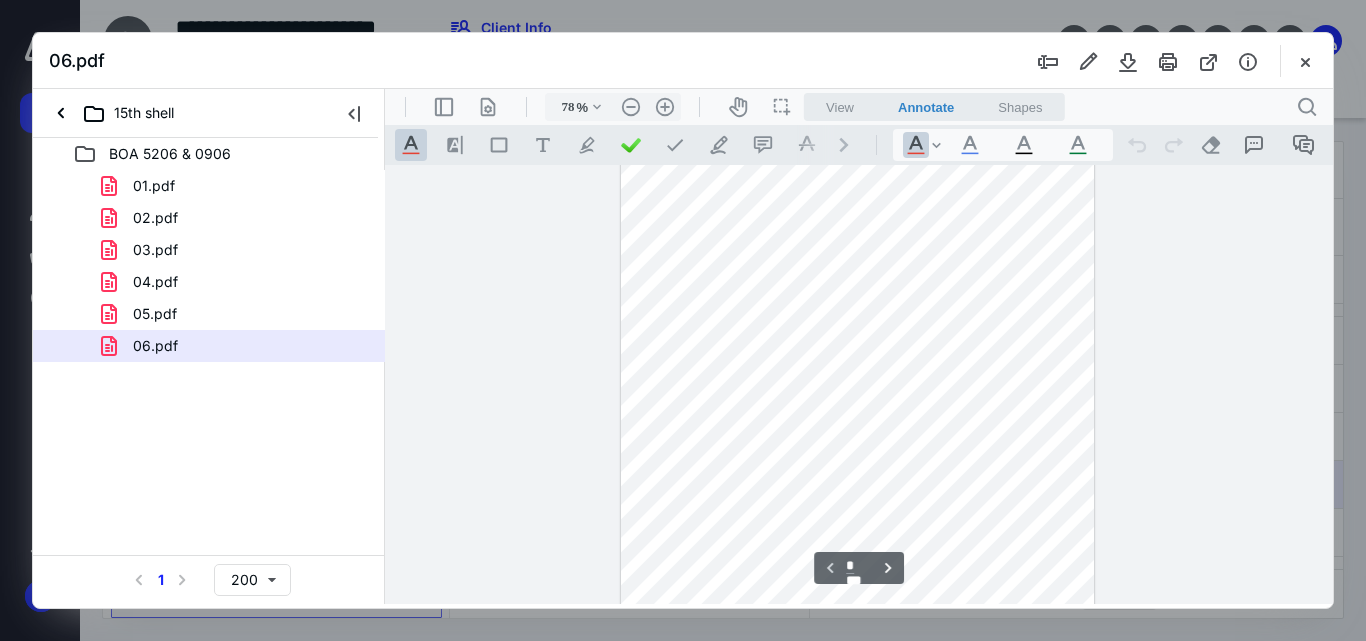scroll, scrollTop: 212, scrollLeft: 0, axis: vertical 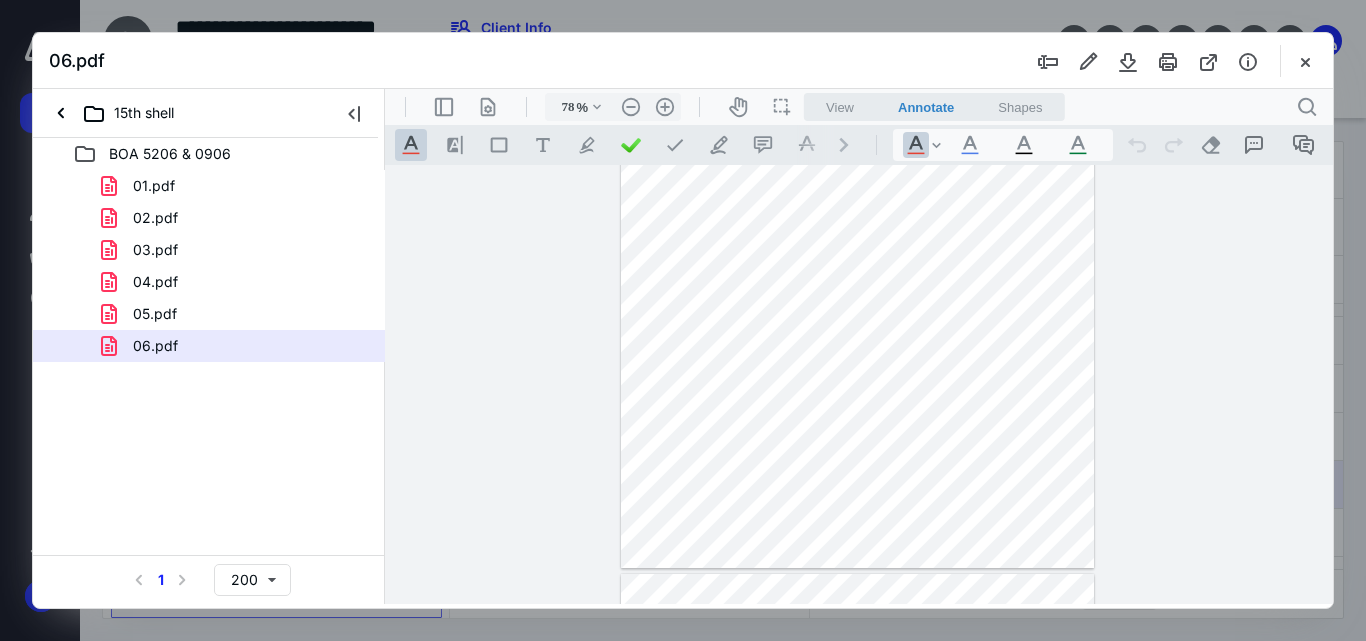 type on "85" 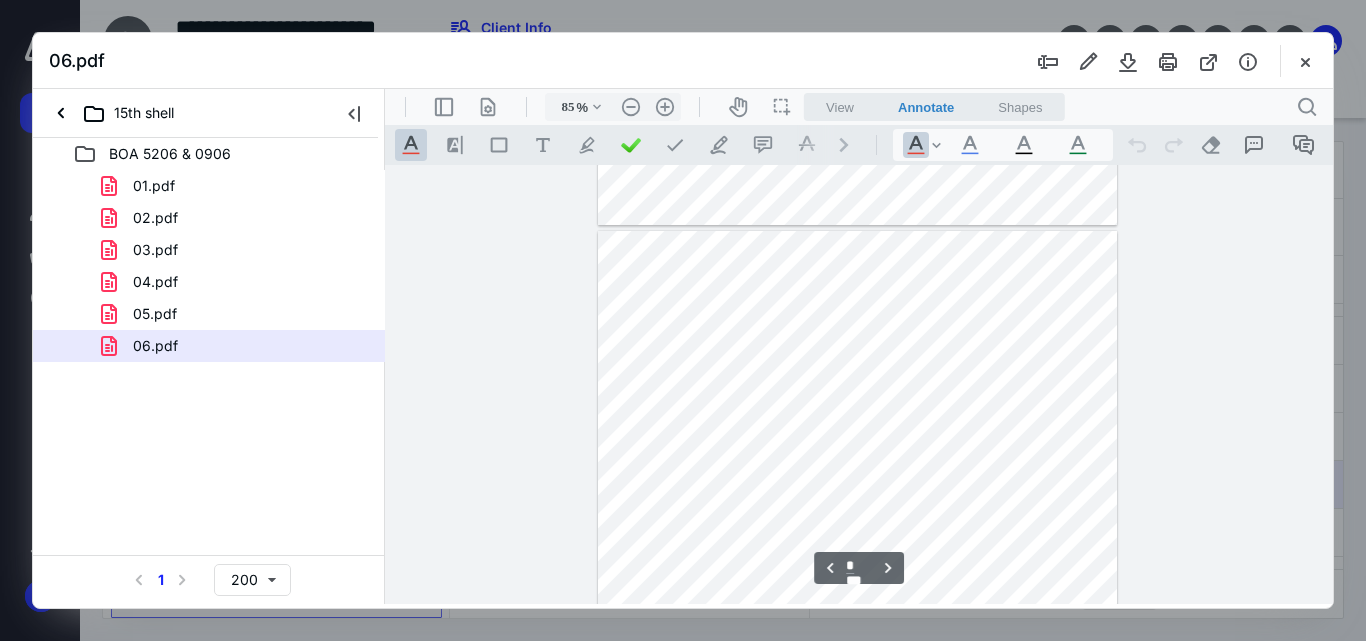 scroll, scrollTop: 1957, scrollLeft: 0, axis: vertical 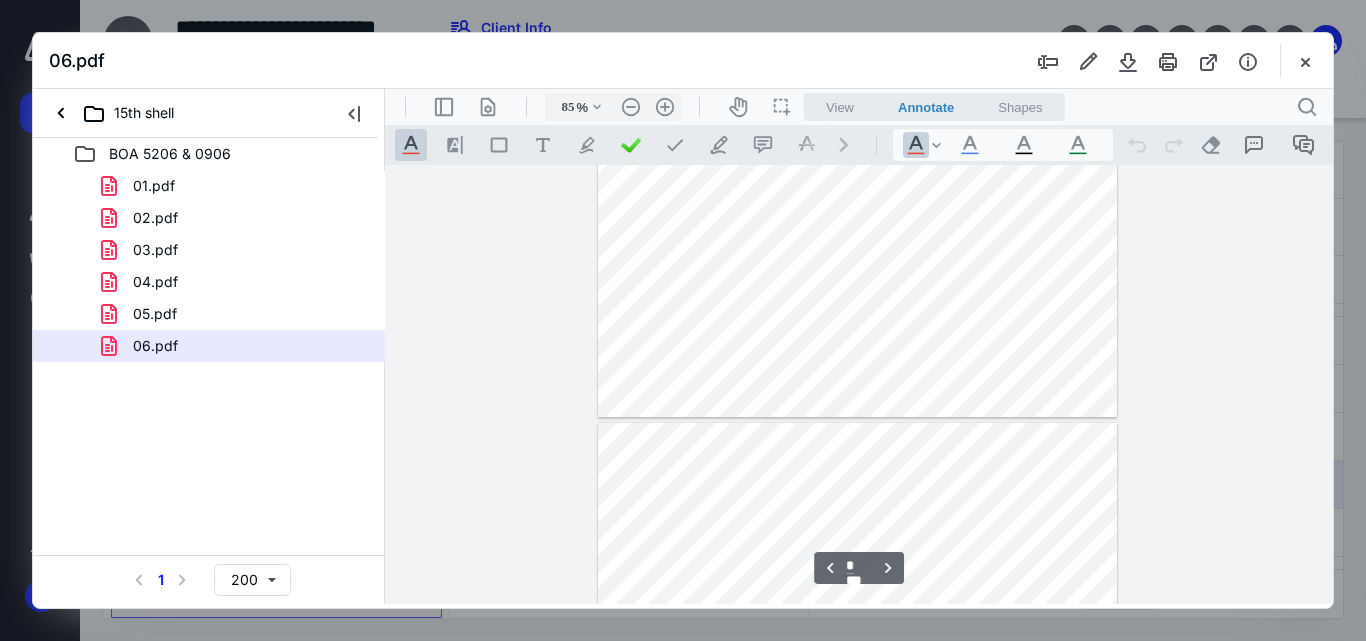 type on "*" 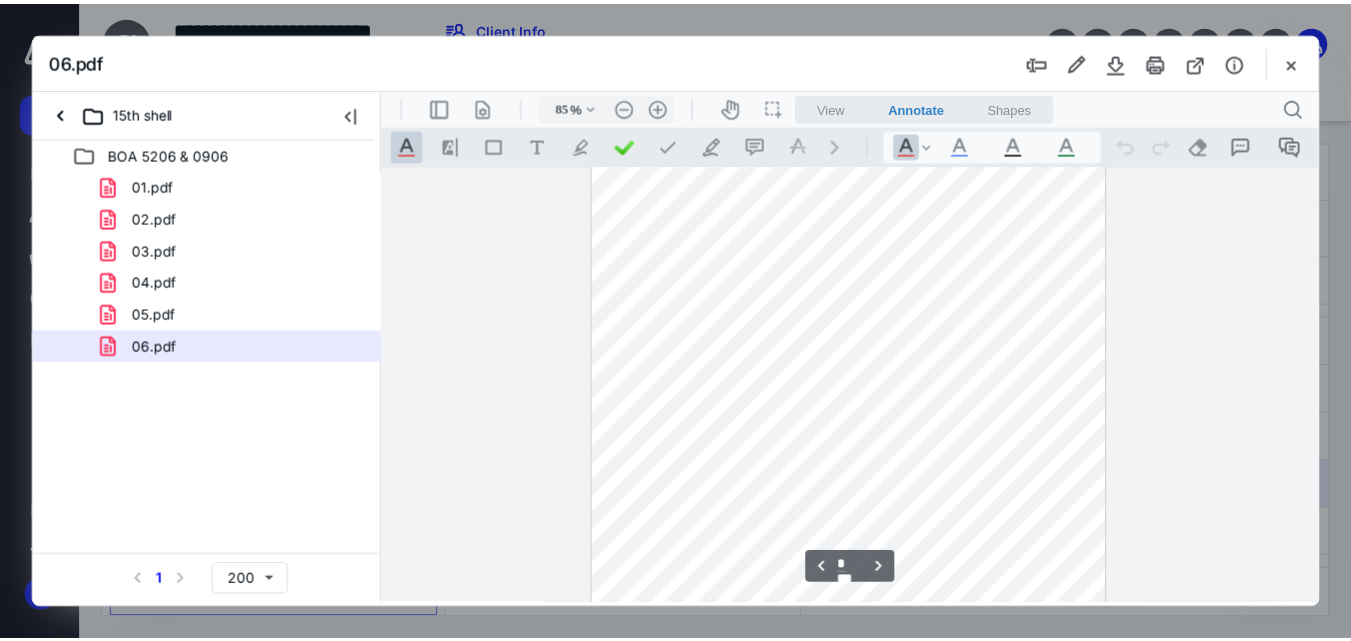 scroll, scrollTop: 2757, scrollLeft: 0, axis: vertical 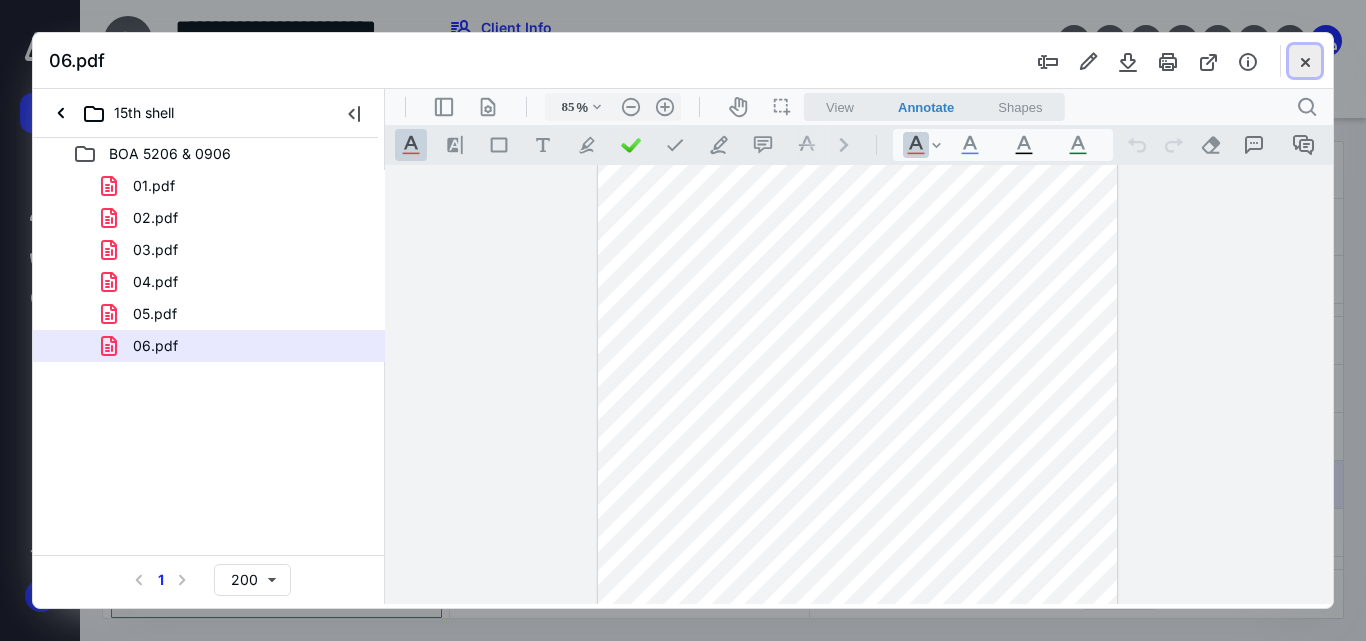 click at bounding box center [1305, 61] 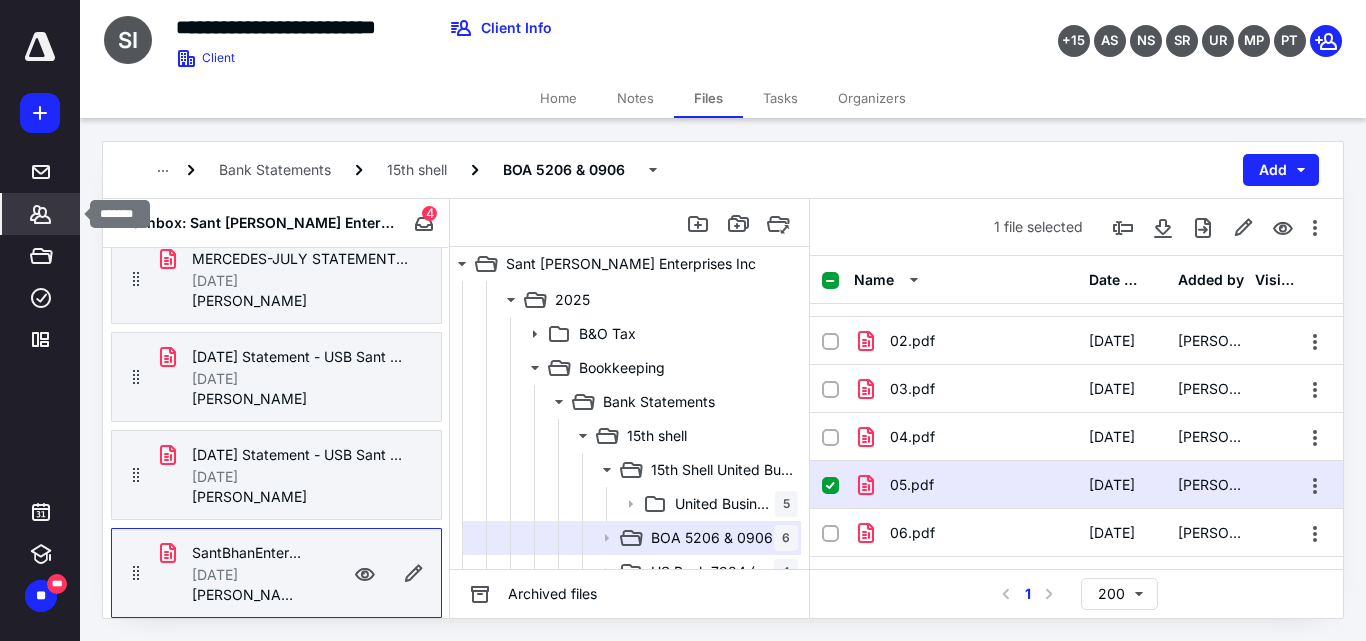 click on "*******" at bounding box center (41, 214) 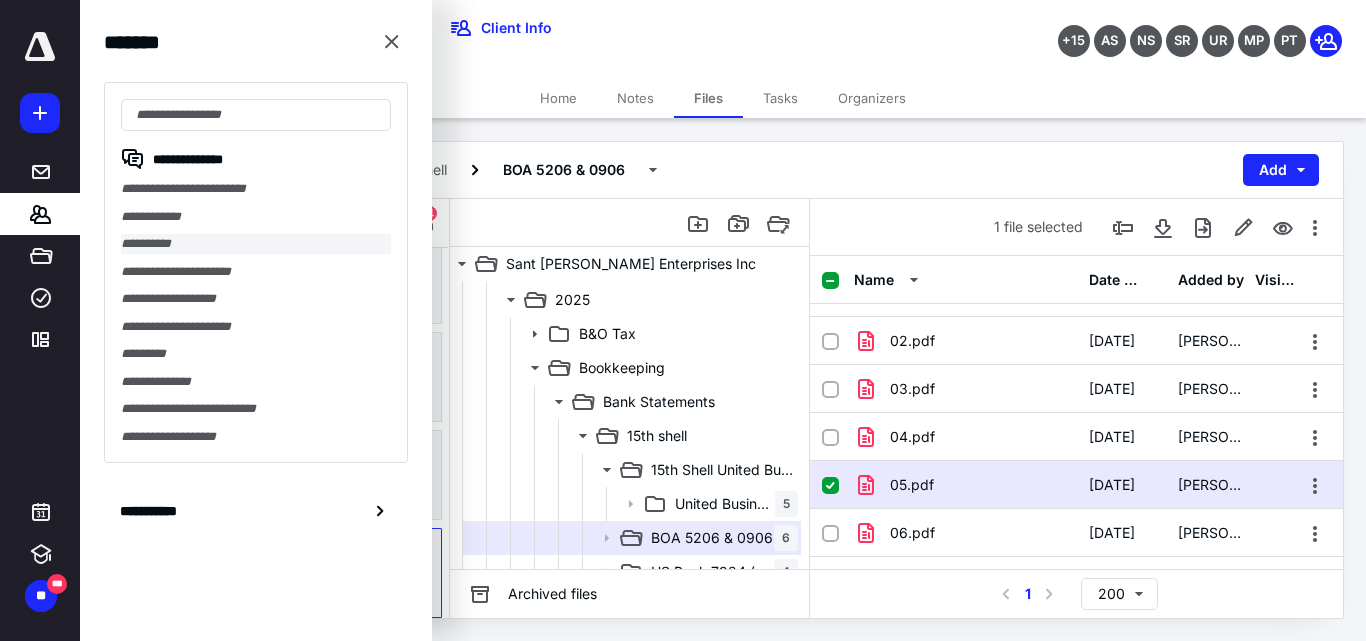 click on "**********" at bounding box center (256, 244) 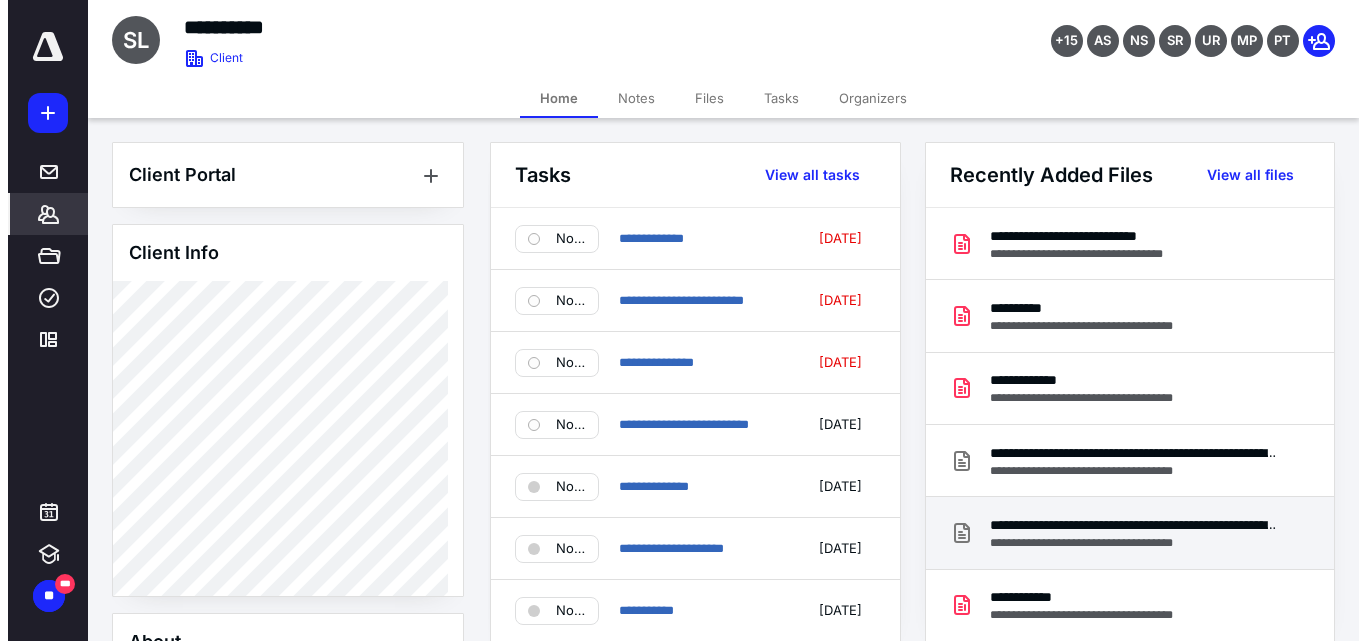 scroll, scrollTop: 100, scrollLeft: 0, axis: vertical 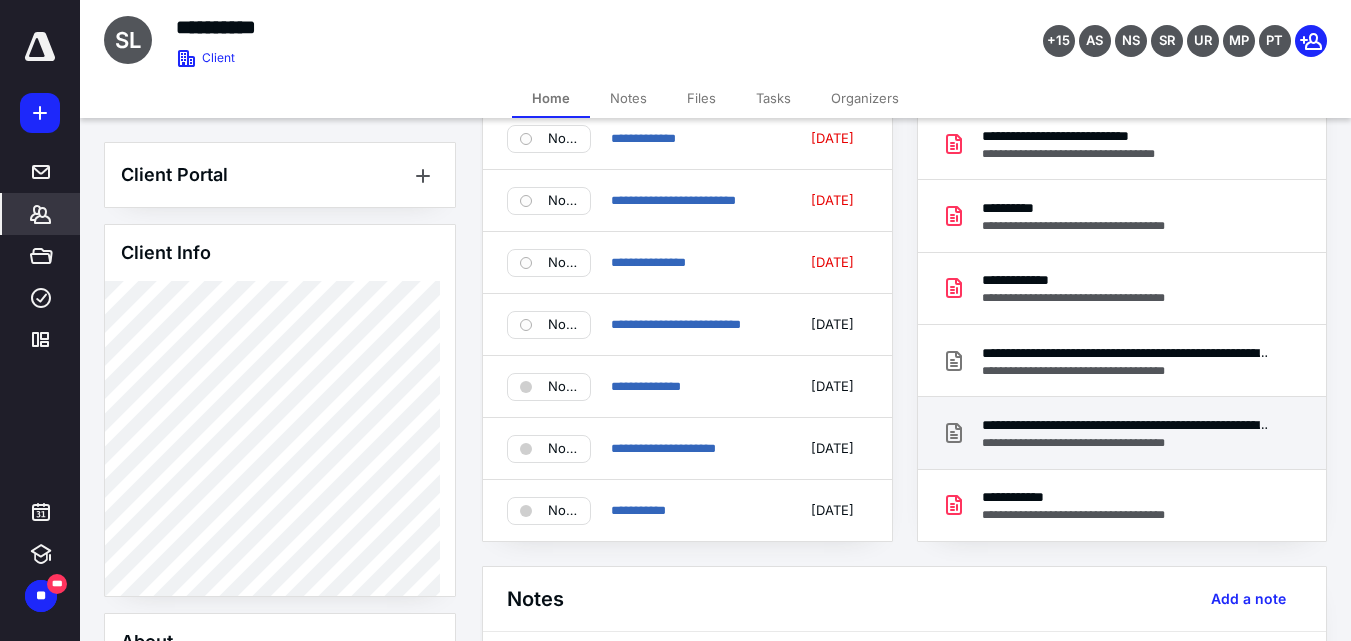 click on "**********" at bounding box center (1122, 505) 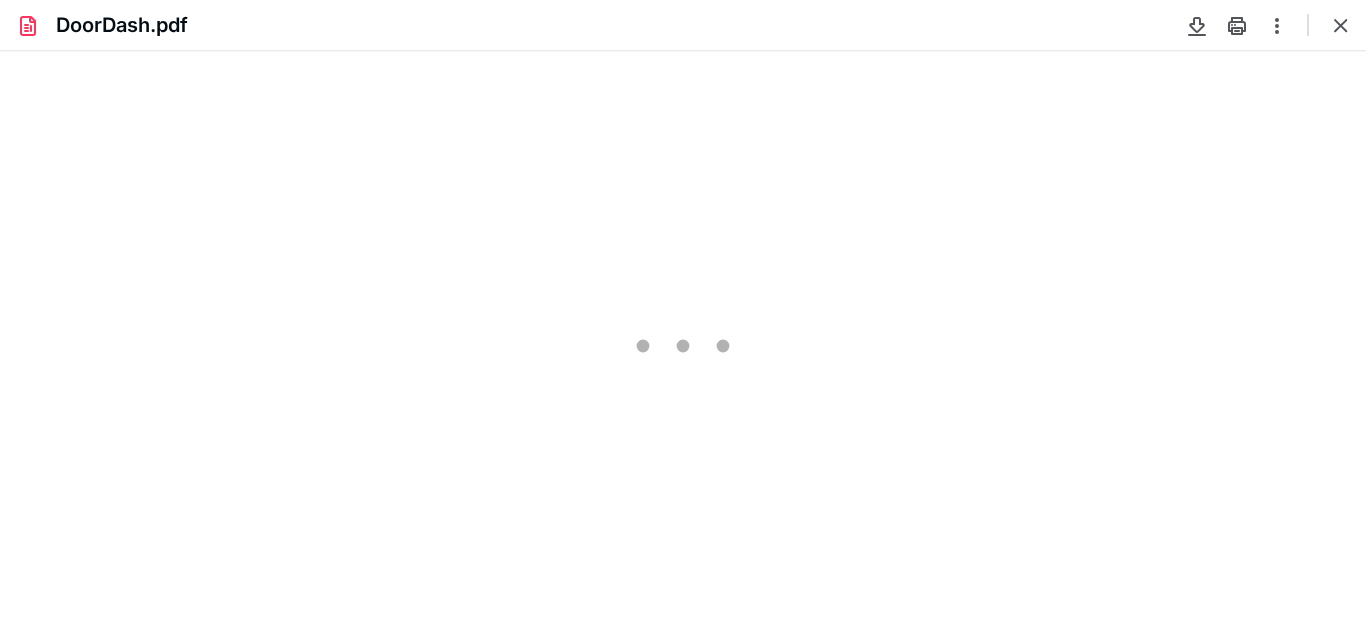 scroll, scrollTop: 0, scrollLeft: 0, axis: both 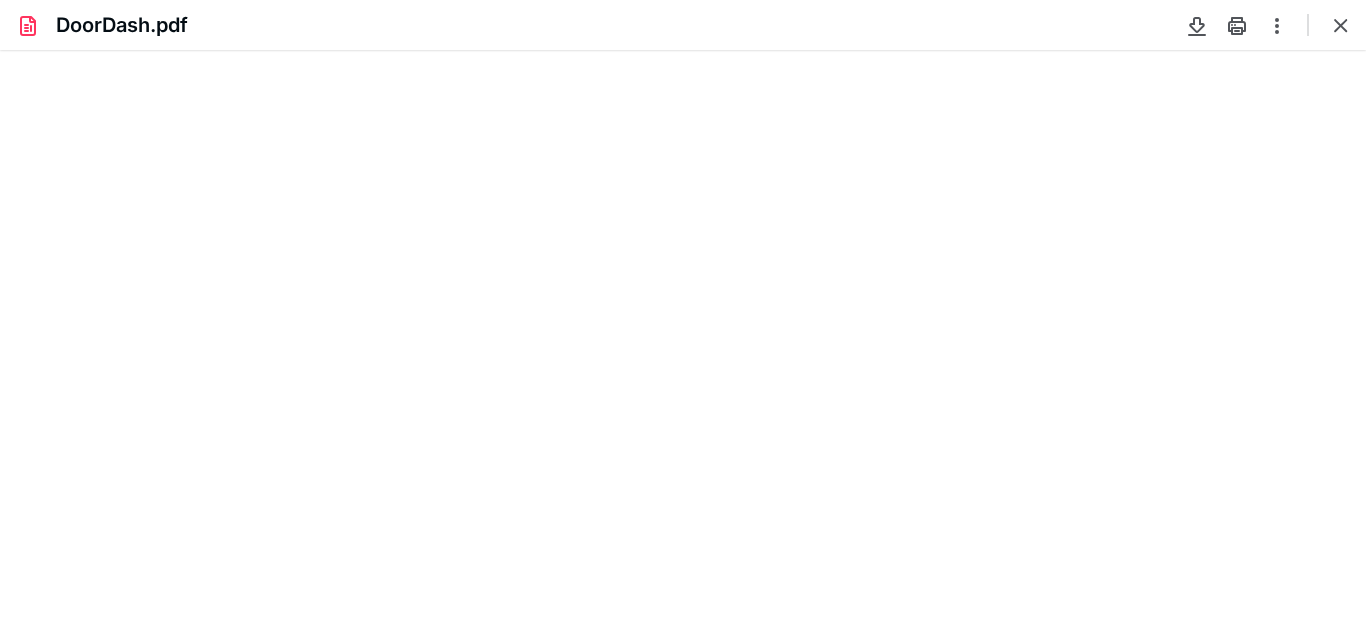 type on "100" 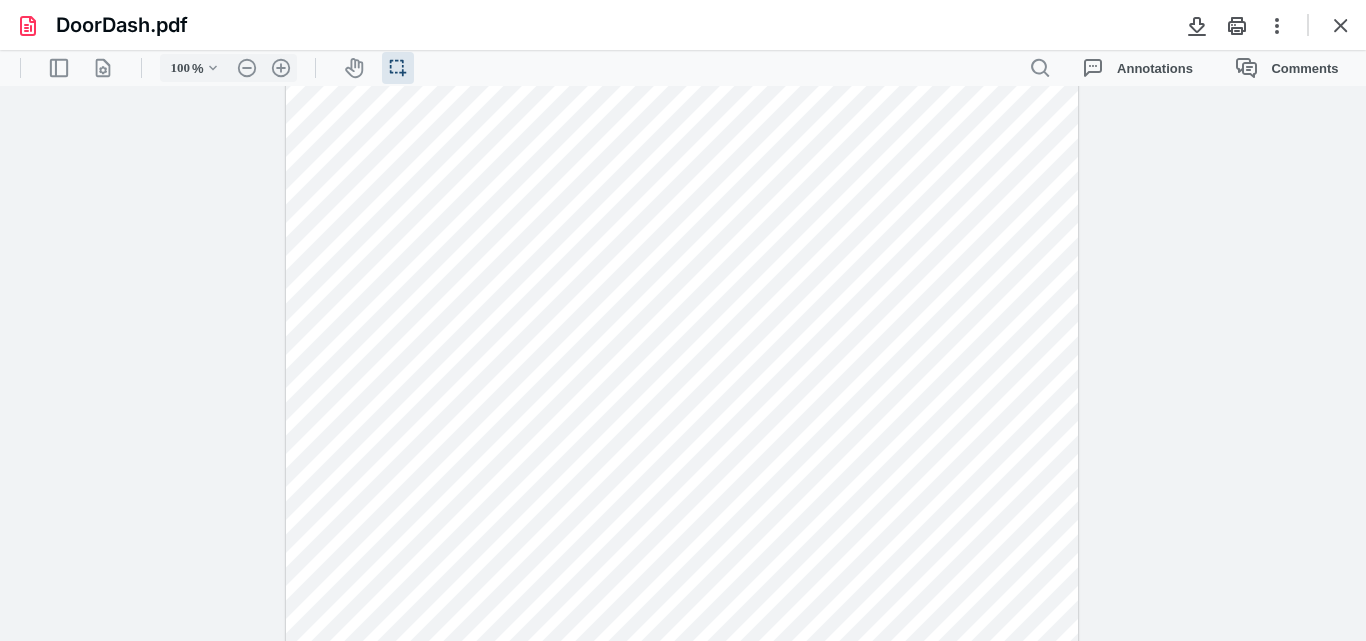 scroll, scrollTop: 0, scrollLeft: 0, axis: both 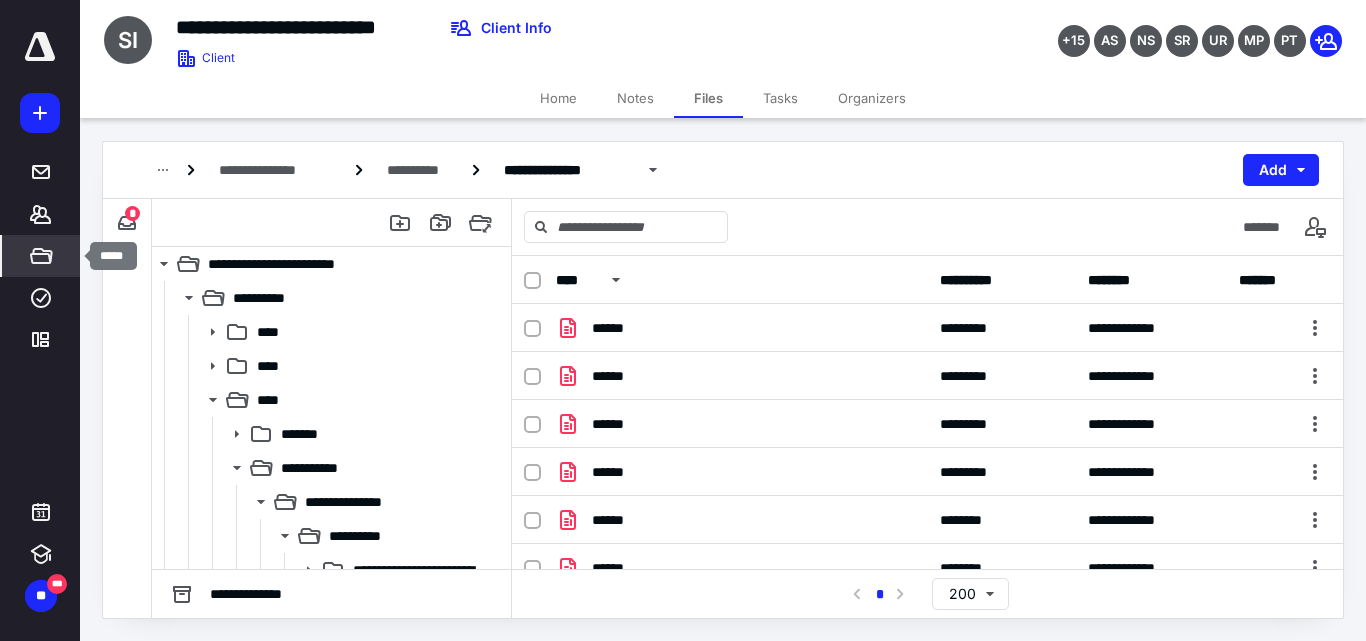 click 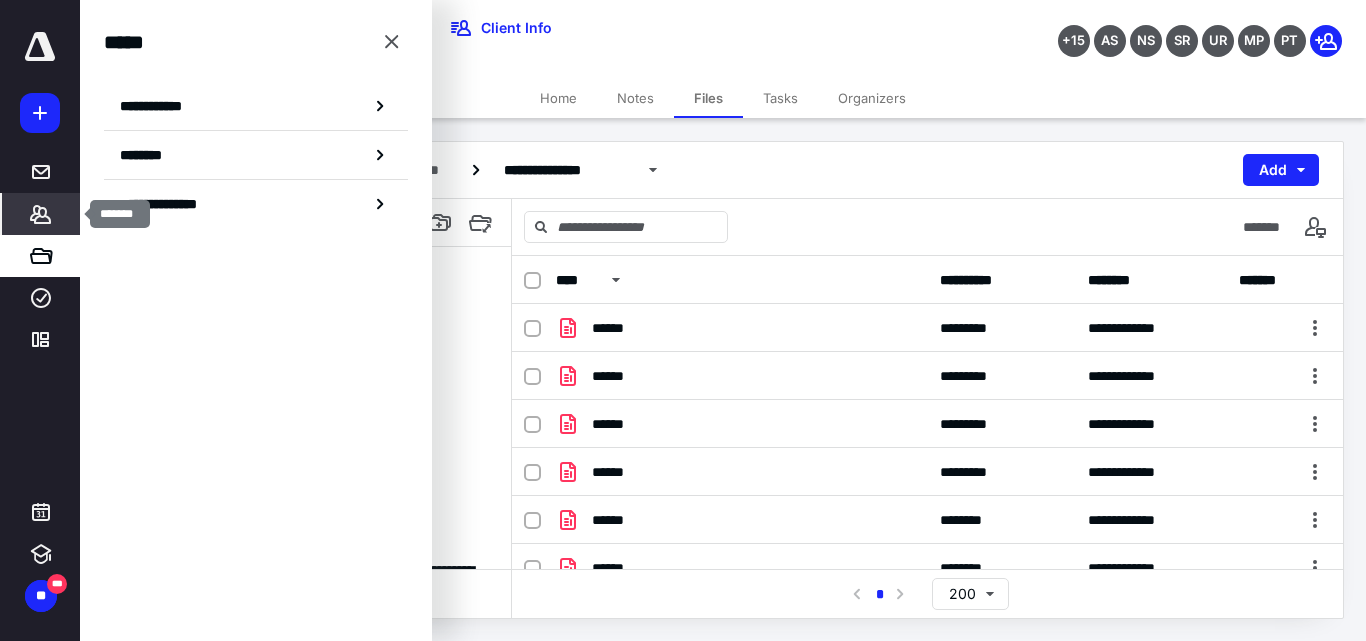 click on "*******" at bounding box center [41, 214] 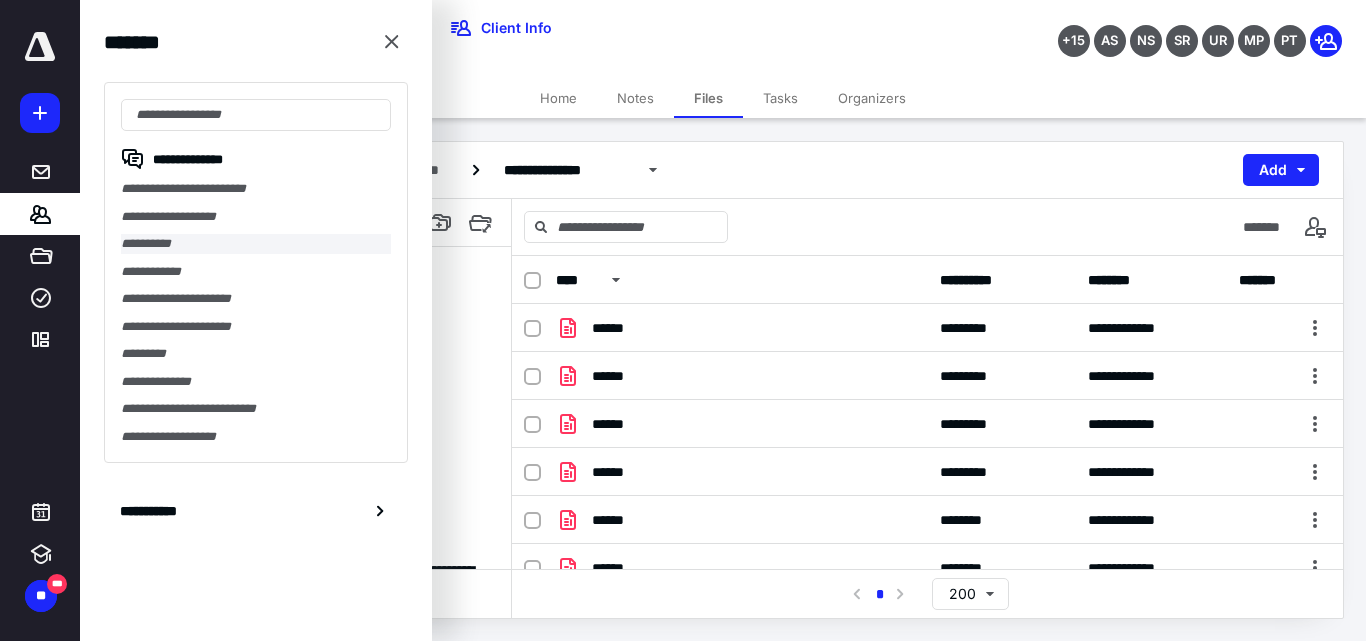 click on "**********" at bounding box center [256, 244] 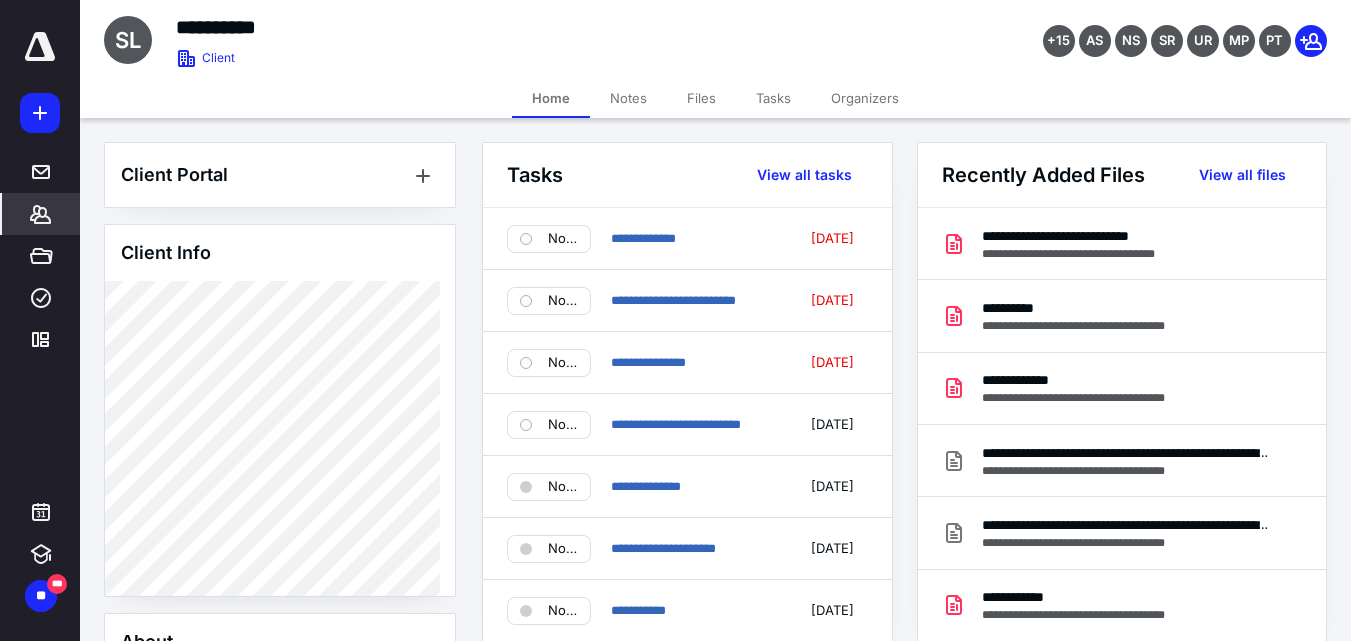 click on "Files" at bounding box center [701, 98] 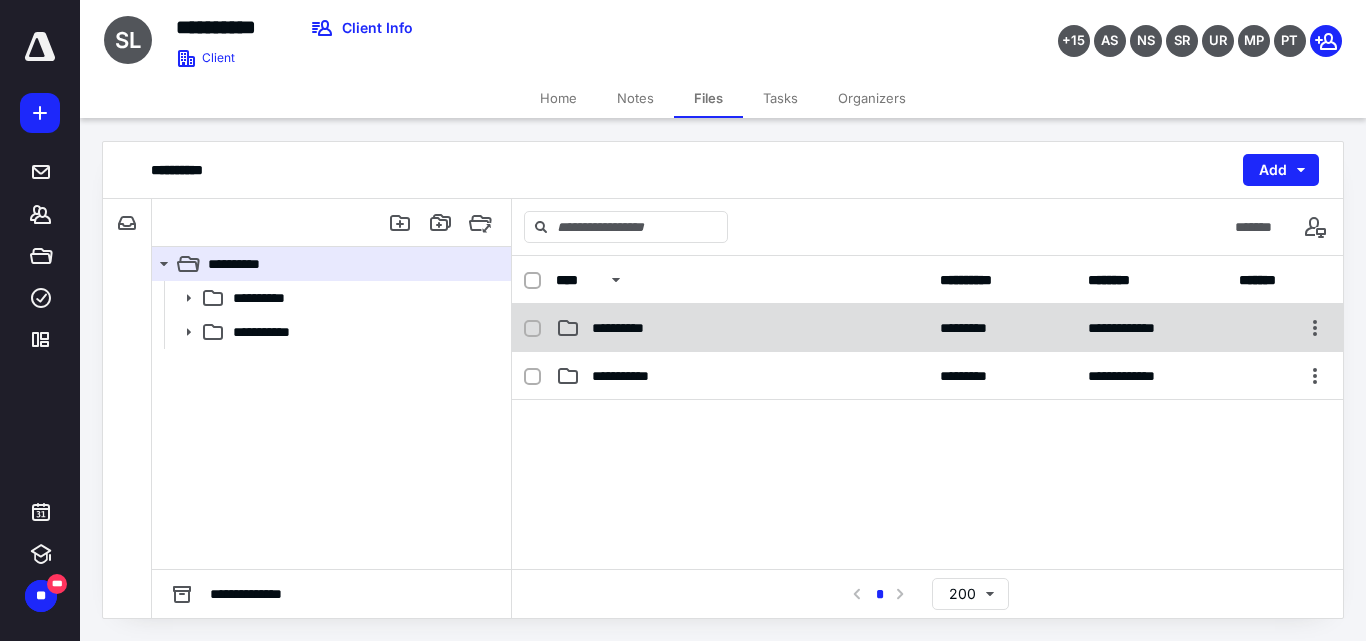 click on "**********" at bounding box center [629, 328] 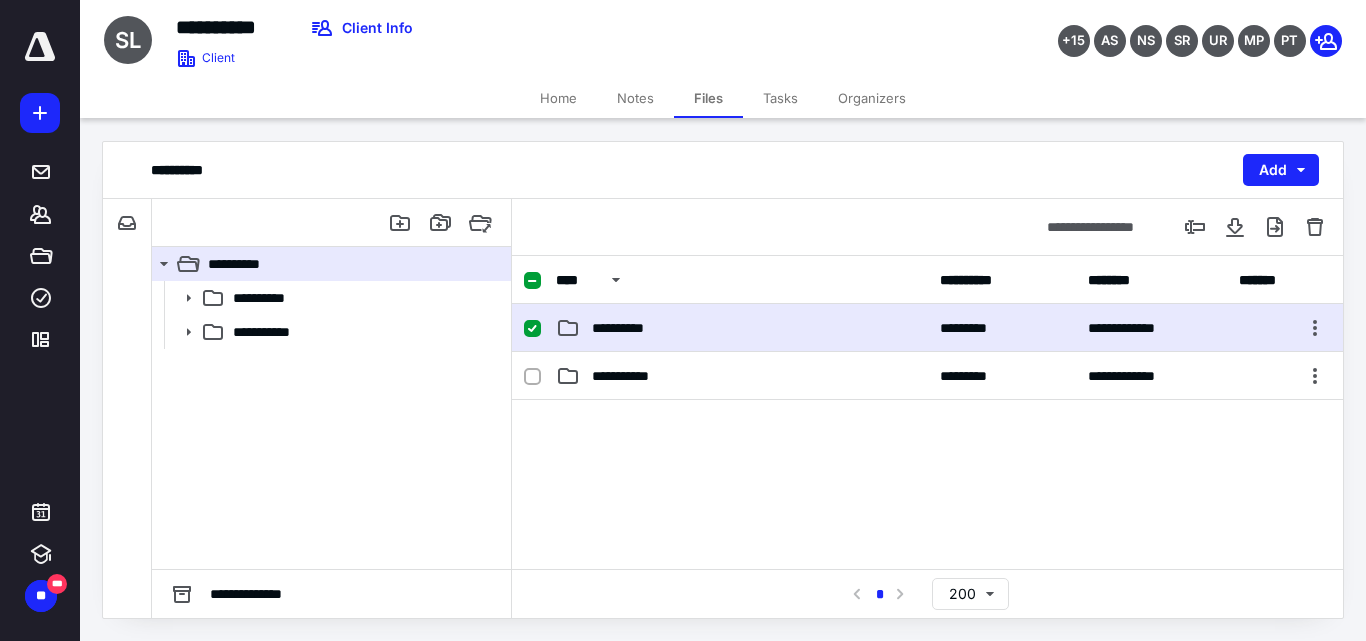 click on "**********" at bounding box center [629, 328] 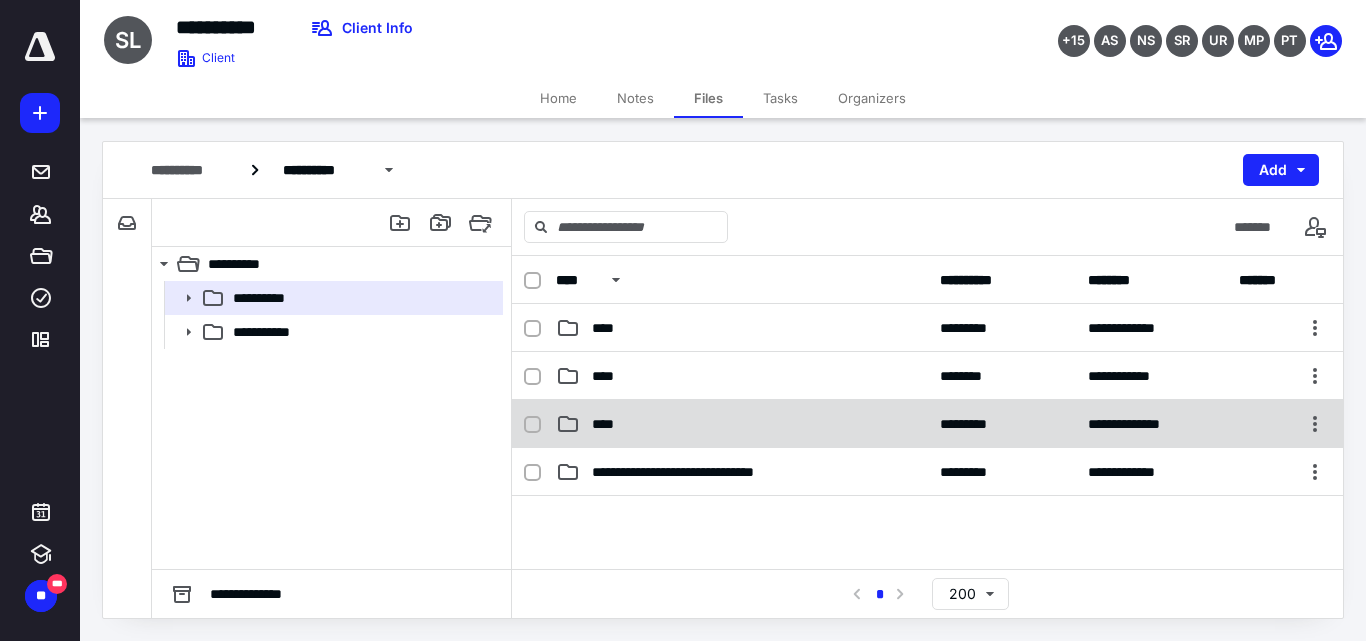 click on "****" at bounding box center (742, 424) 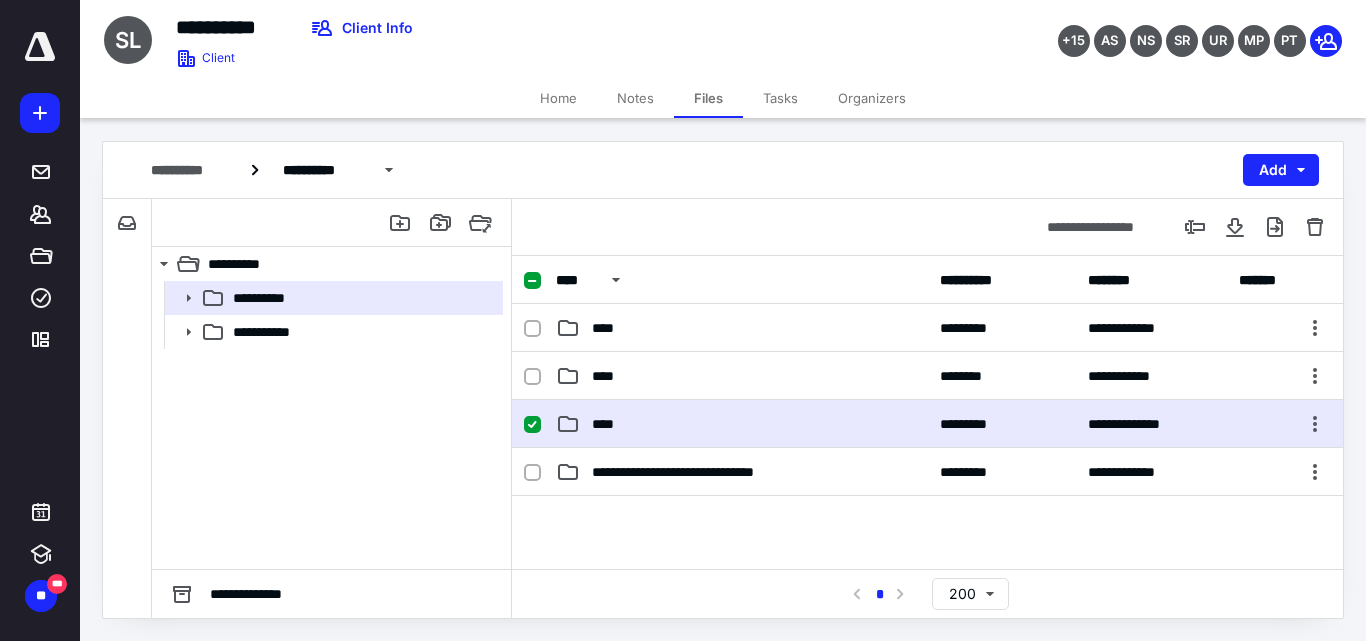 click on "****" at bounding box center (742, 424) 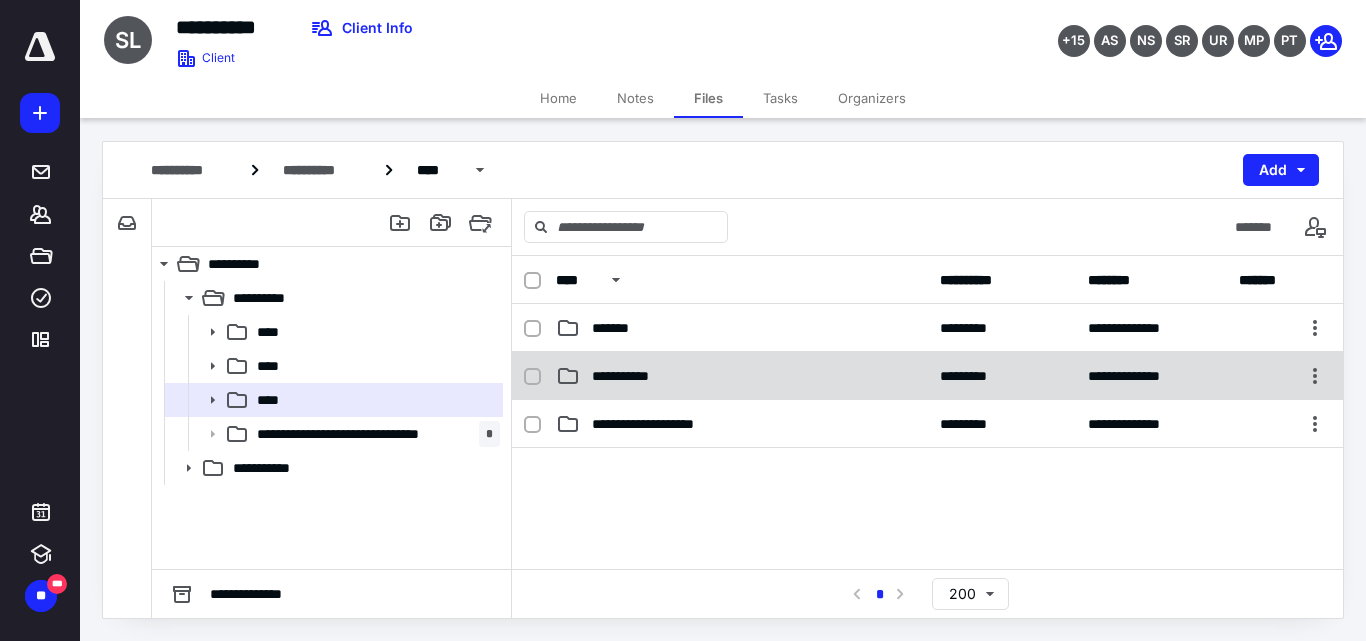 click on "**********" at bounding box center [742, 376] 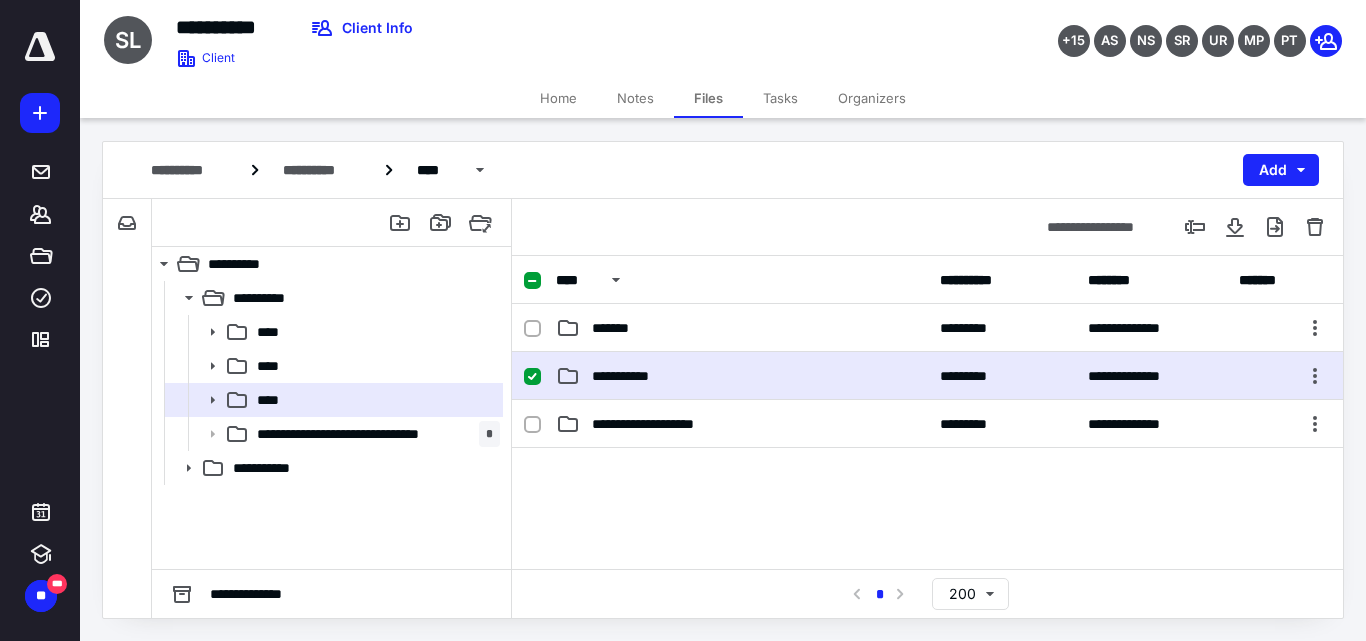 click on "**********" at bounding box center [742, 376] 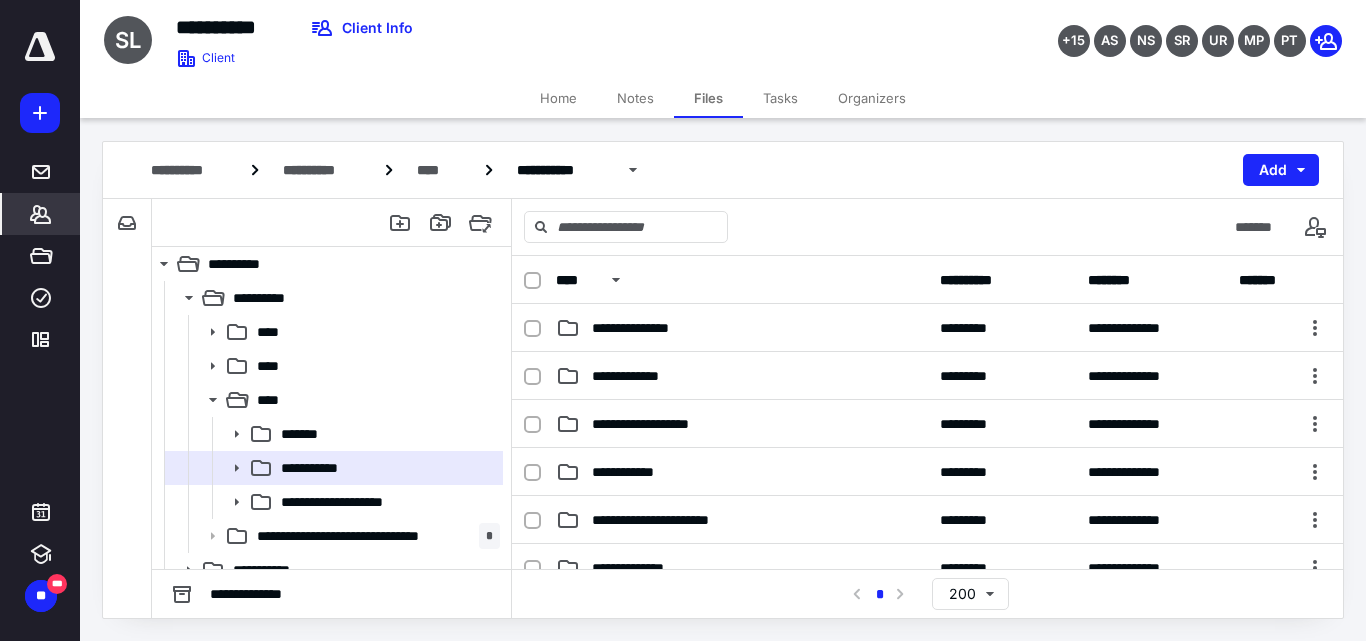 click on "*******" at bounding box center [41, 214] 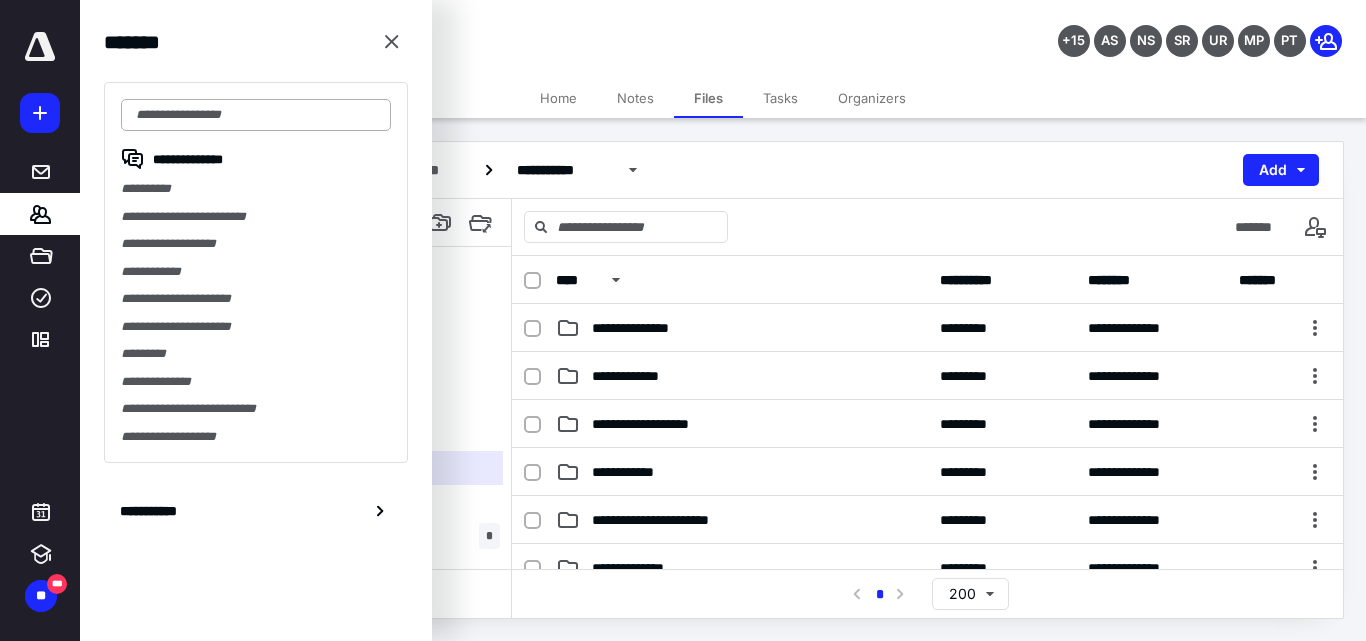 click at bounding box center [256, 115] 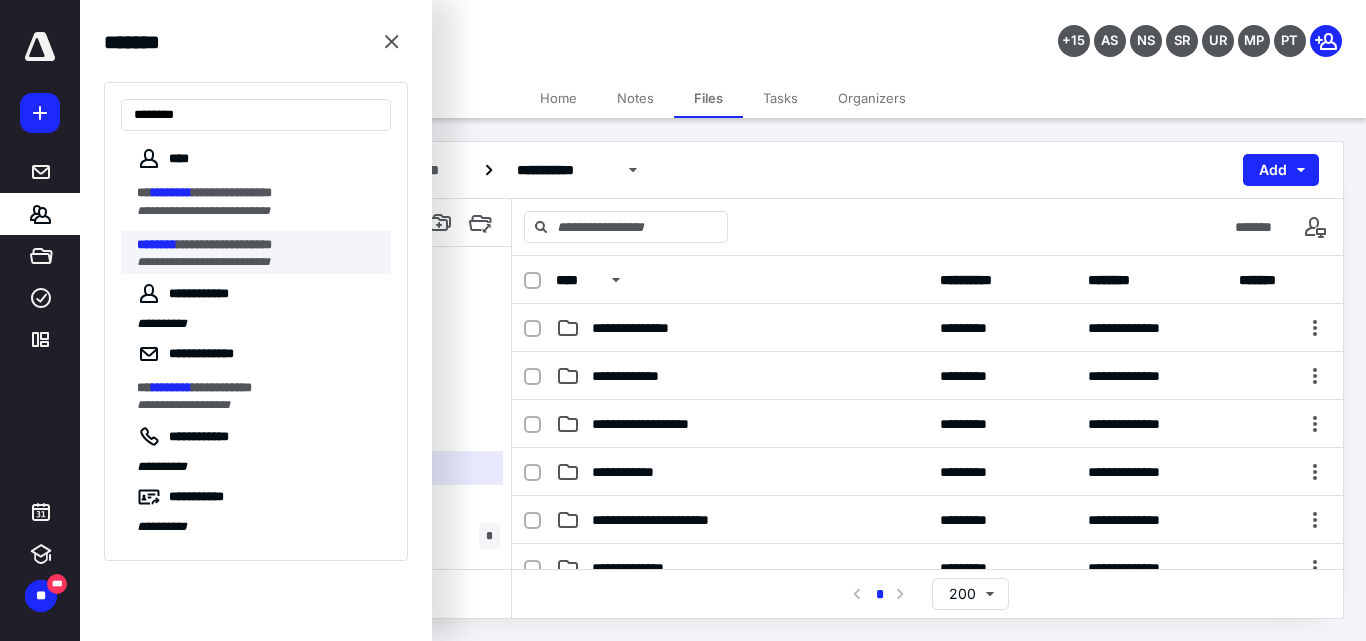 type on "********" 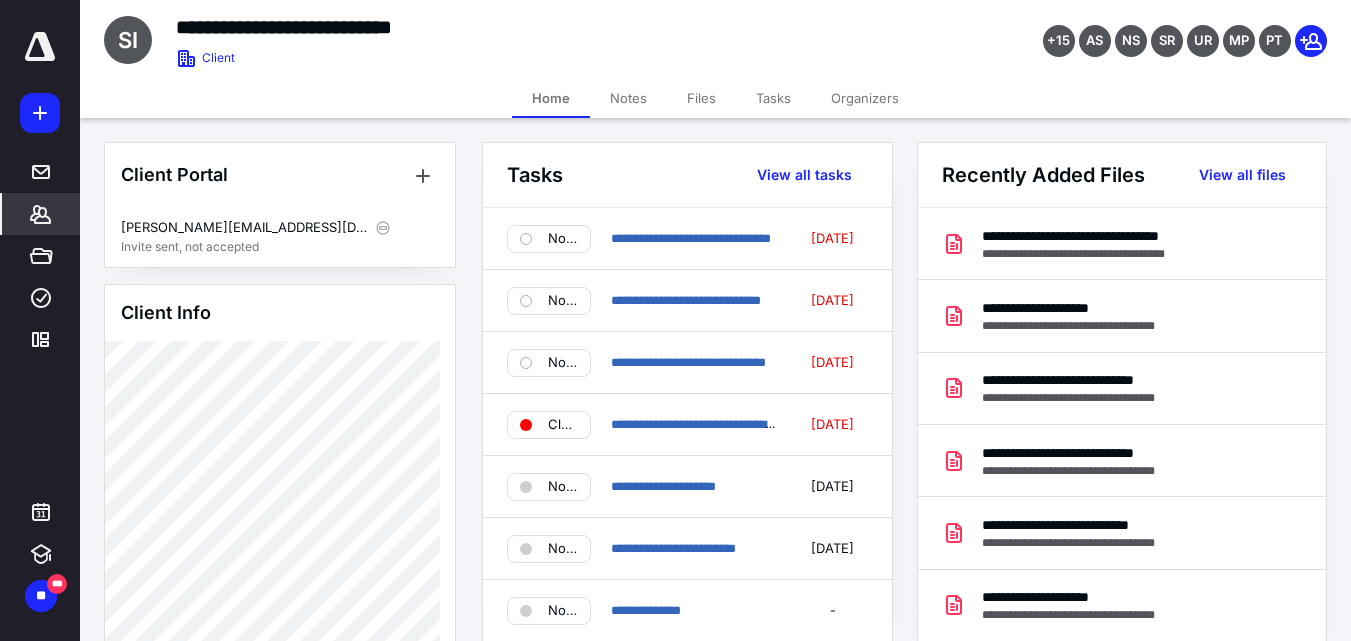 click on "Files" at bounding box center (701, 98) 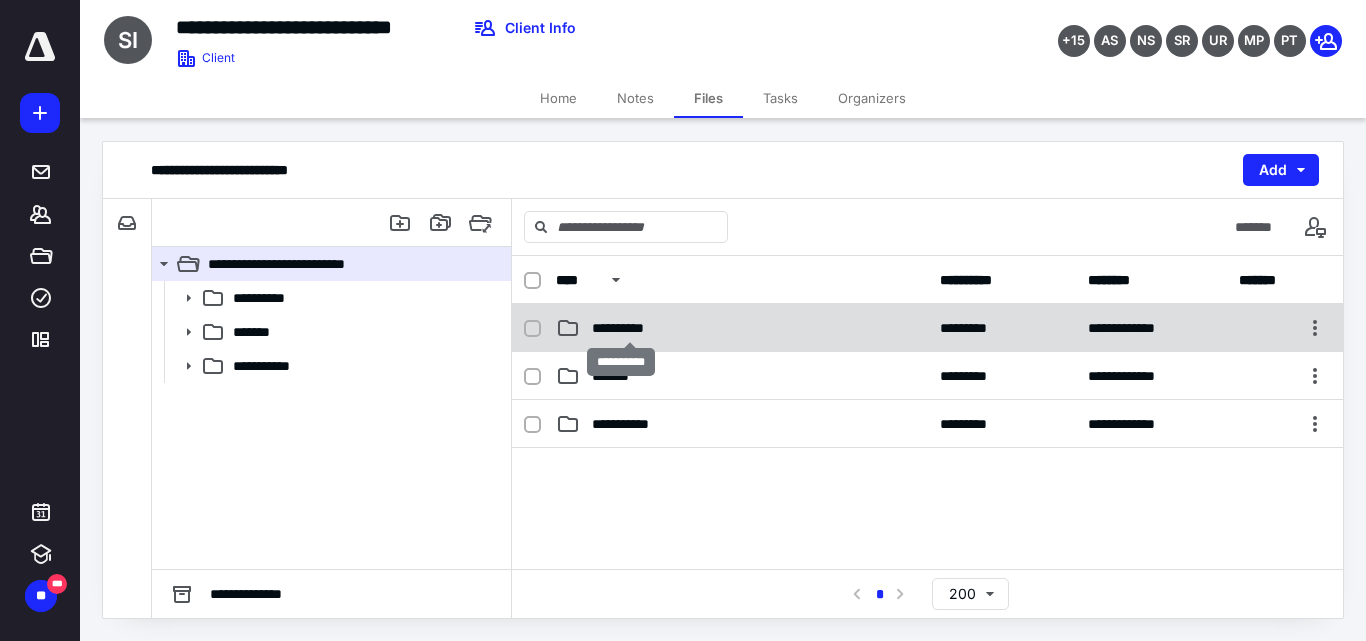 click on "**********" at bounding box center (629, 328) 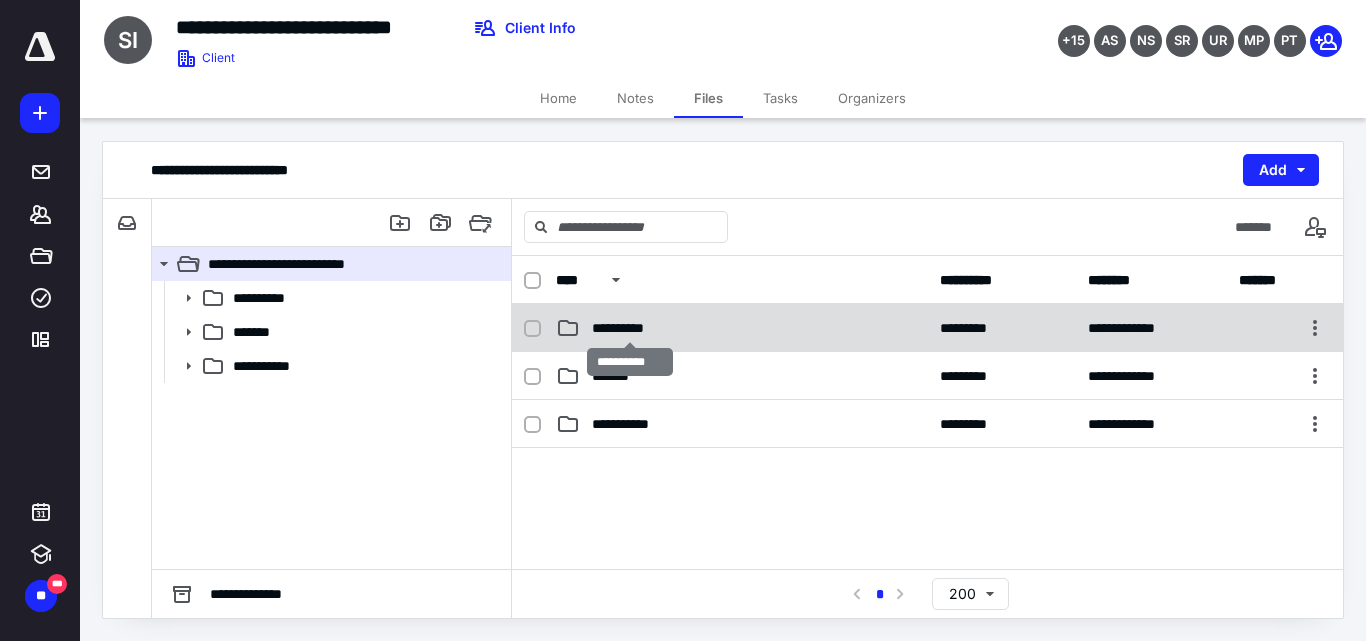 click on "**********" at bounding box center (629, 328) 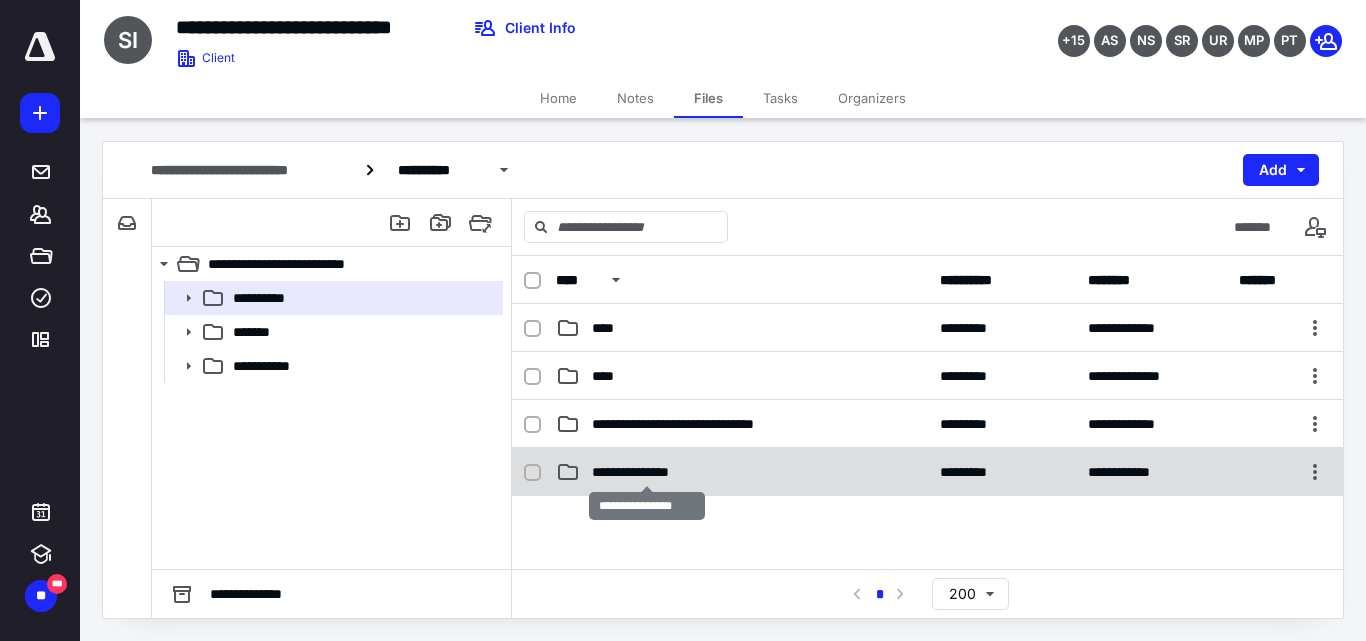 click on "**********" at bounding box center (647, 472) 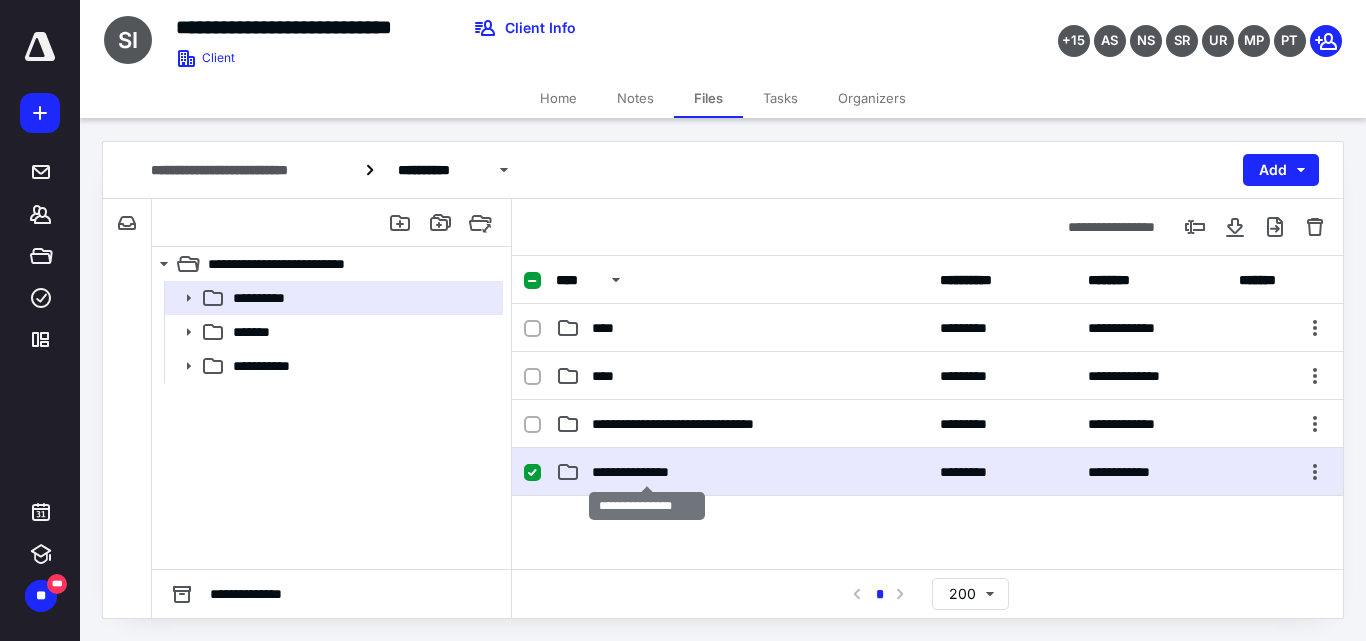 click on "**********" at bounding box center (647, 472) 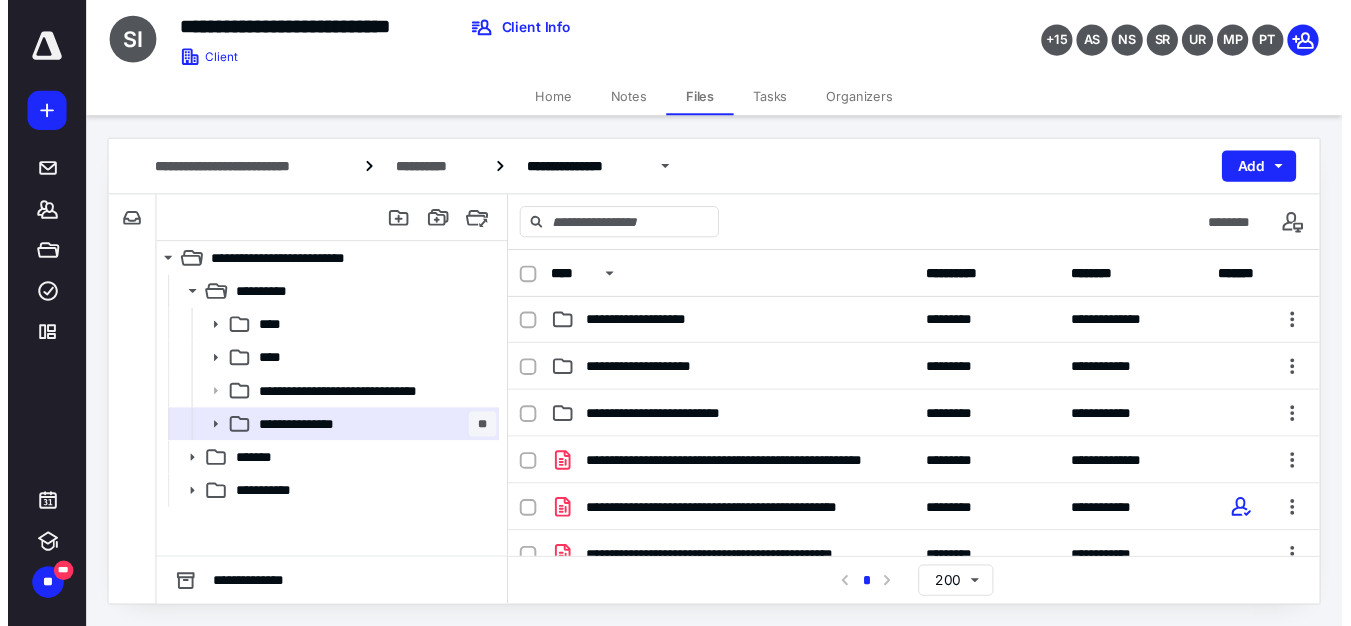 scroll, scrollTop: 0, scrollLeft: 0, axis: both 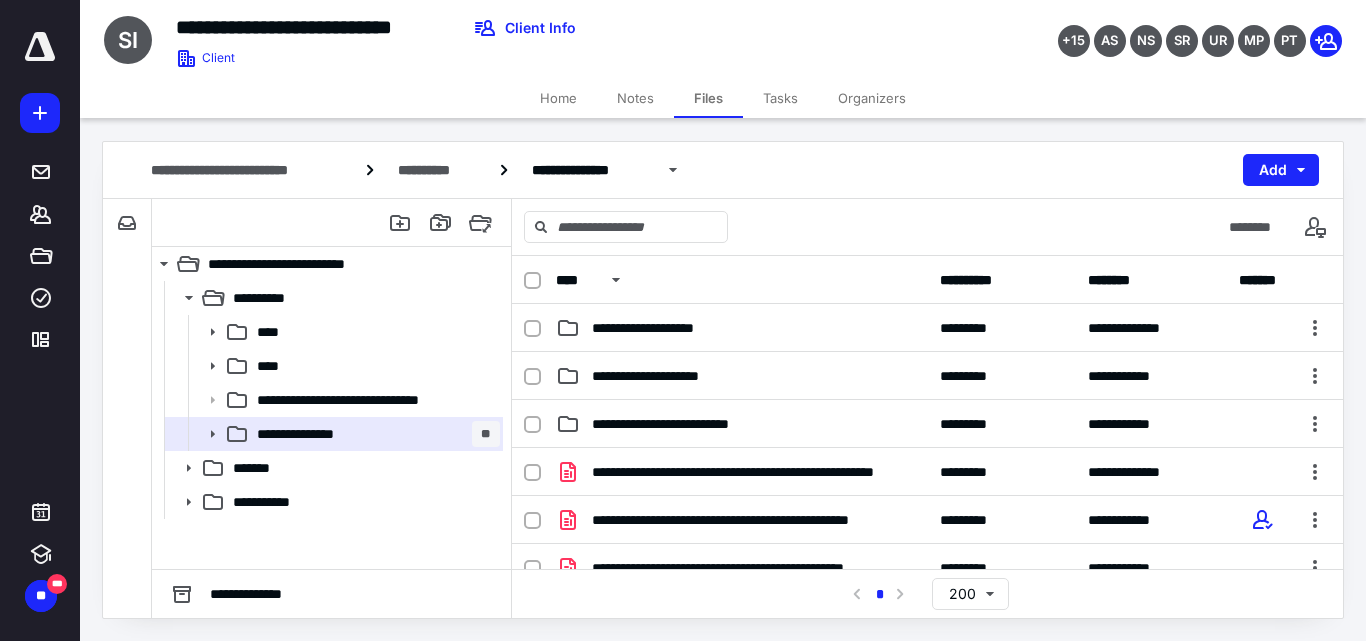 click on "Tasks" at bounding box center (780, 98) 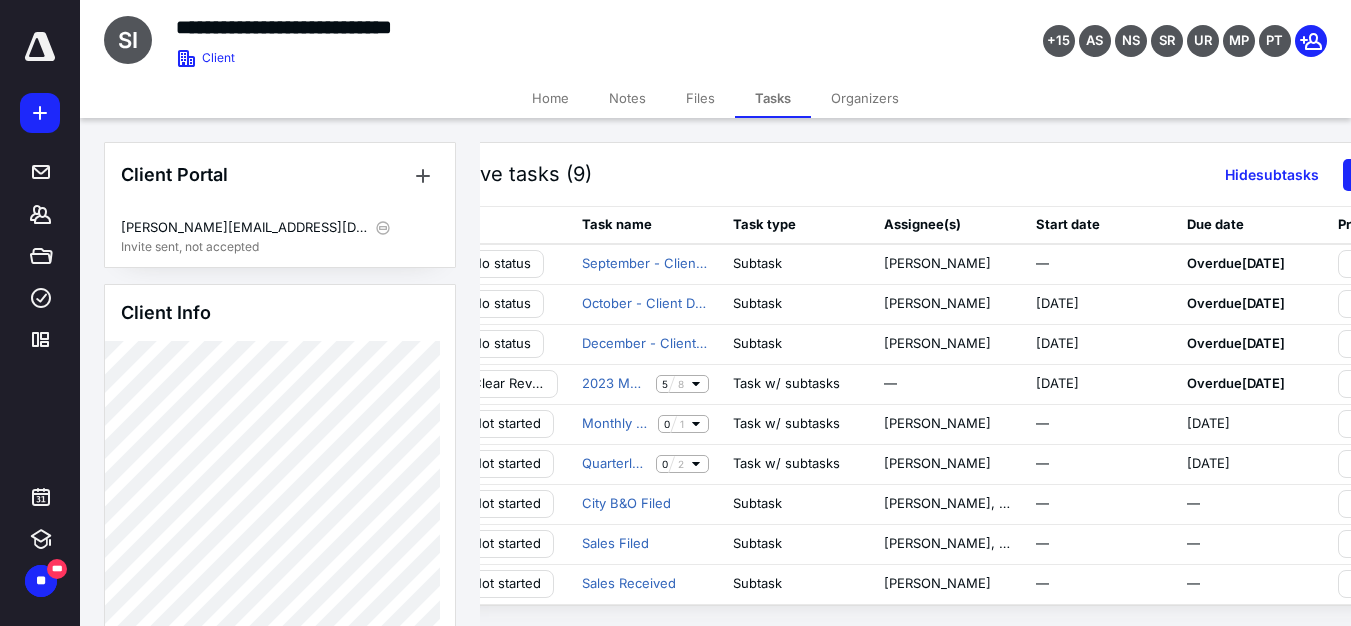 scroll, scrollTop: 0, scrollLeft: 0, axis: both 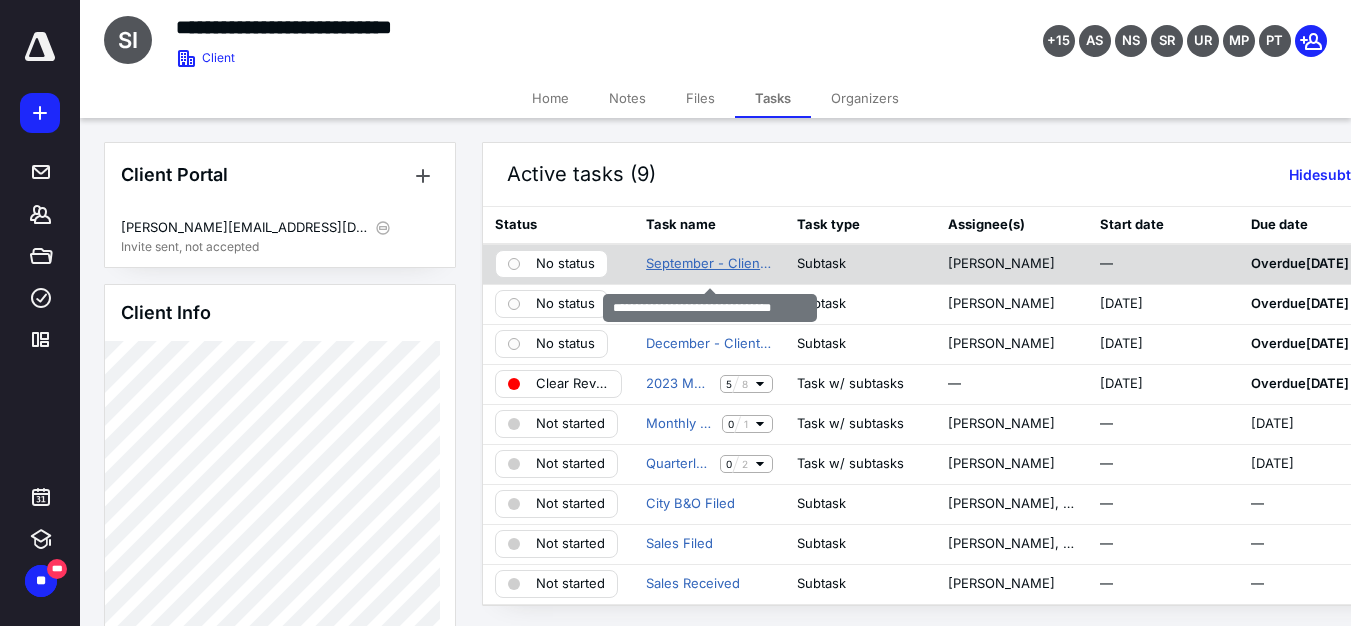 click on "September - Client Data Received" at bounding box center [709, 264] 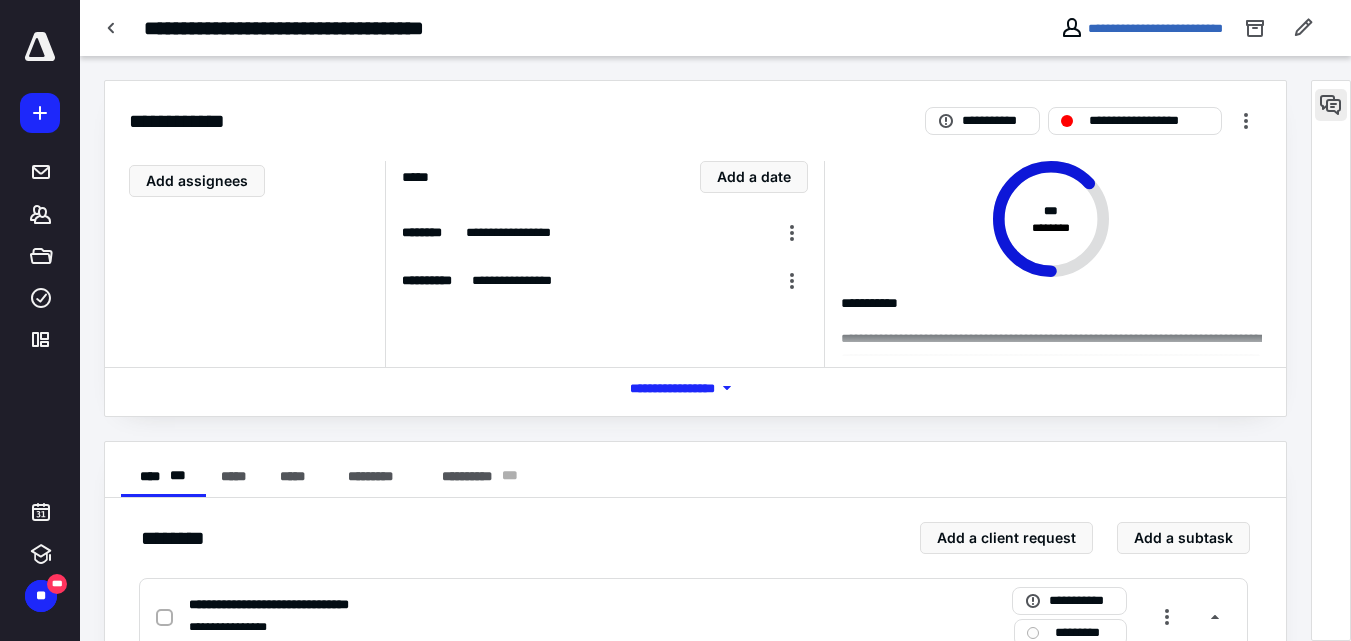 click at bounding box center (1331, 105) 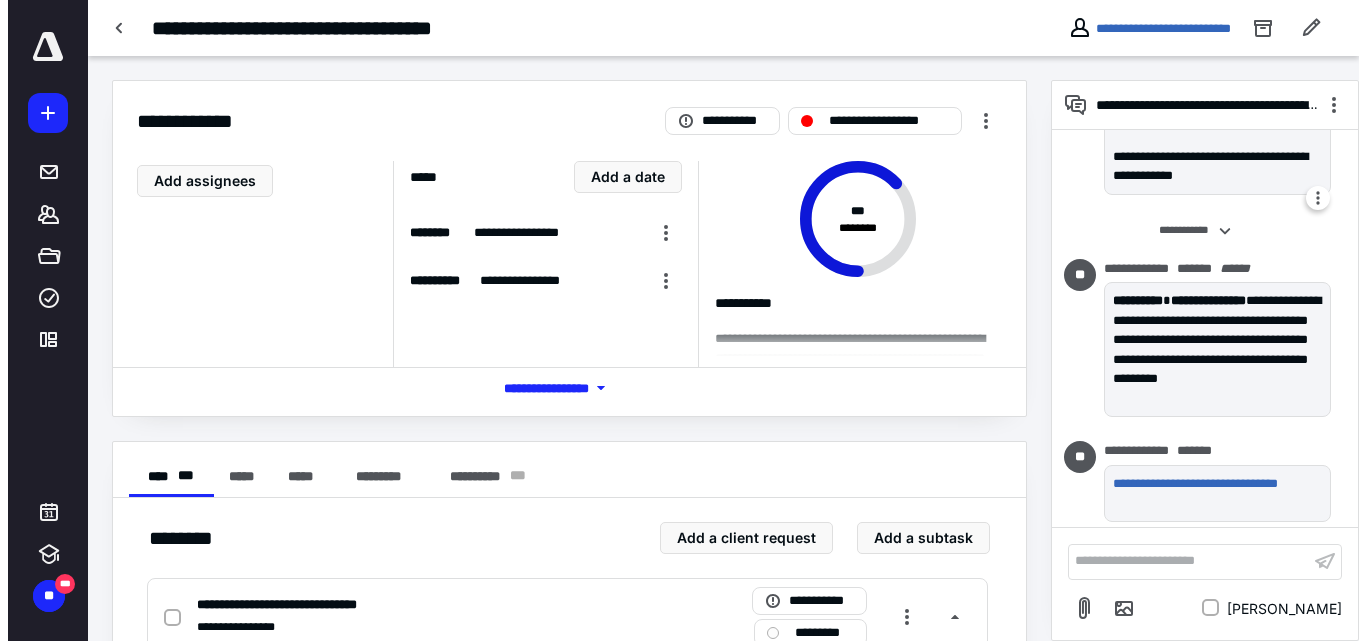 scroll, scrollTop: 555, scrollLeft: 0, axis: vertical 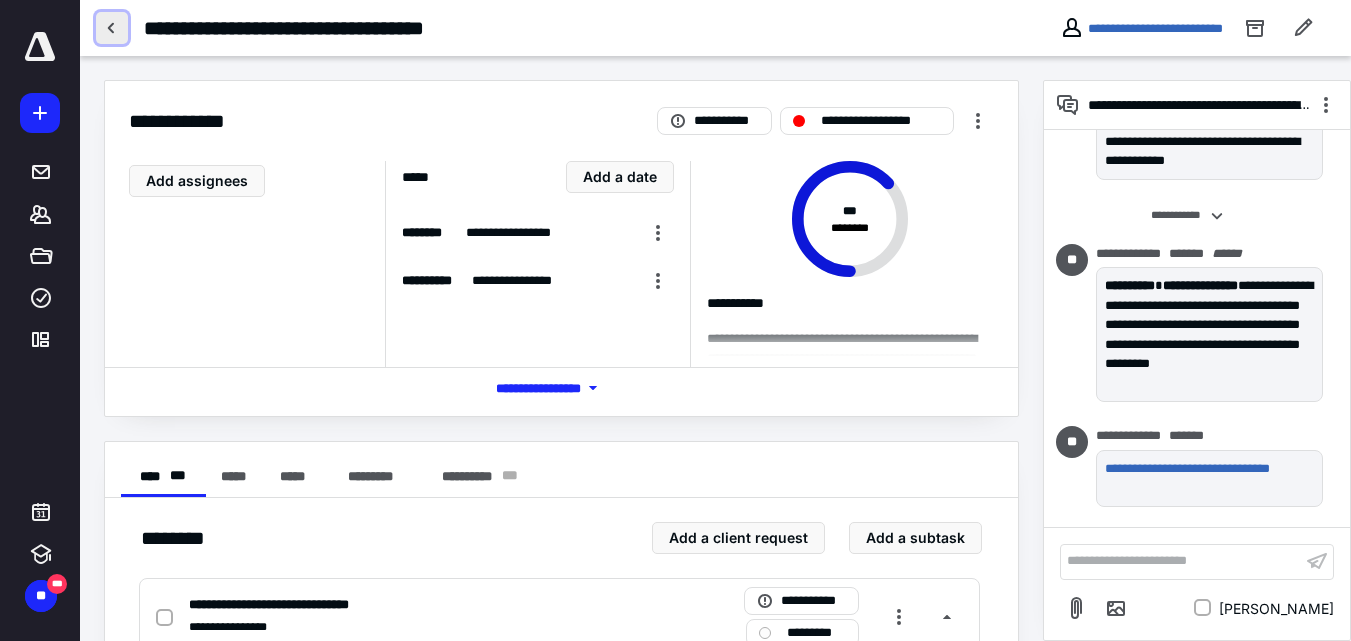 click at bounding box center (112, 28) 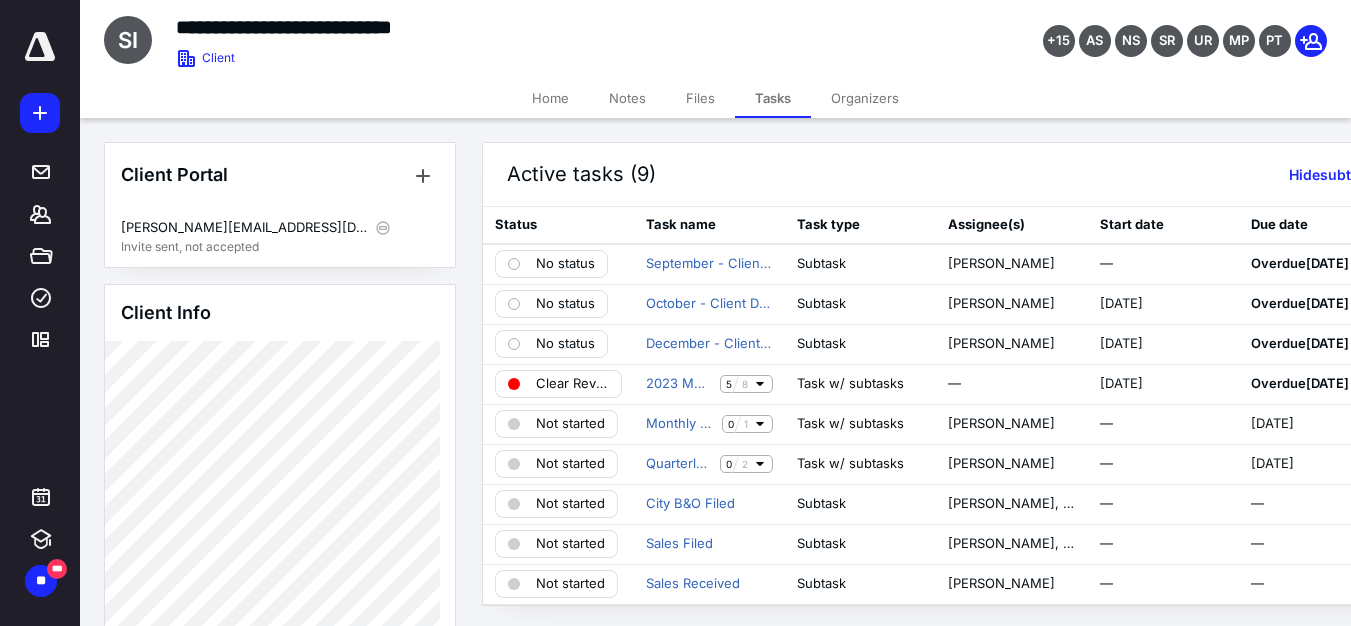 click on "Files" at bounding box center (700, 98) 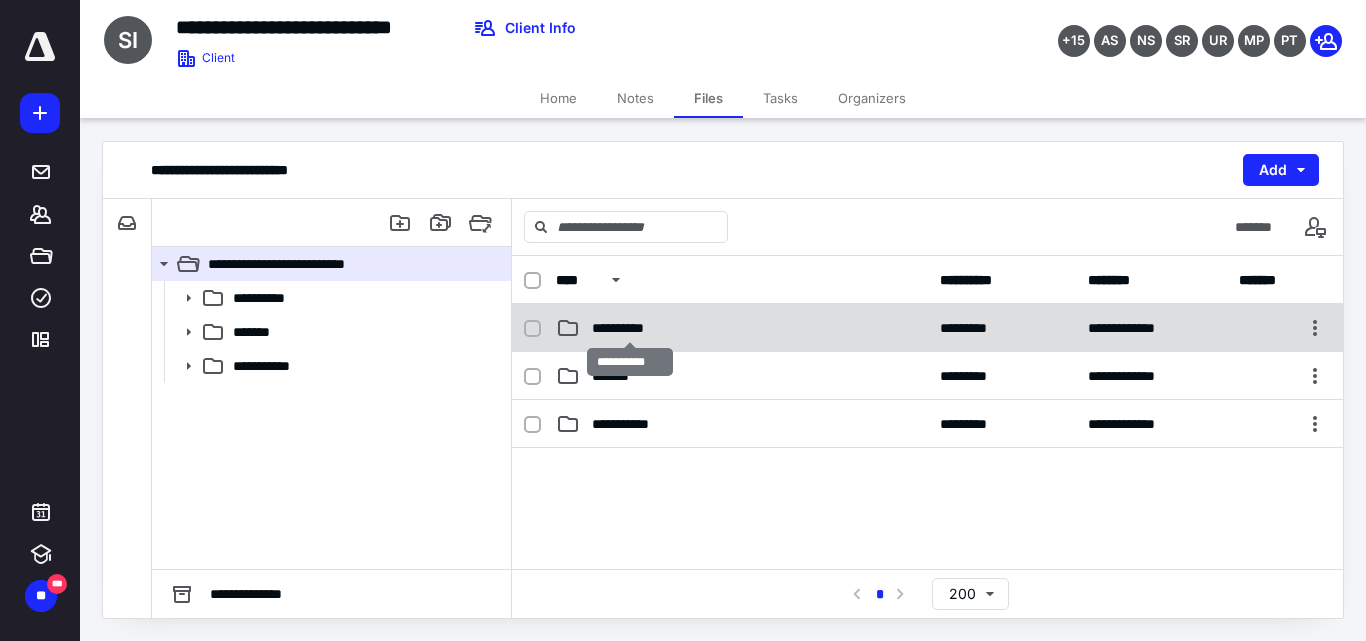 click on "**********" at bounding box center (629, 328) 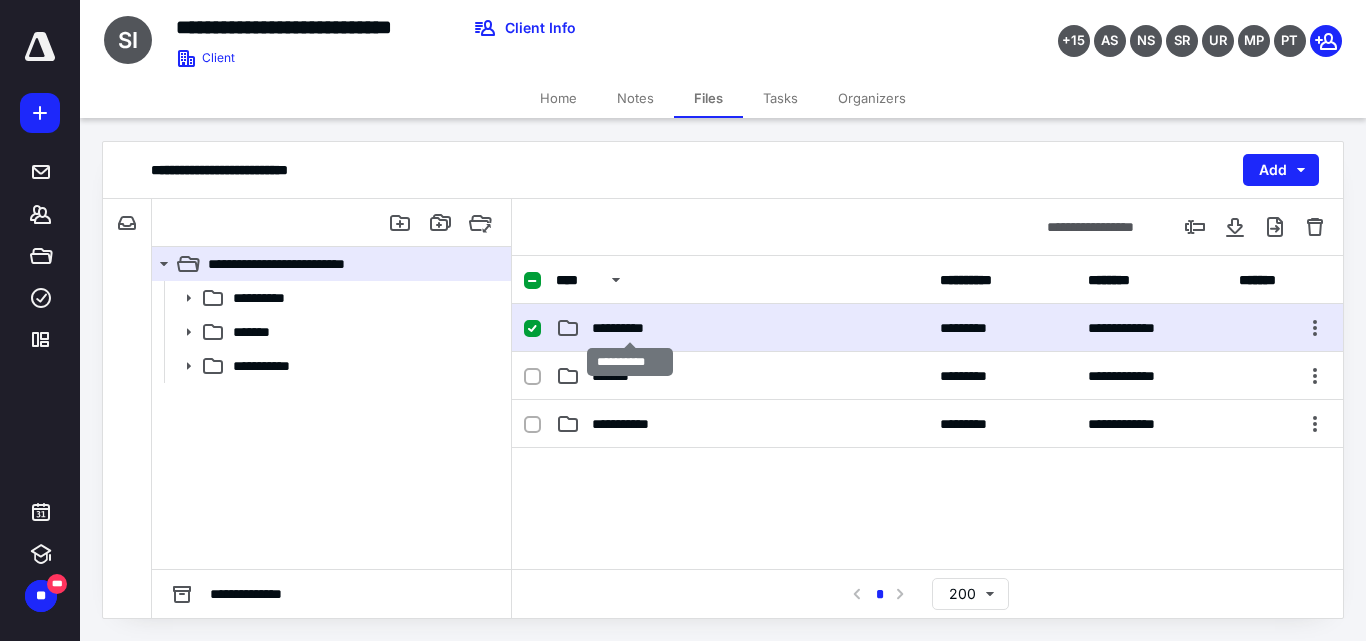 click on "**********" at bounding box center (629, 328) 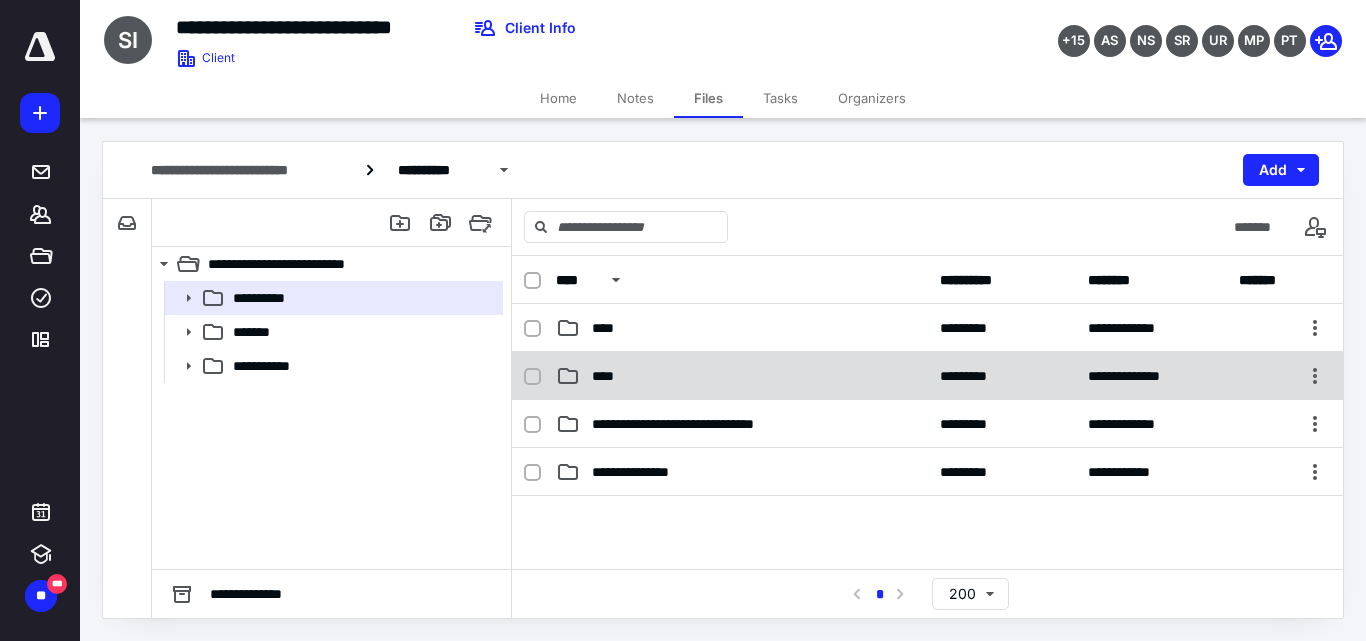 click on "****" at bounding box center (609, 376) 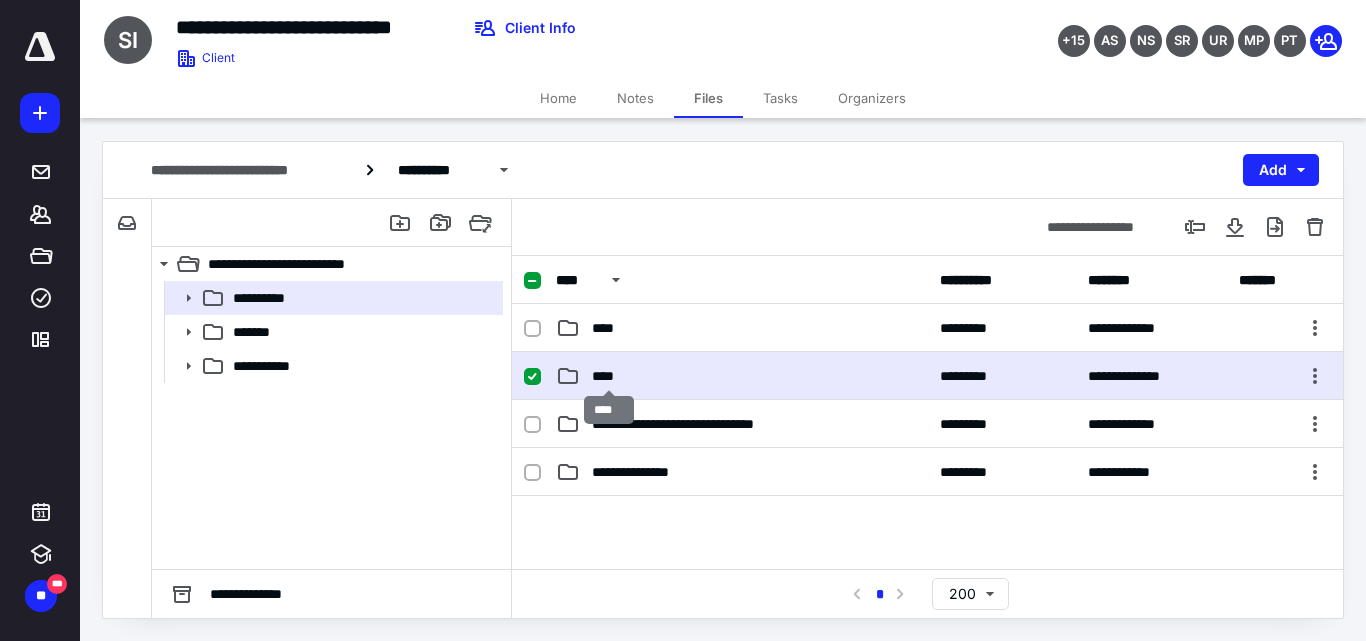 click on "****" at bounding box center (609, 376) 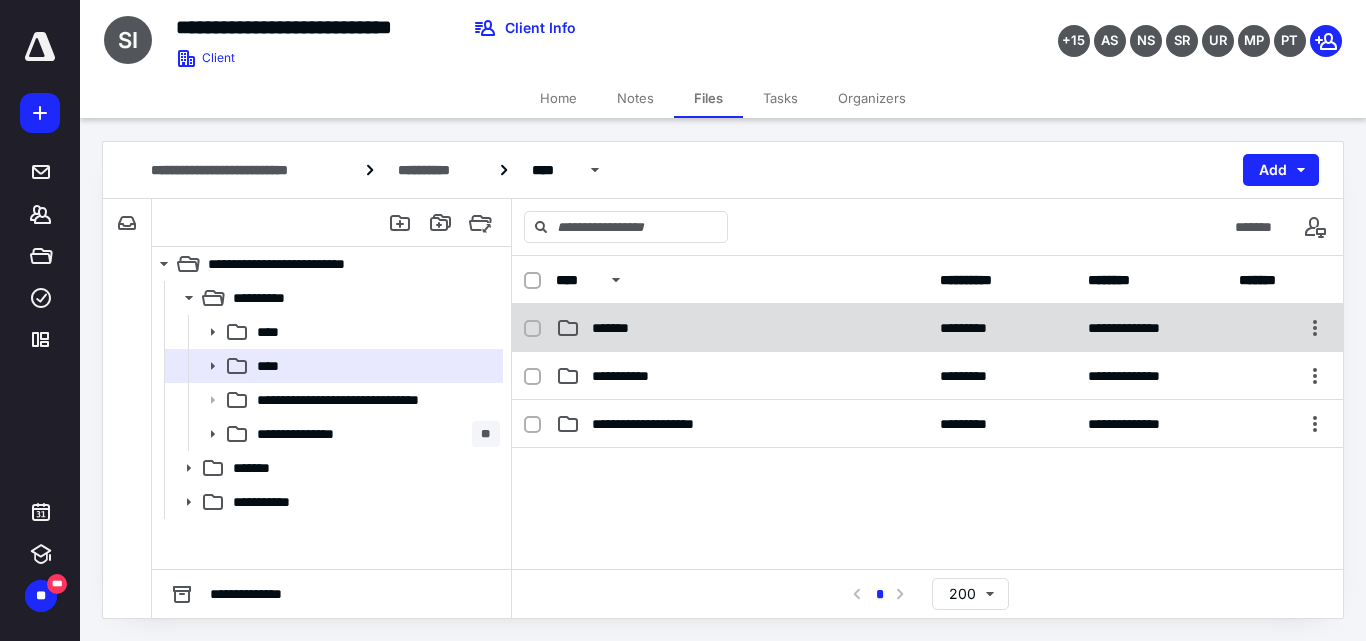 click on "**********" at bounding box center (927, 328) 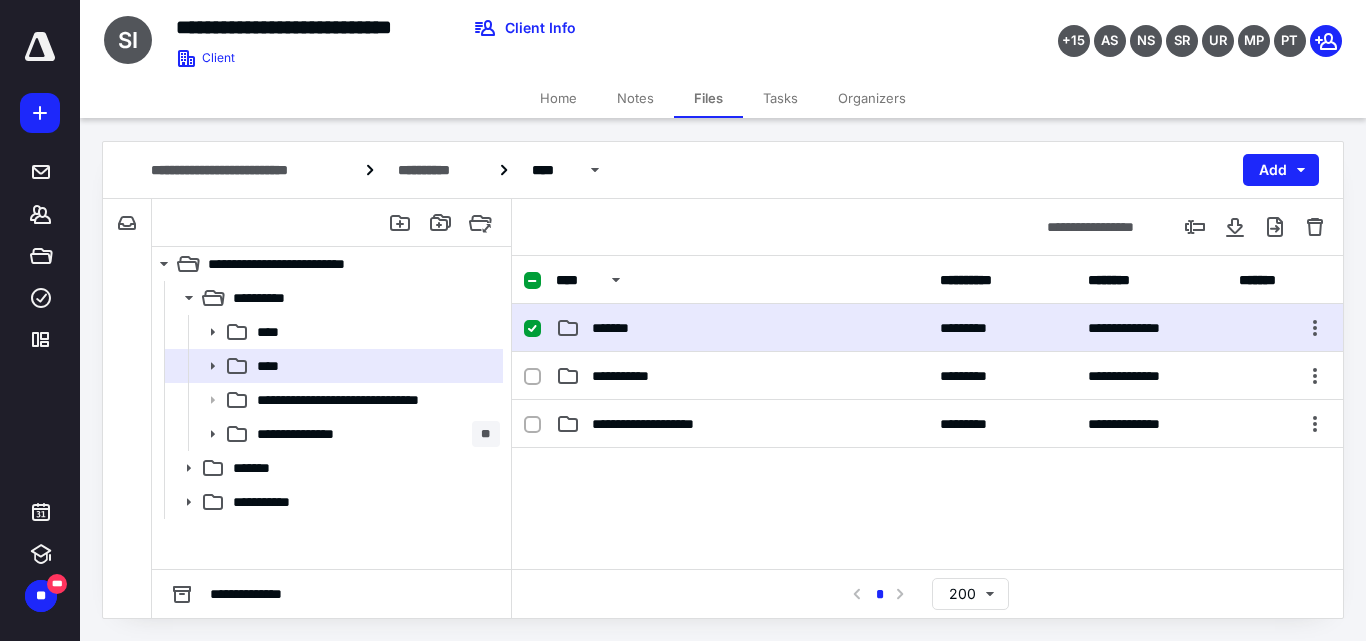 click on "**********" at bounding box center [927, 328] 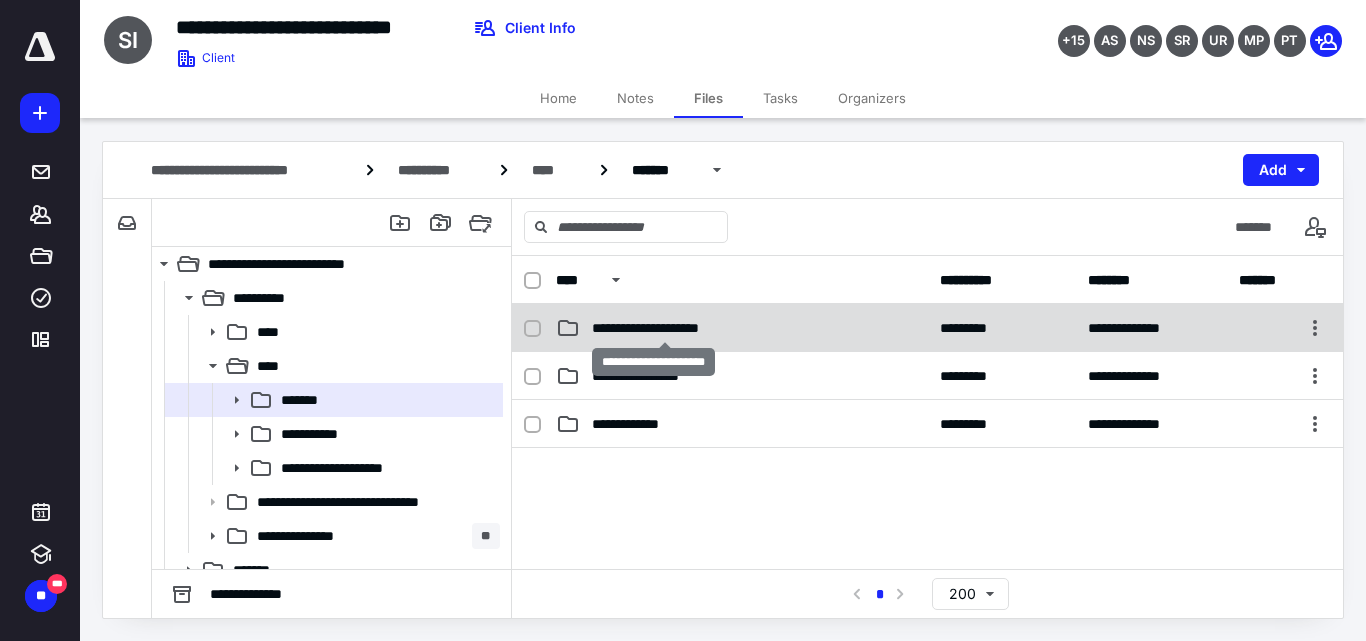 click on "**********" at bounding box center (664, 328) 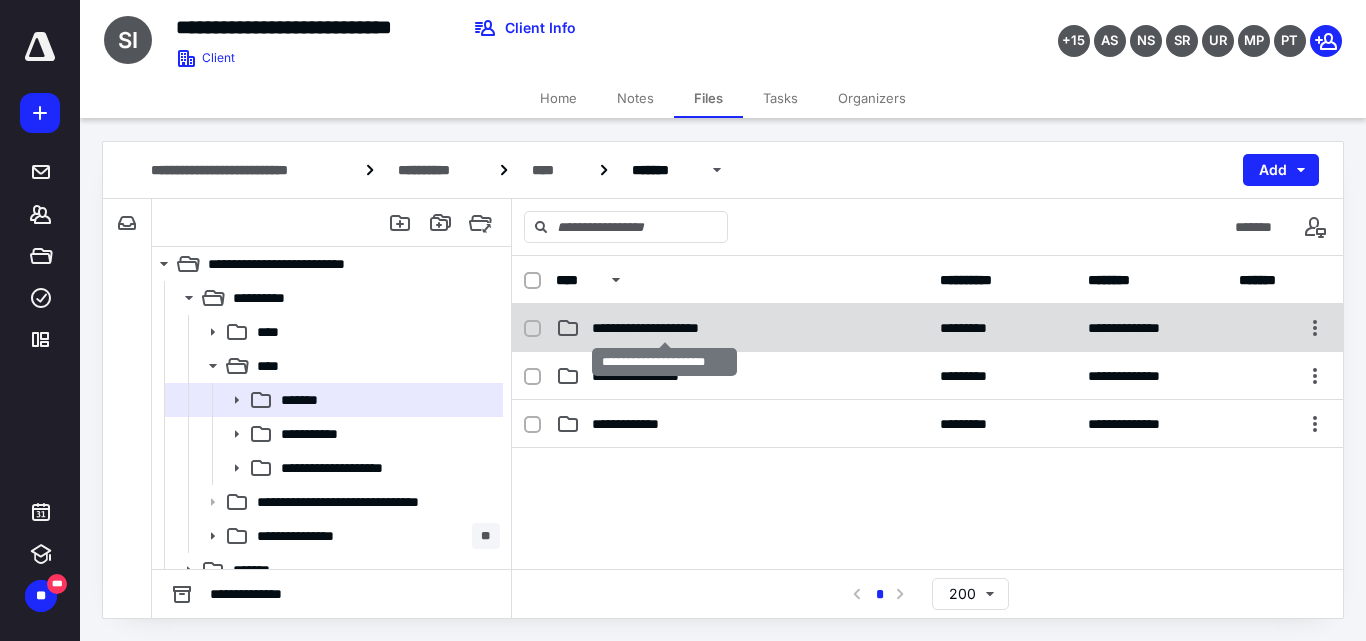 click on "**********" at bounding box center (664, 328) 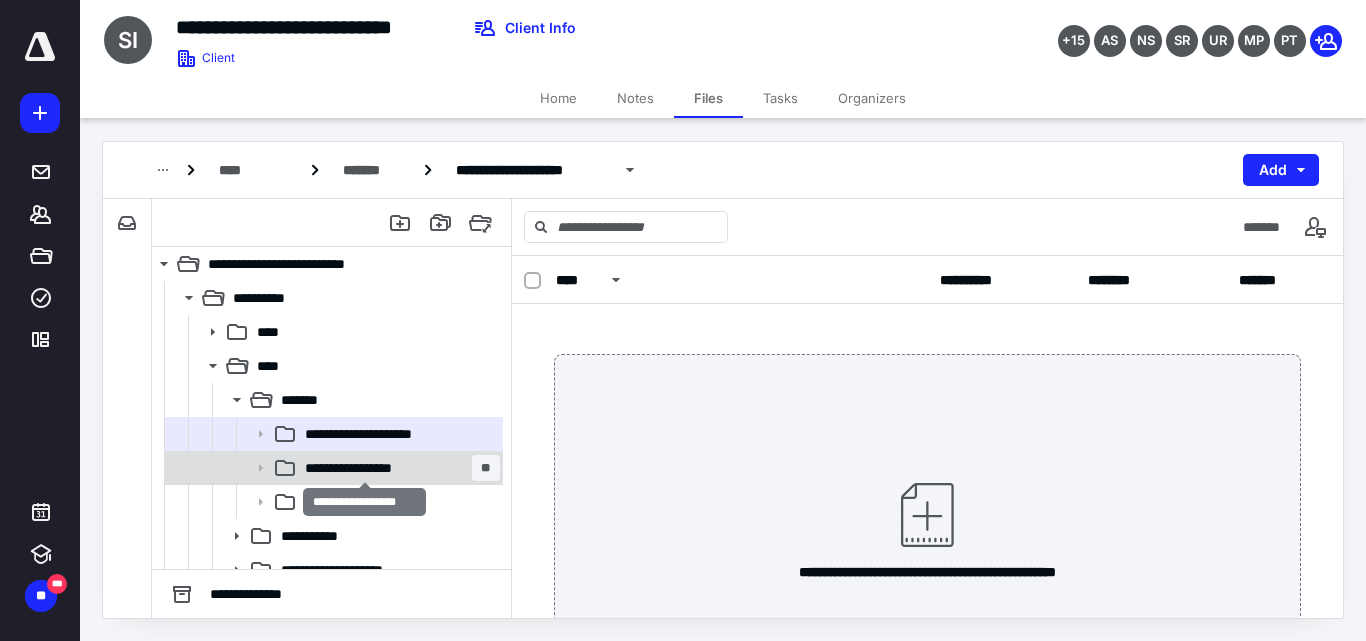 click on "**********" at bounding box center [364, 468] 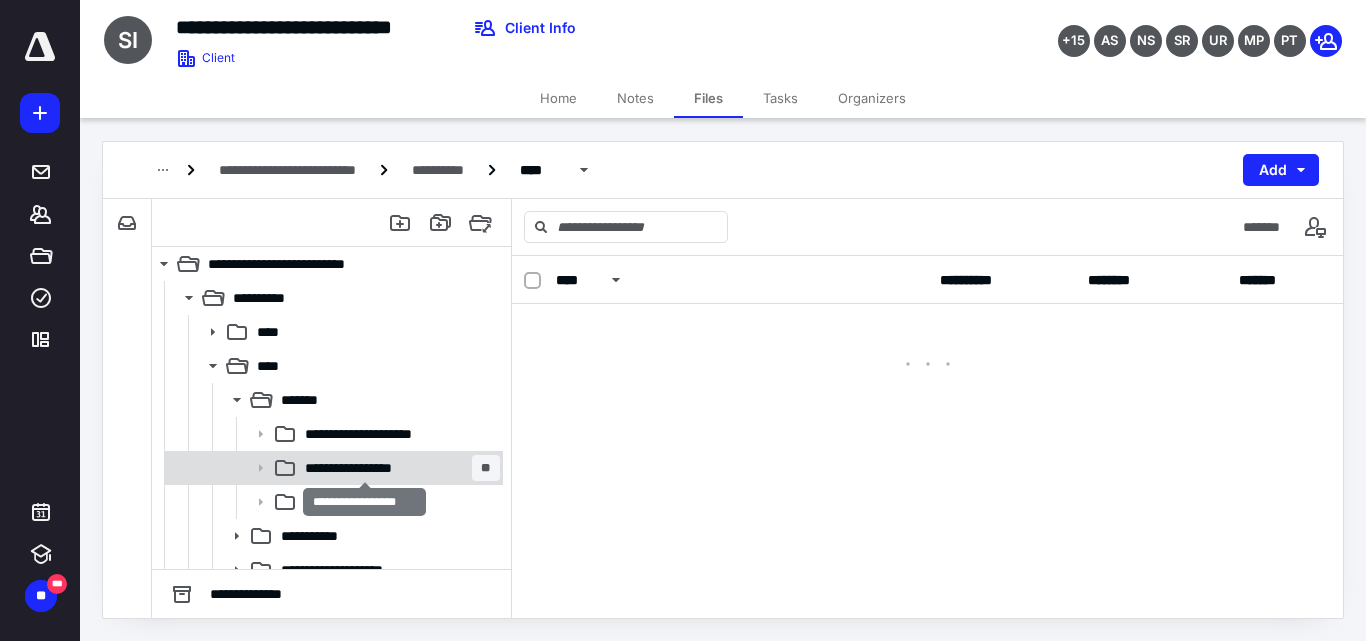 click on "**********" at bounding box center [364, 468] 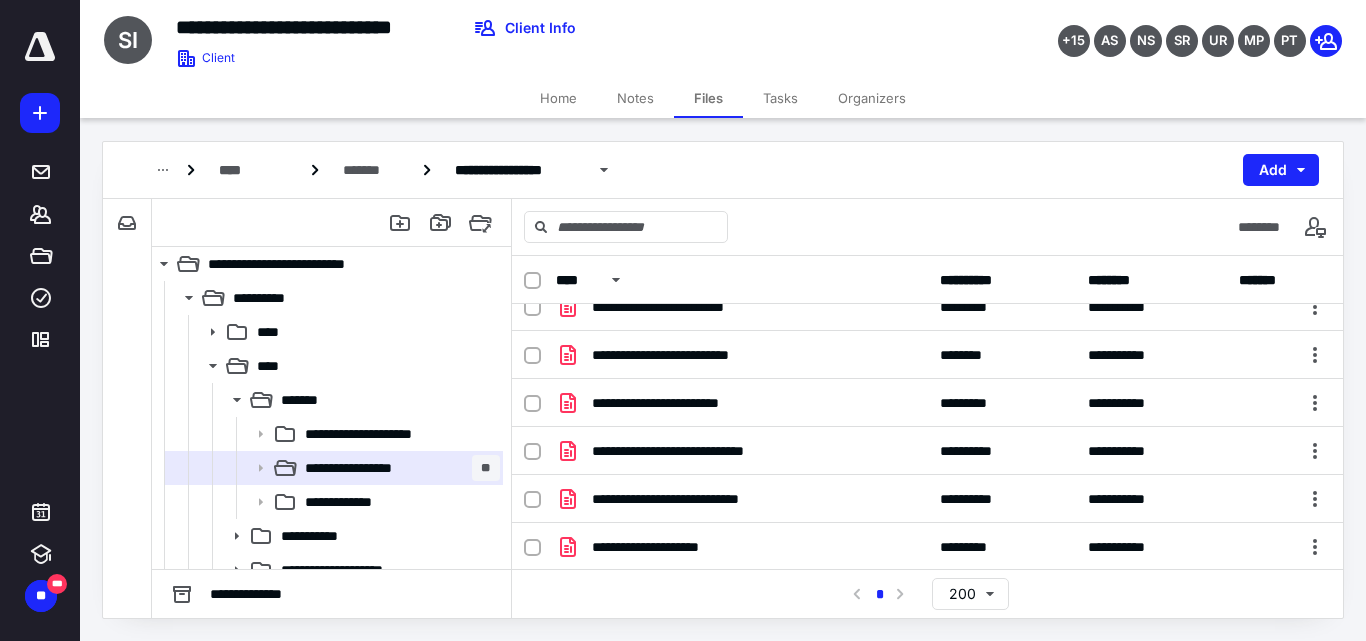 scroll, scrollTop: 255, scrollLeft: 0, axis: vertical 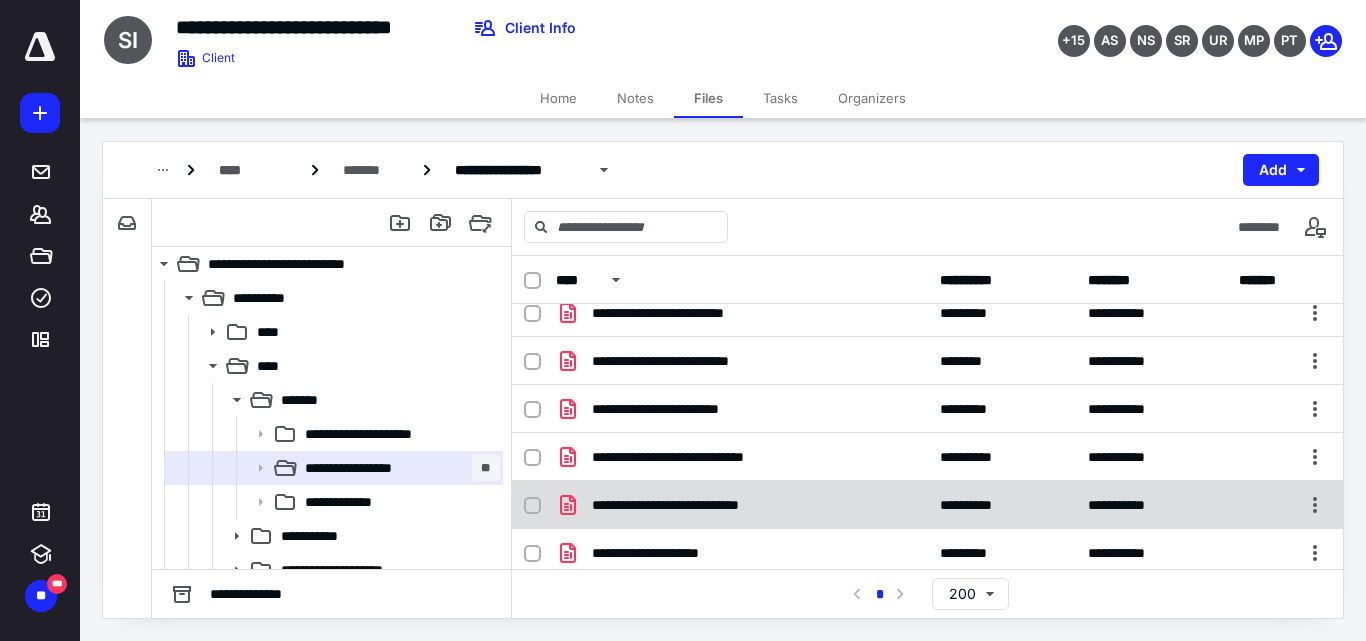 click on "**********" at bounding box center (742, 505) 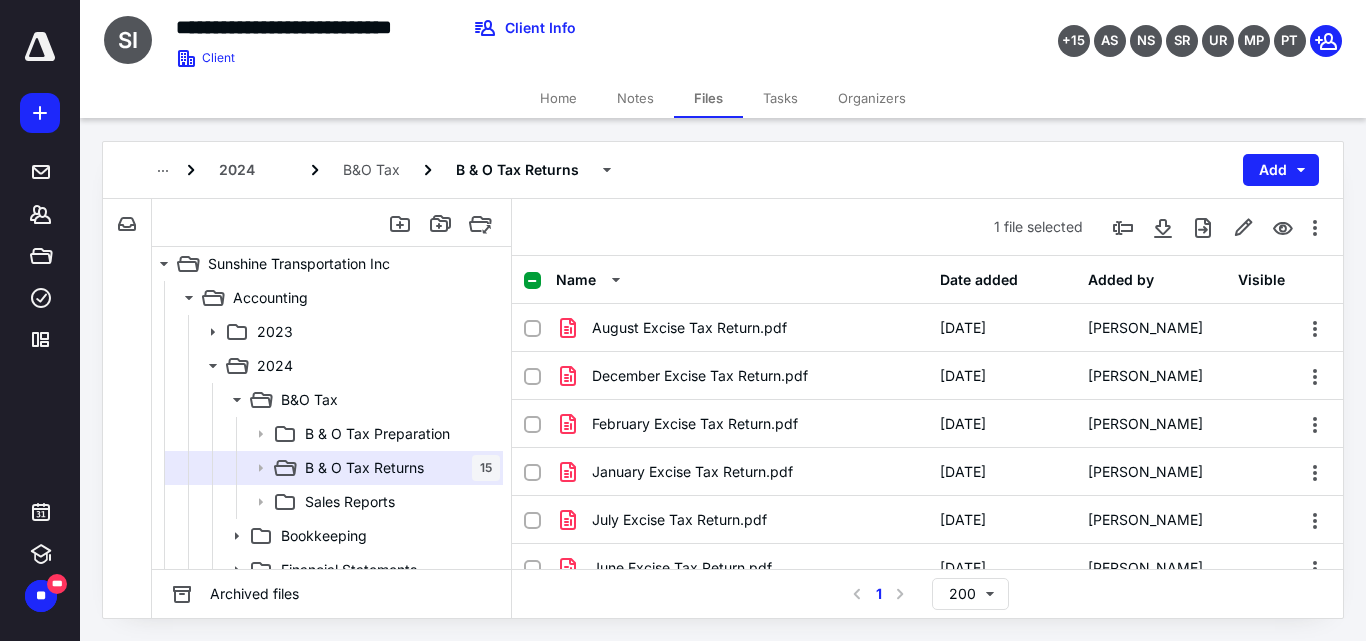 scroll, scrollTop: 255, scrollLeft: 0, axis: vertical 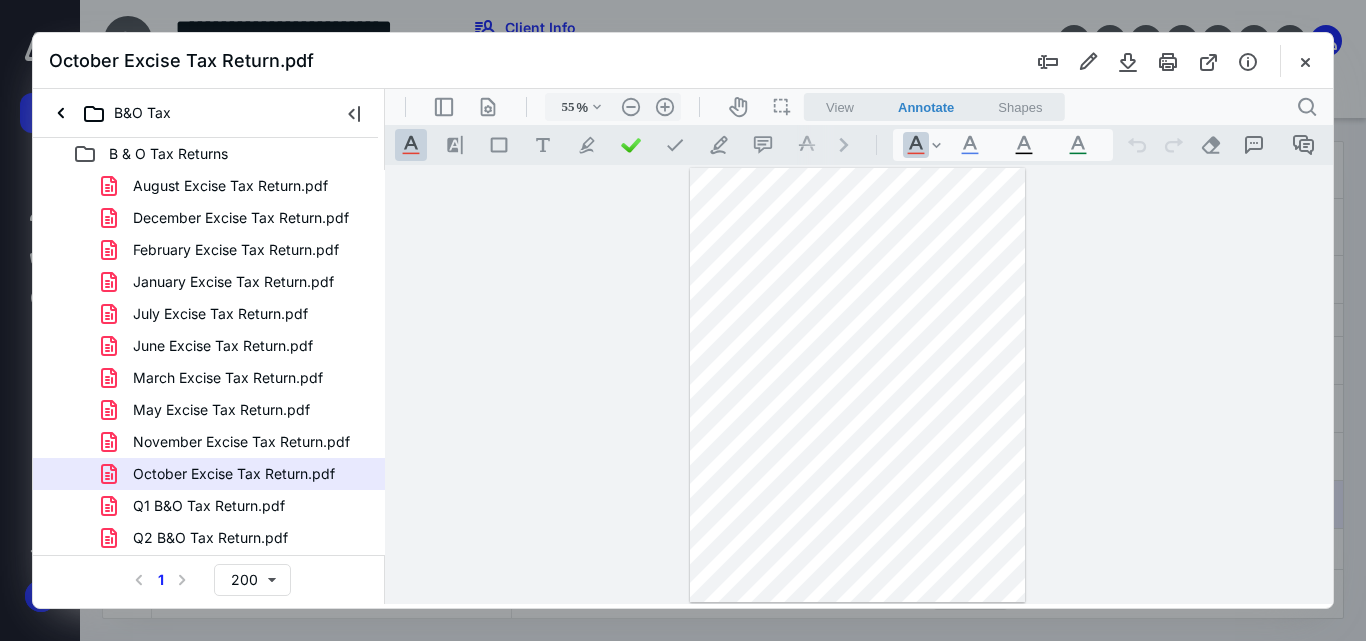 click at bounding box center [858, 385] 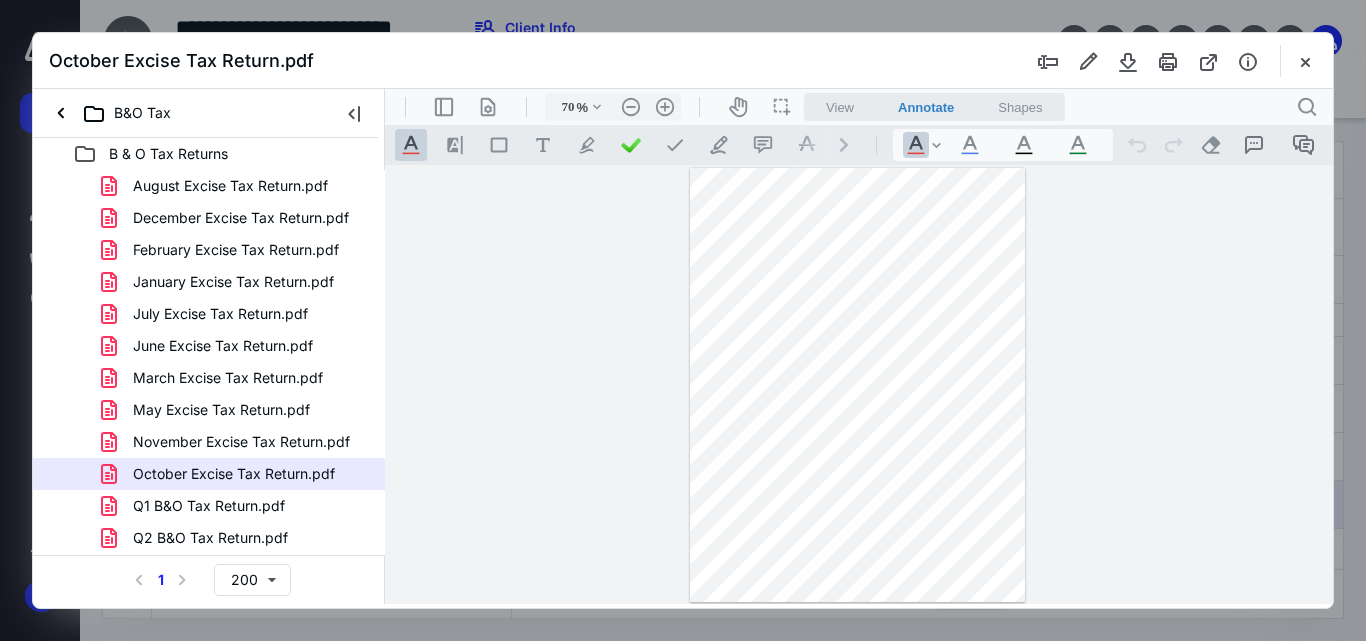 type on "78" 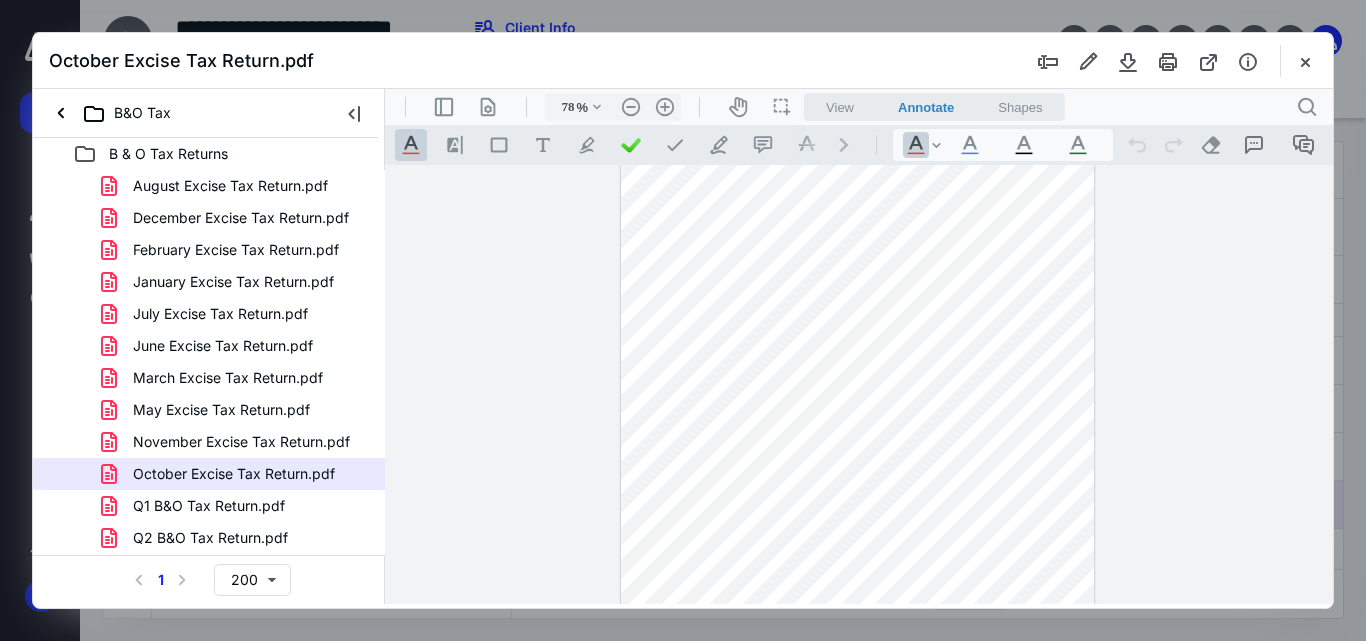 scroll, scrollTop: 3, scrollLeft: 0, axis: vertical 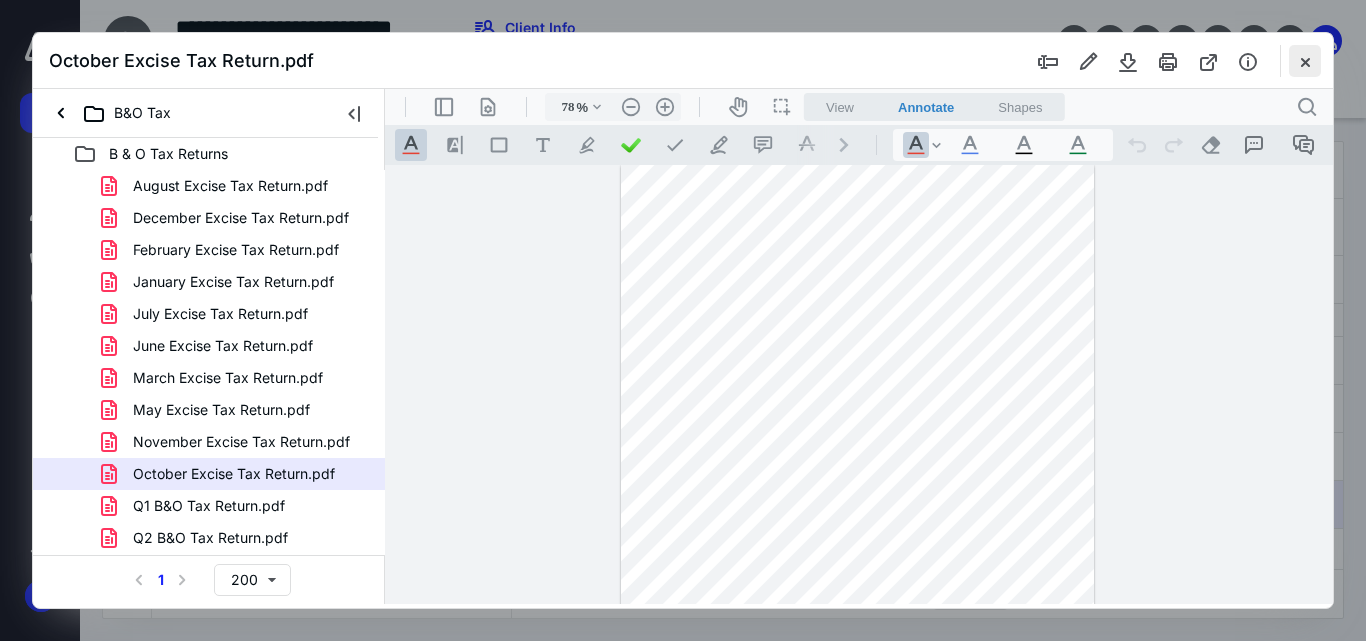 click at bounding box center [1305, 61] 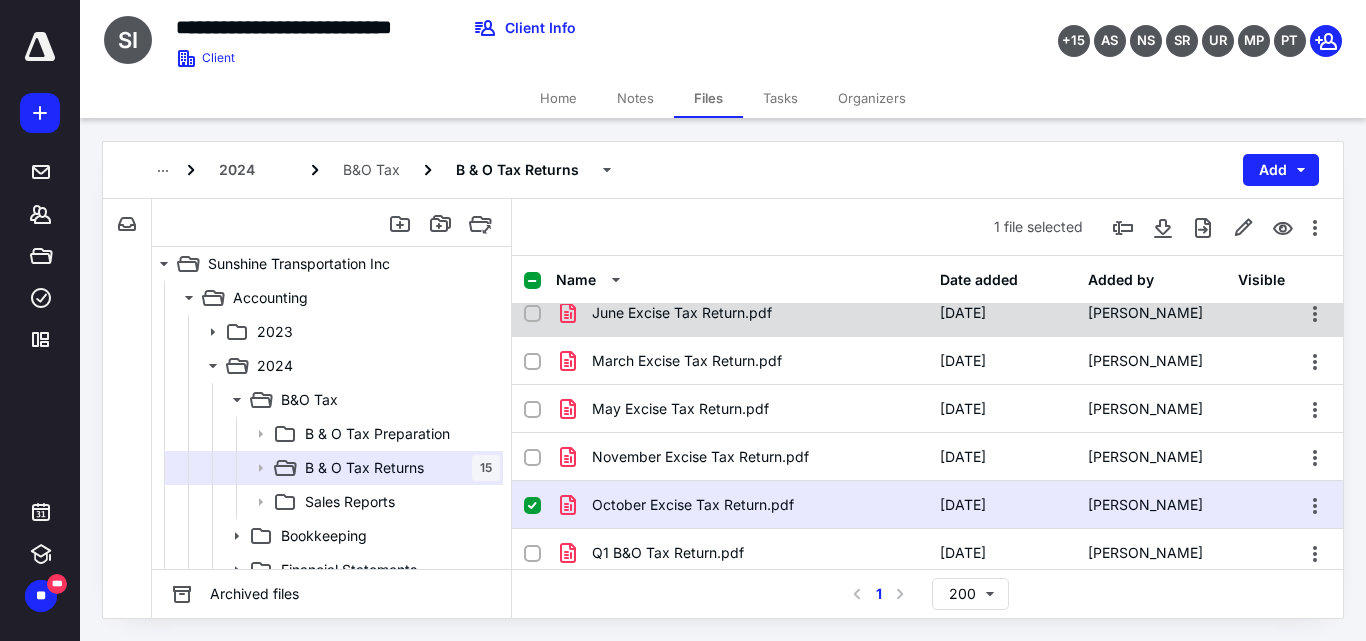 scroll, scrollTop: 0, scrollLeft: 0, axis: both 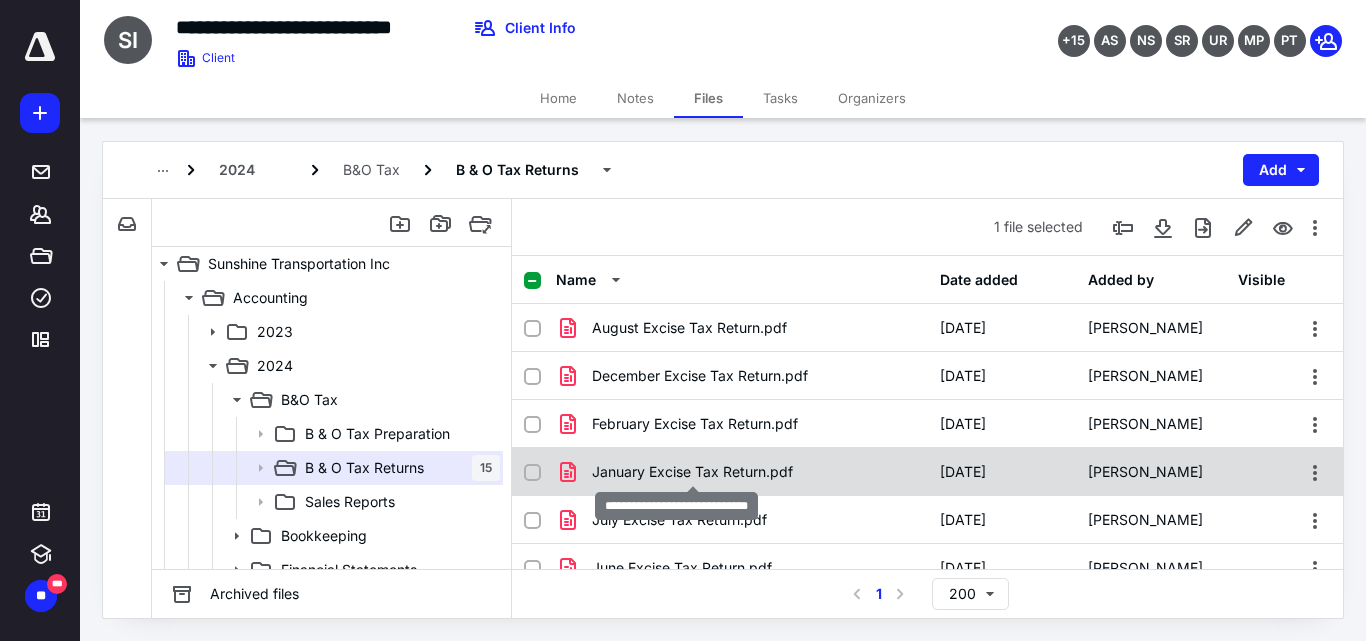 click on "January Excise Tax Return.pdf" at bounding box center [692, 472] 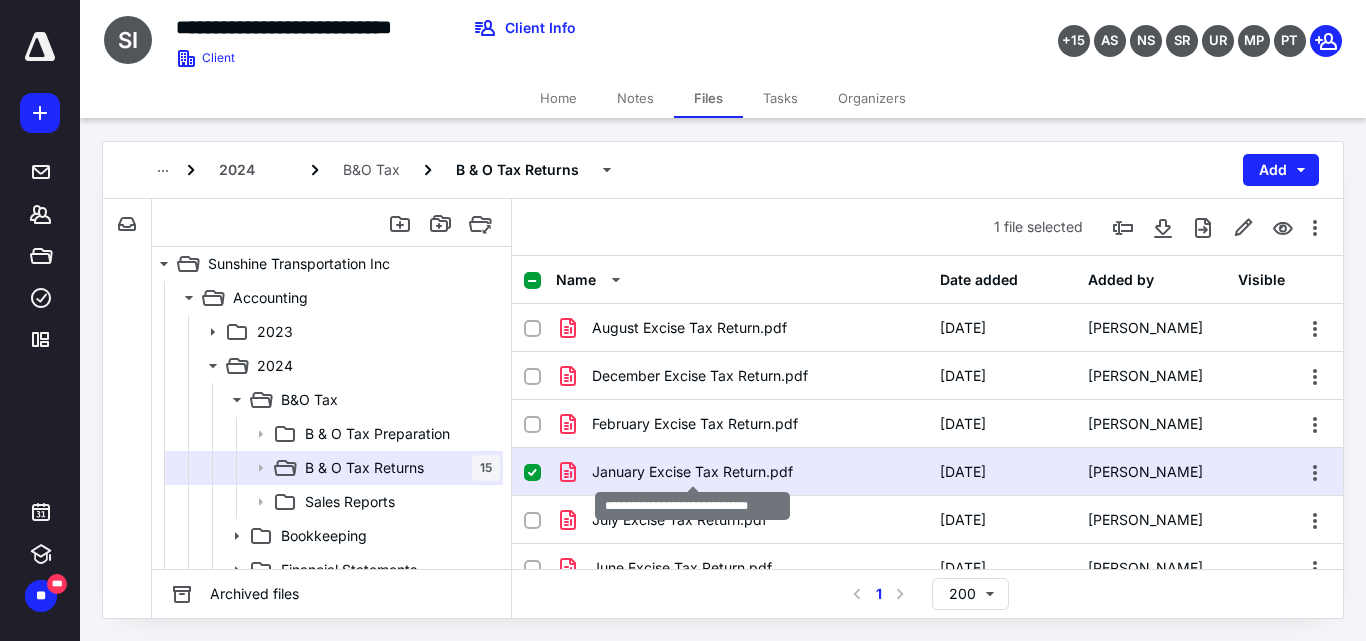 click on "January Excise Tax Return.pdf" at bounding box center (692, 472) 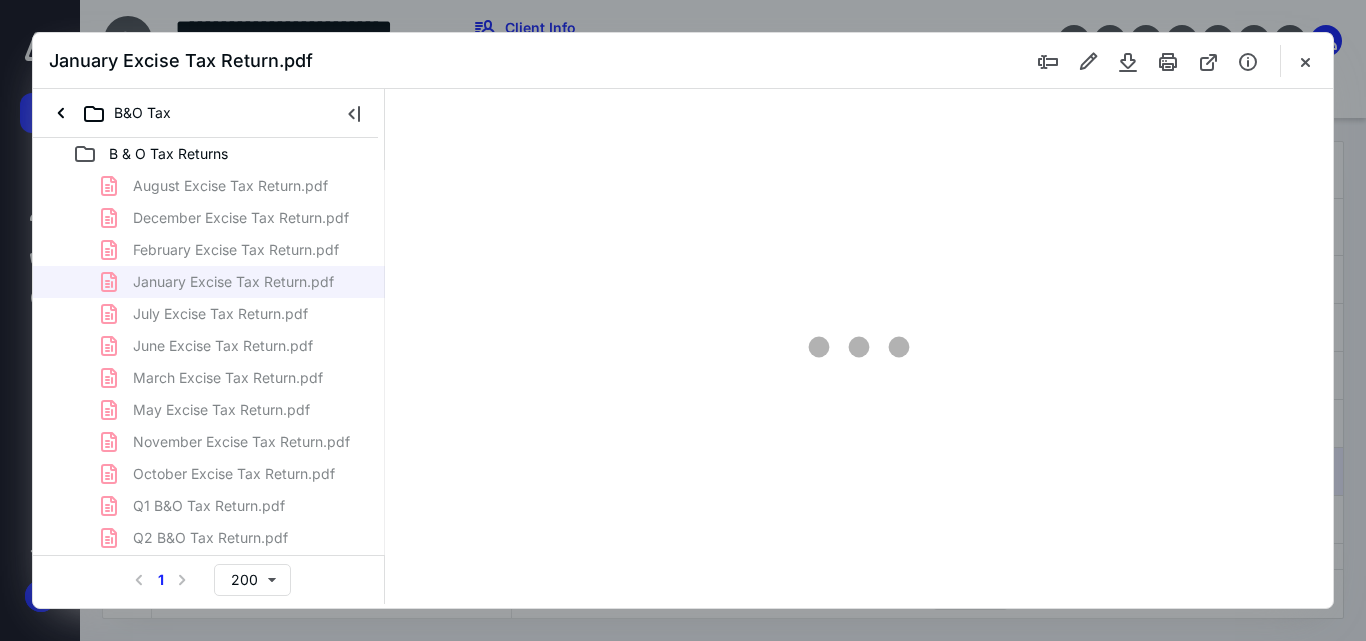 scroll, scrollTop: 0, scrollLeft: 0, axis: both 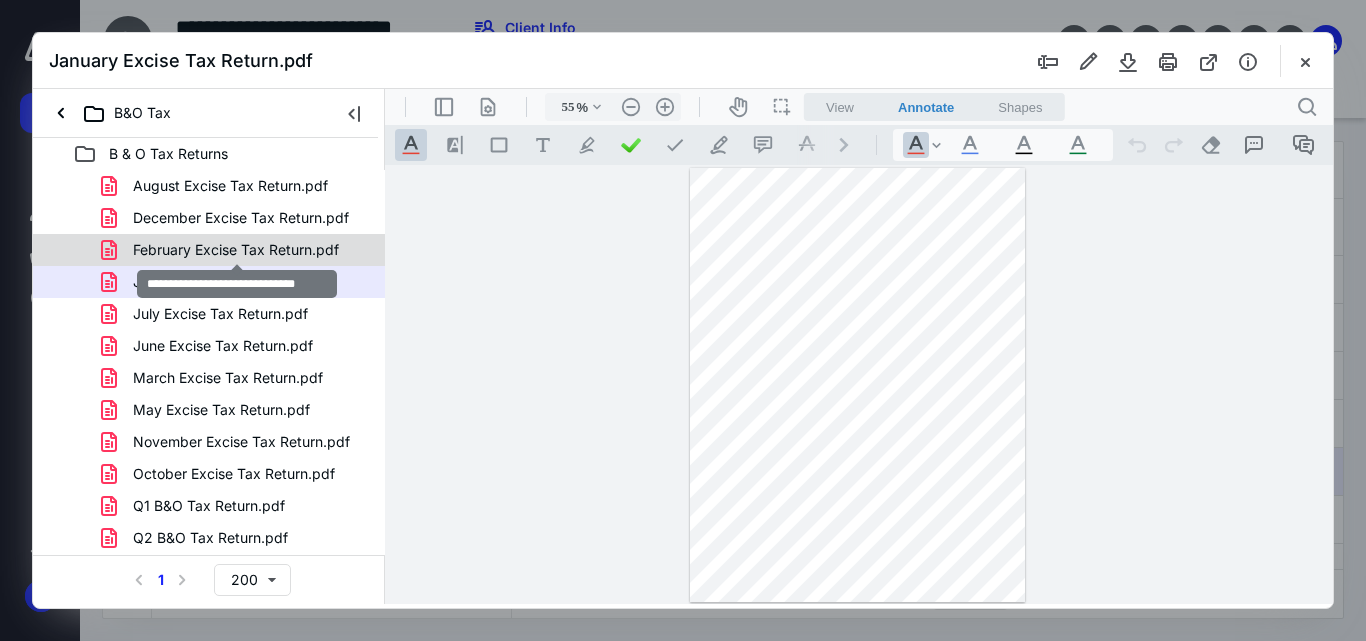 click on "February Excise Tax Return.pdf" at bounding box center [236, 250] 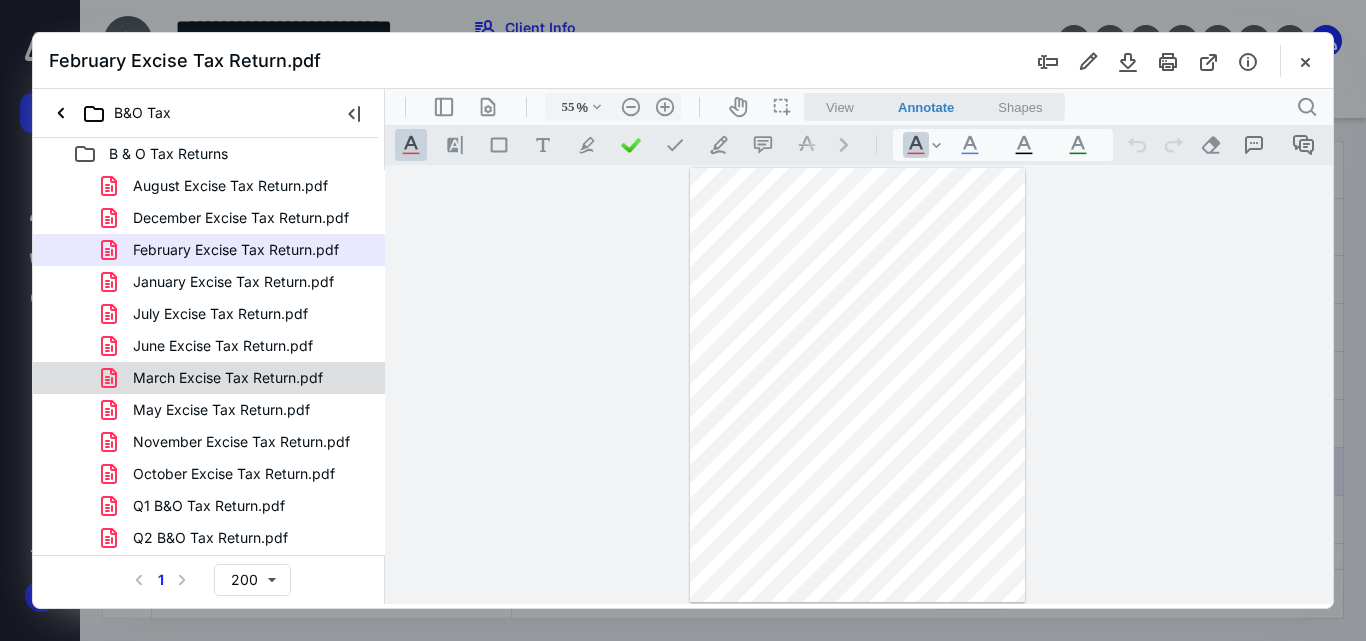 click on "March Excise Tax Return.pdf" at bounding box center (228, 378) 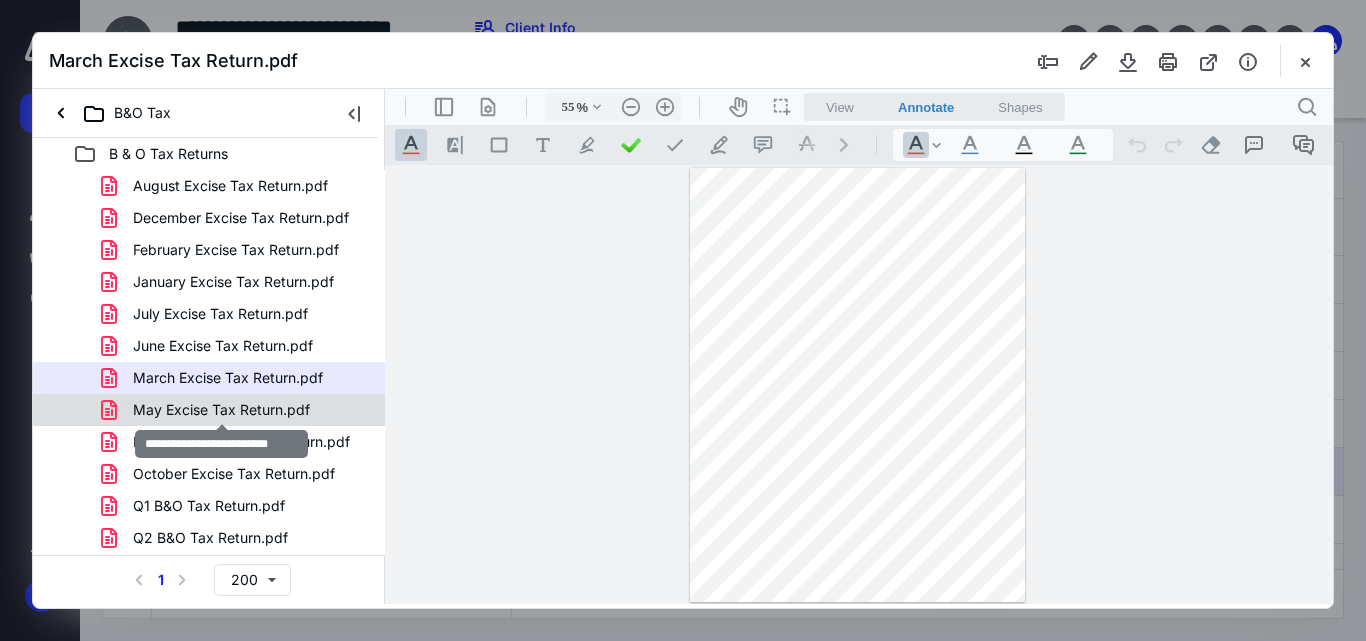 click on "May Excise Tax Return.pdf" at bounding box center [221, 410] 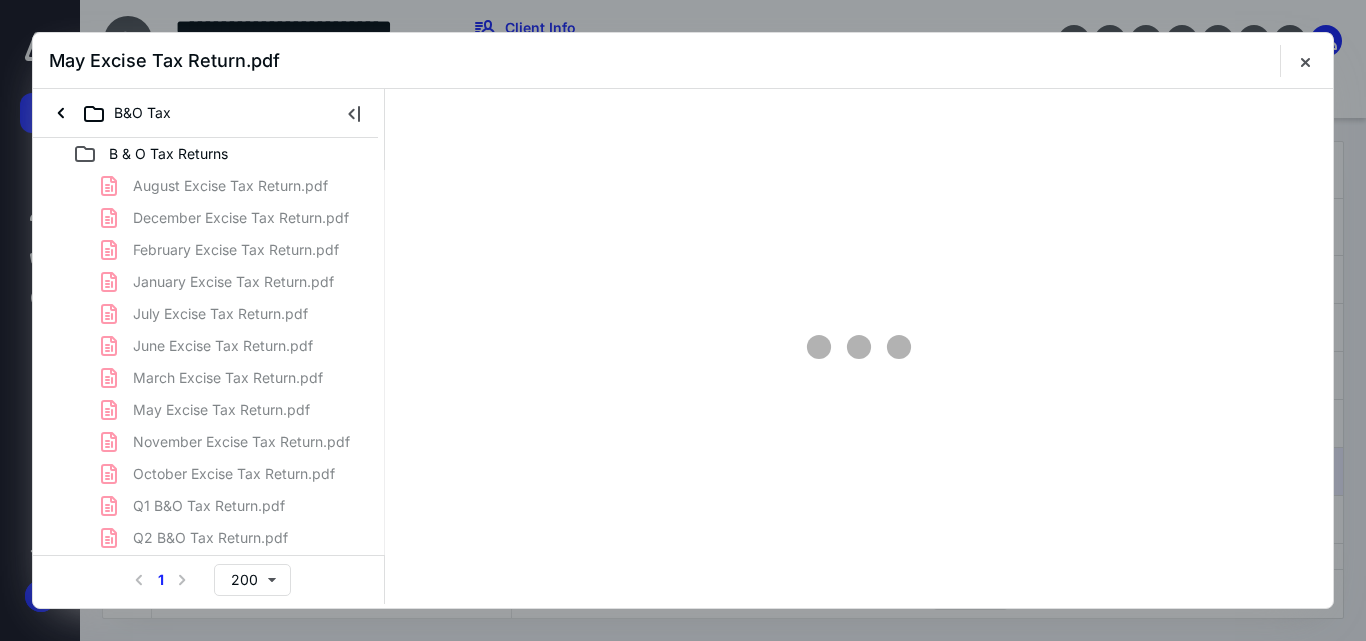 click on "August Excise Tax Return.pdf December Excise Tax Return.pdf February Excise Tax Return.pdf January Excise Tax Return.pdf July Excise Tax Return.pdf June Excise Tax Return.pdf March Excise Tax Return.pdf May Excise Tax Return.pdf November Excise Tax Return.pdf October Excise Tax Return.pdf Q1 B&O Tax Return.pdf Q2 B&O Tax Return.pdf Q3 B&O Tax Return.pdf Q4 B&O Tax Return.pdf September Excise Tax Return.pdf" at bounding box center (209, 410) 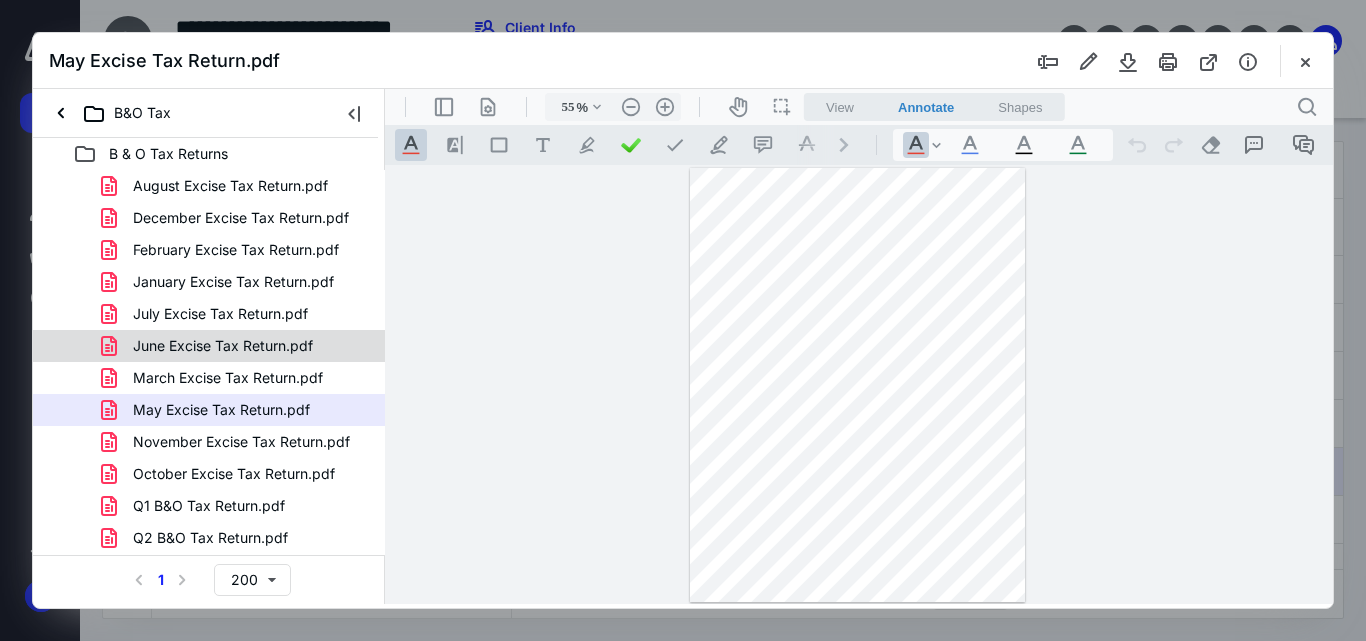 click on "June Excise Tax Return.pdf" at bounding box center [209, 346] 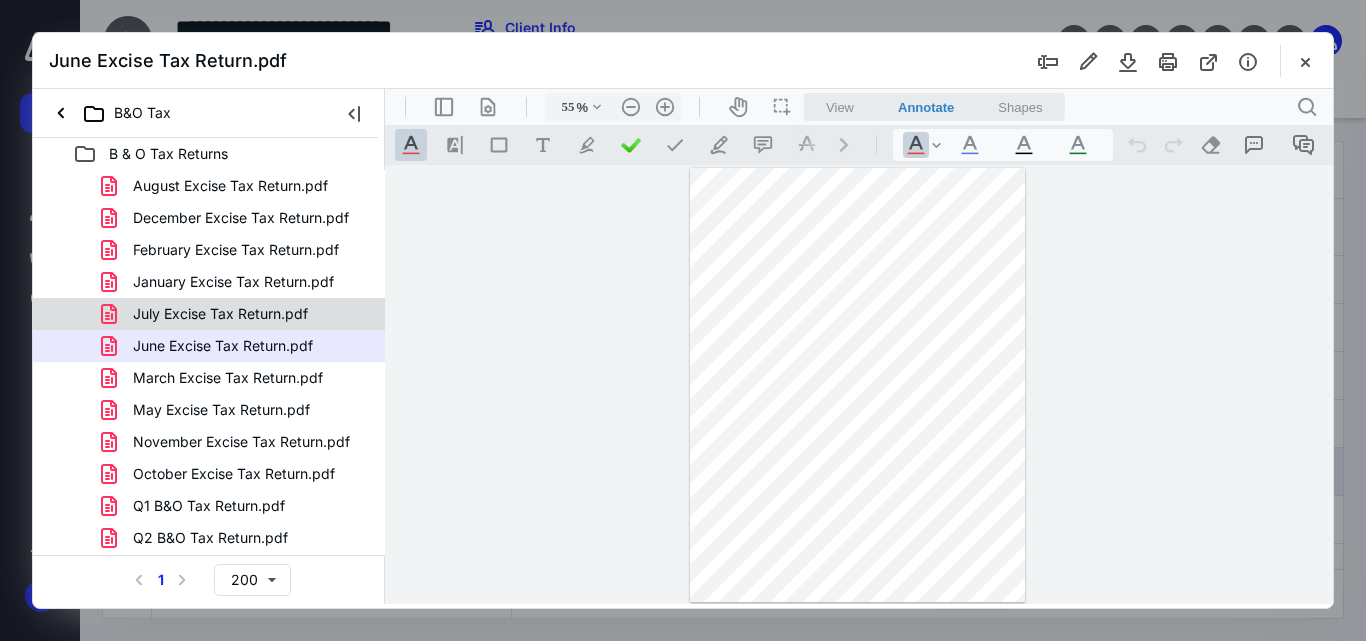 click on "July Excise Tax Return.pdf" at bounding box center (209, 314) 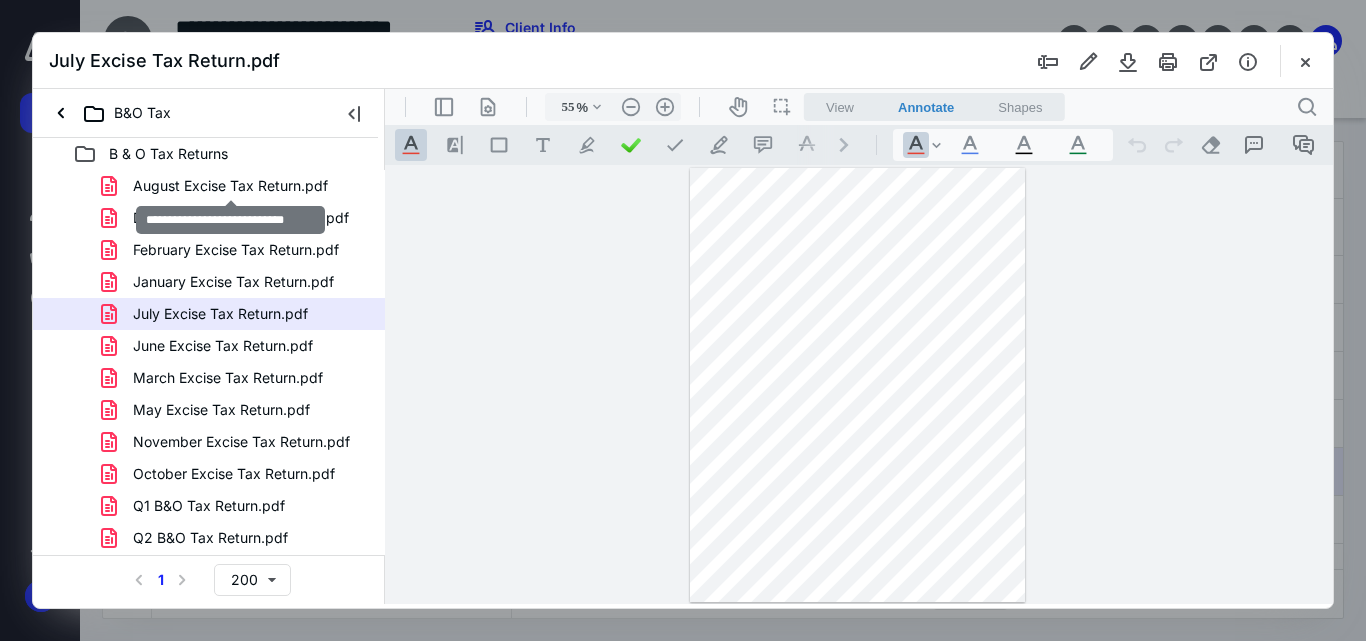 click on "August Excise Tax Return.pdf" at bounding box center (230, 186) 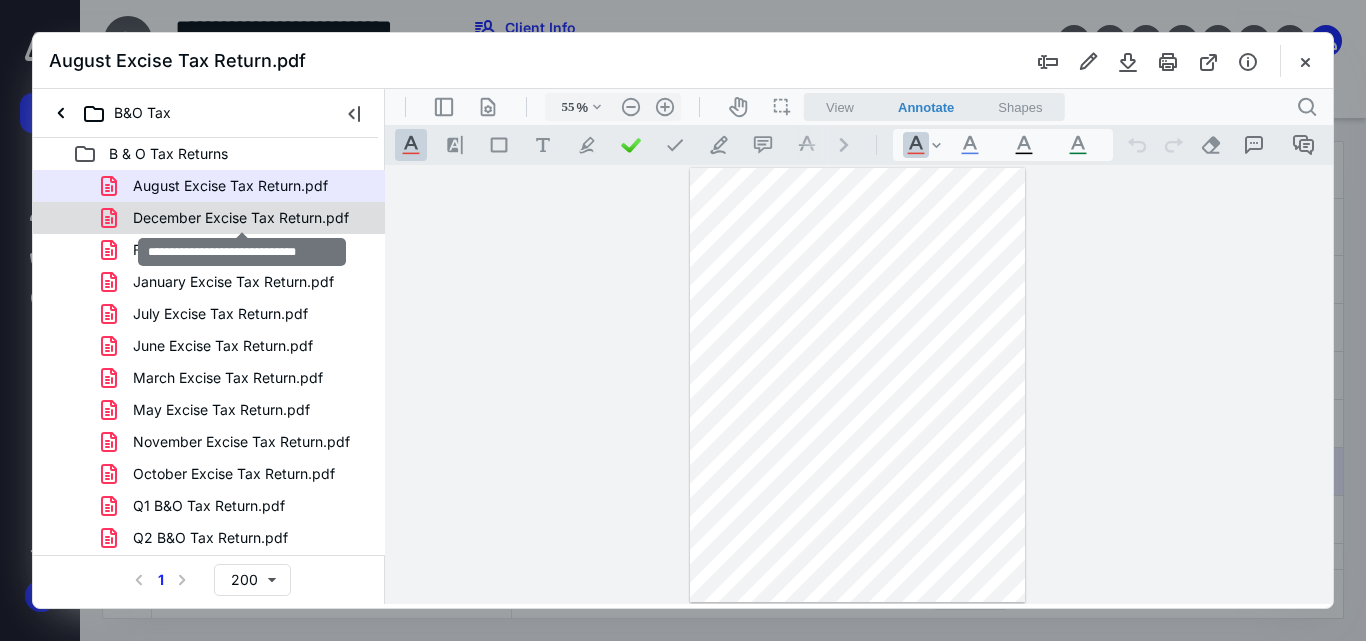 click on "December Excise Tax Return.pdf" at bounding box center [241, 218] 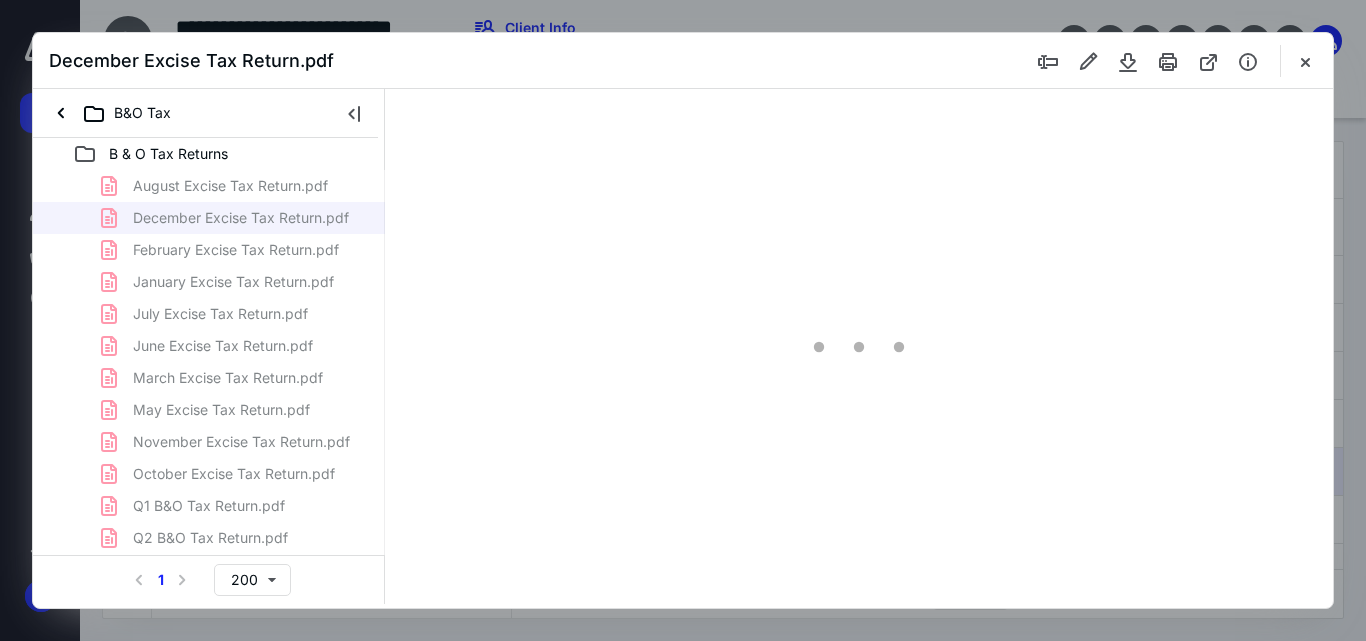 type on "55" 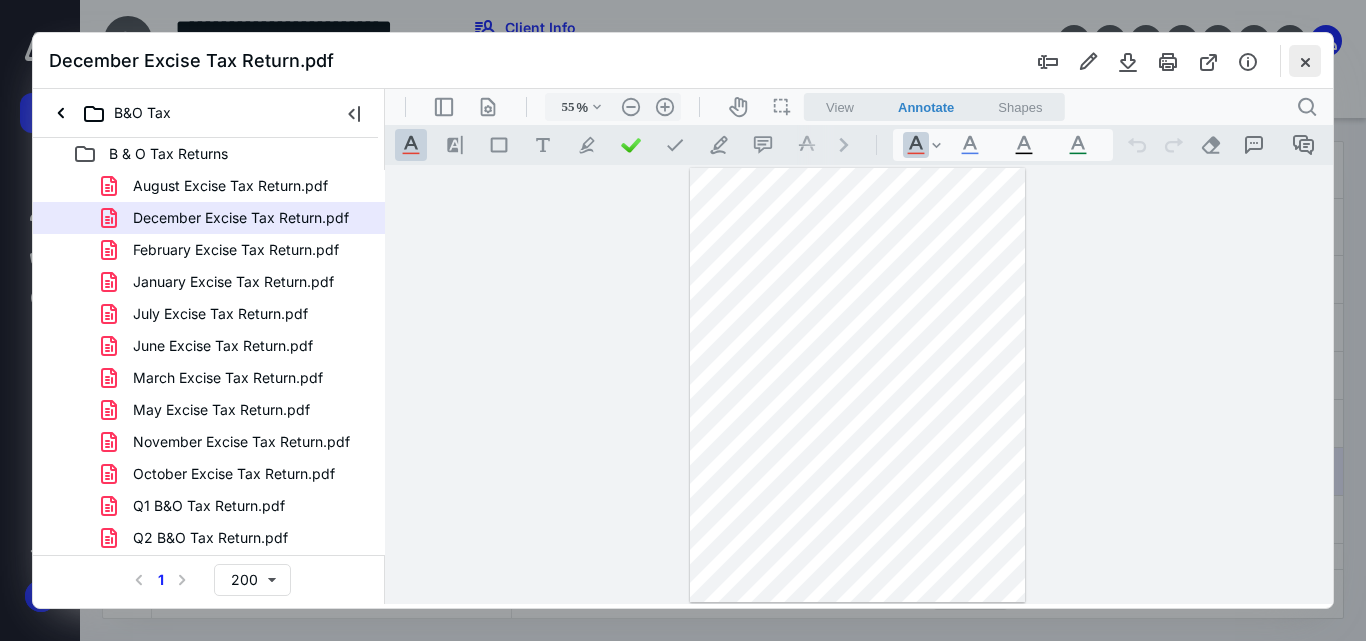 click at bounding box center (1305, 61) 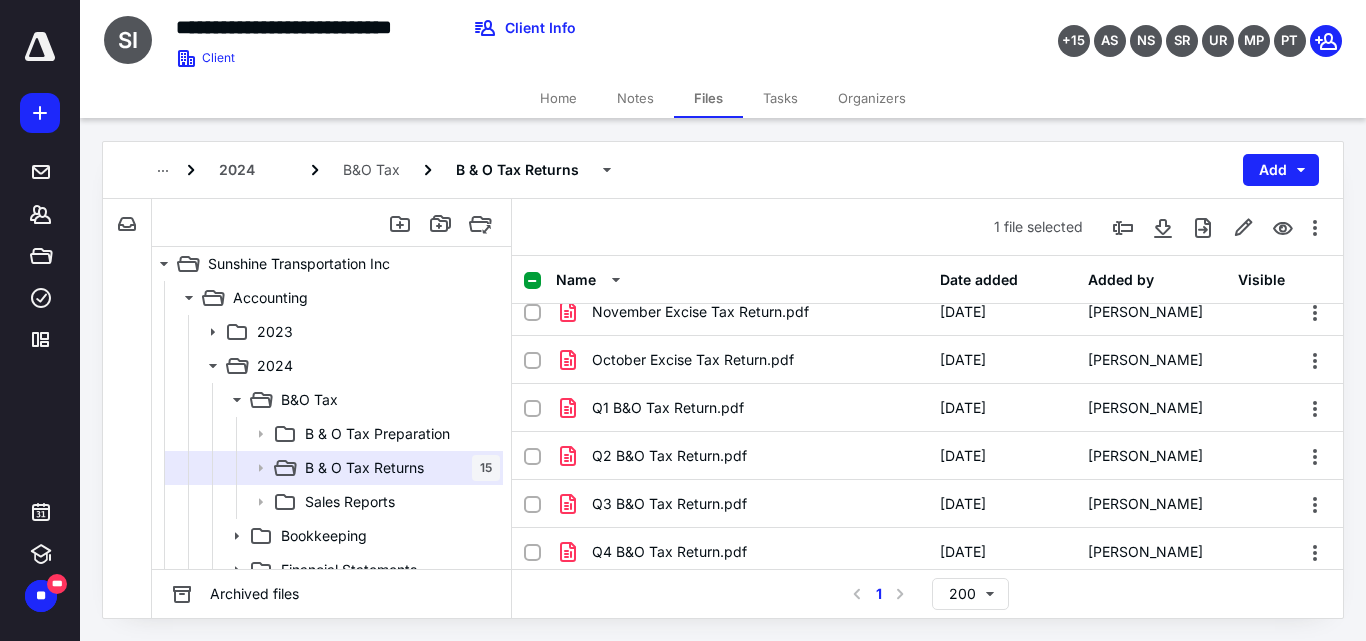 scroll, scrollTop: 455, scrollLeft: 0, axis: vertical 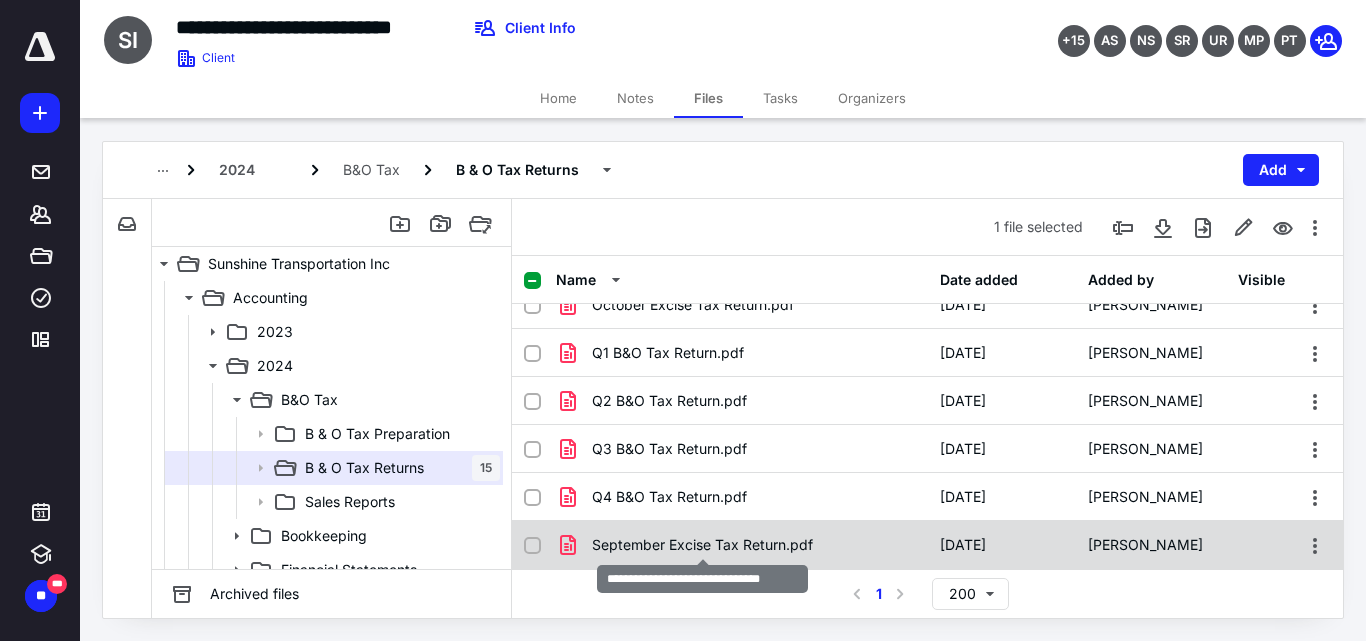 click on "September Excise Tax Return.pdf" at bounding box center (702, 545) 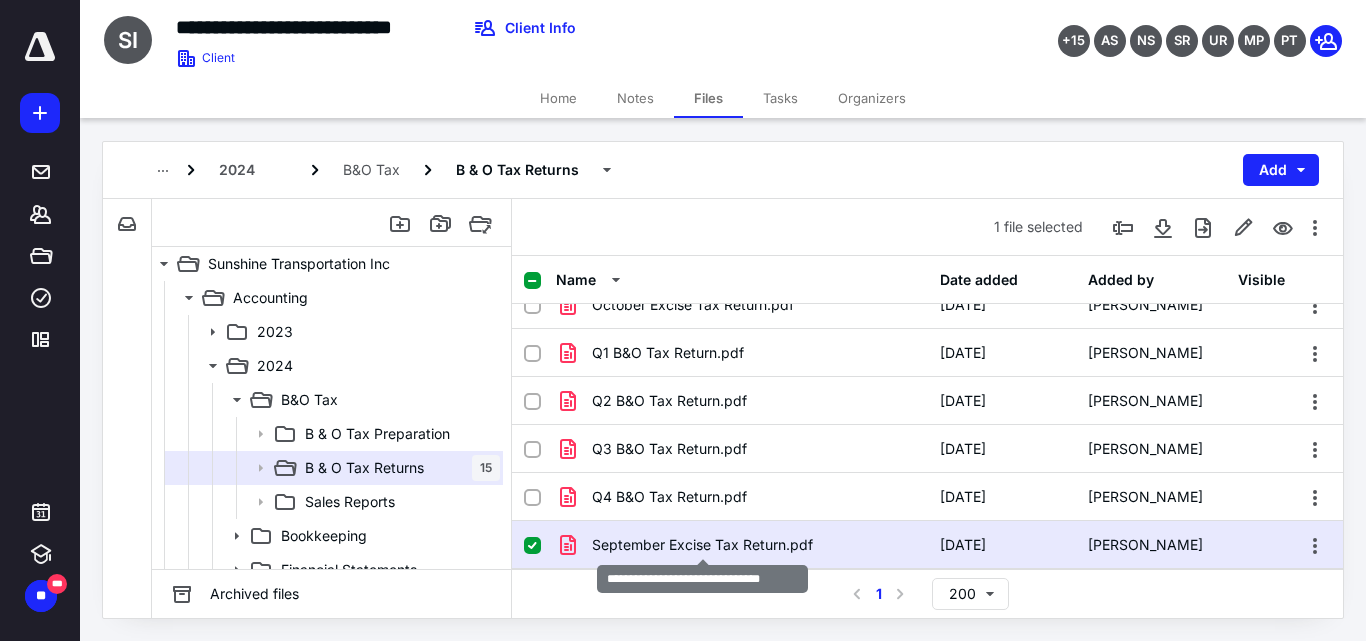 click on "September Excise Tax Return.pdf" at bounding box center (702, 545) 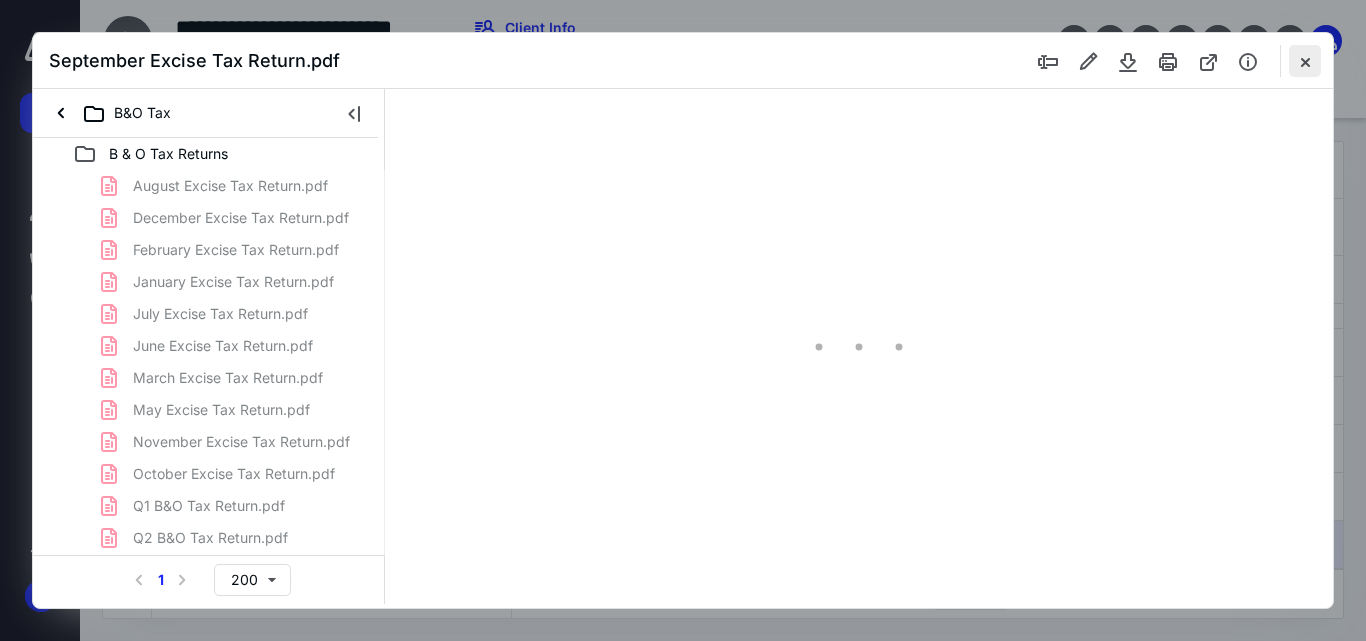scroll, scrollTop: 0, scrollLeft: 0, axis: both 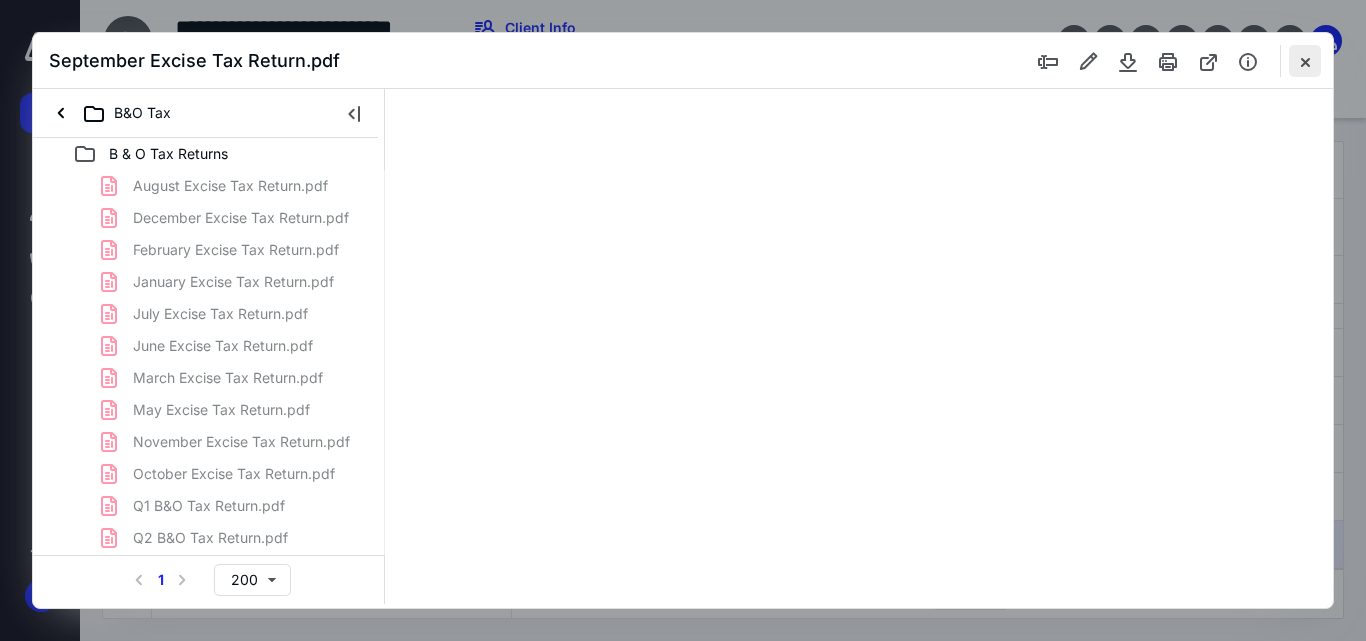 type on "55" 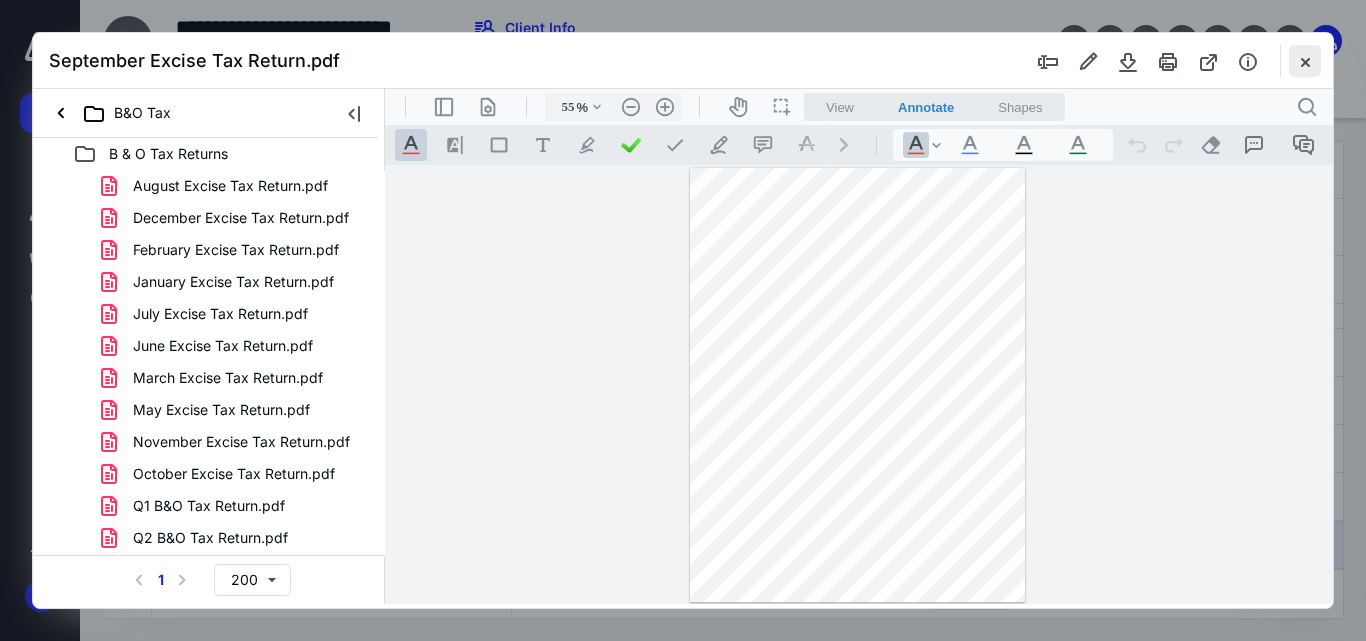 click at bounding box center [1305, 61] 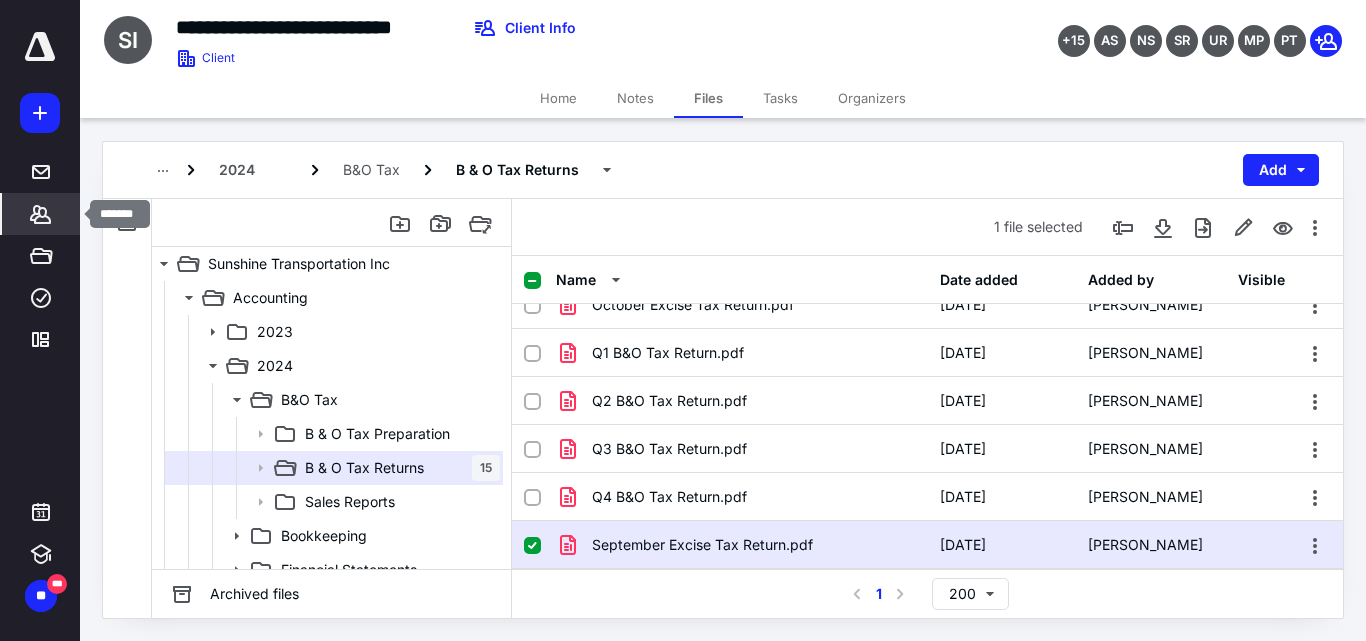 click 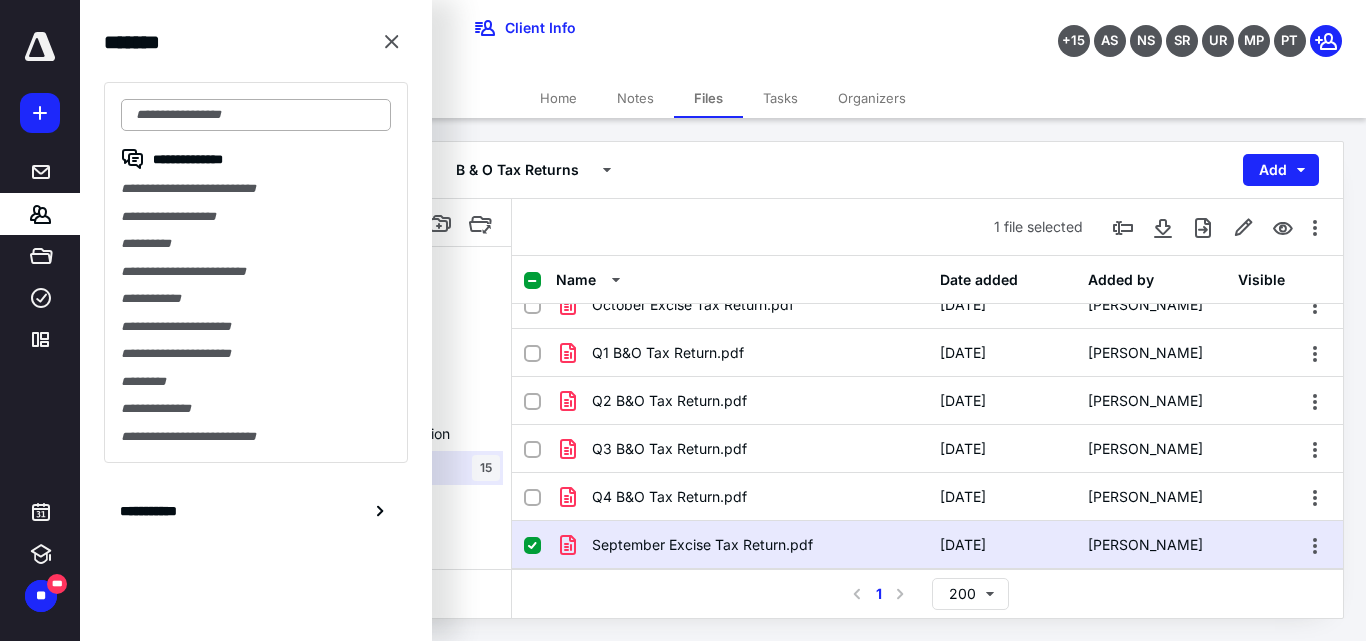 click at bounding box center [256, 115] 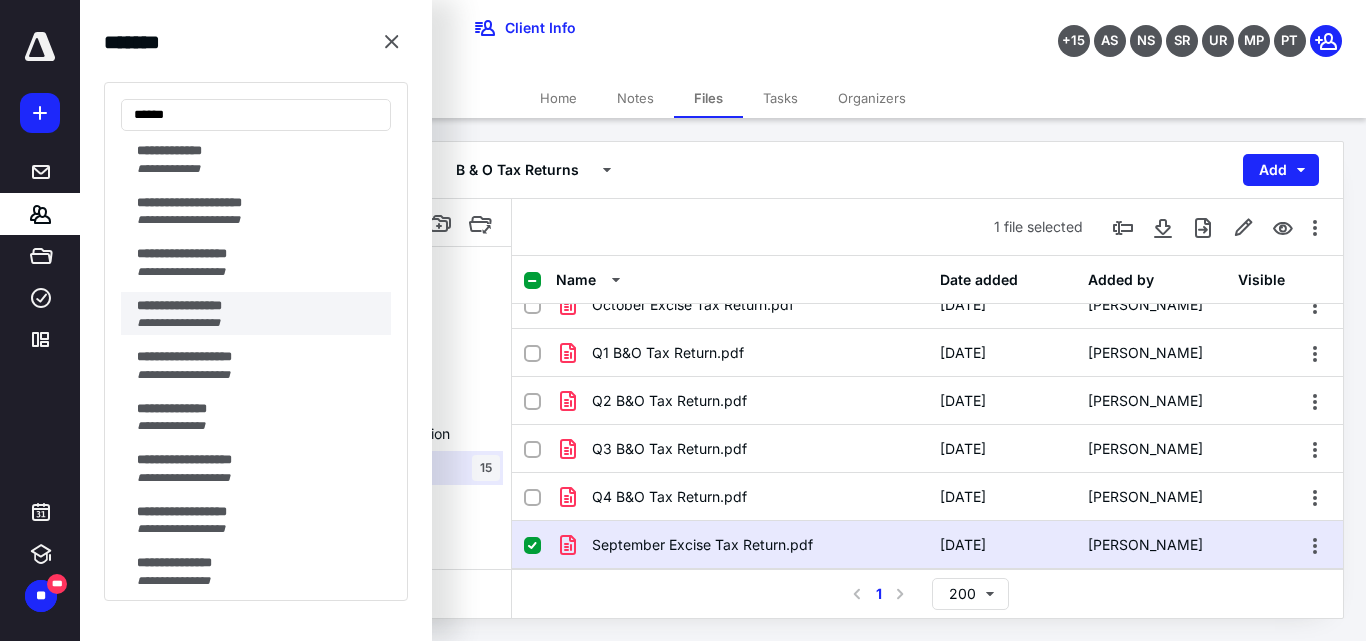 scroll, scrollTop: 200, scrollLeft: 0, axis: vertical 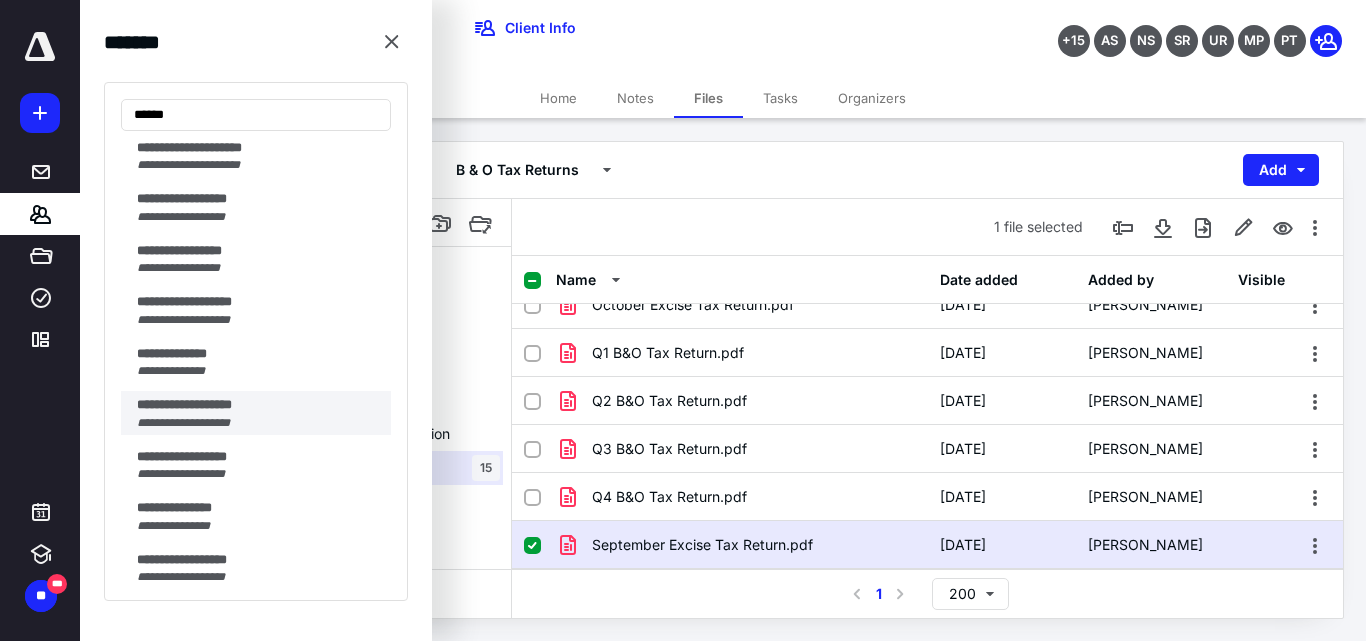 type on "*****" 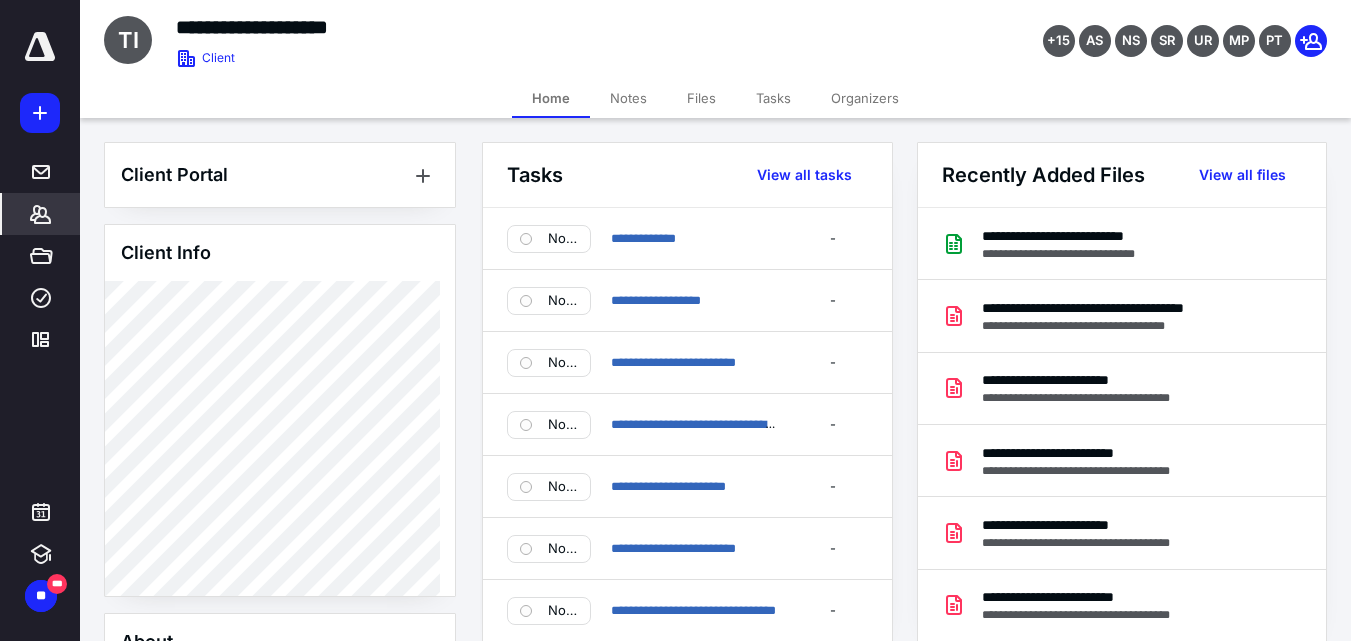 click on "Files" at bounding box center (701, 98) 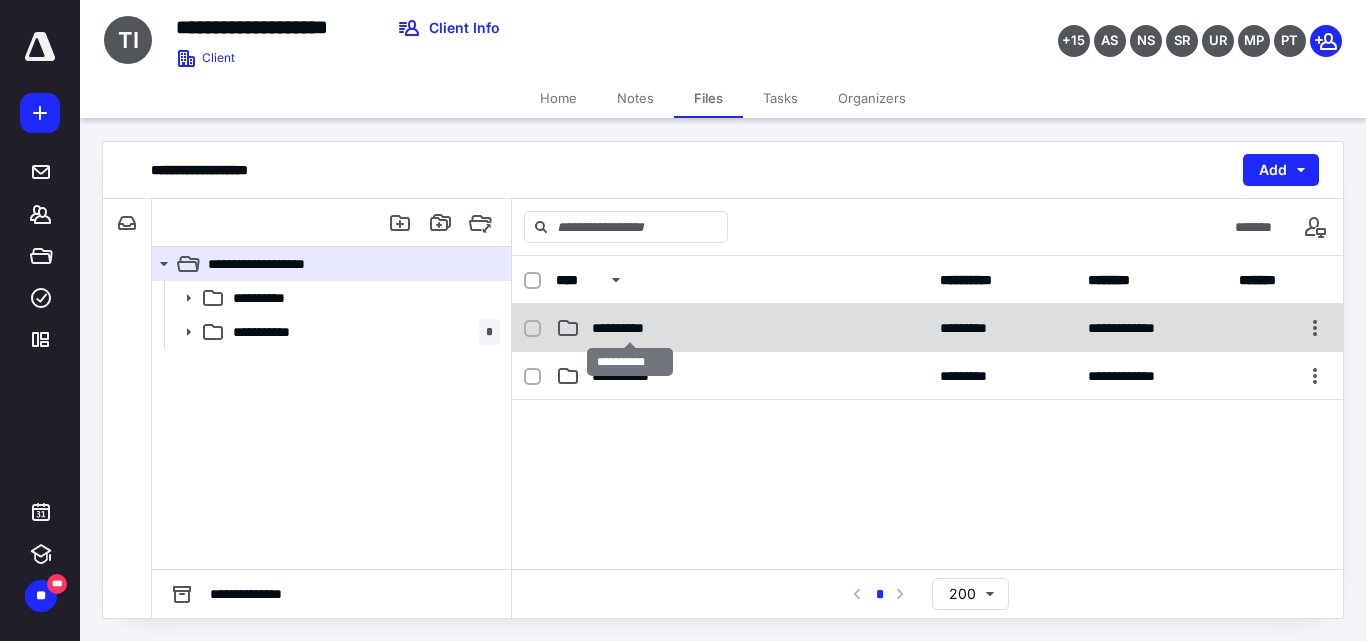 click on "**********" at bounding box center (629, 328) 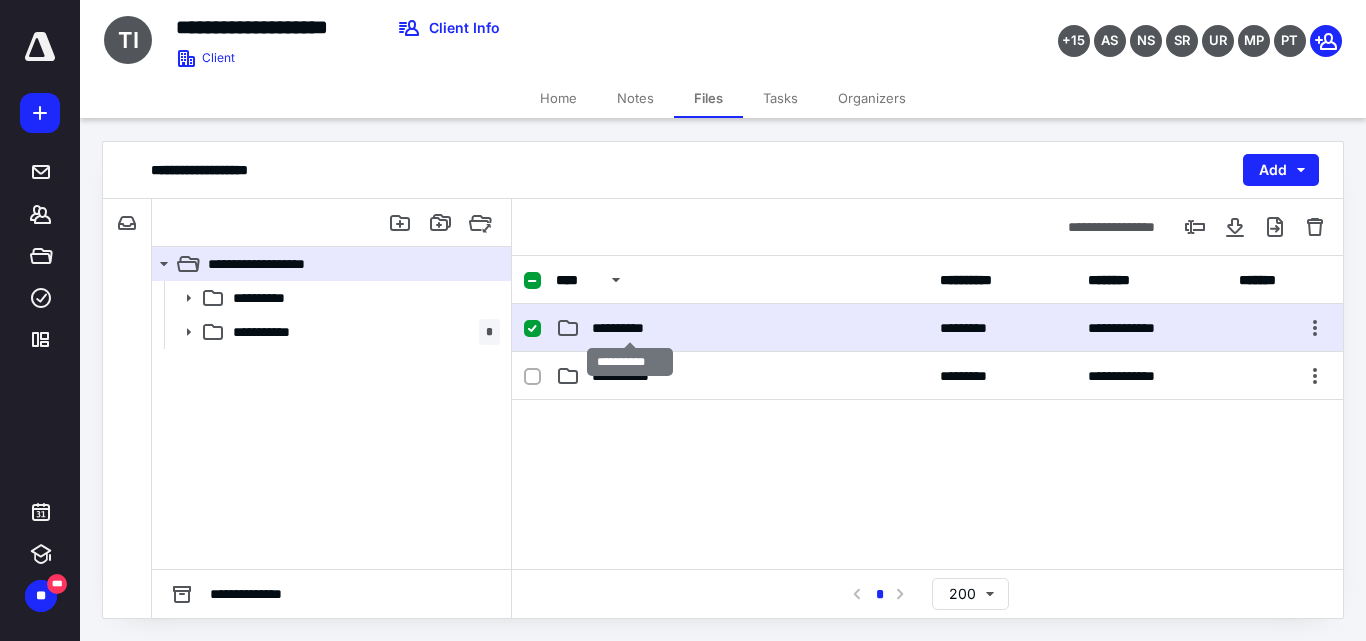click on "**********" at bounding box center (629, 328) 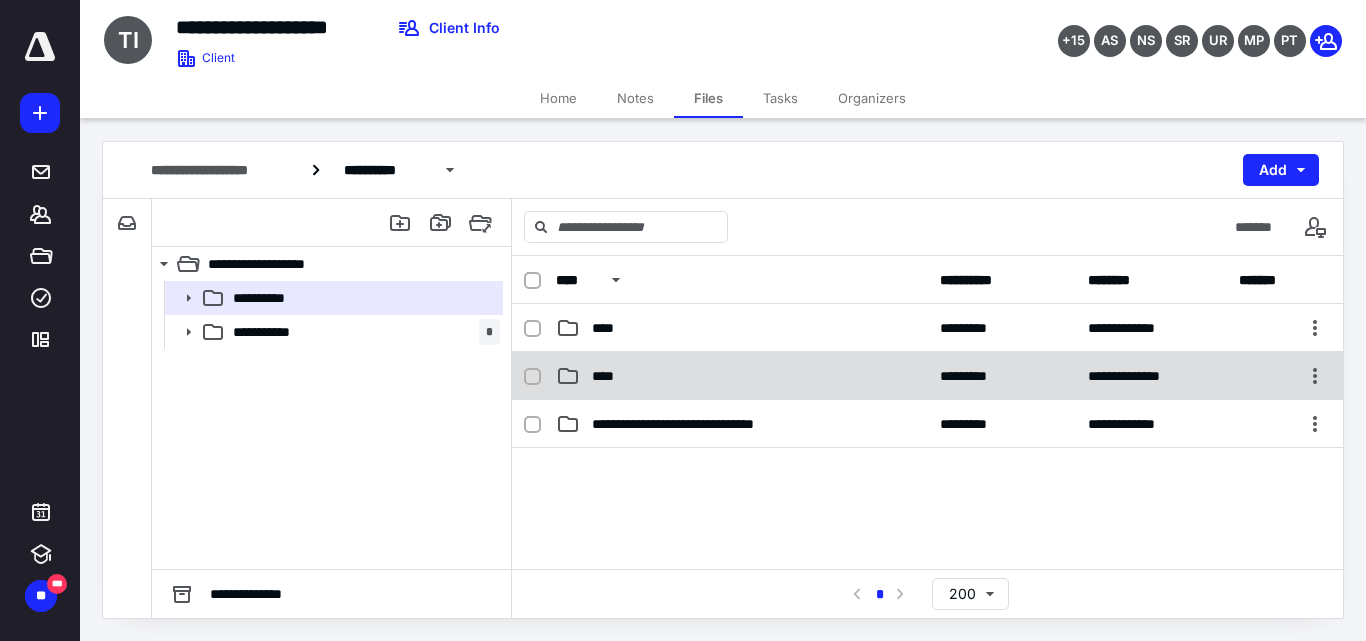 click on "****" at bounding box center (742, 376) 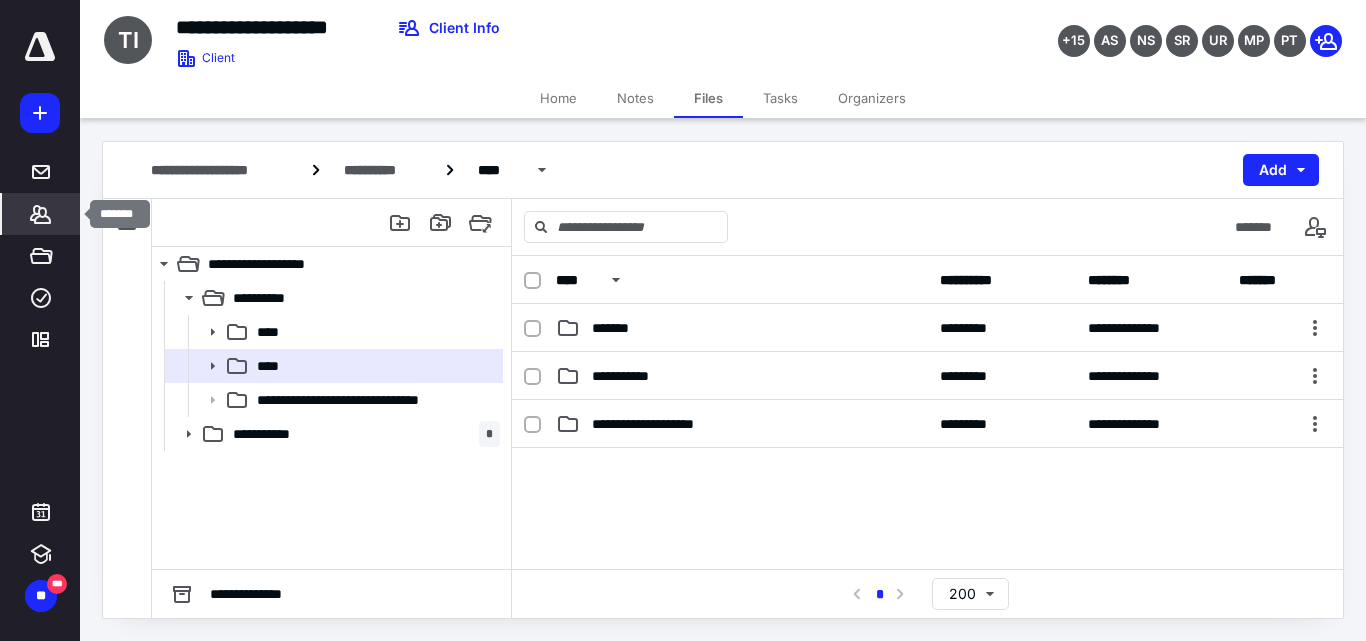 click on "*******" at bounding box center (41, 214) 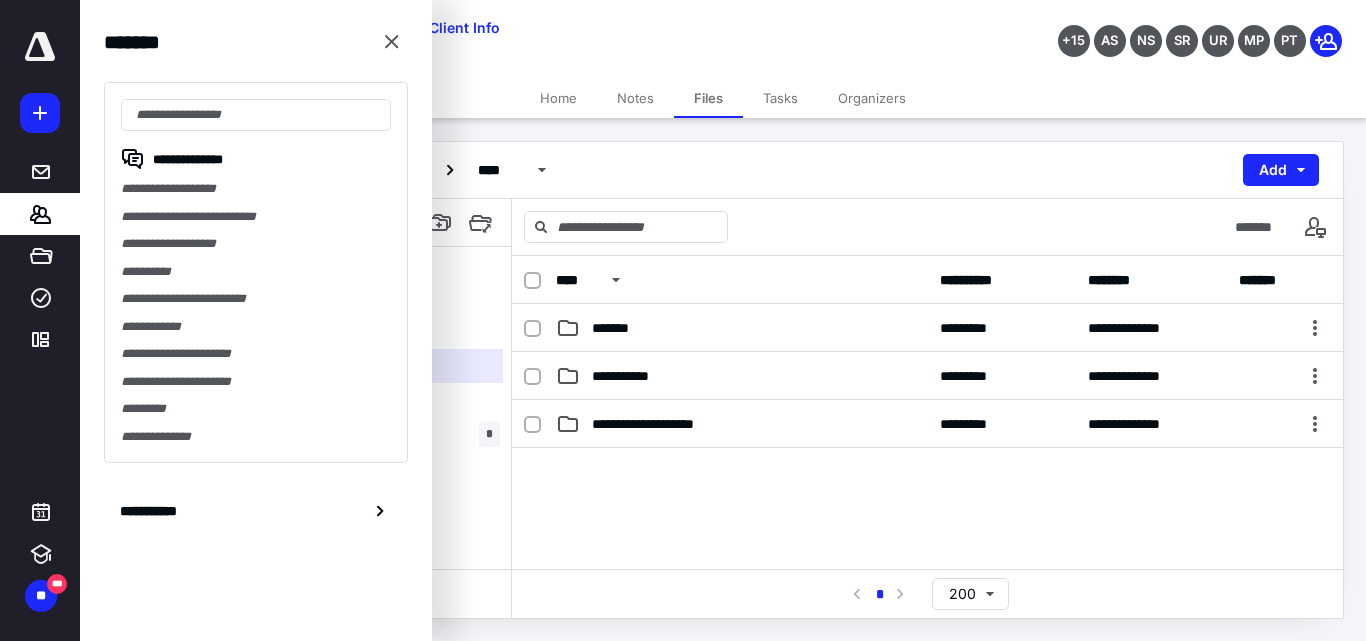 click on "**********" at bounding box center [256, 272] 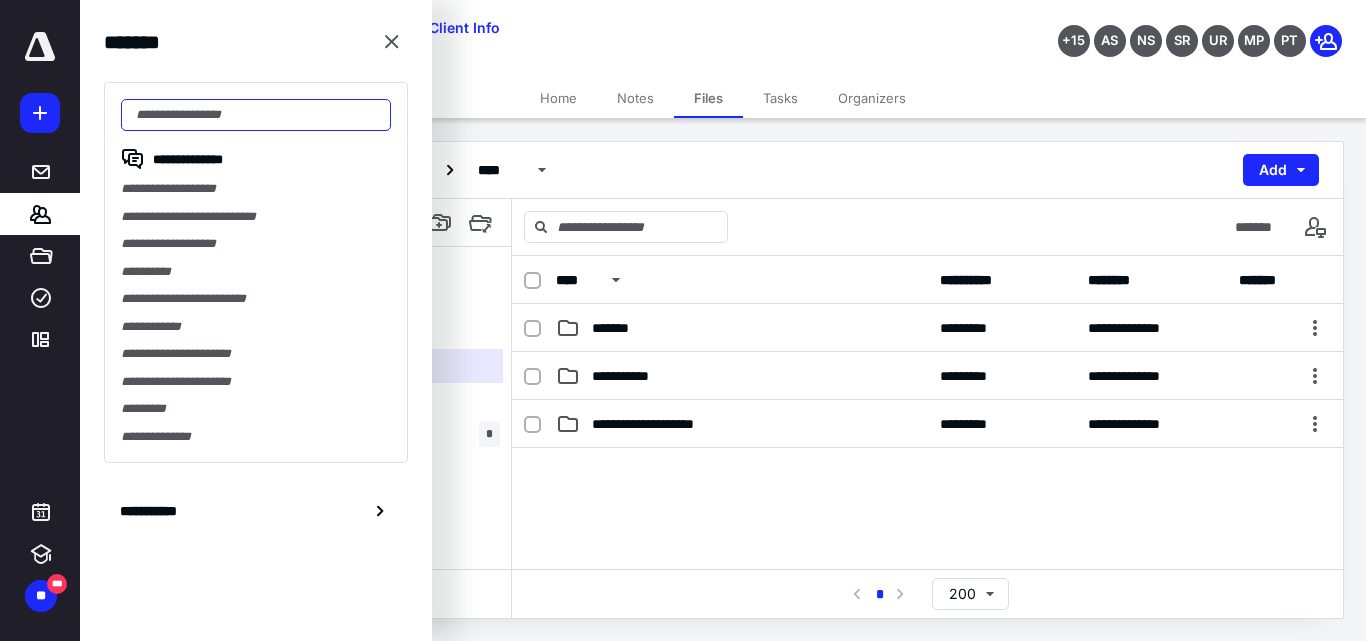 click at bounding box center (256, 115) 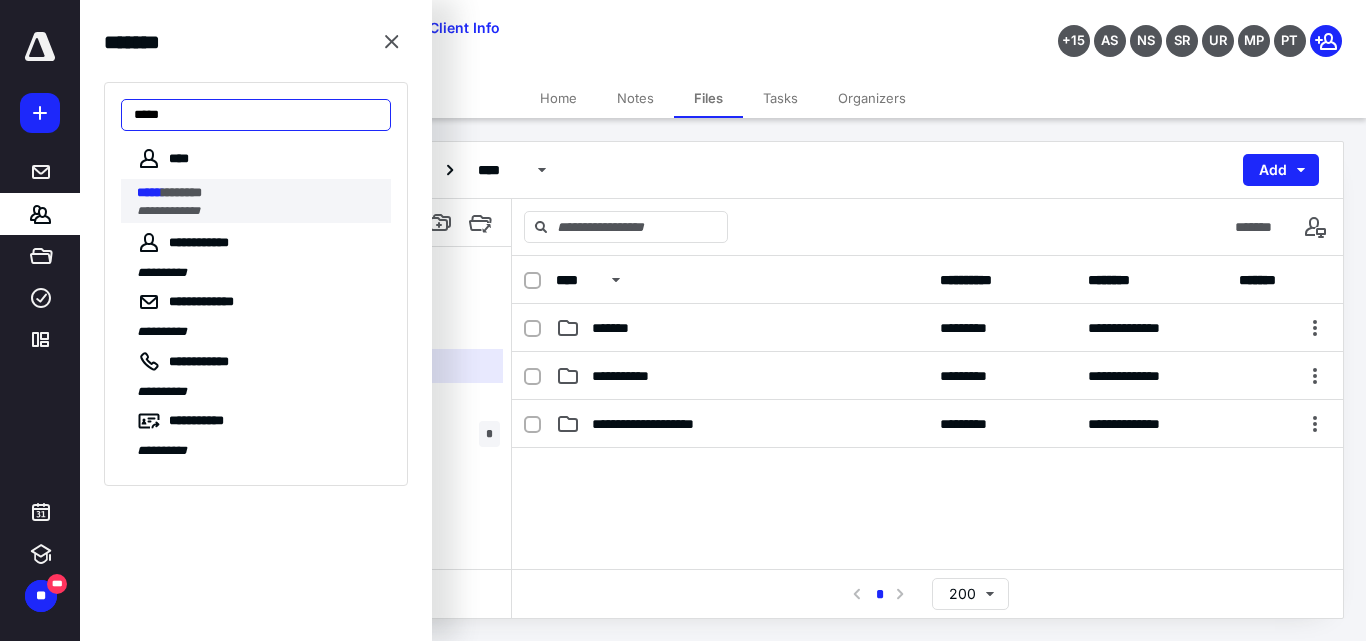 type on "*****" 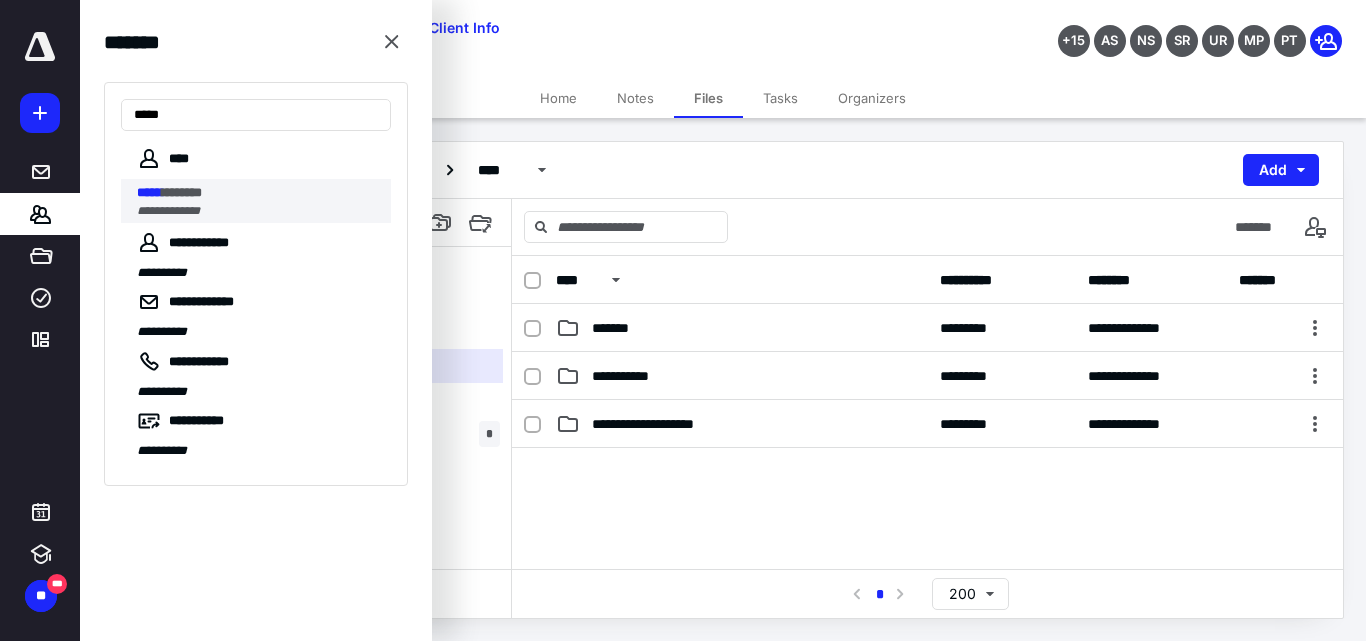 click on "**********" at bounding box center (264, 201) 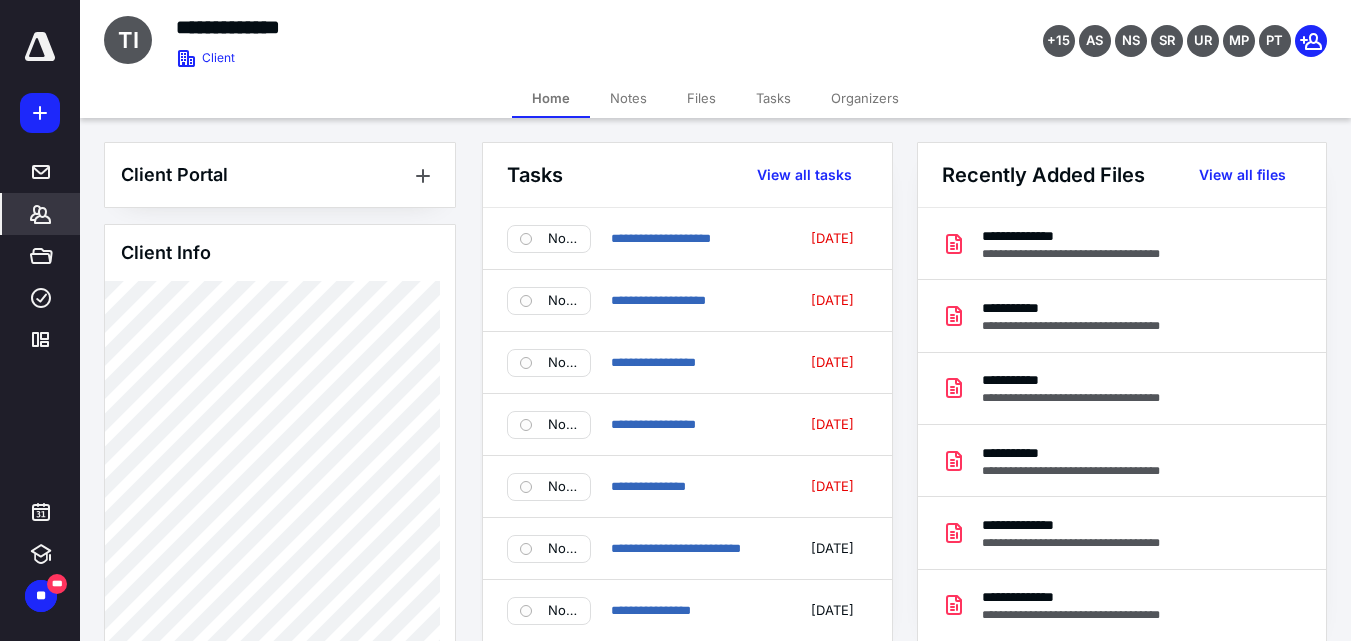 click on "Files" at bounding box center (701, 98) 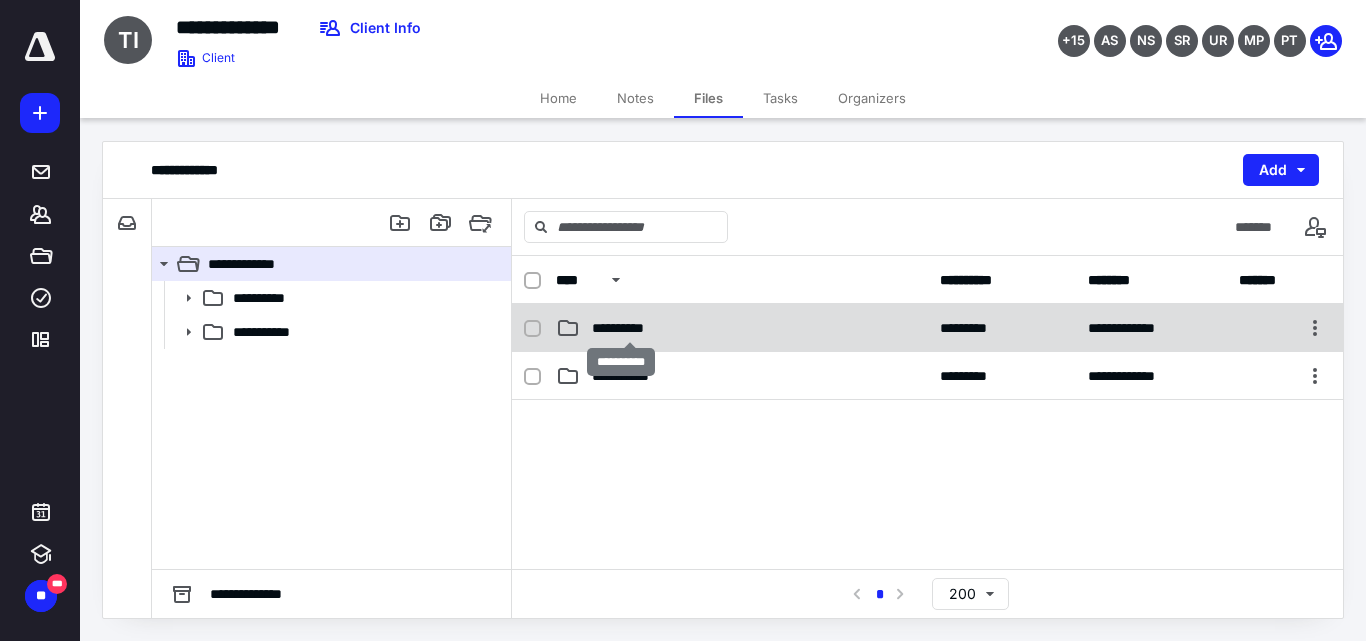 click on "**********" at bounding box center [629, 328] 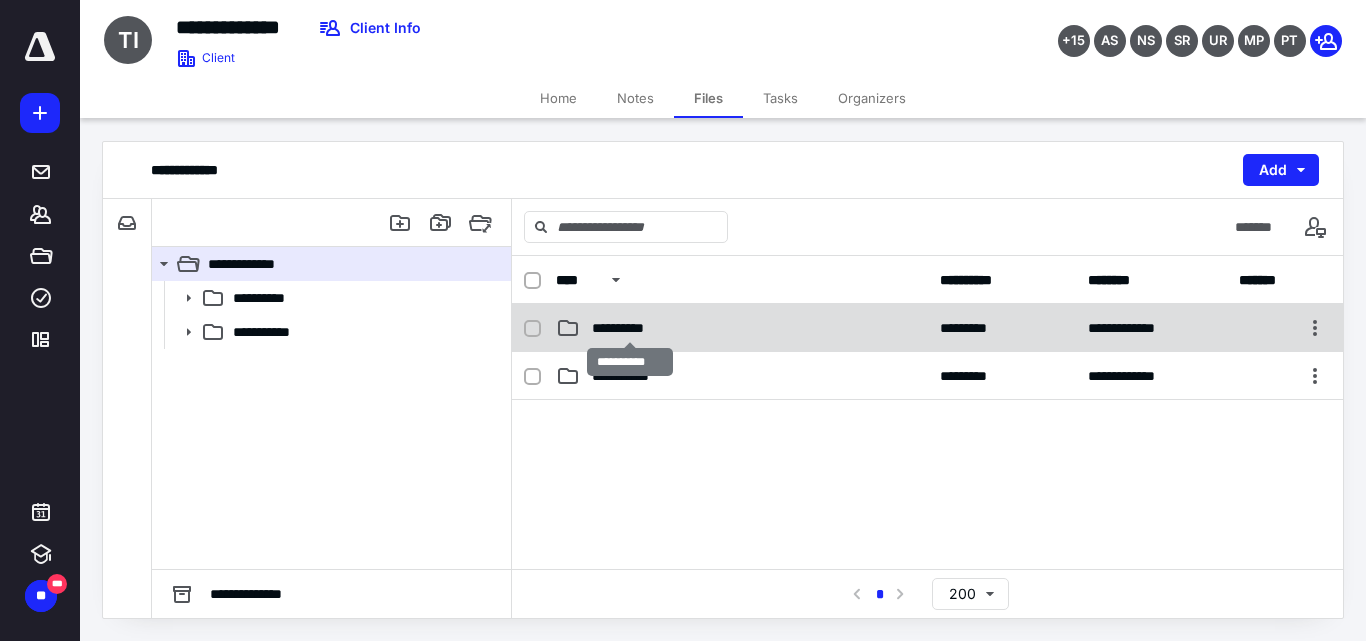 click on "**********" at bounding box center (629, 328) 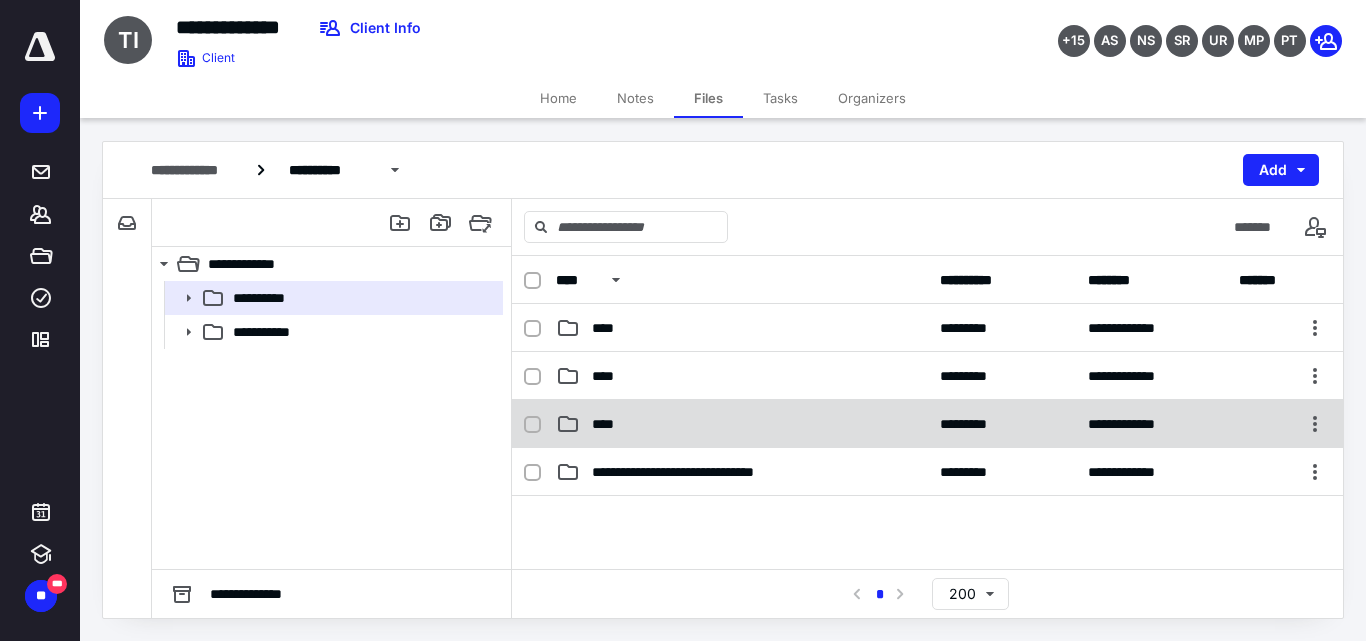 click on "****" at bounding box center (742, 424) 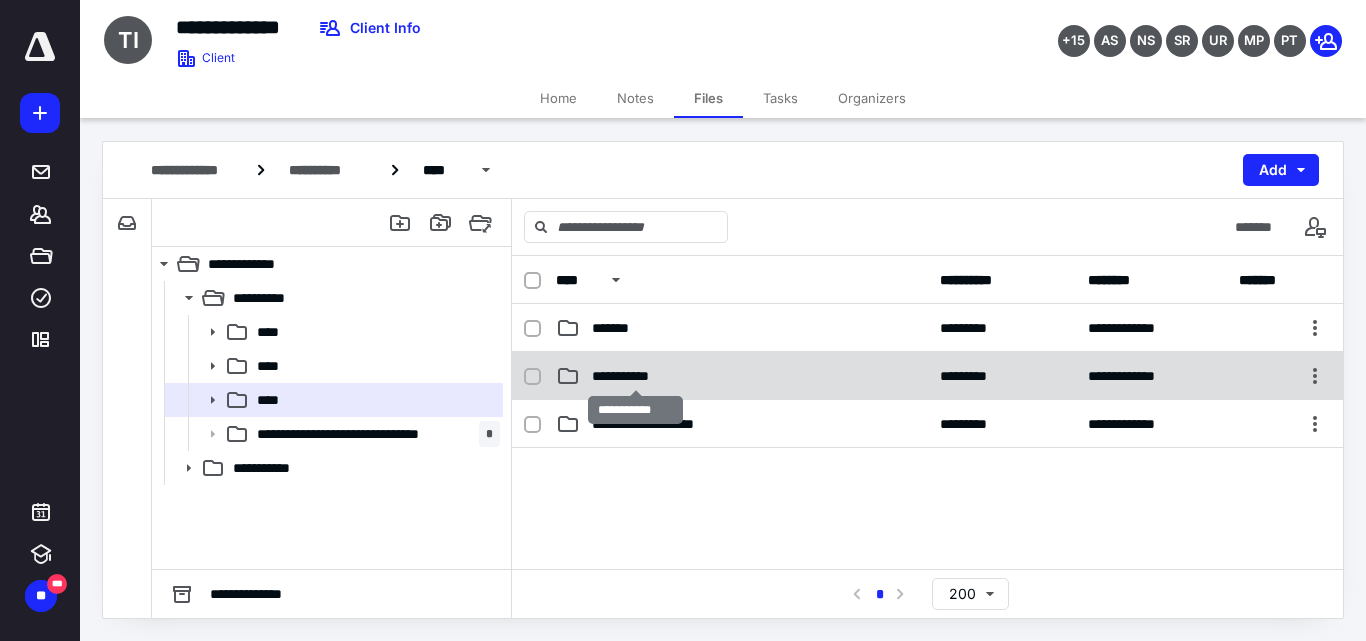 click on "**********" at bounding box center (635, 376) 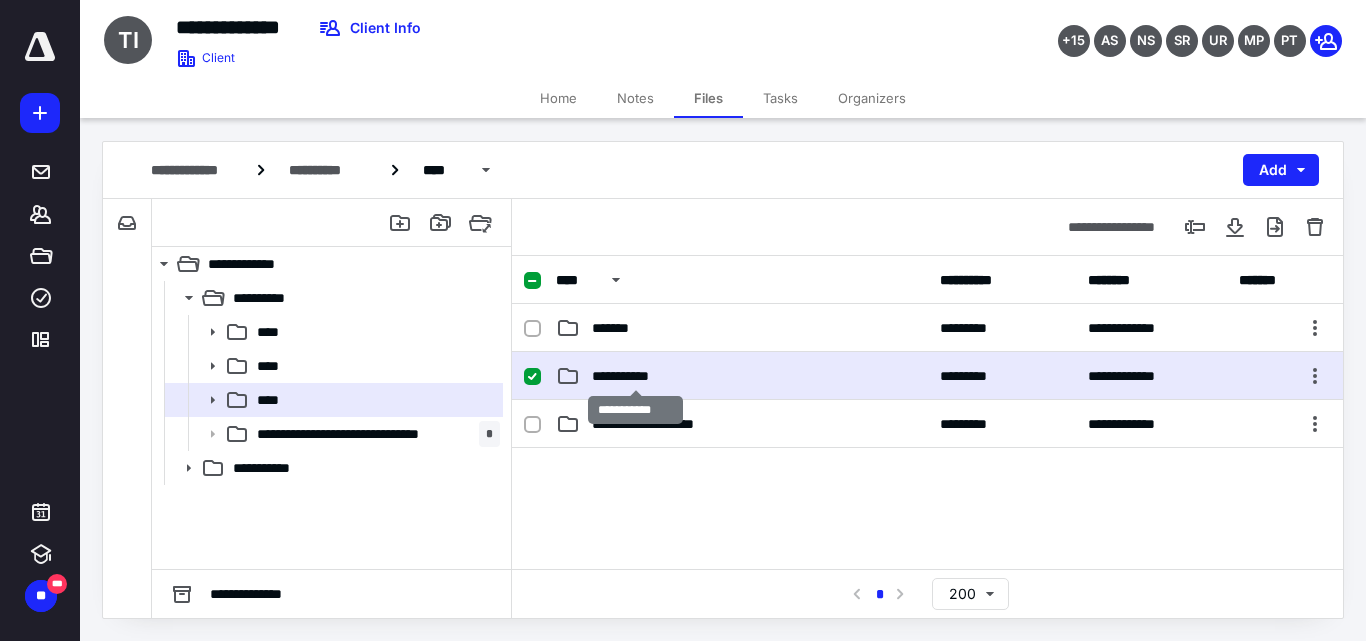 click on "**********" at bounding box center (635, 376) 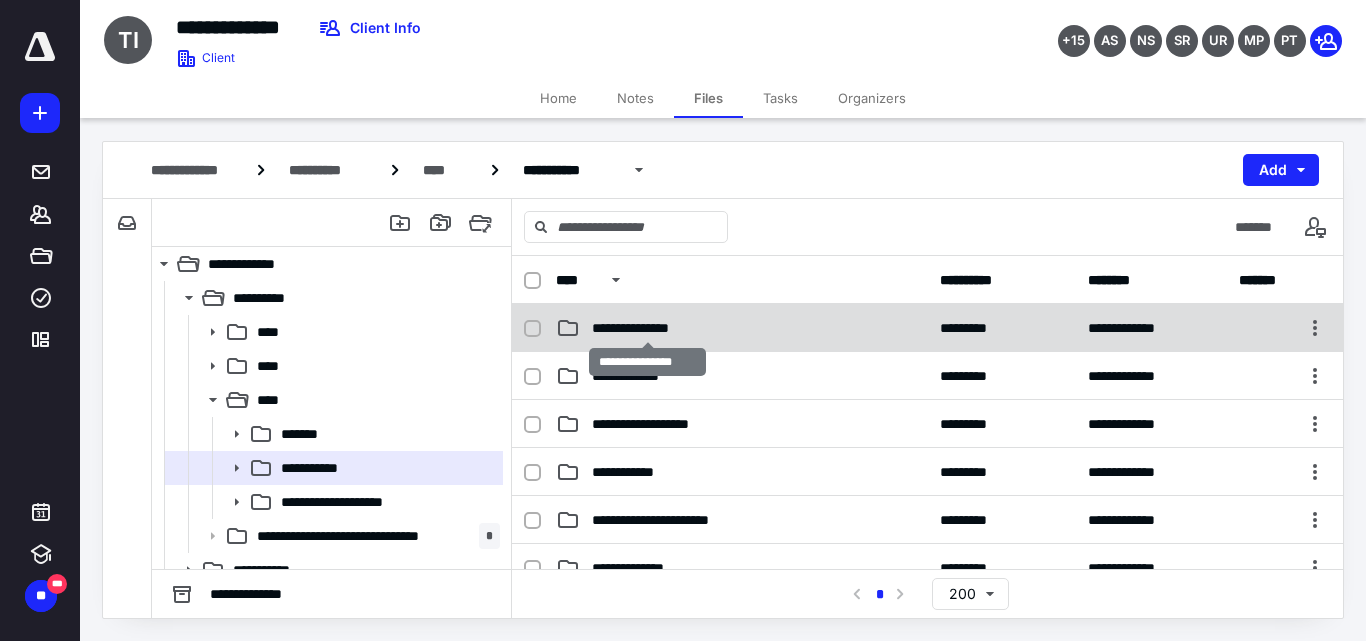 click on "**********" at bounding box center (648, 328) 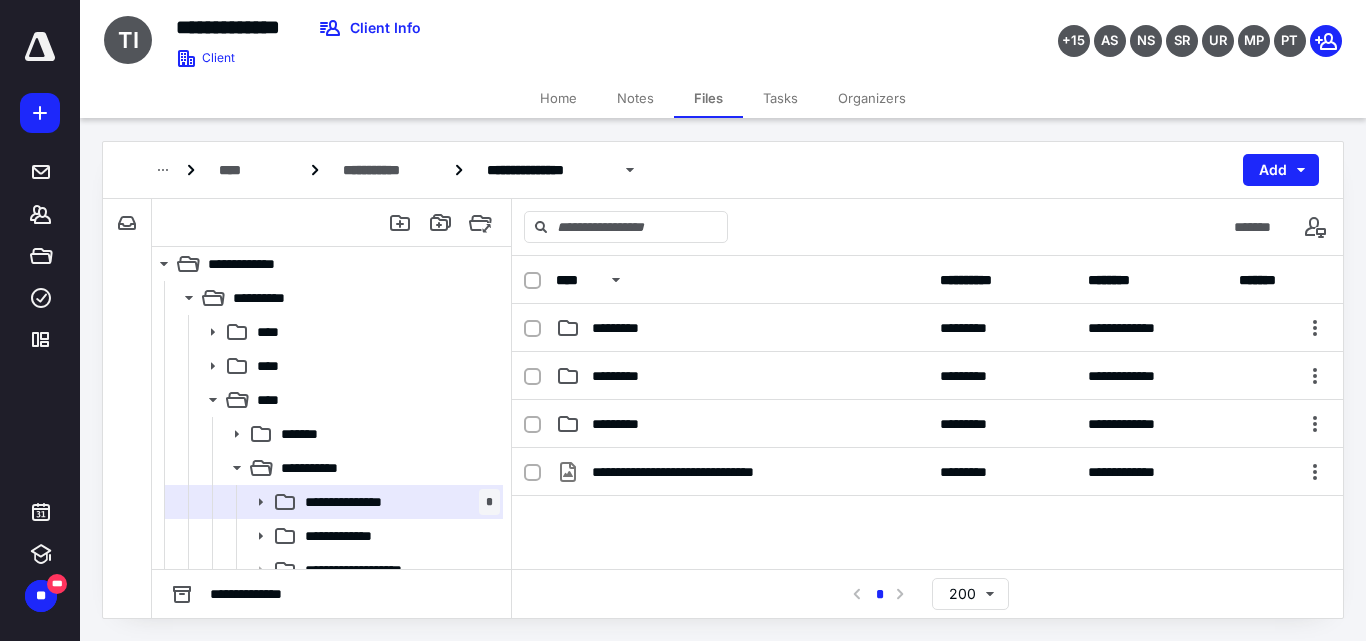 click on "*********" at bounding box center (630, 328) 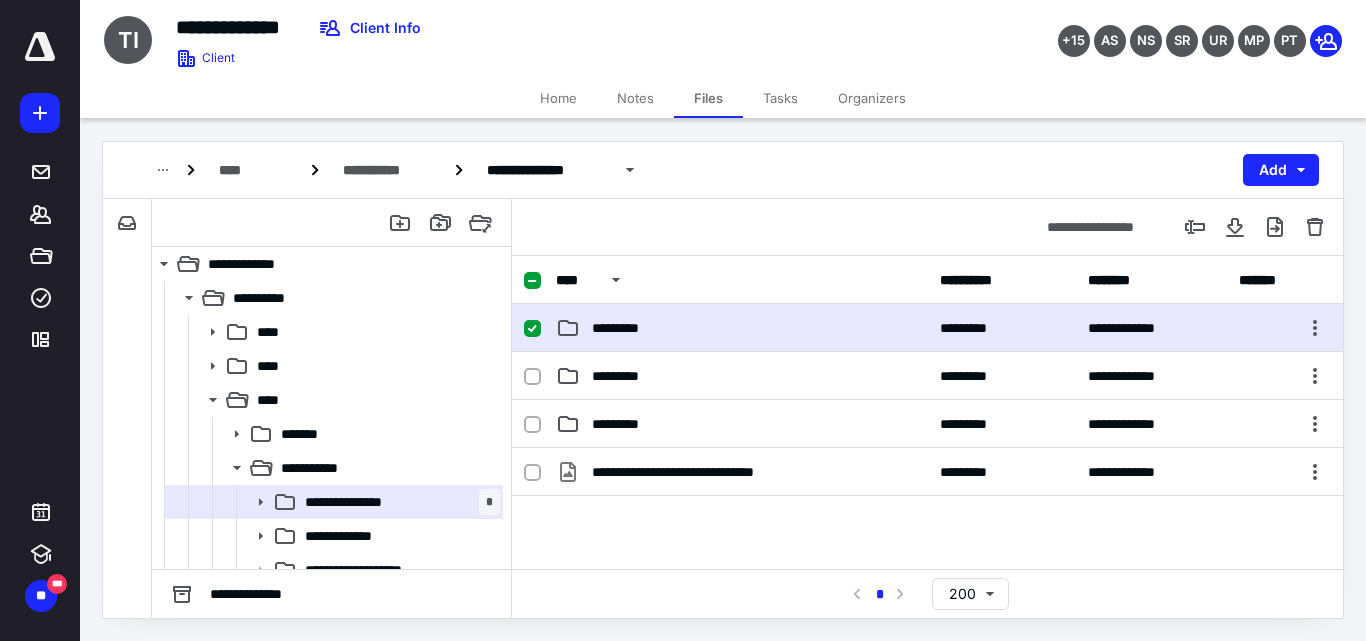 click on "*********" at bounding box center [630, 328] 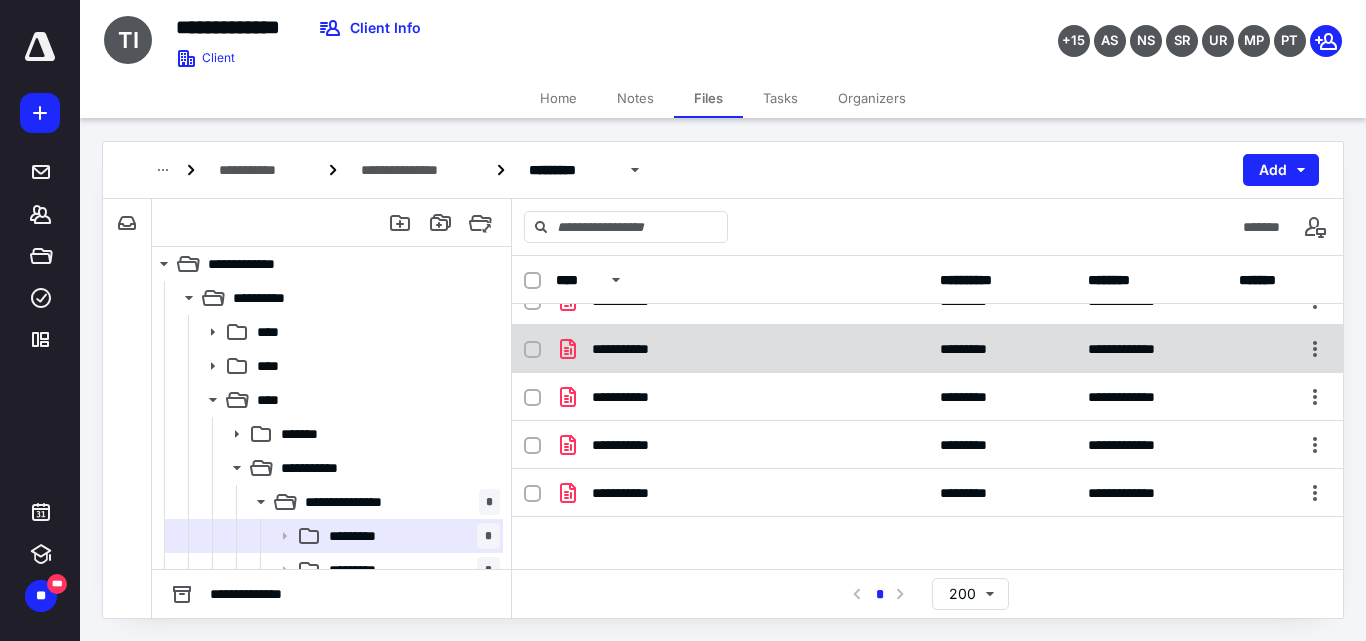scroll, scrollTop: 35, scrollLeft: 0, axis: vertical 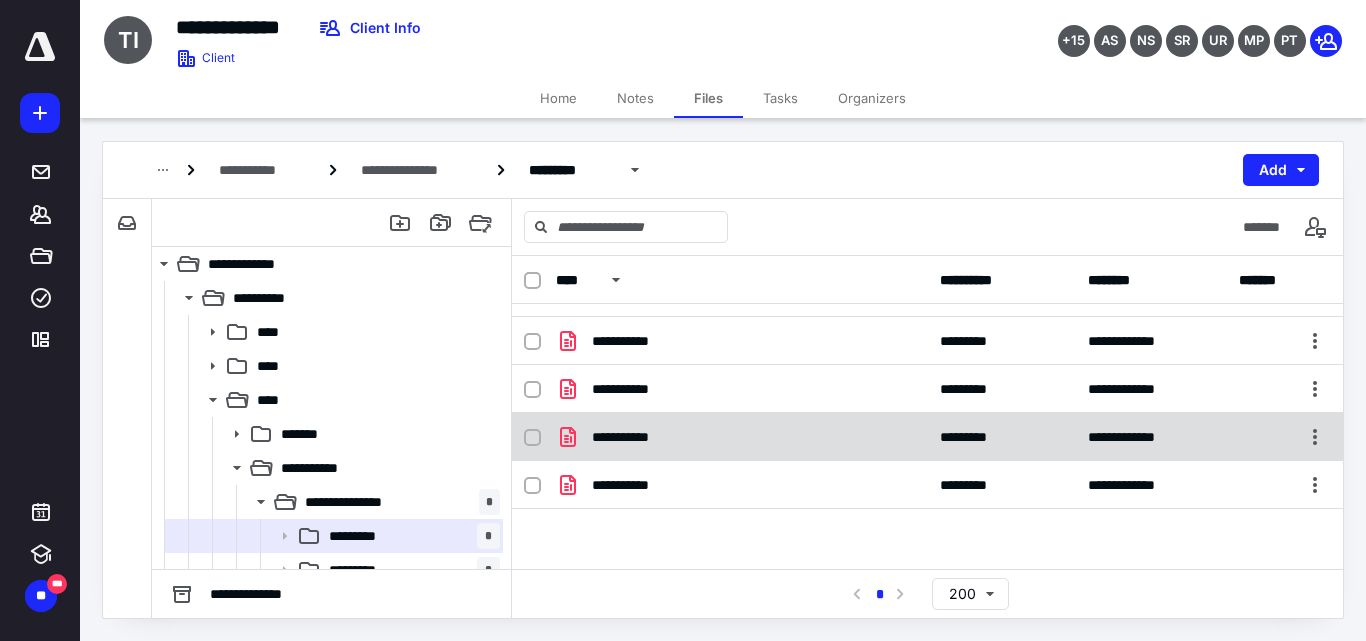 click on "**********" at bounding box center (927, 437) 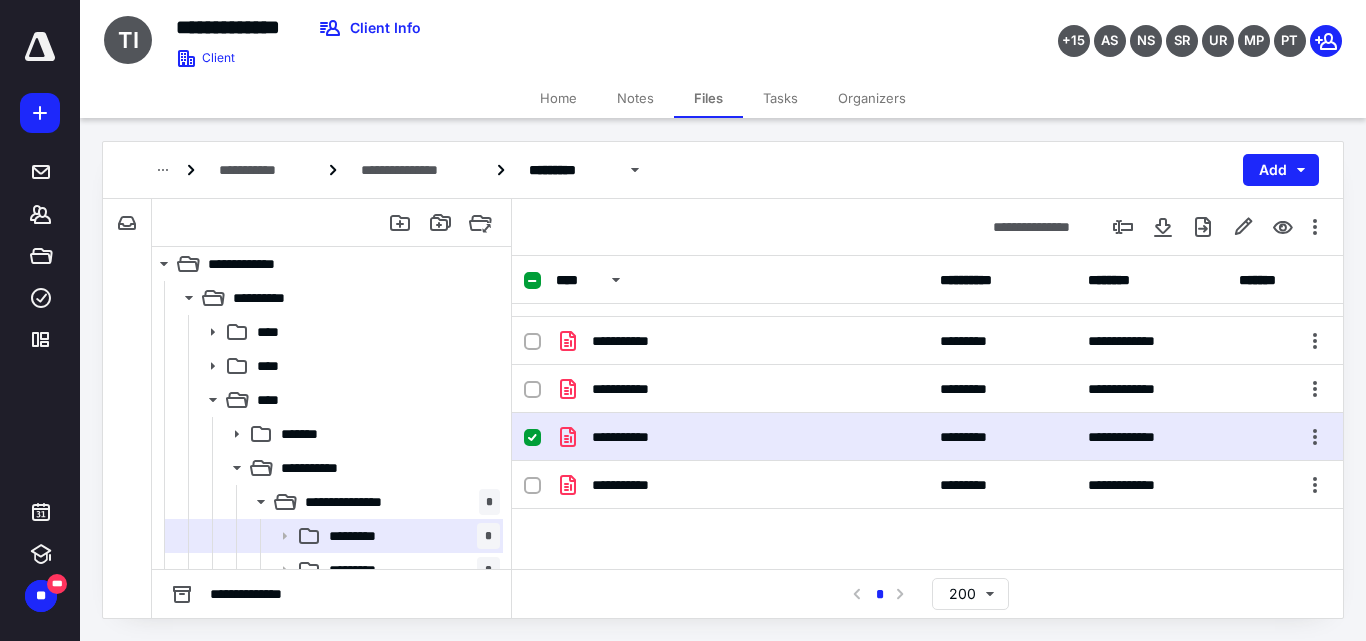 click on "**********" at bounding box center (927, 437) 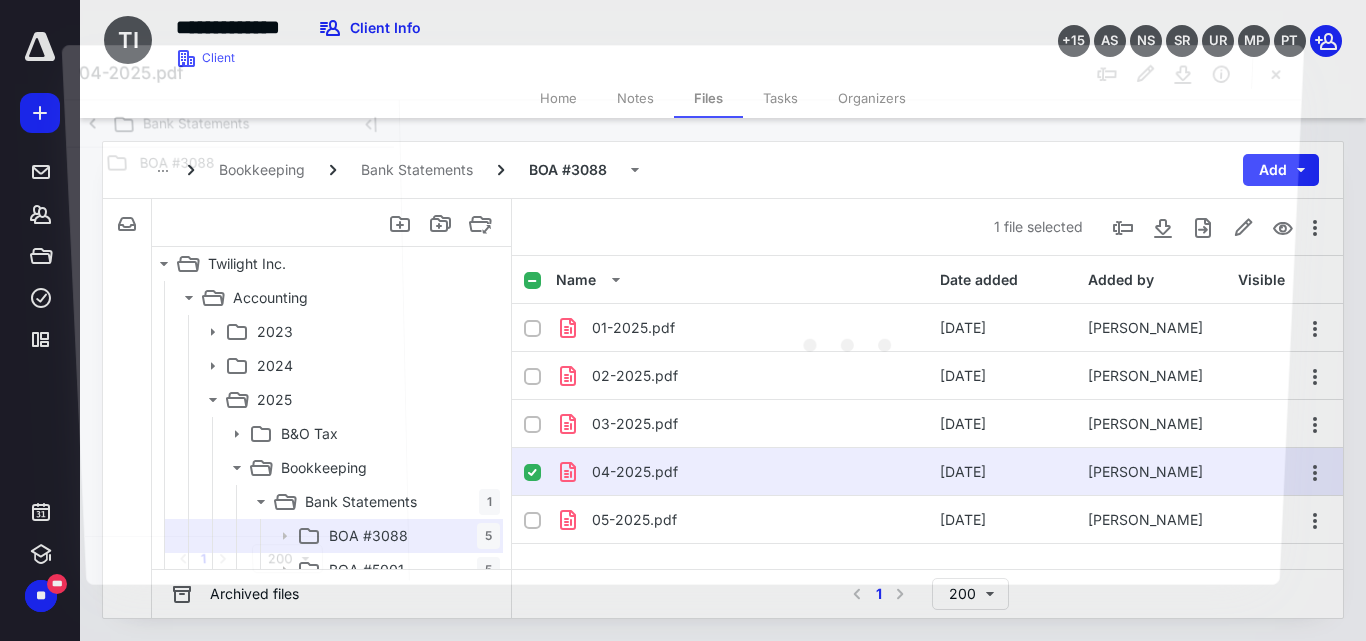 scroll, scrollTop: 35, scrollLeft: 0, axis: vertical 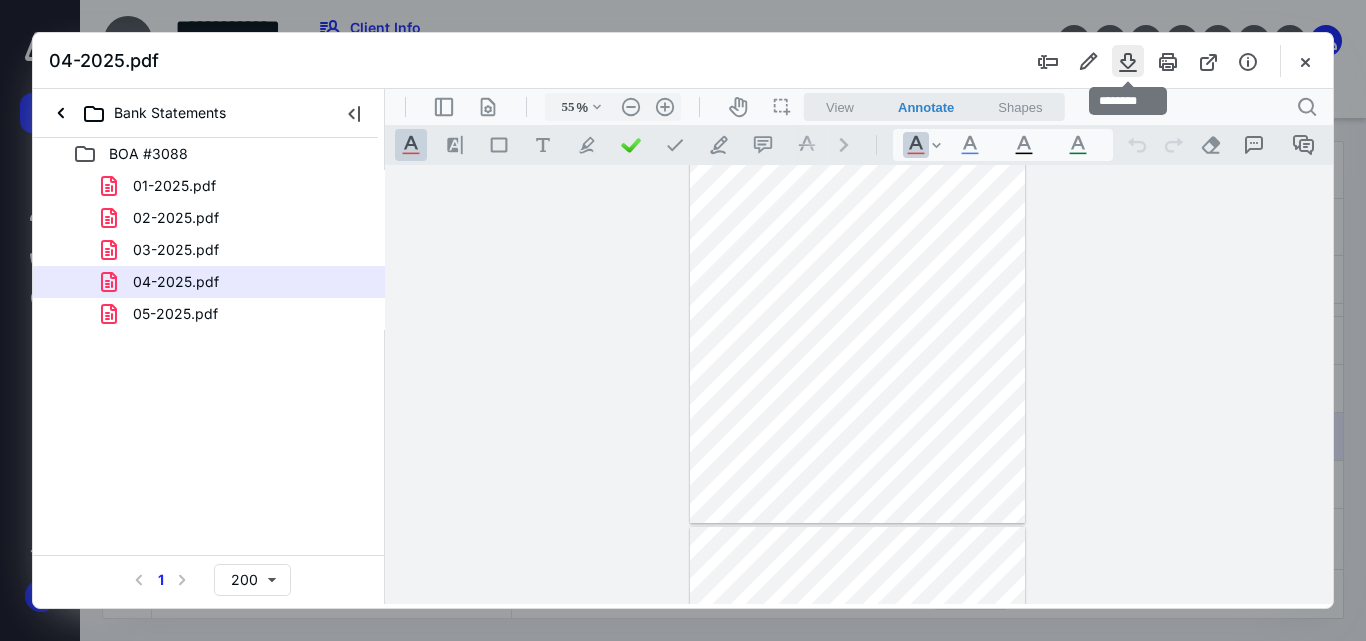 click at bounding box center (1128, 61) 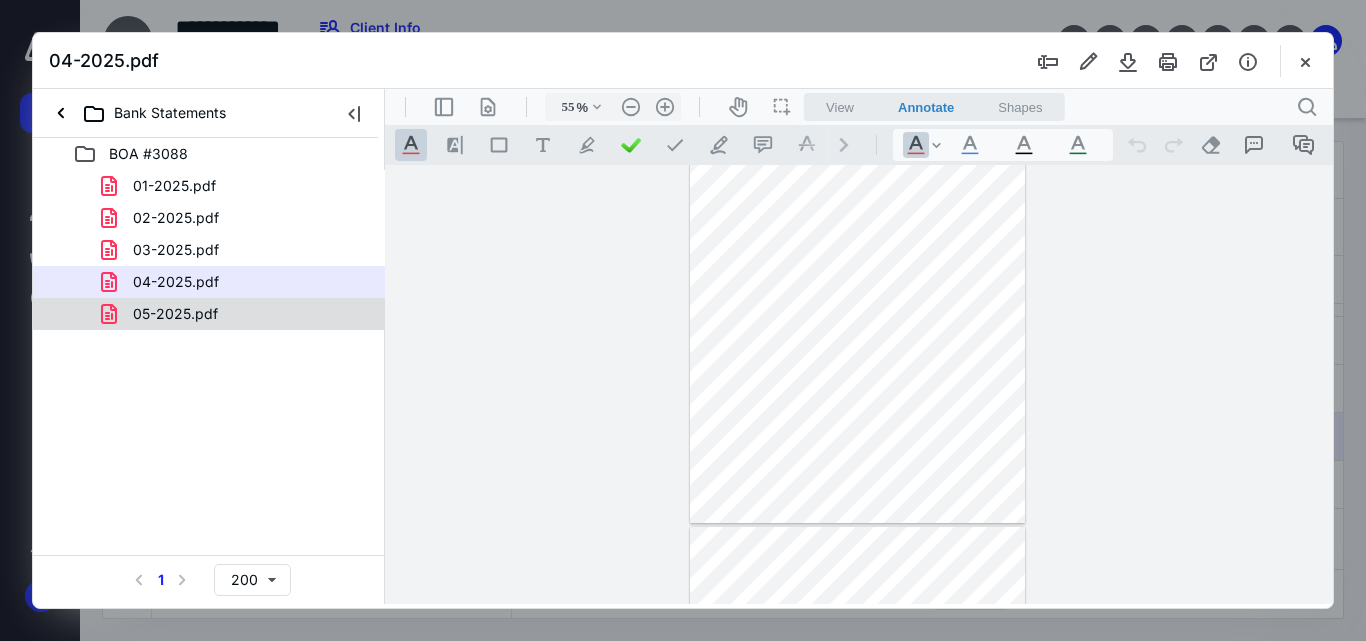 click on "05-2025.pdf" at bounding box center (175, 314) 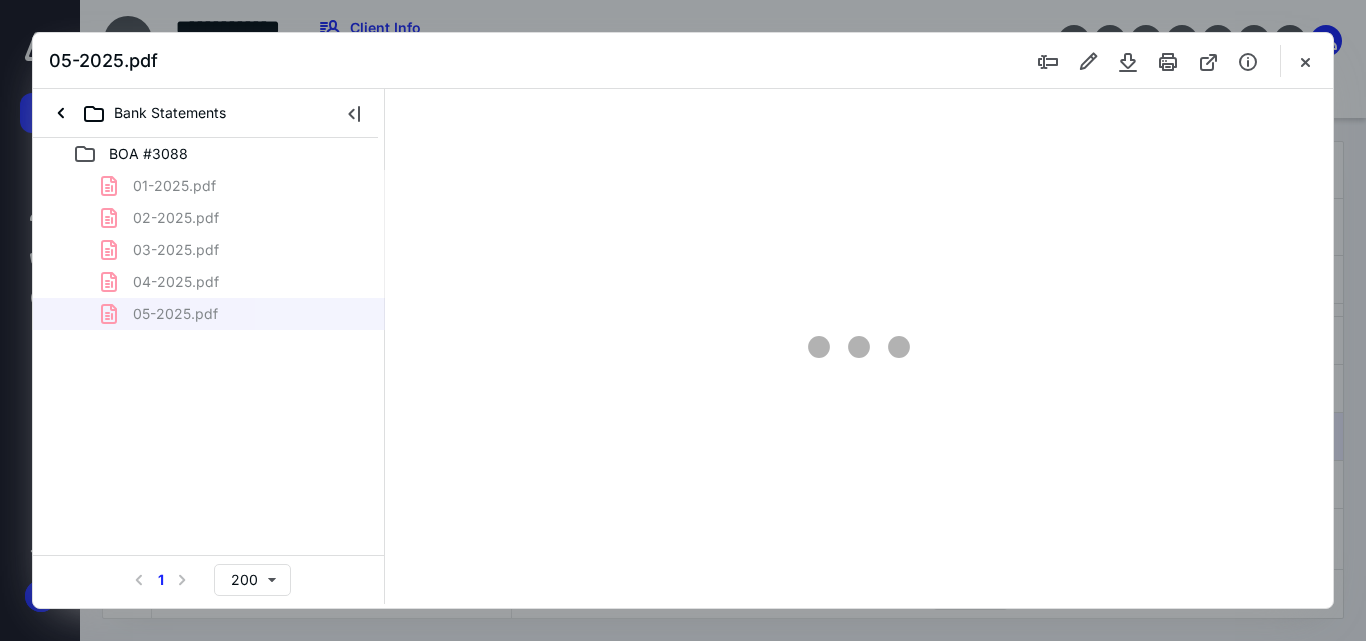 type on "55" 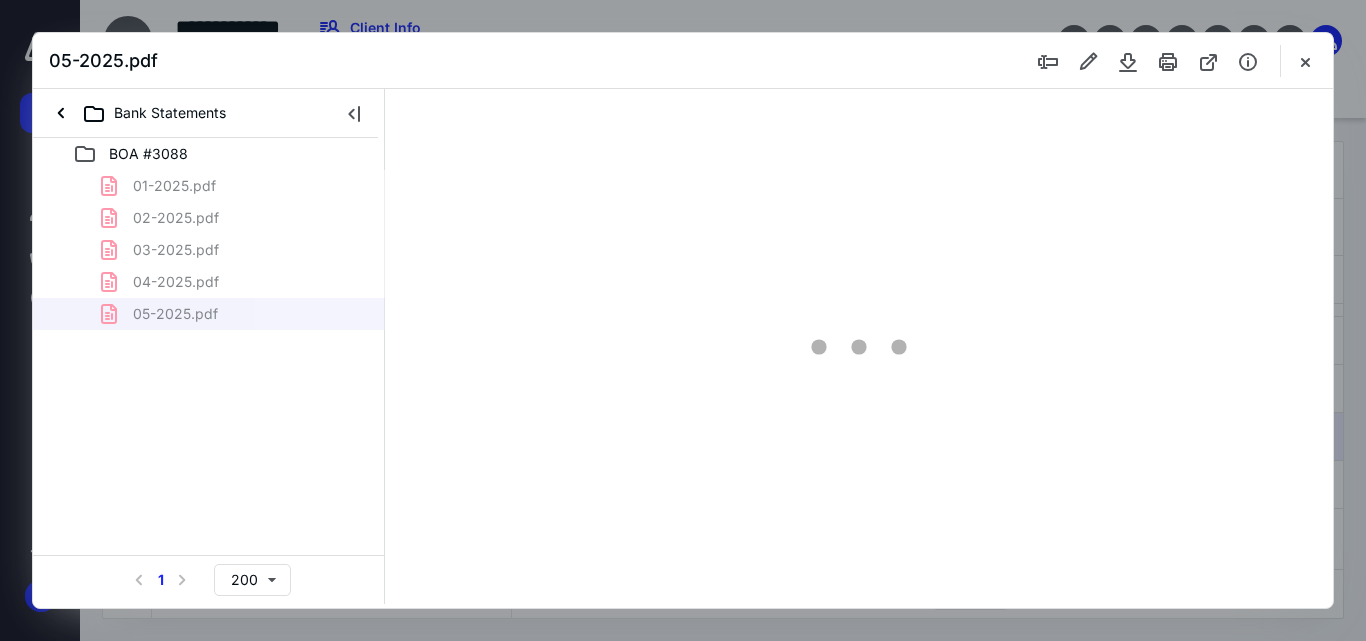 scroll, scrollTop: 78, scrollLeft: 0, axis: vertical 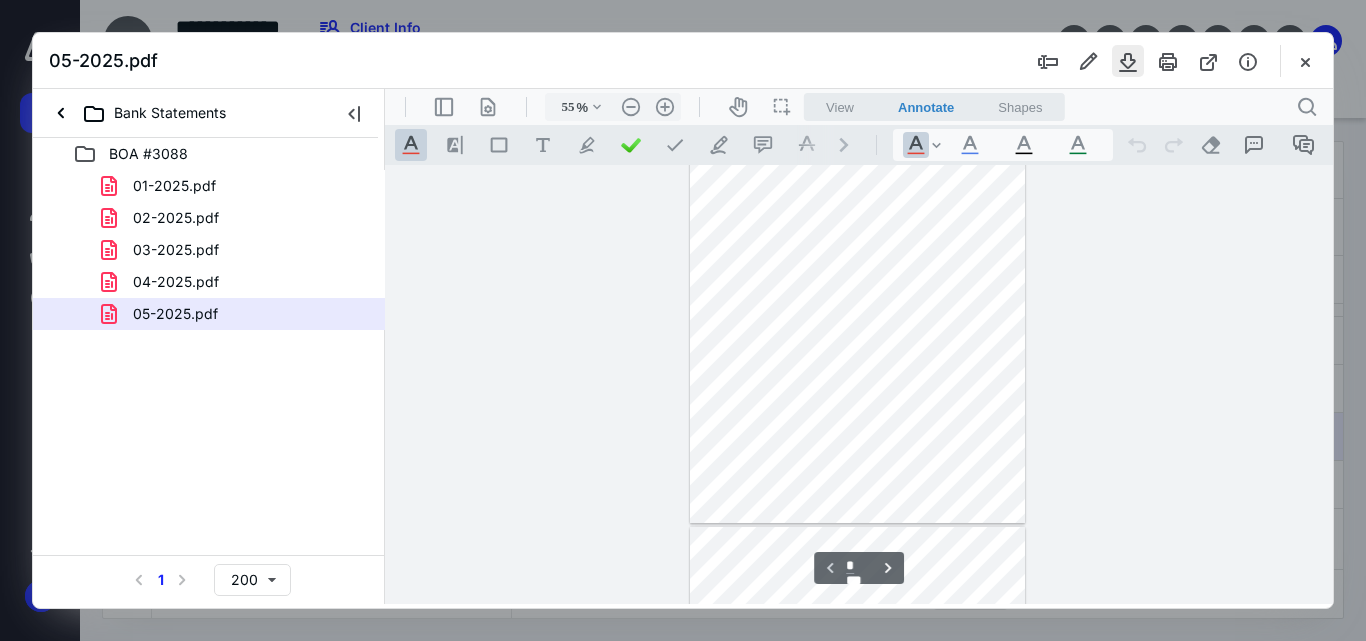 click at bounding box center [1128, 61] 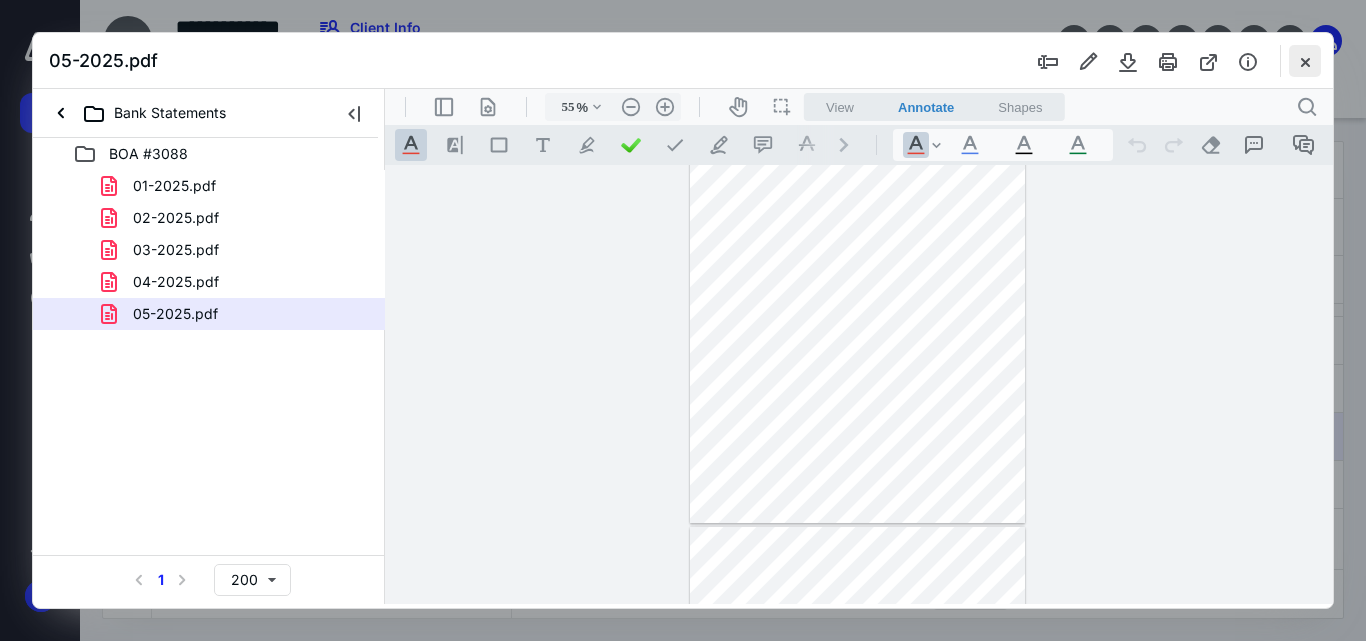 click at bounding box center [1305, 61] 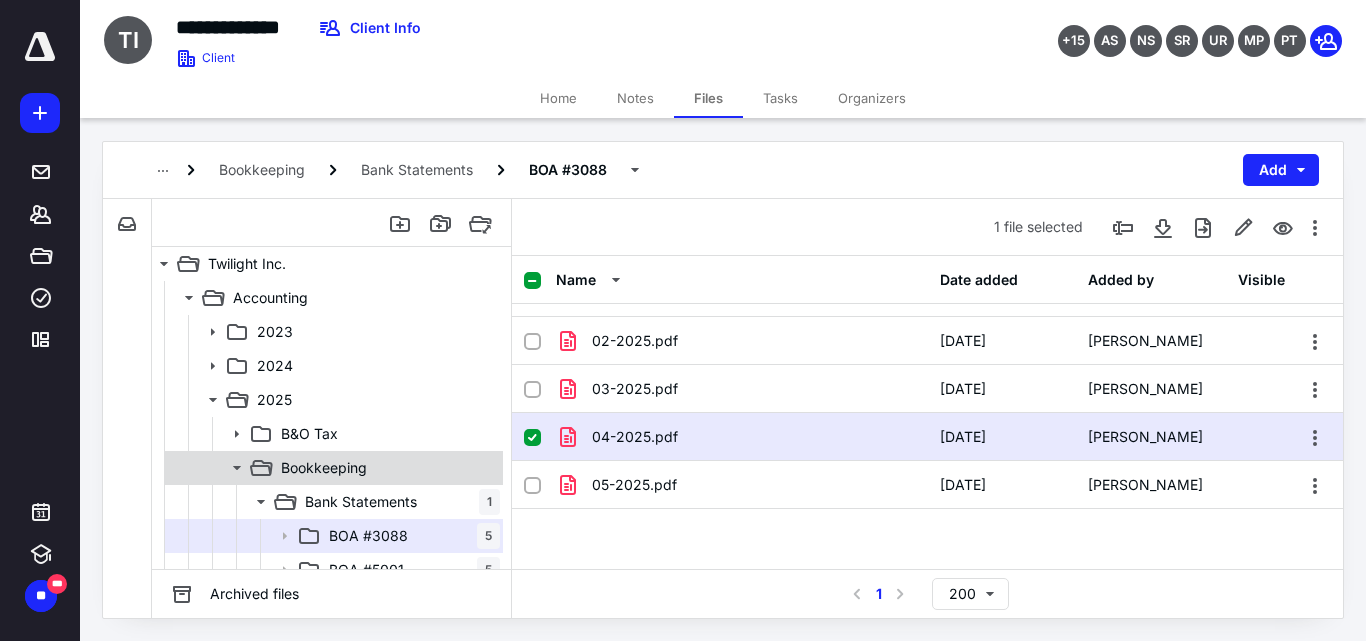 scroll, scrollTop: 100, scrollLeft: 0, axis: vertical 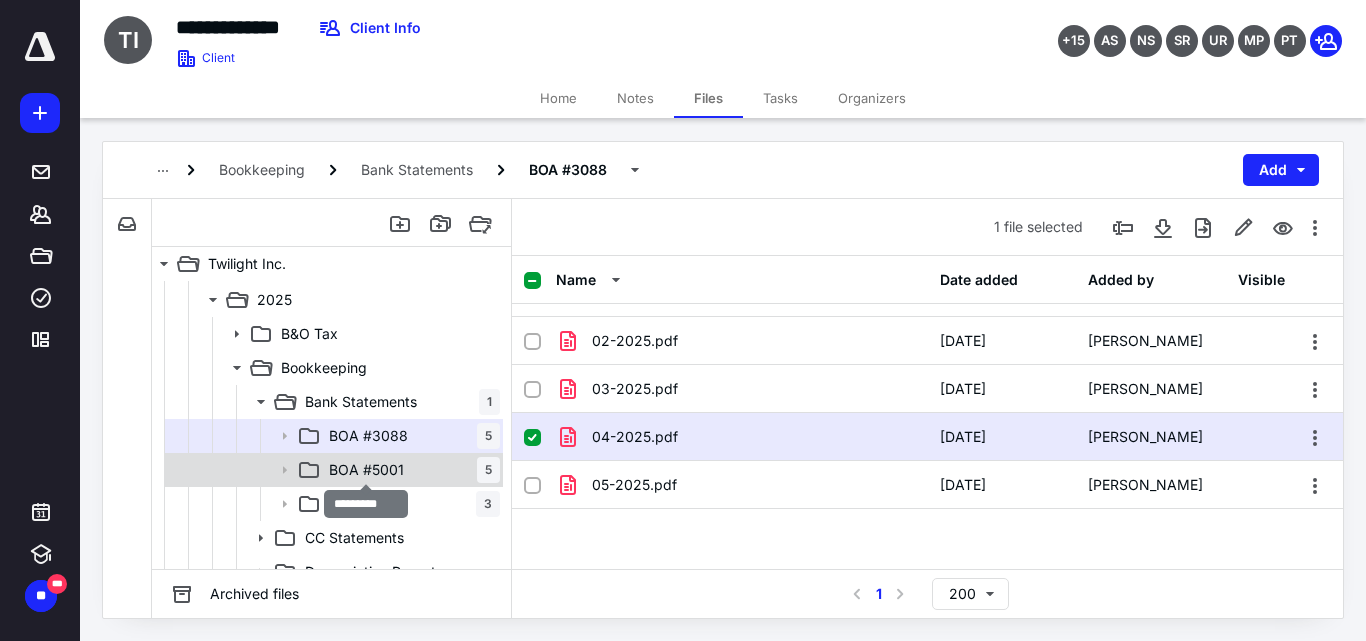 click on "BOA #5001" at bounding box center [366, 470] 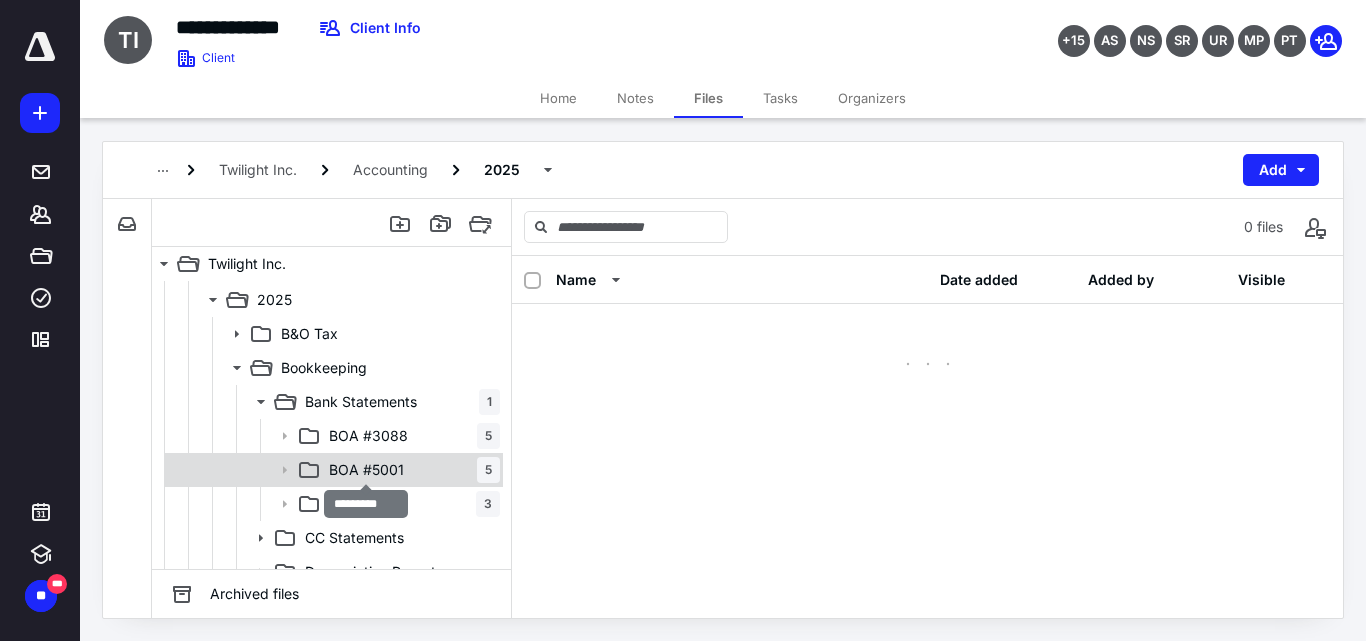 click on "BOA #5001" at bounding box center [366, 470] 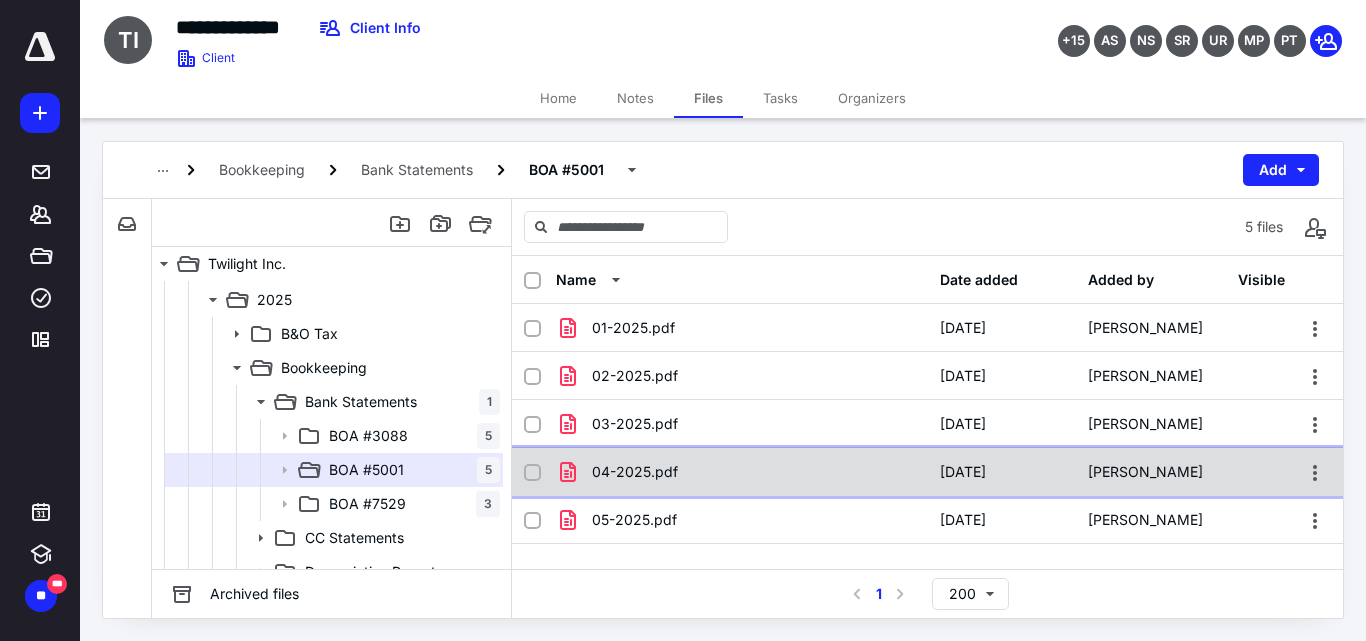 click on "04-2025.pdf" at bounding box center [635, 472] 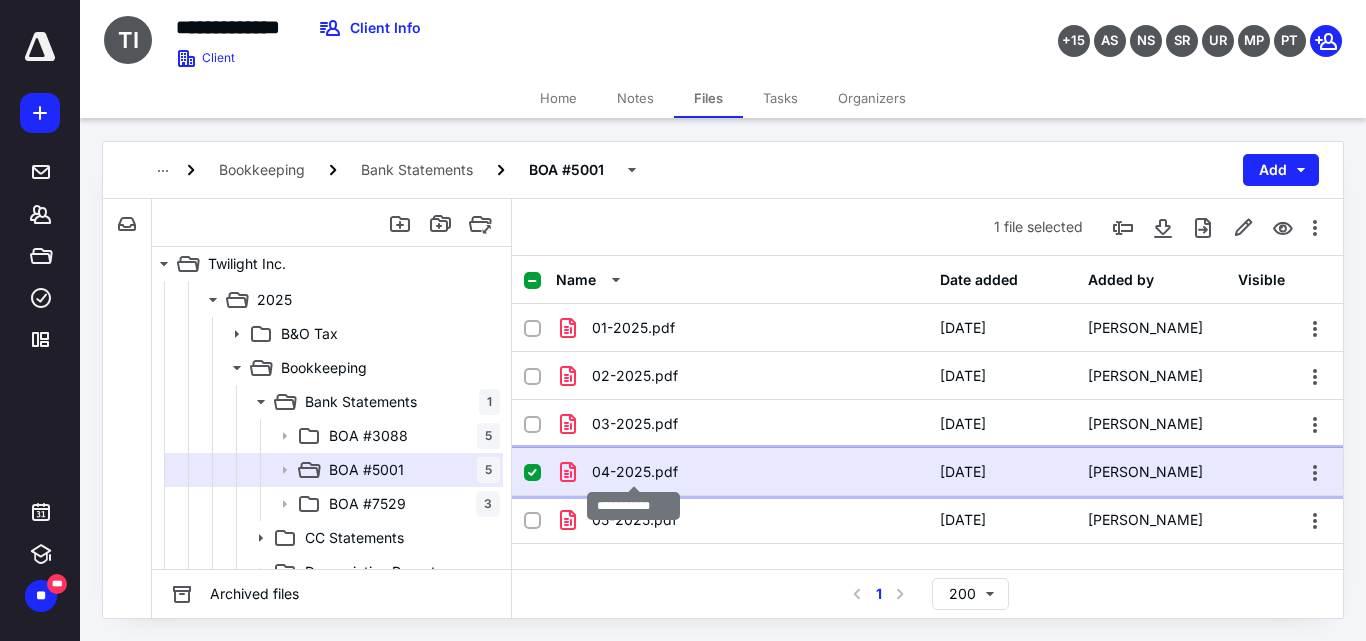 click on "04-2025.pdf" at bounding box center (635, 472) 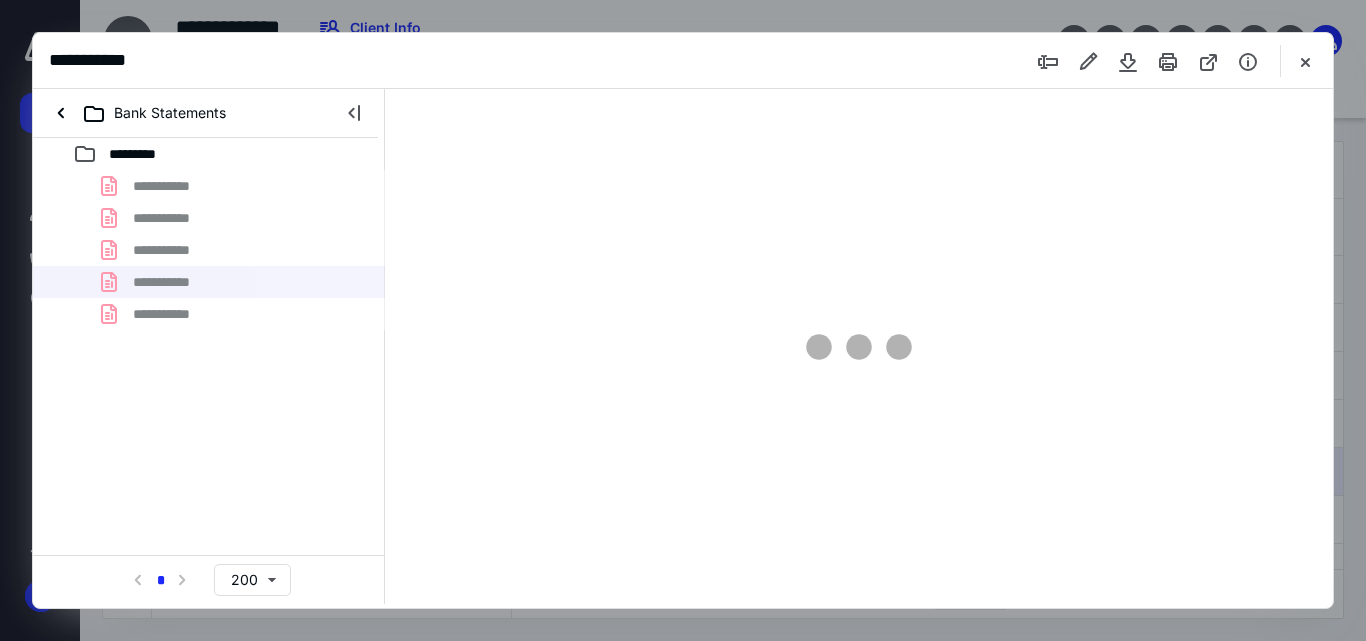 scroll, scrollTop: 0, scrollLeft: 0, axis: both 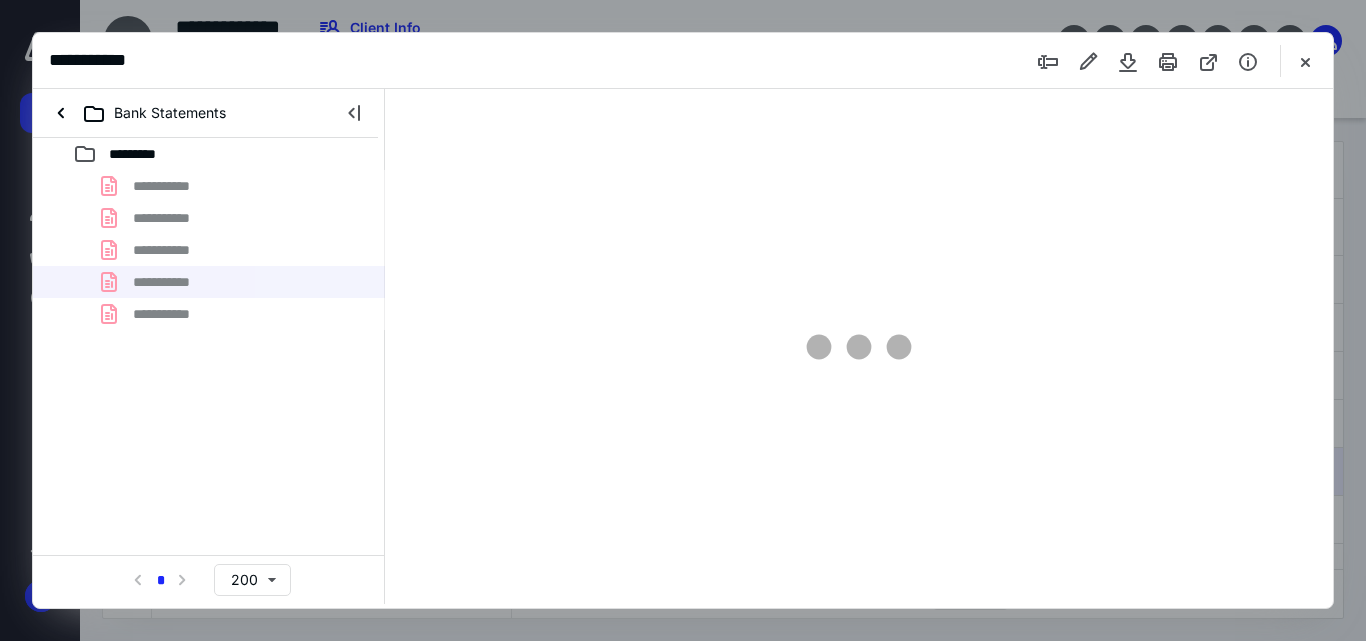 type on "55" 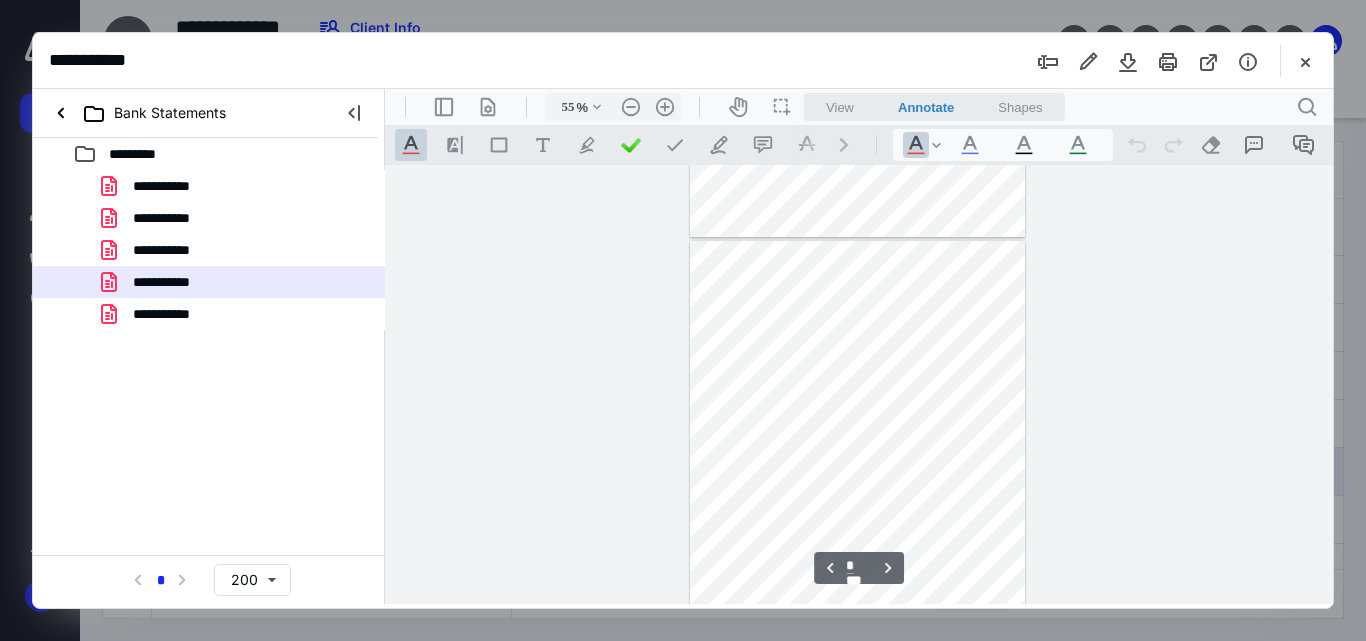 scroll, scrollTop: 2078, scrollLeft: 0, axis: vertical 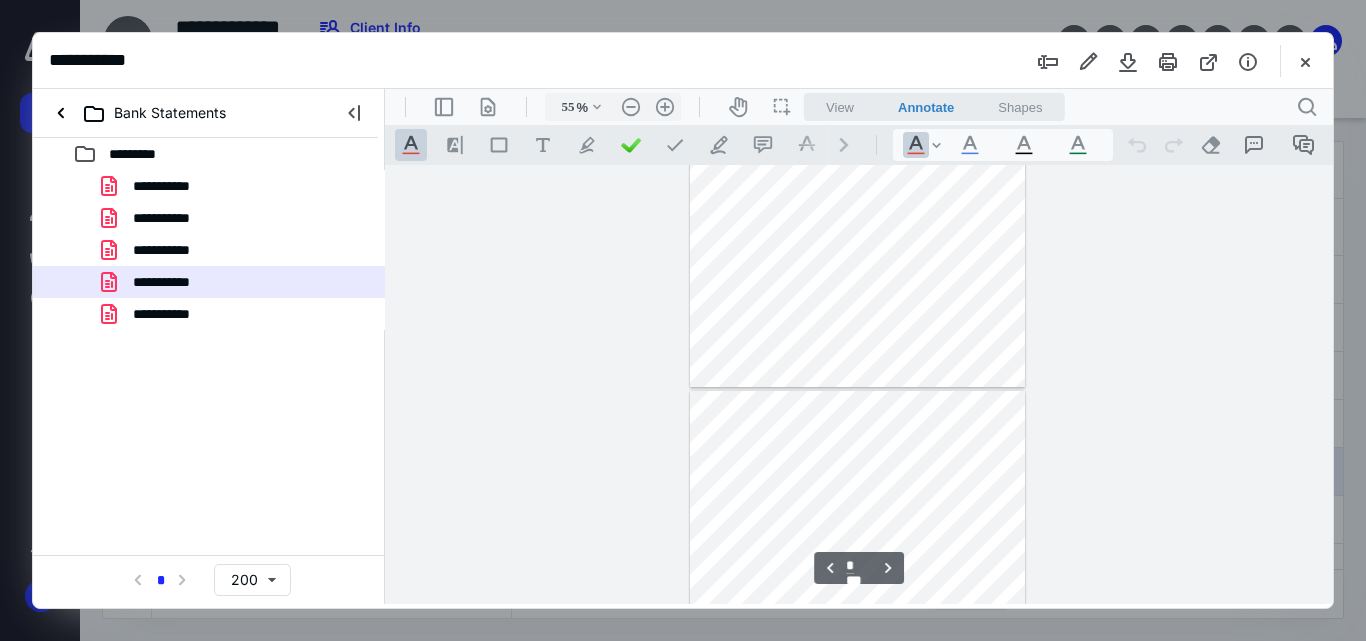 type on "*" 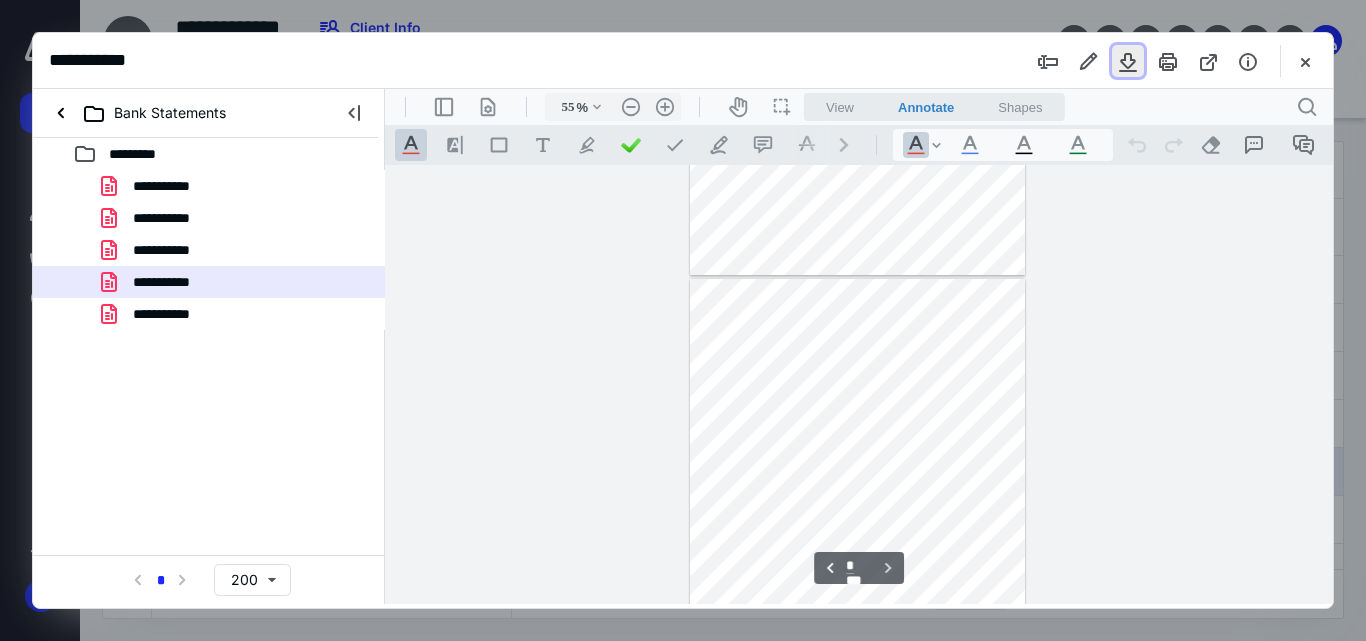 click at bounding box center (1128, 61) 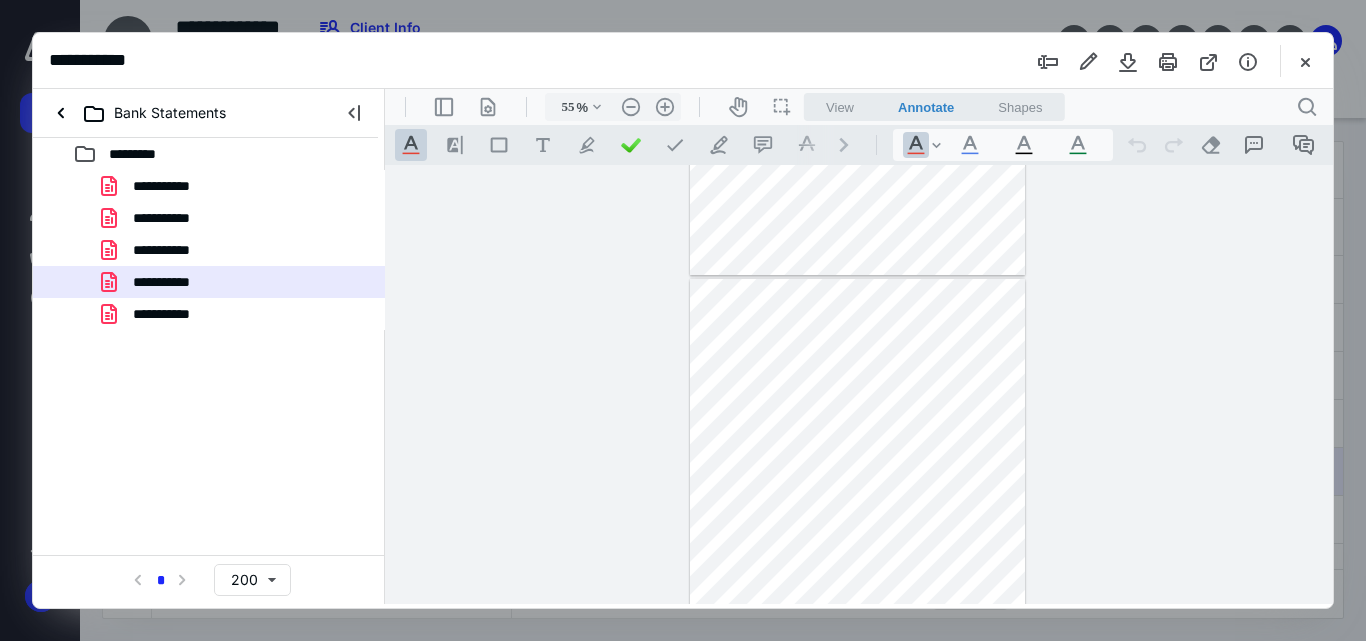 type 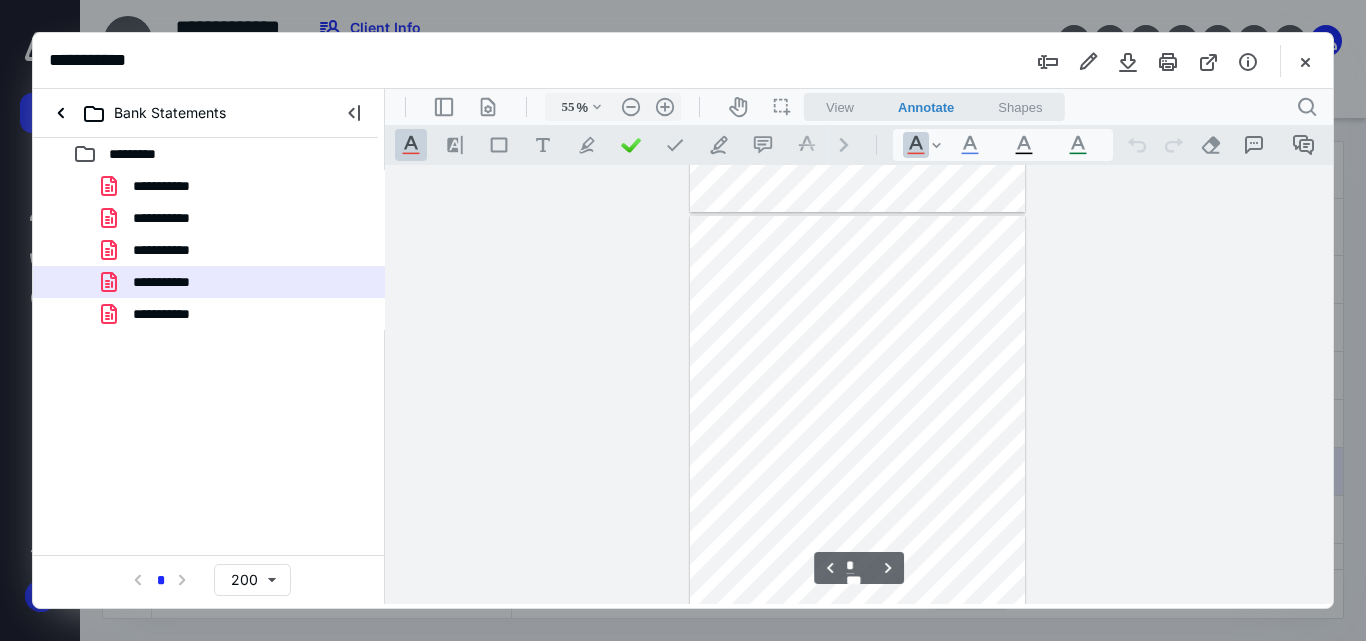 type on "*" 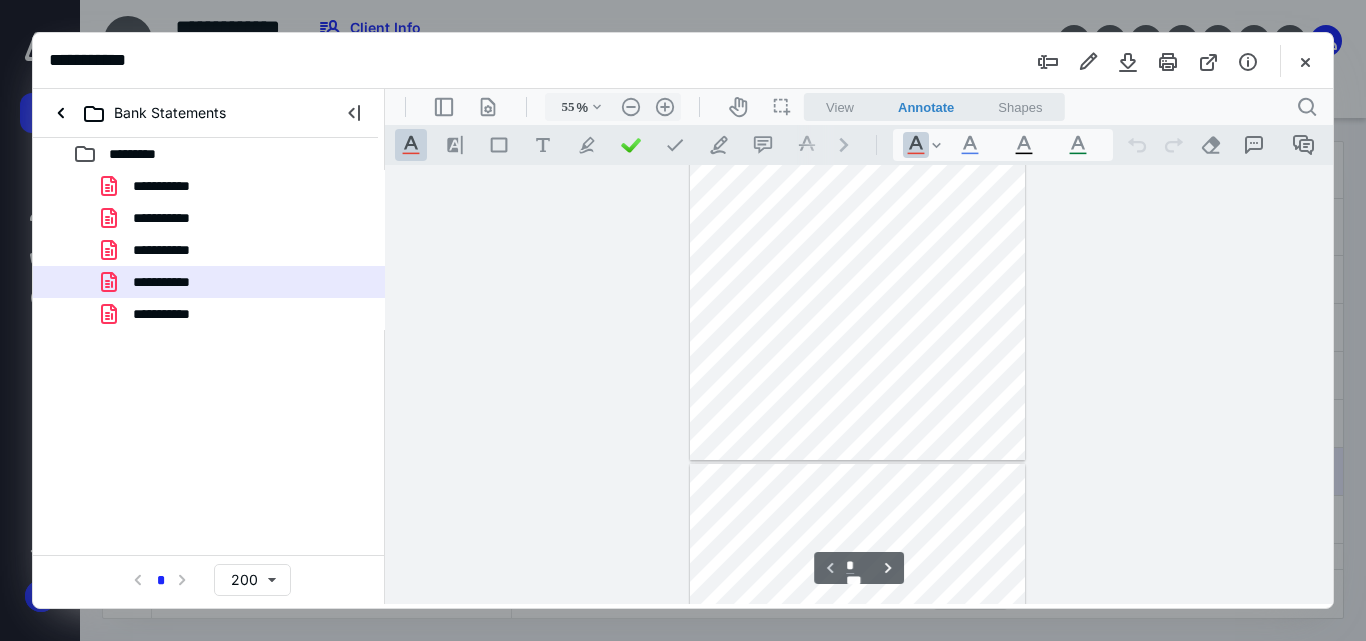 scroll, scrollTop: 0, scrollLeft: 0, axis: both 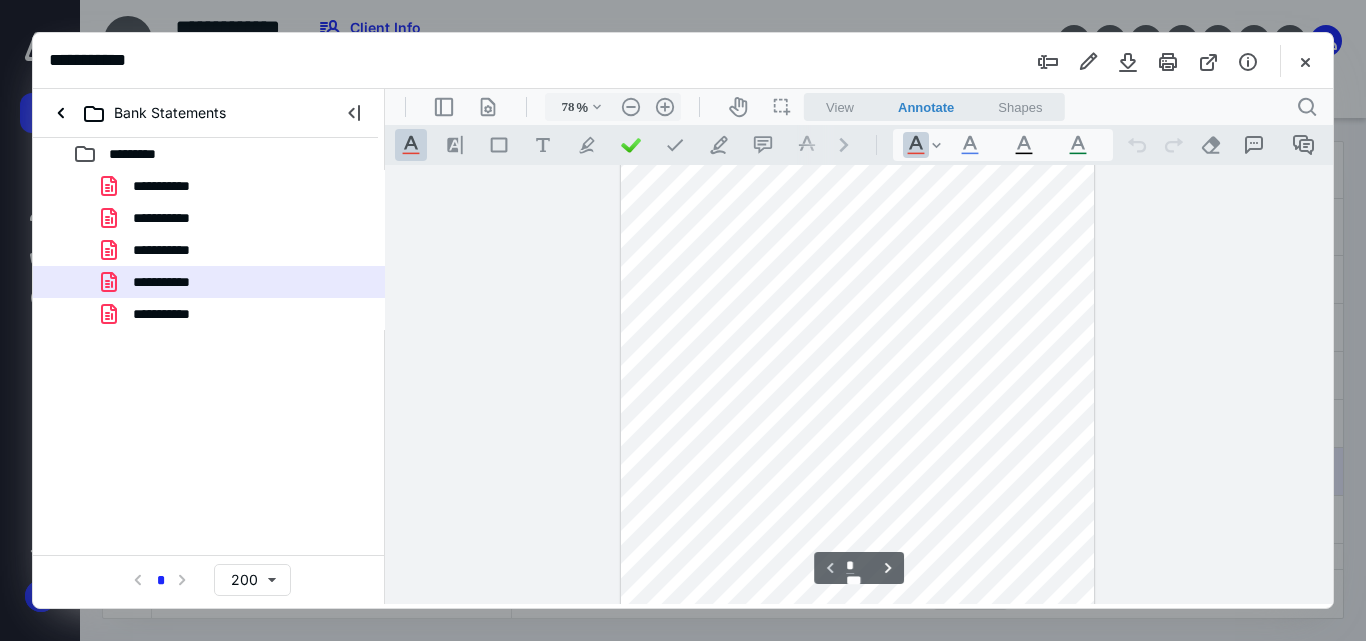 type on "110" 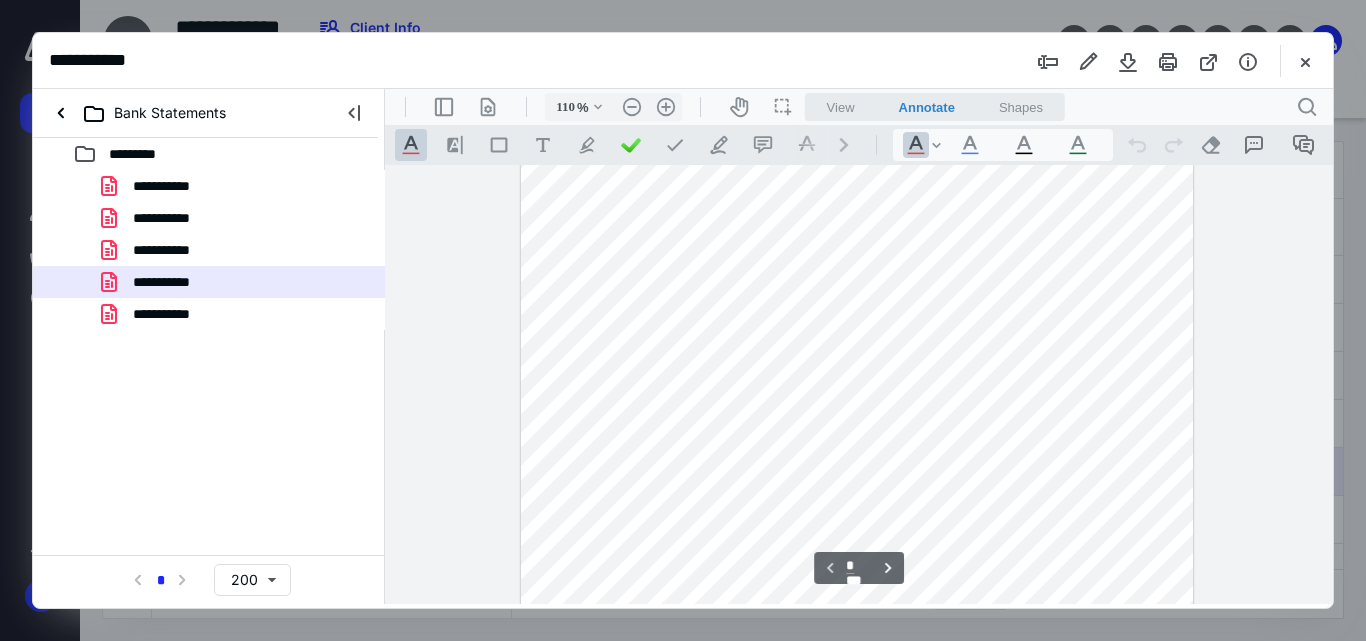 scroll, scrollTop: 288, scrollLeft: 0, axis: vertical 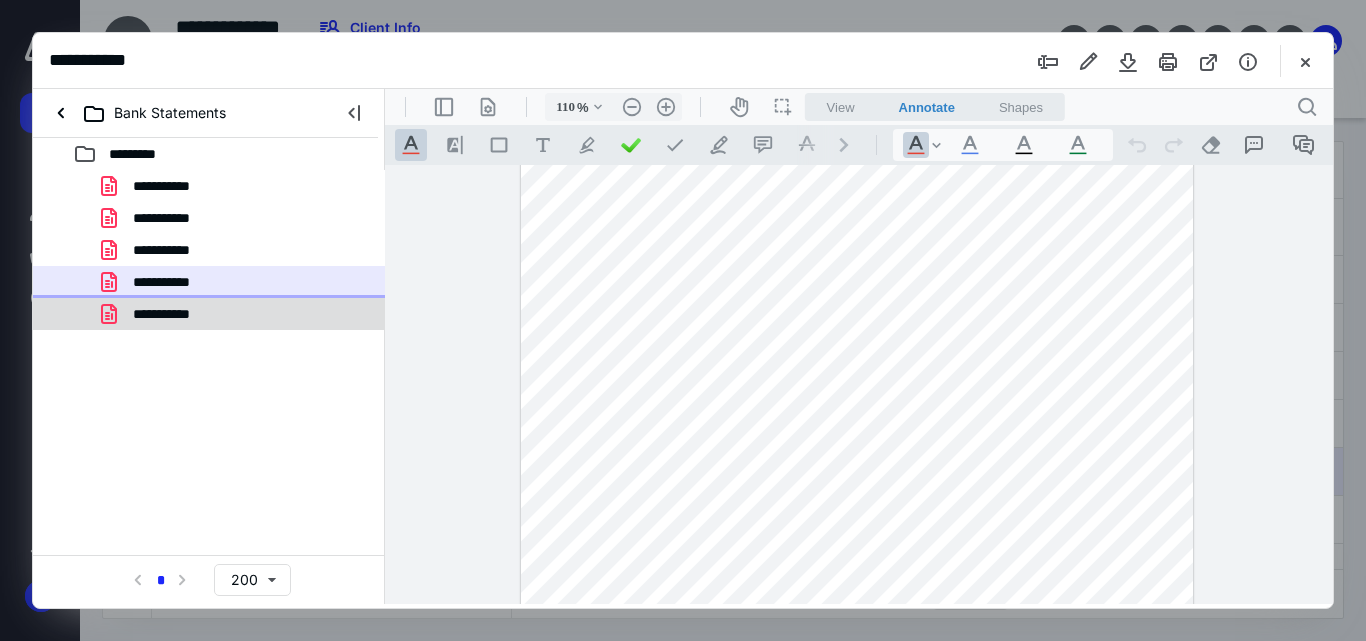 click on "**********" at bounding box center (209, 314) 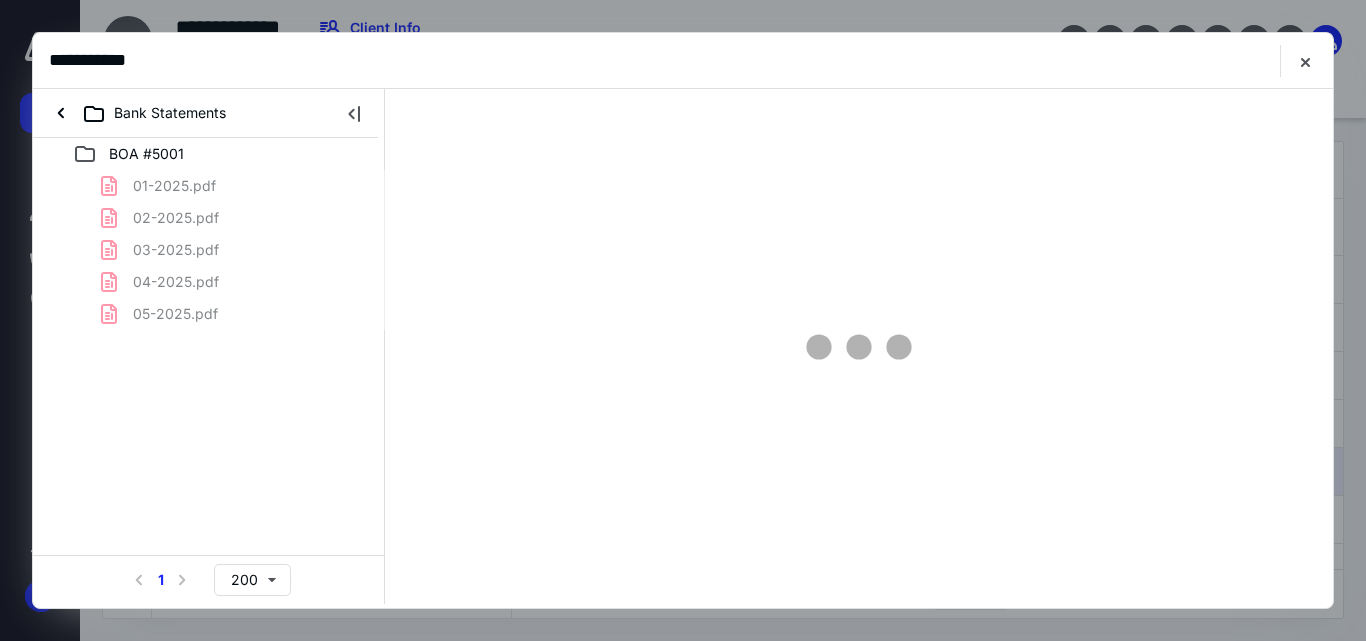 scroll, scrollTop: 0, scrollLeft: 0, axis: both 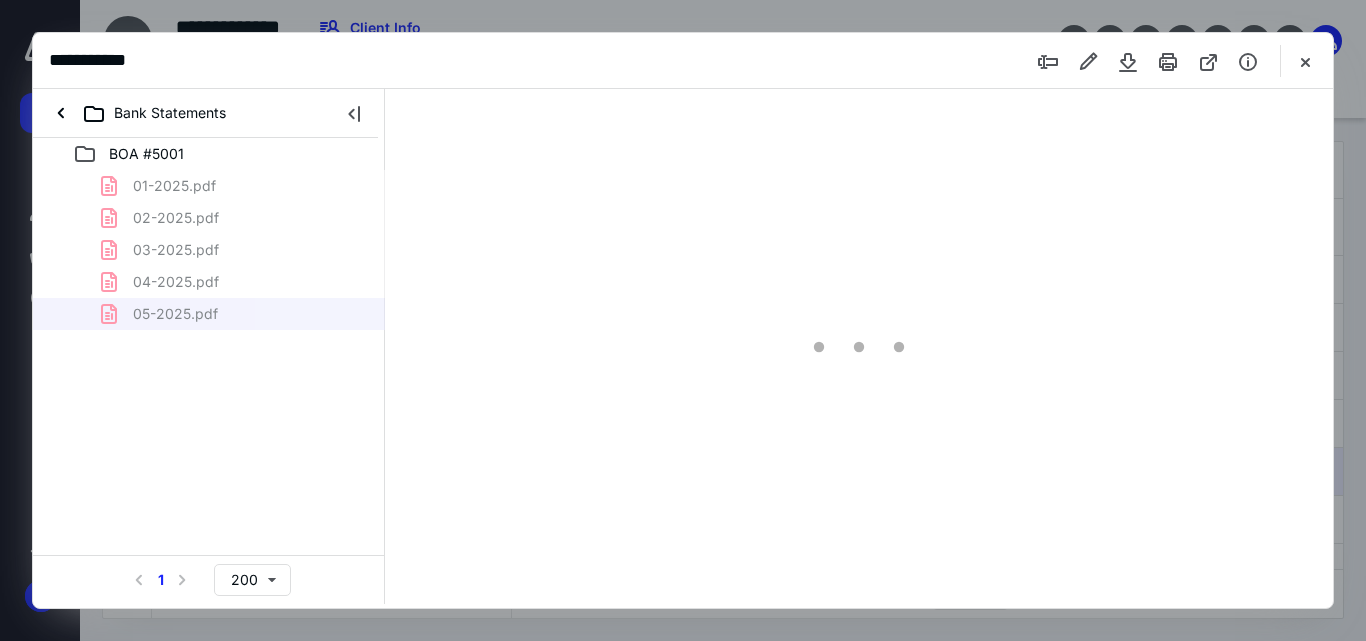 type on "55" 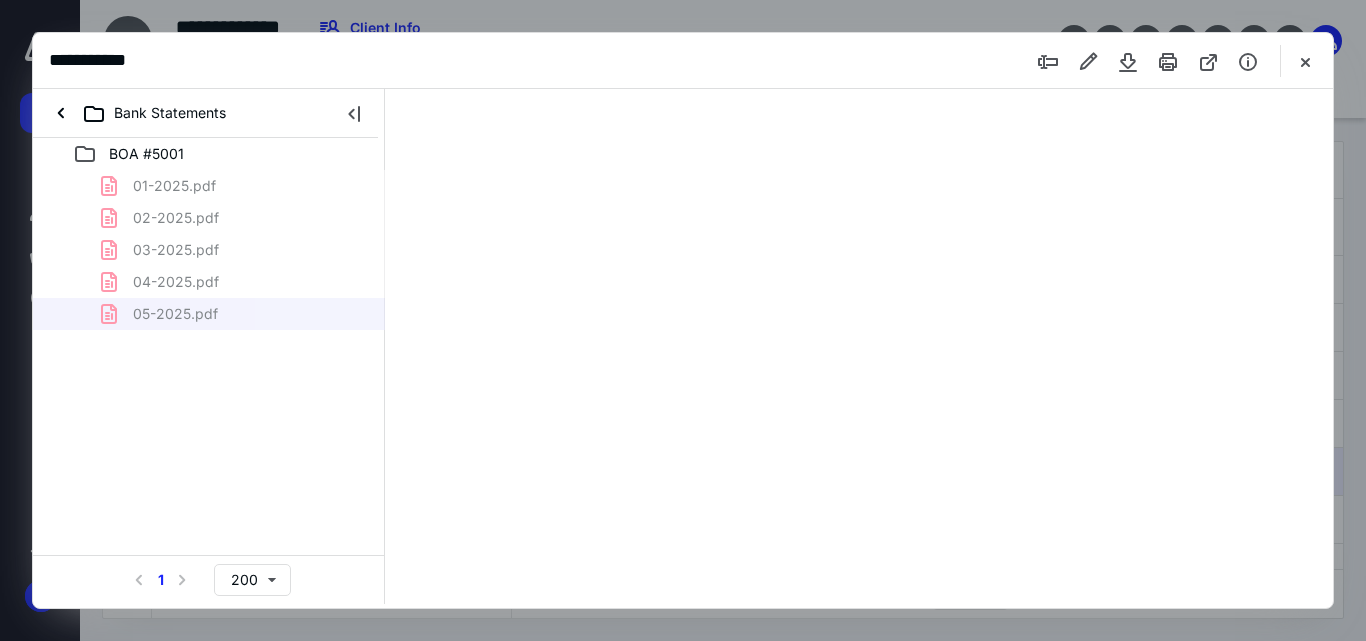 scroll, scrollTop: 78, scrollLeft: 0, axis: vertical 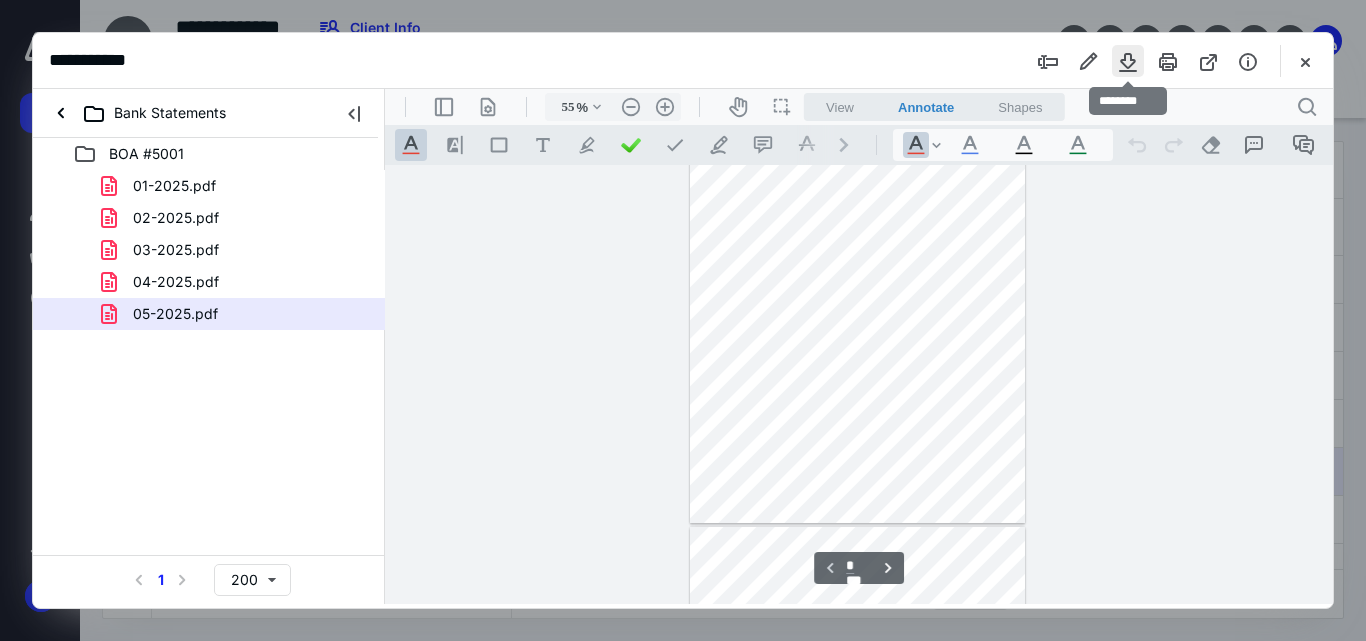 click at bounding box center (1128, 61) 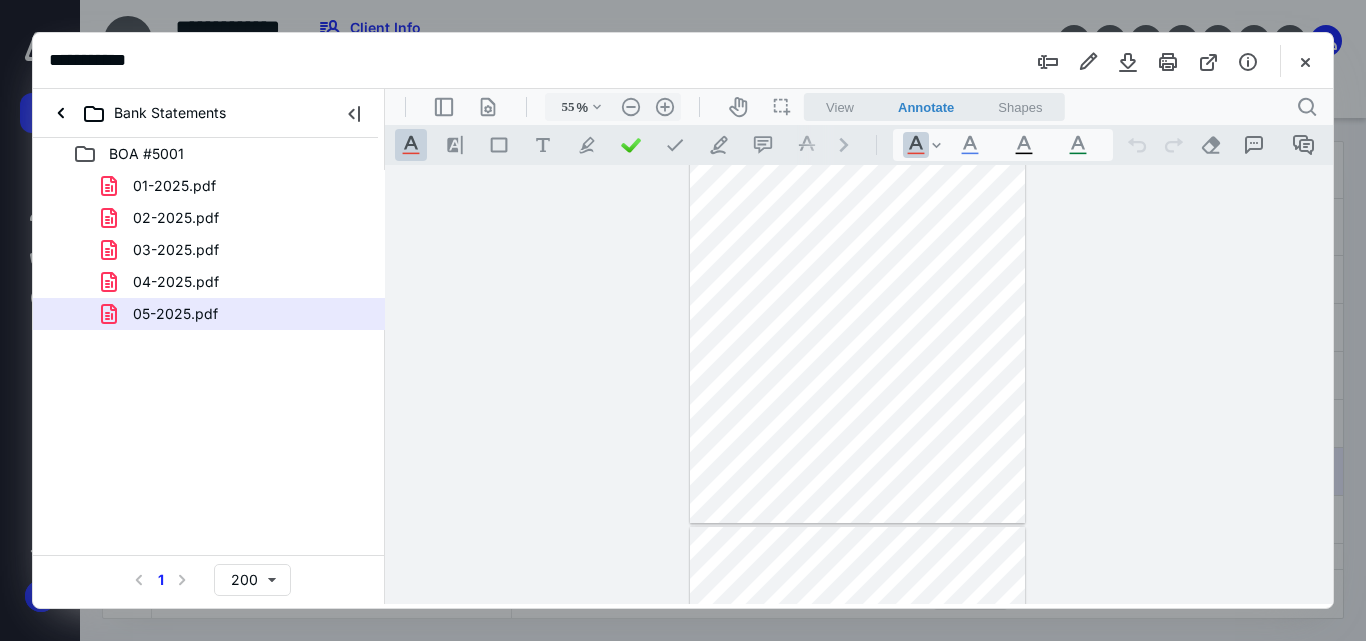 type 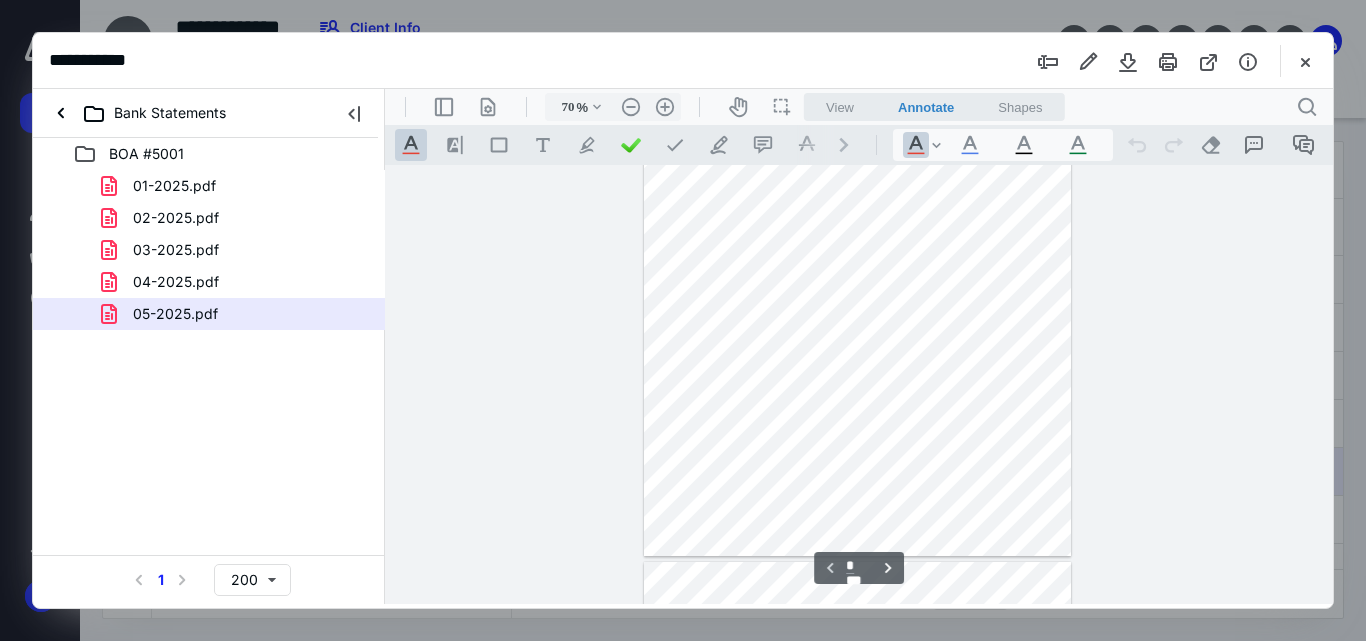 type on "85" 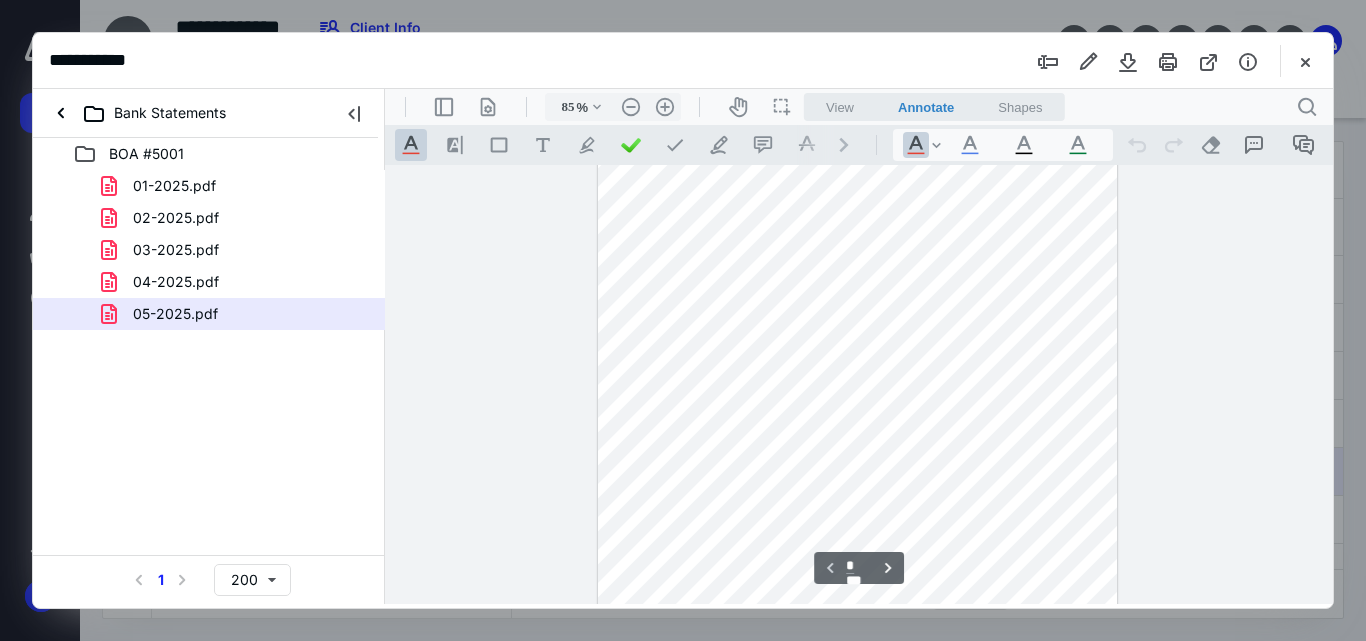 scroll, scrollTop: 250, scrollLeft: 0, axis: vertical 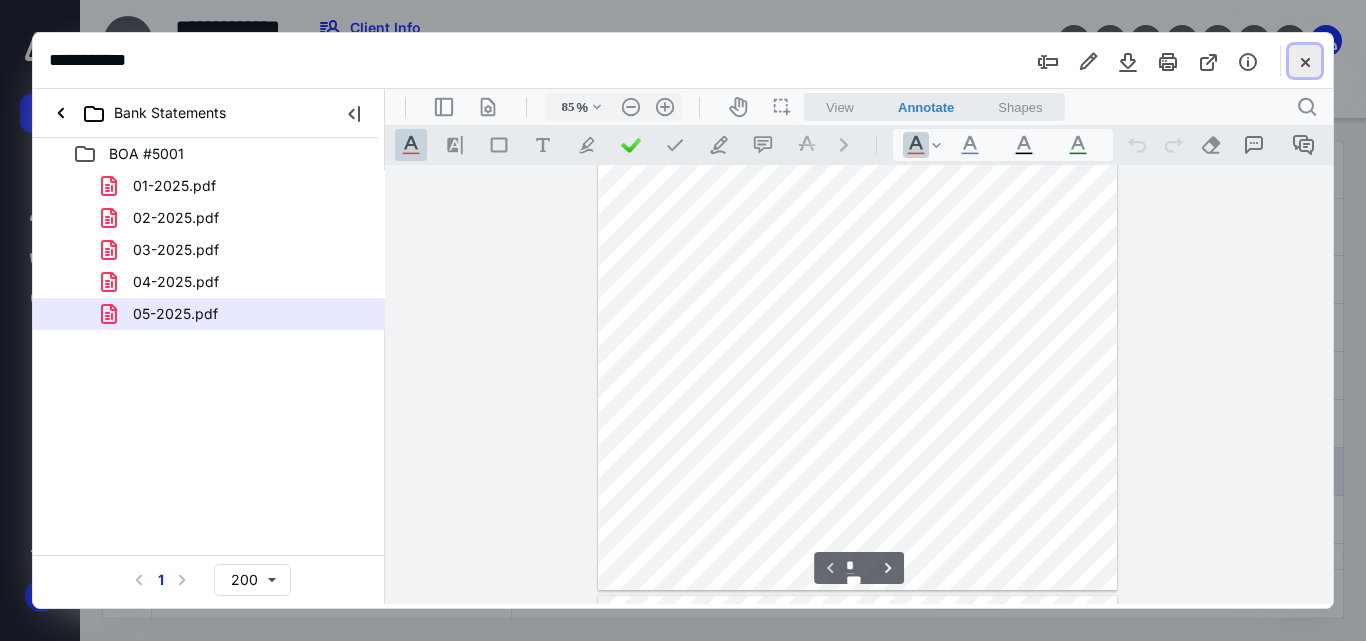 click at bounding box center (1305, 61) 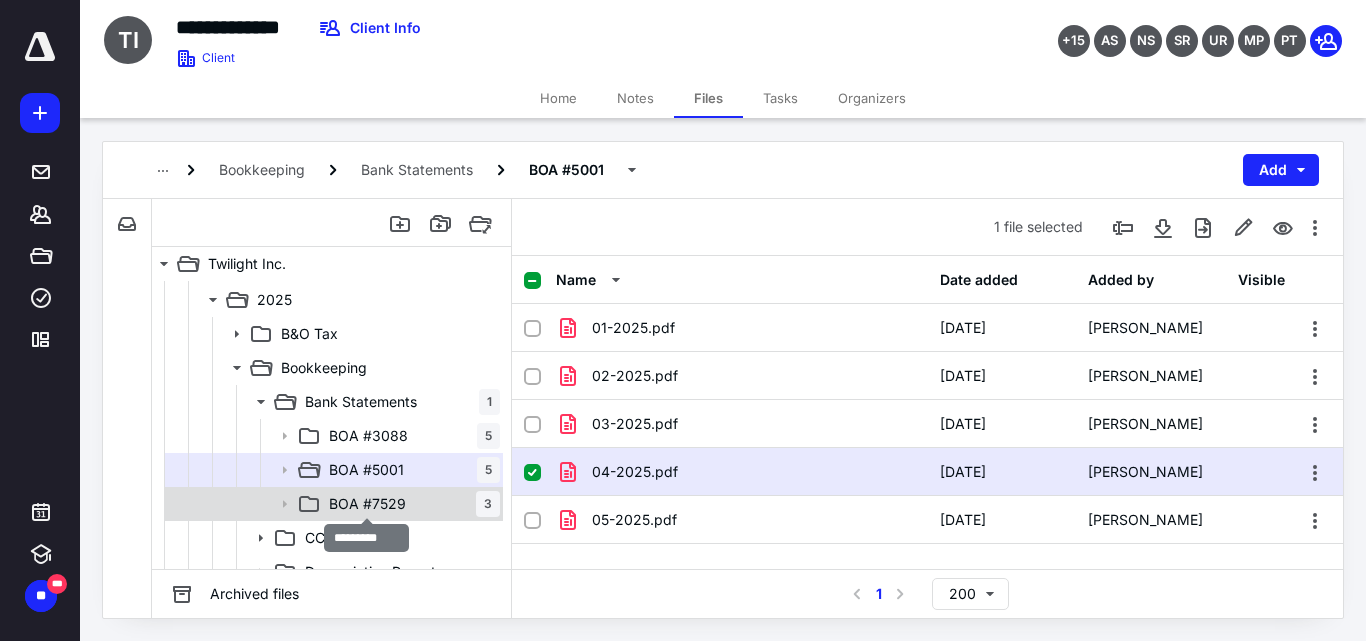 click on "BOA #7529" at bounding box center (367, 504) 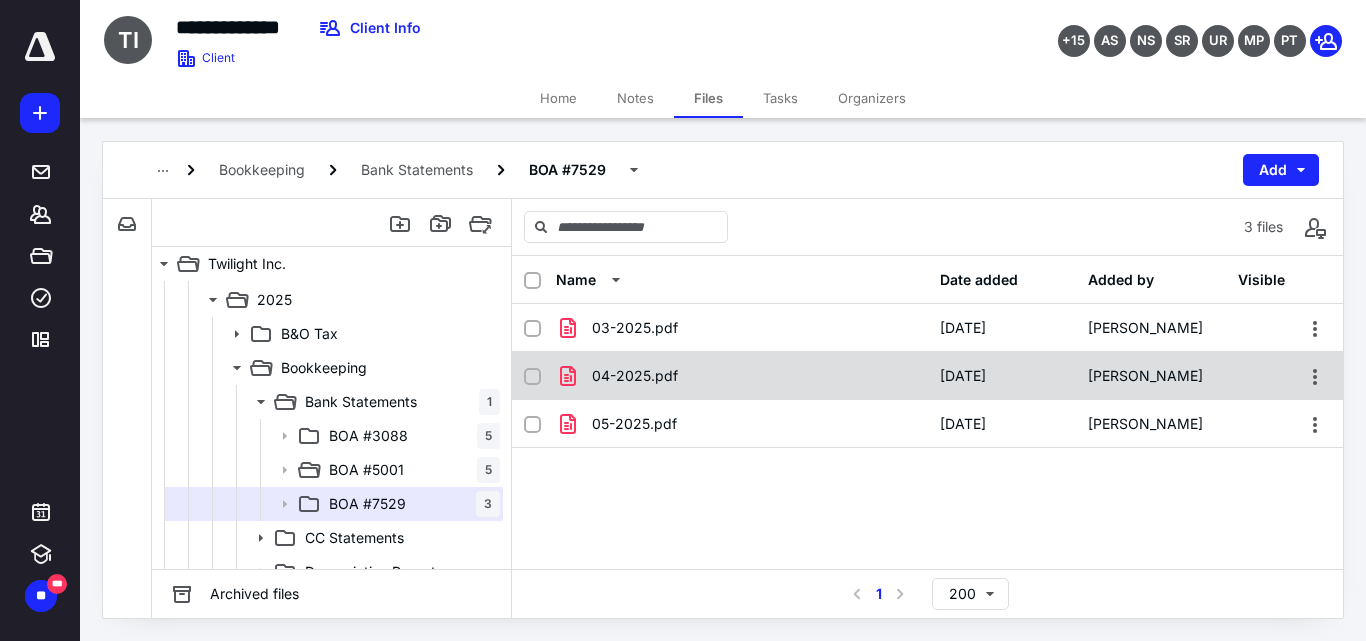 click on "04-2025.pdf 5/13/2025 Jasnoor Aujla" at bounding box center (927, 376) 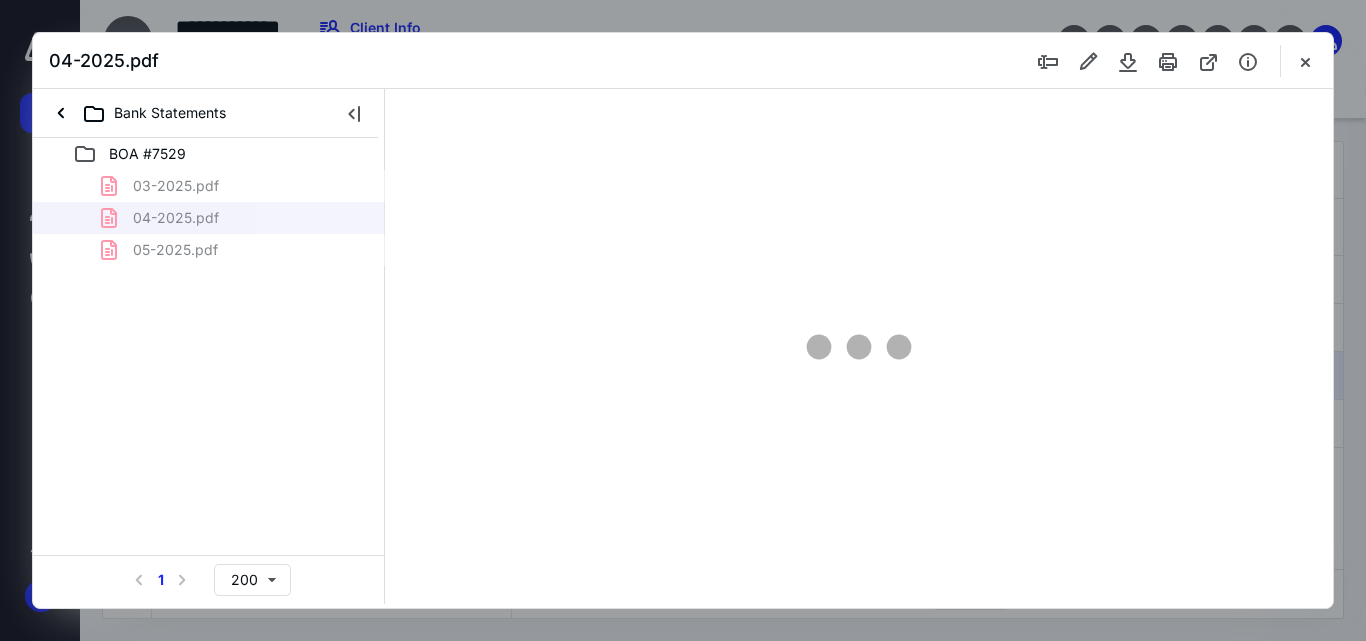 scroll, scrollTop: 0, scrollLeft: 0, axis: both 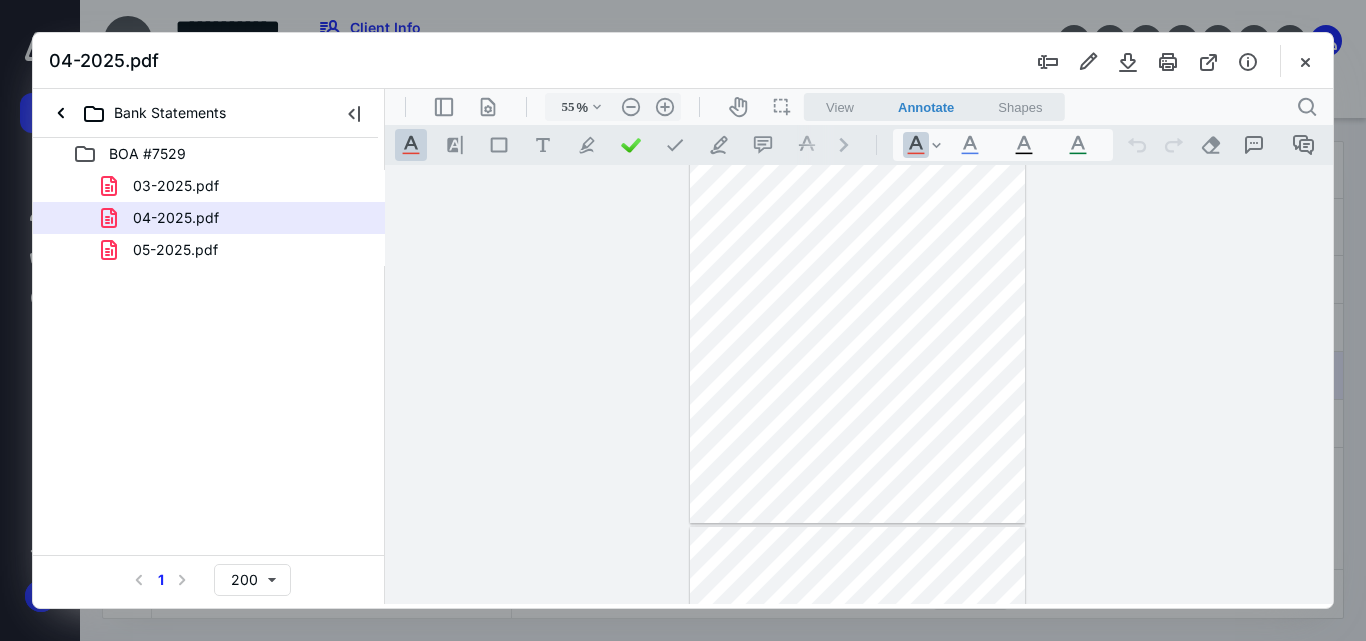 click on "**********" at bounding box center (859, 384) 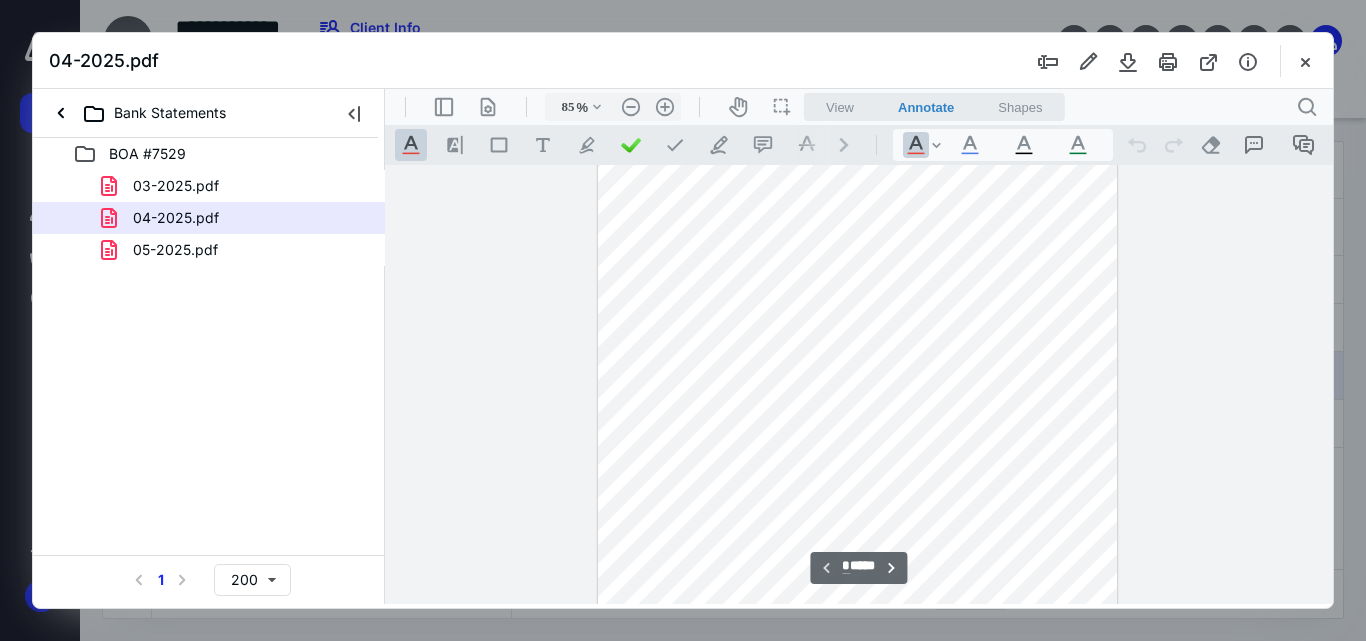 type on "110" 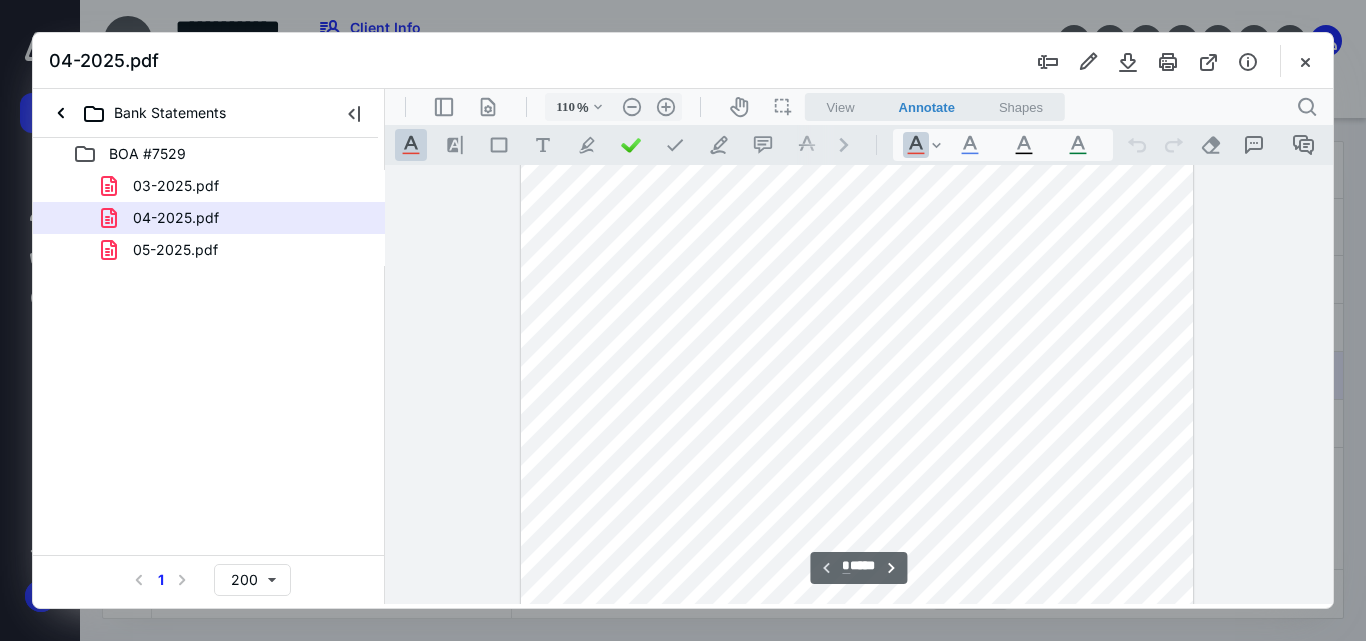 scroll, scrollTop: 333, scrollLeft: 0, axis: vertical 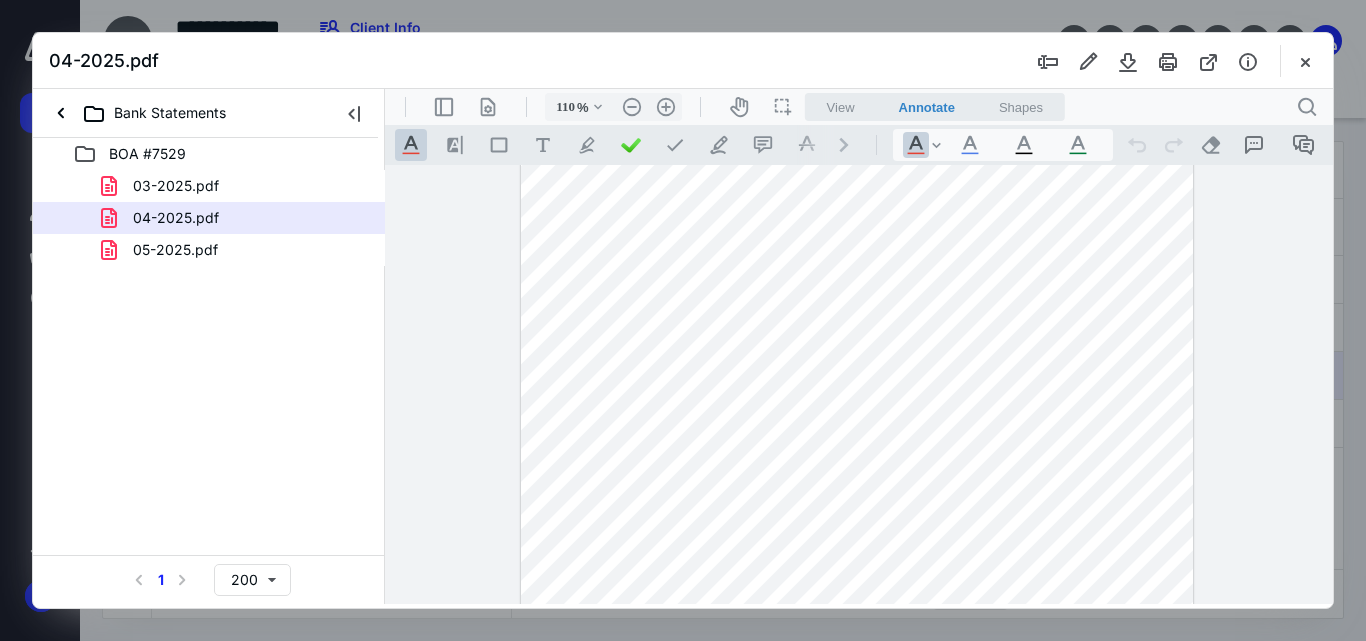 click at bounding box center [857, 271] 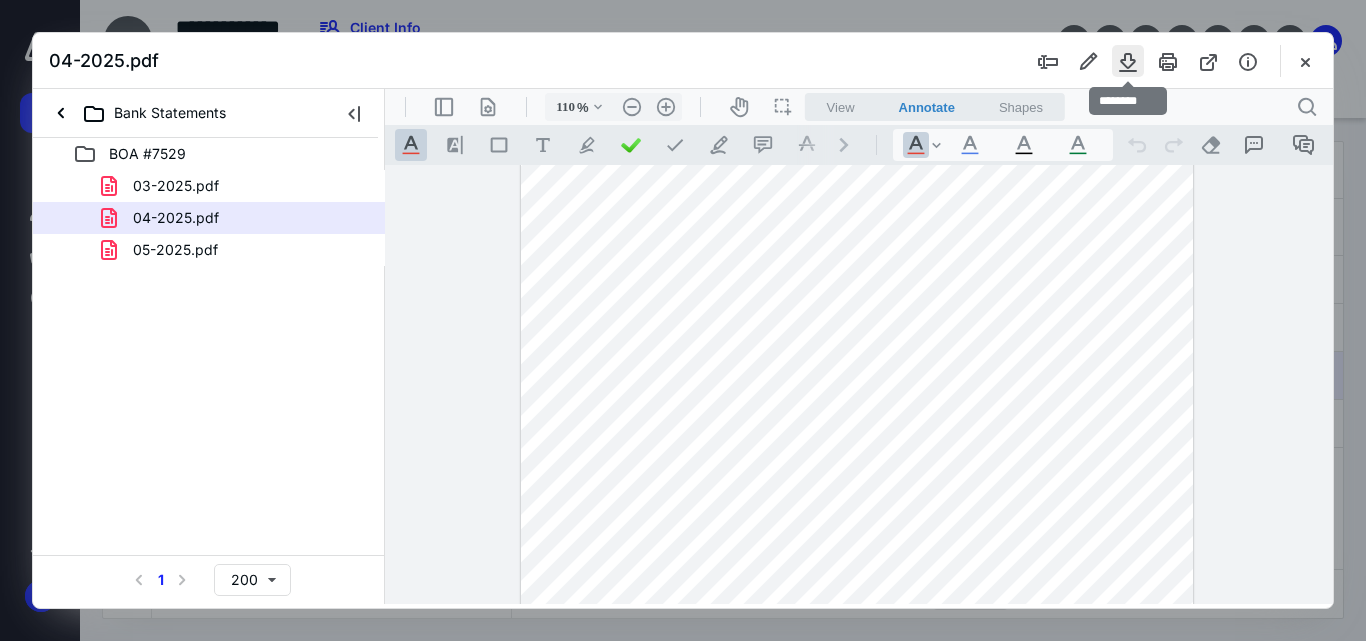 click at bounding box center (1128, 61) 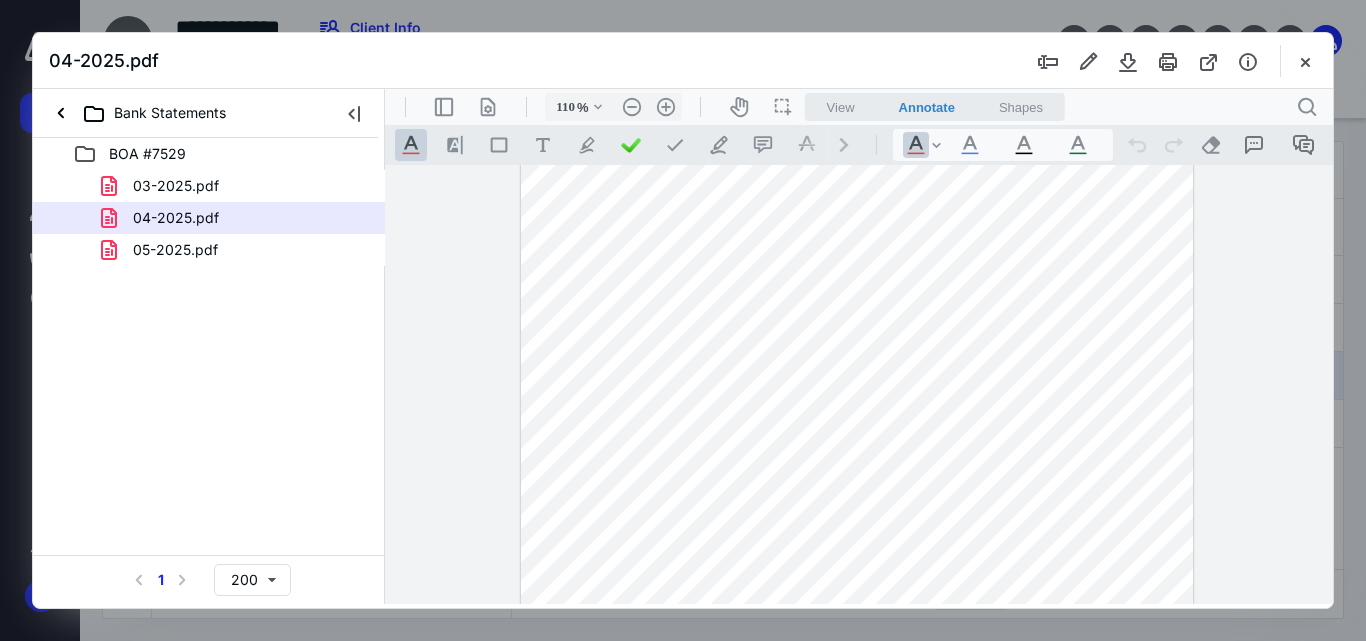 type 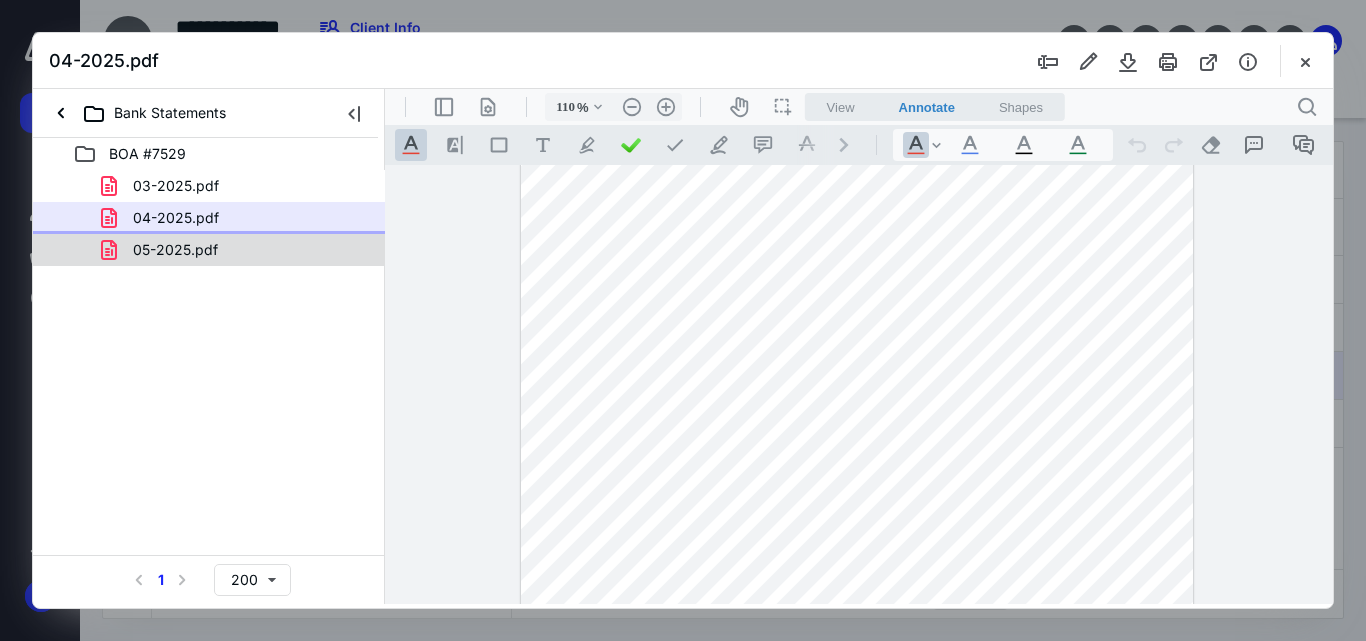 click on "05-2025.pdf" at bounding box center (163, 250) 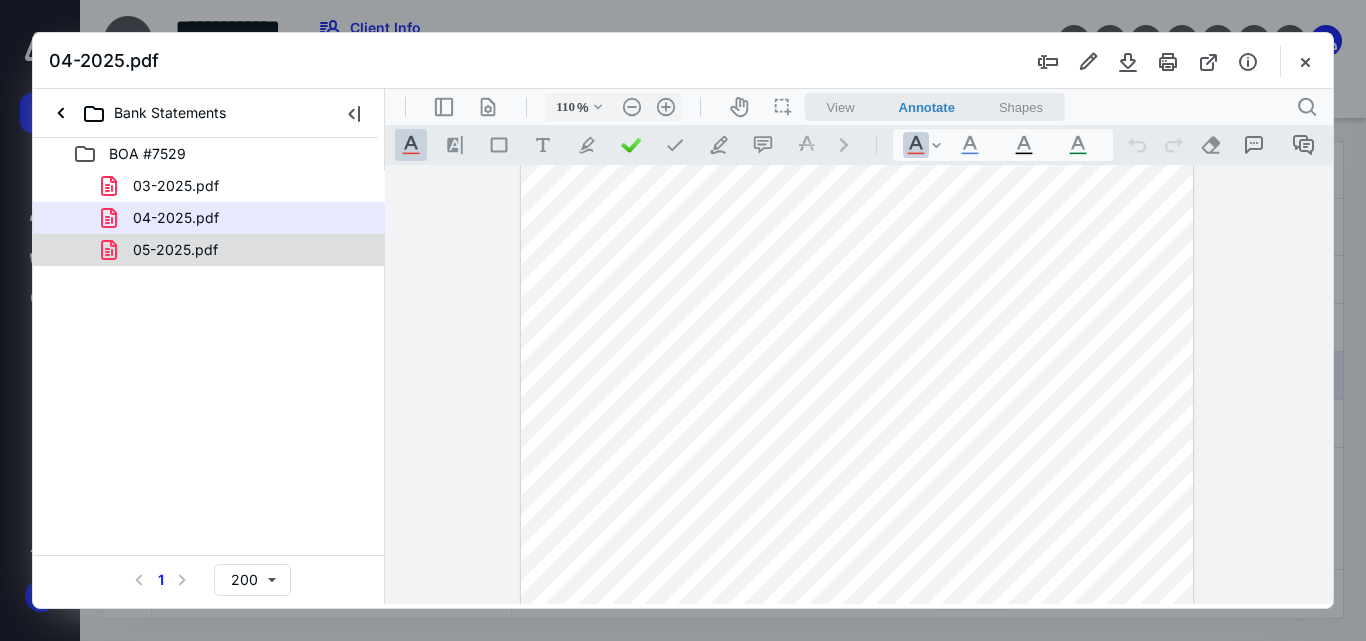 click on "03-2025.pdf 04-2025.pdf 05-2025.pdf" at bounding box center [209, 218] 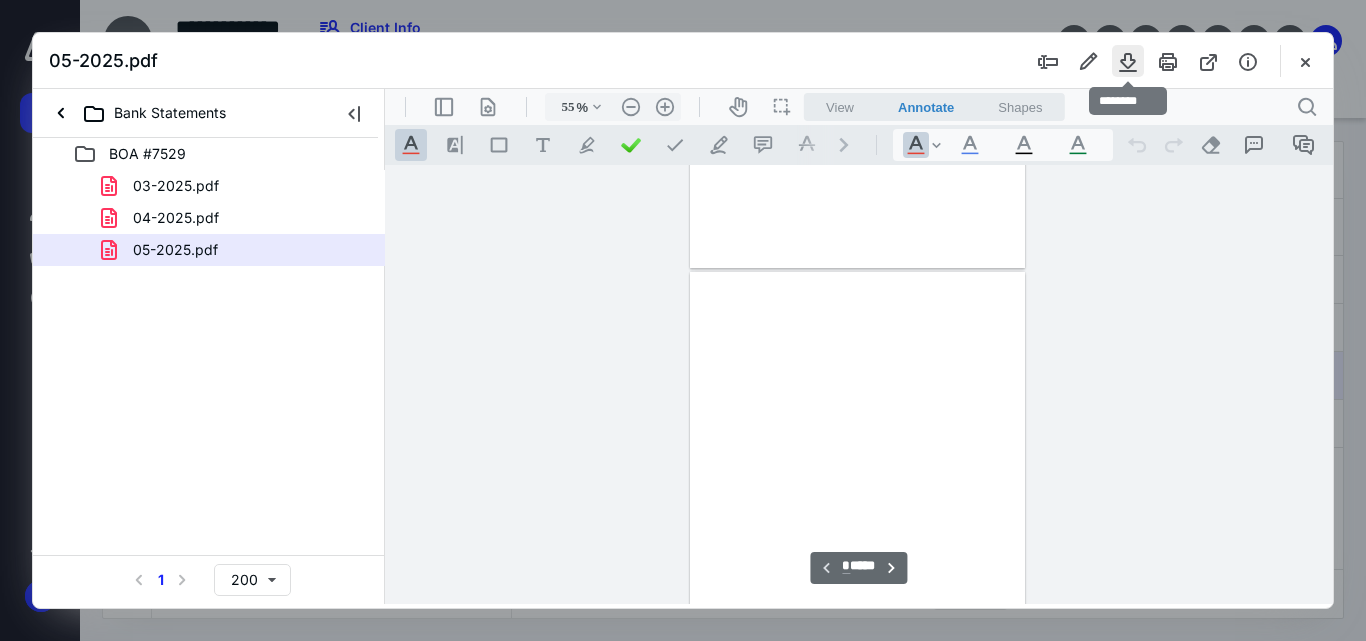 scroll, scrollTop: 78, scrollLeft: 0, axis: vertical 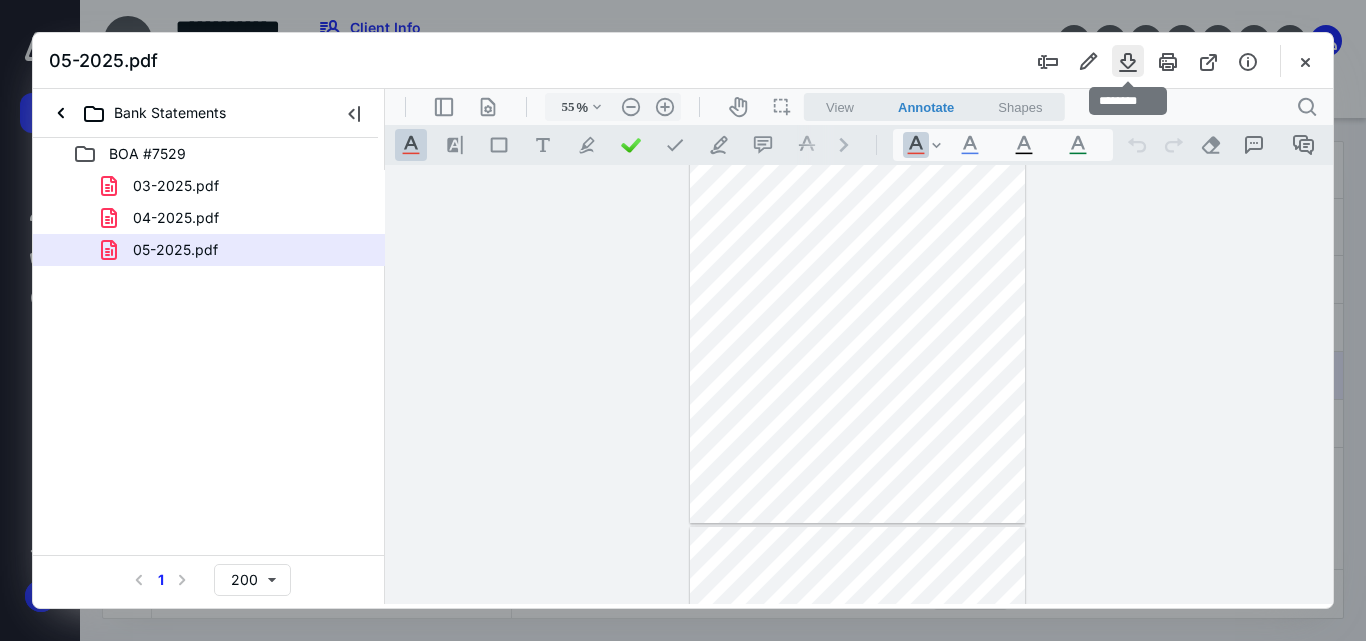click at bounding box center (1128, 61) 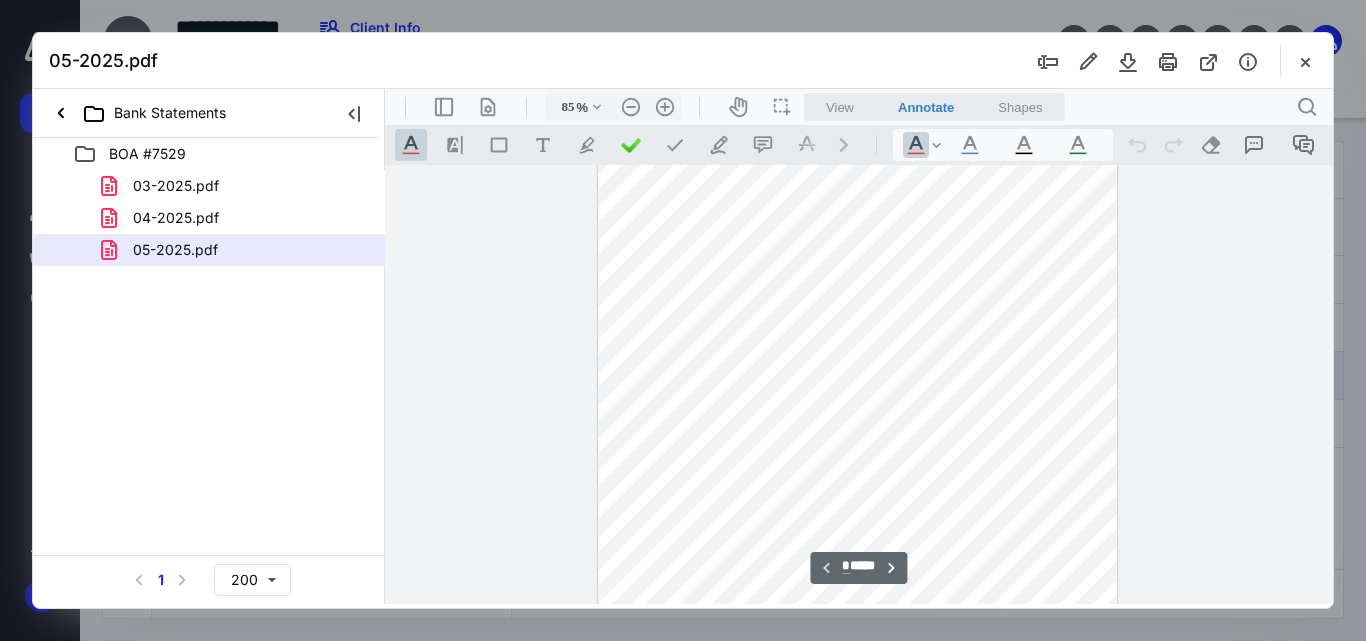 scroll, scrollTop: 197, scrollLeft: 0, axis: vertical 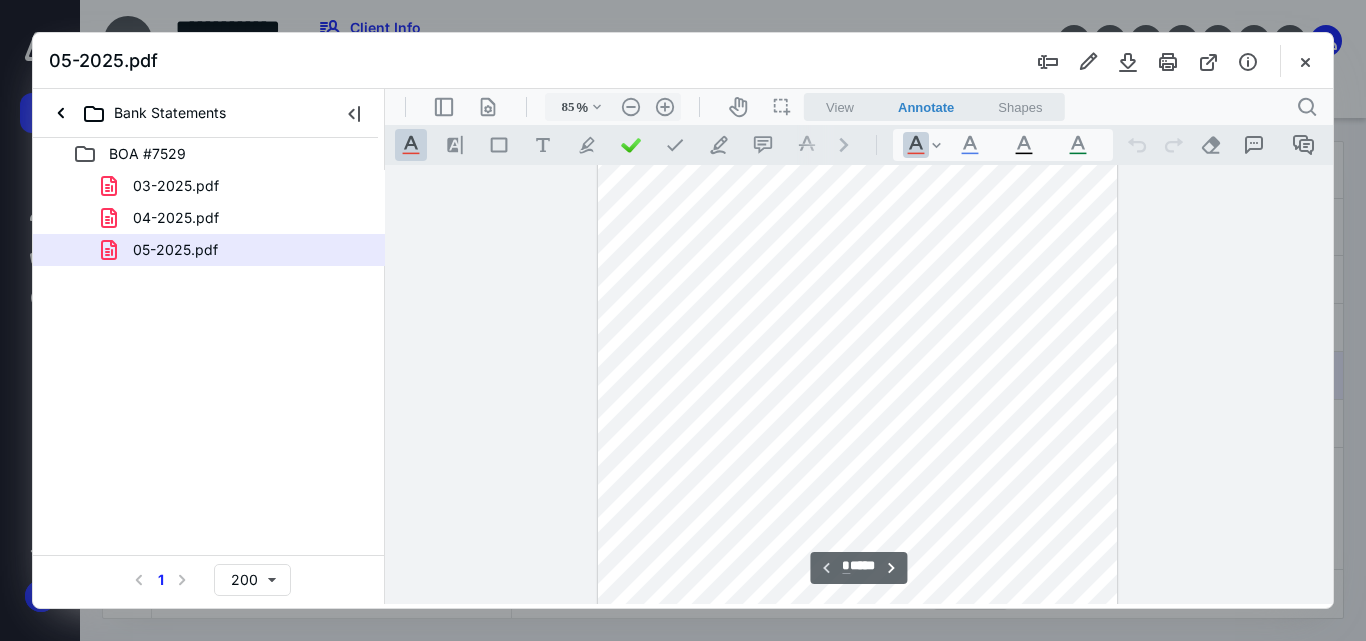 type on "135" 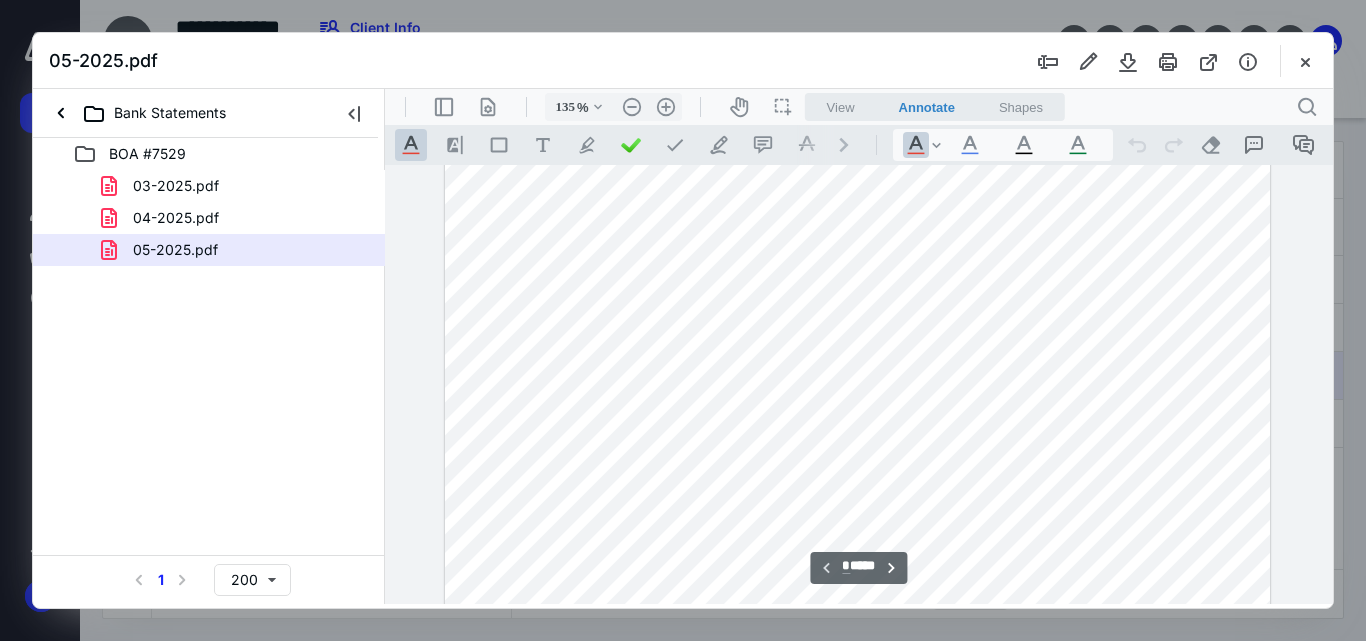scroll, scrollTop: 395, scrollLeft: 0, axis: vertical 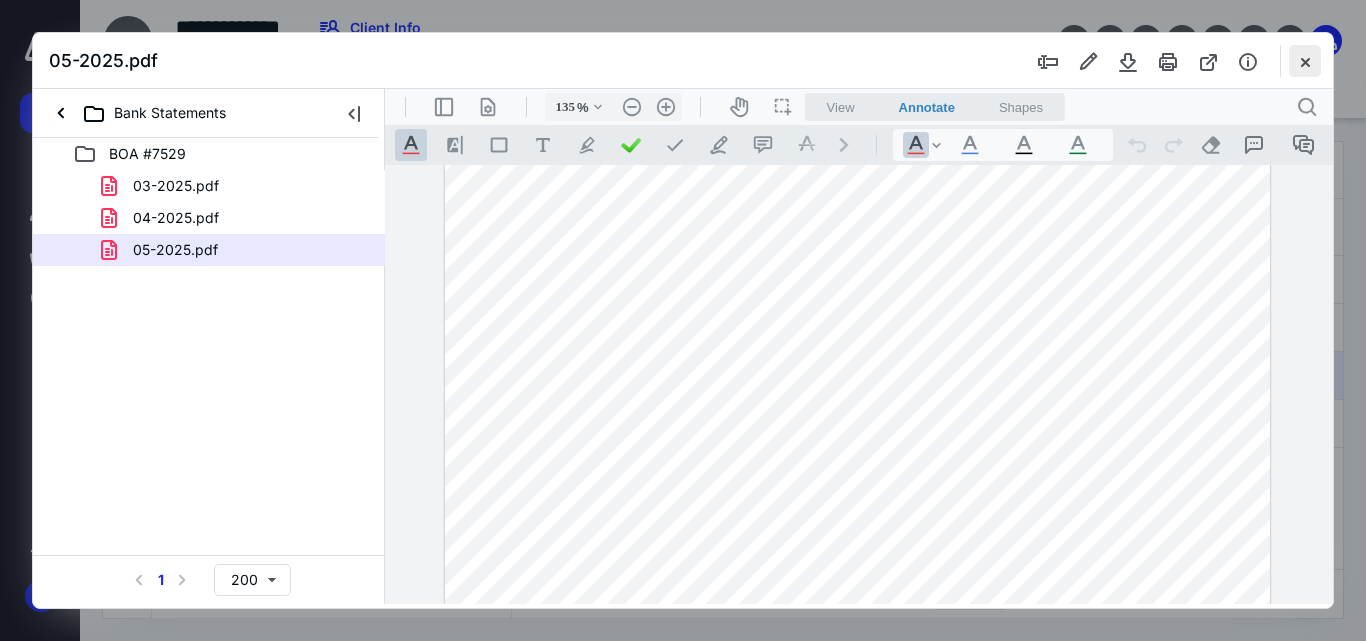 click at bounding box center (1305, 61) 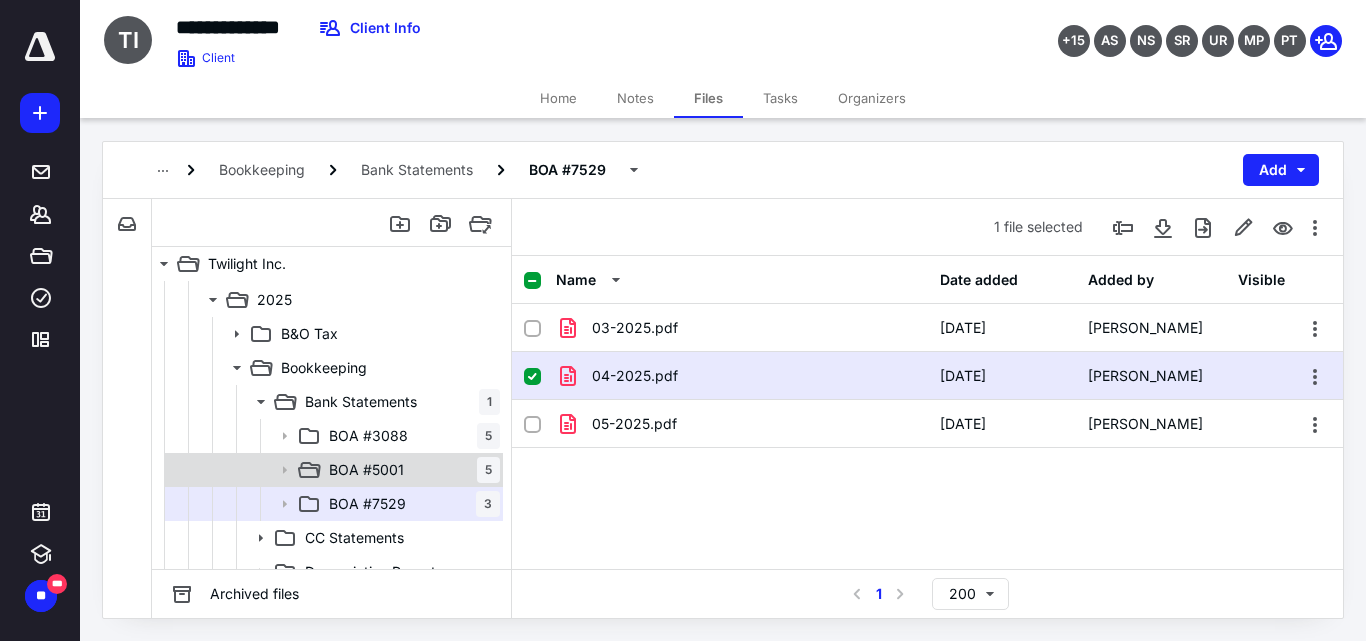scroll, scrollTop: 200, scrollLeft: 0, axis: vertical 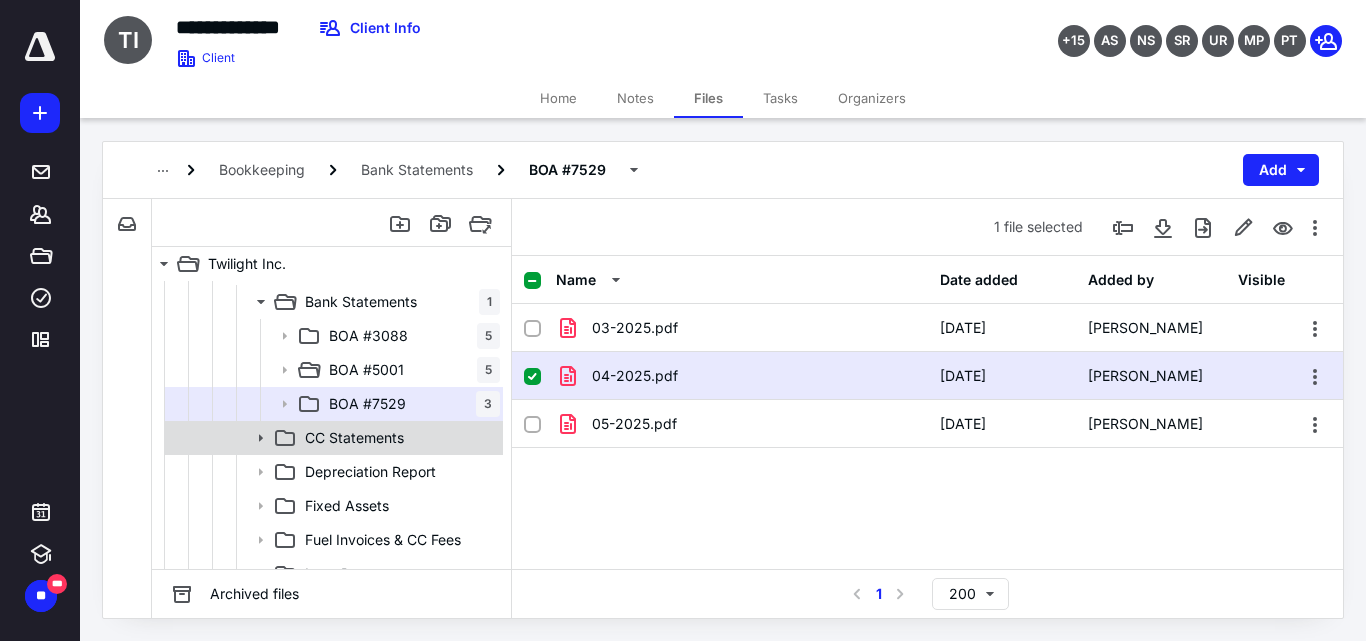 click on "CC Statements" at bounding box center [354, 438] 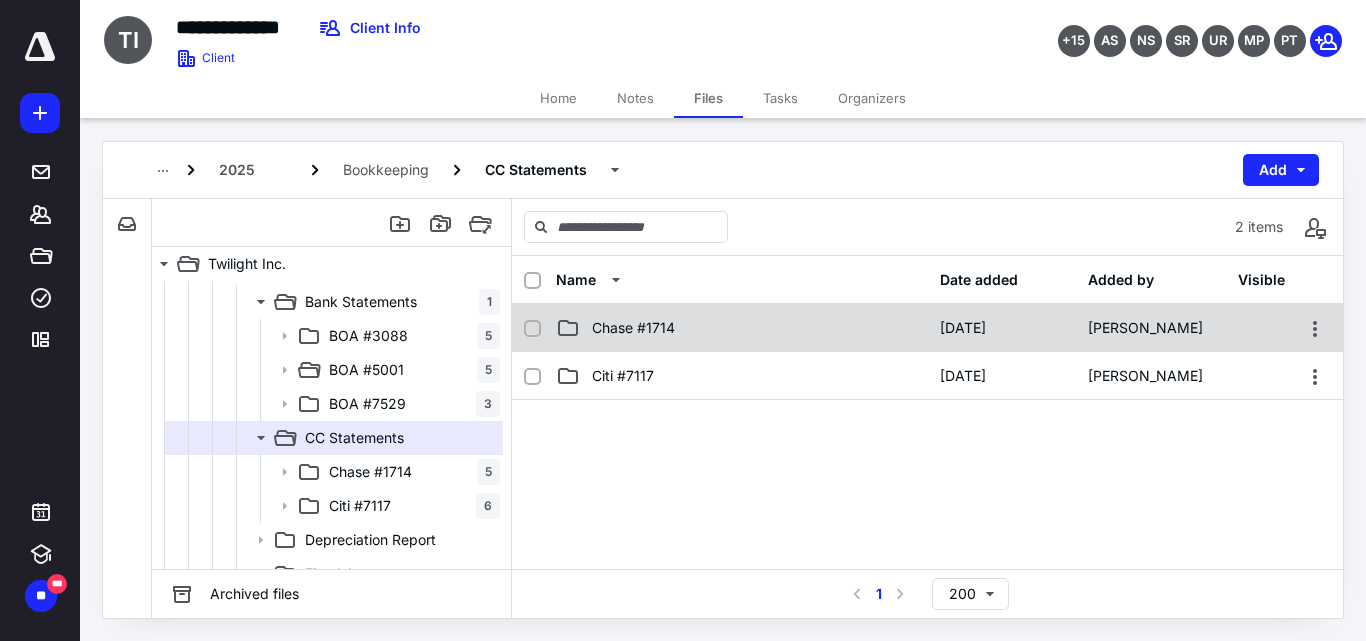 click on "Chase #1714" at bounding box center [633, 328] 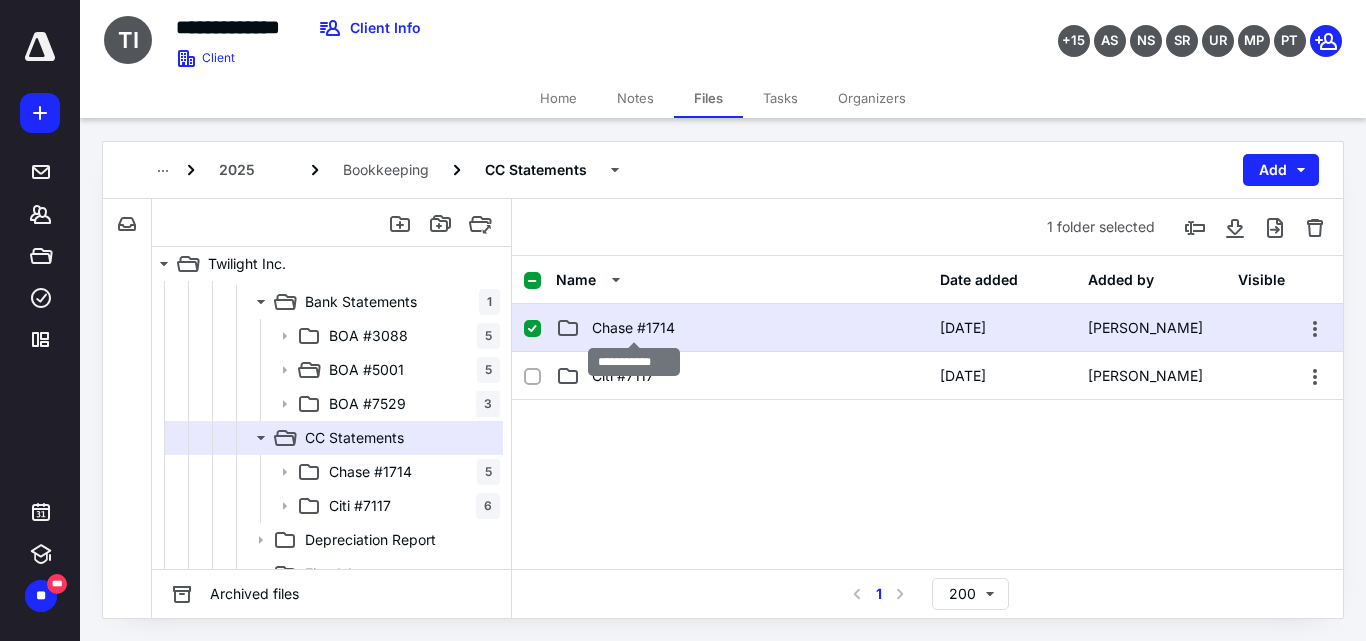 click on "Chase #1714" at bounding box center [633, 328] 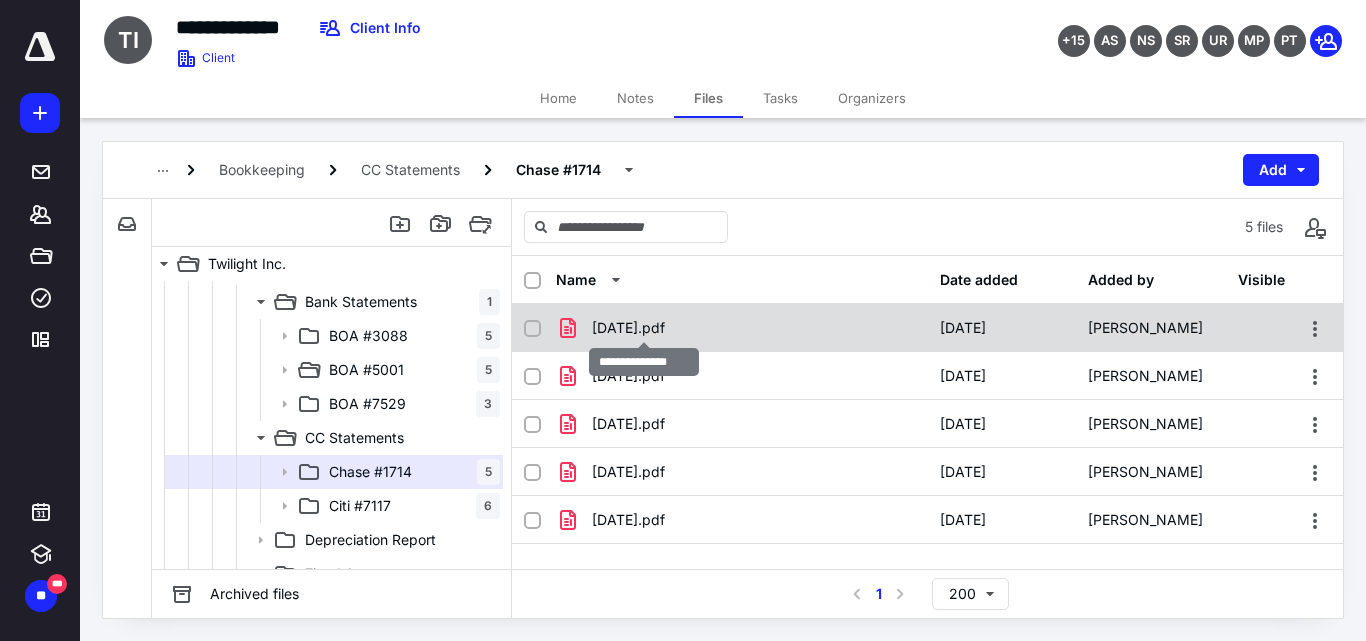 click on "01-22-2025.pdf" at bounding box center [628, 328] 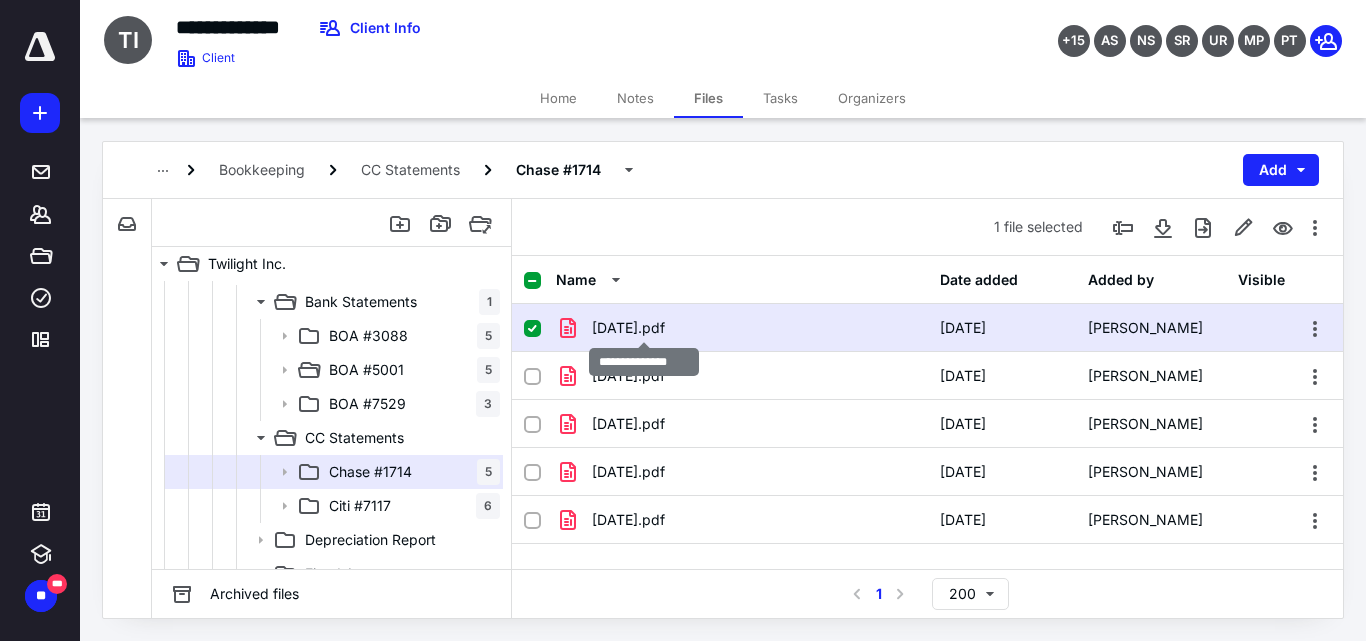 click on "01-22-2025.pdf" at bounding box center [628, 328] 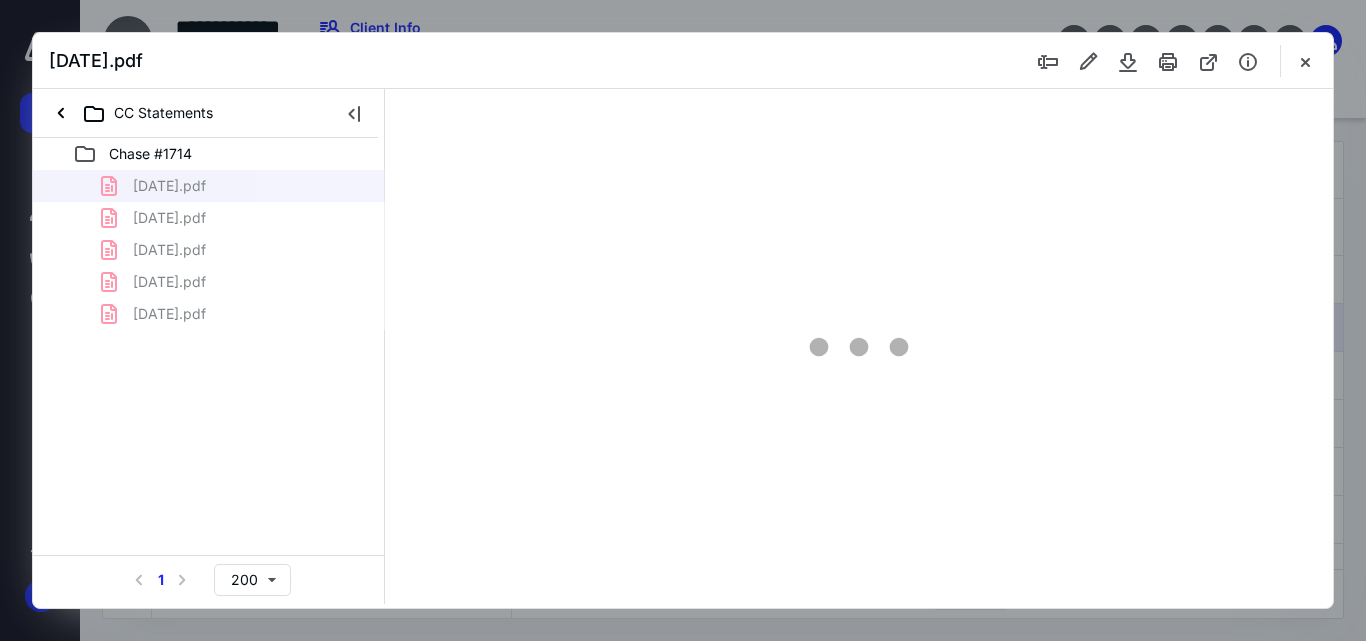 scroll, scrollTop: 0, scrollLeft: 0, axis: both 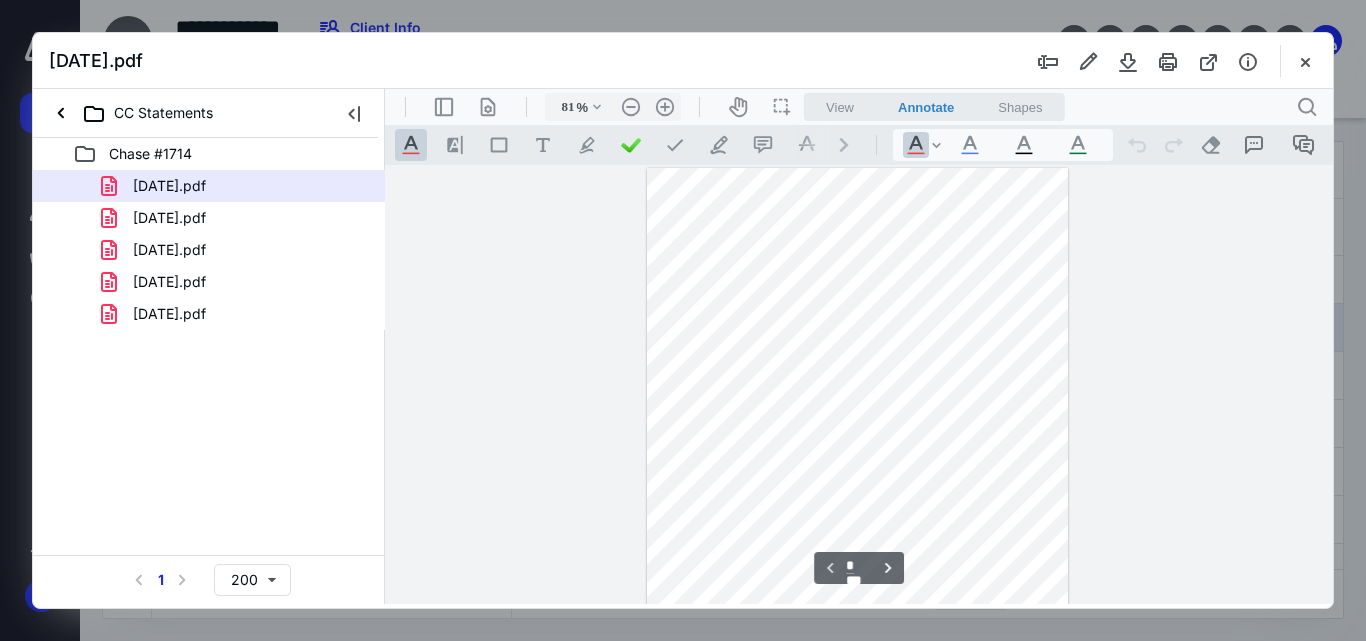 type on "131" 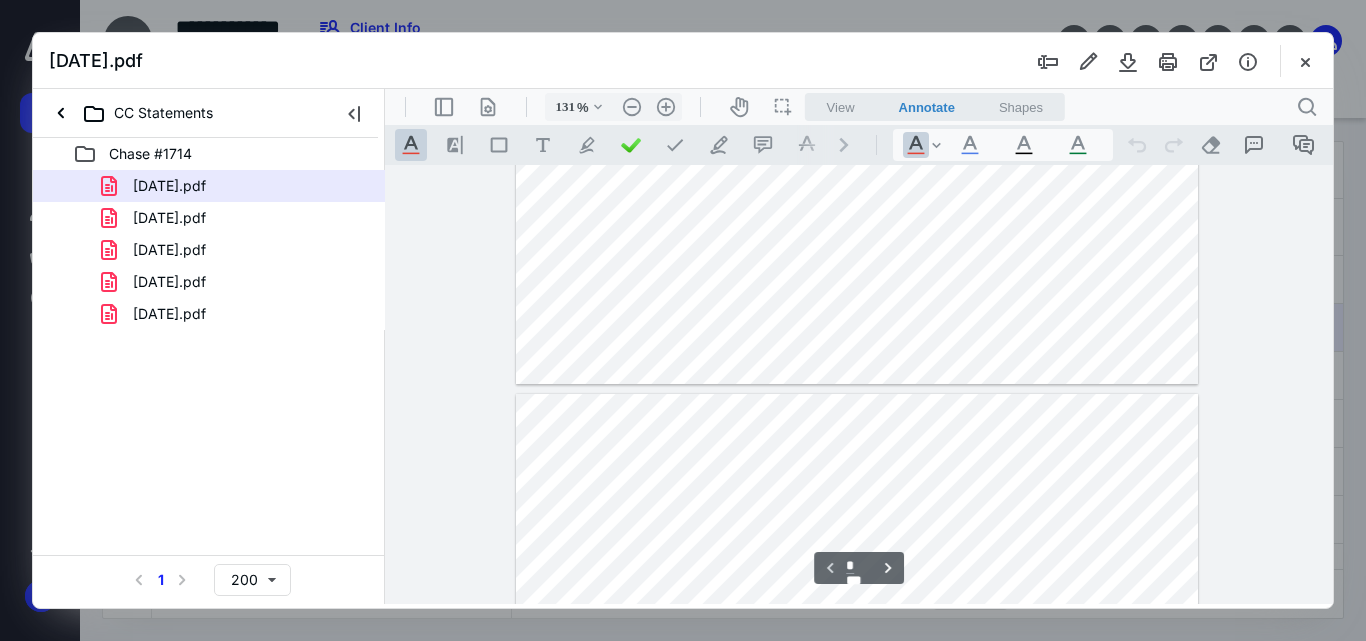 scroll, scrollTop: 1400, scrollLeft: 0, axis: vertical 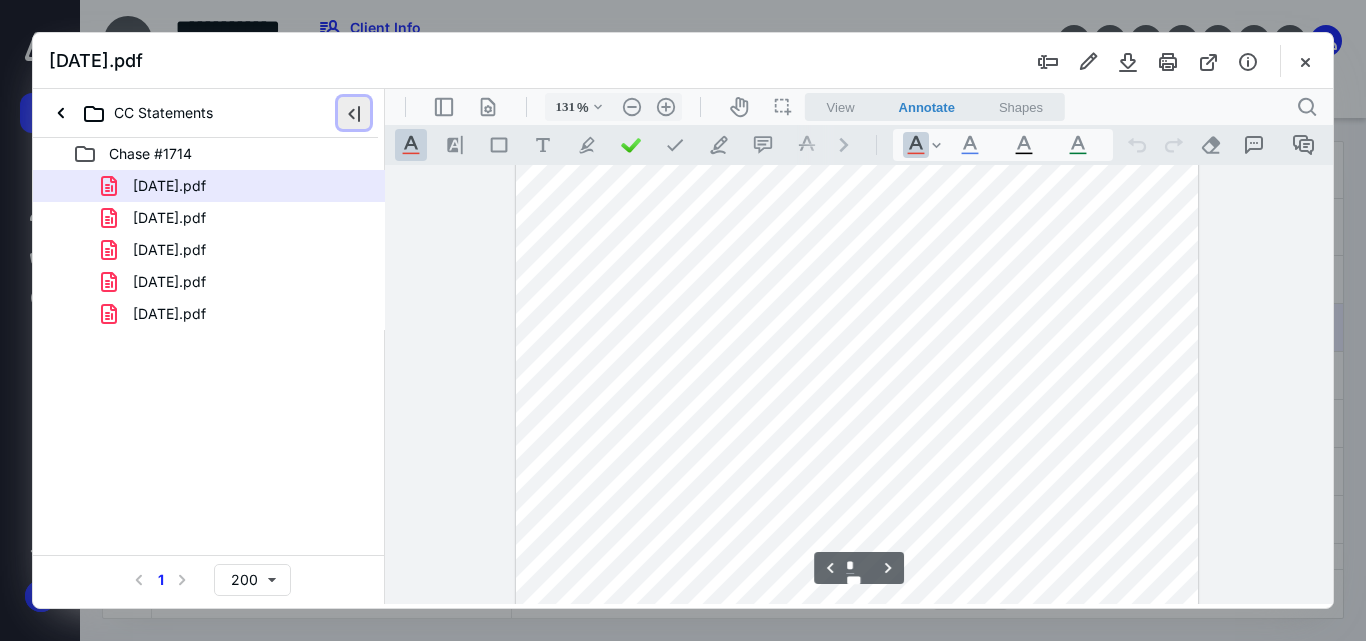 click at bounding box center (354, 113) 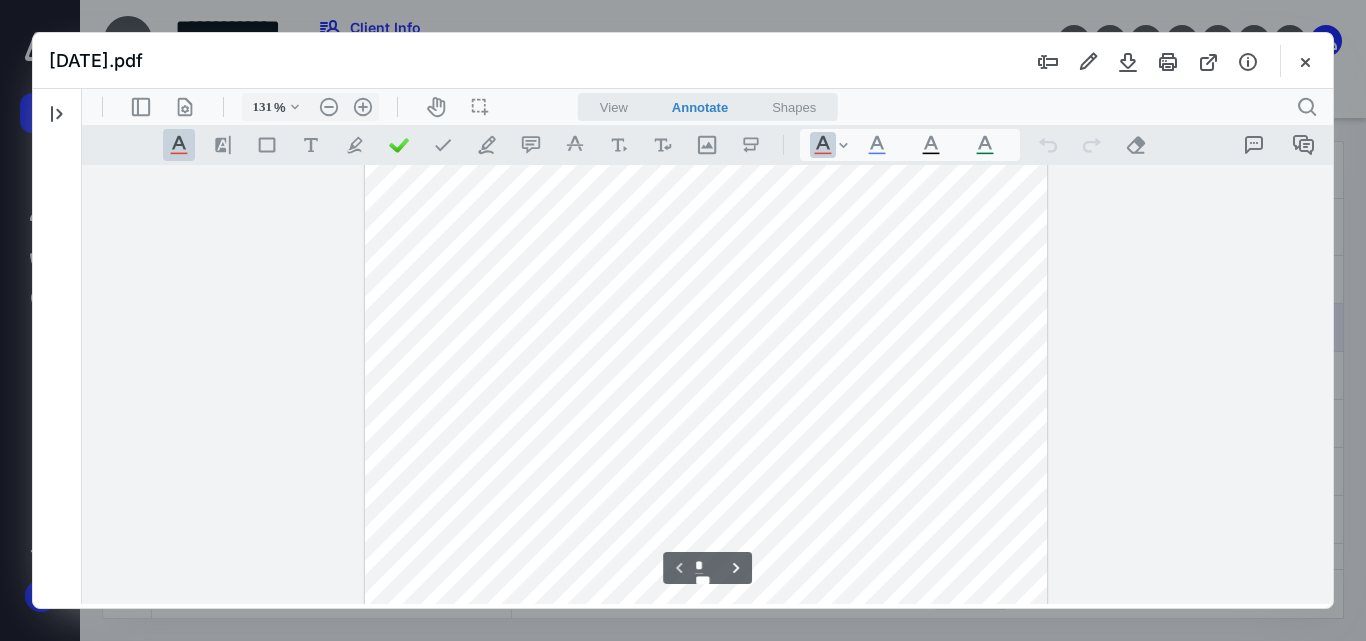scroll, scrollTop: 0, scrollLeft: 0, axis: both 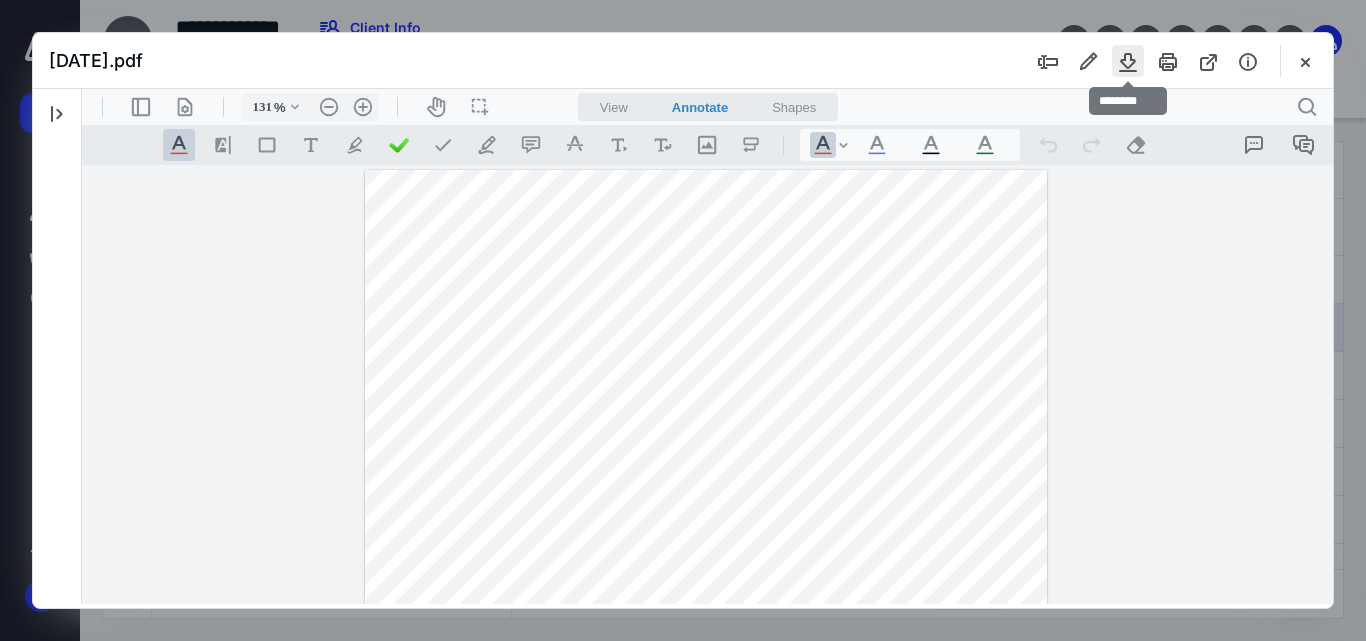 click at bounding box center [1128, 61] 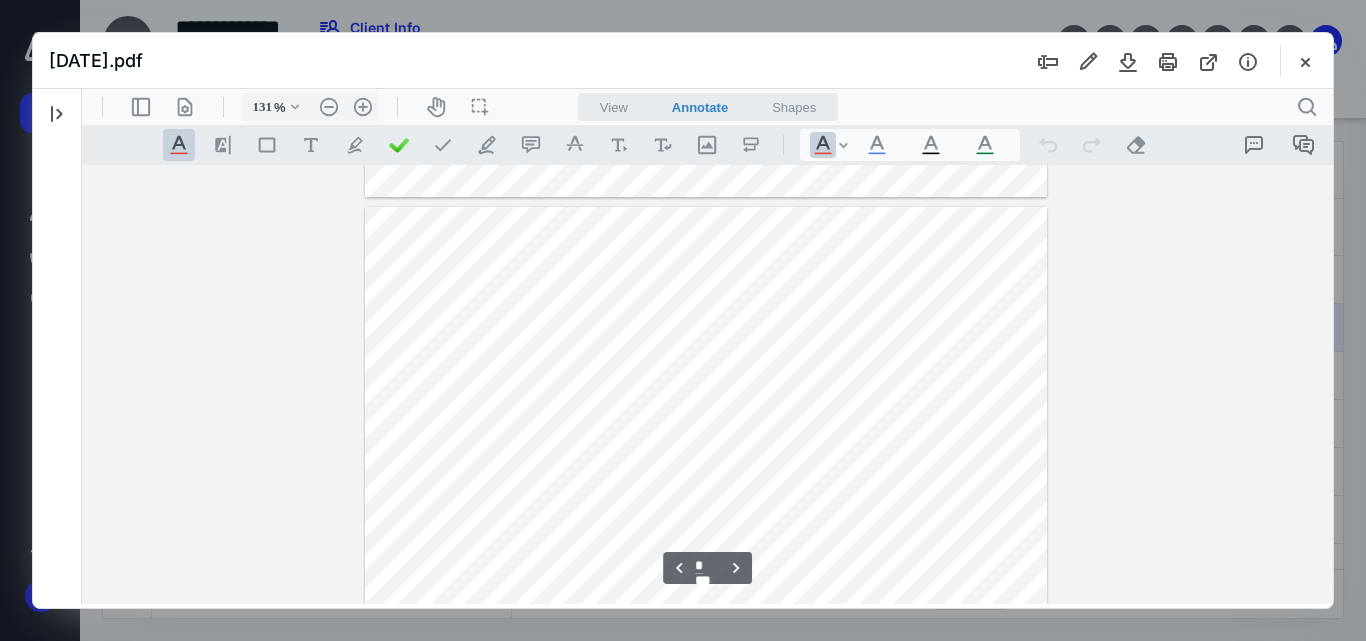 type on "*" 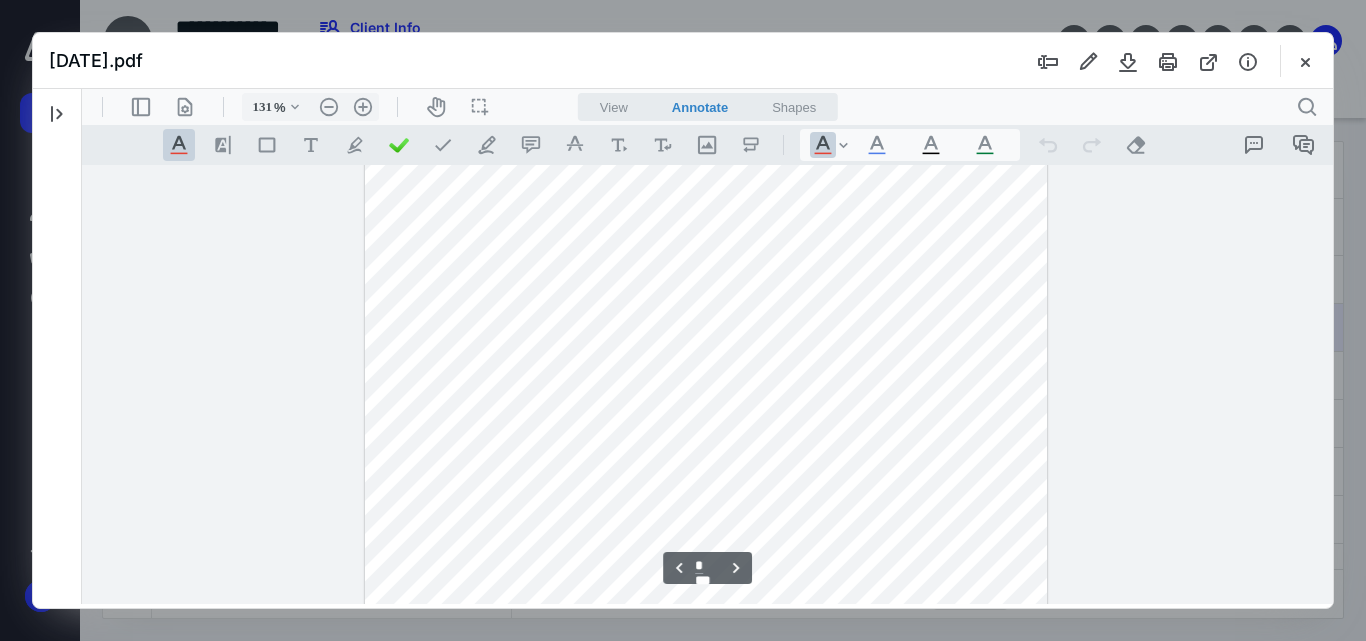 scroll, scrollTop: 2900, scrollLeft: 0, axis: vertical 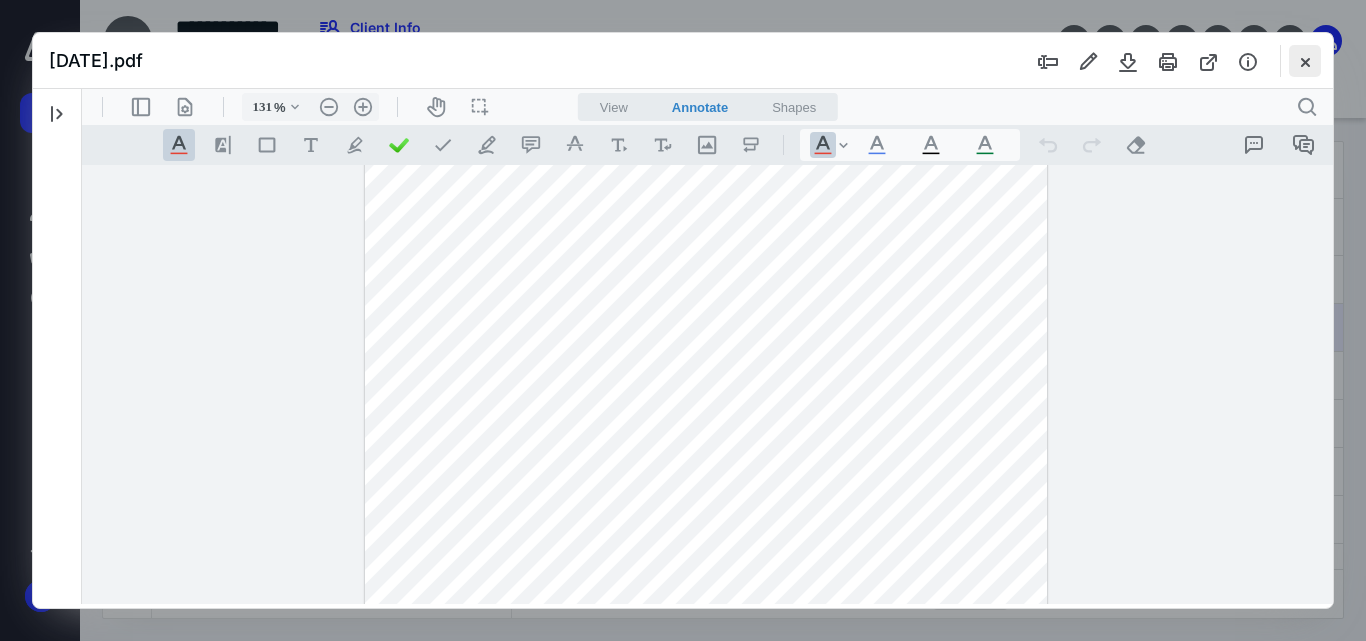 click at bounding box center [1305, 61] 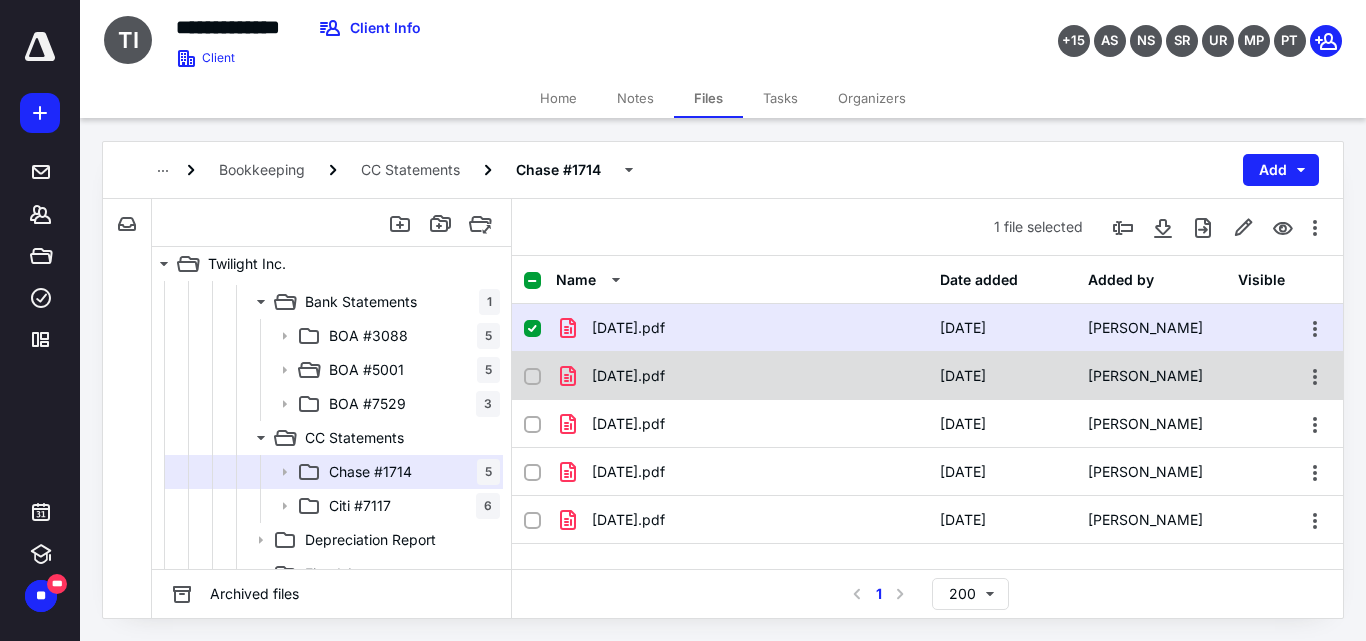 click on "02-22-2025.pdf" at bounding box center (628, 376) 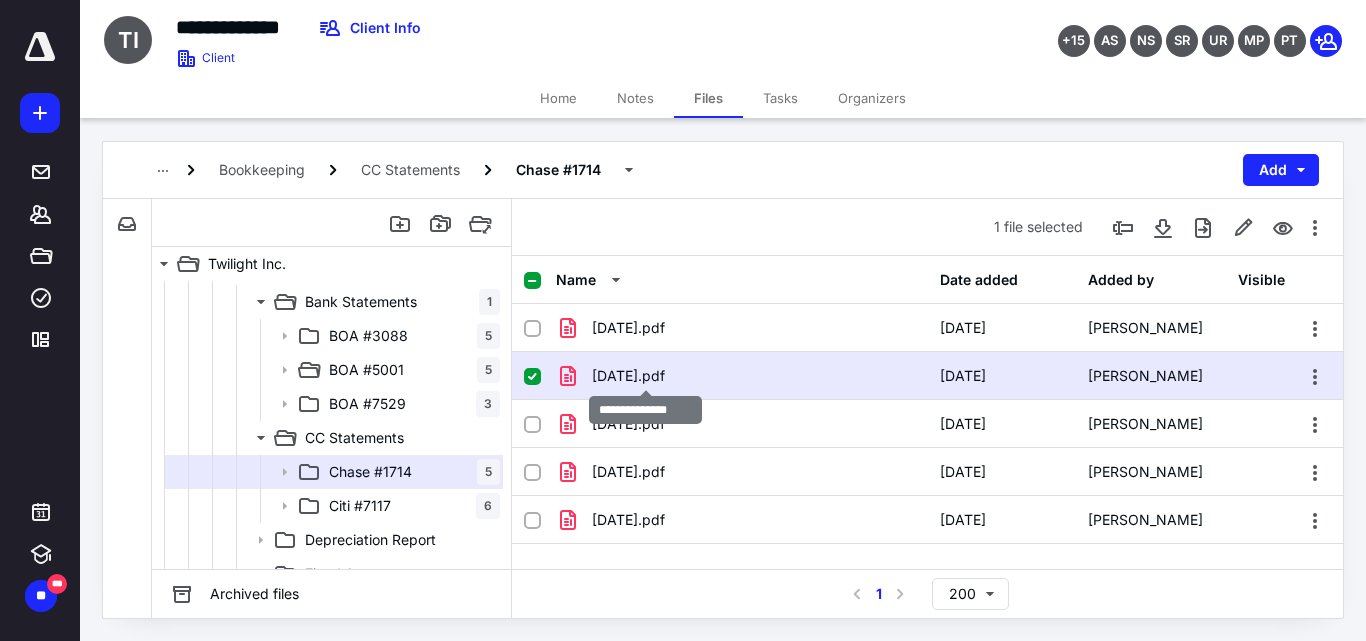 click on "02-22-2025.pdf" at bounding box center (628, 376) 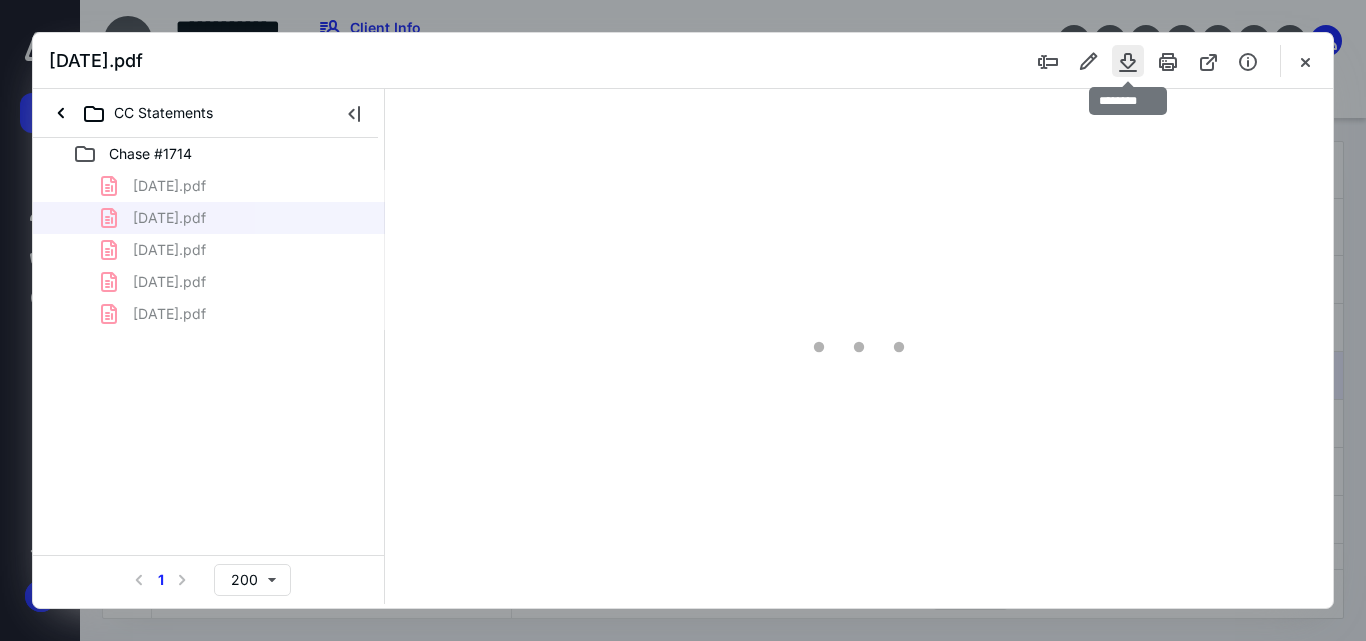 scroll, scrollTop: 0, scrollLeft: 0, axis: both 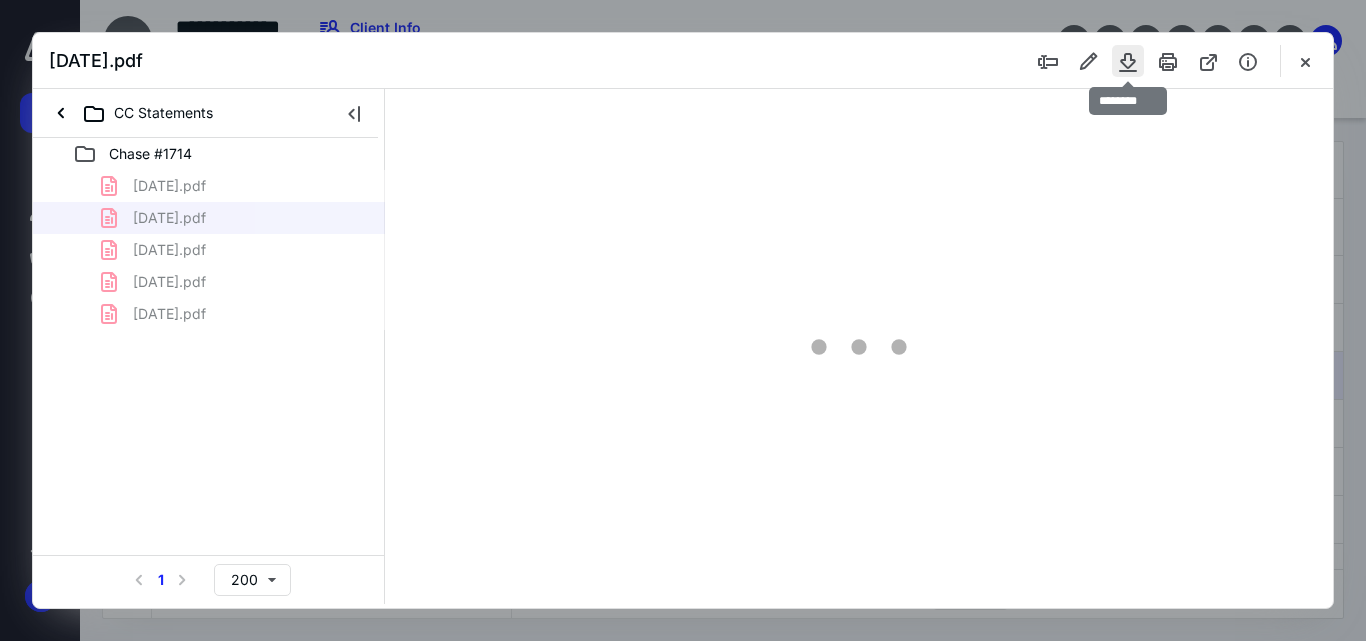 click at bounding box center [1128, 61] 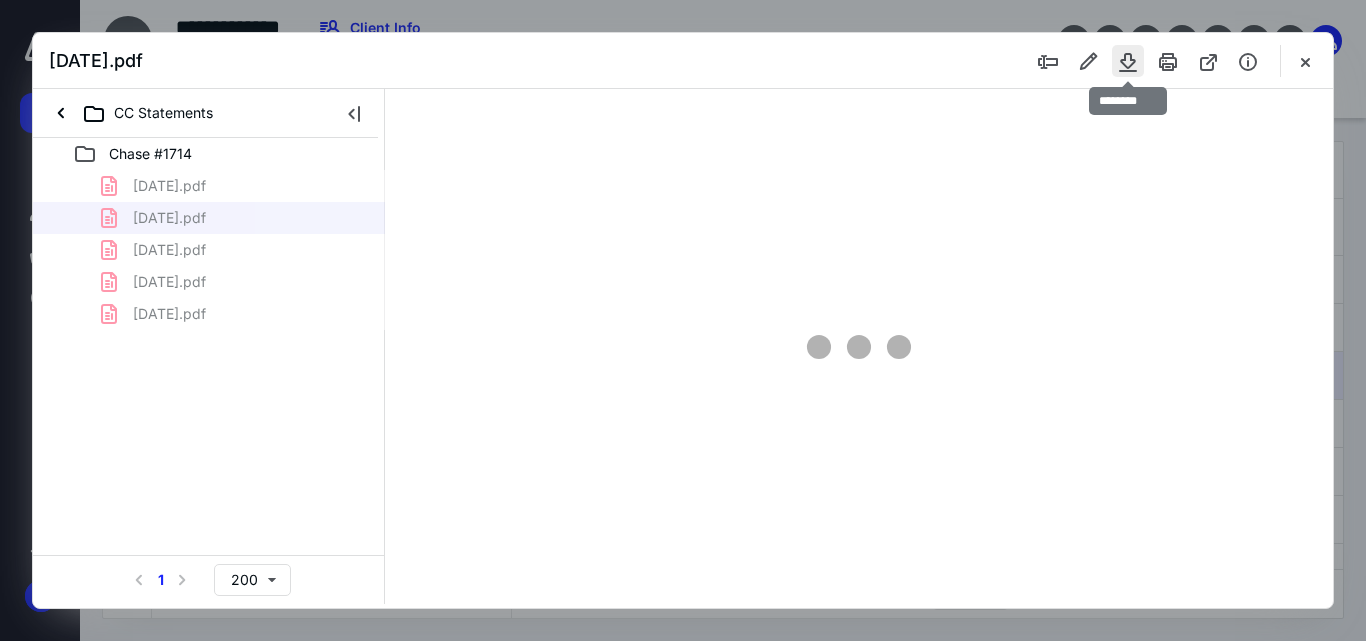 type on "44" 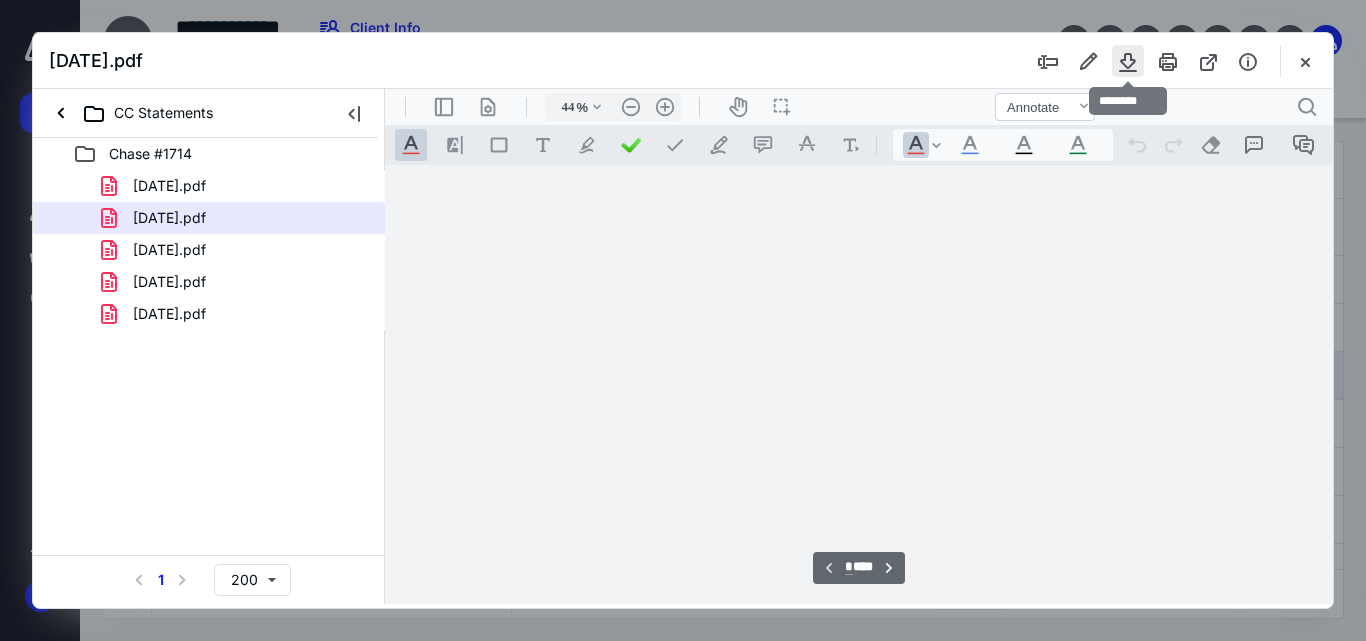 scroll, scrollTop: 78, scrollLeft: 0, axis: vertical 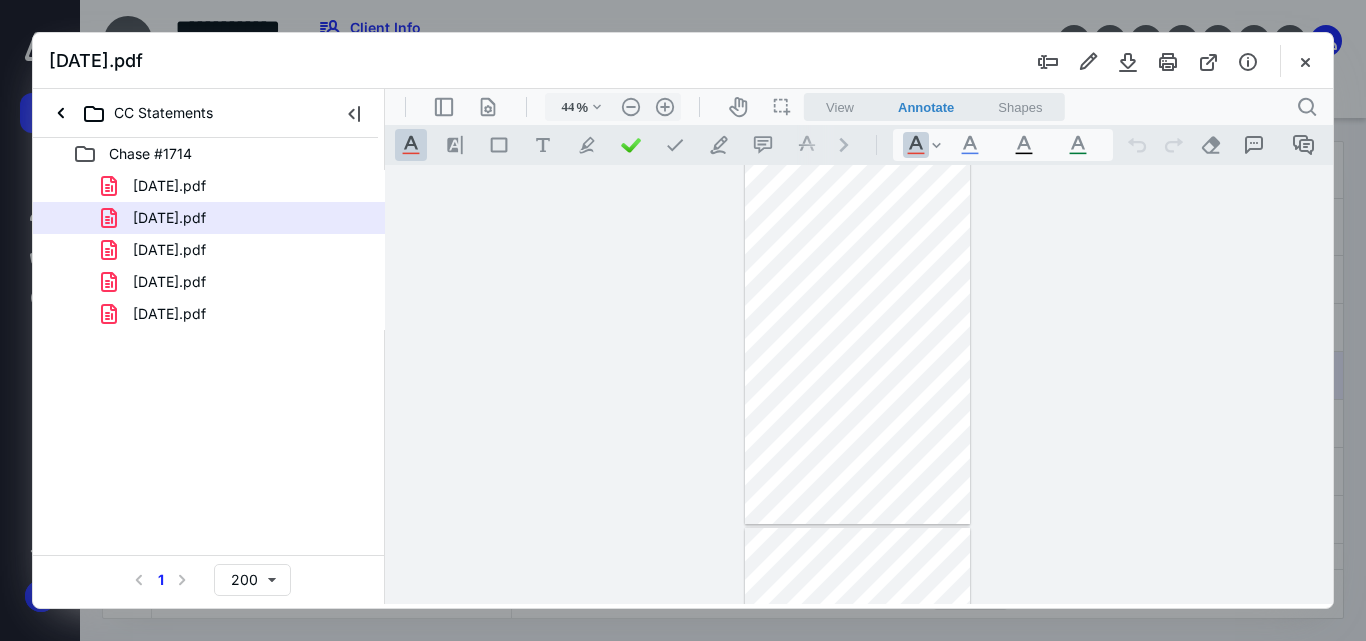 type 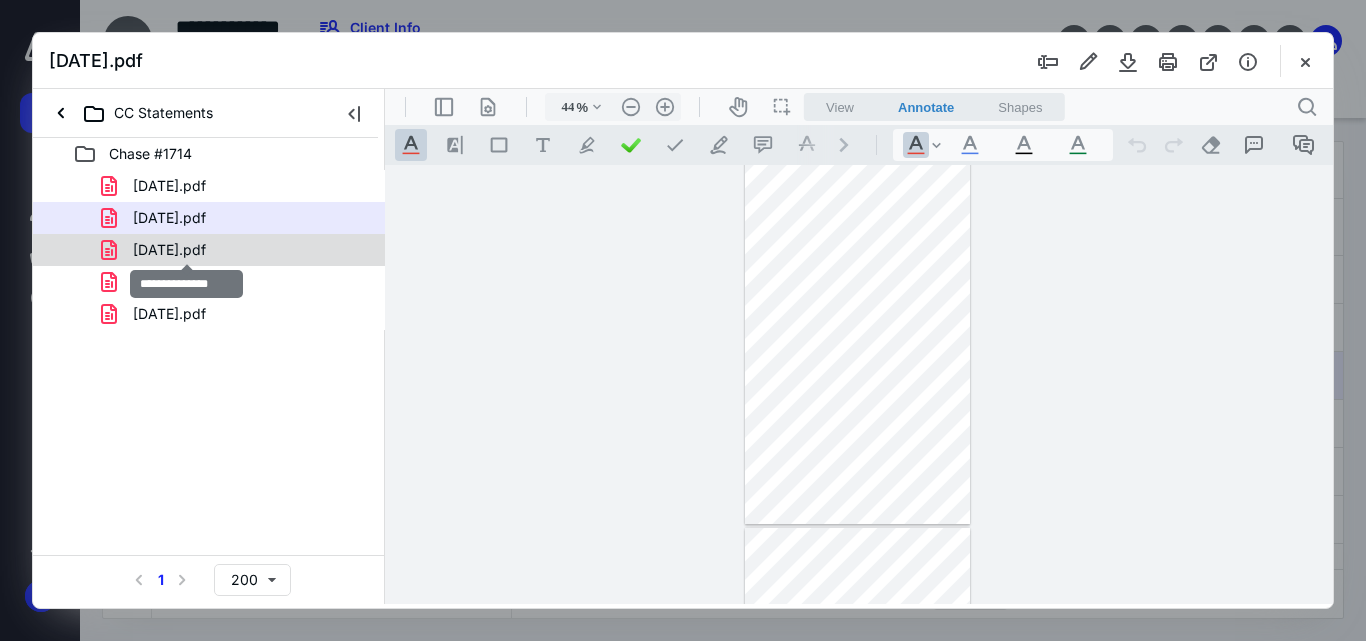 click on "03-22-2025.pdf" at bounding box center (169, 250) 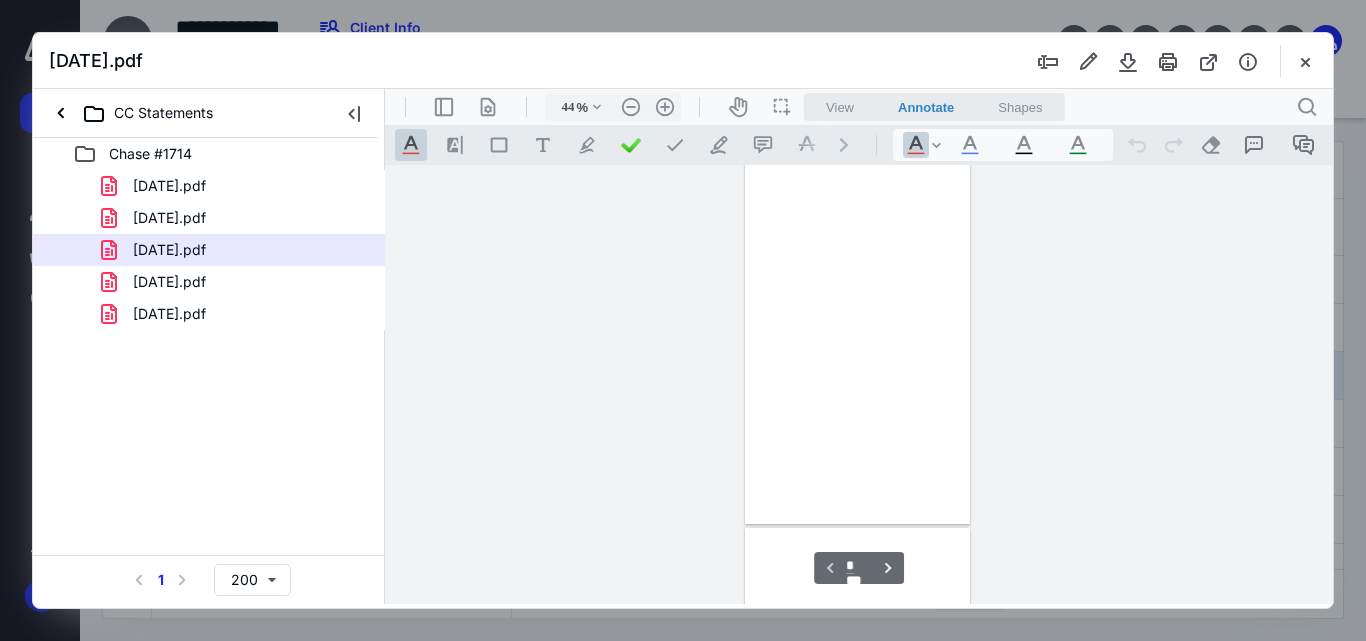 scroll, scrollTop: 78, scrollLeft: 0, axis: vertical 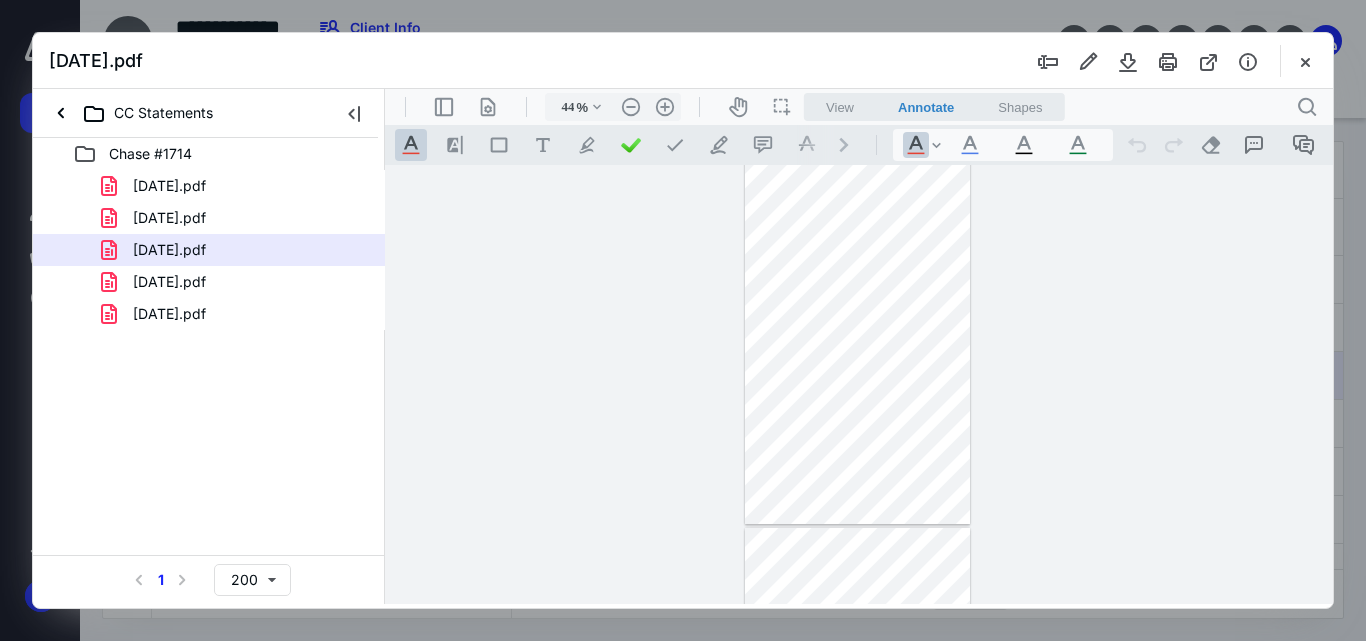 click at bounding box center (859, 384) 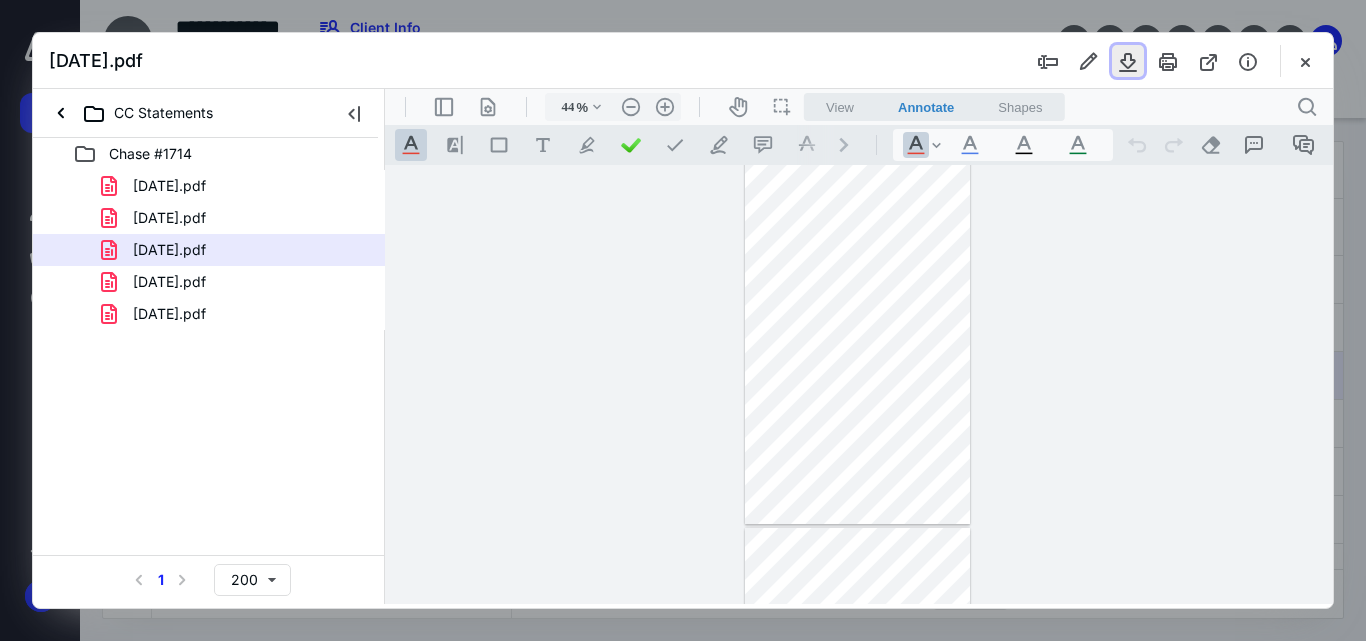 click at bounding box center (1128, 61) 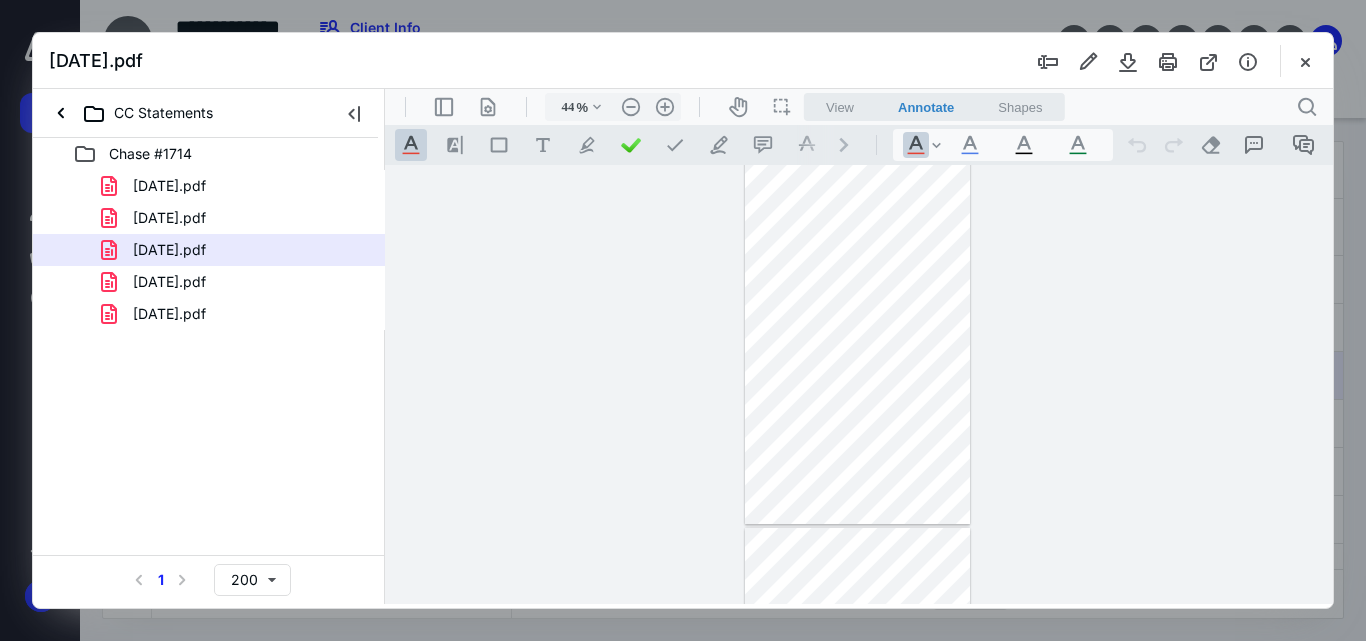 click at bounding box center (859, 384) 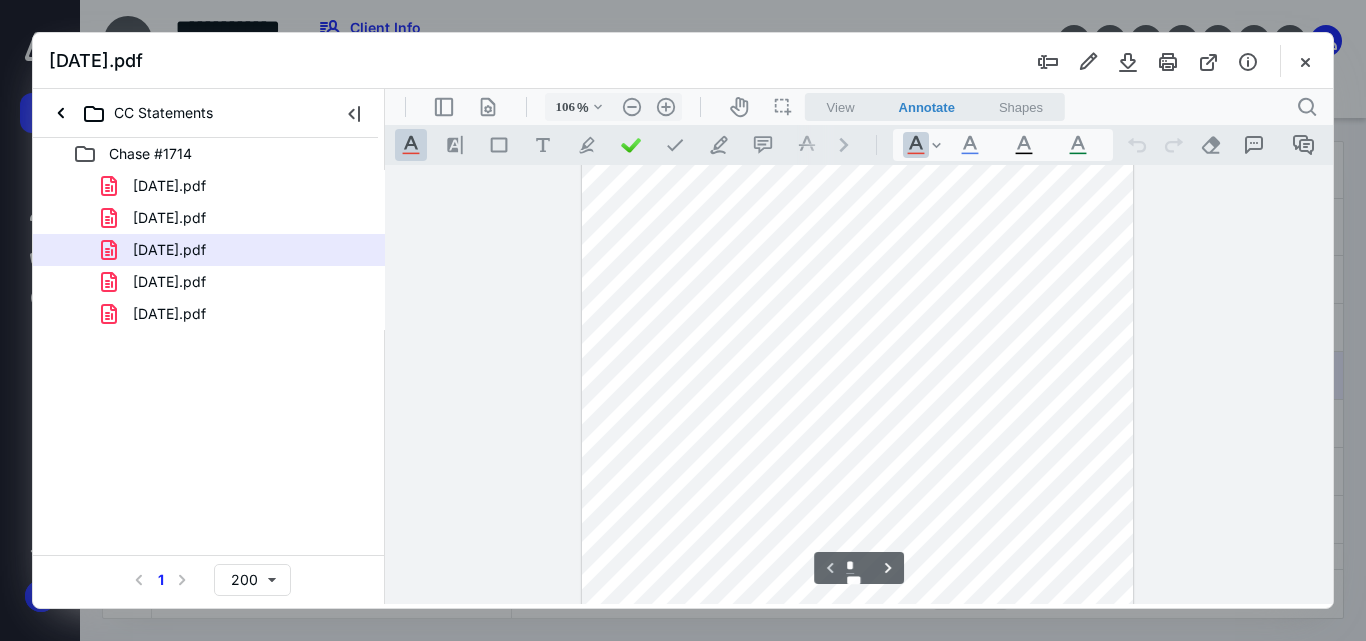 scroll, scrollTop: 5, scrollLeft: 0, axis: vertical 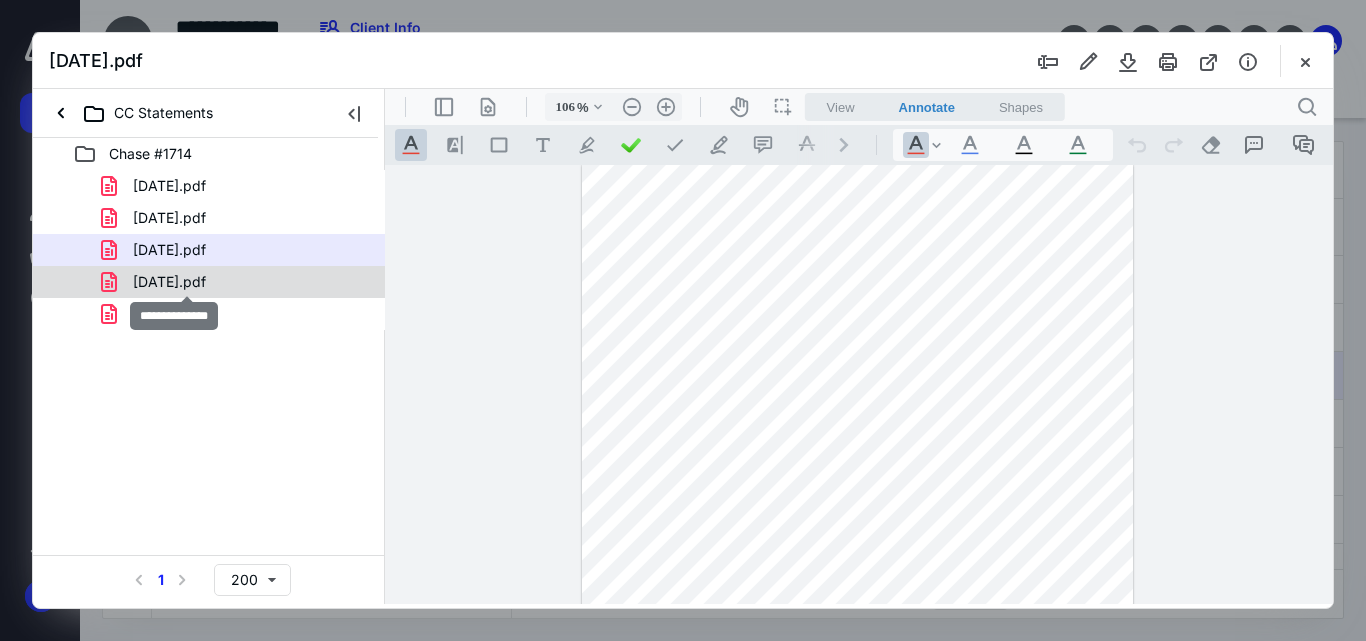 click on "04-22-2025.pdf" at bounding box center [169, 282] 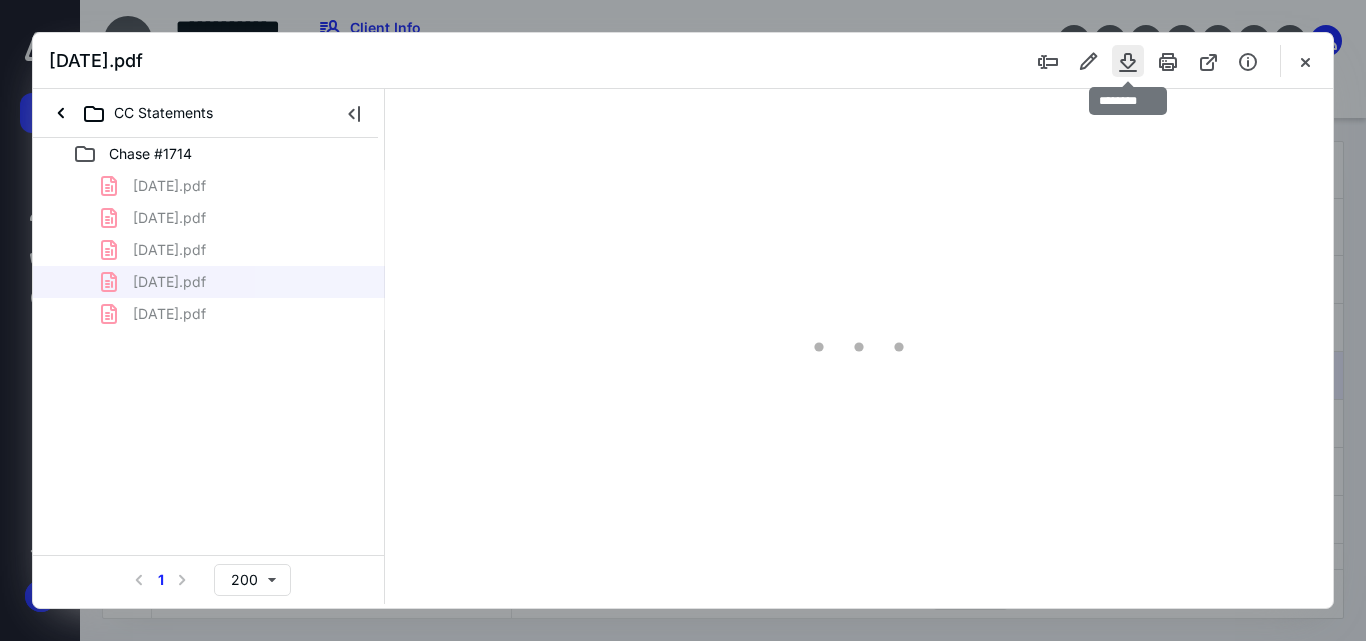 click at bounding box center [1128, 61] 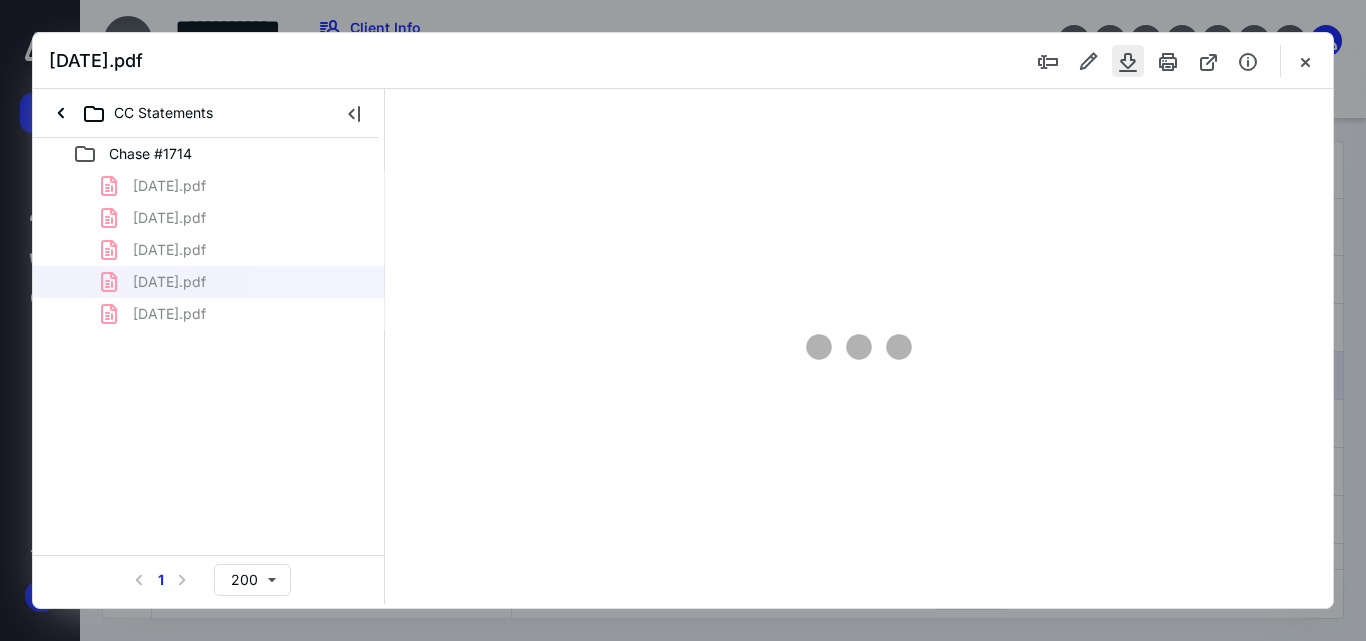 type on "44" 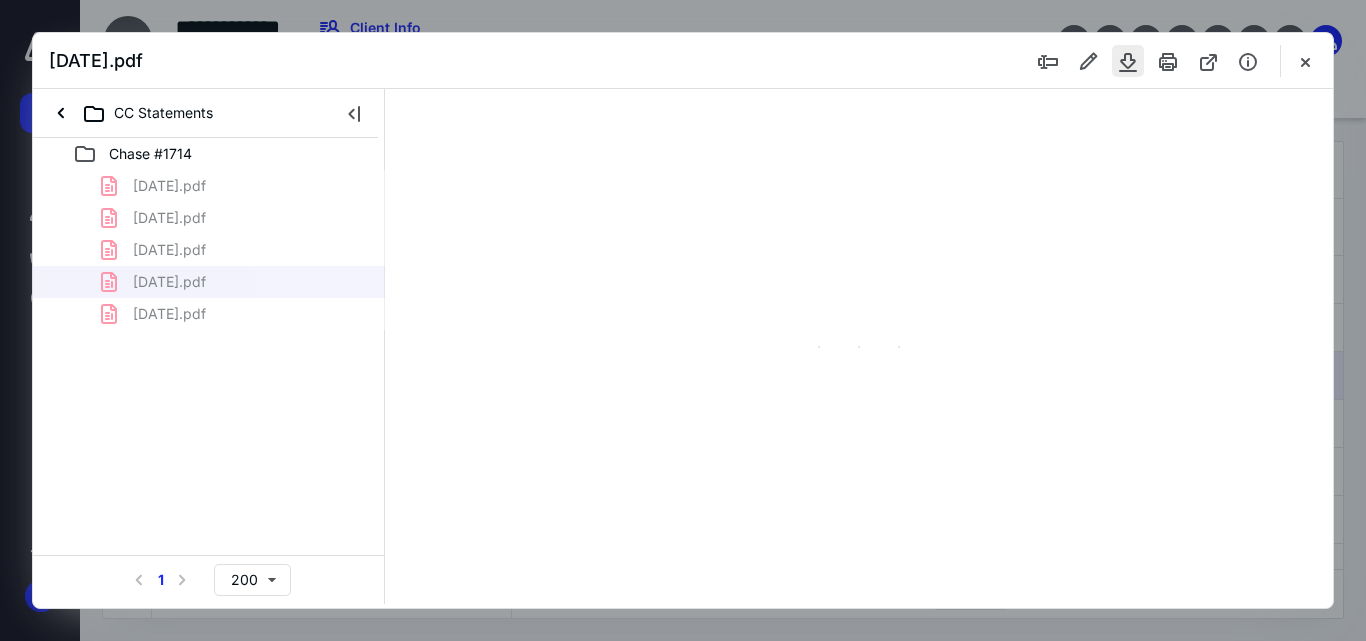 scroll, scrollTop: 78, scrollLeft: 0, axis: vertical 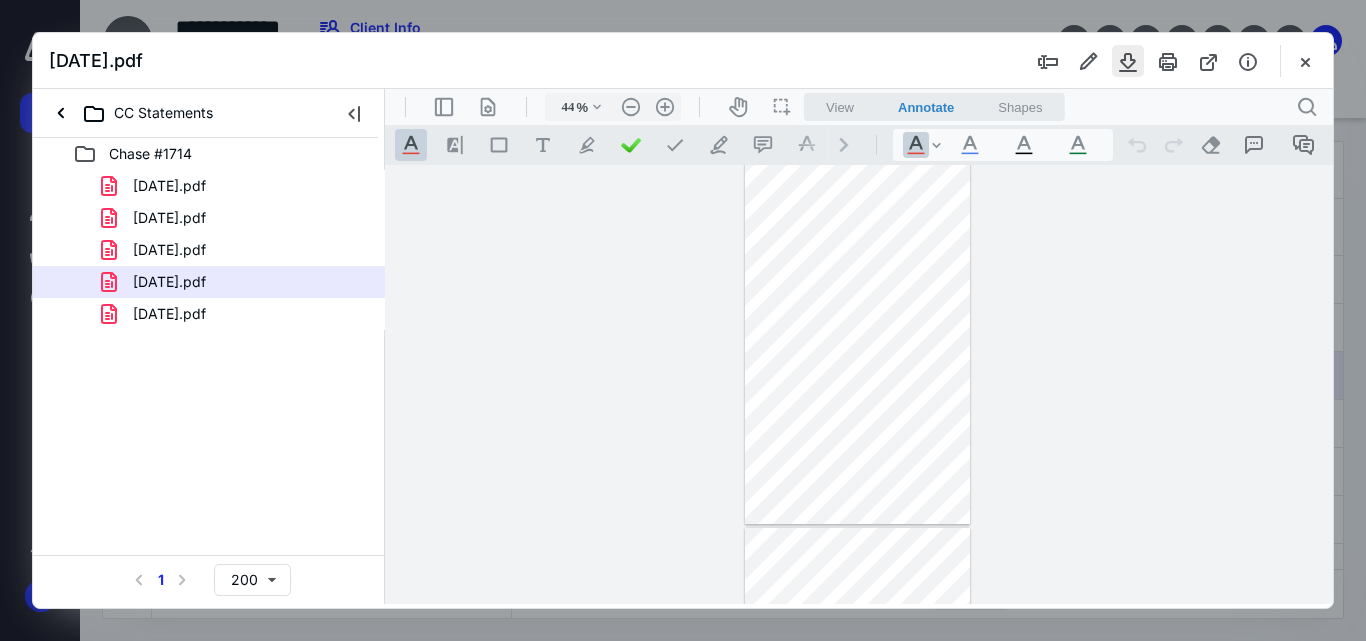 type 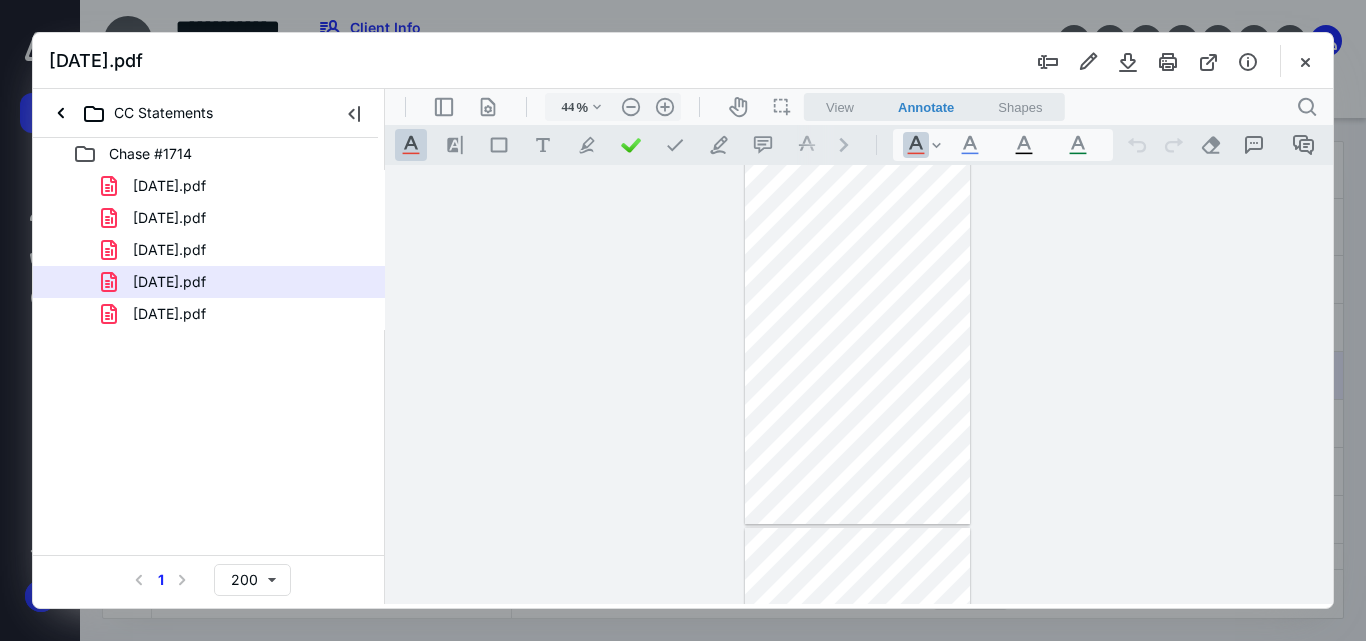 scroll, scrollTop: 0, scrollLeft: 0, axis: both 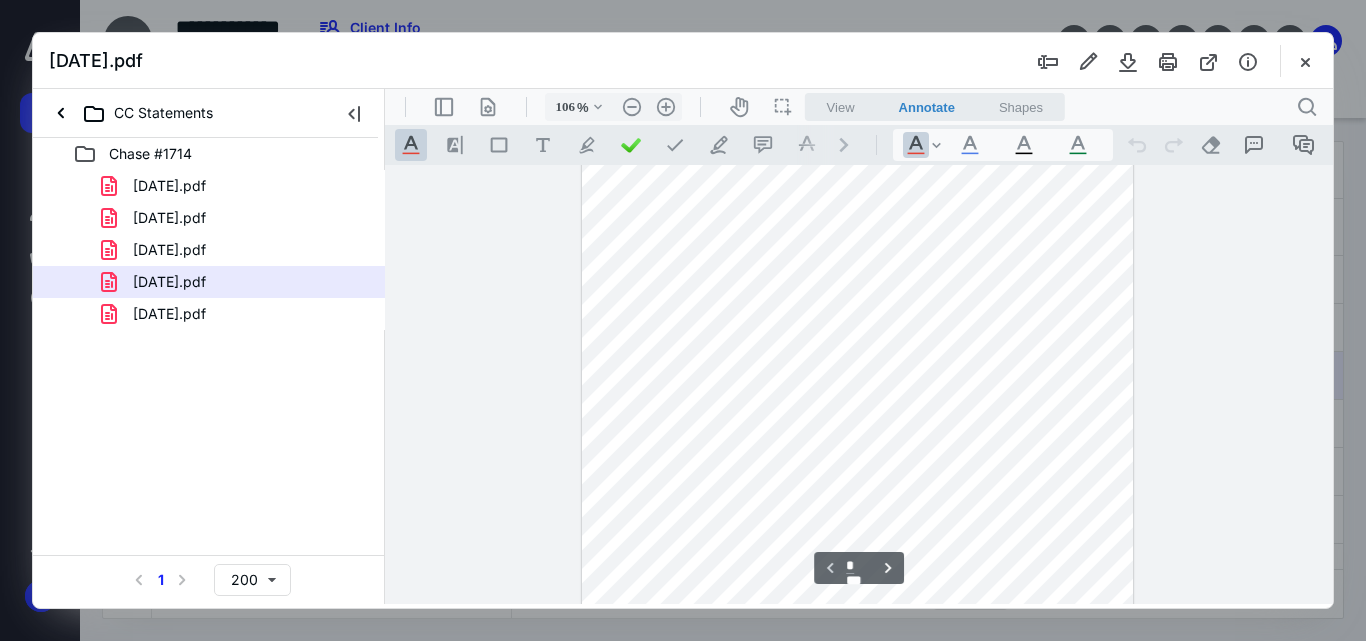 type on "131" 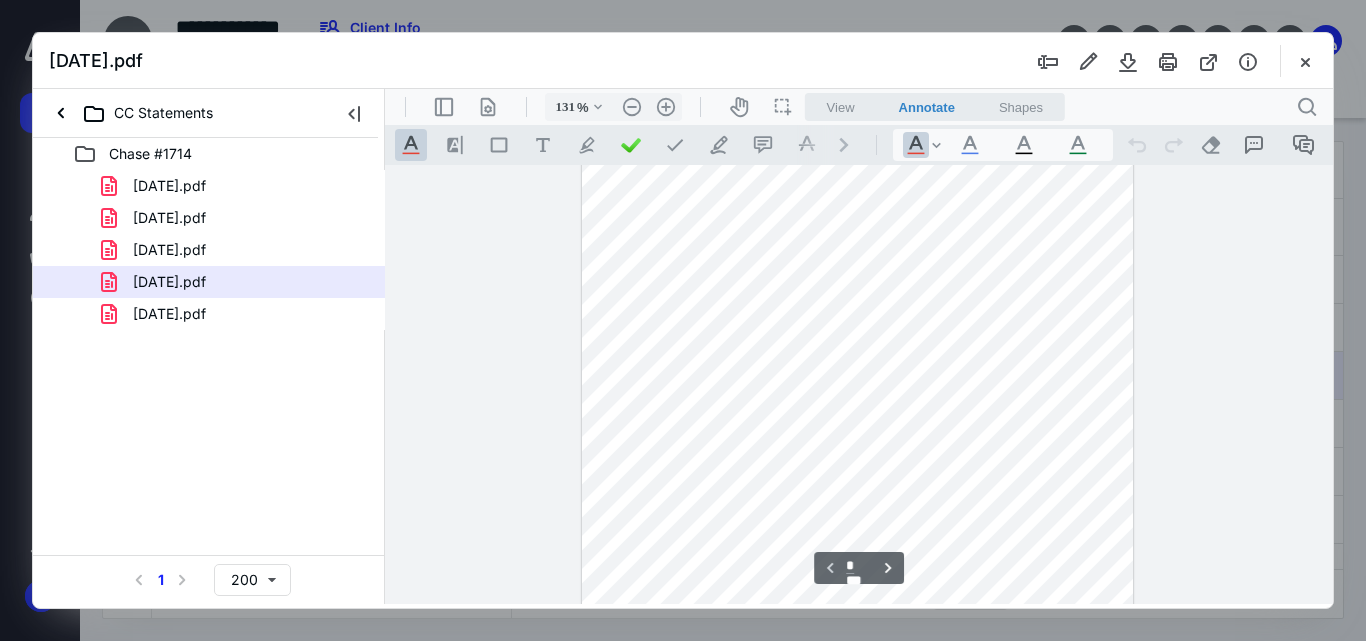 scroll, scrollTop: 235, scrollLeft: 0, axis: vertical 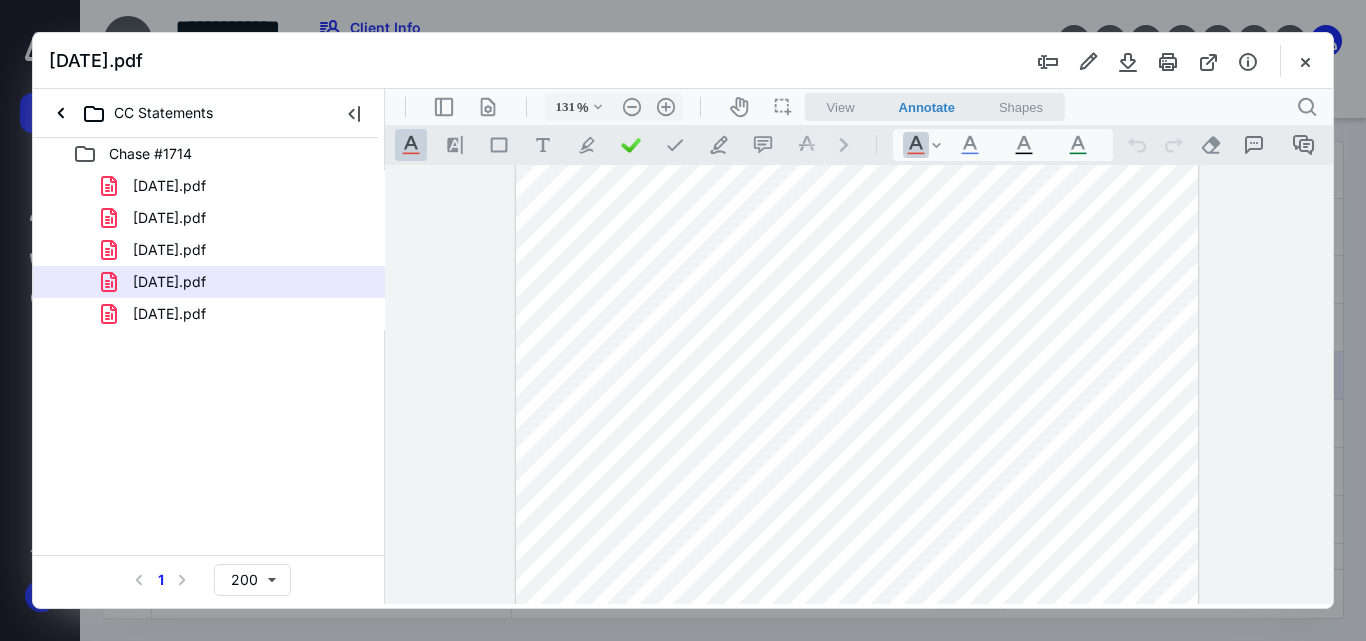 click at bounding box center (859, 384) 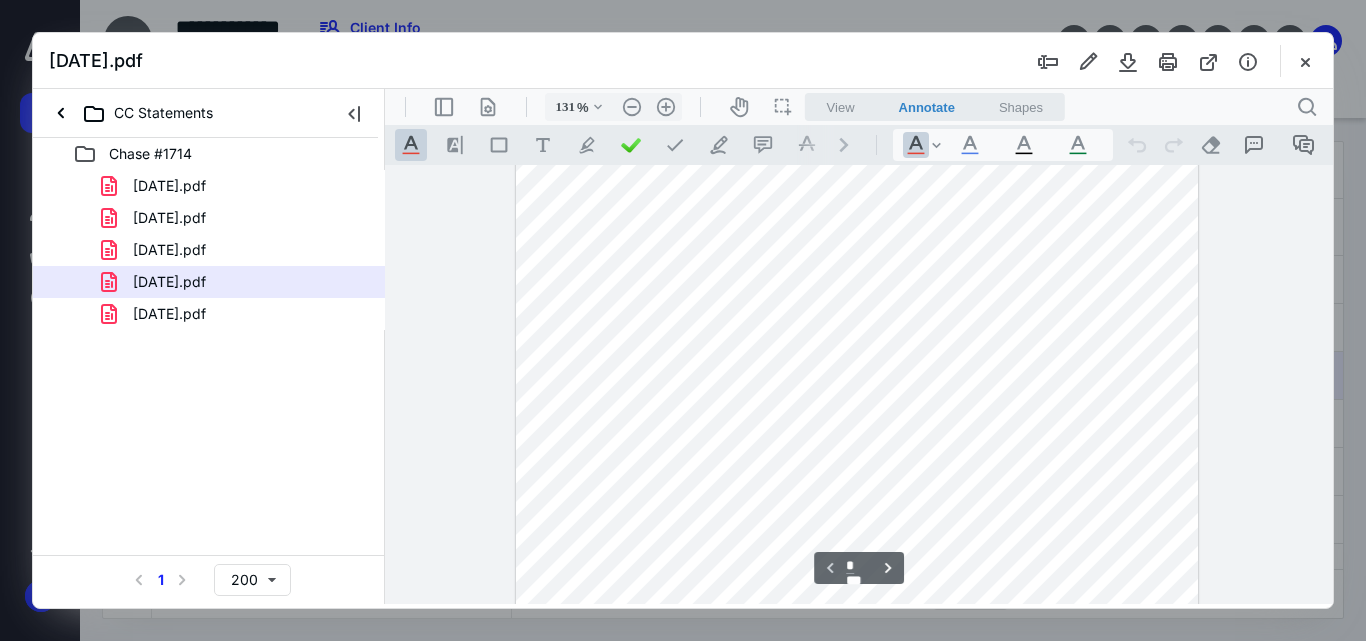 scroll, scrollTop: 300, scrollLeft: 0, axis: vertical 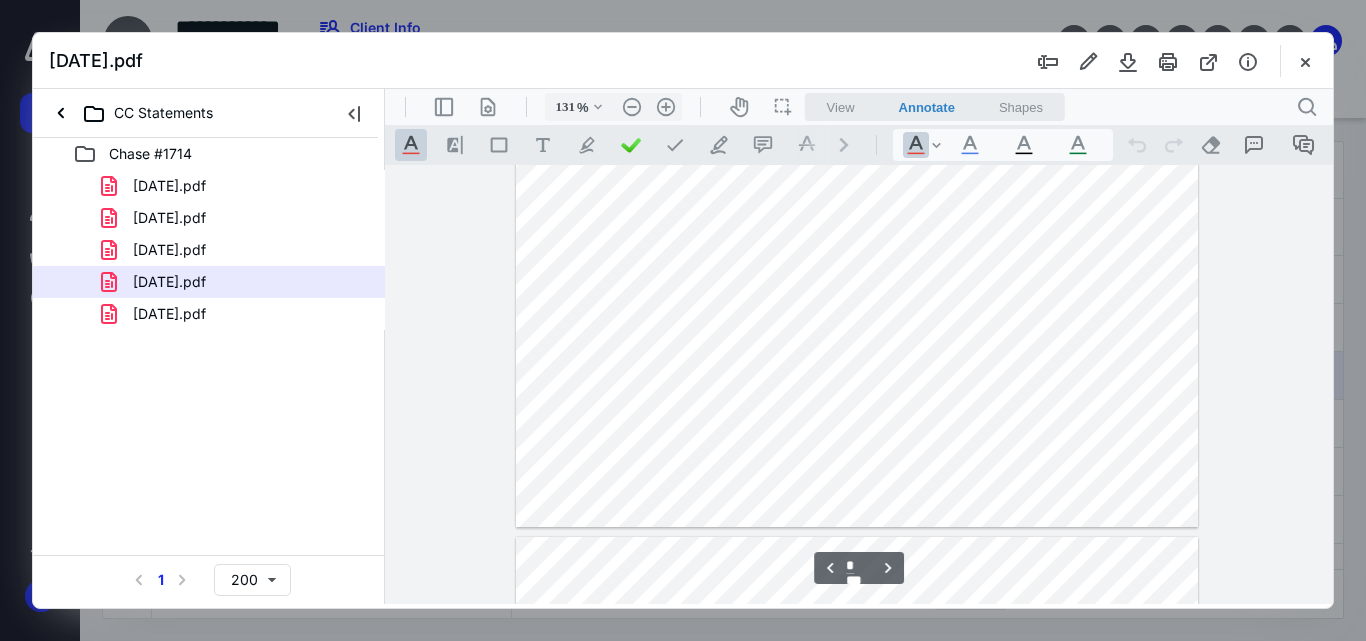 type on "*" 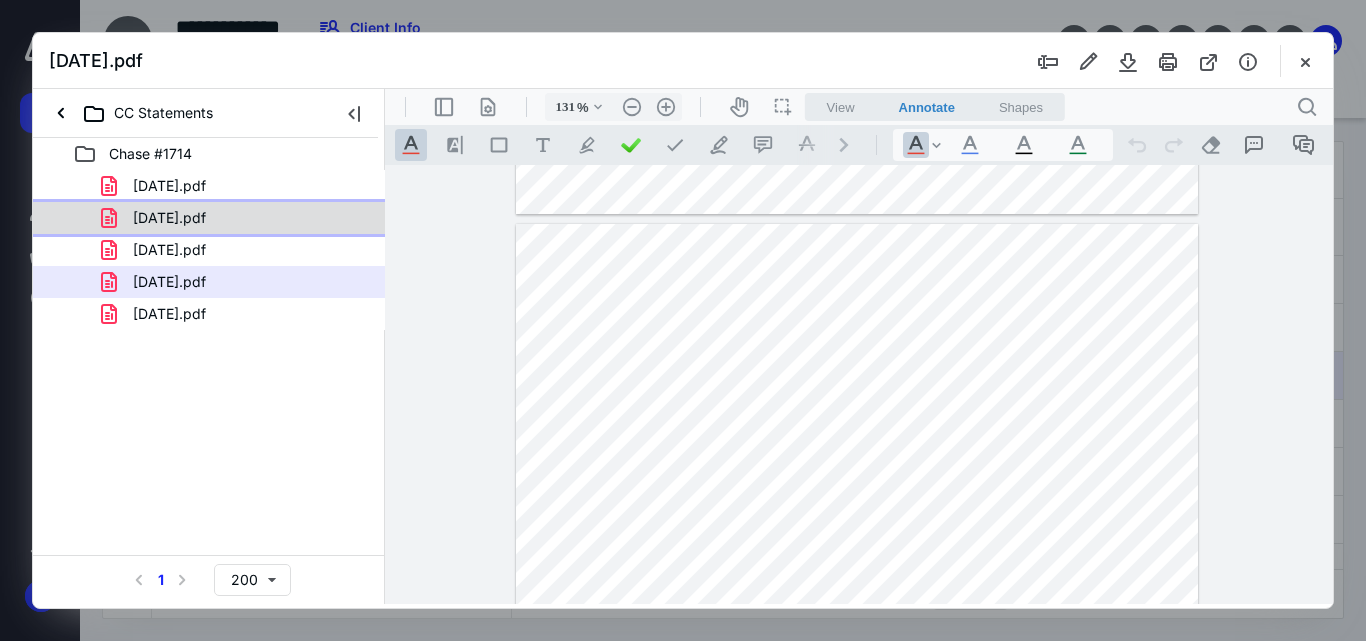 click on "02-22-2025.pdf" at bounding box center [209, 218] 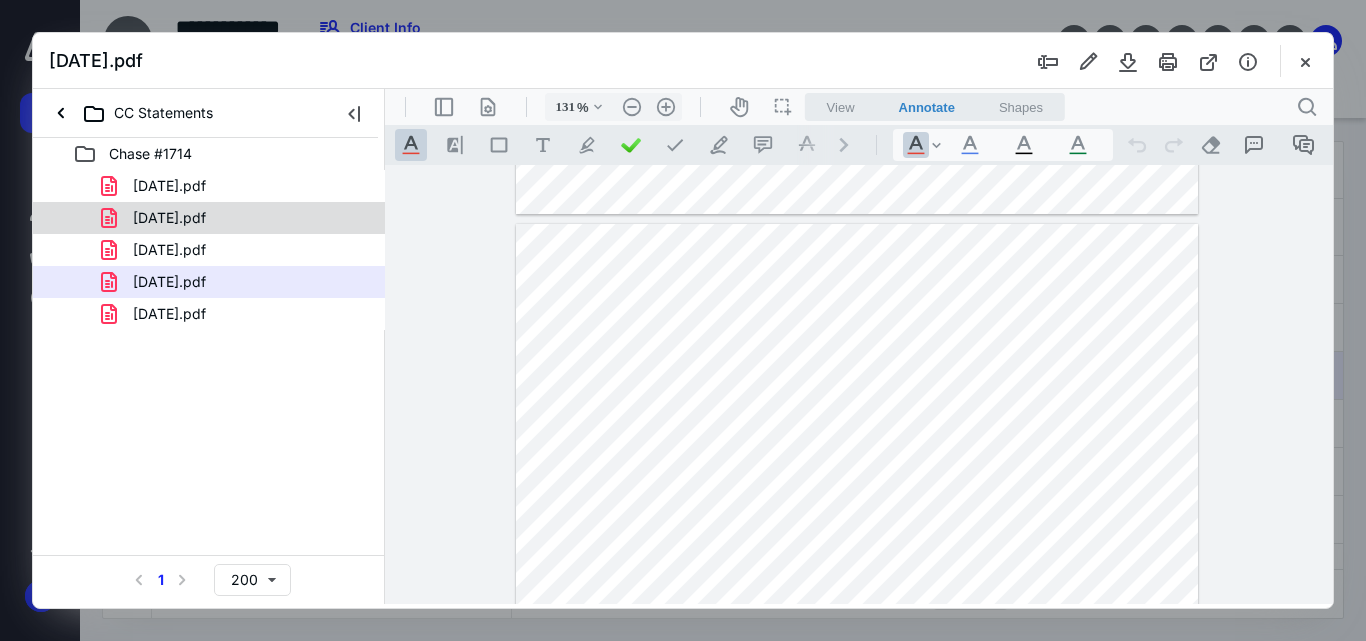 click on "01-22-2025.pdf 02-22-2025.pdf 03-22-2025.pdf 04-22-2025.pdf 05-22-2025.pdf" at bounding box center [209, 250] 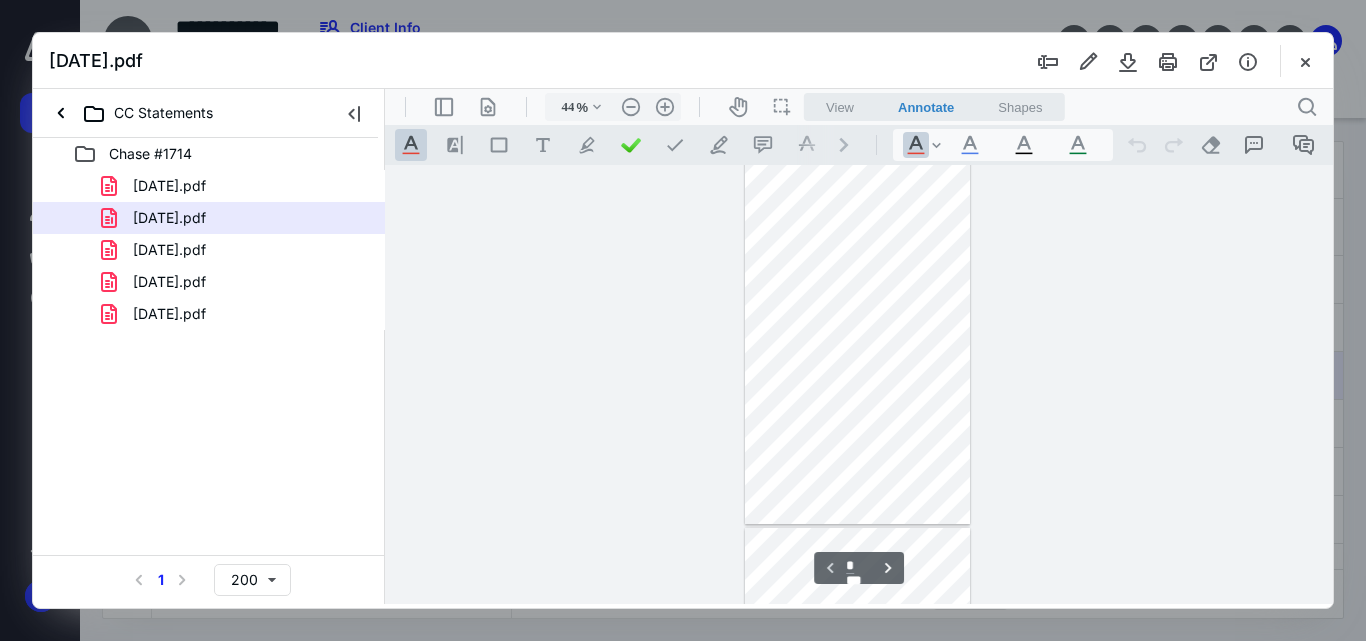 scroll, scrollTop: 0, scrollLeft: 0, axis: both 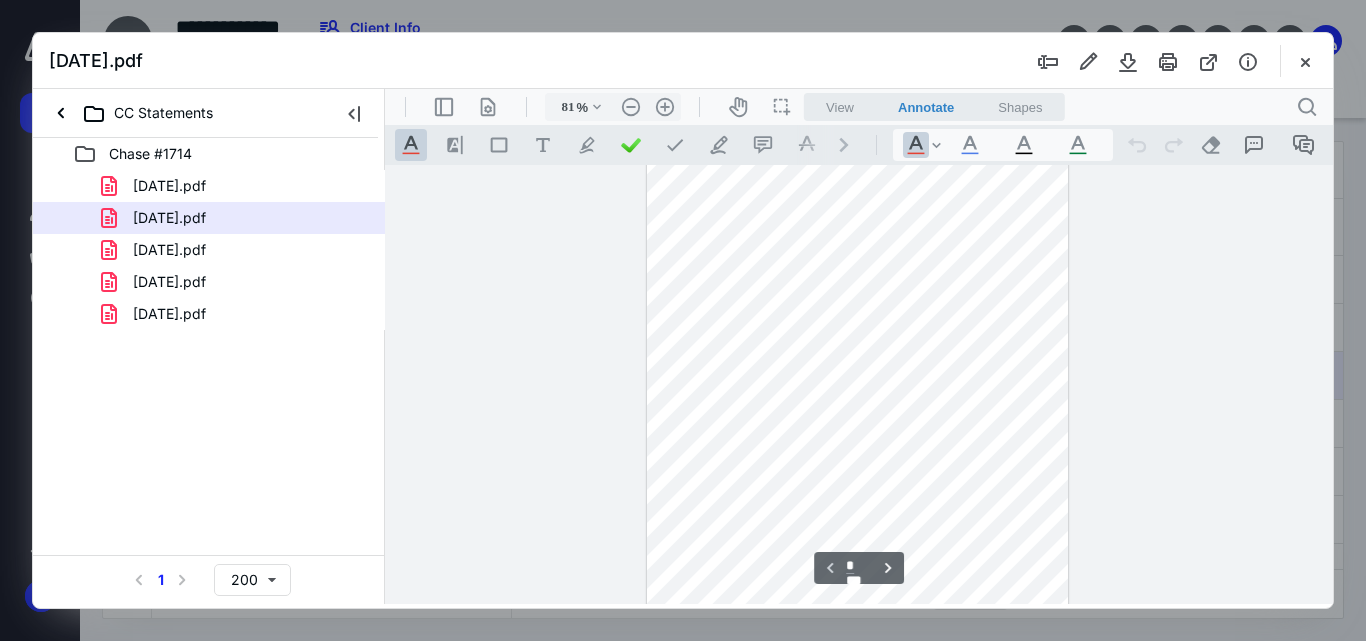 type on "131" 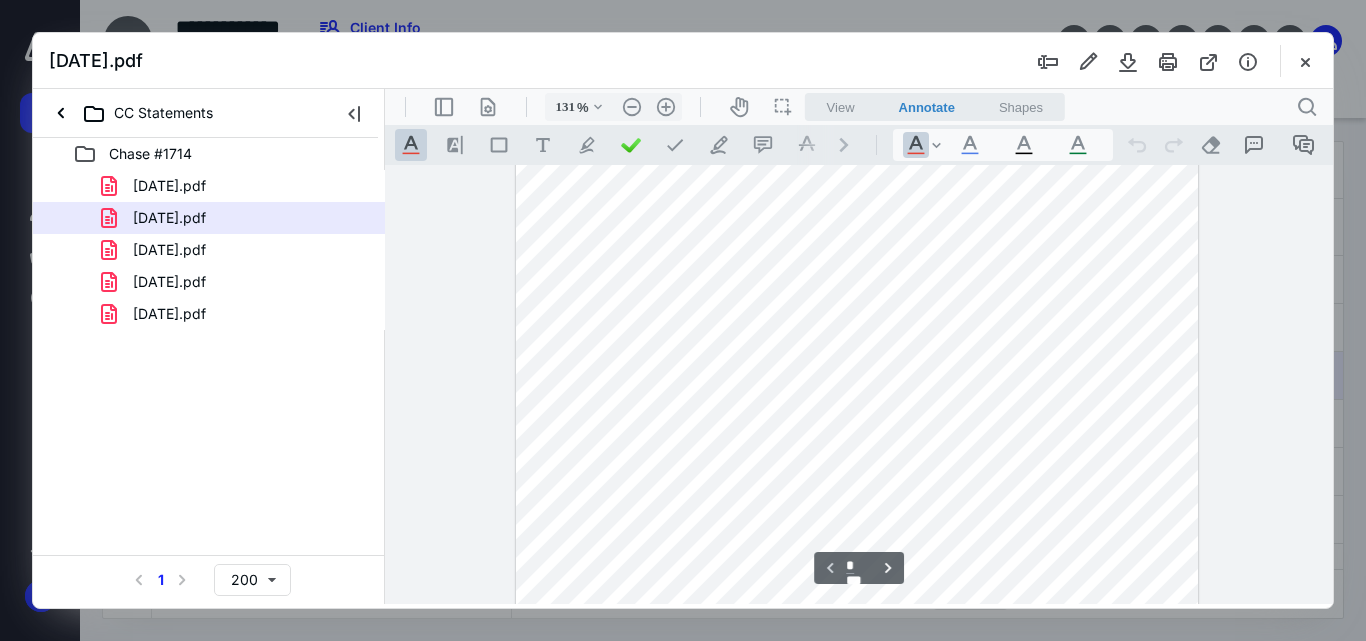 scroll, scrollTop: 671, scrollLeft: 0, axis: vertical 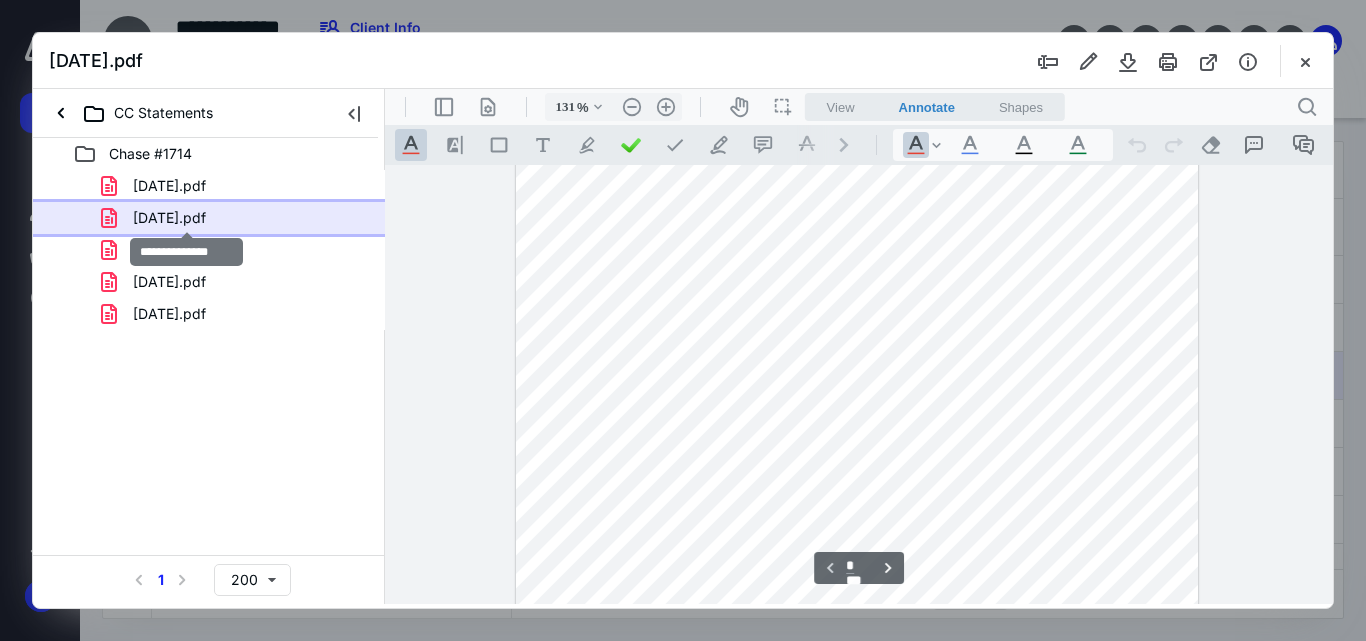 click on "02-22-2025.pdf" at bounding box center [169, 218] 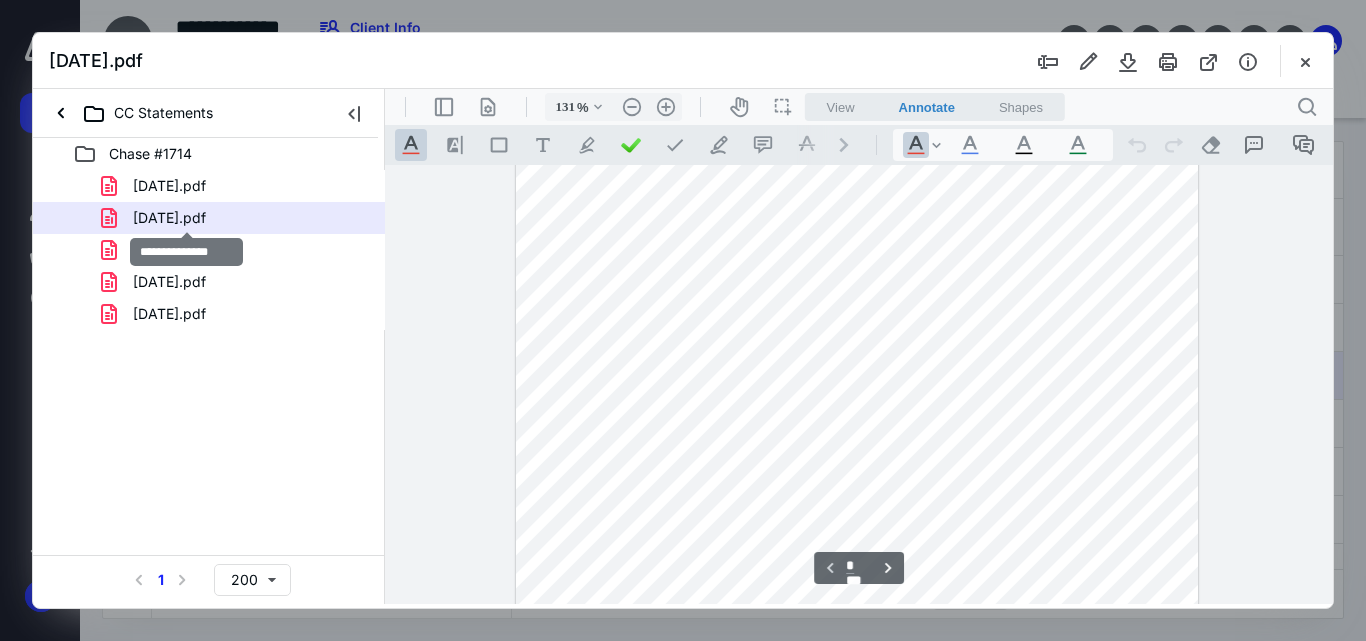 click on "02-22-2025.pdf" at bounding box center (169, 218) 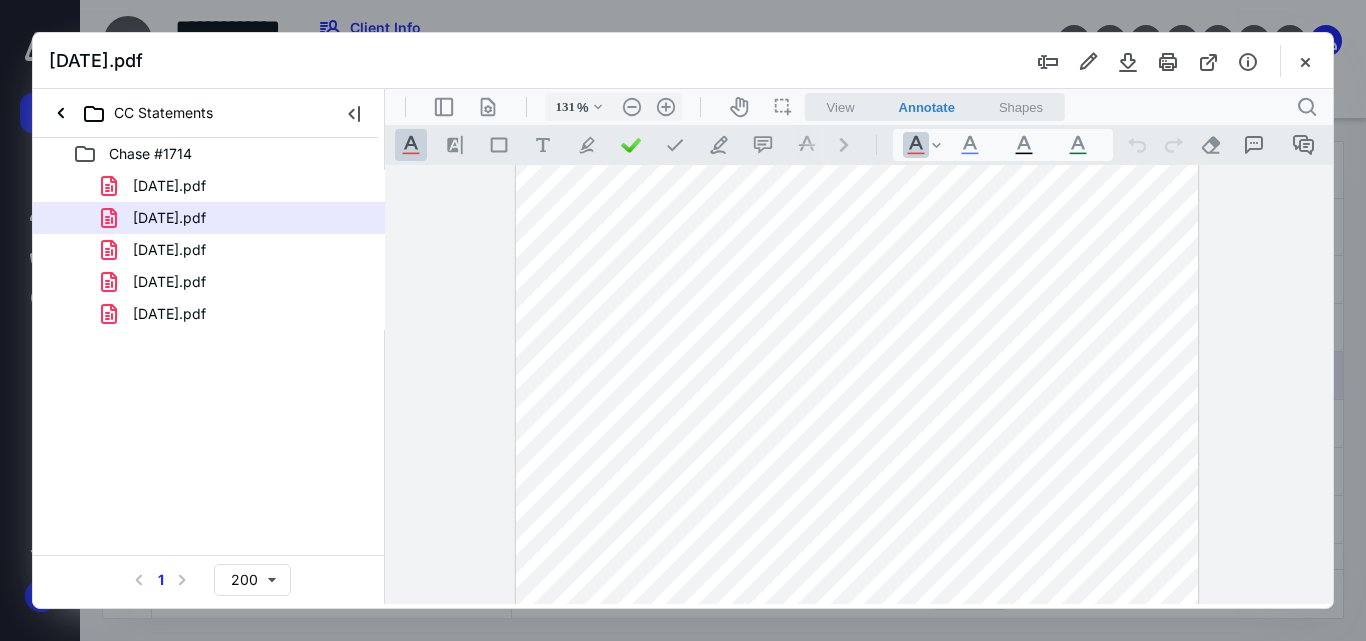 click on "02-22-2025.pdf" at bounding box center [169, 218] 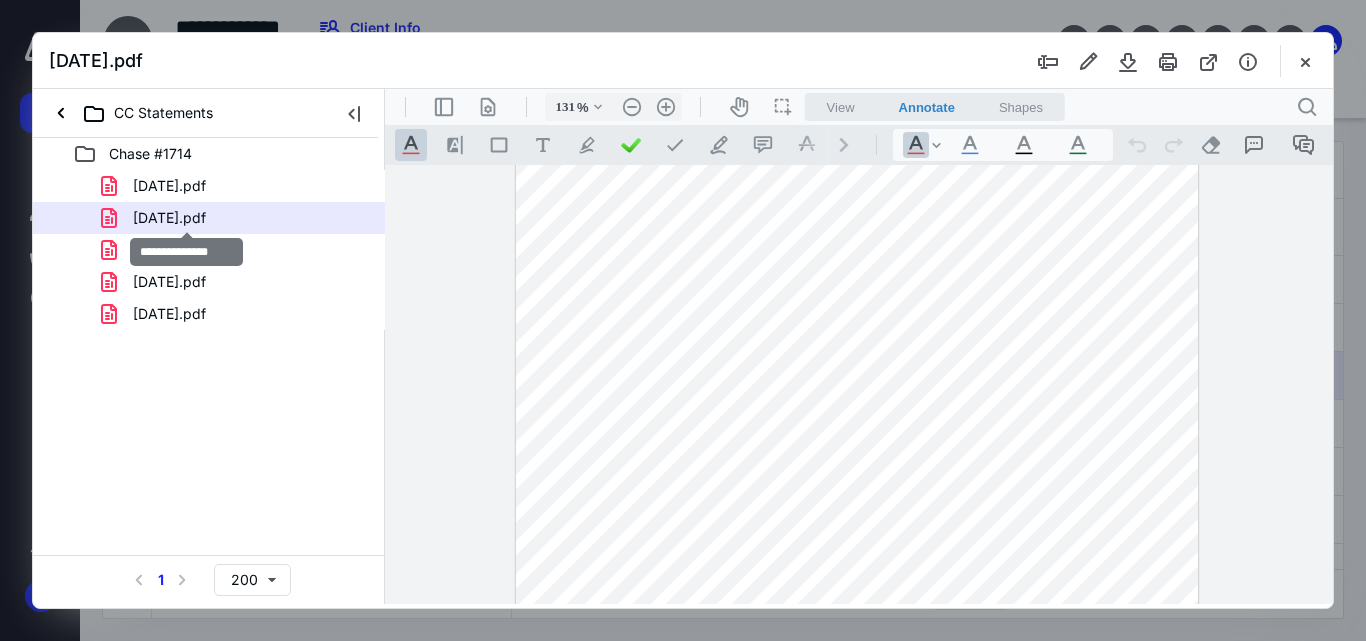 click on "02-22-2025.pdf" at bounding box center (169, 218) 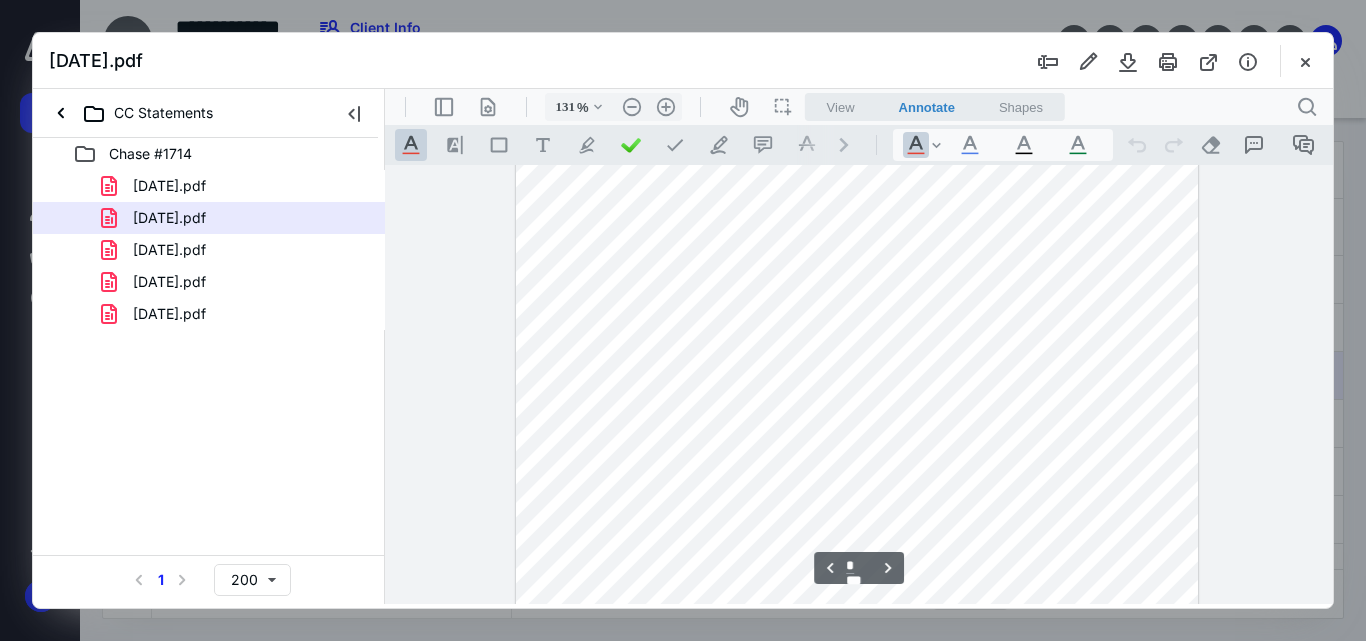 scroll, scrollTop: 2900, scrollLeft: 0, axis: vertical 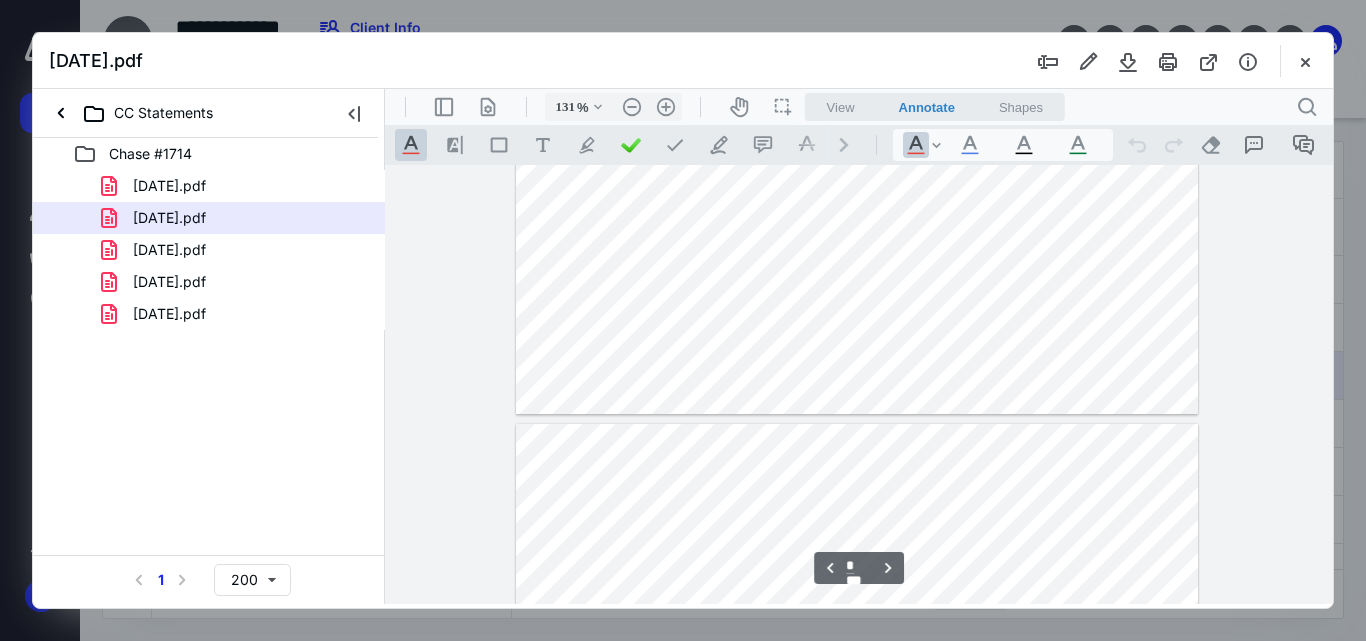 type on "*" 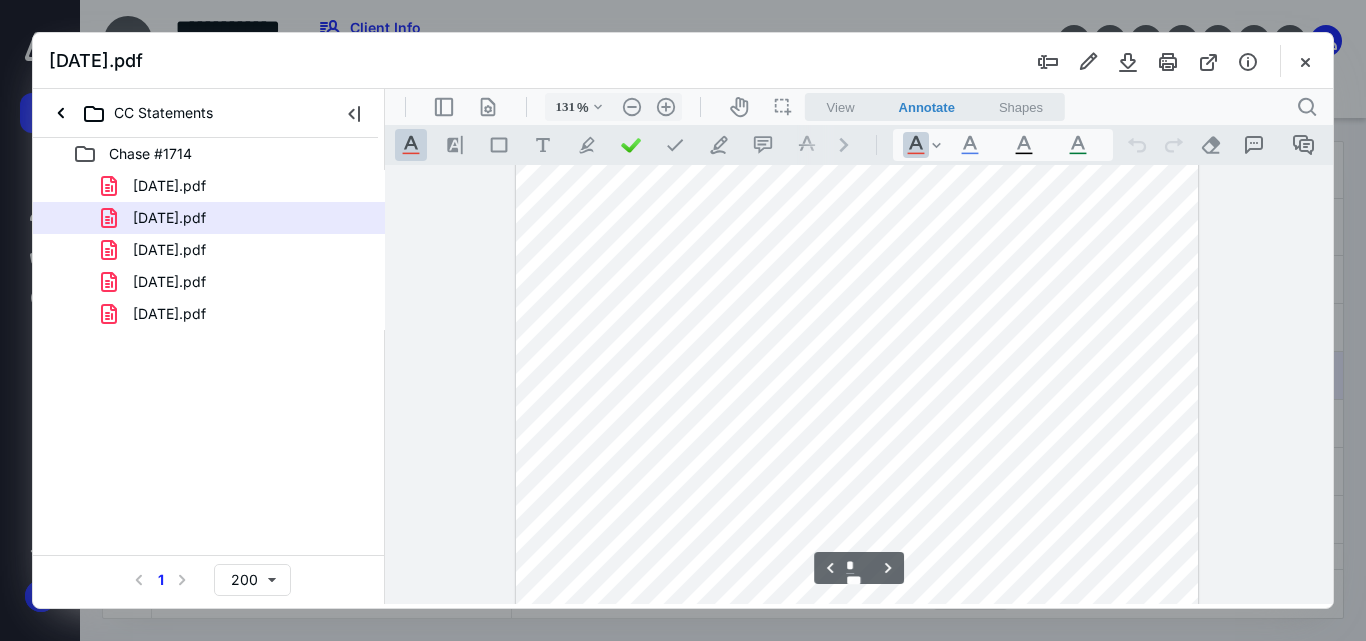 scroll, scrollTop: 3100, scrollLeft: 0, axis: vertical 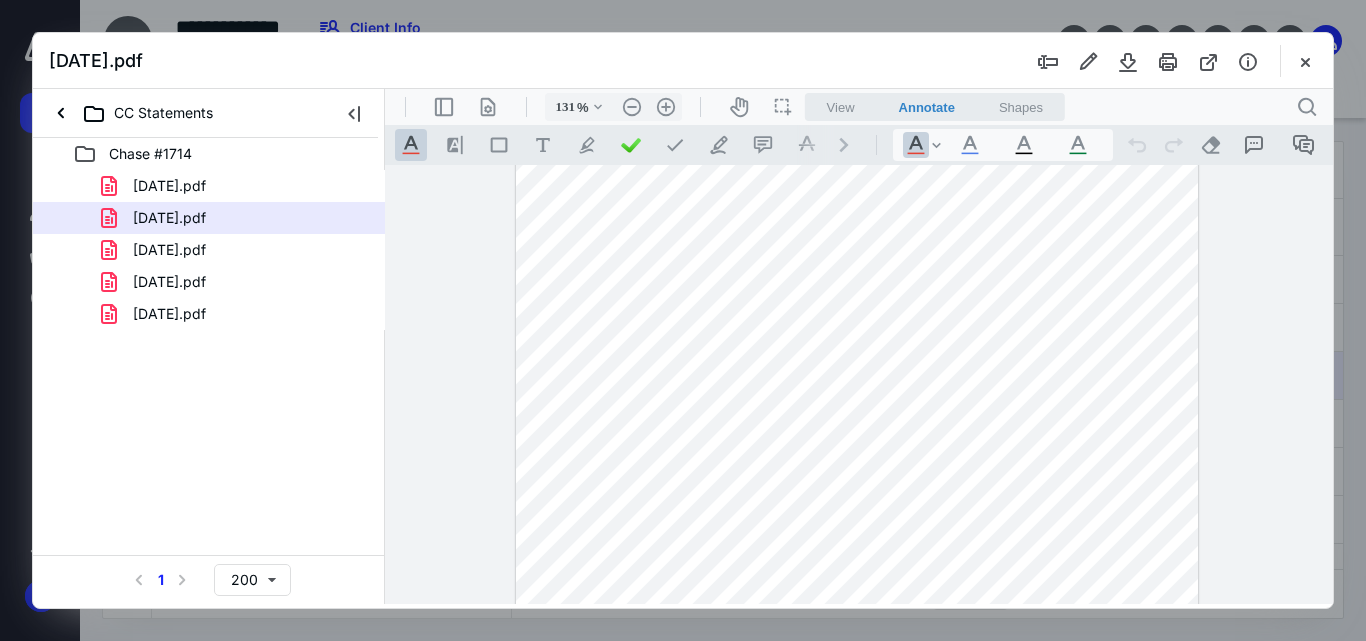 click at bounding box center (857, 383) 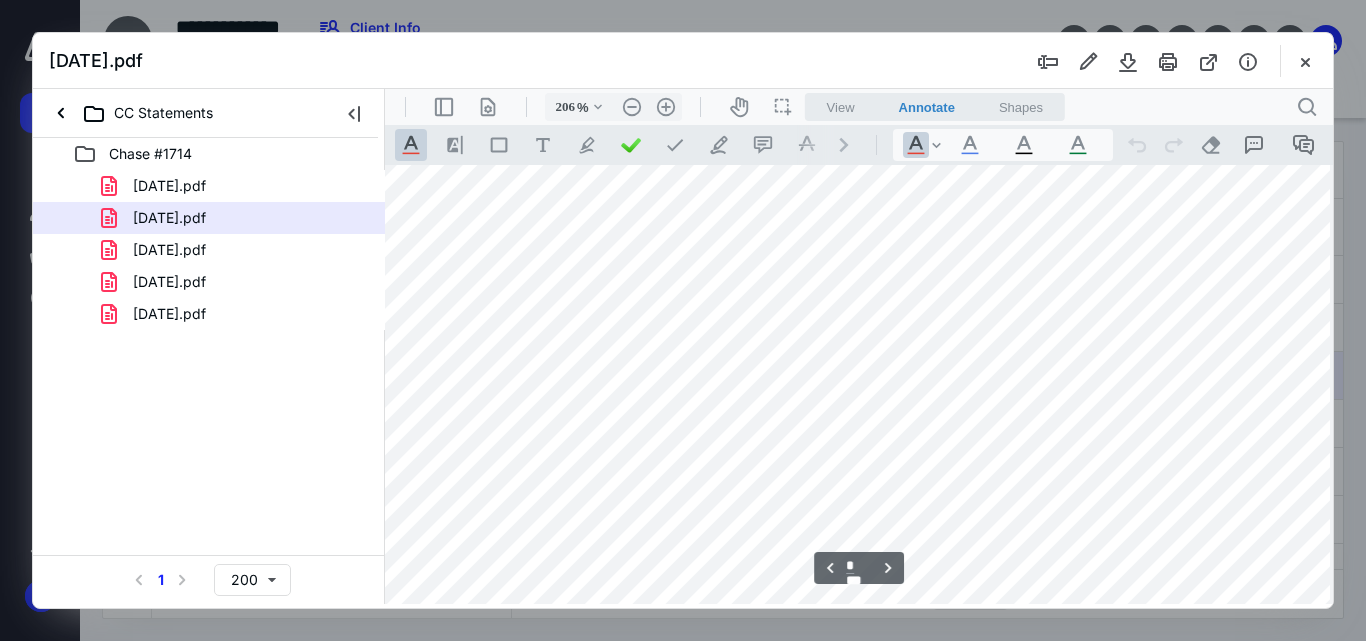 scroll, scrollTop: 4523, scrollLeft: 47, axis: both 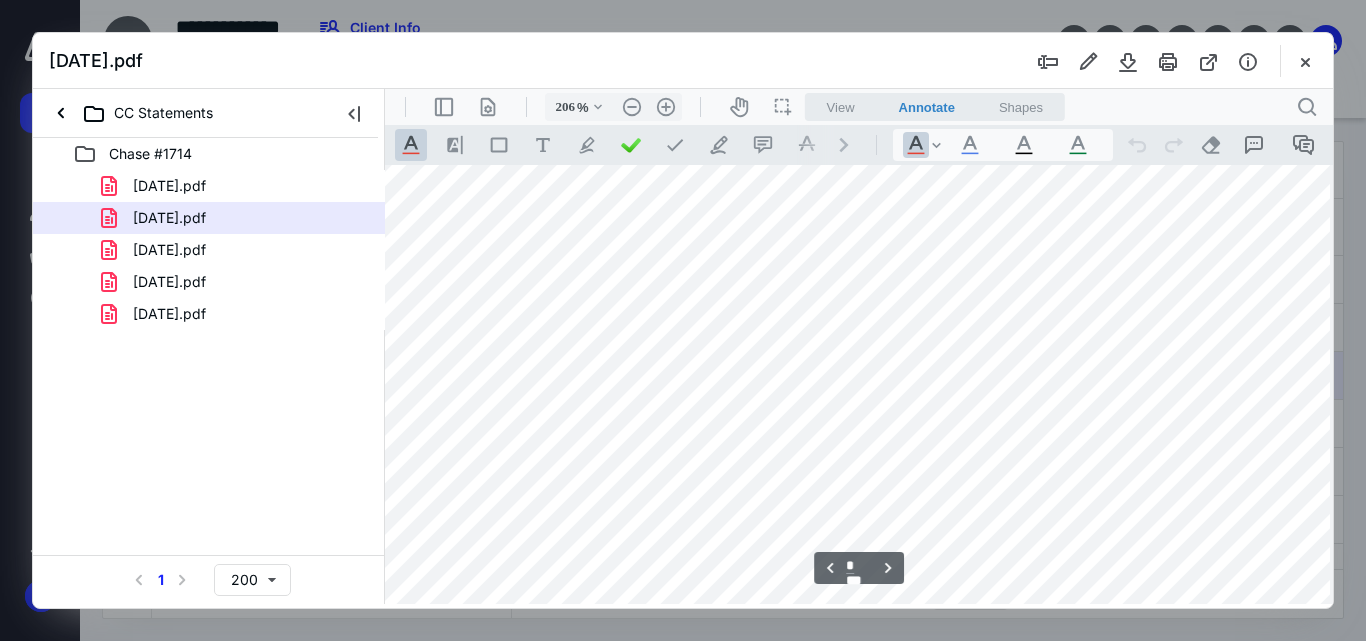 type on "*" 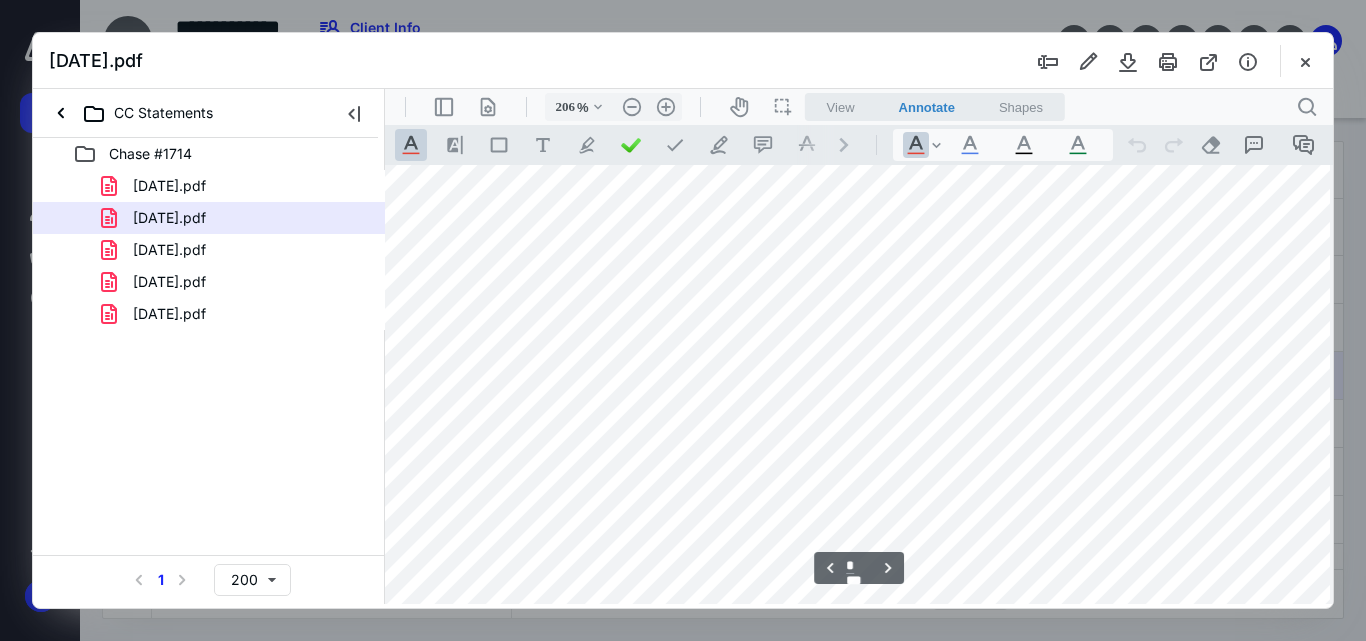 scroll, scrollTop: 2323, scrollLeft: 47, axis: both 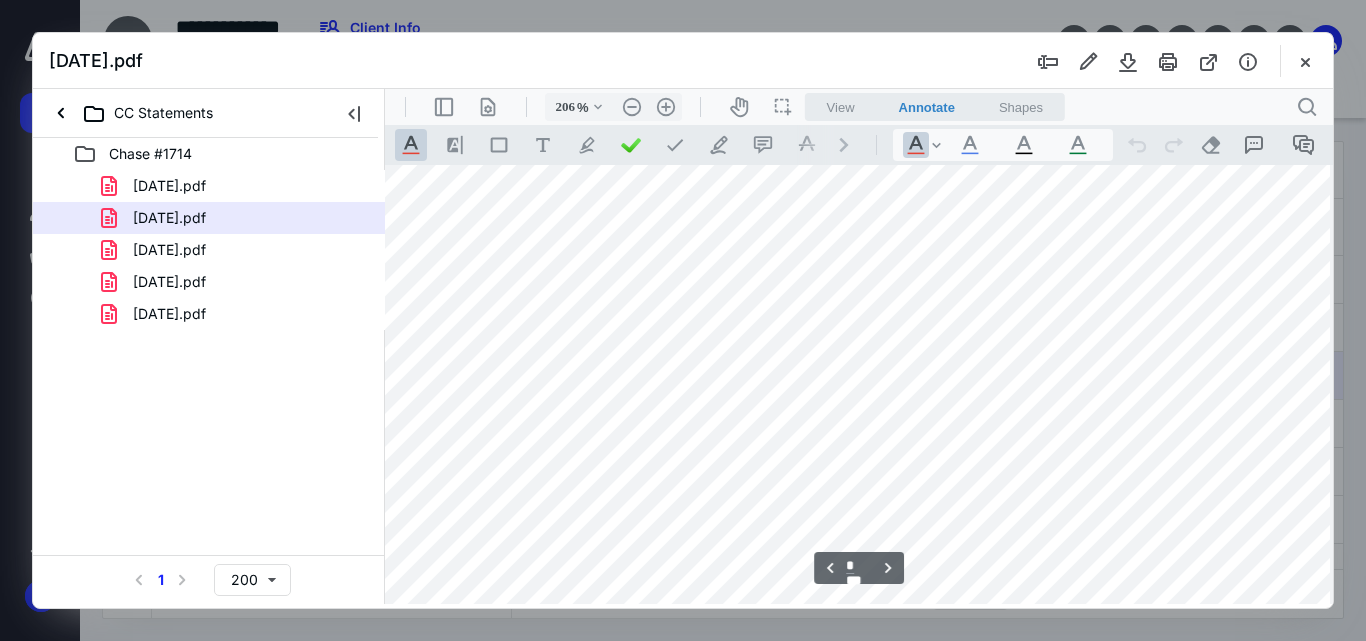 type on "156" 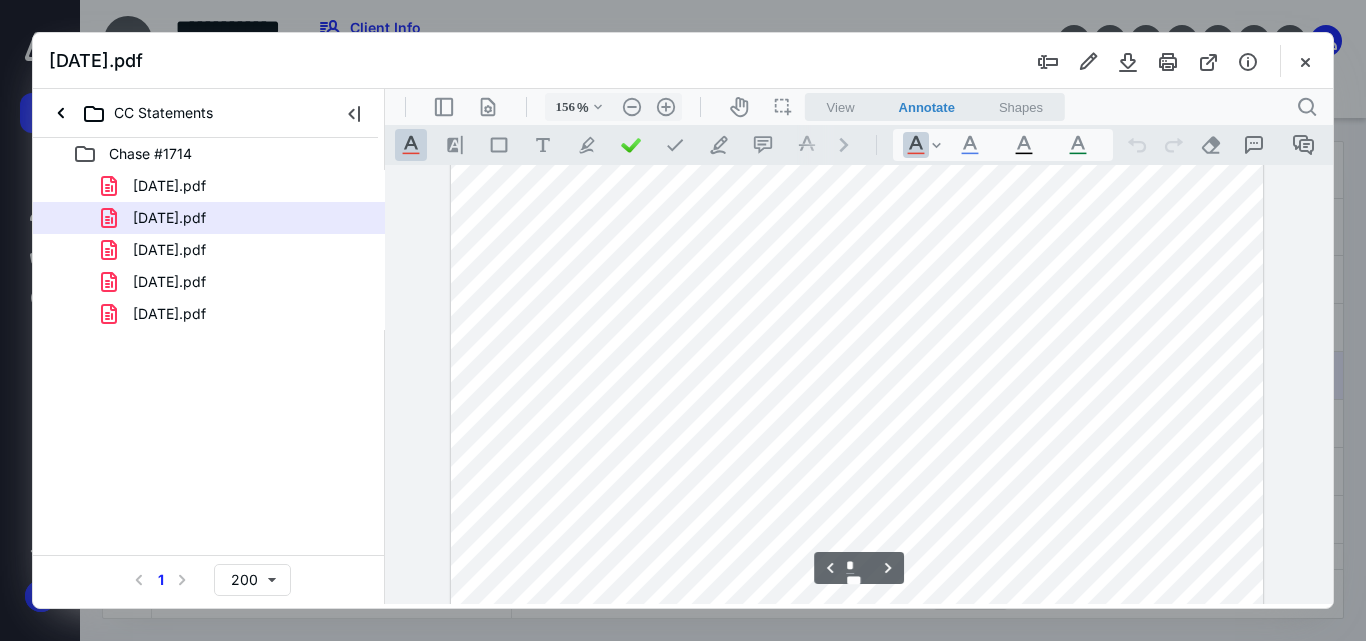 scroll, scrollTop: 3397, scrollLeft: 0, axis: vertical 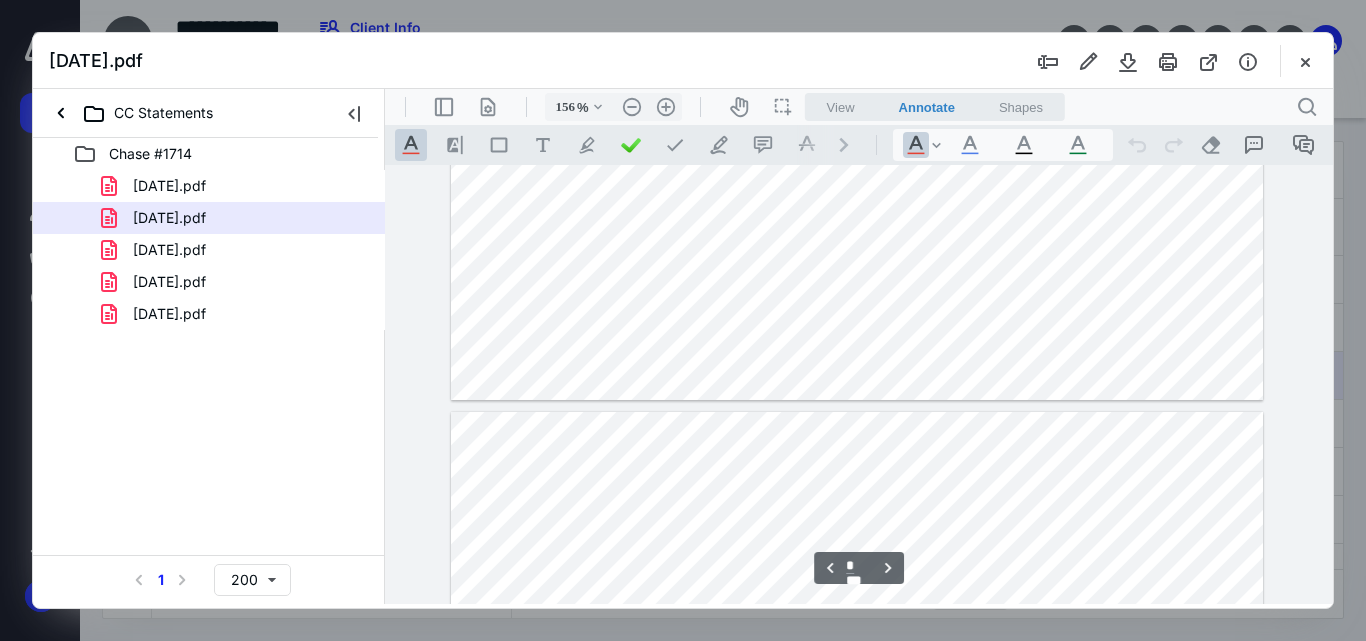 type on "*" 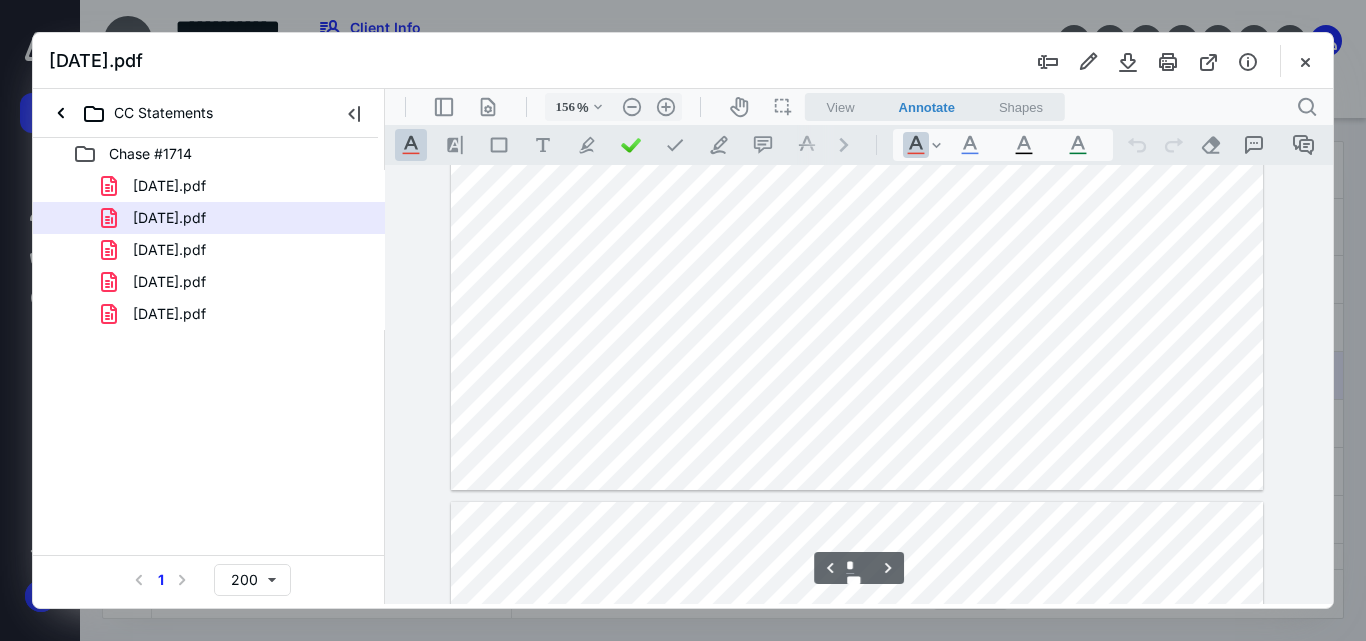 scroll, scrollTop: 2797, scrollLeft: 0, axis: vertical 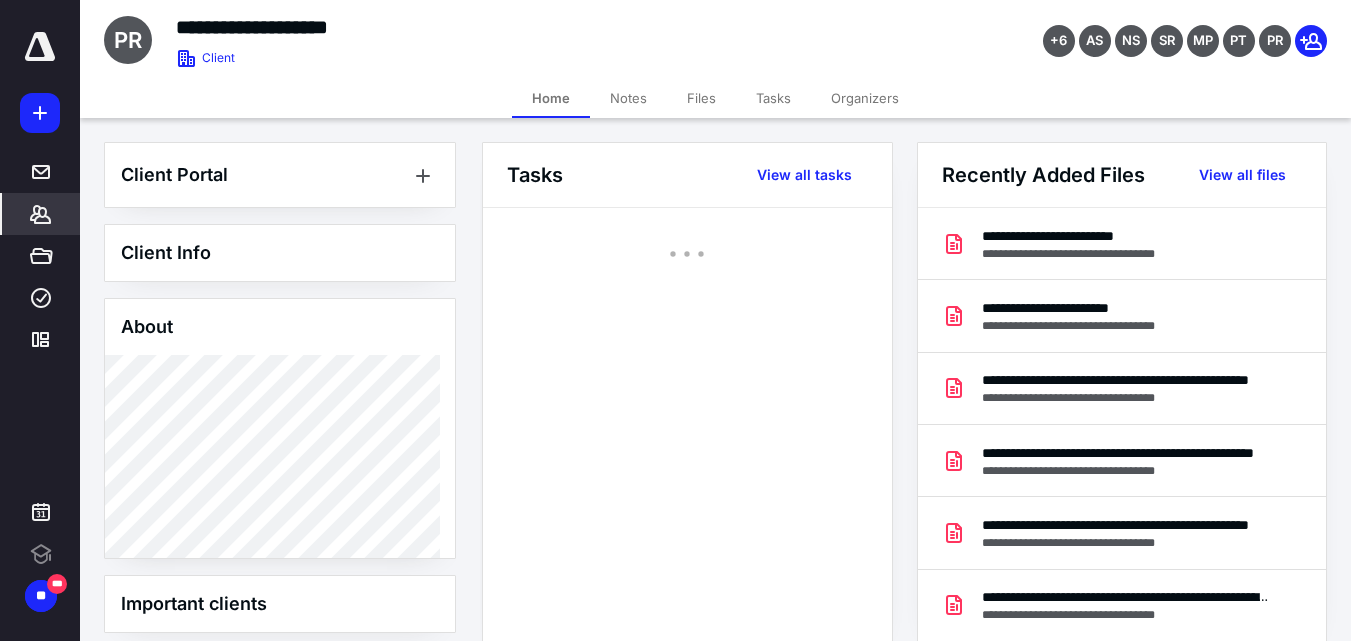 click on "Files" at bounding box center [701, 98] 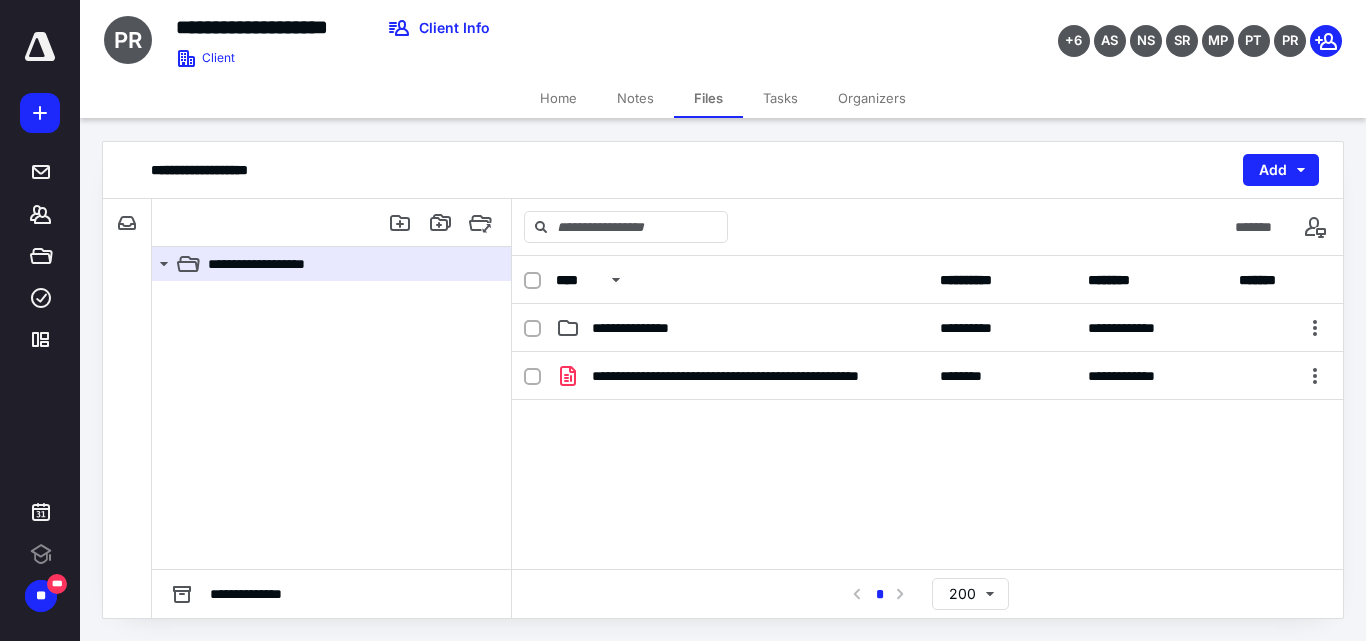 scroll, scrollTop: 0, scrollLeft: 0, axis: both 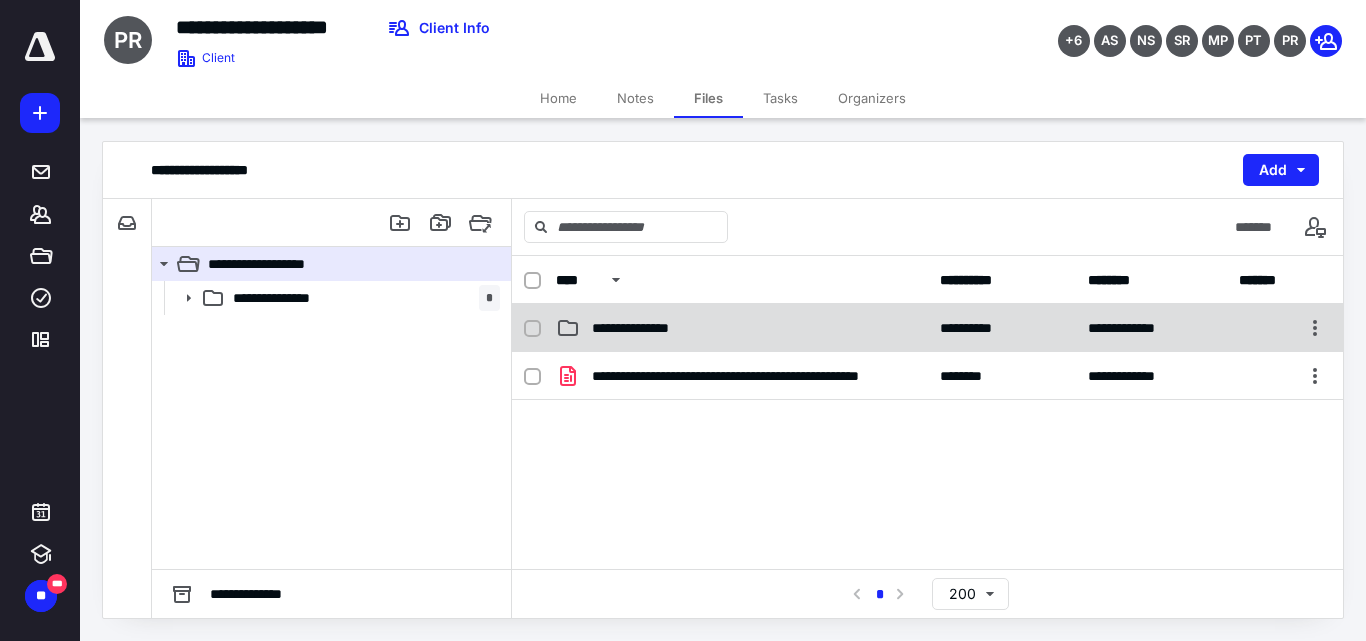click on "**********" at bounding box center [927, 328] 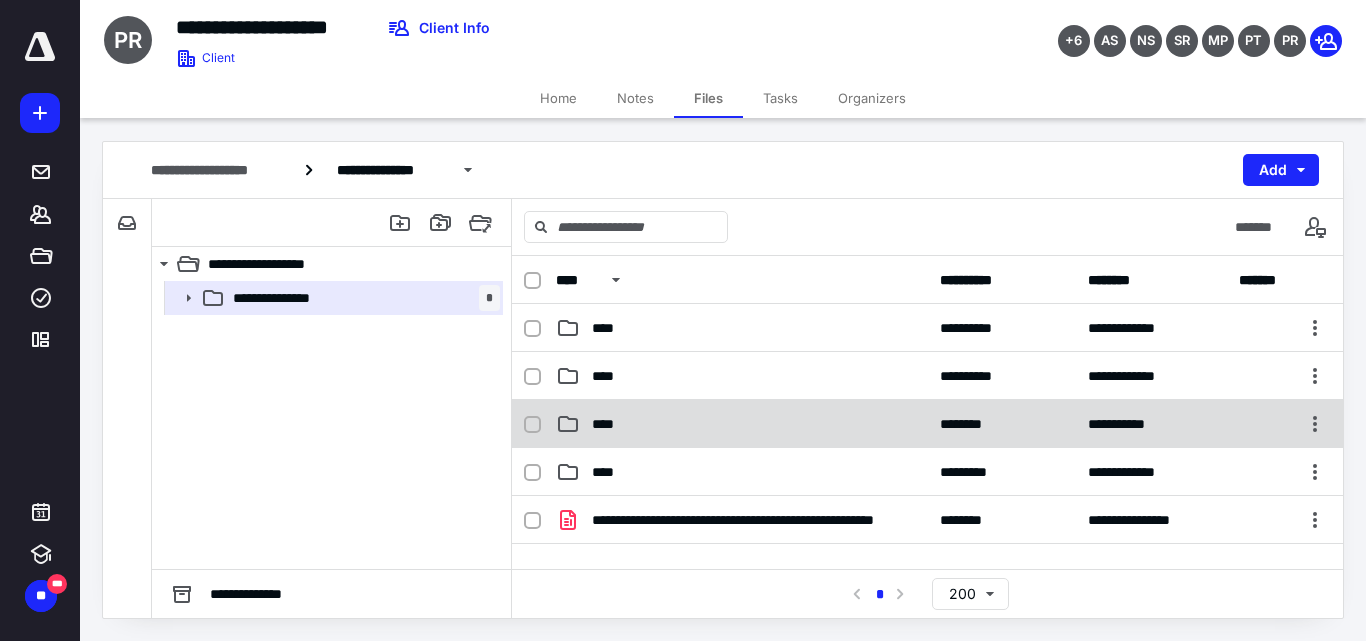 click on "****" at bounding box center (742, 424) 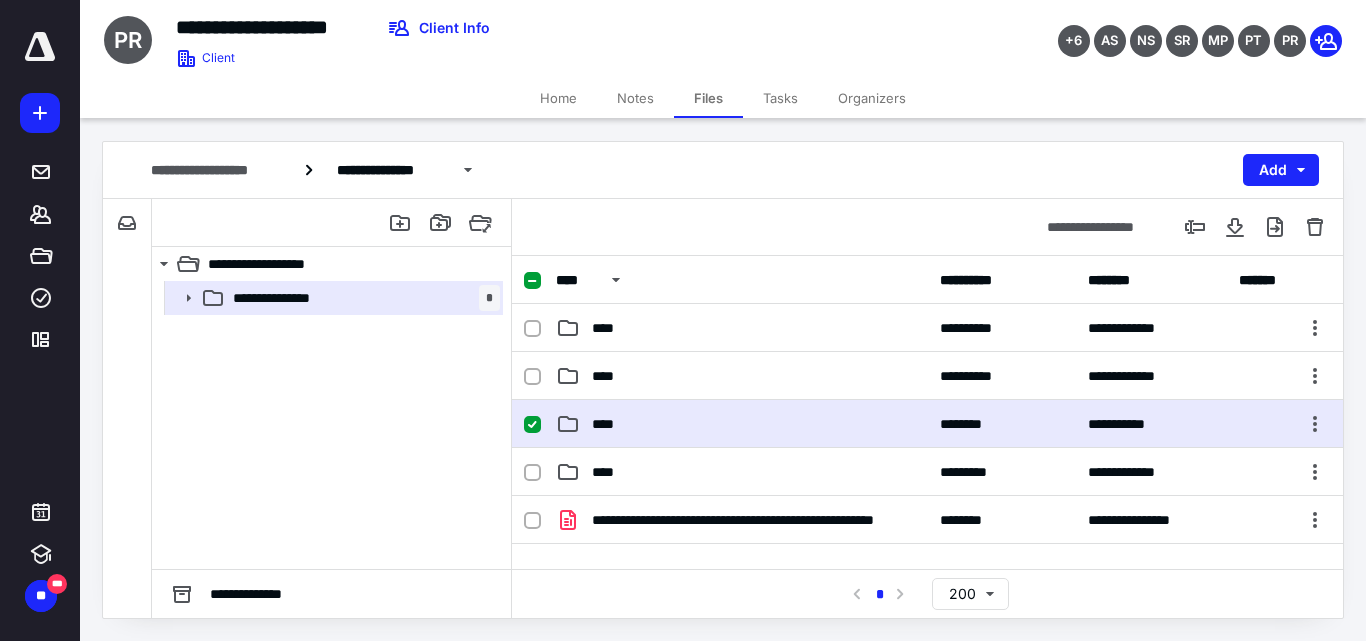 click on "****" at bounding box center (742, 424) 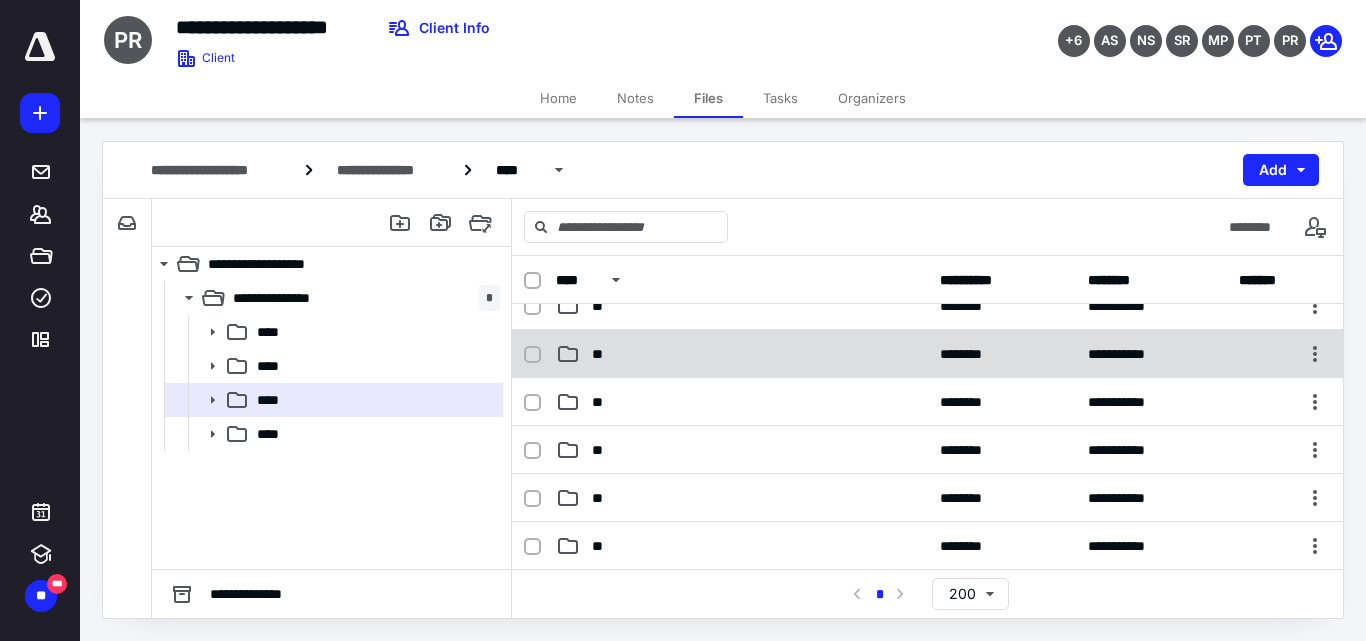 scroll, scrollTop: 300, scrollLeft: 0, axis: vertical 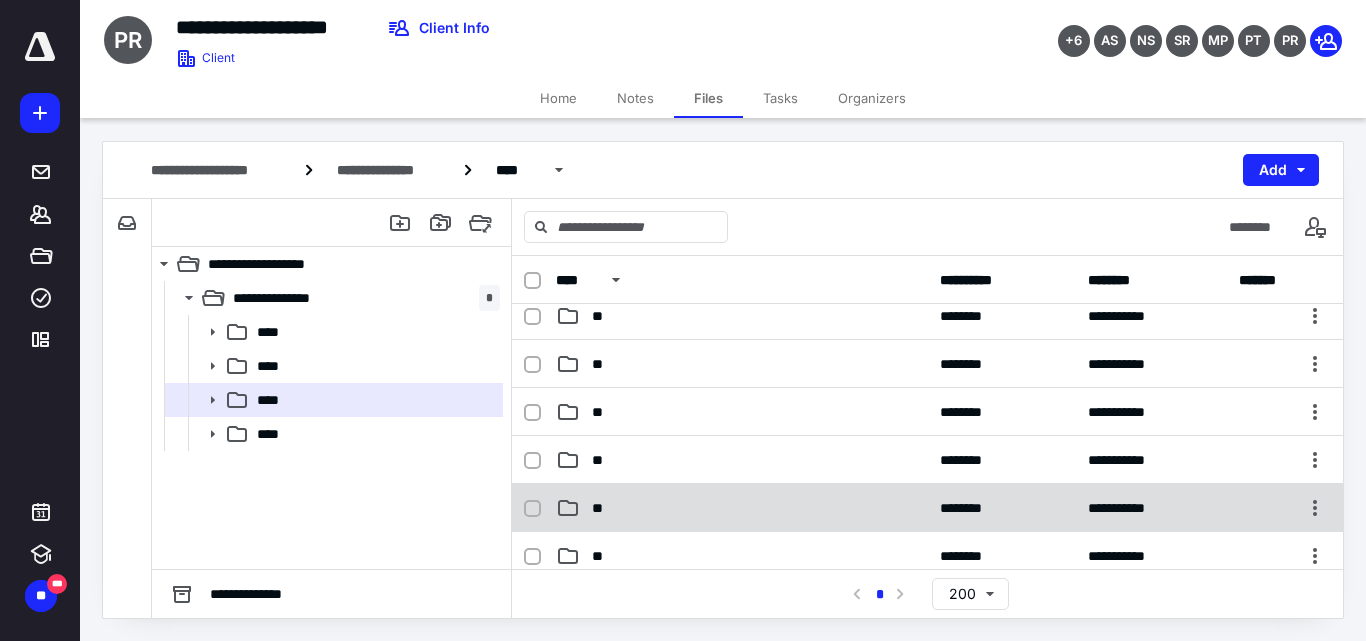 click on "**" at bounding box center [742, 508] 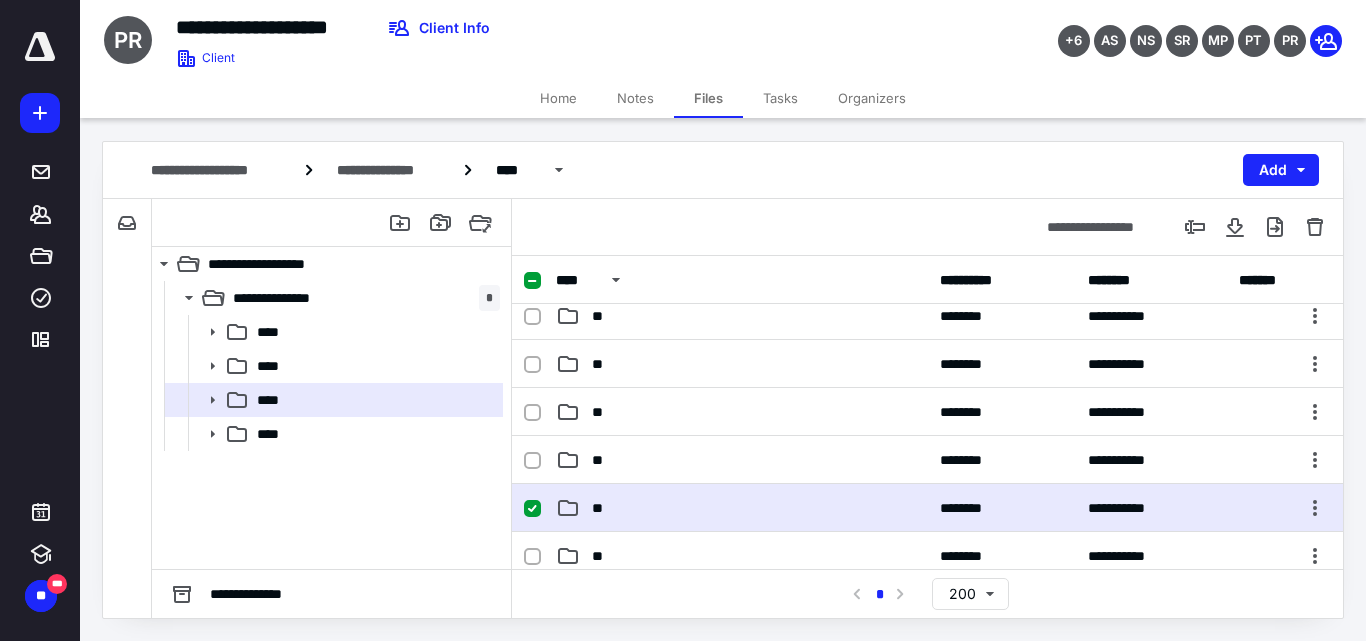 click on "**" at bounding box center [742, 508] 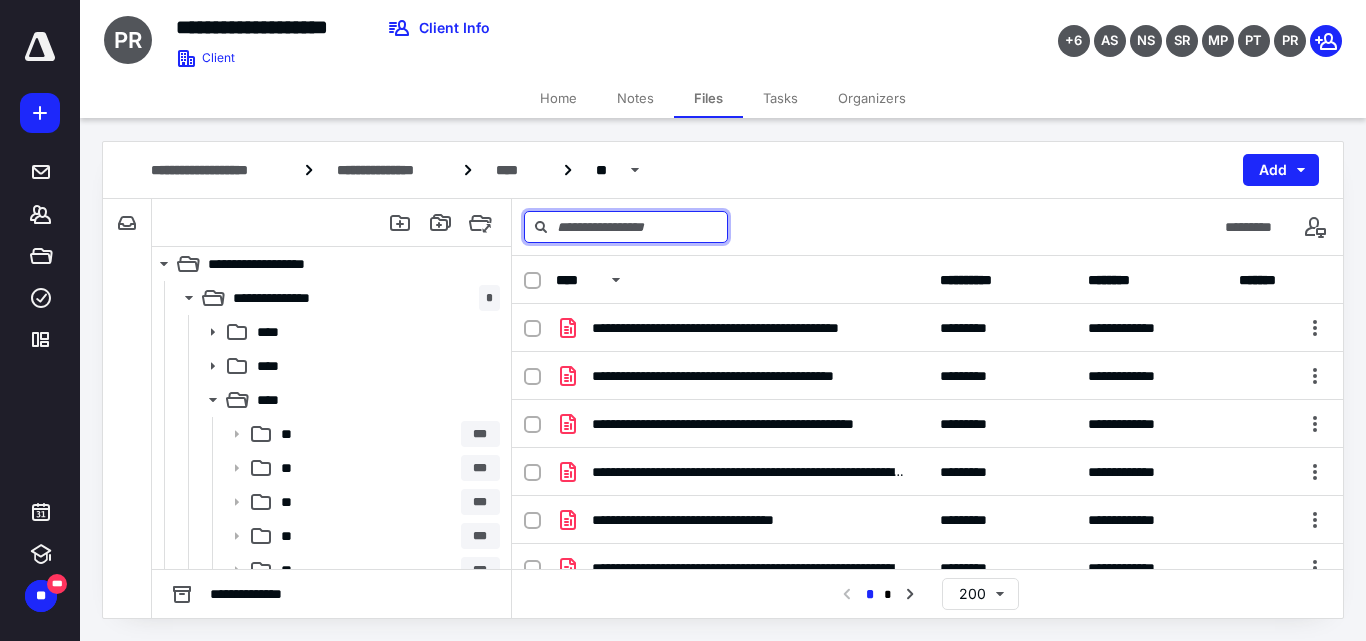 click at bounding box center [626, 227] 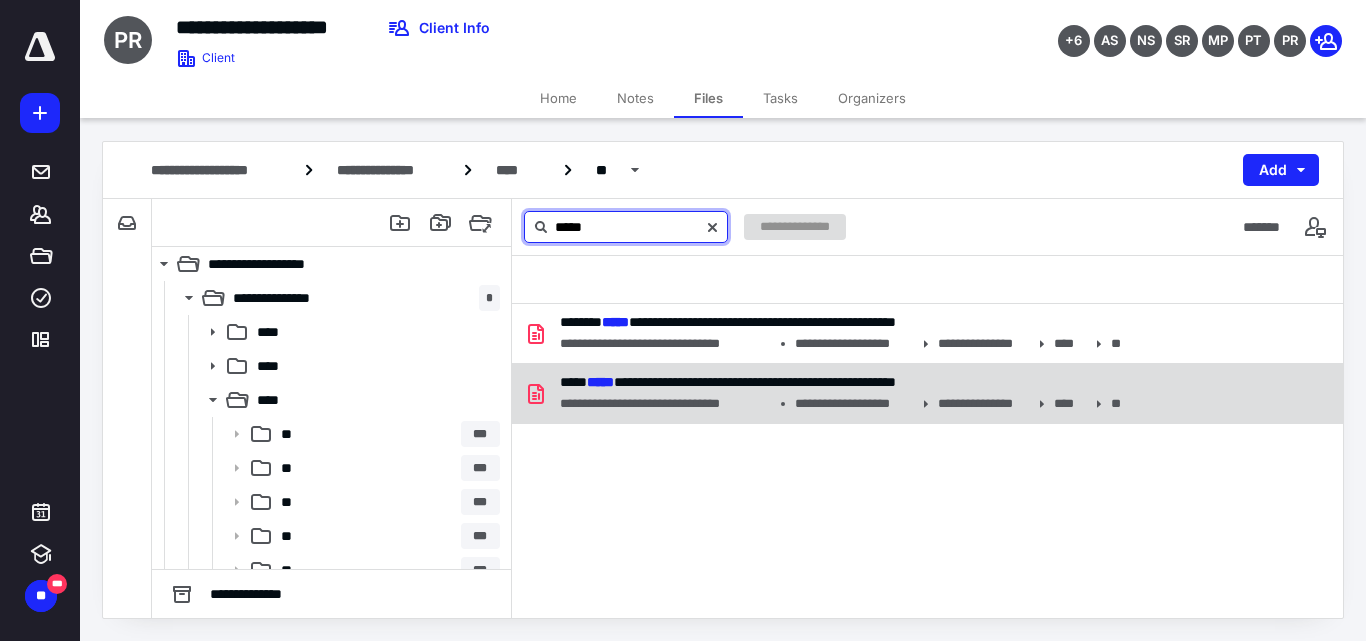 type on "*****" 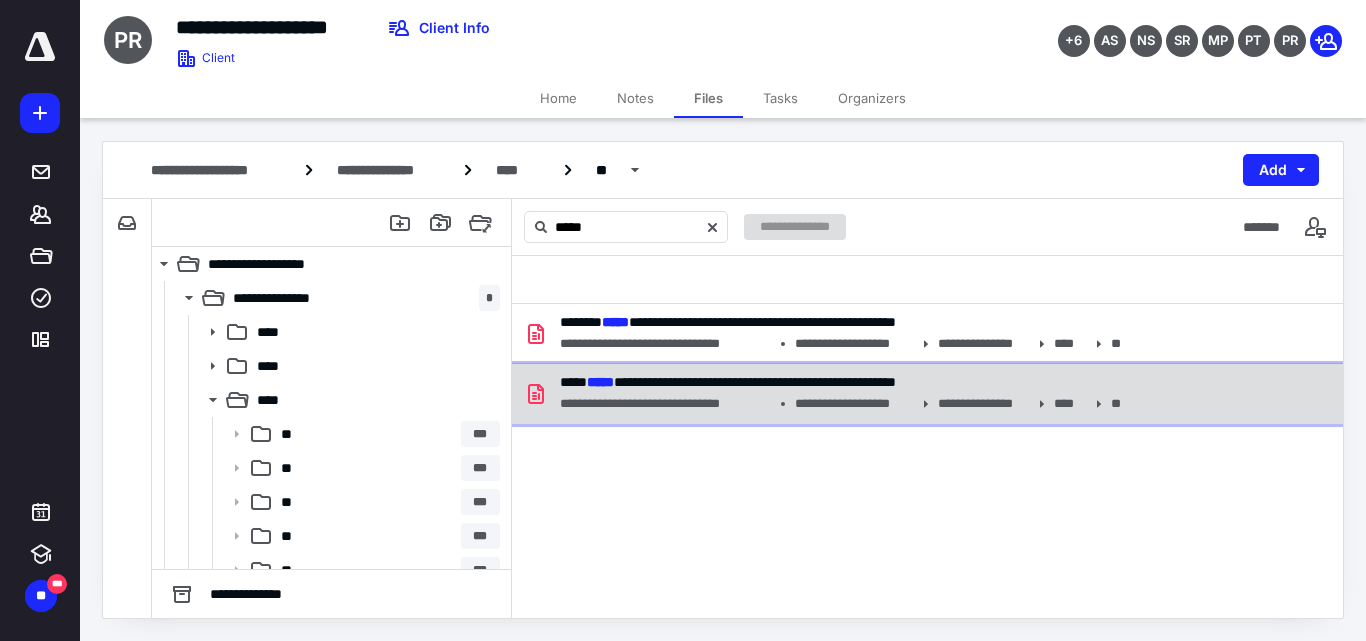 click on "**********" at bounding box center [665, 404] 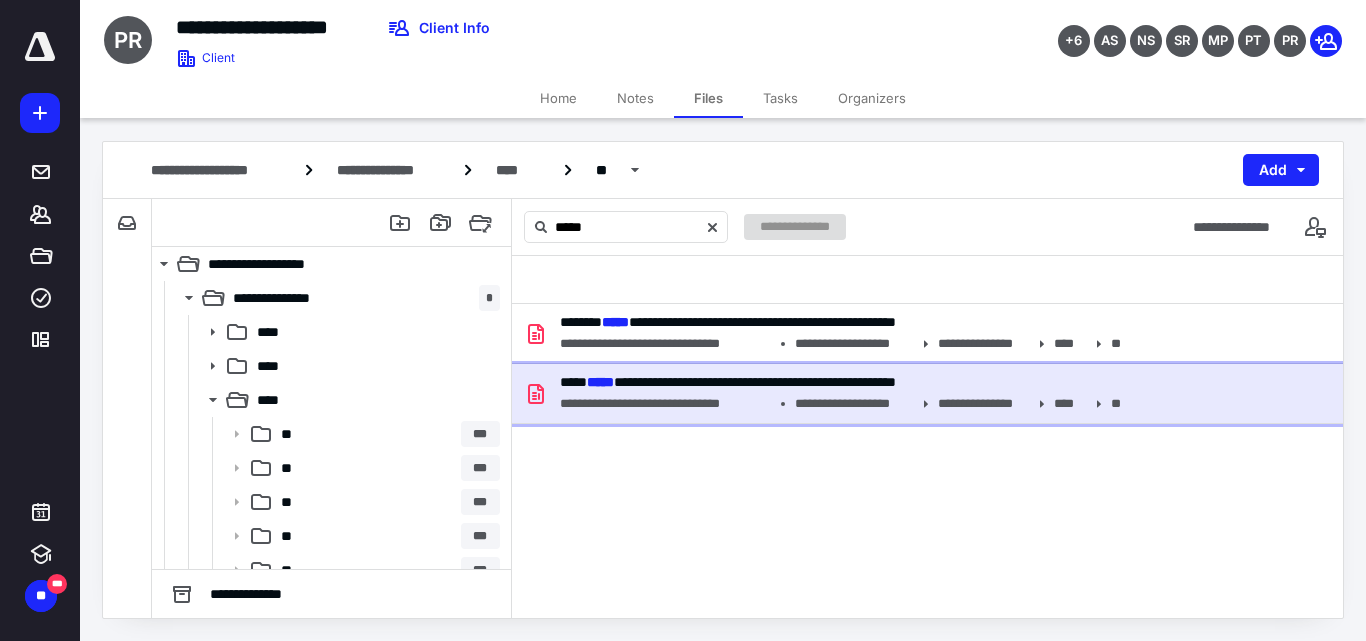 click on "**********" at bounding box center [665, 404] 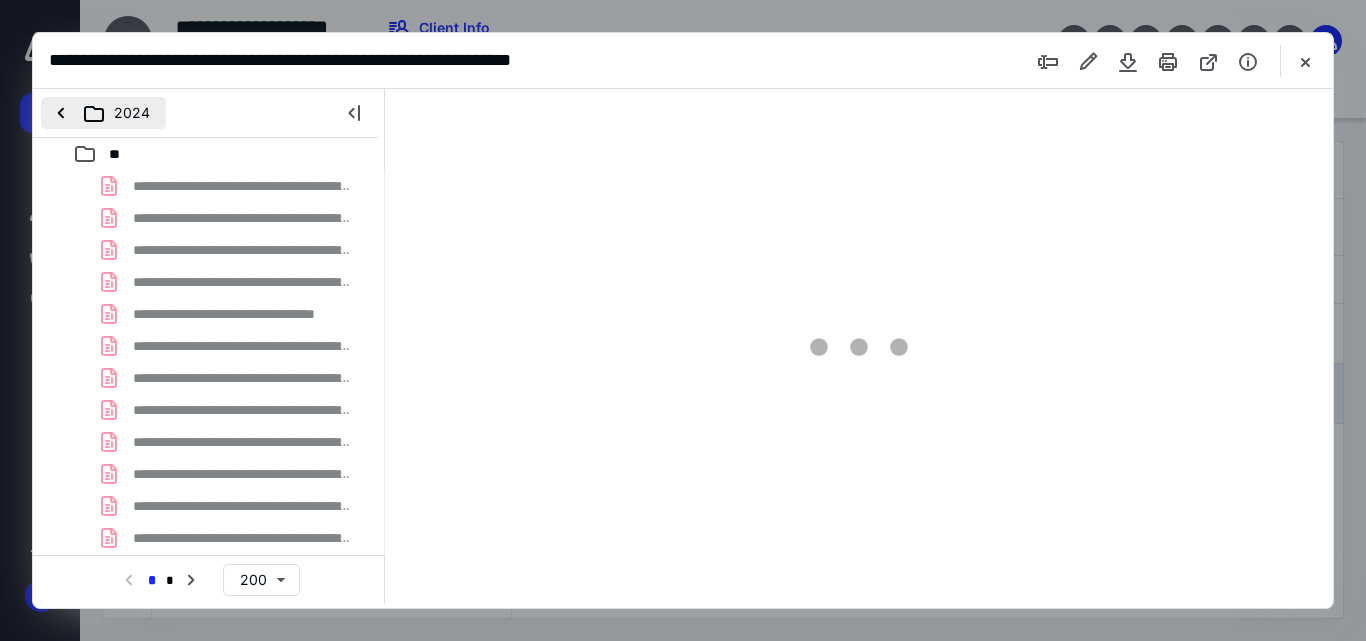 scroll, scrollTop: 0, scrollLeft: 0, axis: both 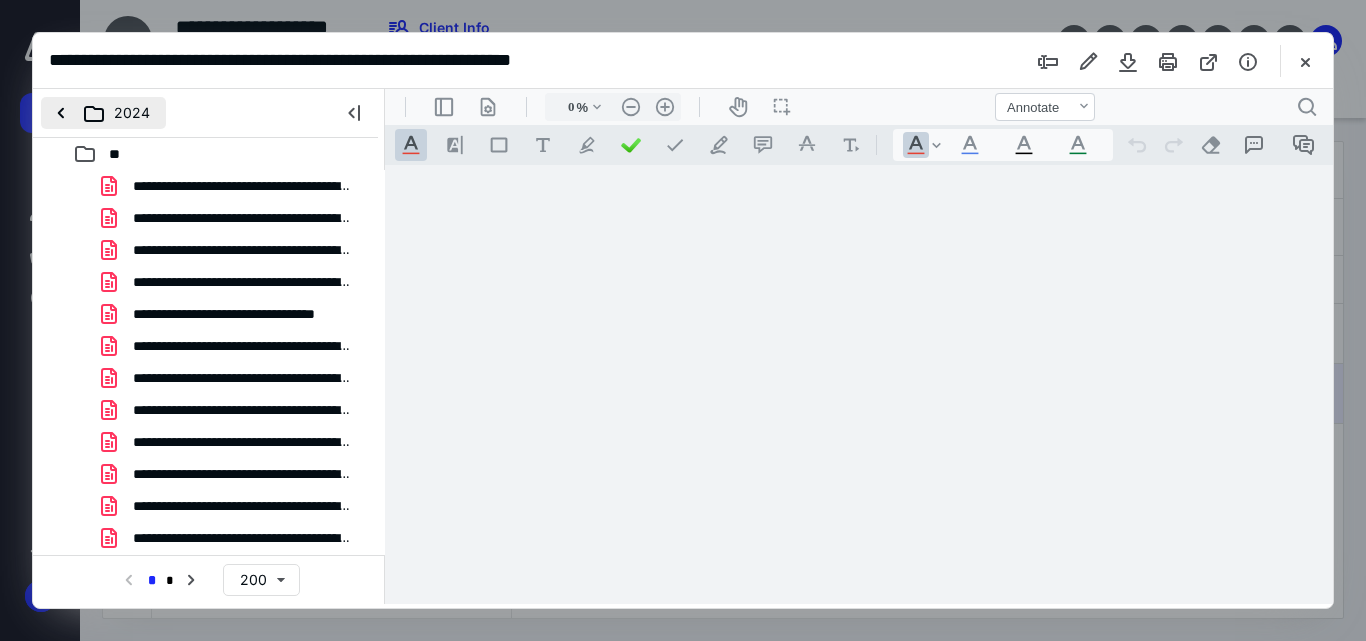 type on "44" 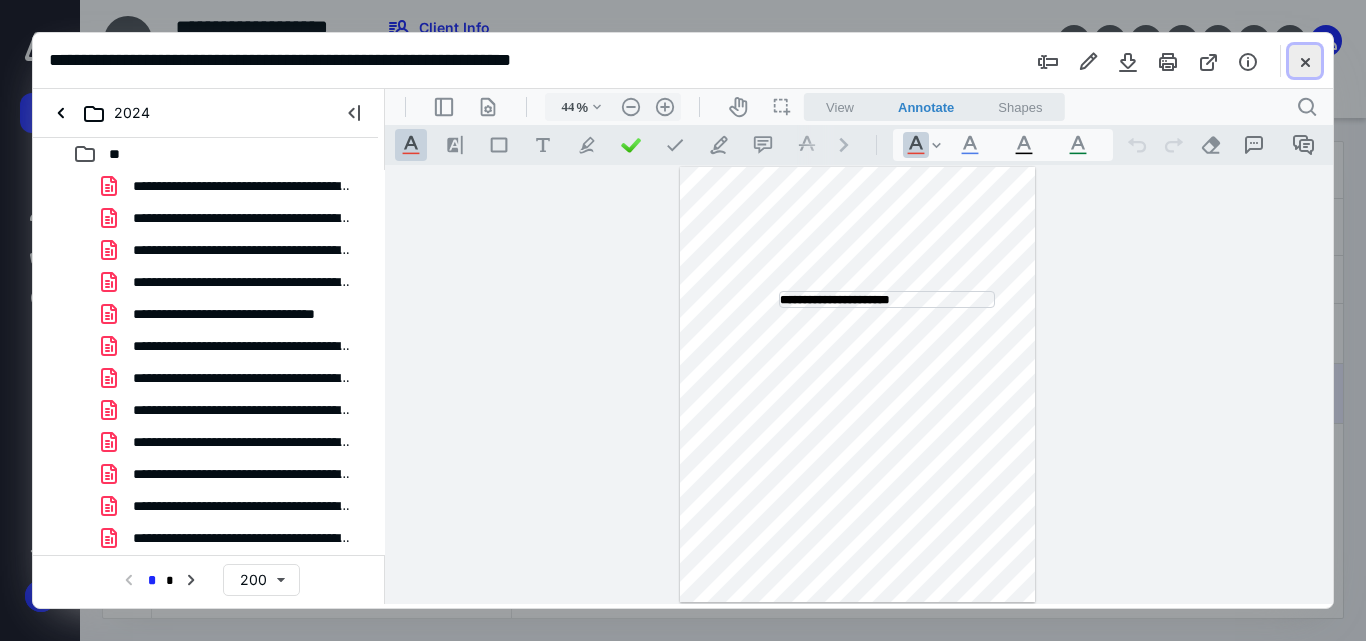 click at bounding box center (1305, 61) 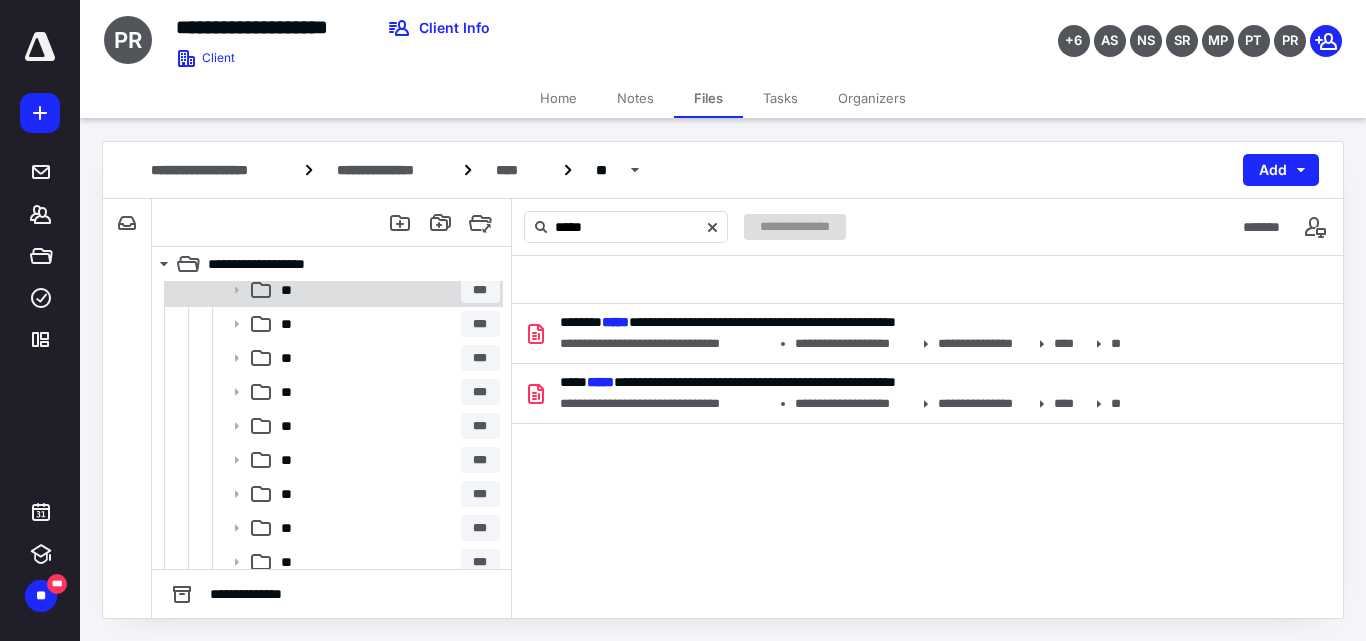 scroll, scrollTop: 358, scrollLeft: 0, axis: vertical 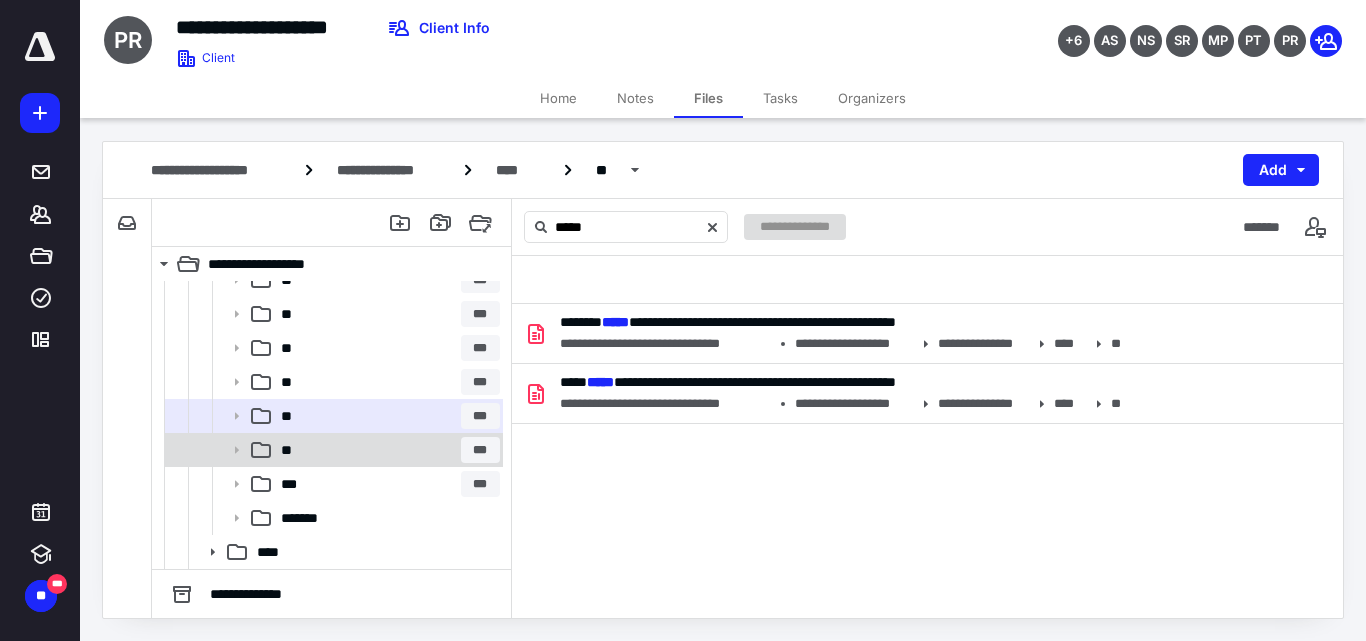 click on "** ***" at bounding box center (386, 450) 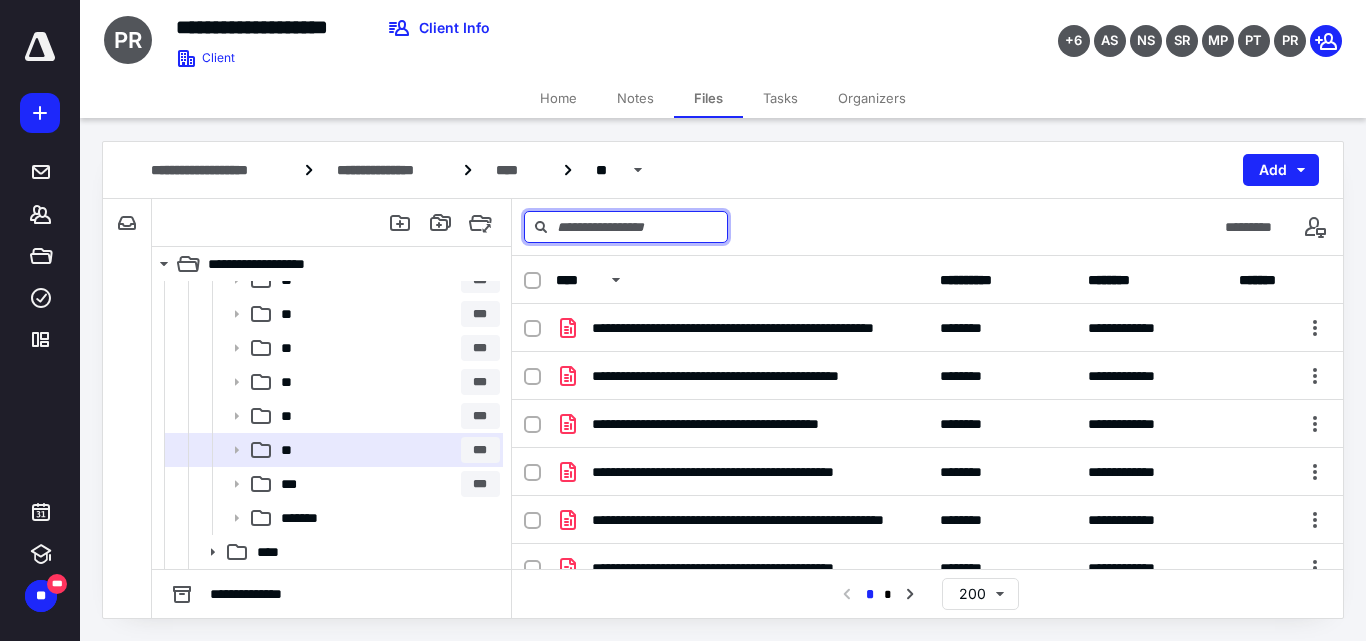 click at bounding box center (626, 227) 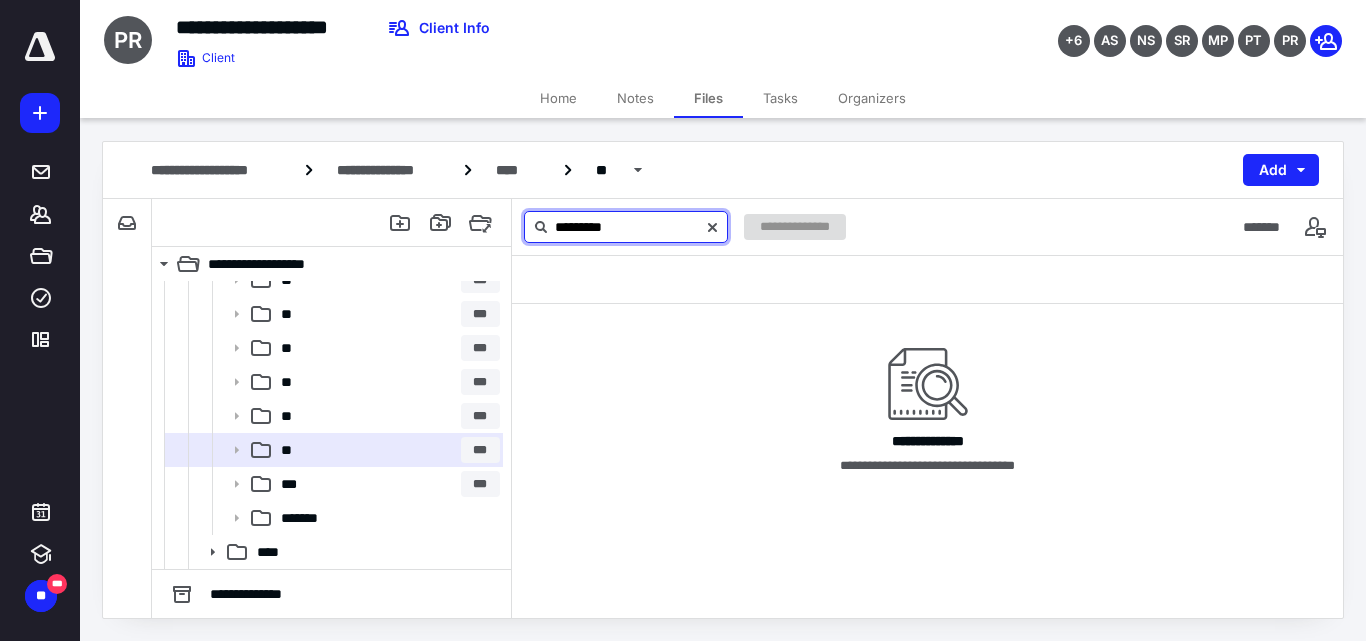 click on "*********" at bounding box center (626, 227) 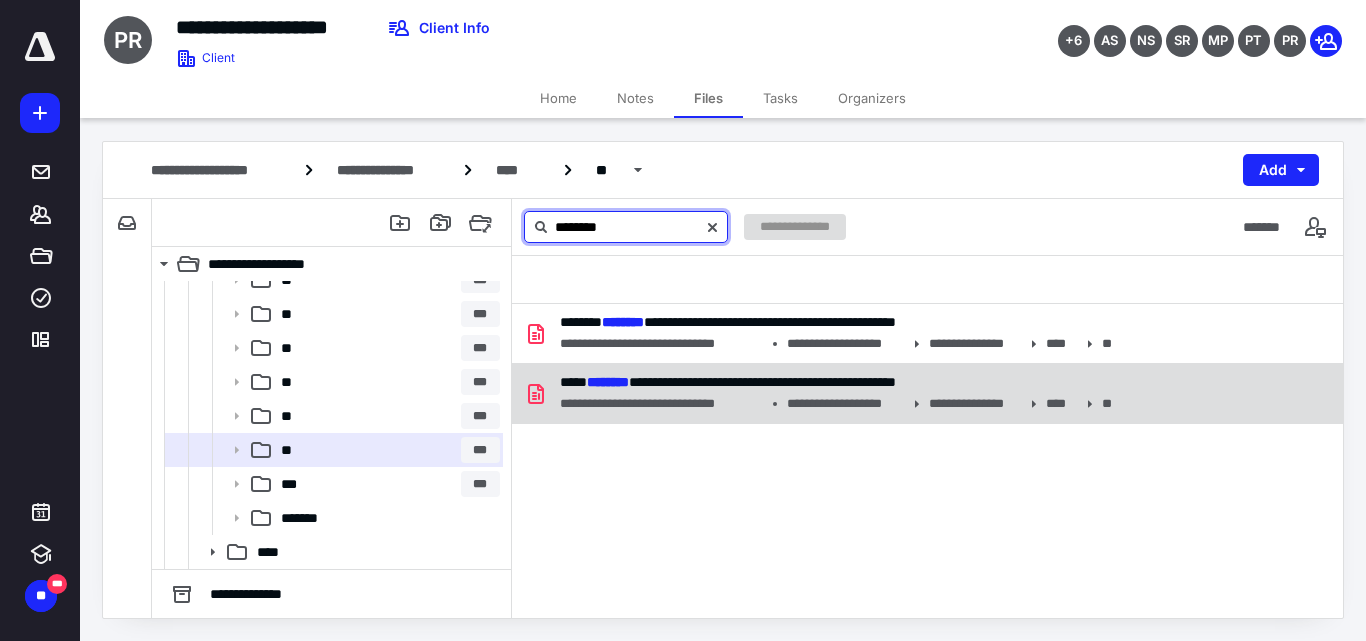 type on "********" 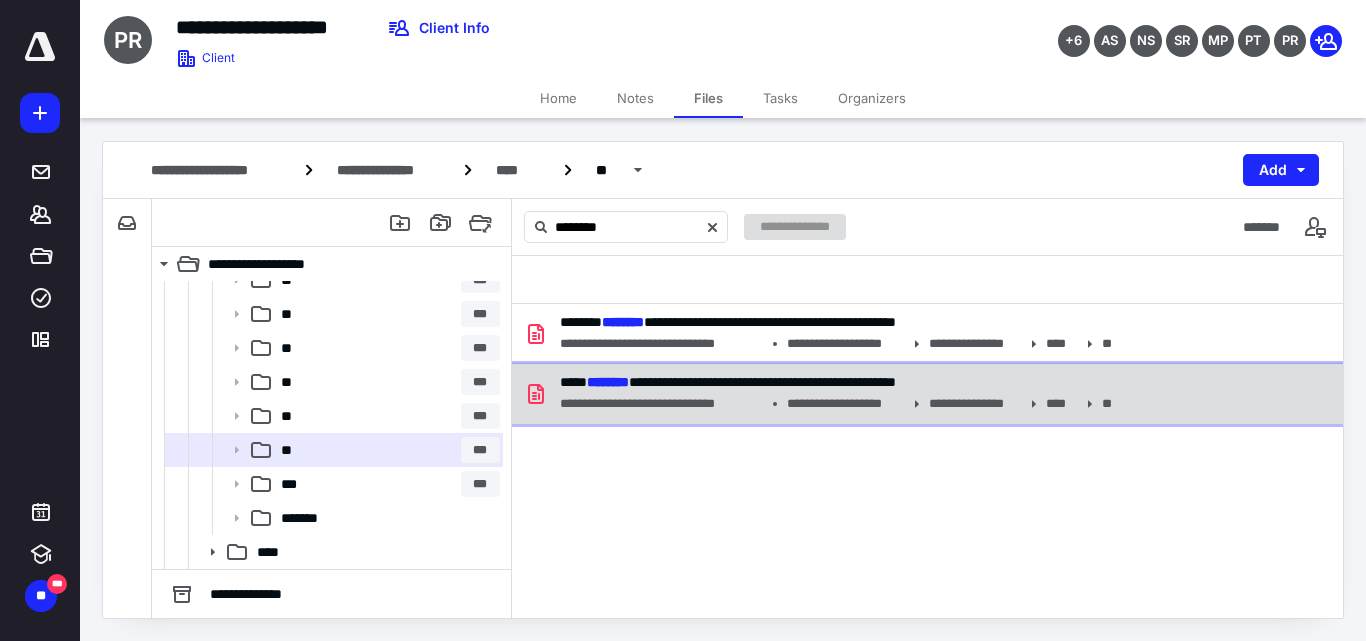 click on "**********" at bounding box center (661, 404) 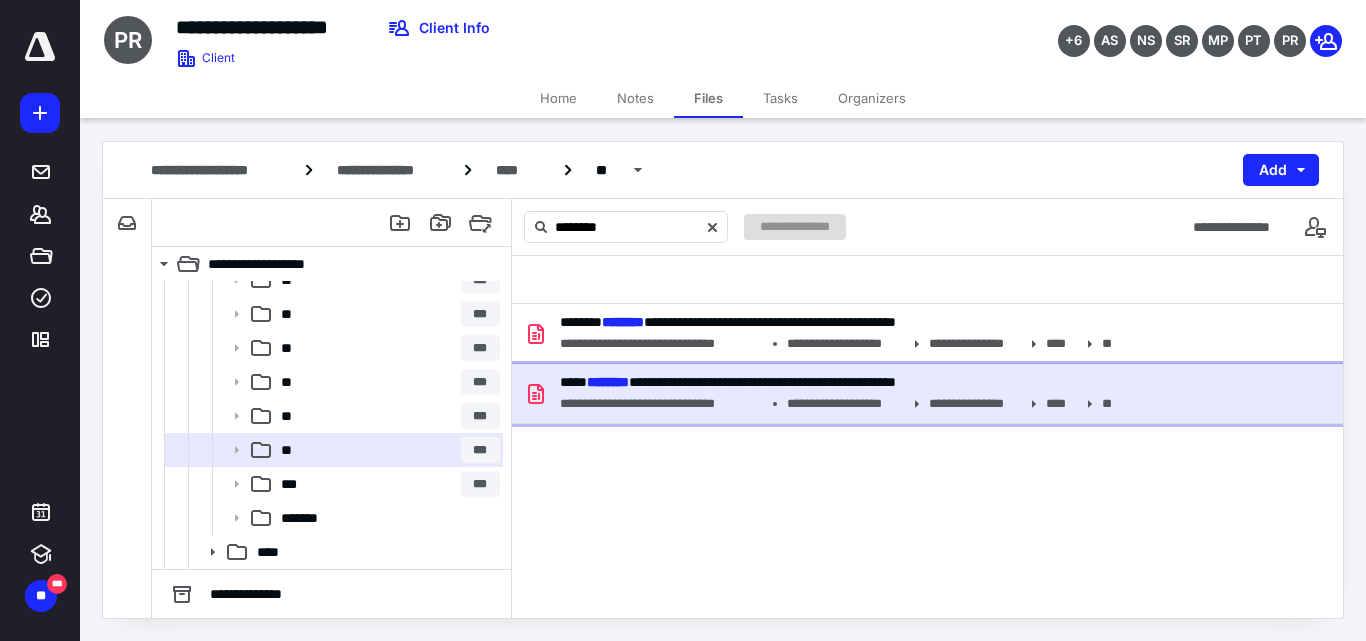 click on "**********" at bounding box center [661, 404] 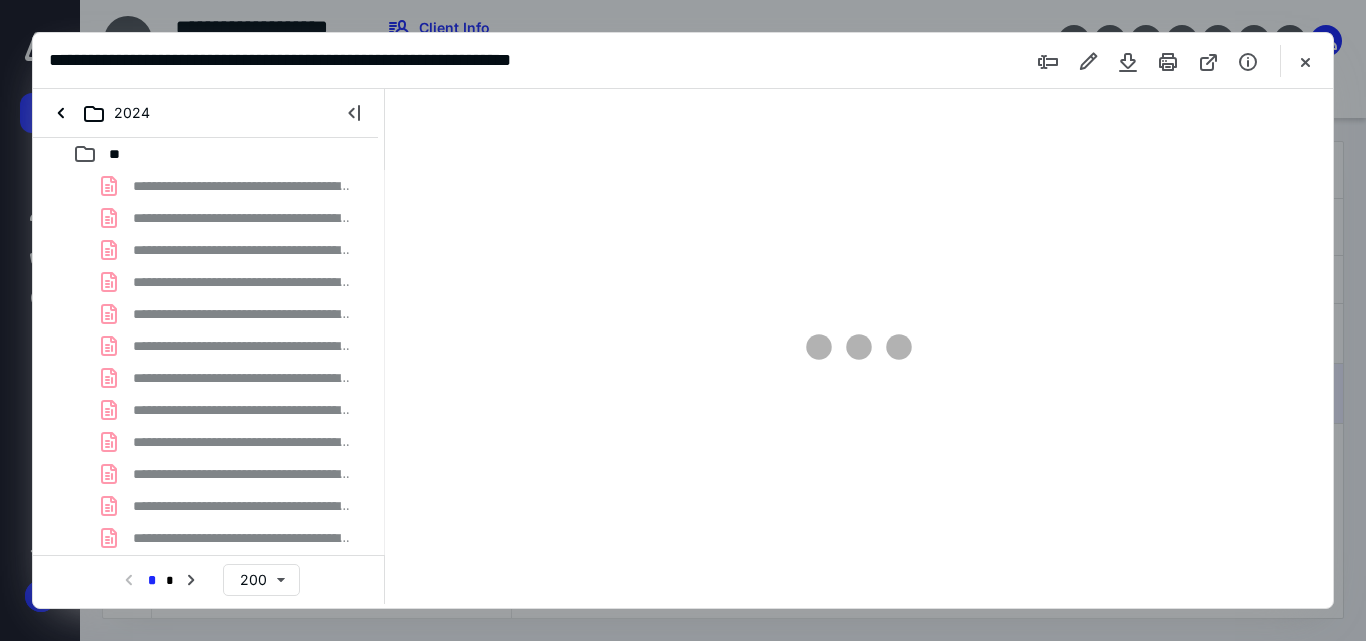 scroll, scrollTop: 0, scrollLeft: 0, axis: both 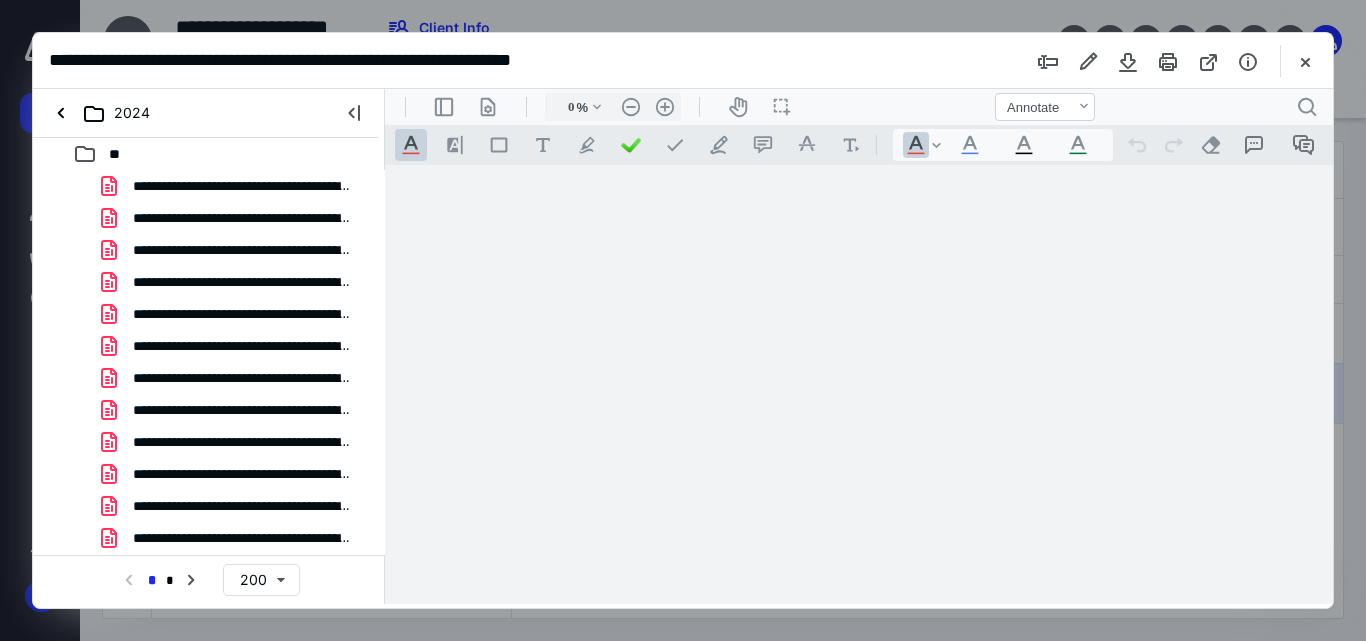 type on "44" 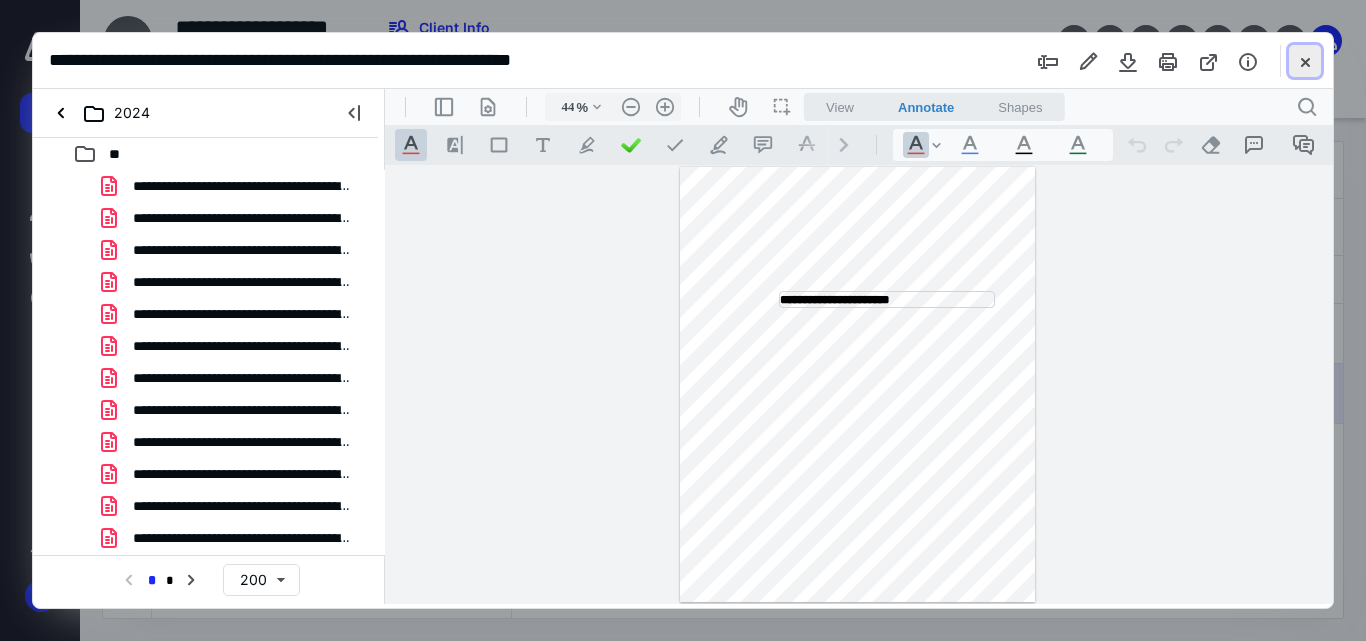 click at bounding box center (1305, 61) 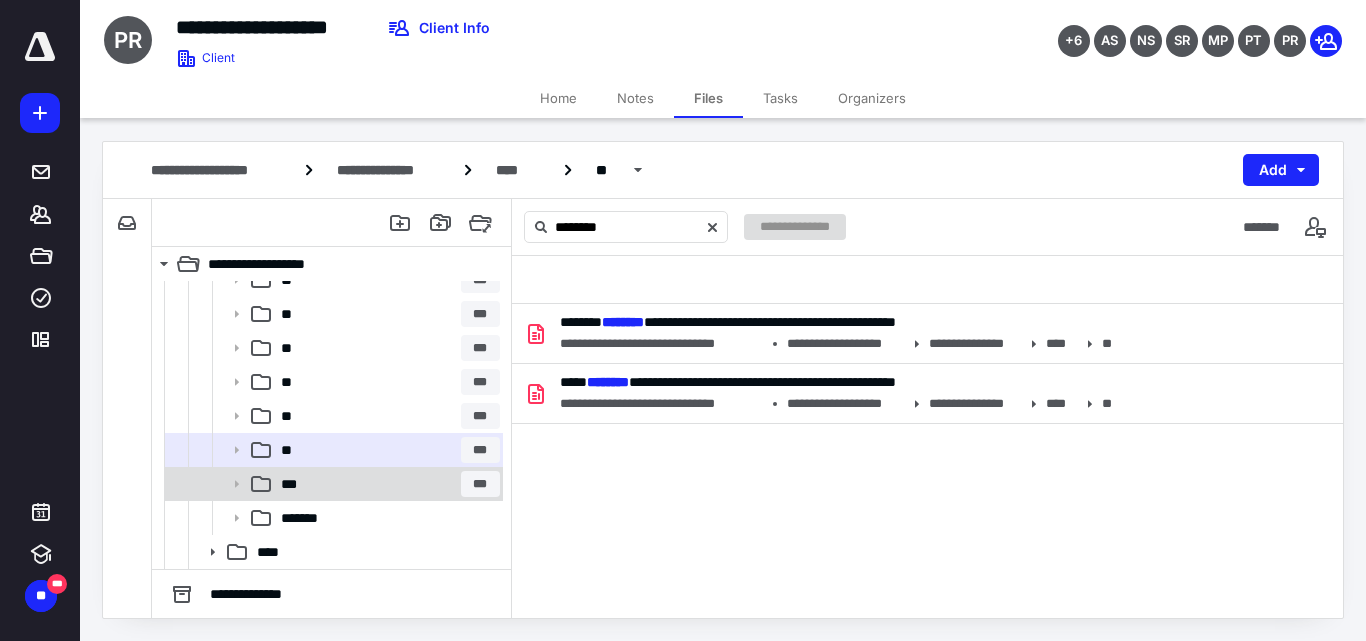 click on "*** ***" at bounding box center (386, 484) 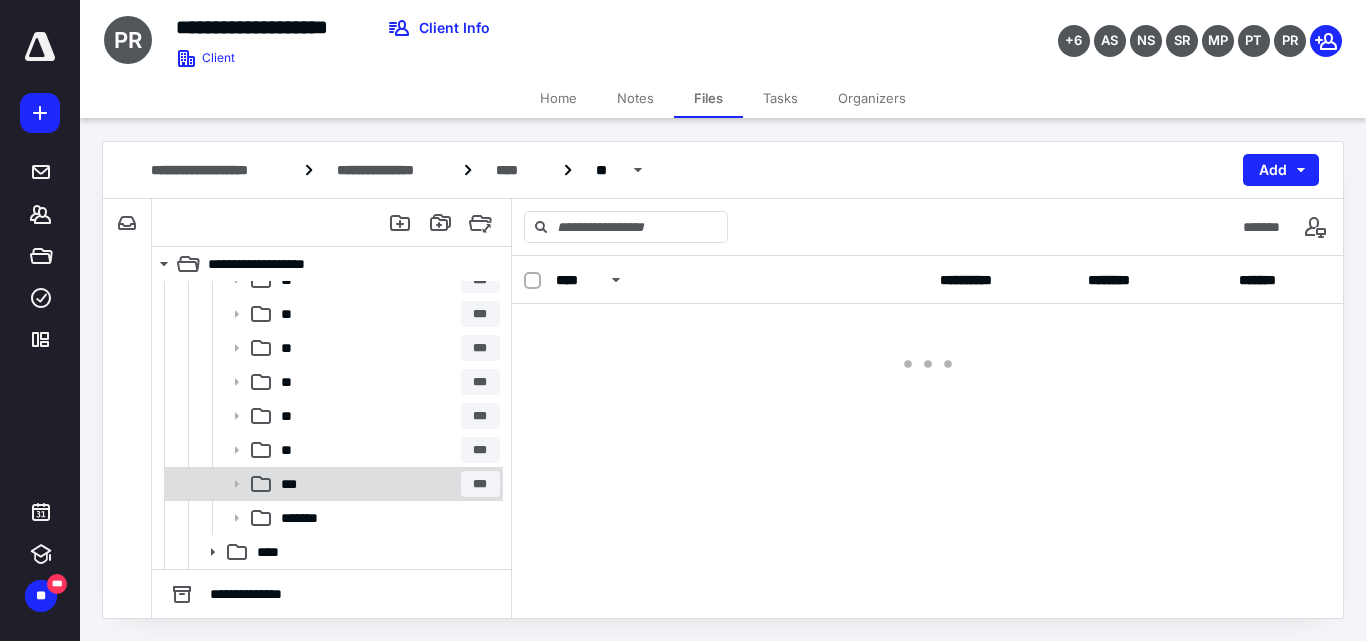 click on "*** ***" at bounding box center [386, 484] 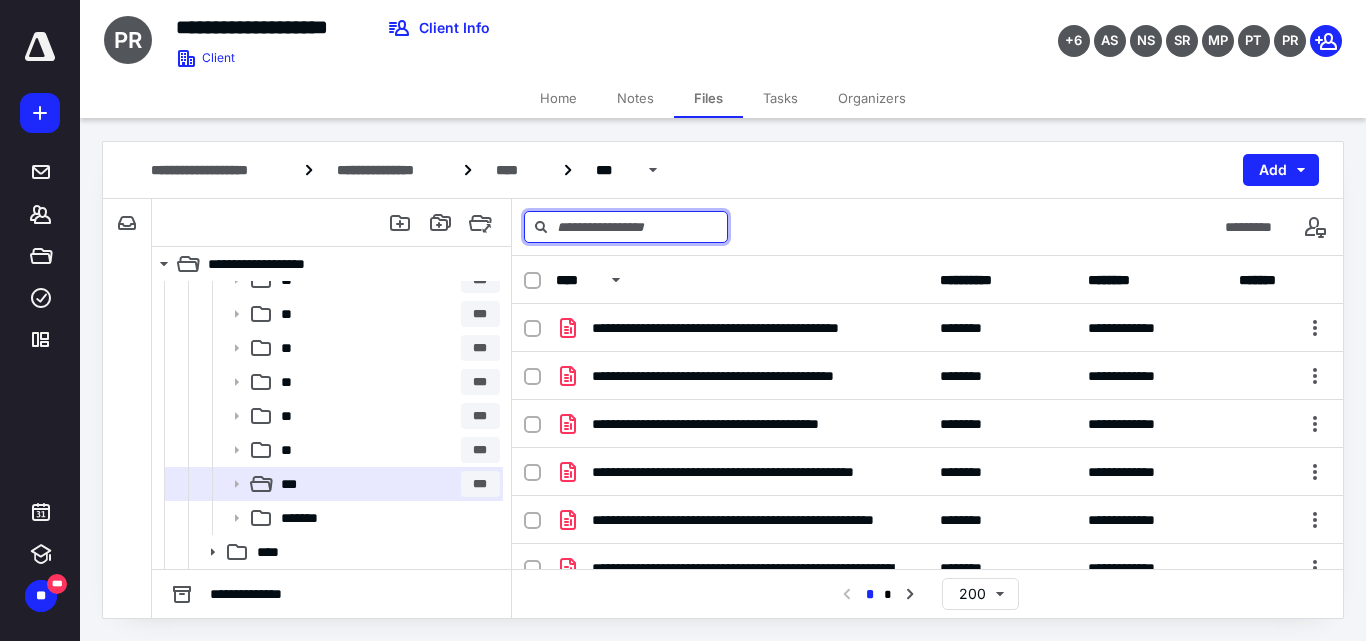click at bounding box center [626, 227] 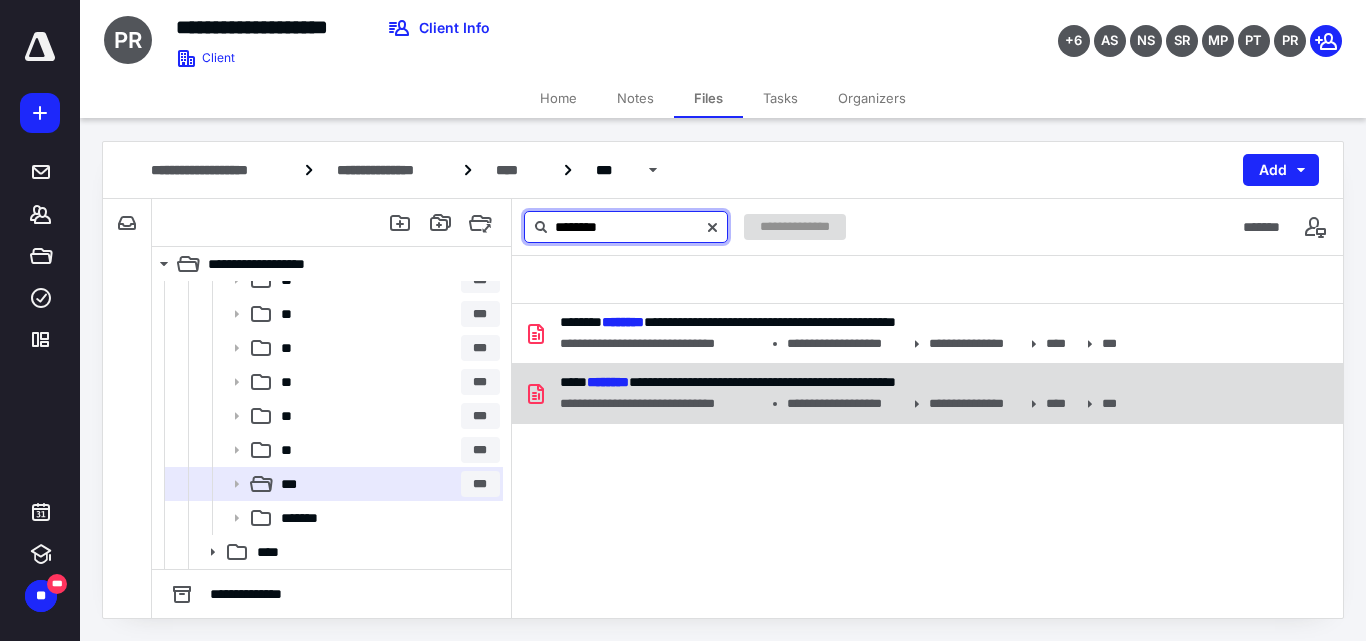type on "********" 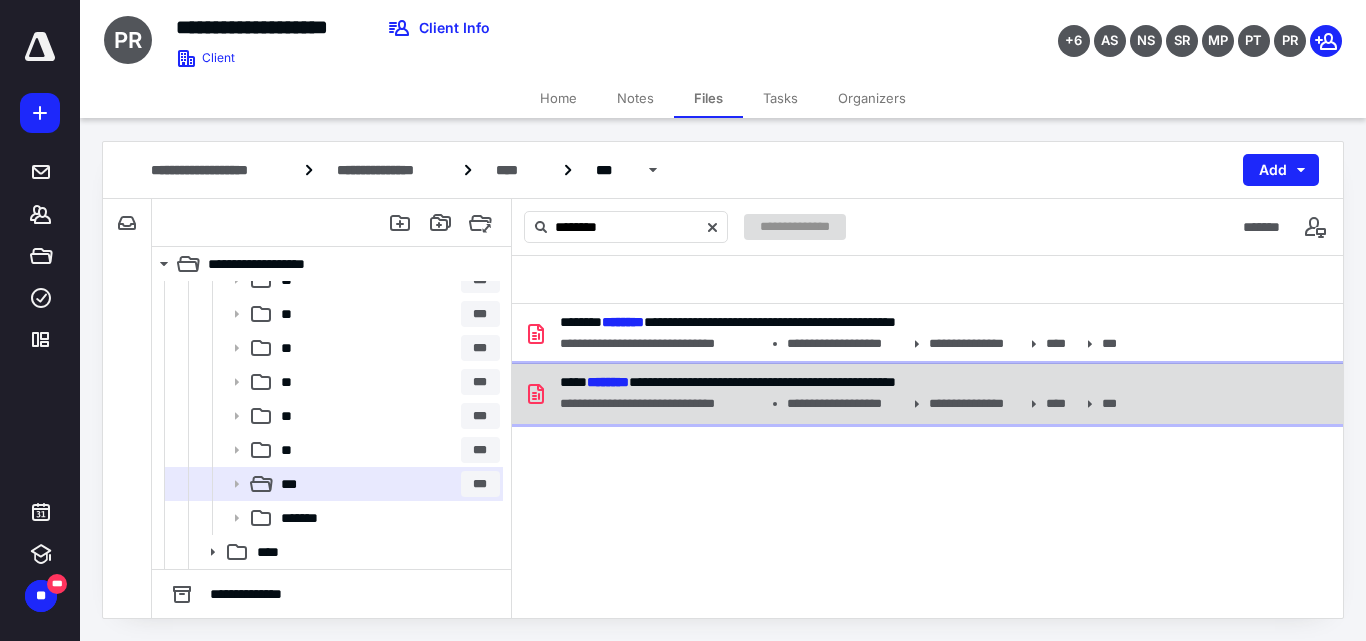 click on "**********" at bounding box center [661, 404] 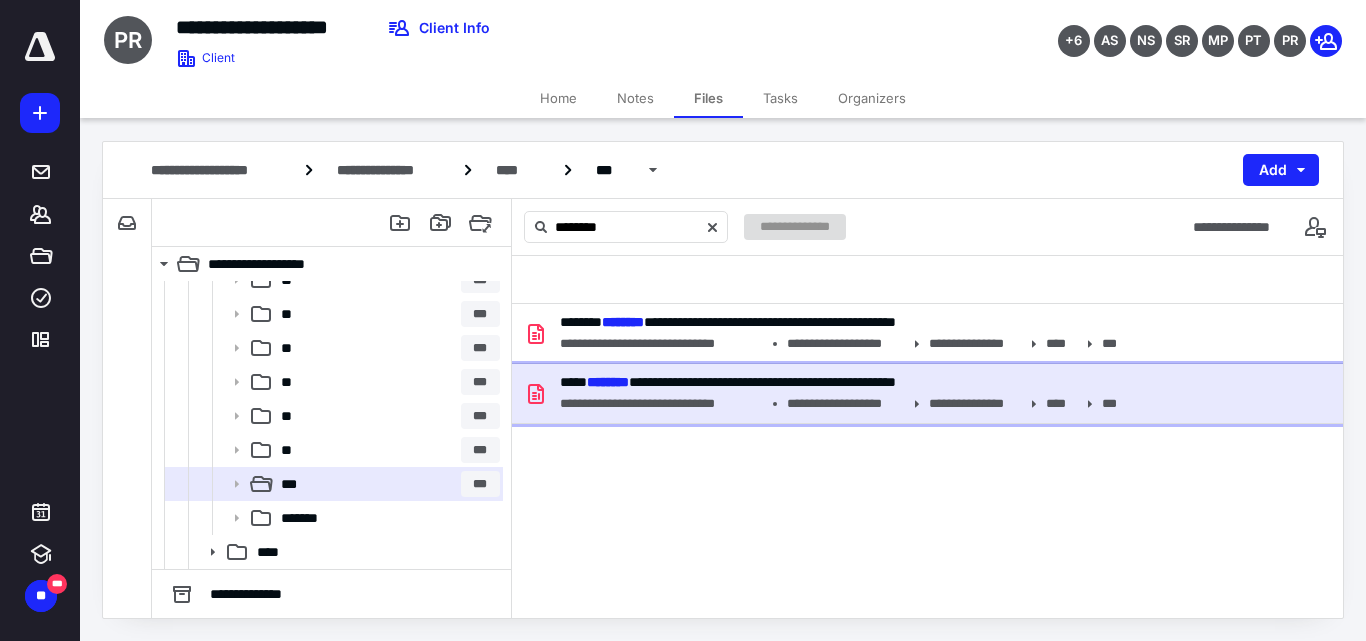 click on "**********" at bounding box center [661, 404] 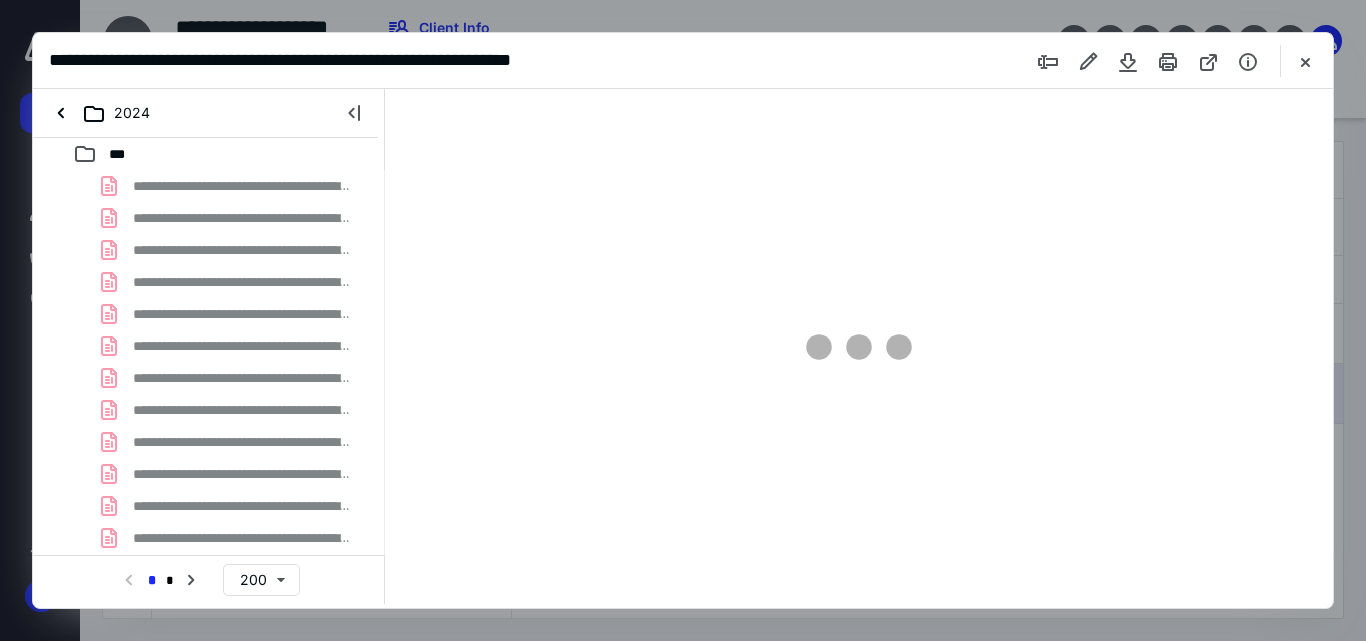scroll, scrollTop: 0, scrollLeft: 0, axis: both 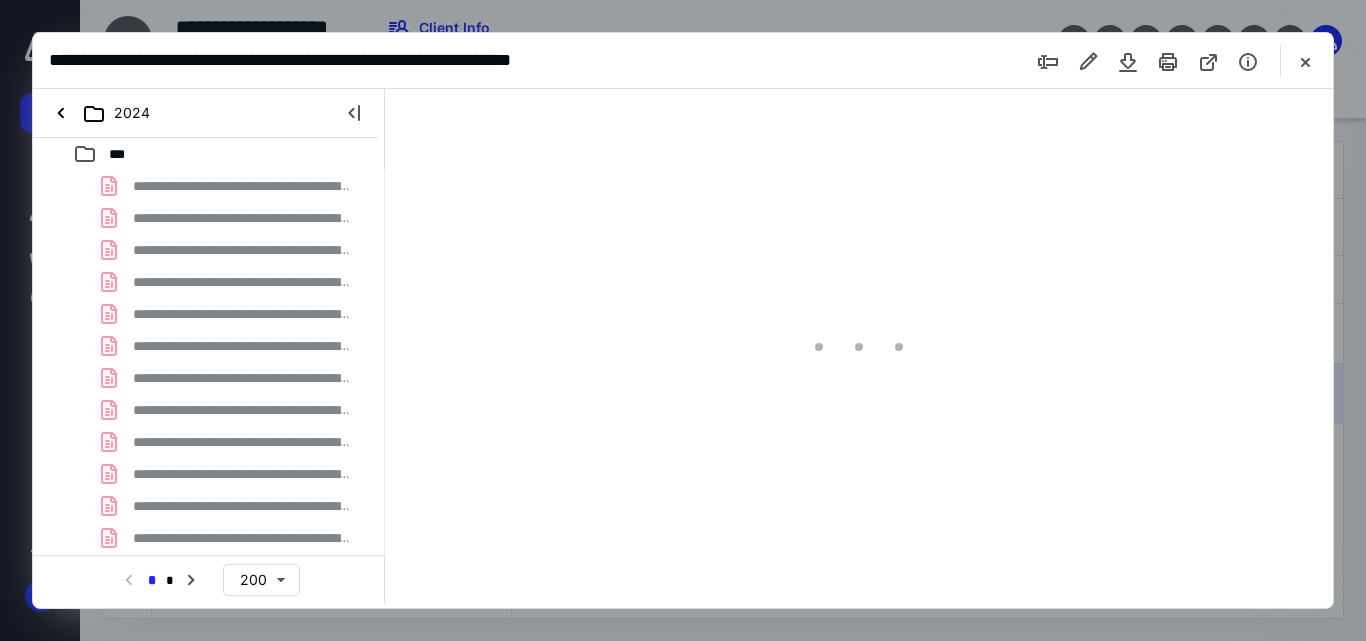type on "44" 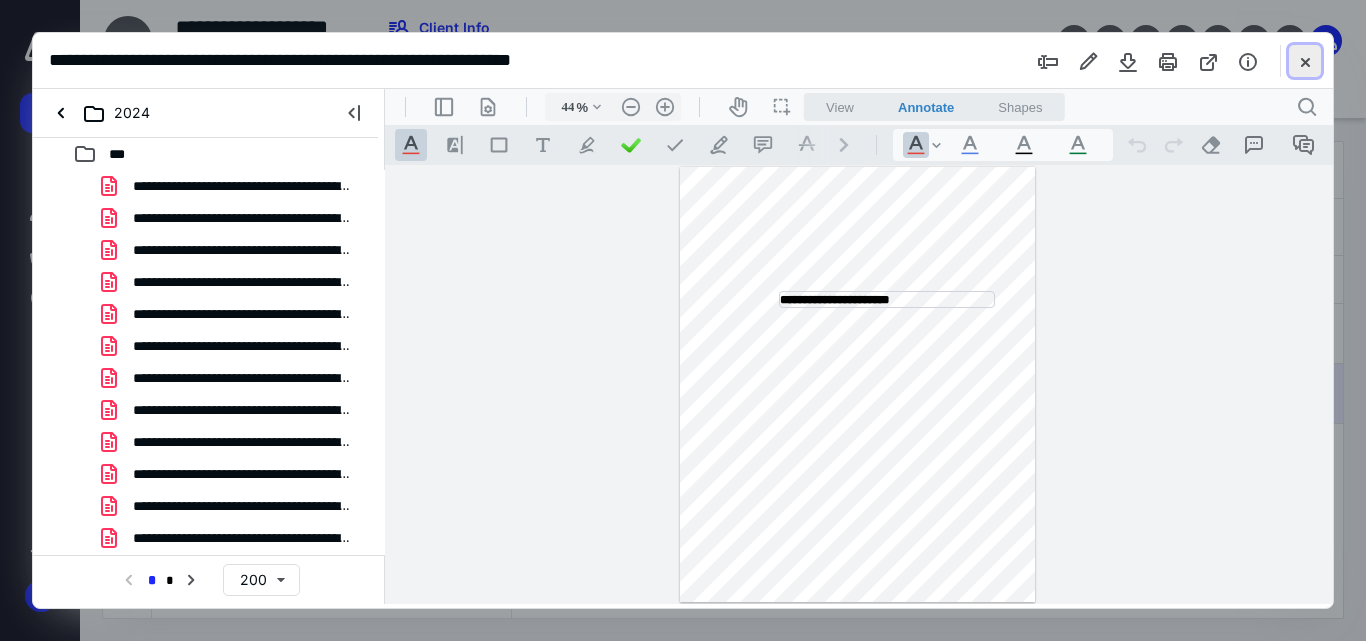 click at bounding box center [1305, 61] 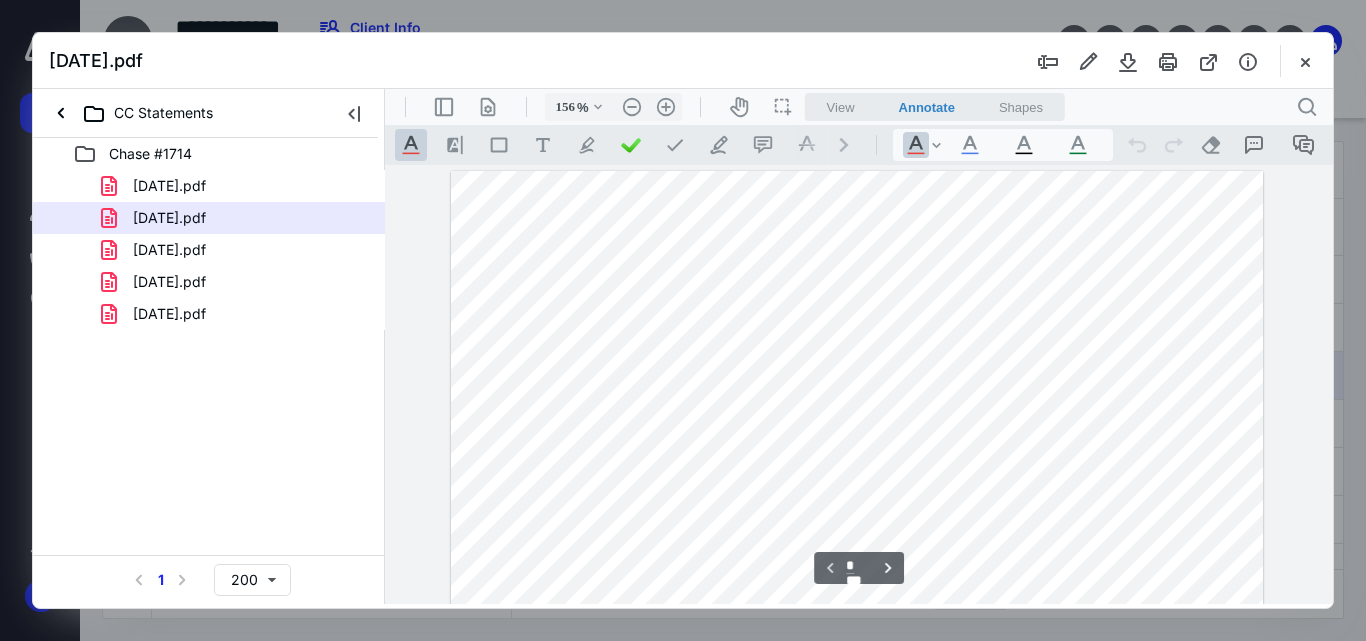 scroll, scrollTop: 0, scrollLeft: 0, axis: both 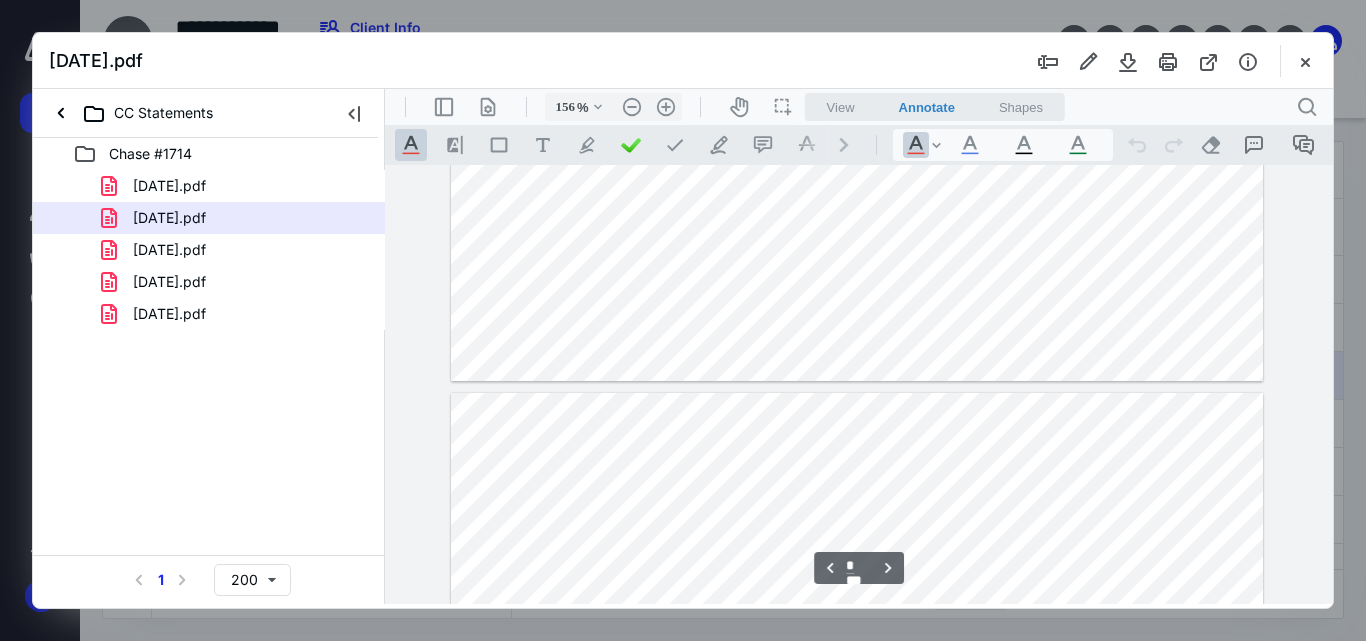 type on "*" 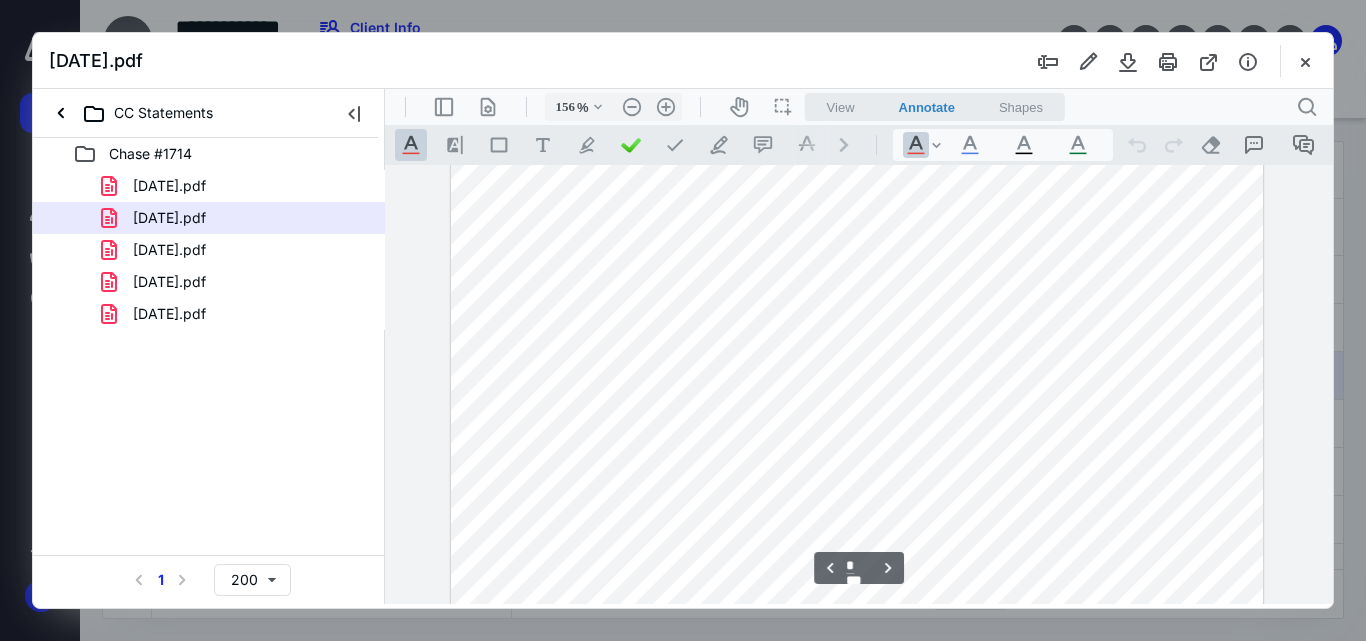 scroll, scrollTop: 3997, scrollLeft: 0, axis: vertical 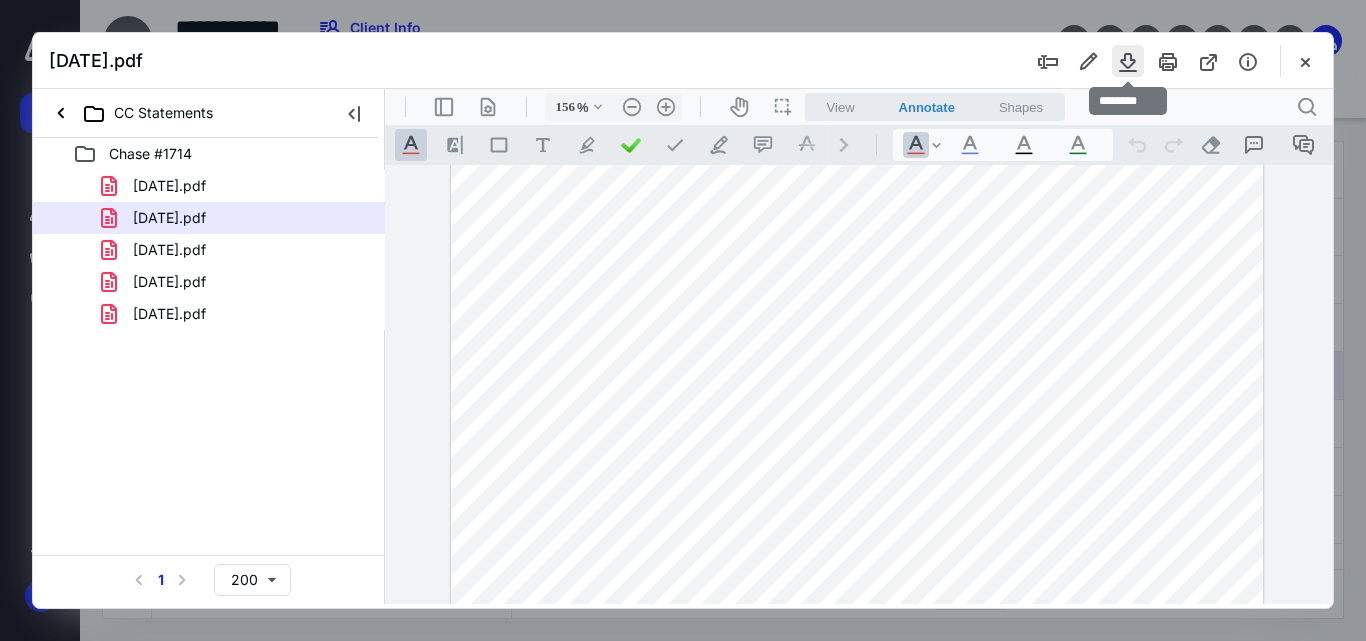 drag, startPoint x: 1120, startPoint y: 64, endPoint x: 516, endPoint y: 128, distance: 607.3813 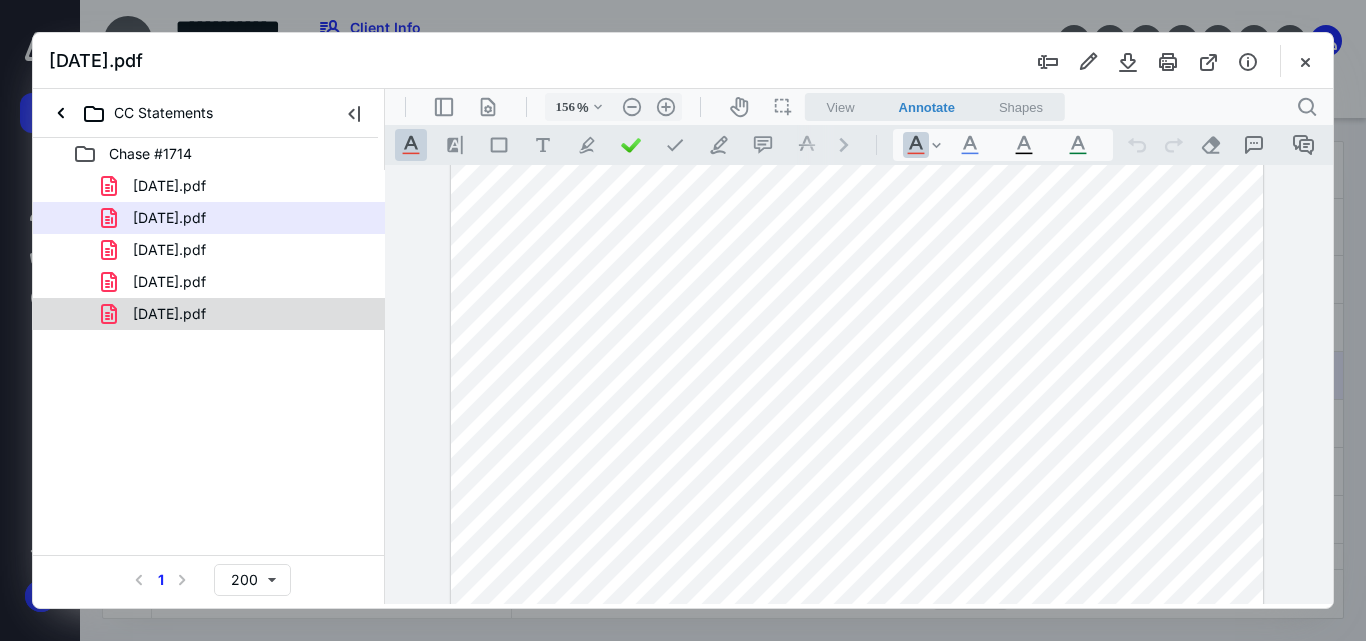 click on "05-22-2025.pdf" at bounding box center [169, 314] 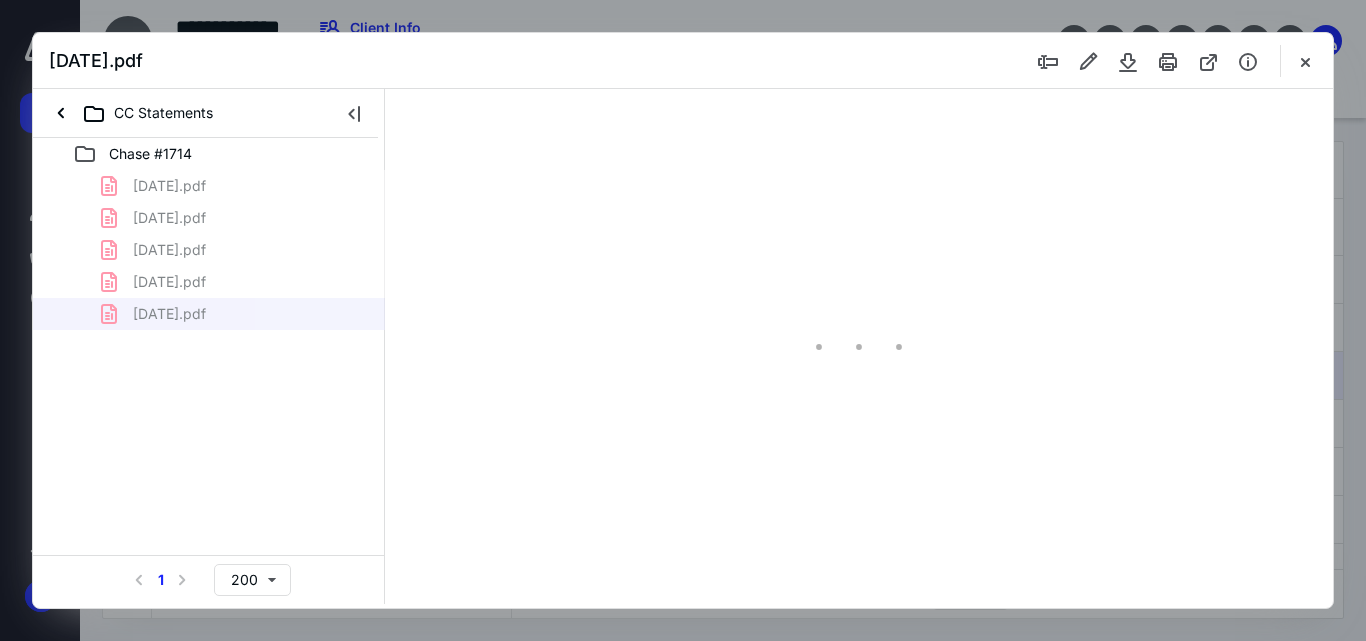 type on "44" 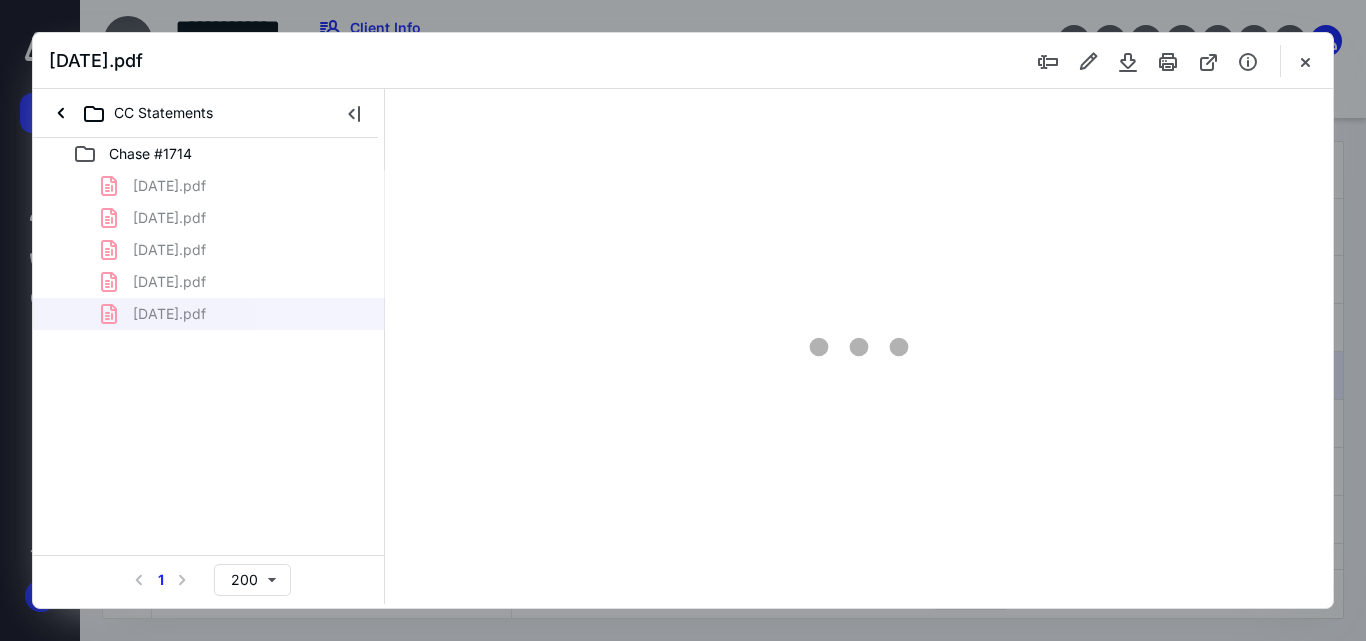 scroll, scrollTop: 78, scrollLeft: 0, axis: vertical 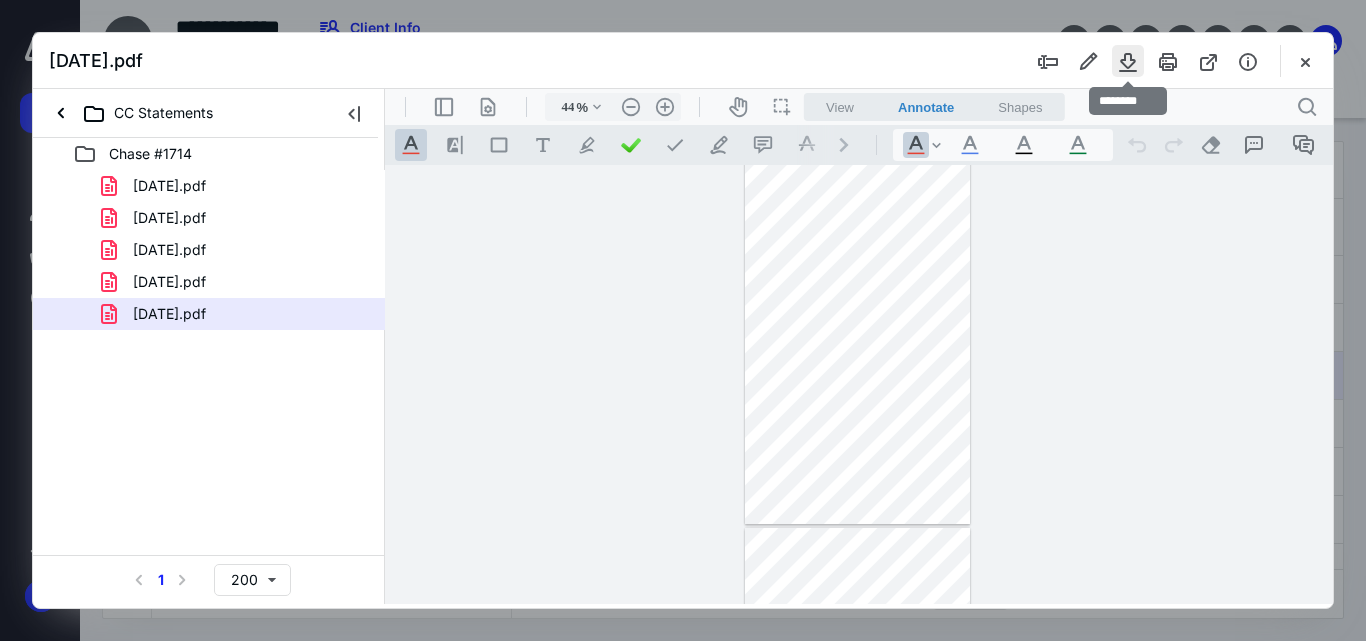 click at bounding box center [1128, 61] 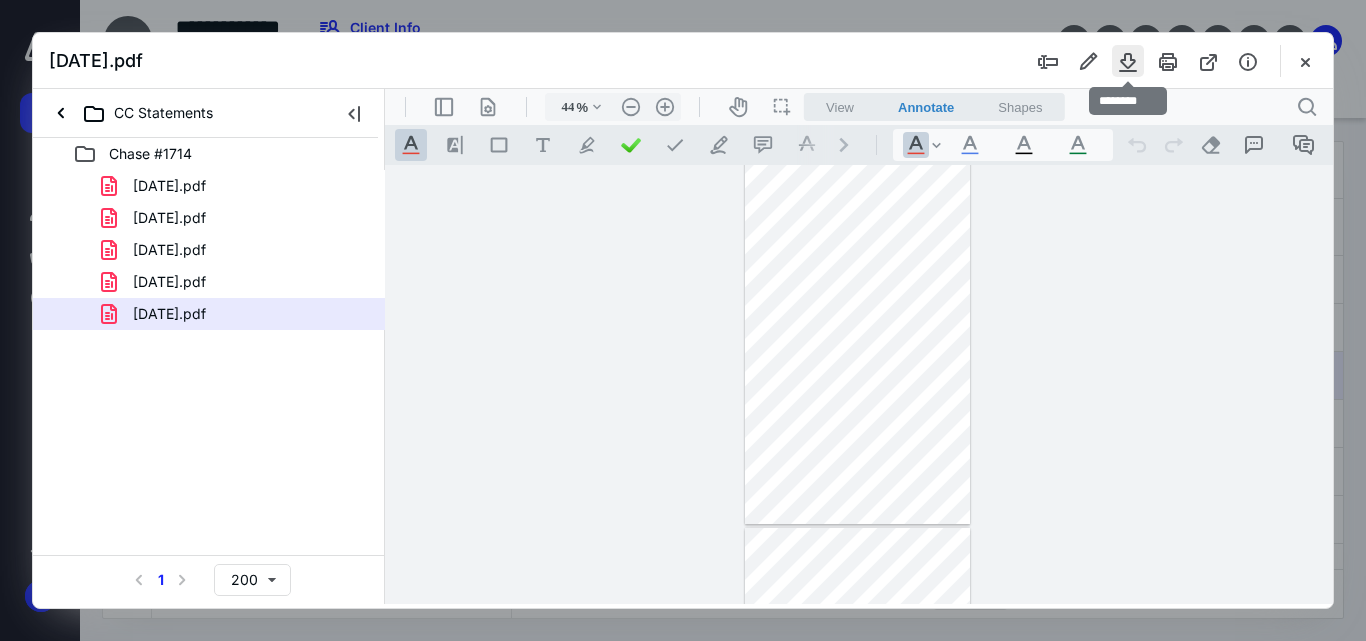 click at bounding box center [1128, 61] 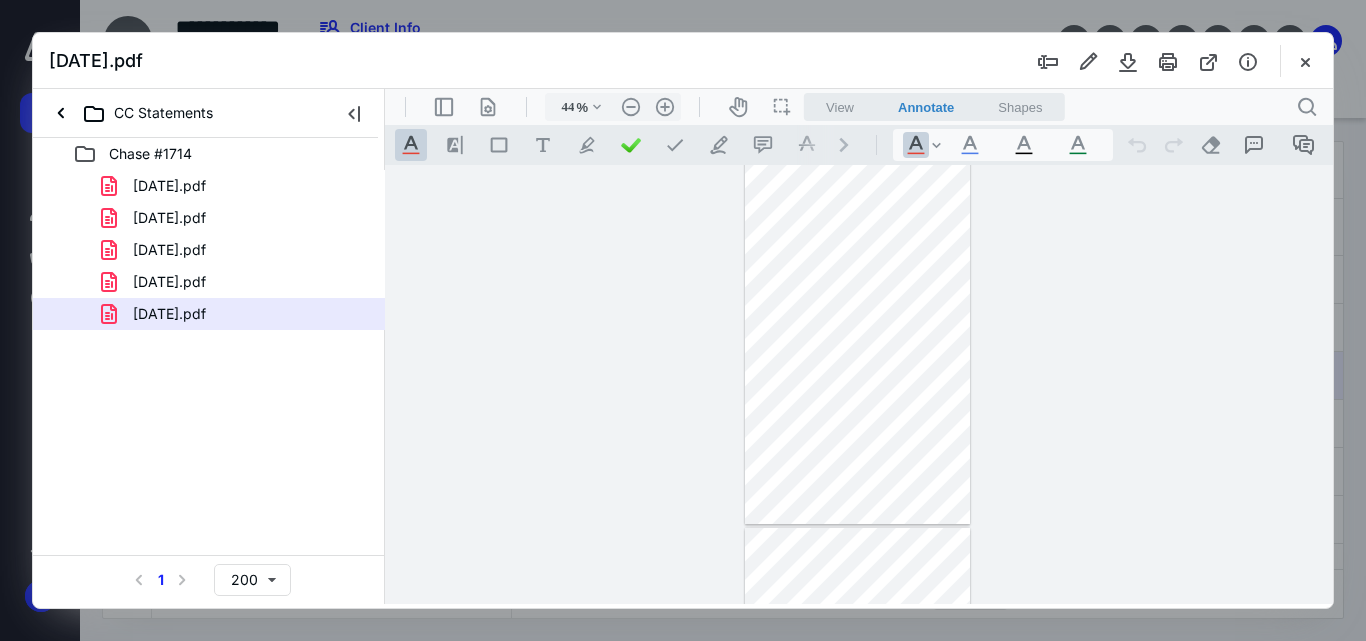 type 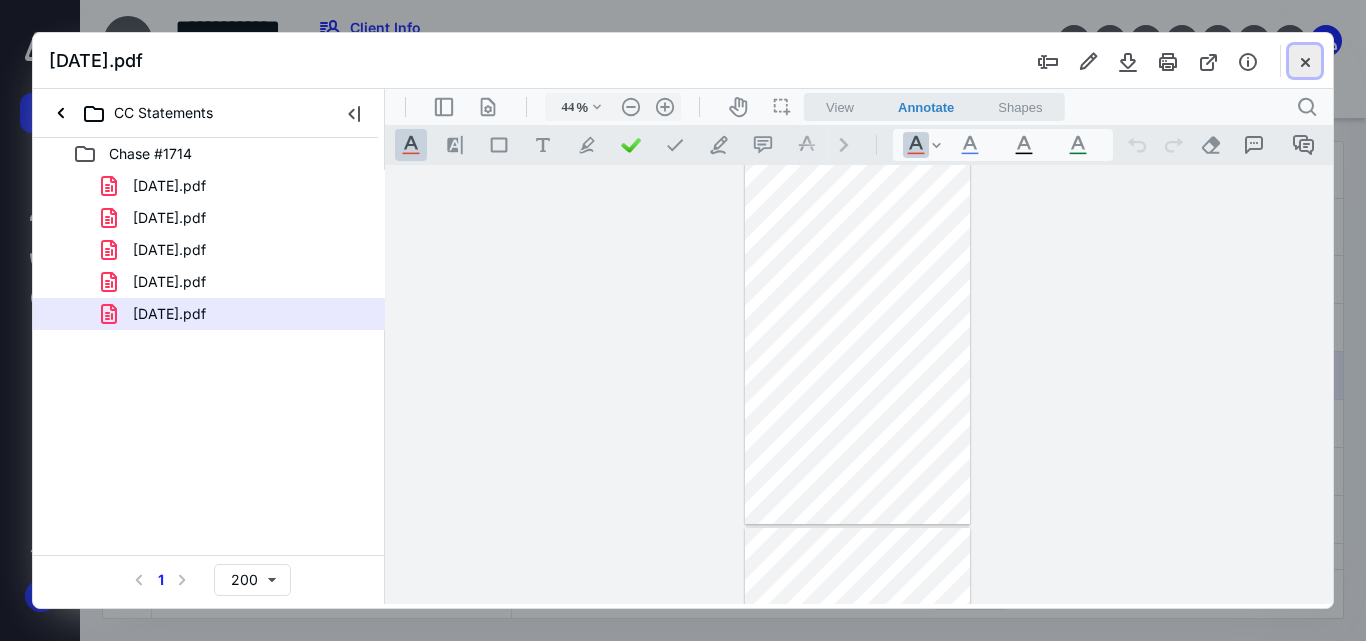 click at bounding box center [1305, 61] 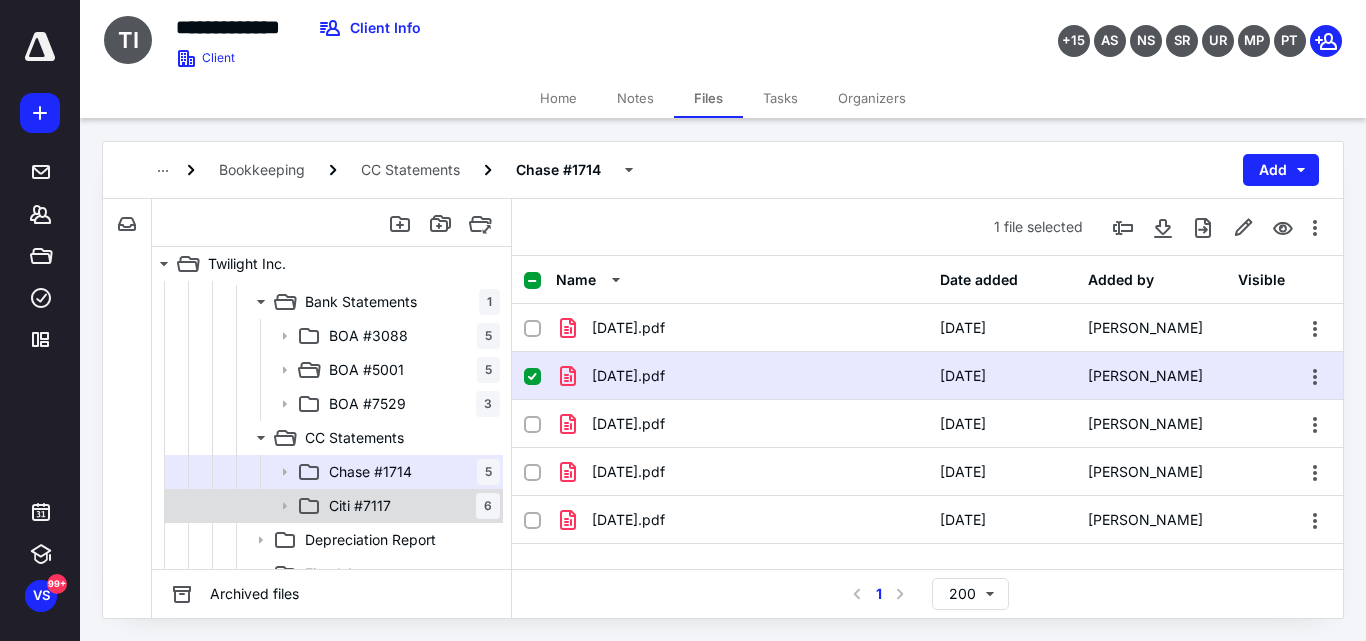 click on "Citi #7117 6" at bounding box center (410, 506) 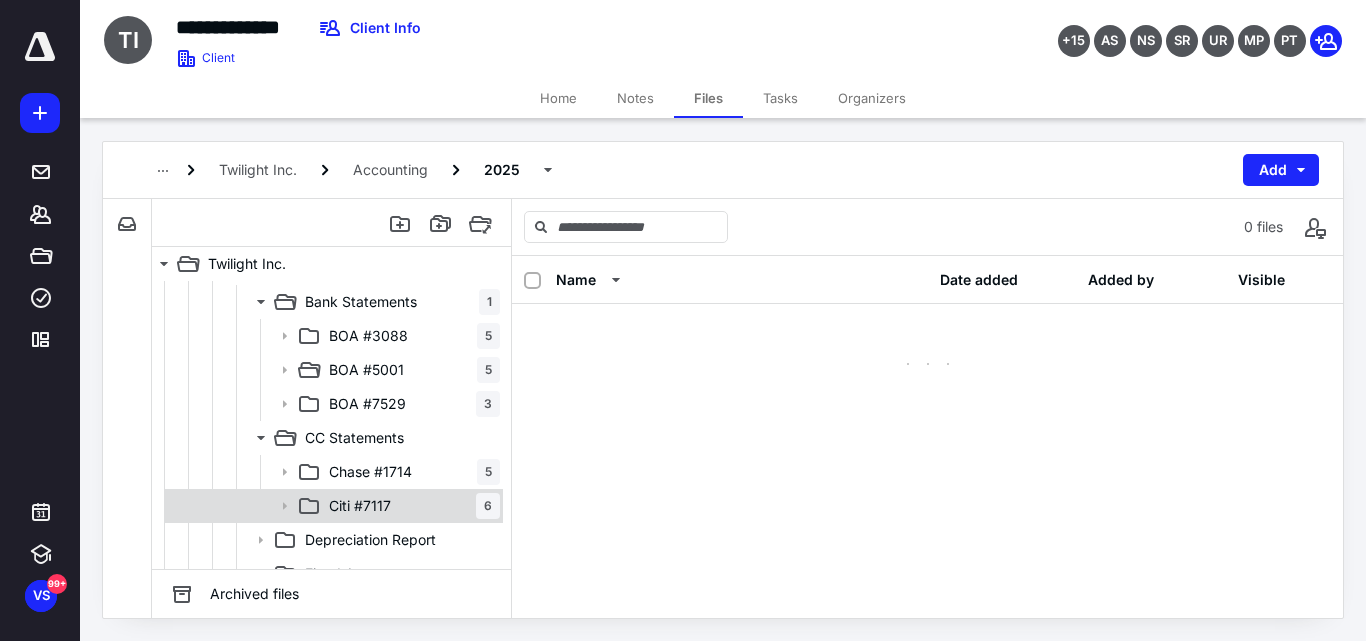 click on "Citi #7117 6" at bounding box center [410, 506] 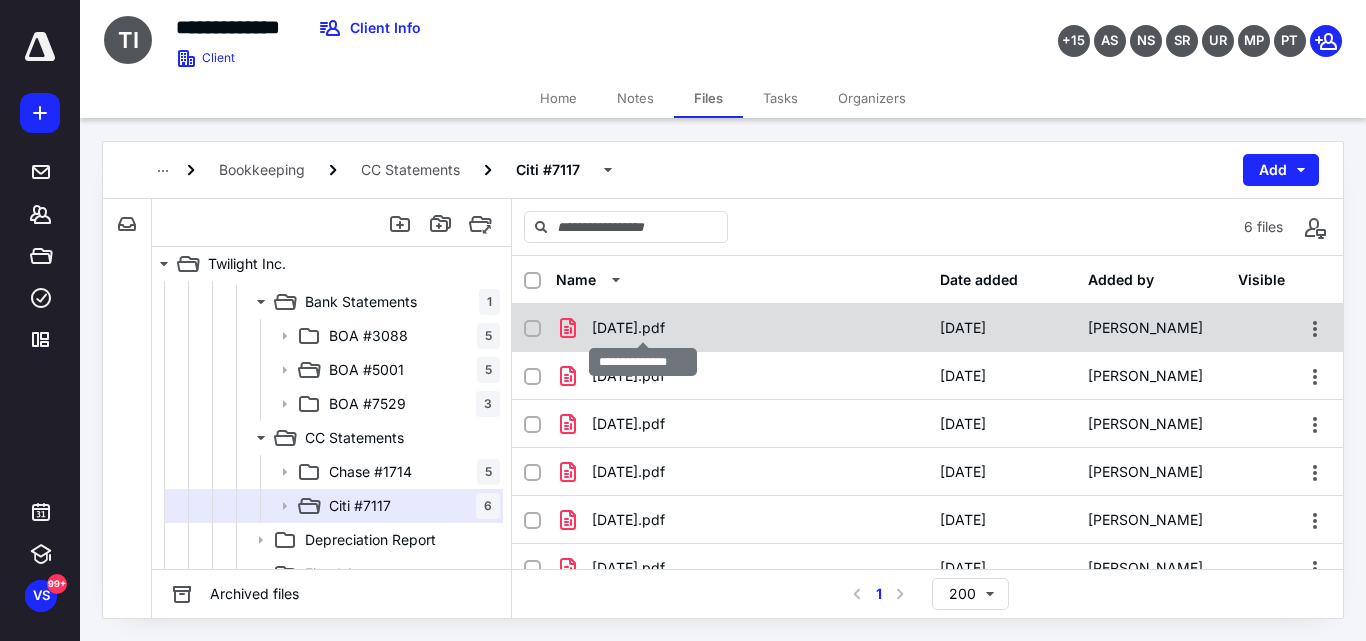click on "01-13-2025.pdf" at bounding box center [628, 328] 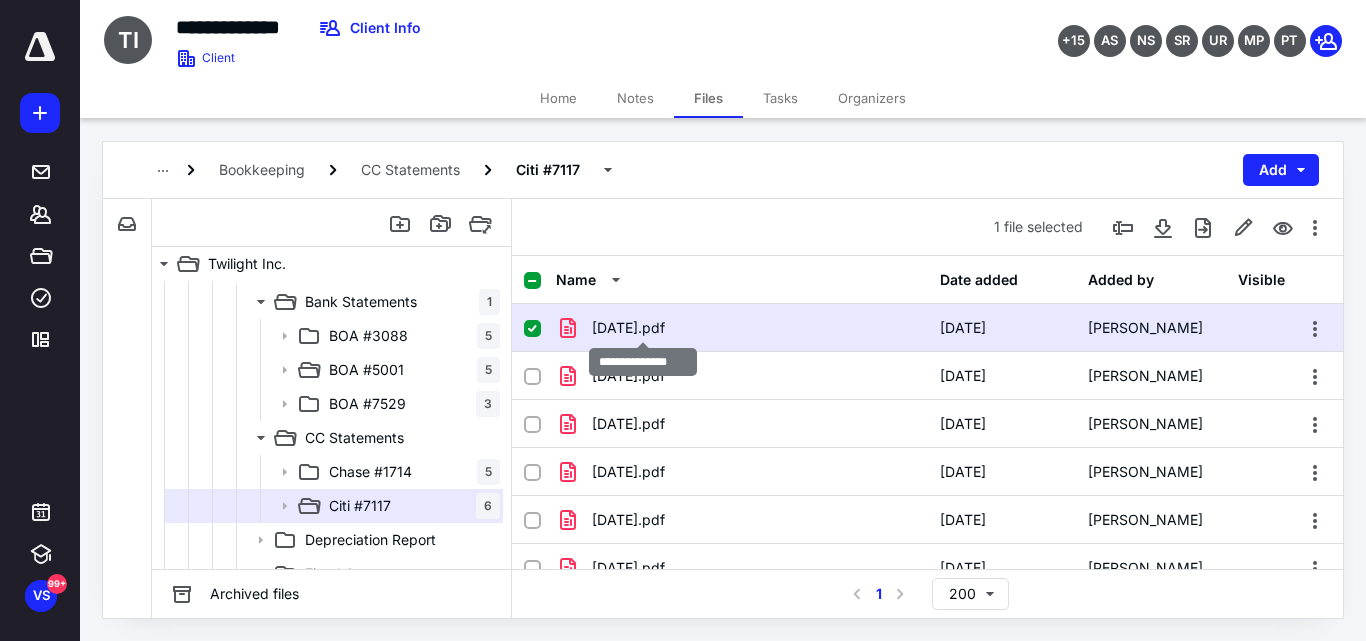 click on "01-13-2025.pdf" at bounding box center [628, 328] 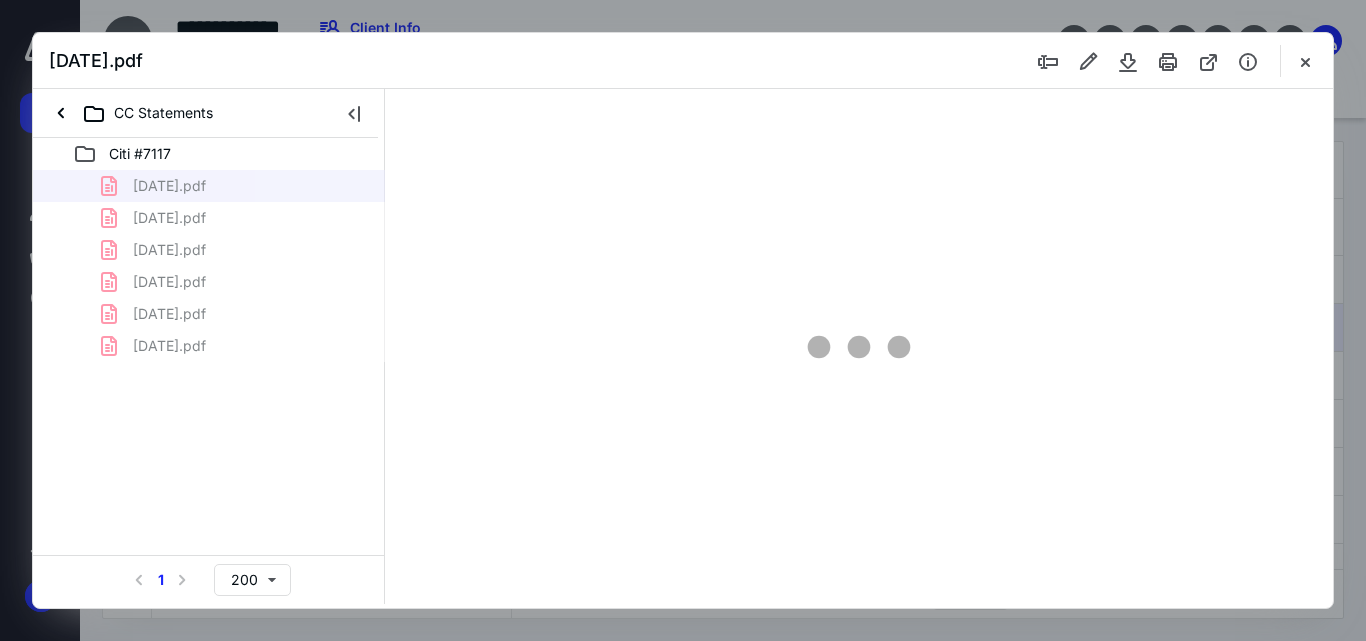 scroll, scrollTop: 0, scrollLeft: 0, axis: both 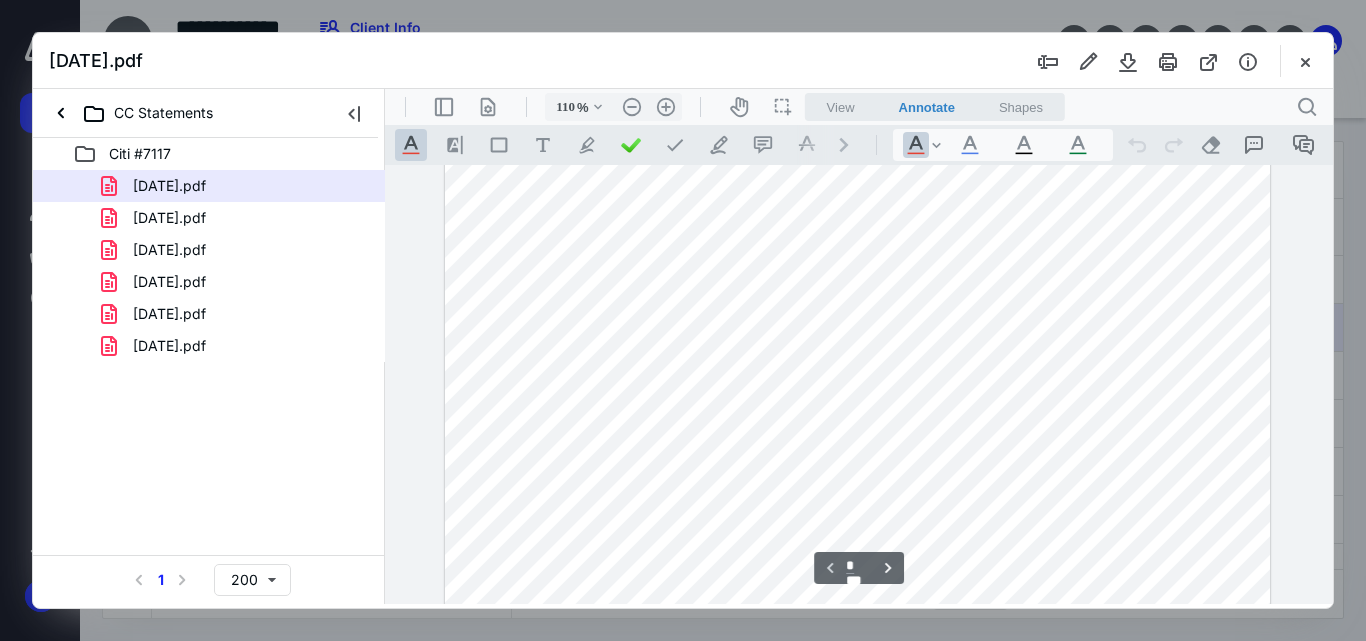 type on "135" 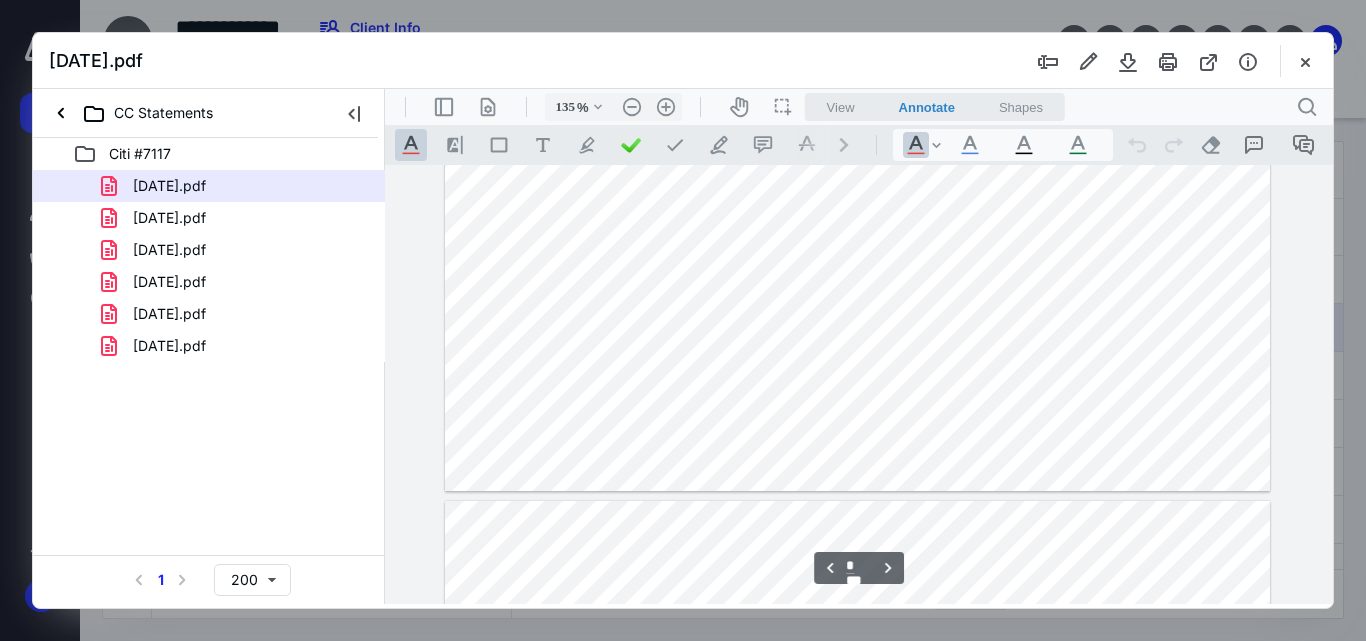 scroll, scrollTop: 1700, scrollLeft: 0, axis: vertical 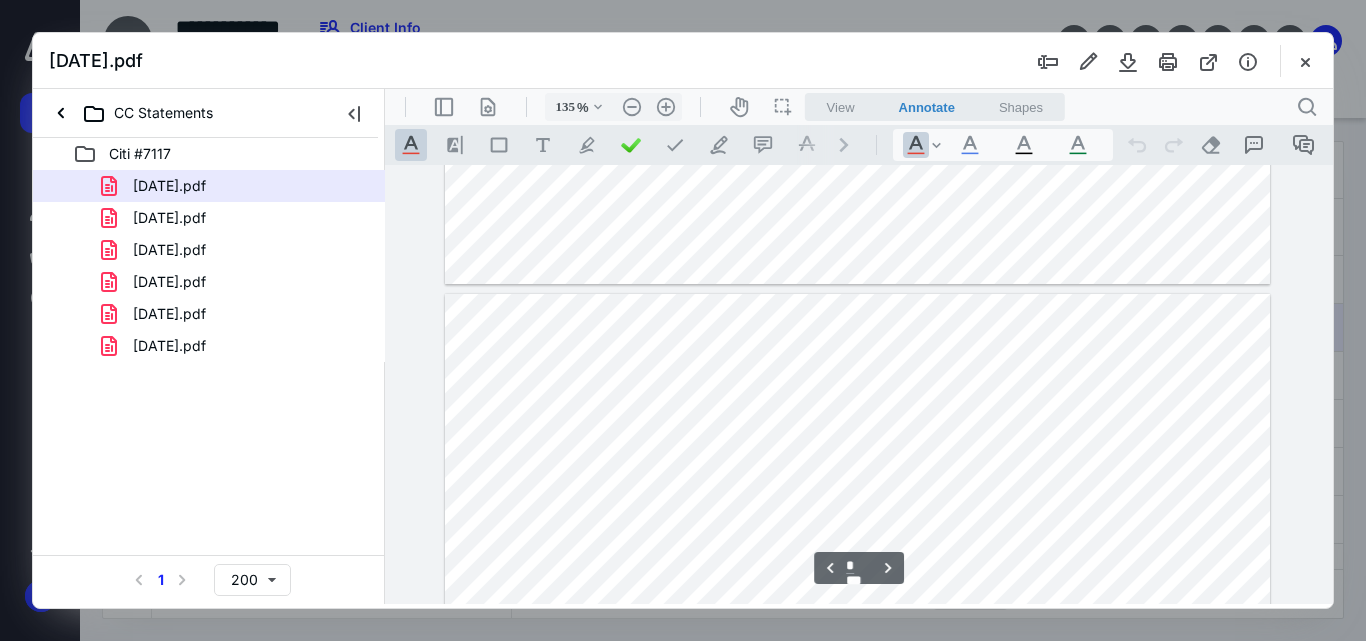 type on "*" 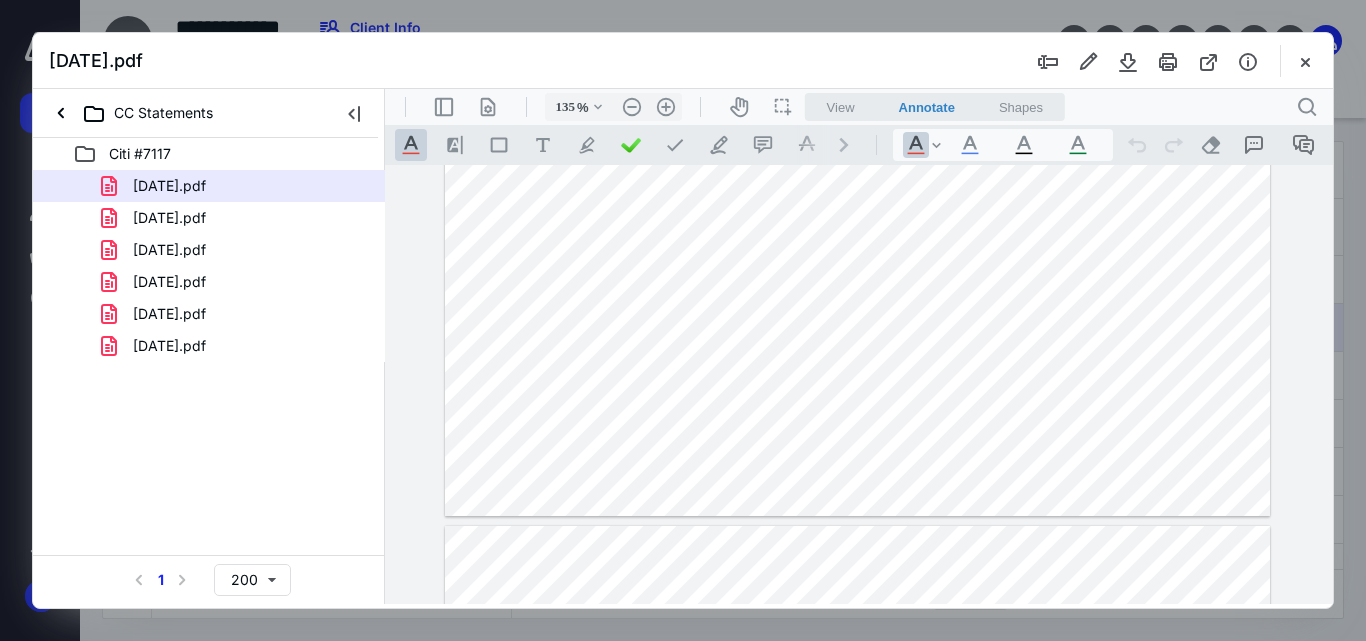 scroll, scrollTop: 1700, scrollLeft: 0, axis: vertical 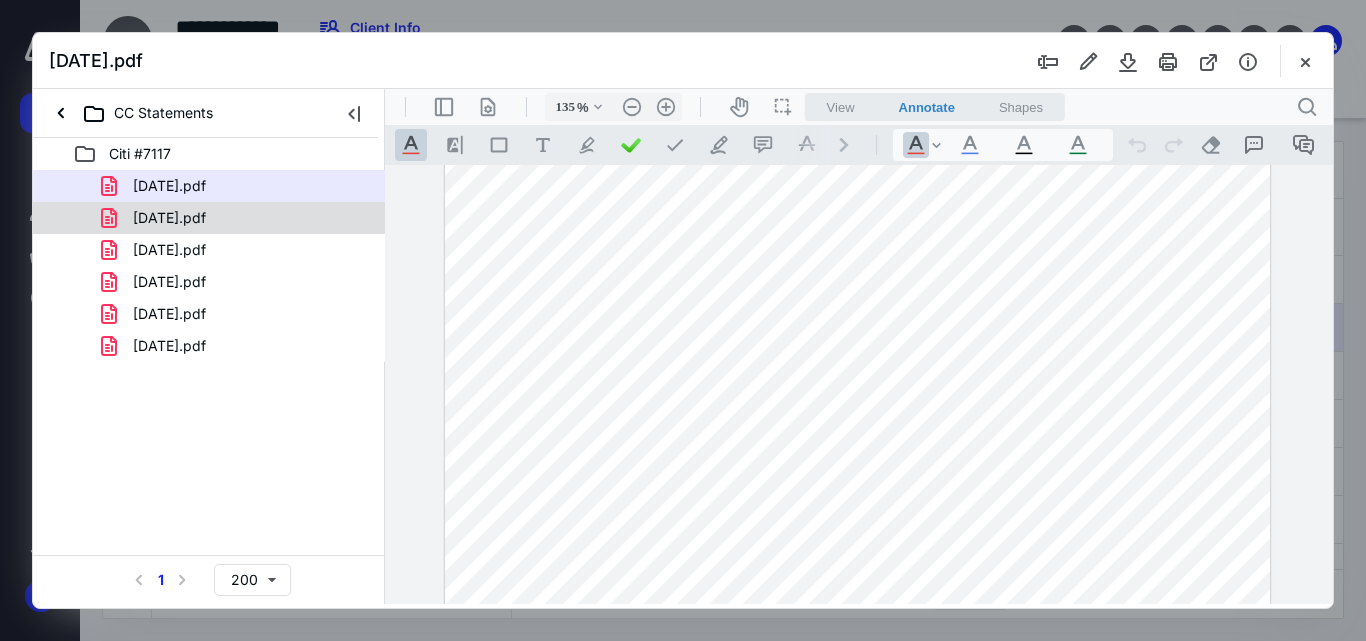 click on "02-13-2025.pdf" at bounding box center (169, 218) 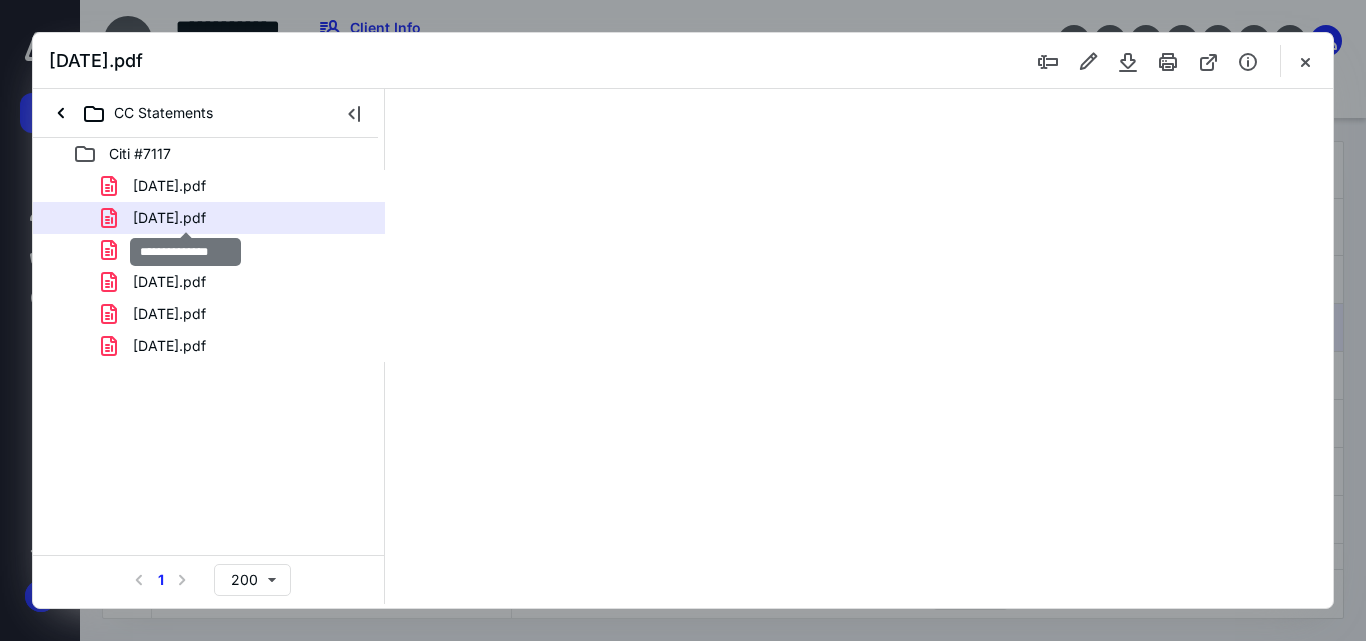 click on "02-13-2025.pdf" at bounding box center (169, 218) 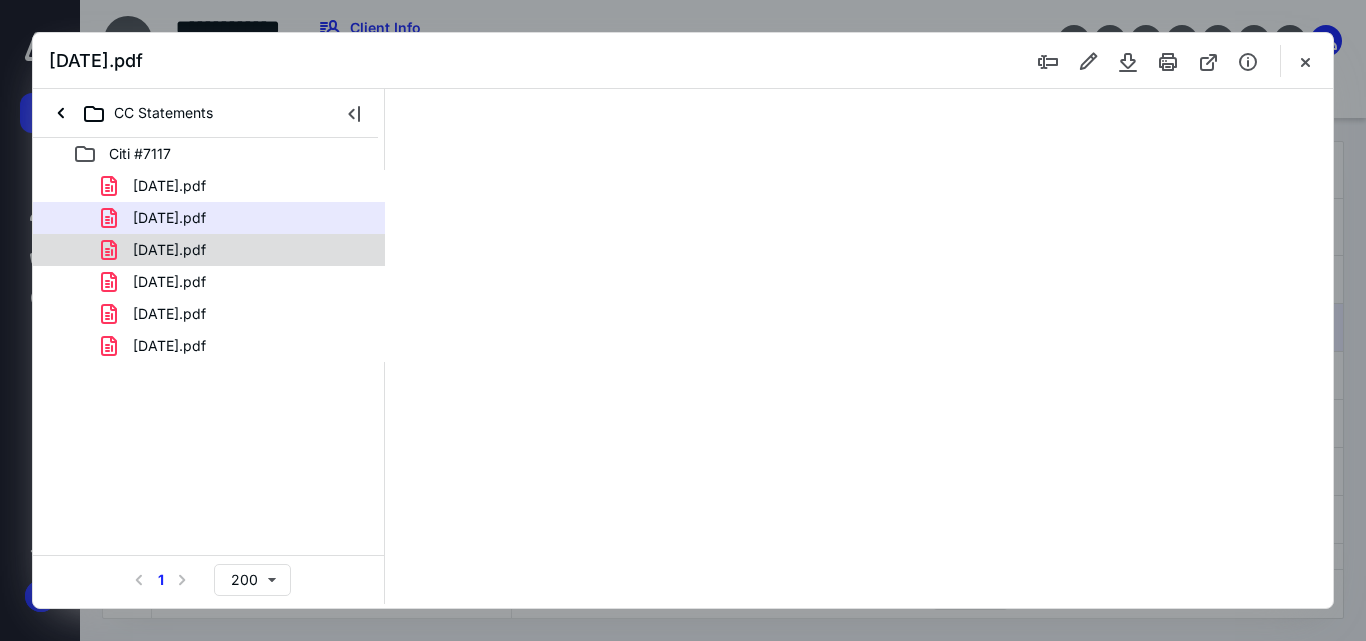 click on "03-13-2025.pdf" at bounding box center [169, 250] 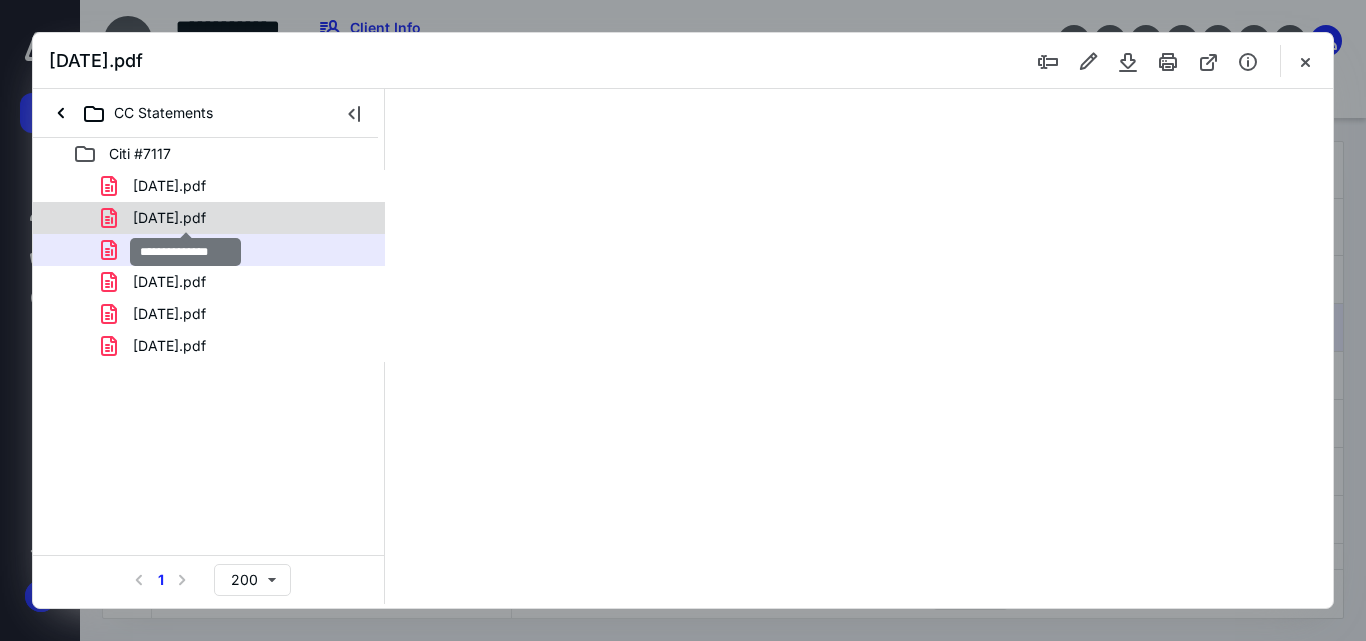 click on "02-13-2025.pdf" at bounding box center (169, 218) 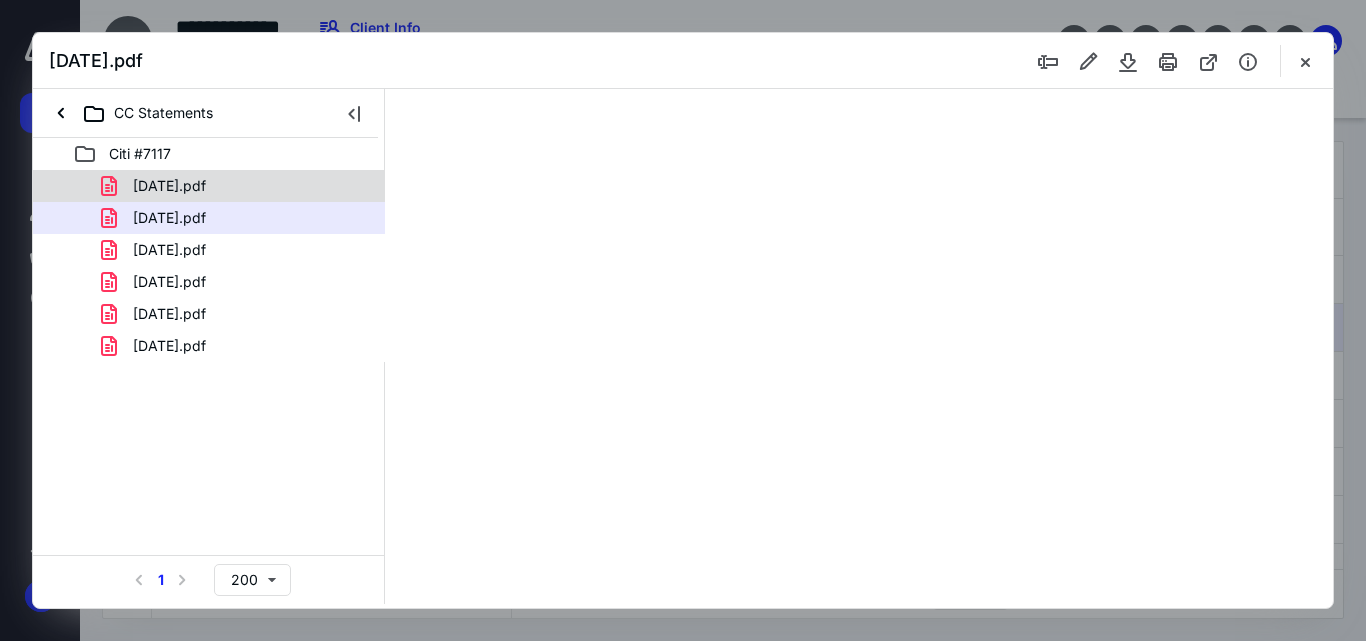 click on "01-13-2025.pdf" at bounding box center (169, 186) 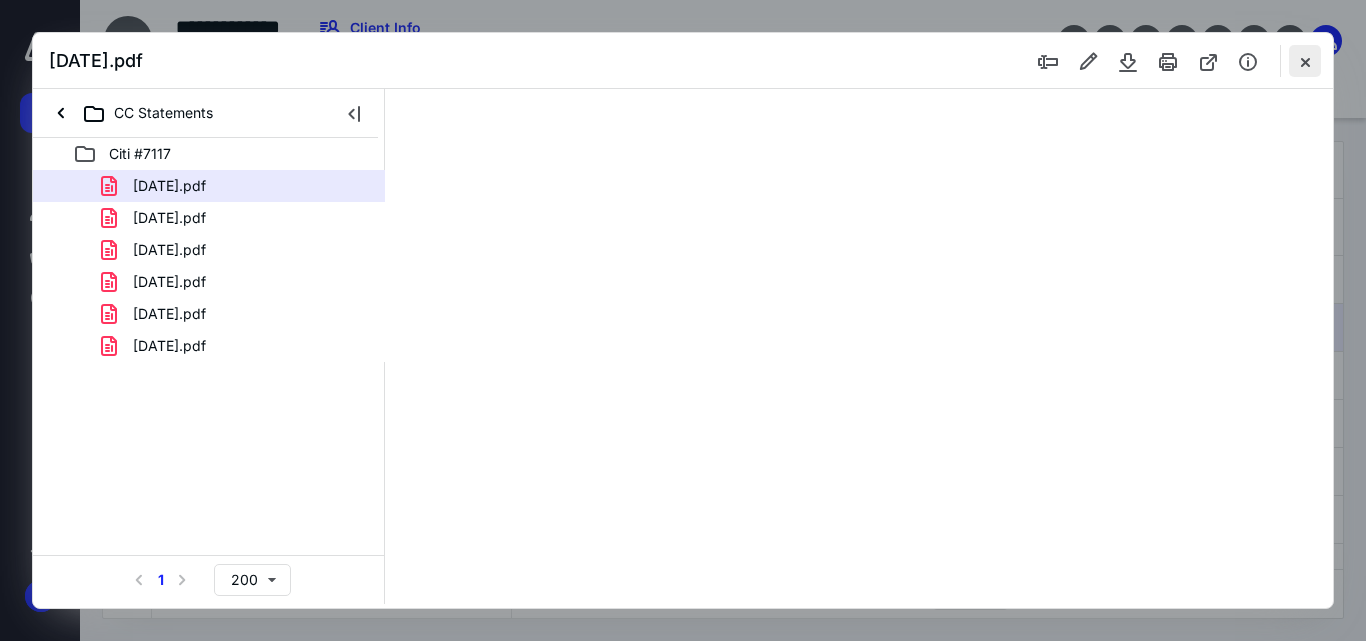 click at bounding box center (1305, 61) 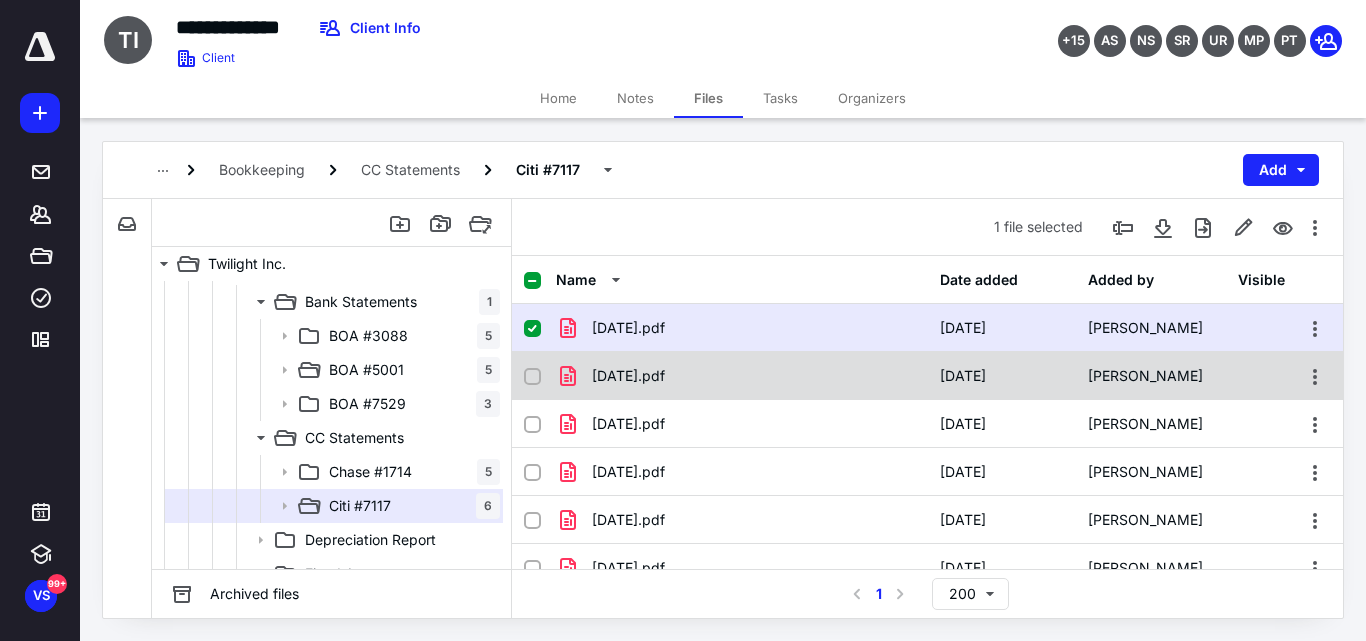 click on "02-13-2025.pdf" at bounding box center (628, 376) 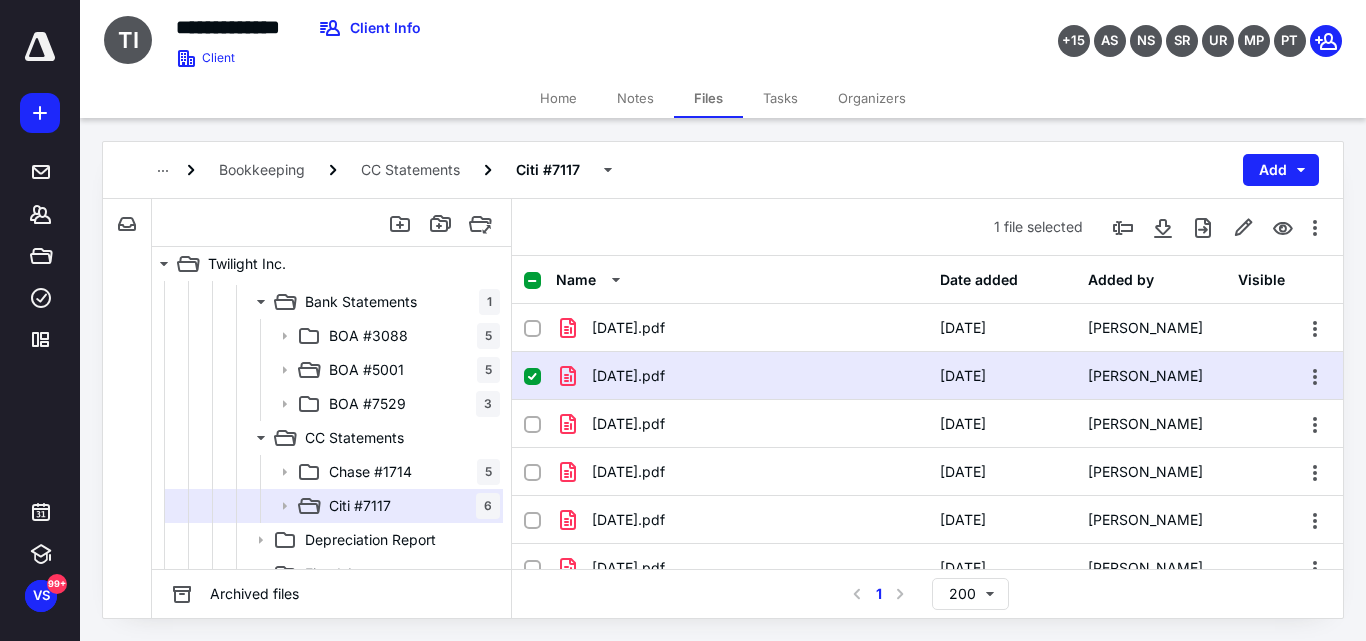 click on "02-13-2025.pdf" at bounding box center (628, 376) 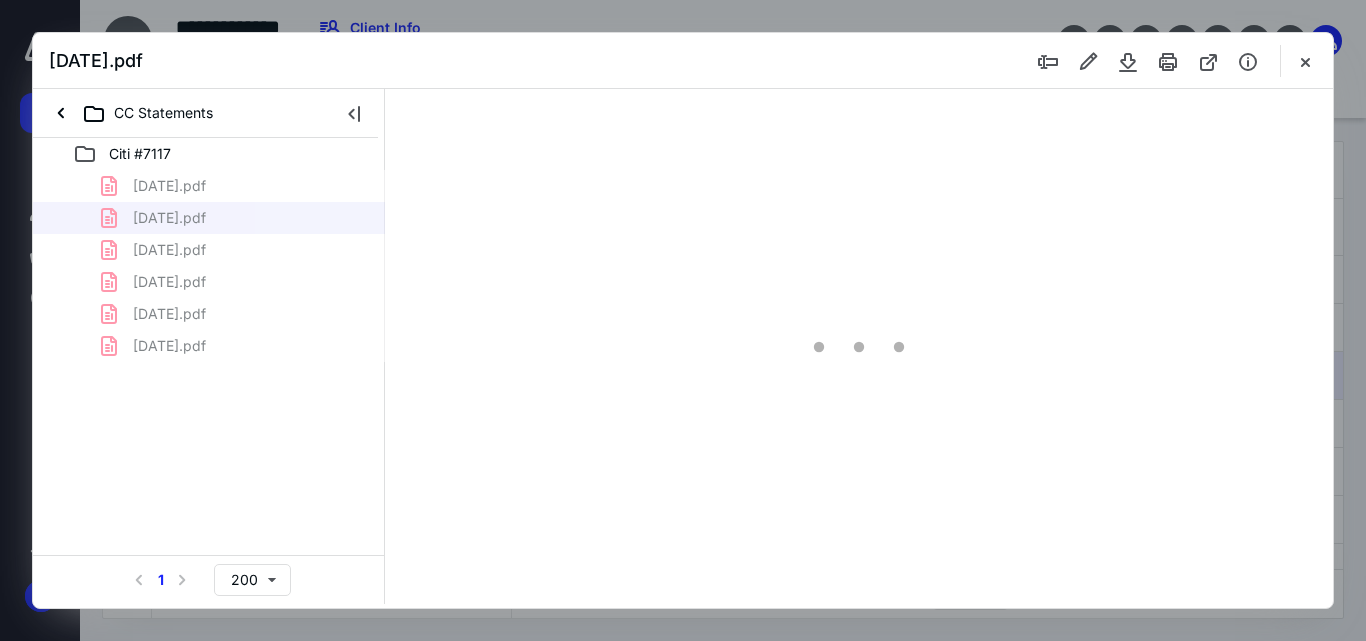 scroll, scrollTop: 0, scrollLeft: 0, axis: both 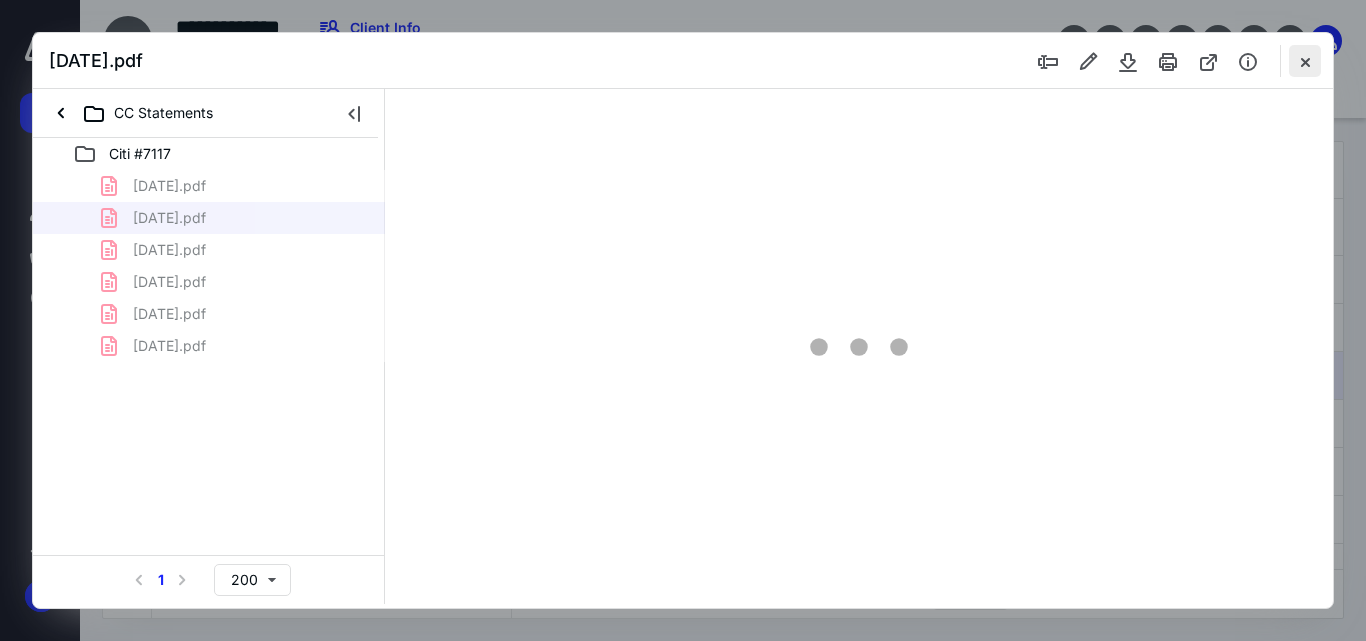 click at bounding box center [1305, 61] 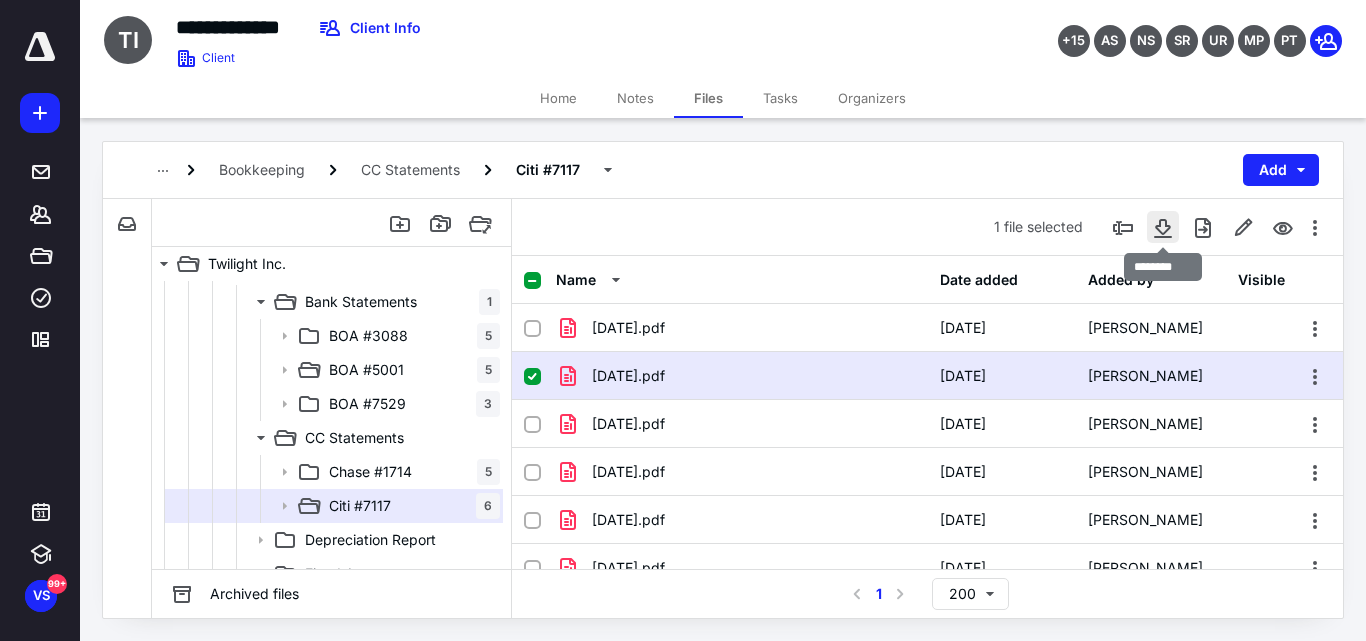 click at bounding box center [1163, 227] 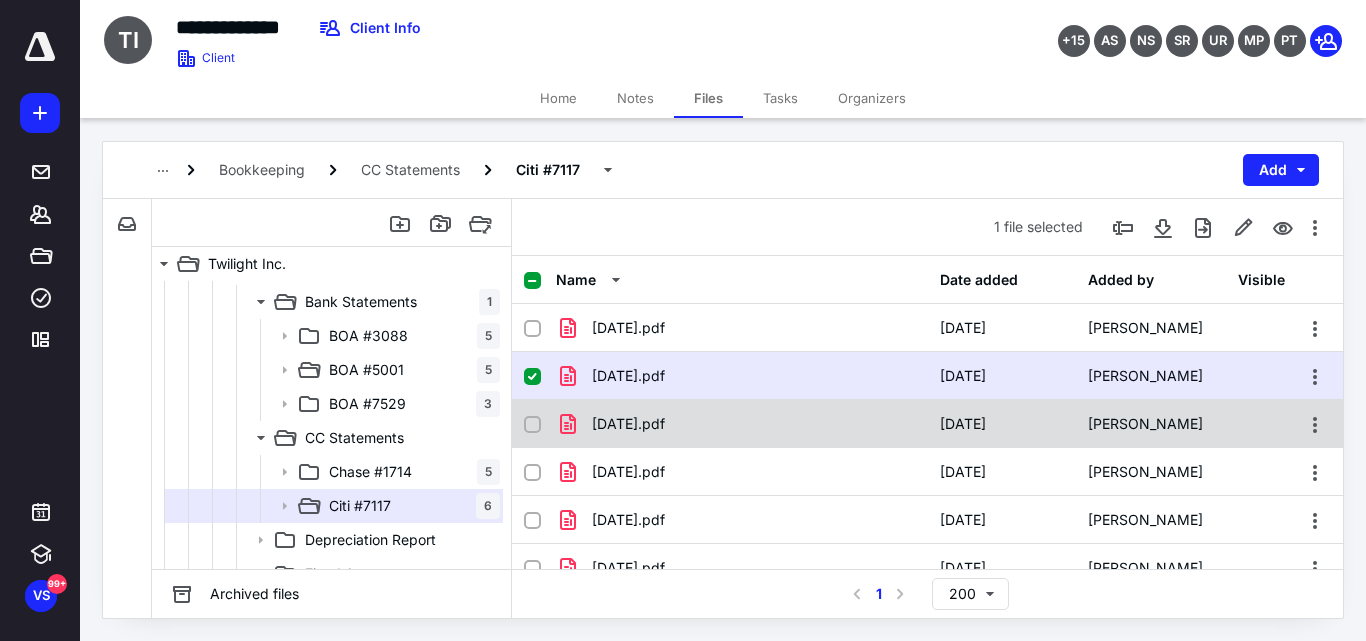 click on "03-13-2025.pdf" at bounding box center (628, 424) 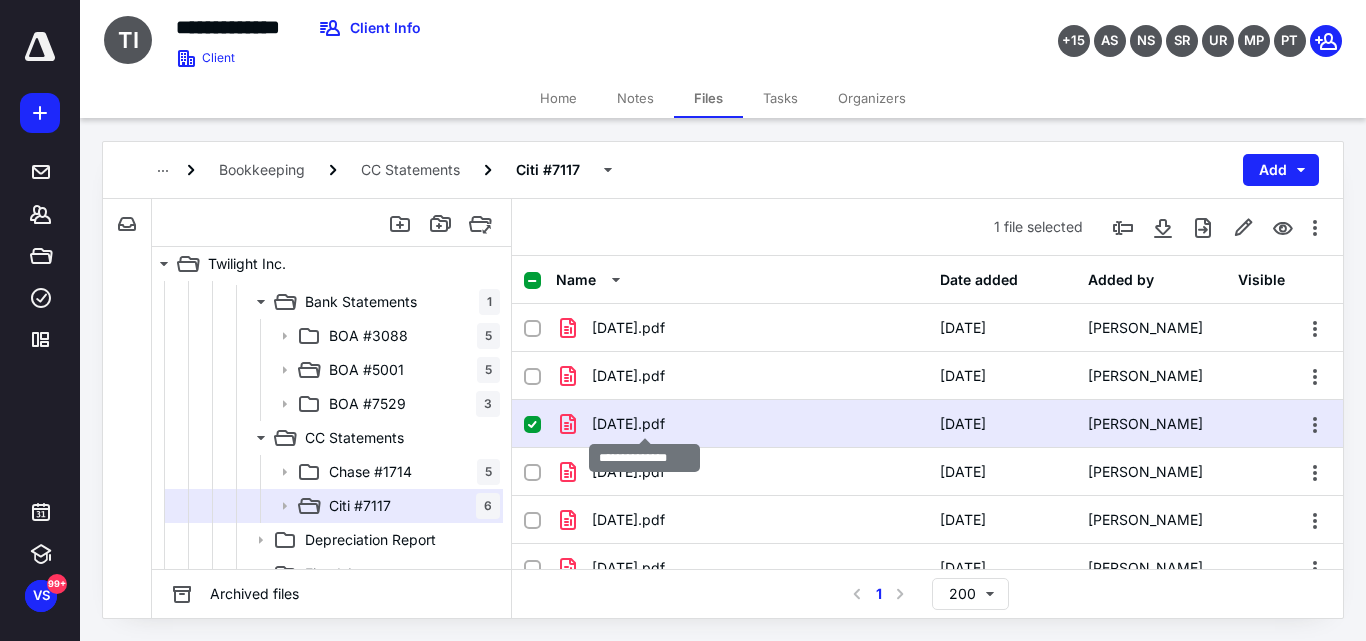click on "03-13-2025.pdf" at bounding box center (628, 424) 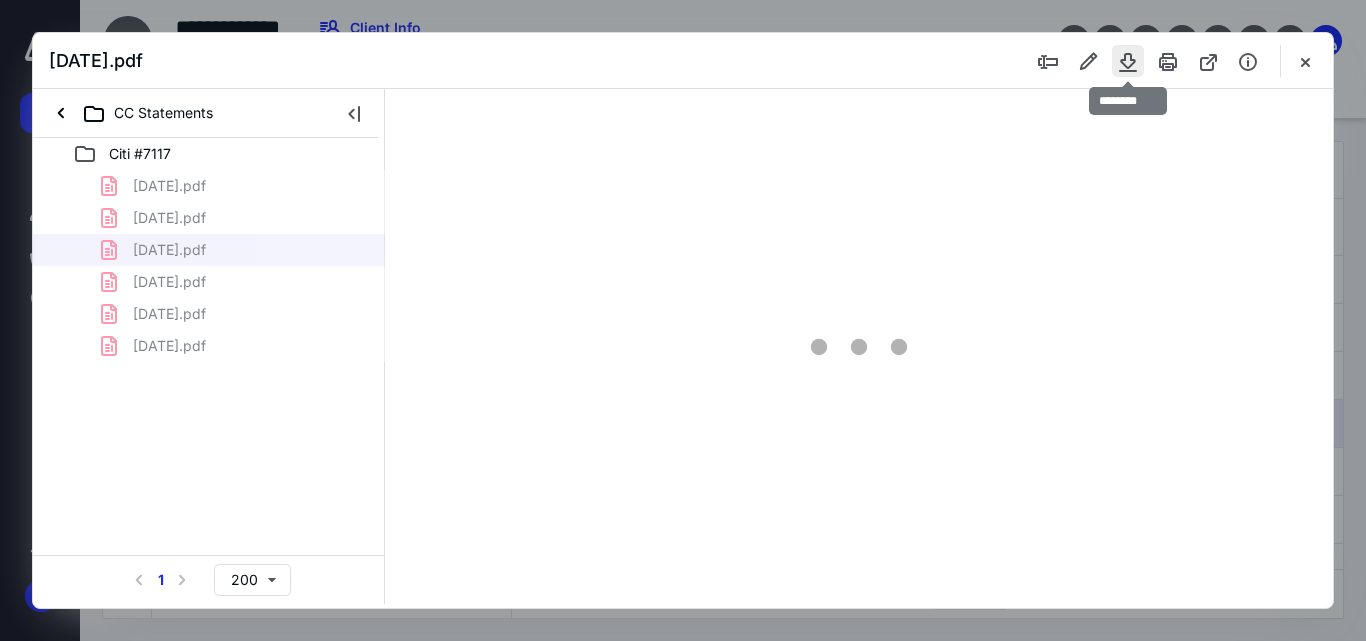 click at bounding box center (1128, 61) 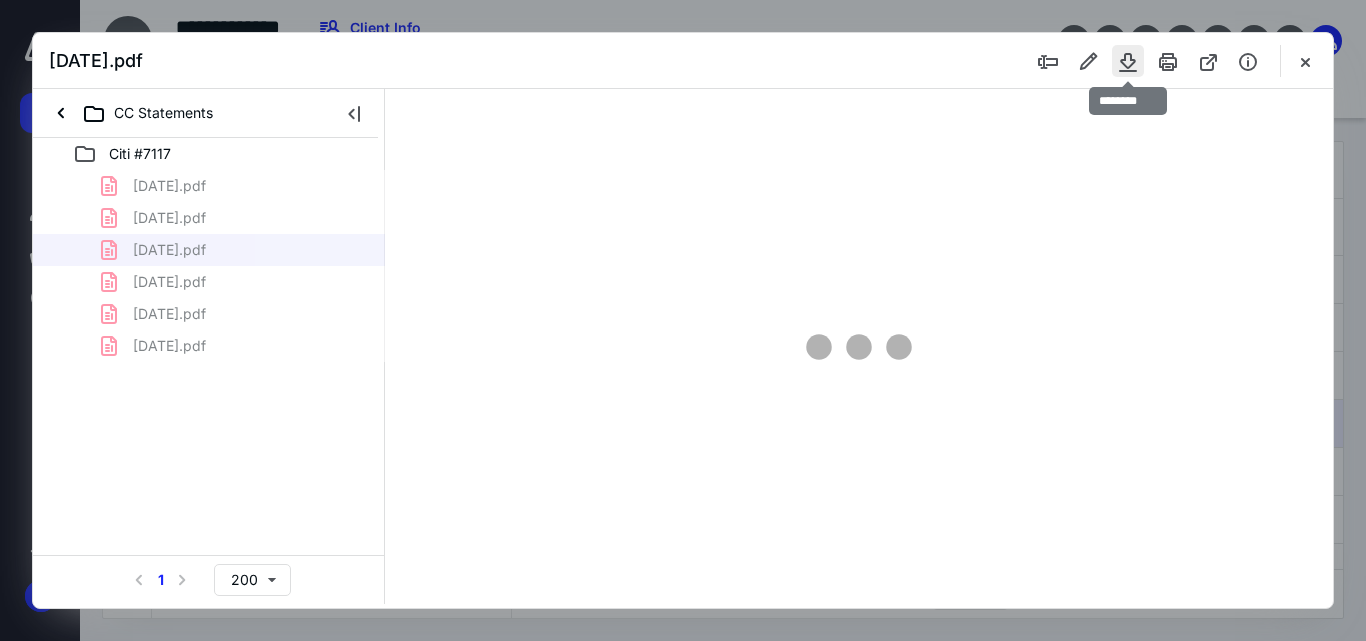 scroll, scrollTop: 0, scrollLeft: 0, axis: both 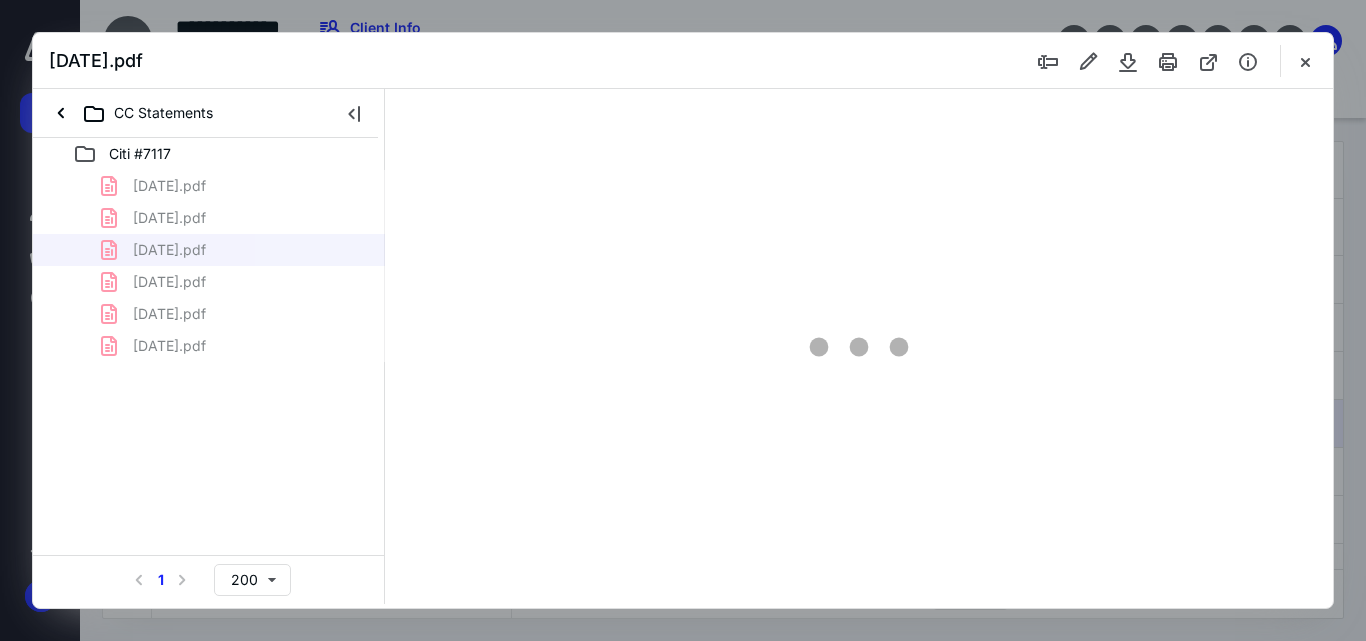 type on "55" 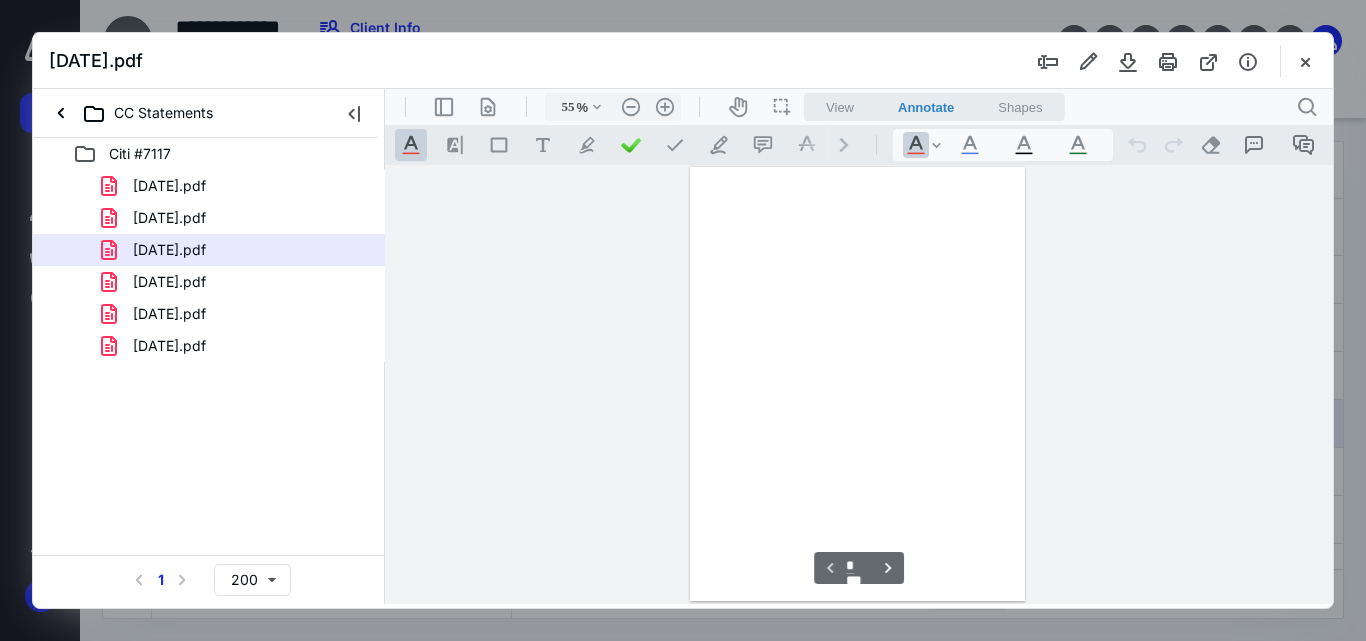 scroll, scrollTop: 78, scrollLeft: 0, axis: vertical 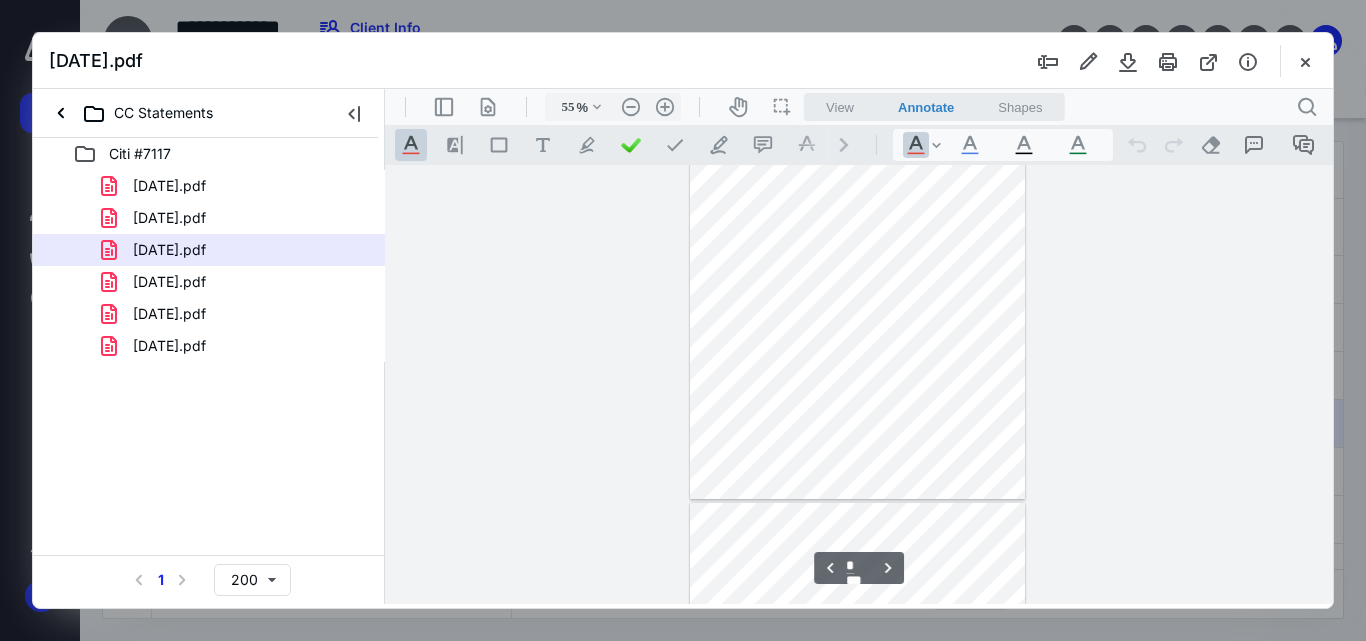 type on "*" 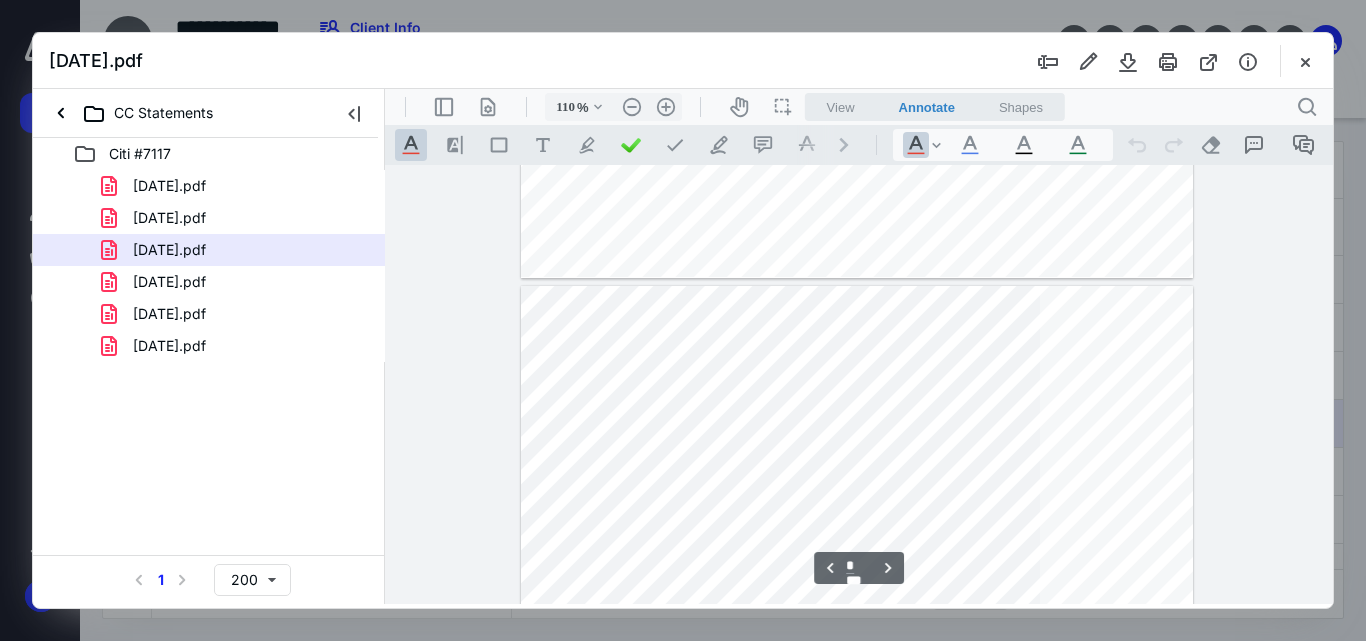 scroll, scrollTop: 1169, scrollLeft: 0, axis: vertical 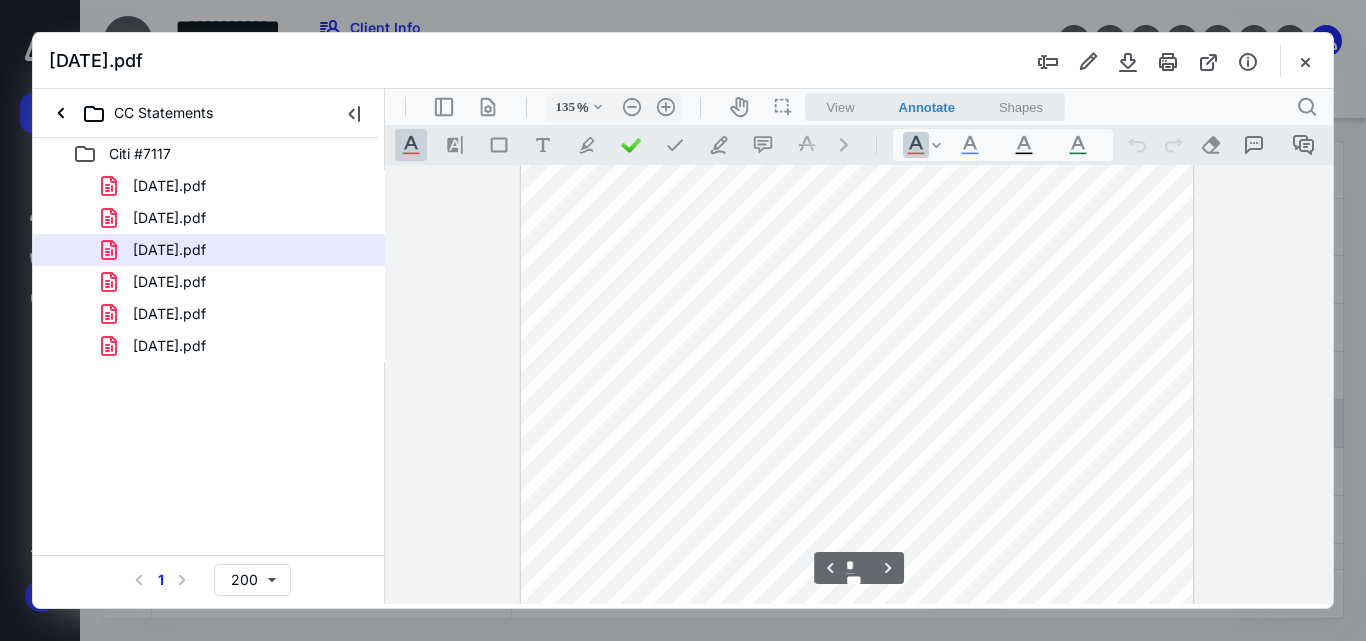 type on "160" 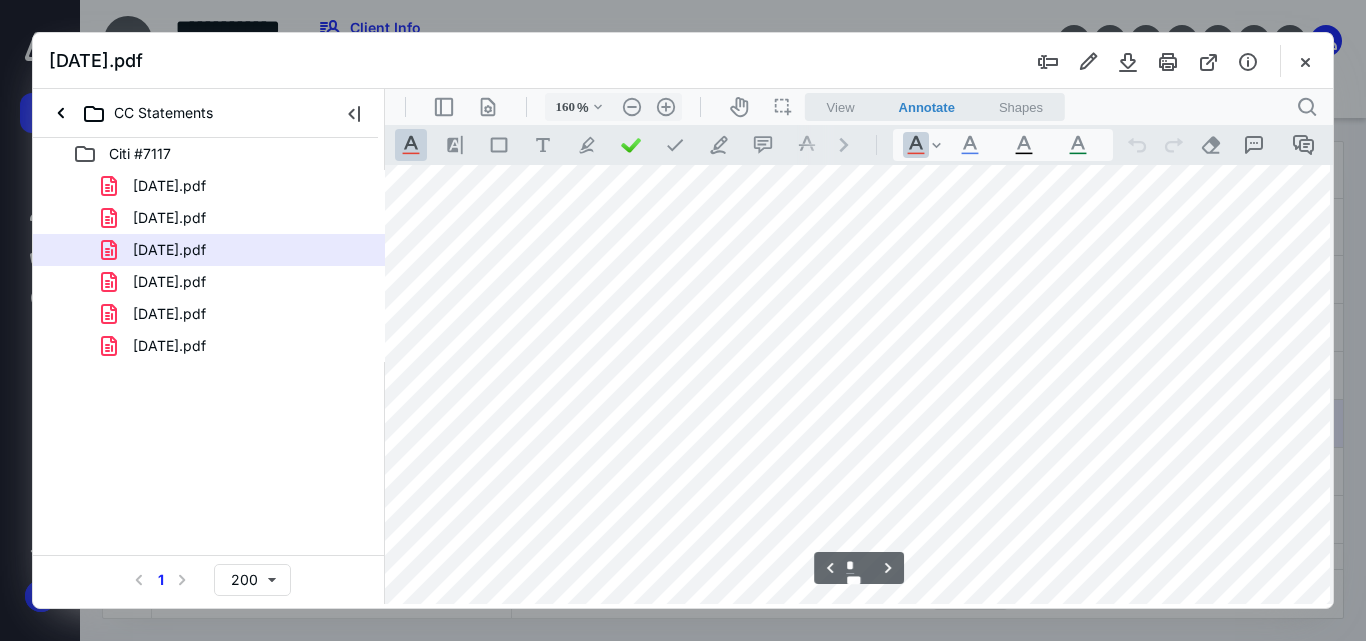 scroll, scrollTop: 1397, scrollLeft: 30, axis: both 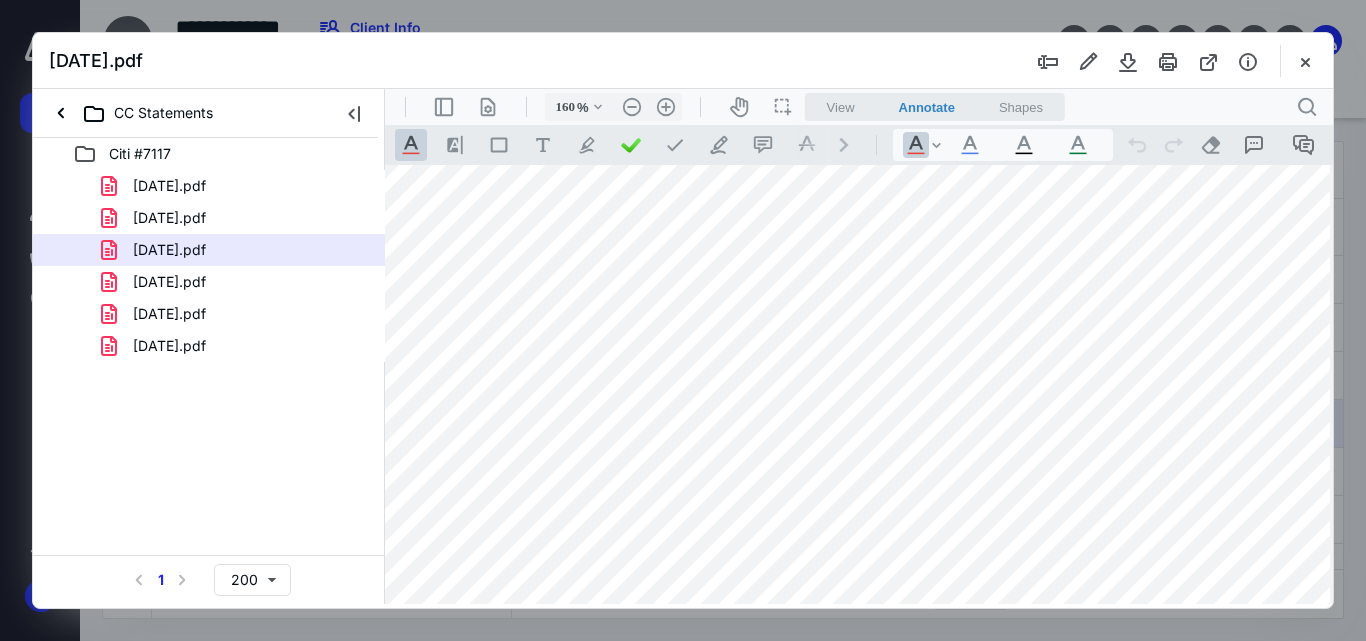 type on "*" 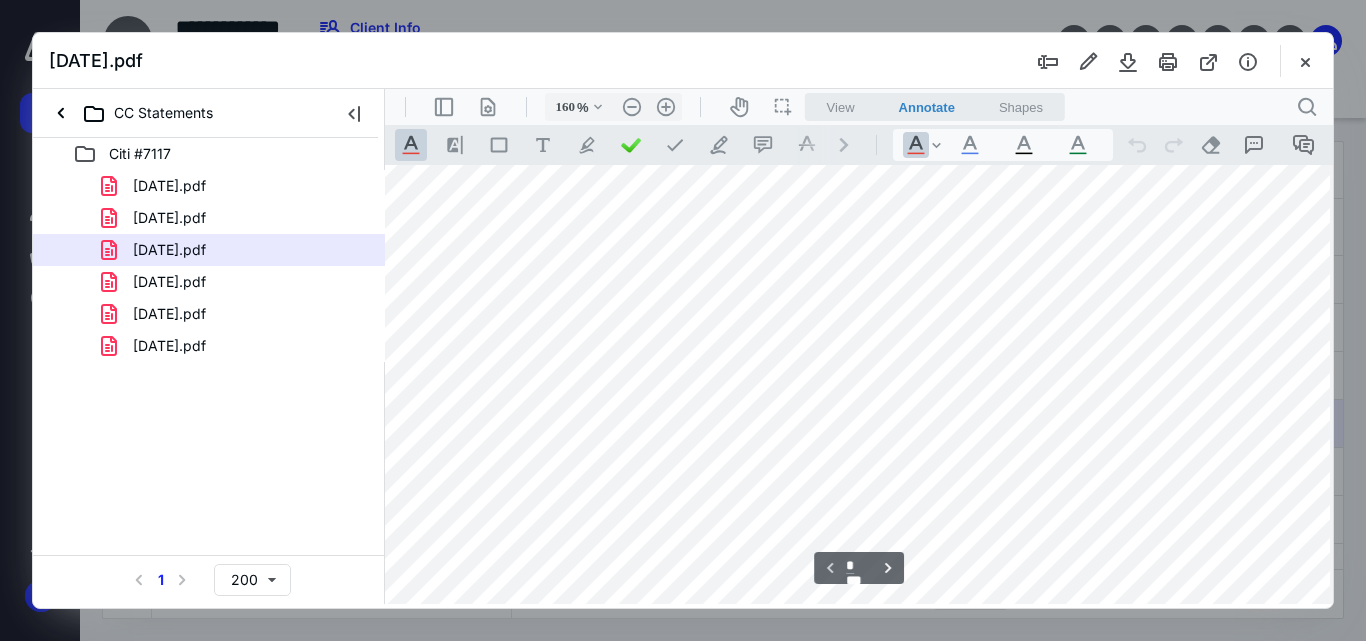 scroll, scrollTop: 297, scrollLeft: 30, axis: both 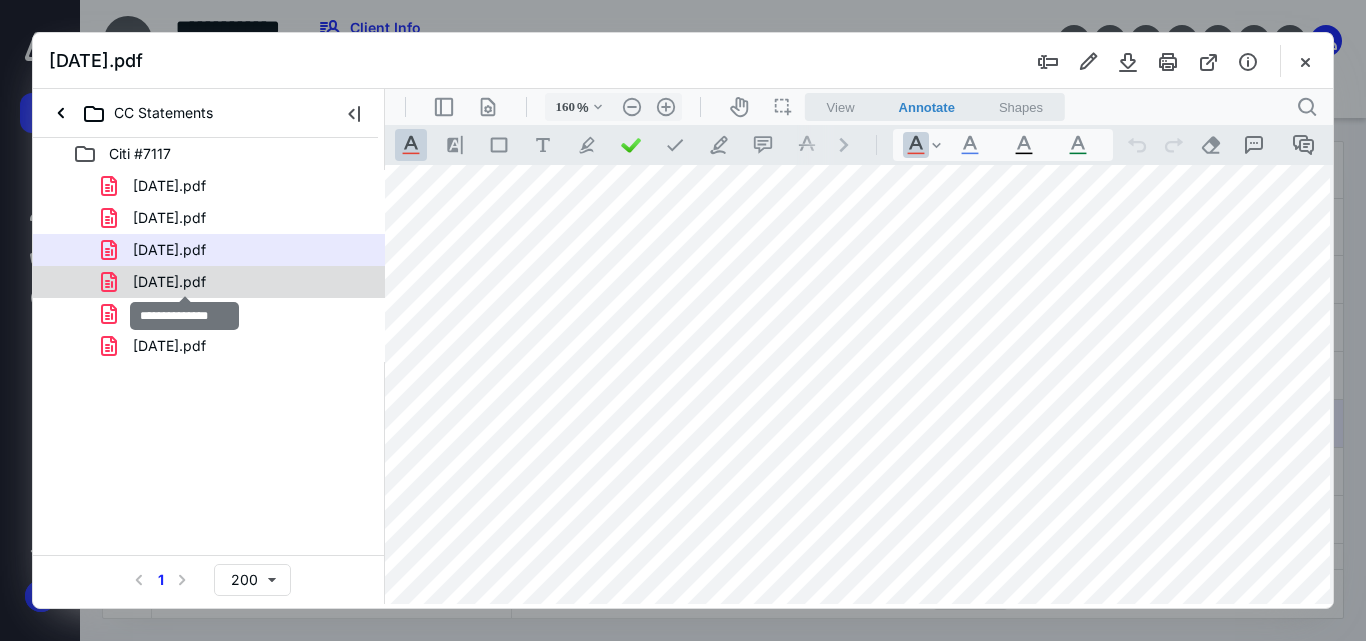 click on "04-11-2025.pdf" at bounding box center (169, 282) 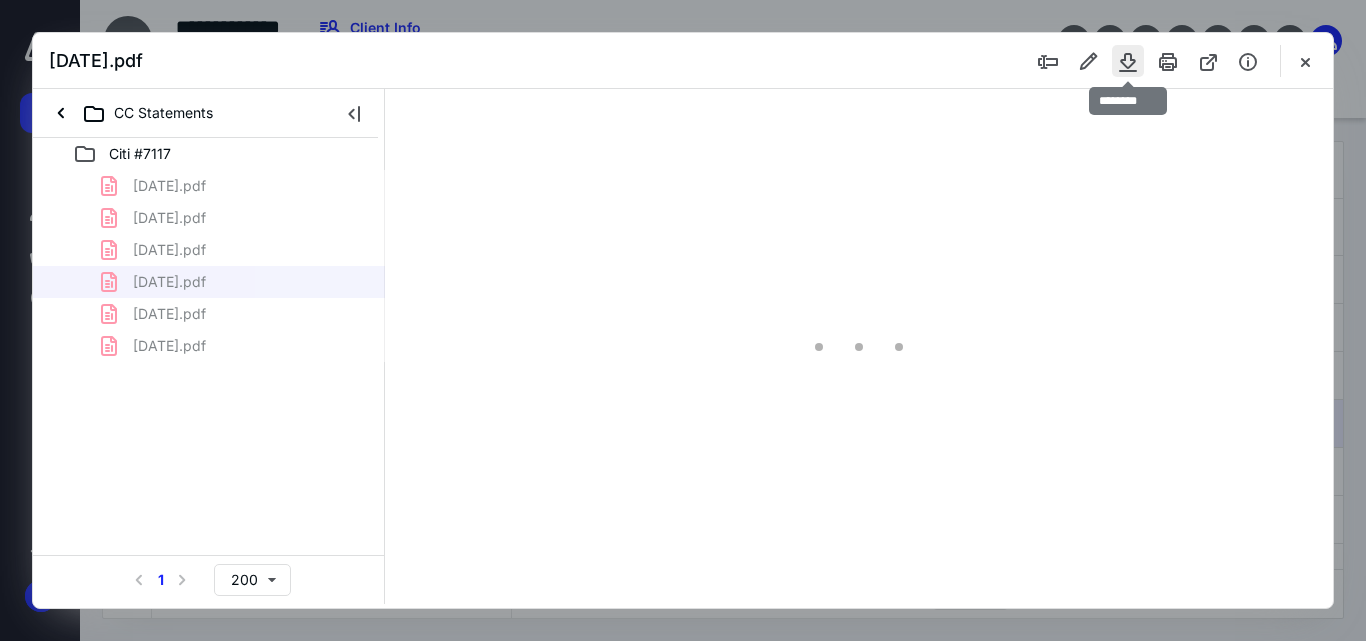 type on "55" 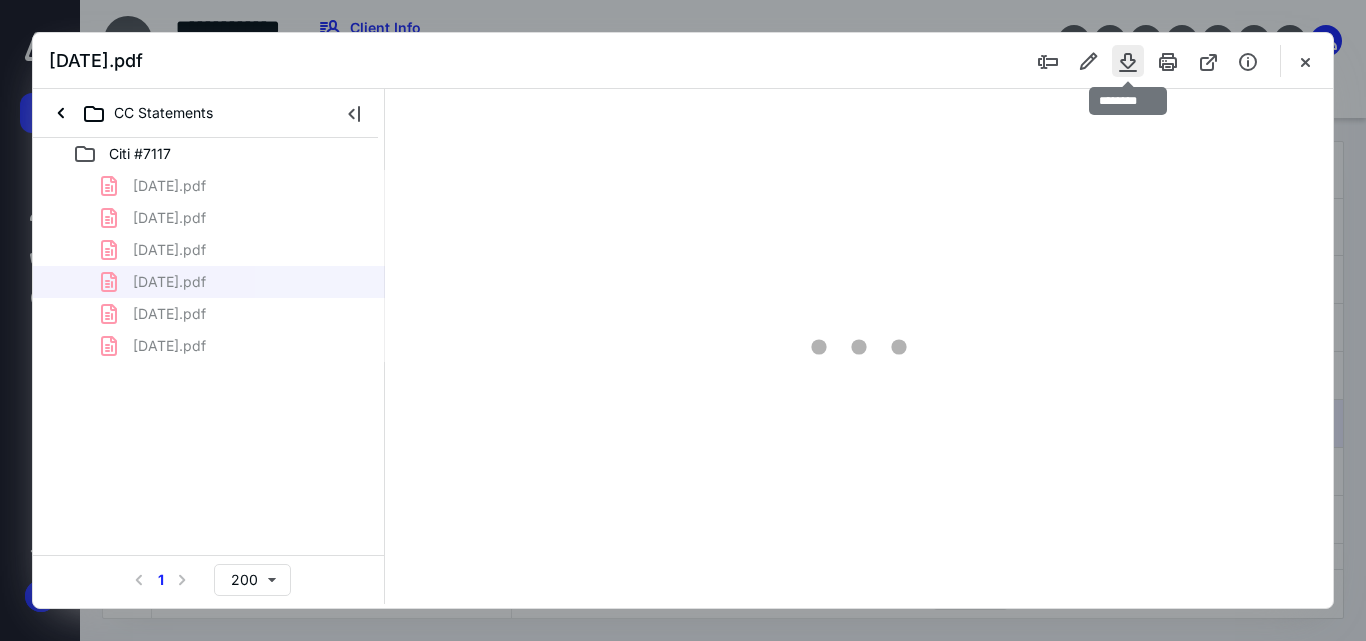 scroll, scrollTop: 78, scrollLeft: 0, axis: vertical 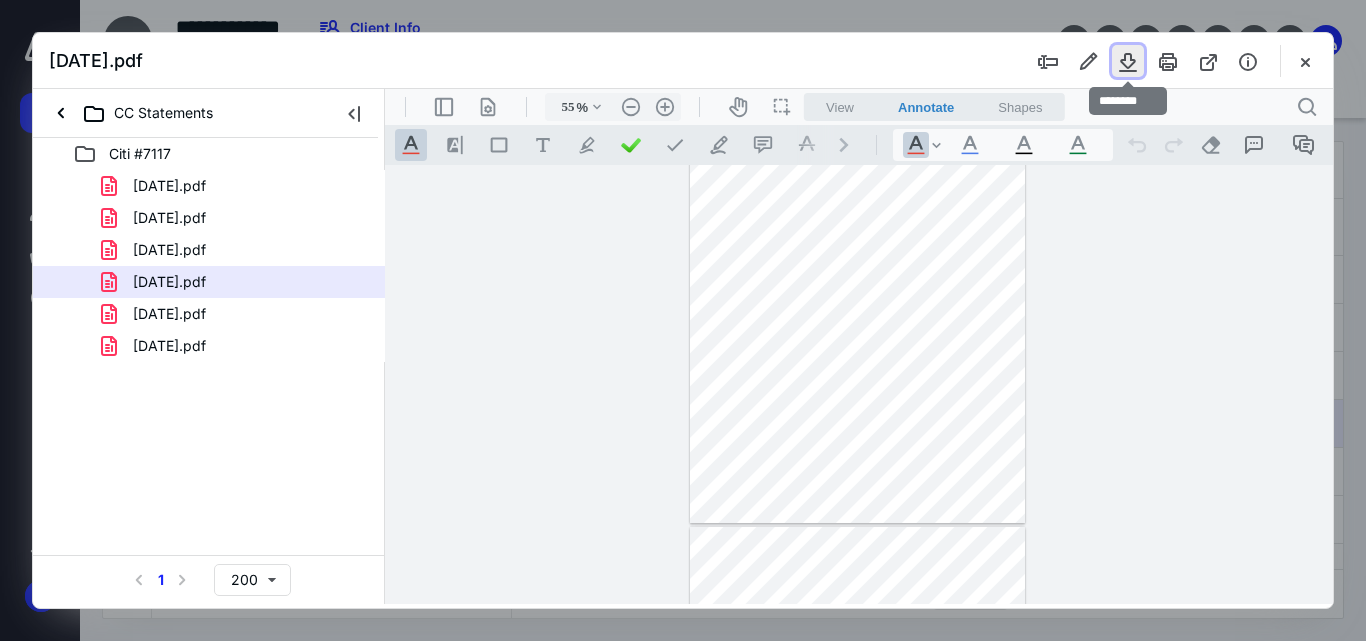 click at bounding box center [1128, 61] 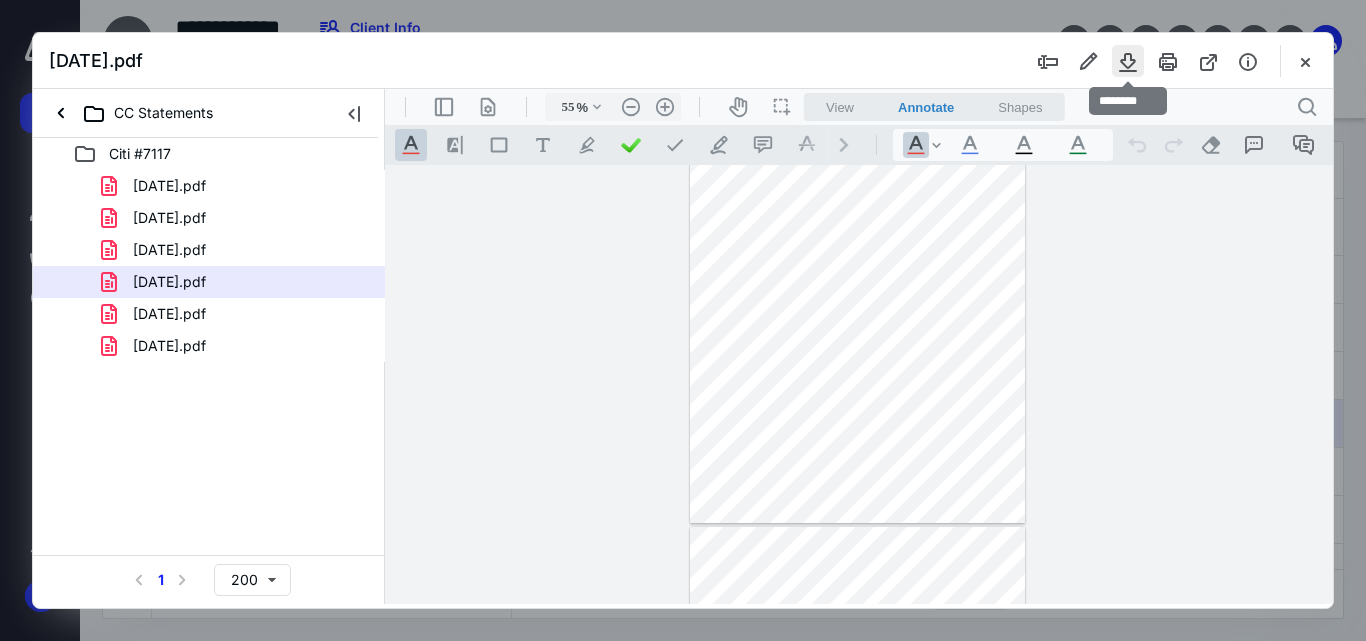 type 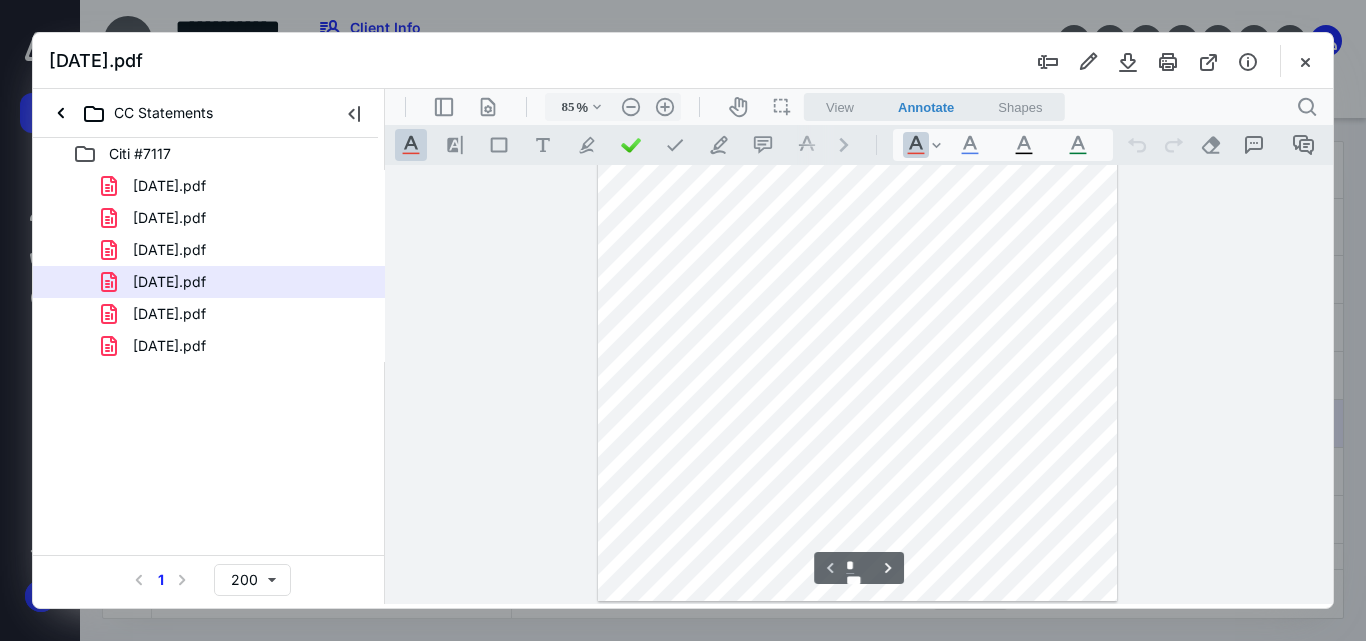 type on "110" 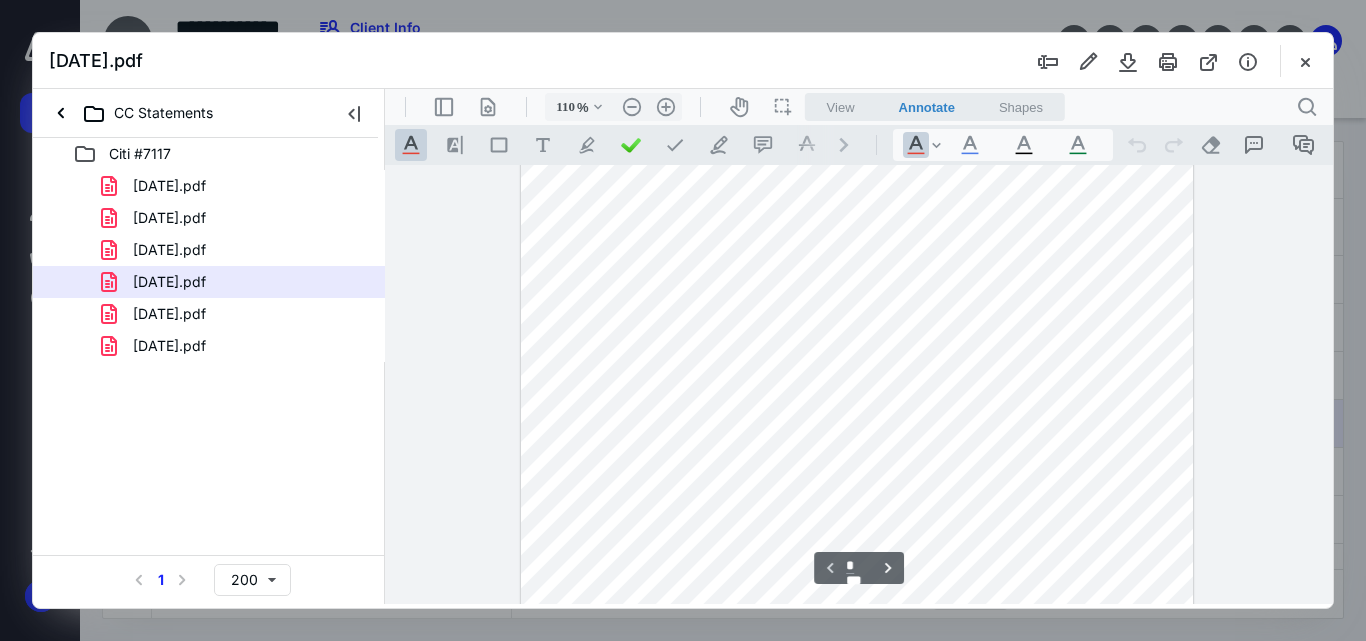 scroll, scrollTop: 173, scrollLeft: 0, axis: vertical 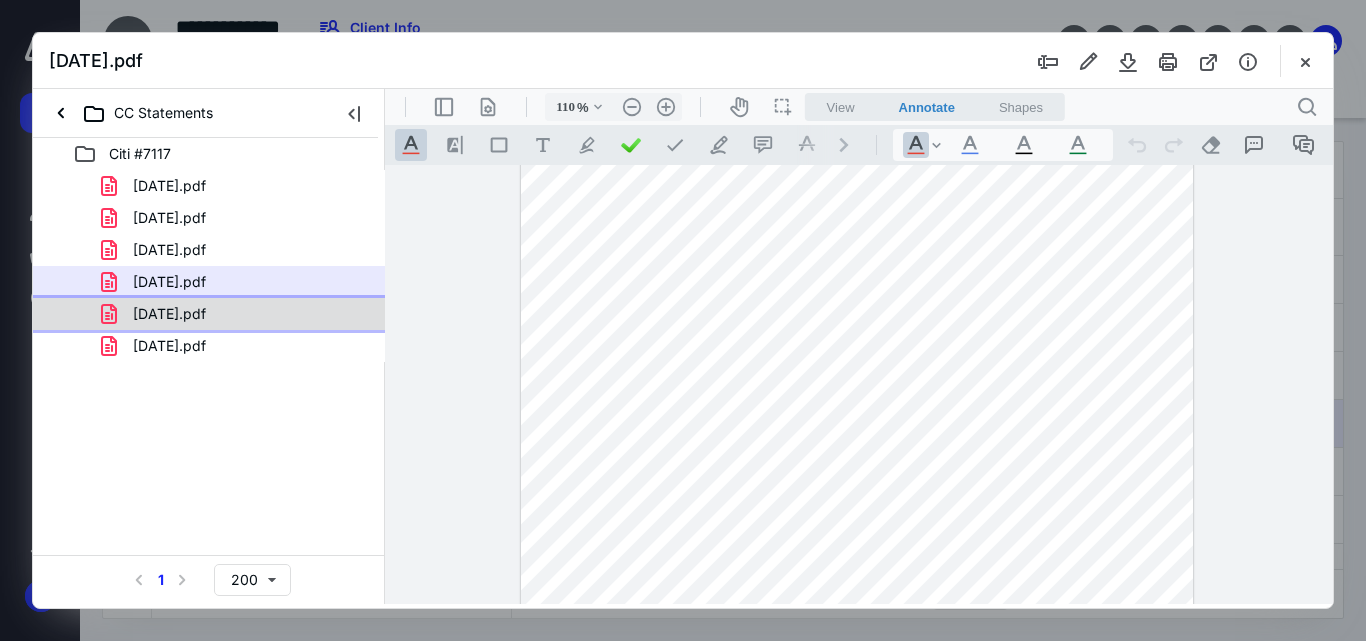 click on "05-13-2025.pdf" at bounding box center (157, 314) 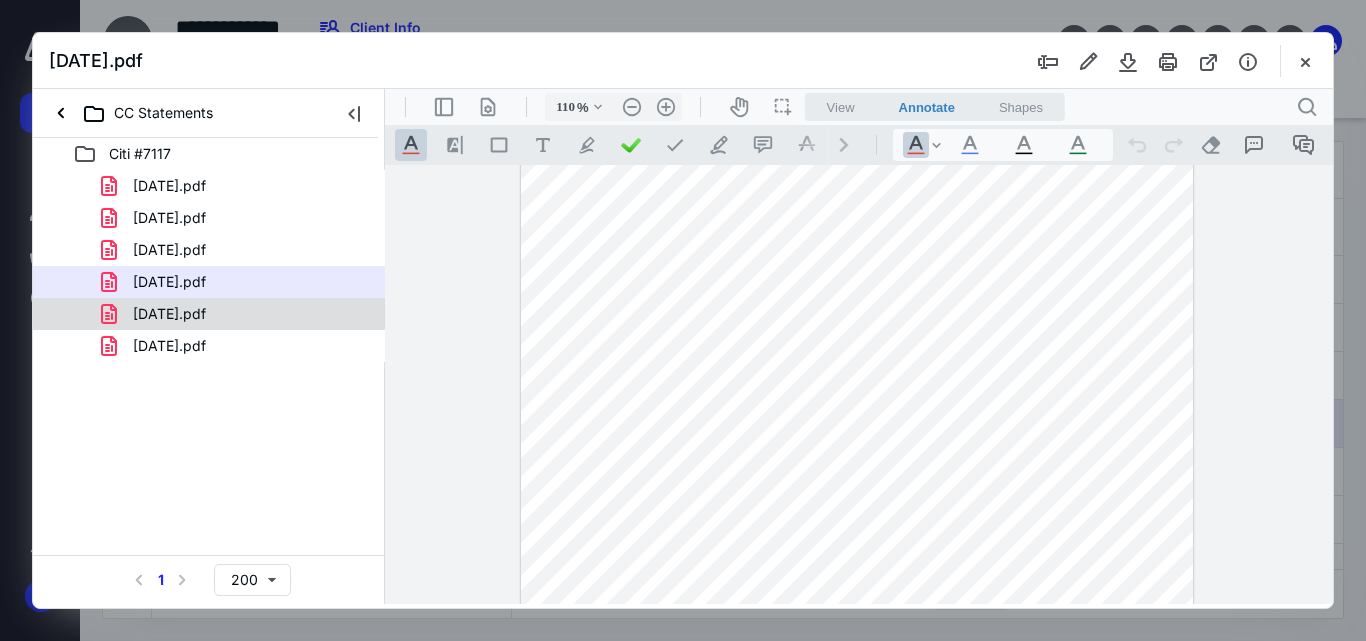 click on "01-13-2025.pdf 02-13-2025.pdf 03-13-2025.pdf 04-11-2025.pdf 05-13-2025.pdf 06-12-2025.pdf" at bounding box center (209, 266) 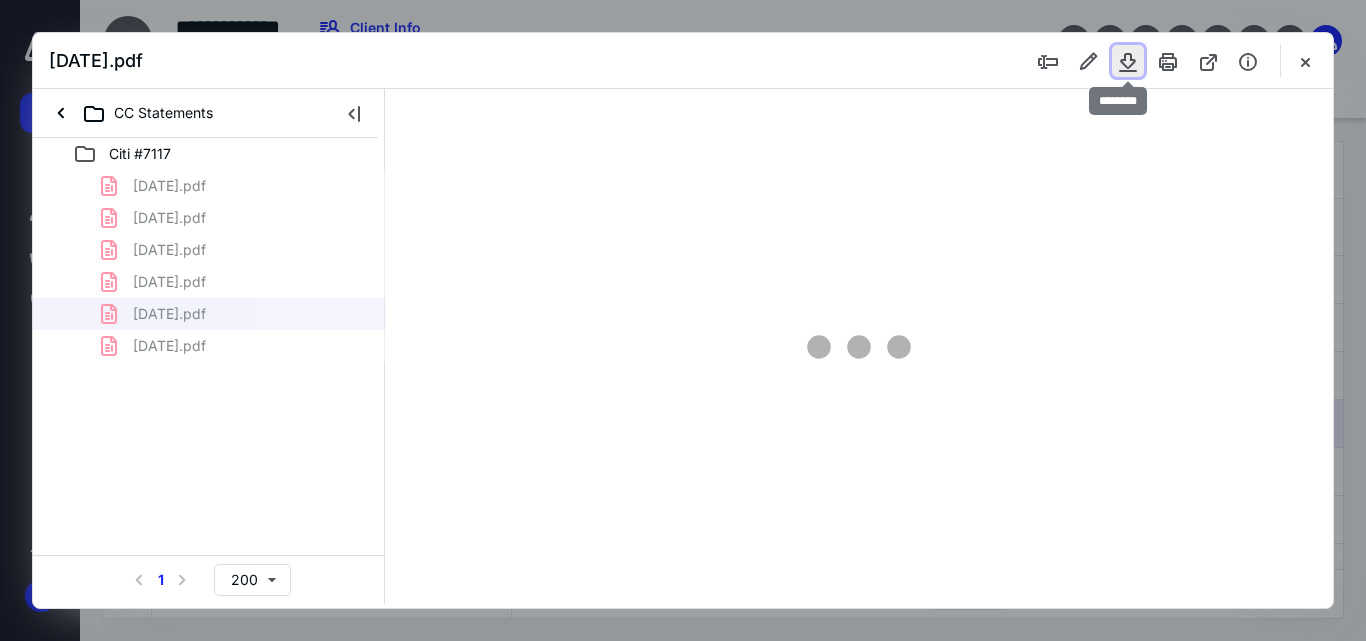 click at bounding box center (1128, 61) 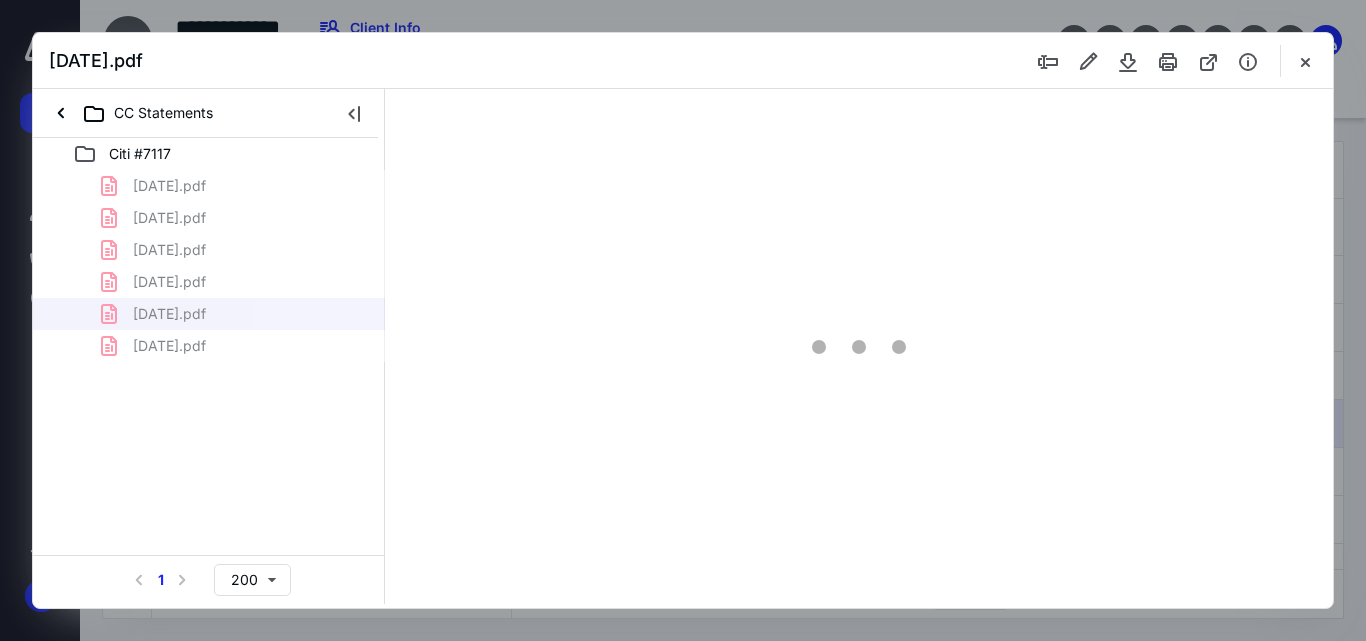 type 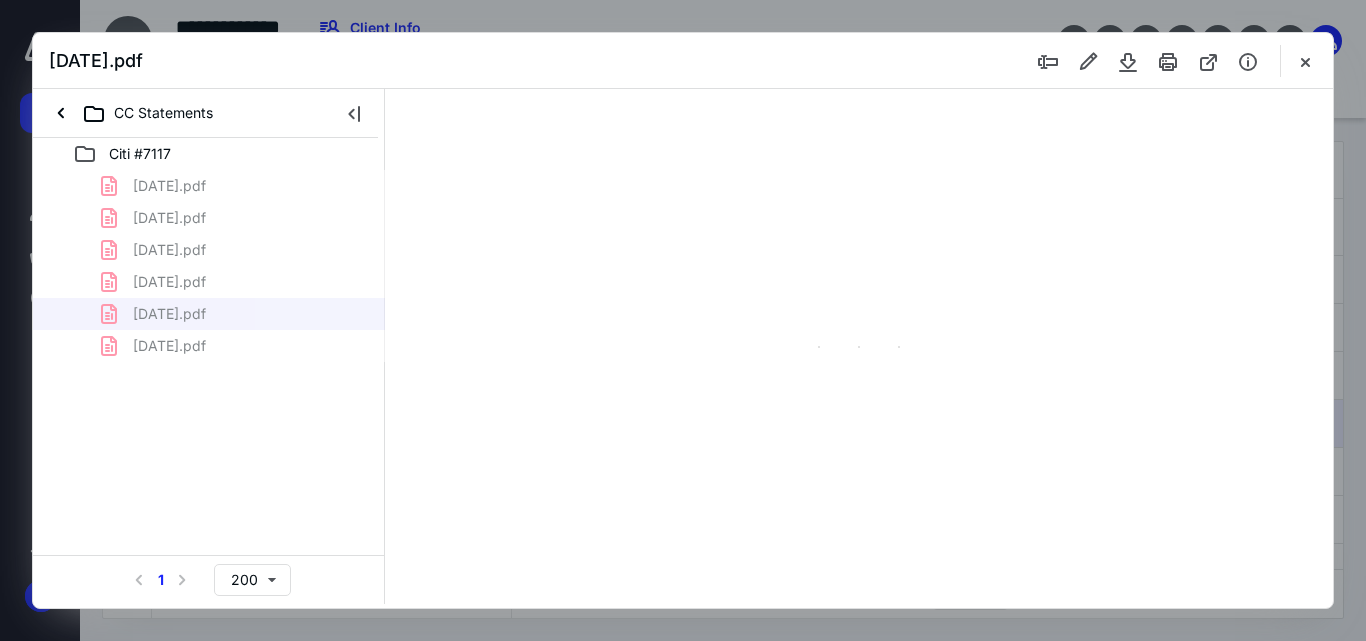 click on "01-13-2025.pdf 02-13-2025.pdf 03-13-2025.pdf 04-11-2025.pdf 05-13-2025.pdf 06-12-2025.pdf" at bounding box center [209, 266] 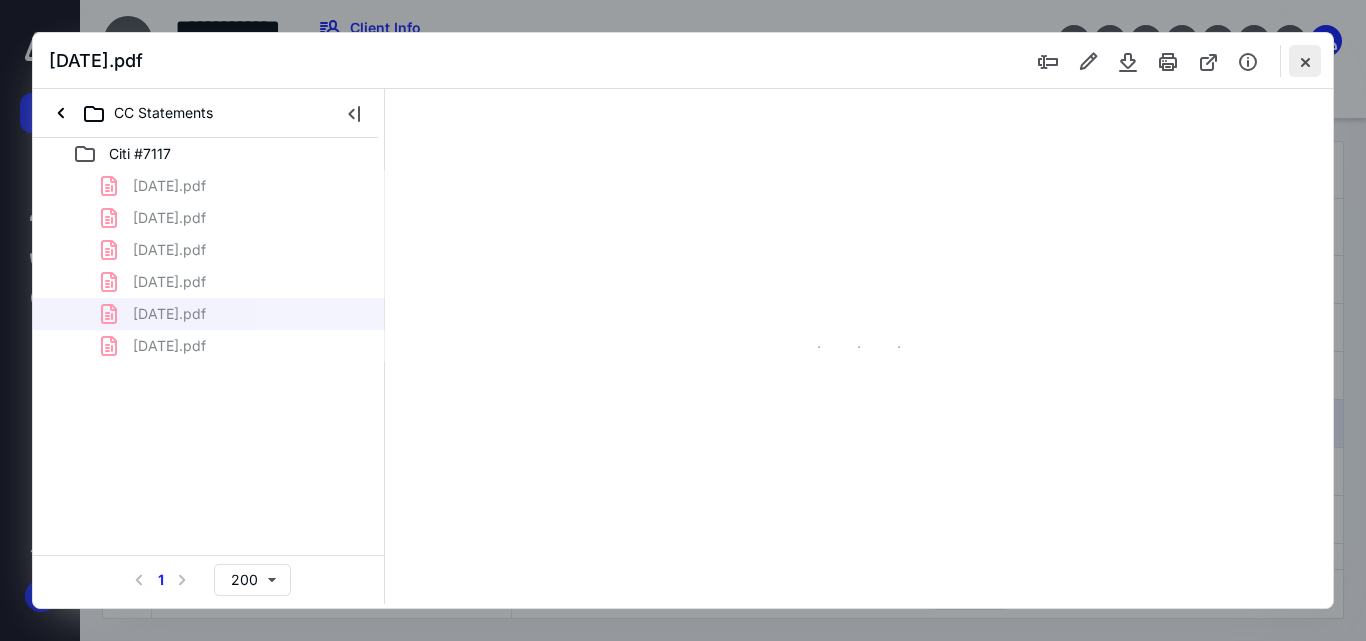 click at bounding box center [1305, 61] 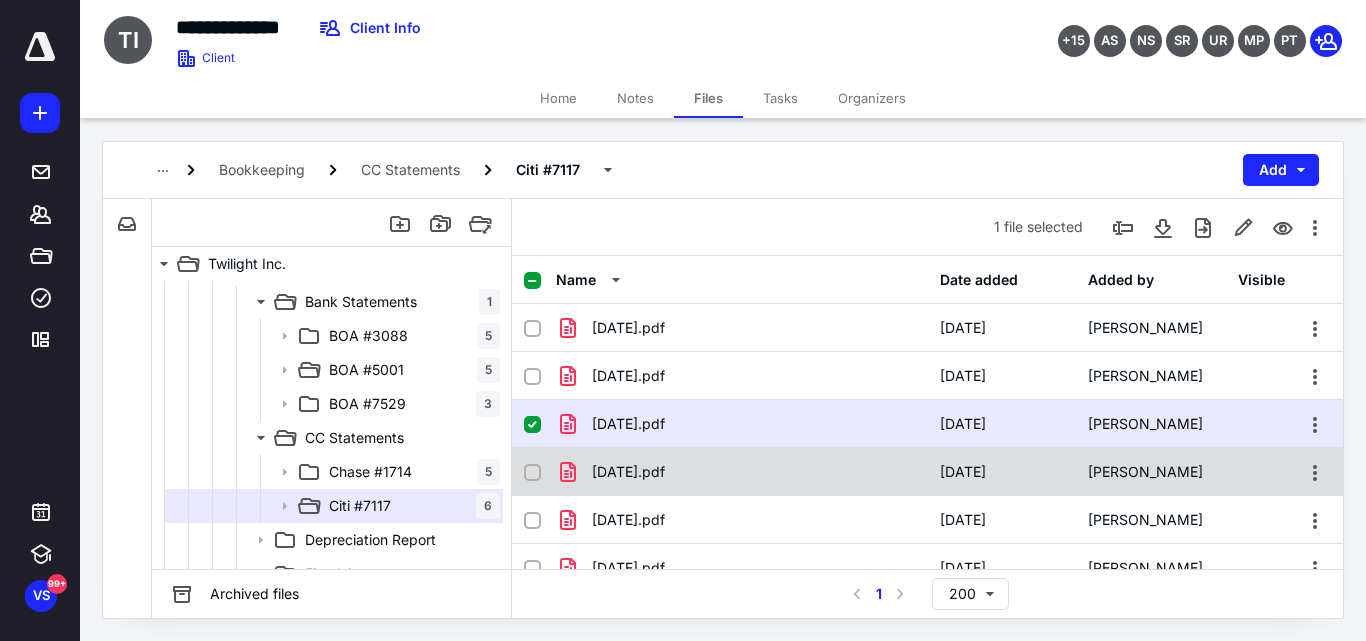scroll, scrollTop: 35, scrollLeft: 0, axis: vertical 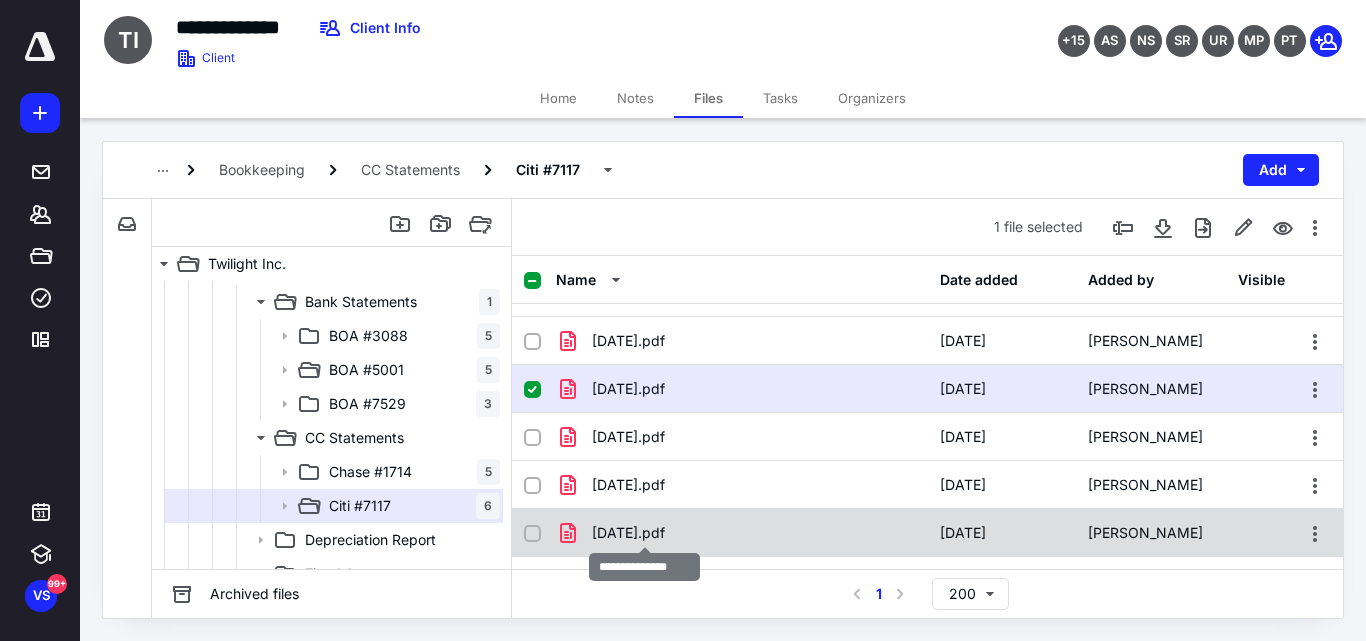 click on "06-12-2025.pdf" at bounding box center (628, 533) 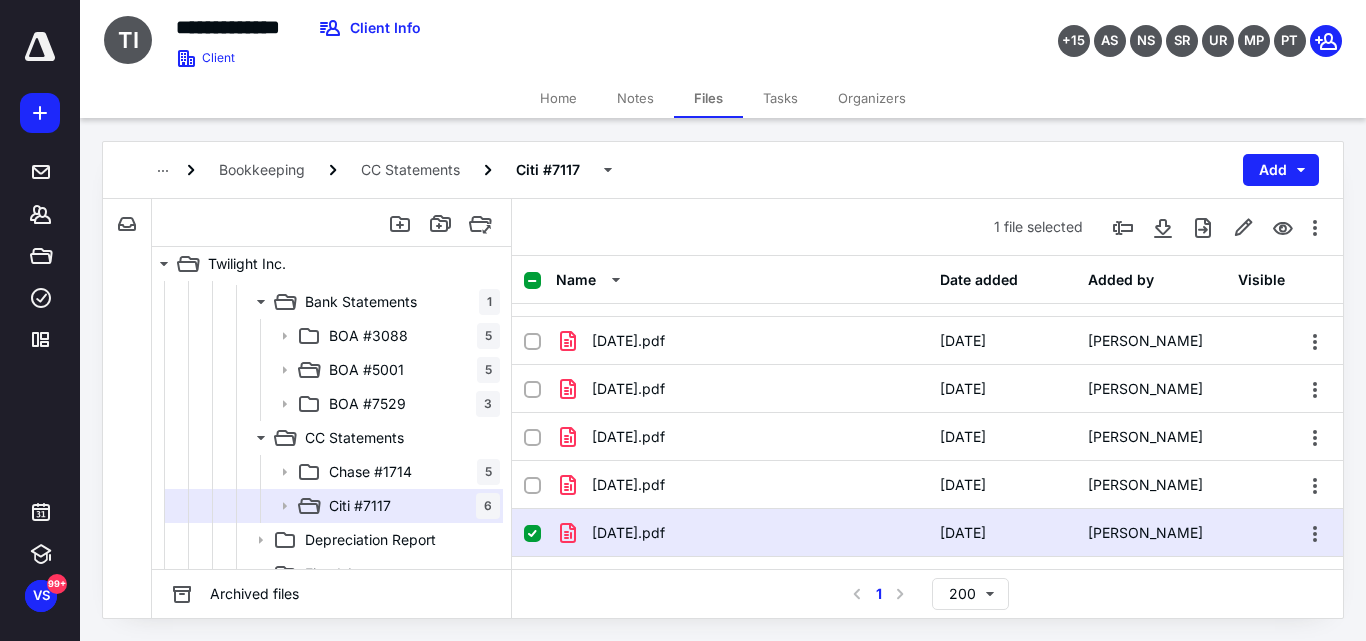 click on "06-12-2025.pdf" at bounding box center [628, 533] 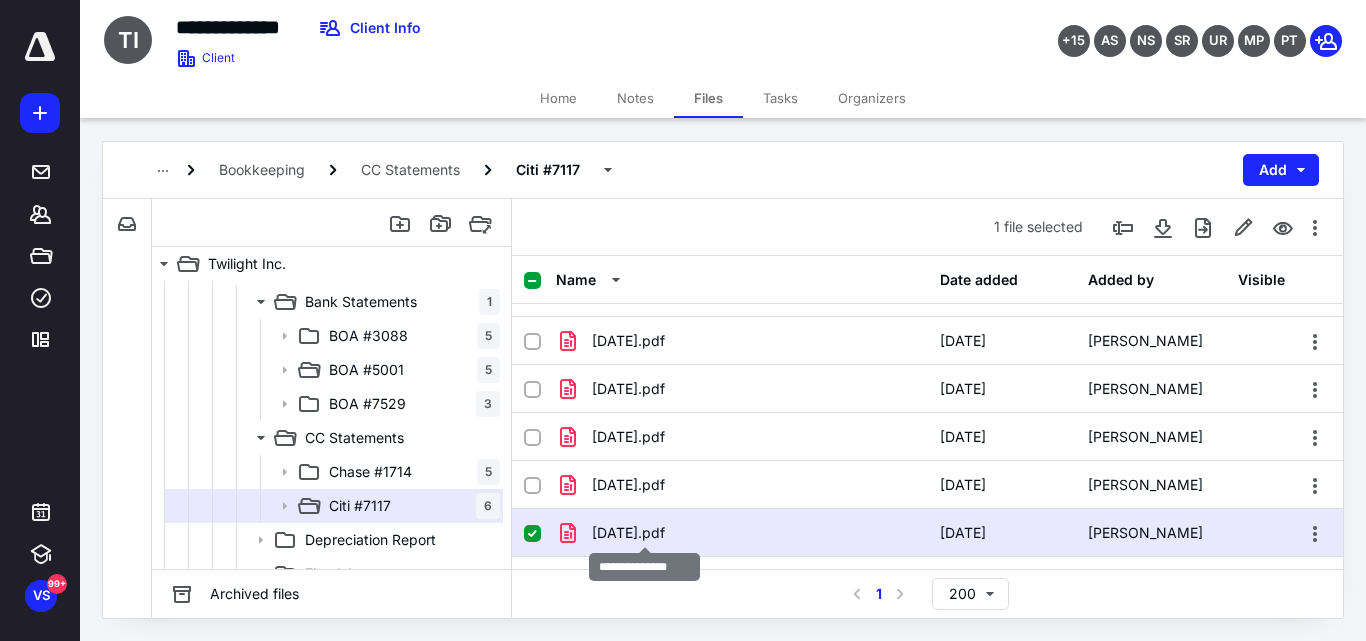 click on "06-12-2025.pdf" at bounding box center (628, 533) 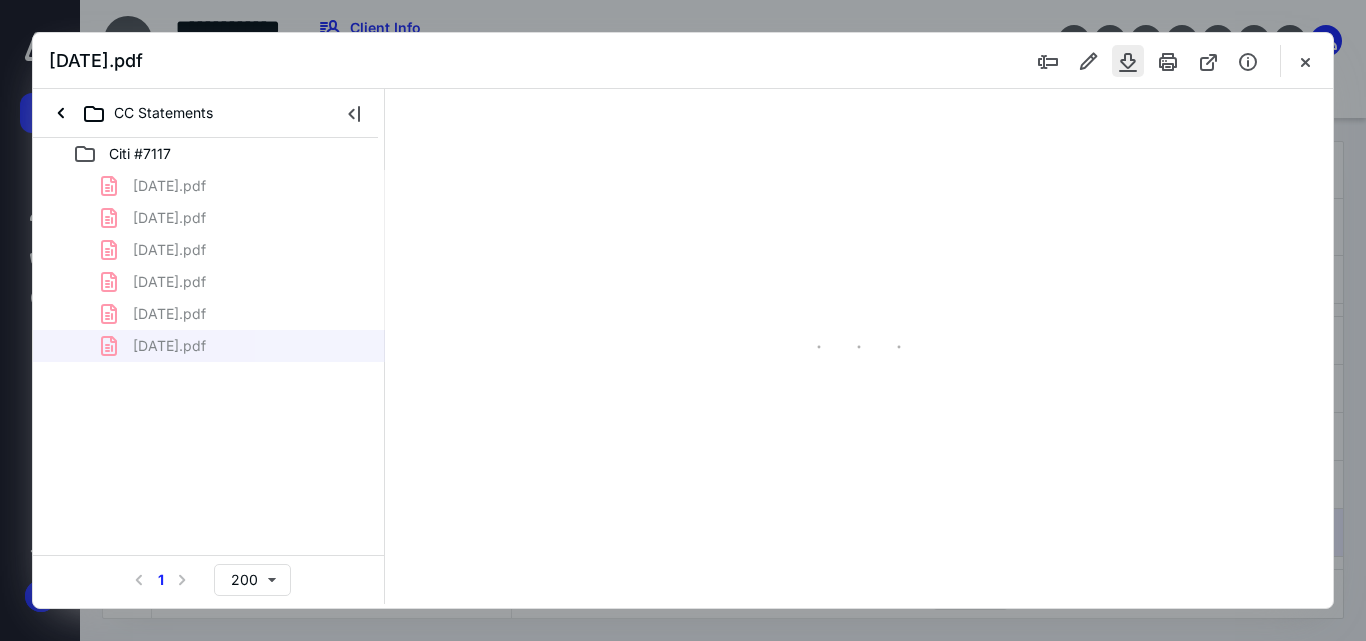 click at bounding box center [1128, 61] 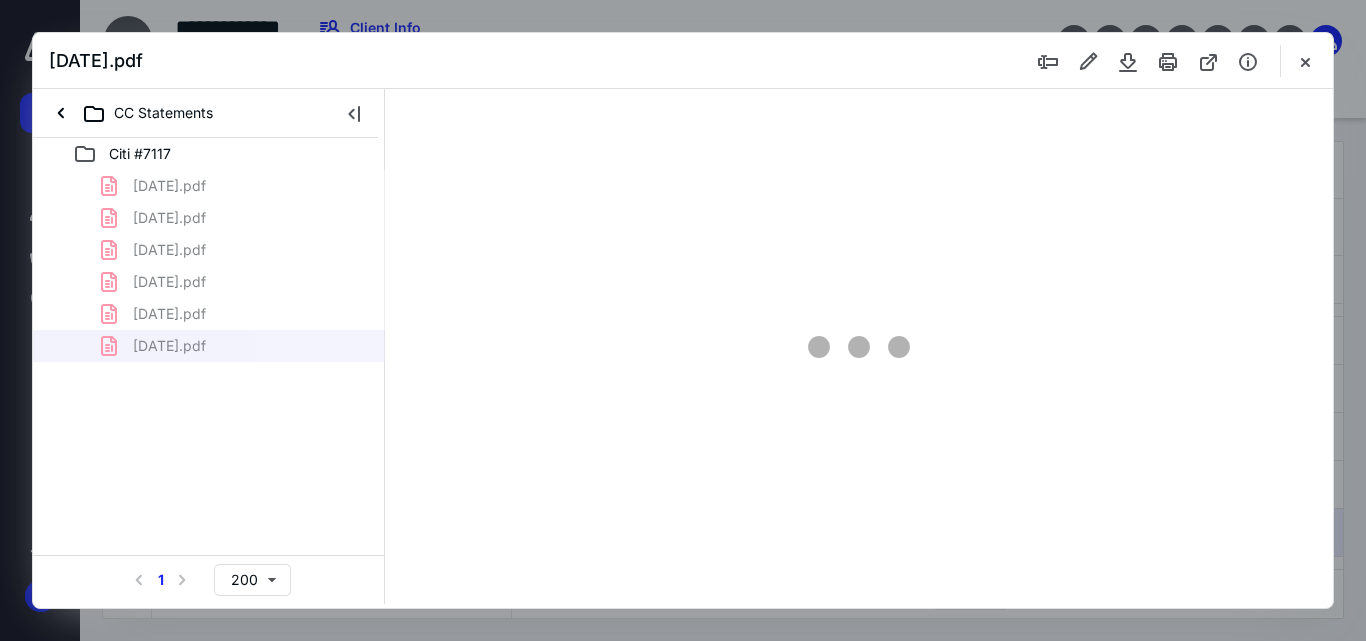 type 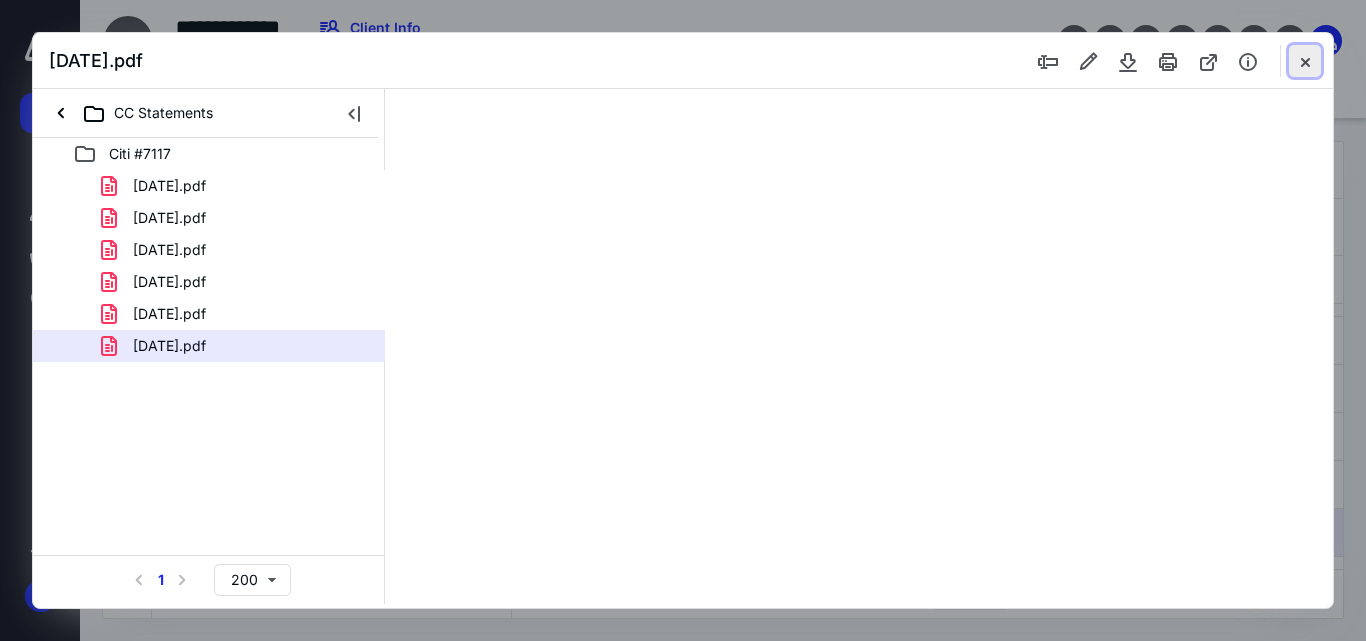 click at bounding box center (1305, 61) 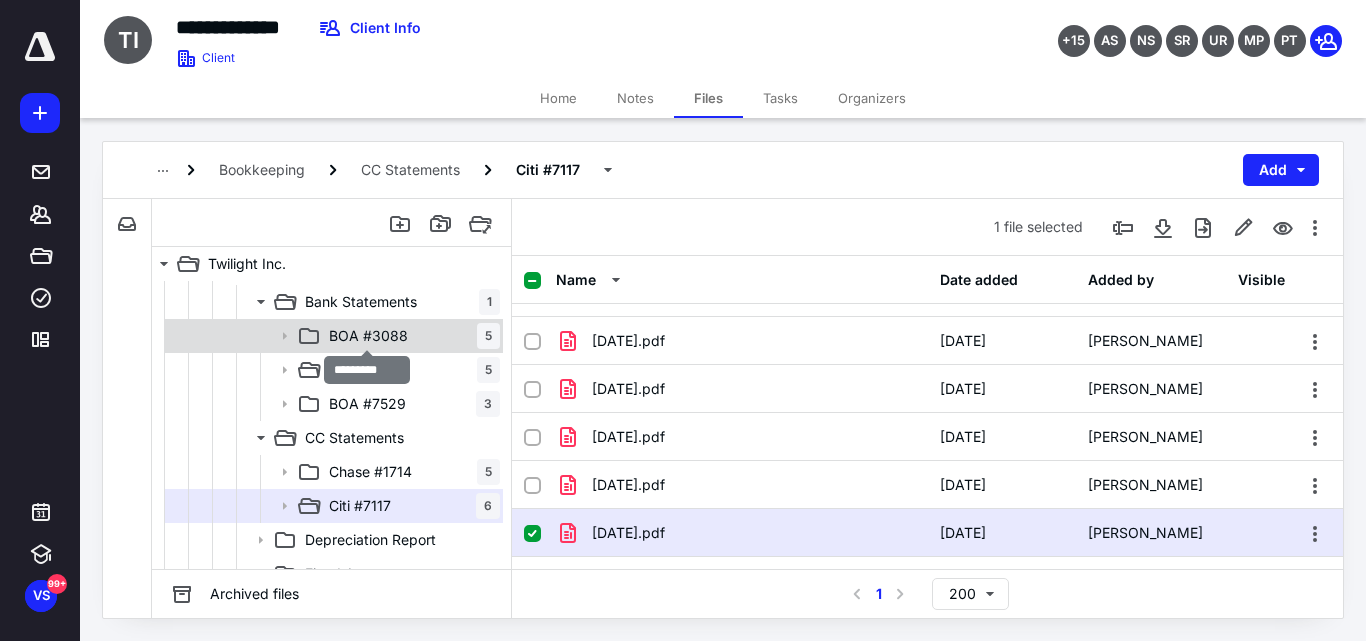 click on "BOA #3088" at bounding box center [368, 336] 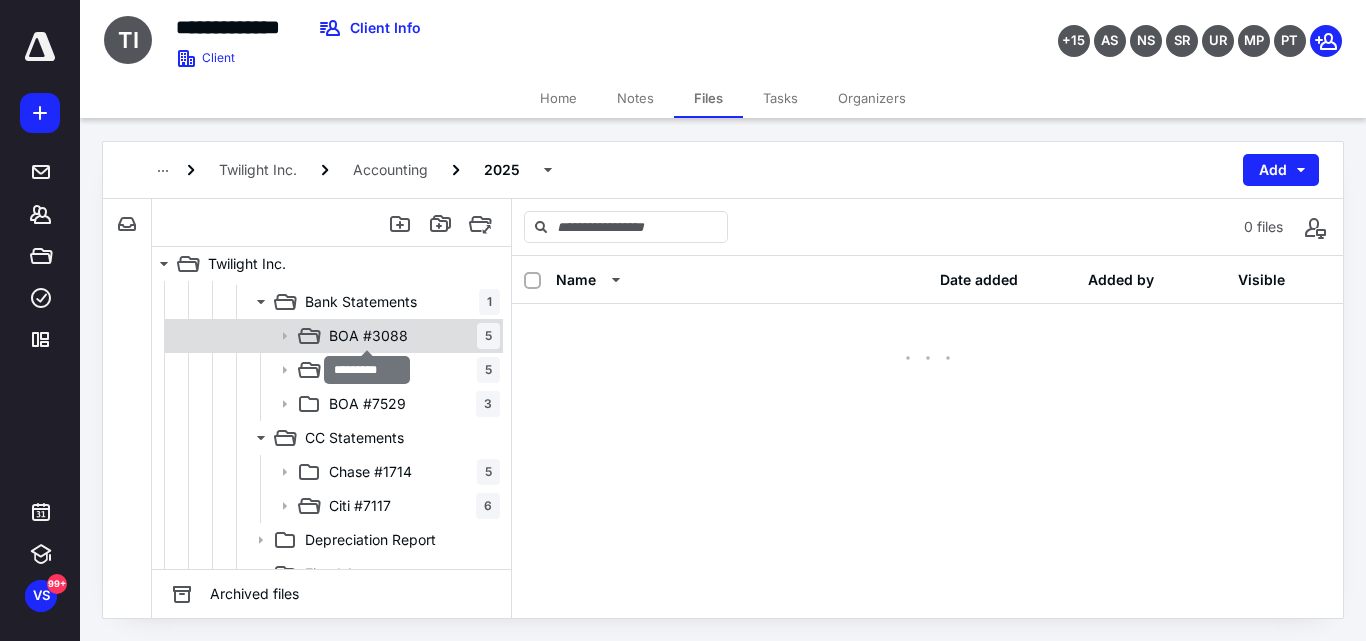 scroll, scrollTop: 0, scrollLeft: 0, axis: both 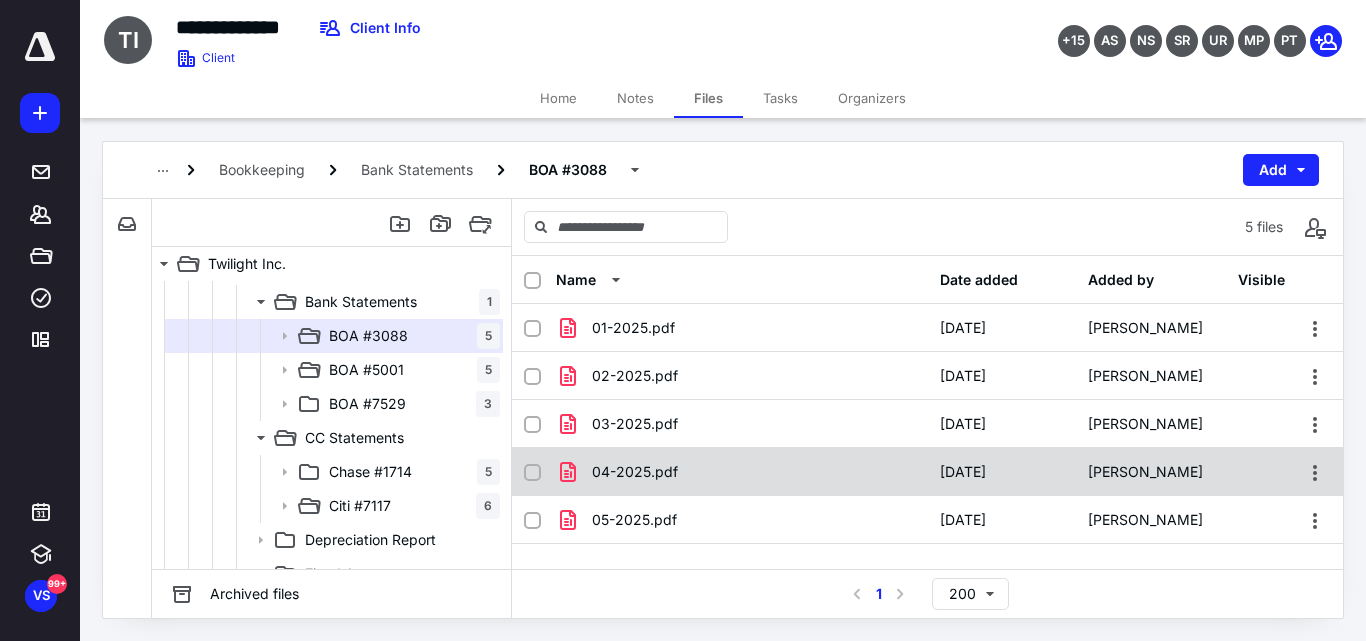 click on "04-2025.pdf" at bounding box center [635, 472] 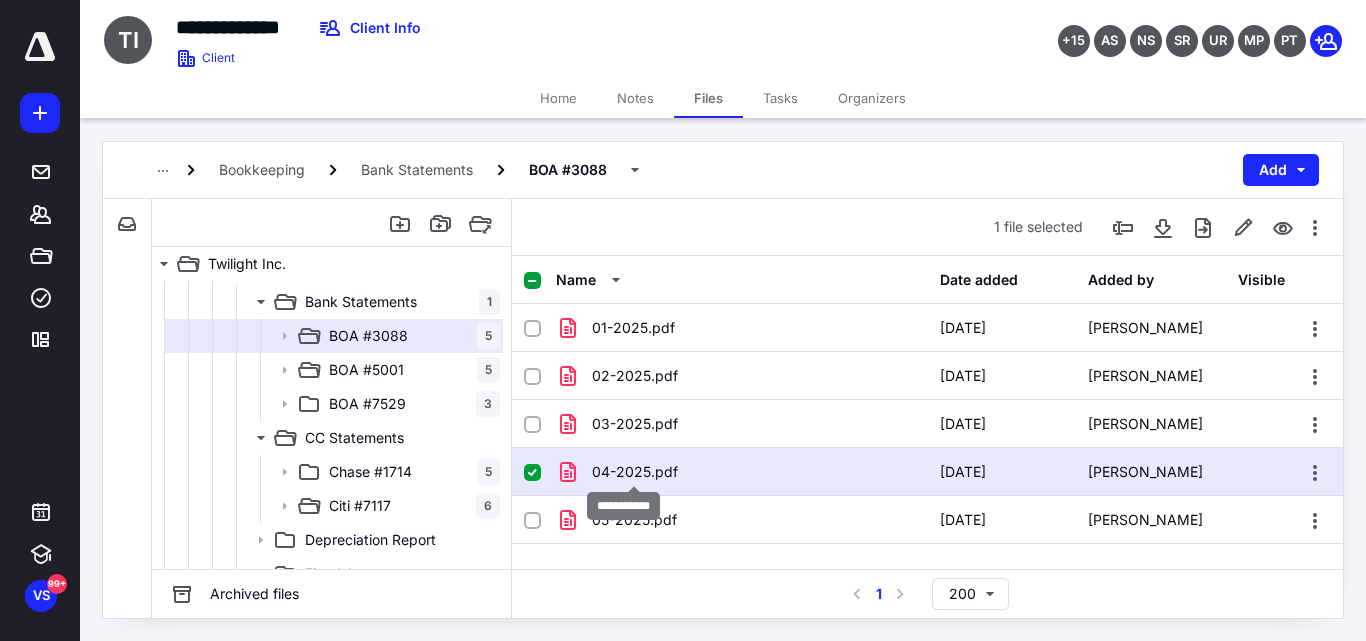 click on "04-2025.pdf" at bounding box center [635, 472] 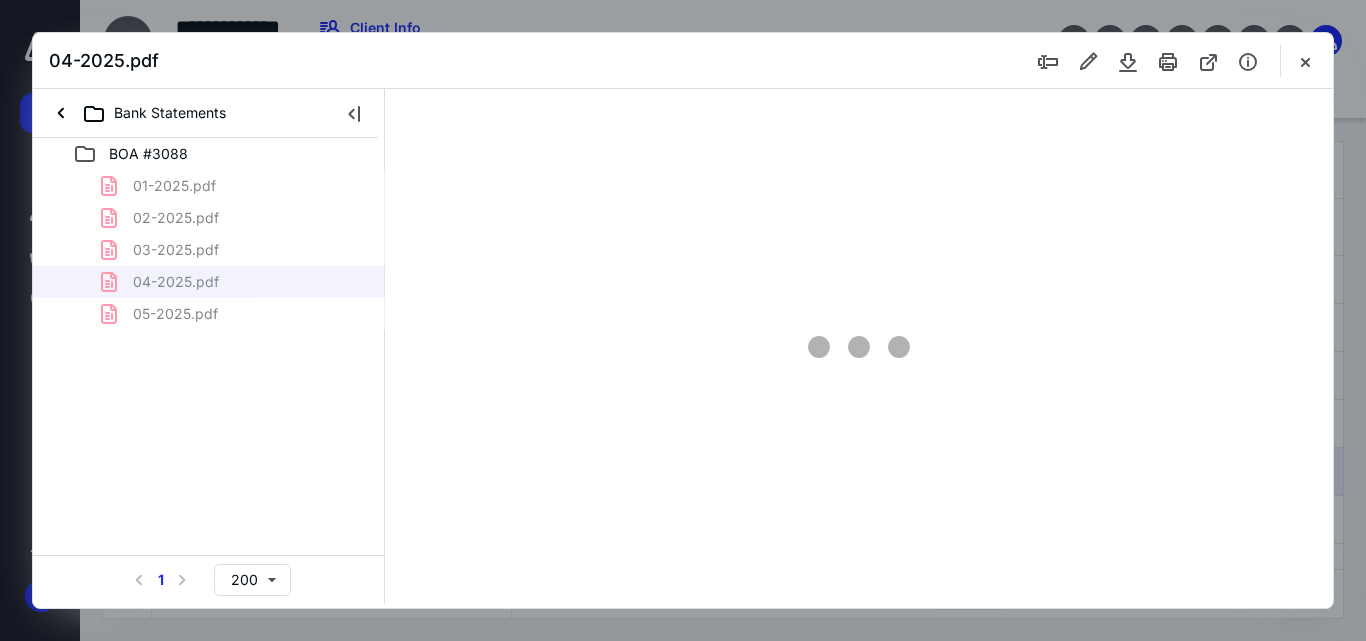 scroll, scrollTop: 0, scrollLeft: 0, axis: both 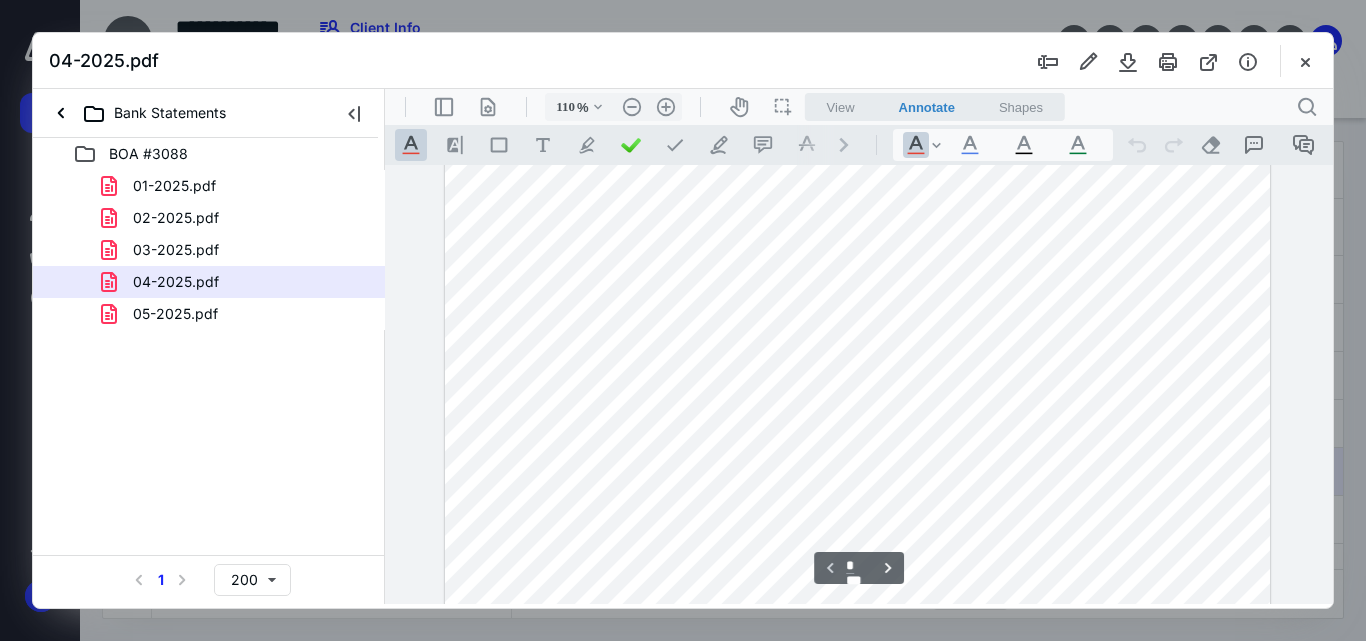 type on "135" 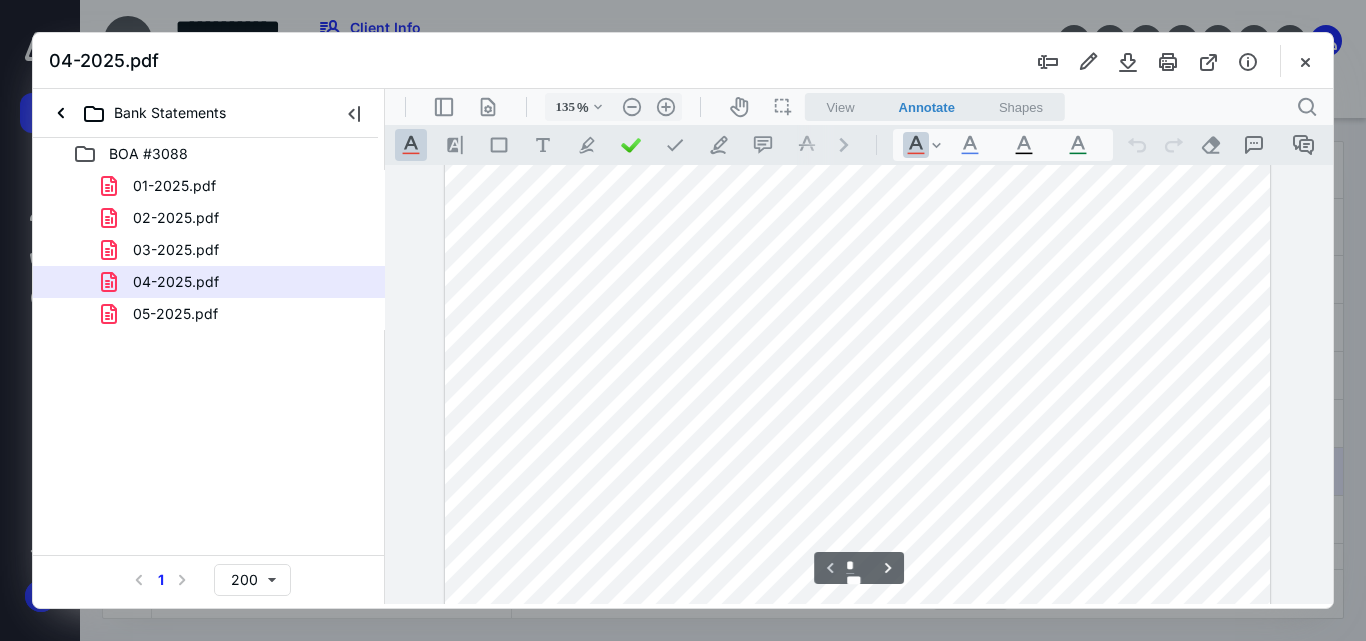 scroll, scrollTop: 516, scrollLeft: 0, axis: vertical 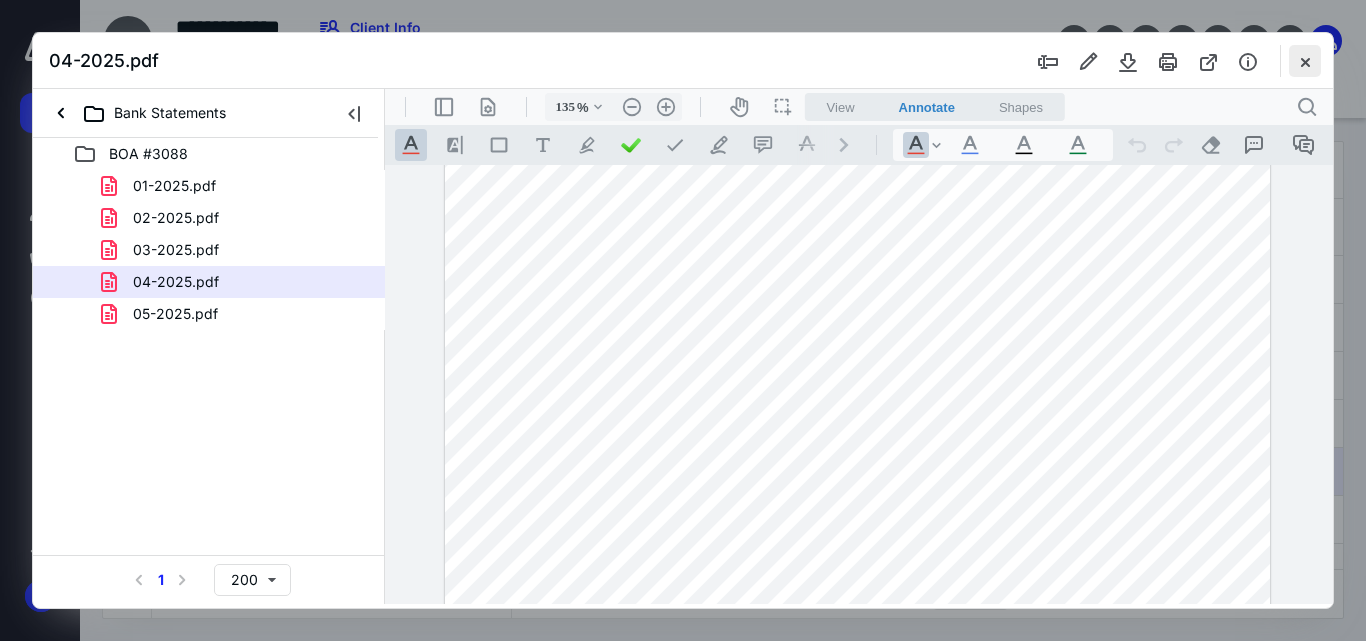 click at bounding box center [1305, 61] 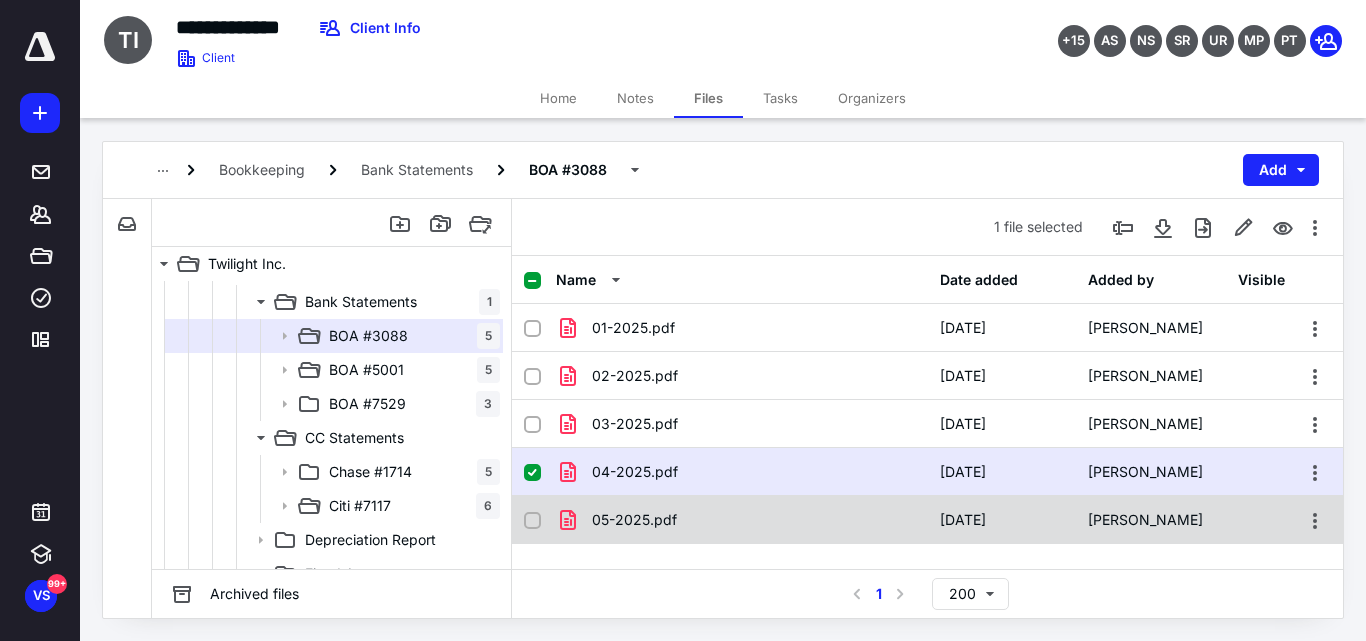 click on "05-2025.pdf" at bounding box center (634, 520) 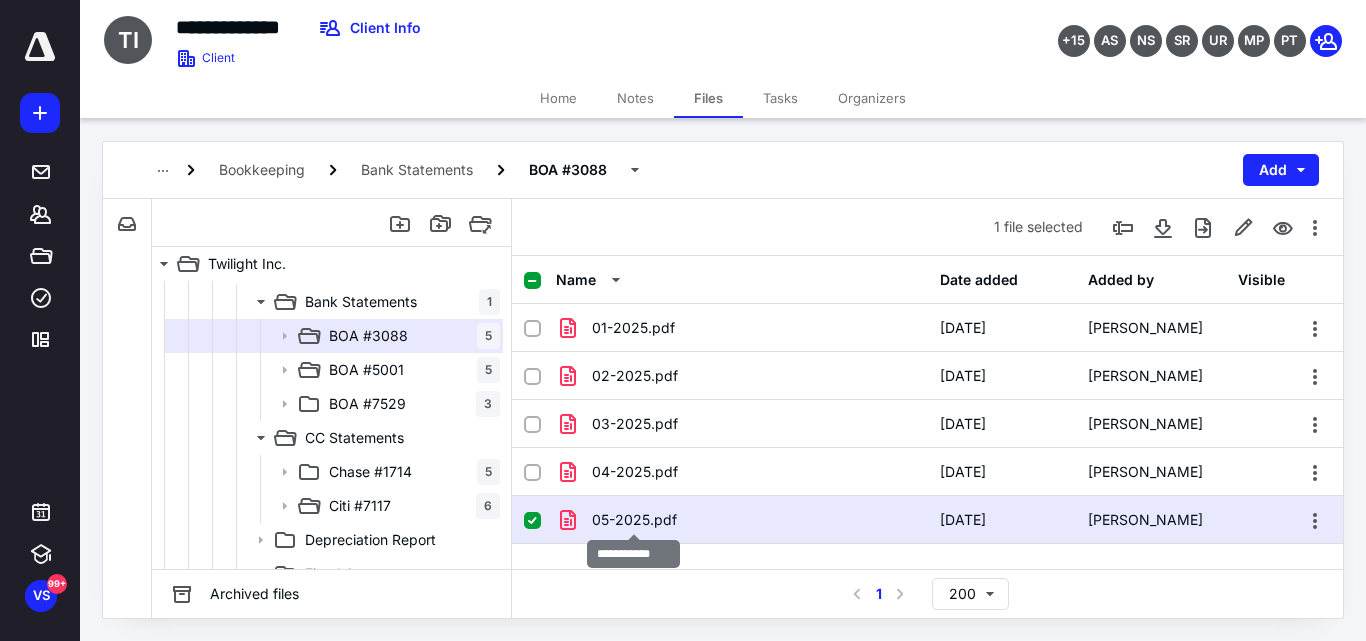 click on "05-2025.pdf" at bounding box center (634, 520) 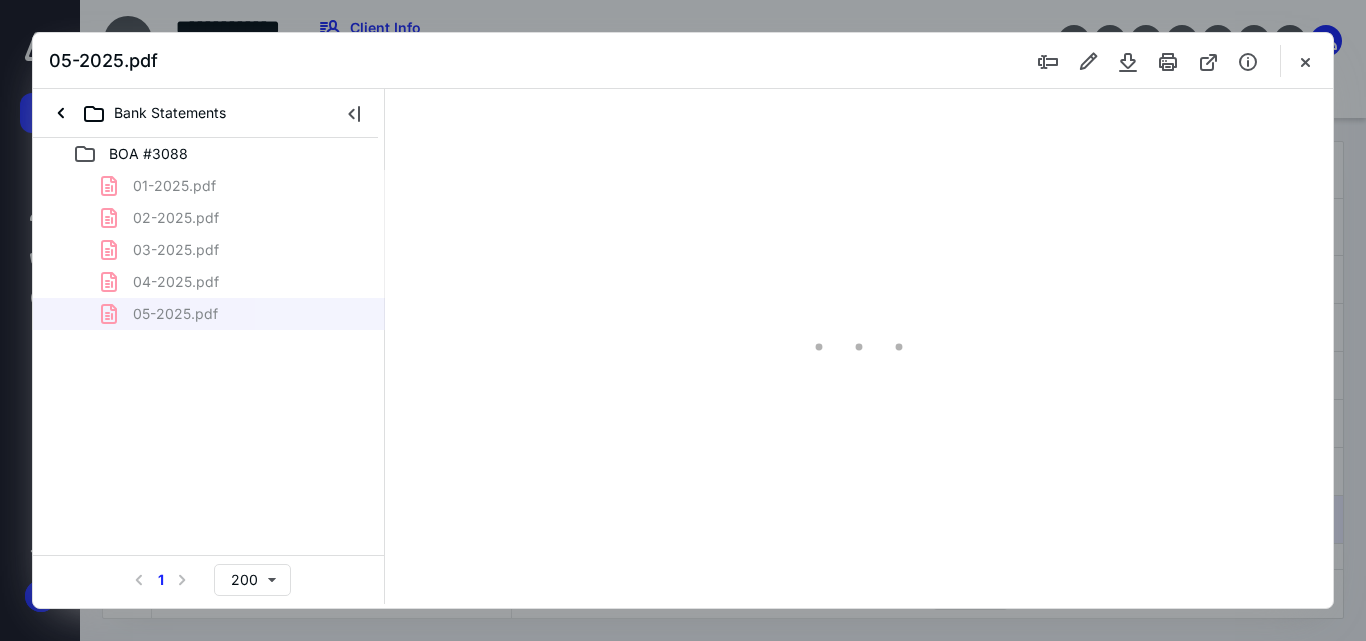 scroll, scrollTop: 0, scrollLeft: 0, axis: both 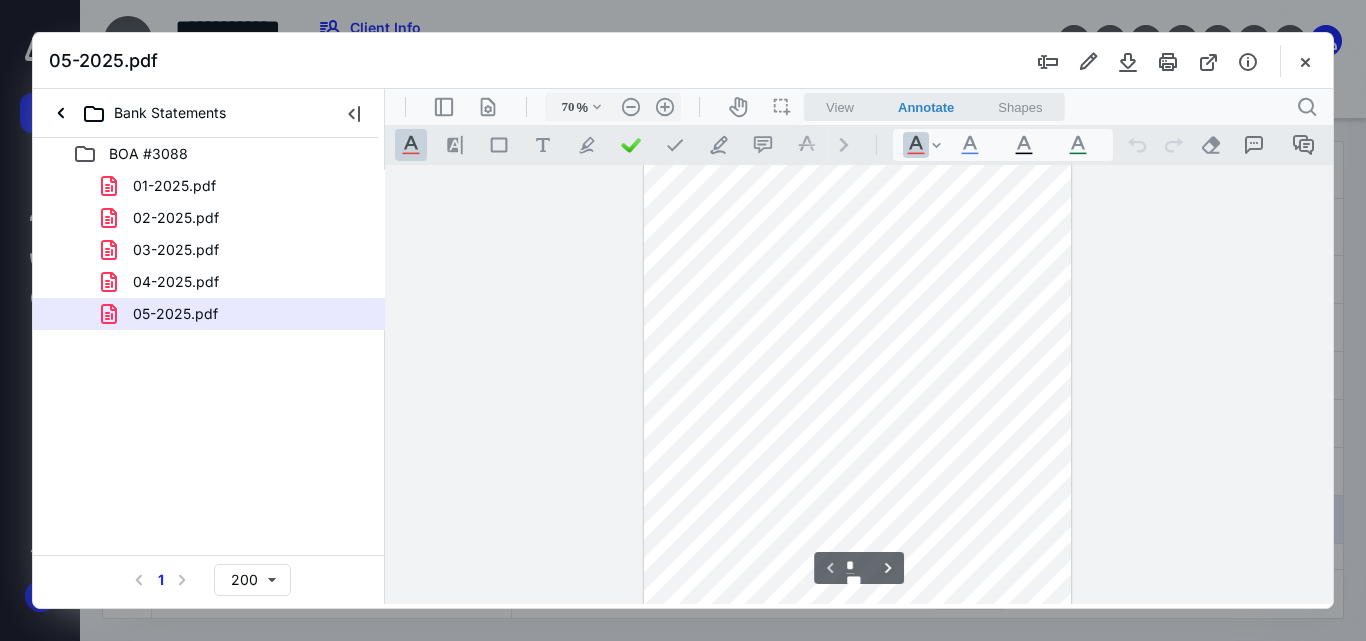 type on "110" 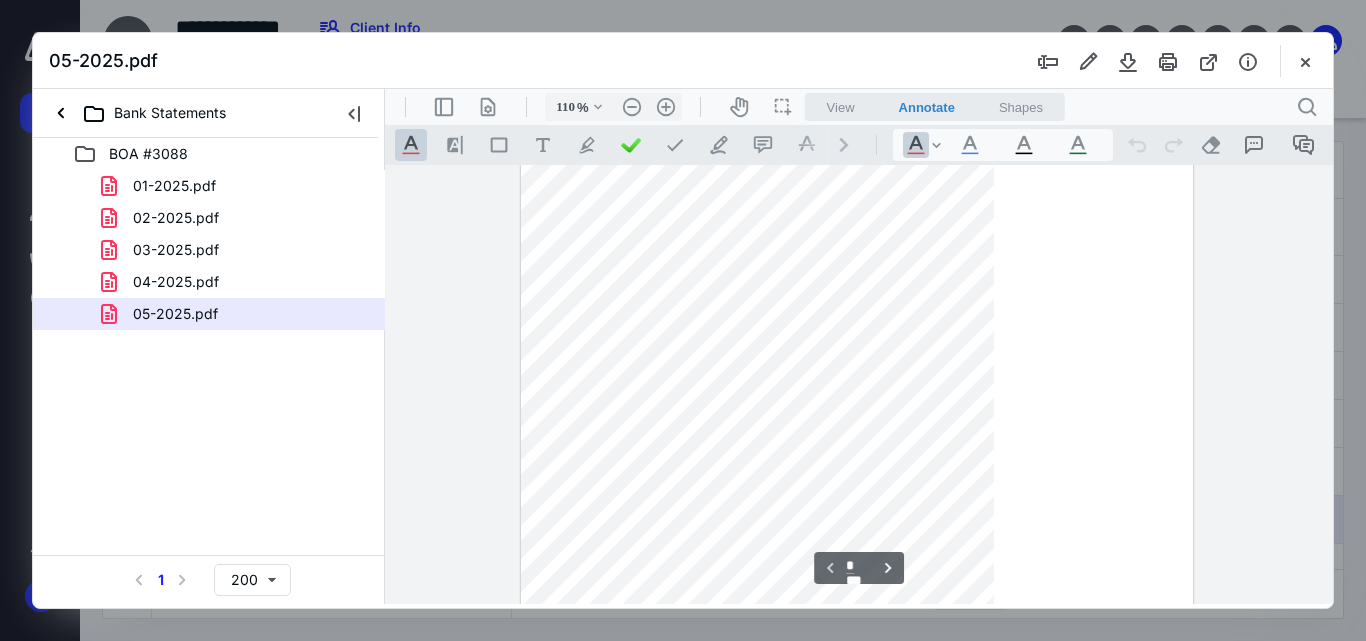 scroll, scrollTop: 332, scrollLeft: 0, axis: vertical 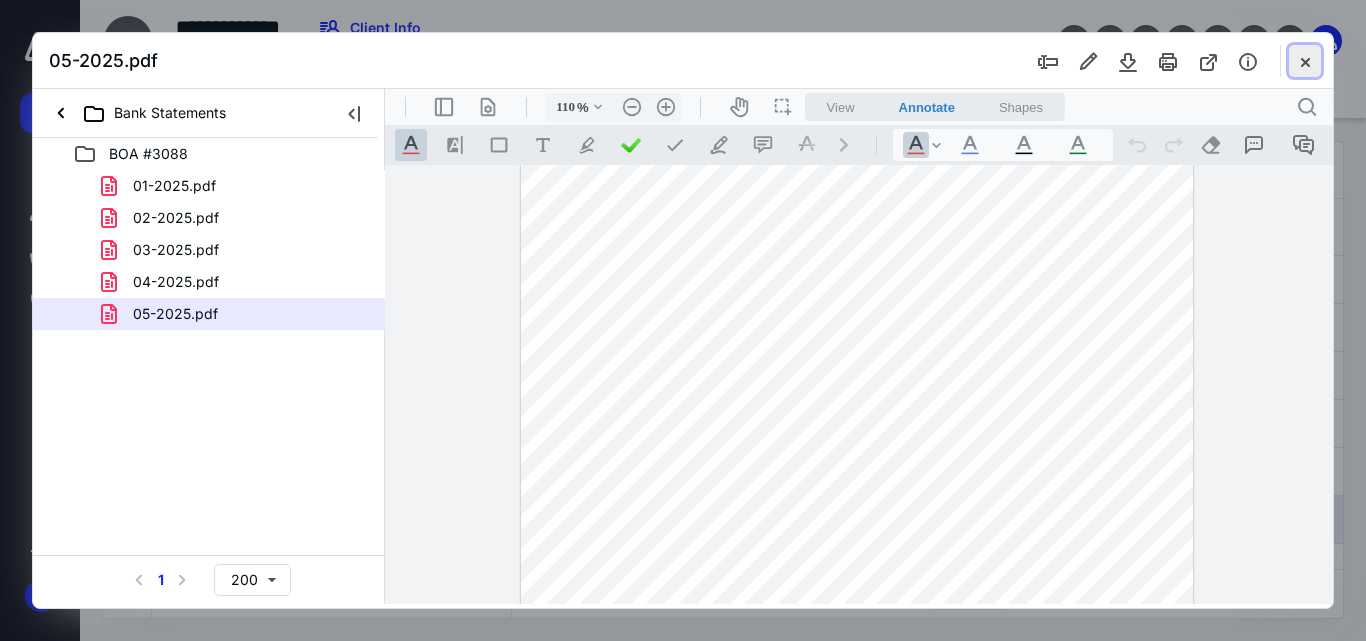 click at bounding box center [1305, 61] 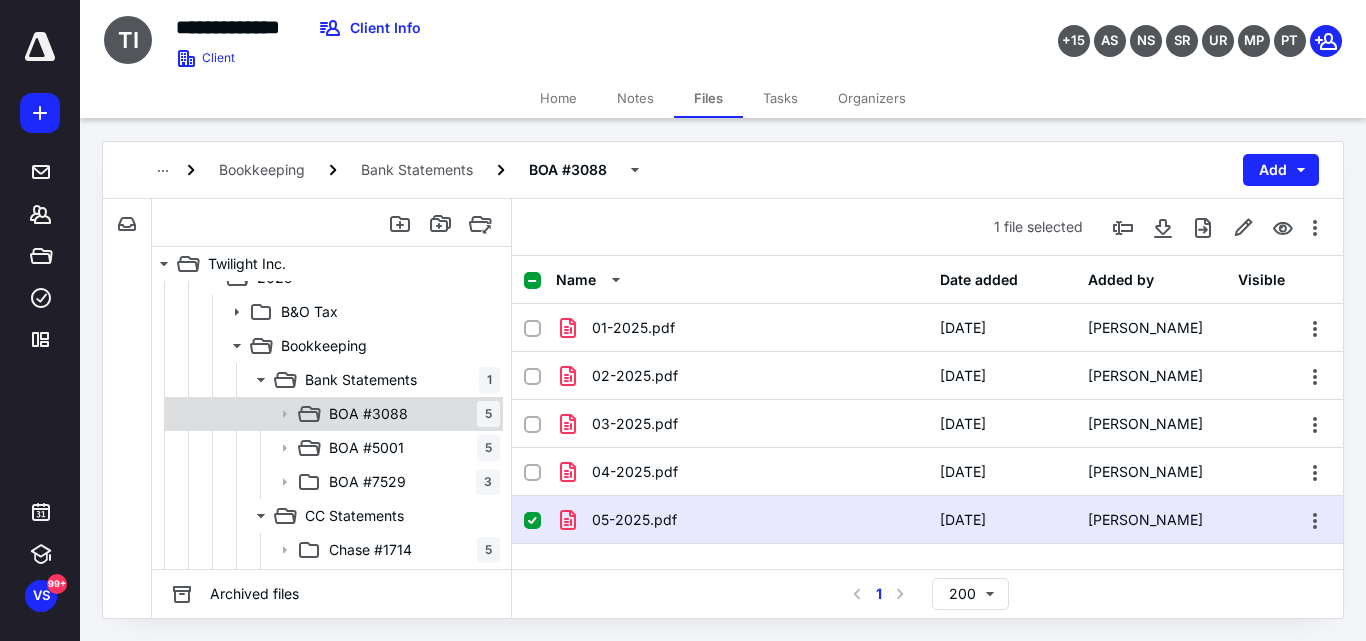 scroll, scrollTop: 100, scrollLeft: 0, axis: vertical 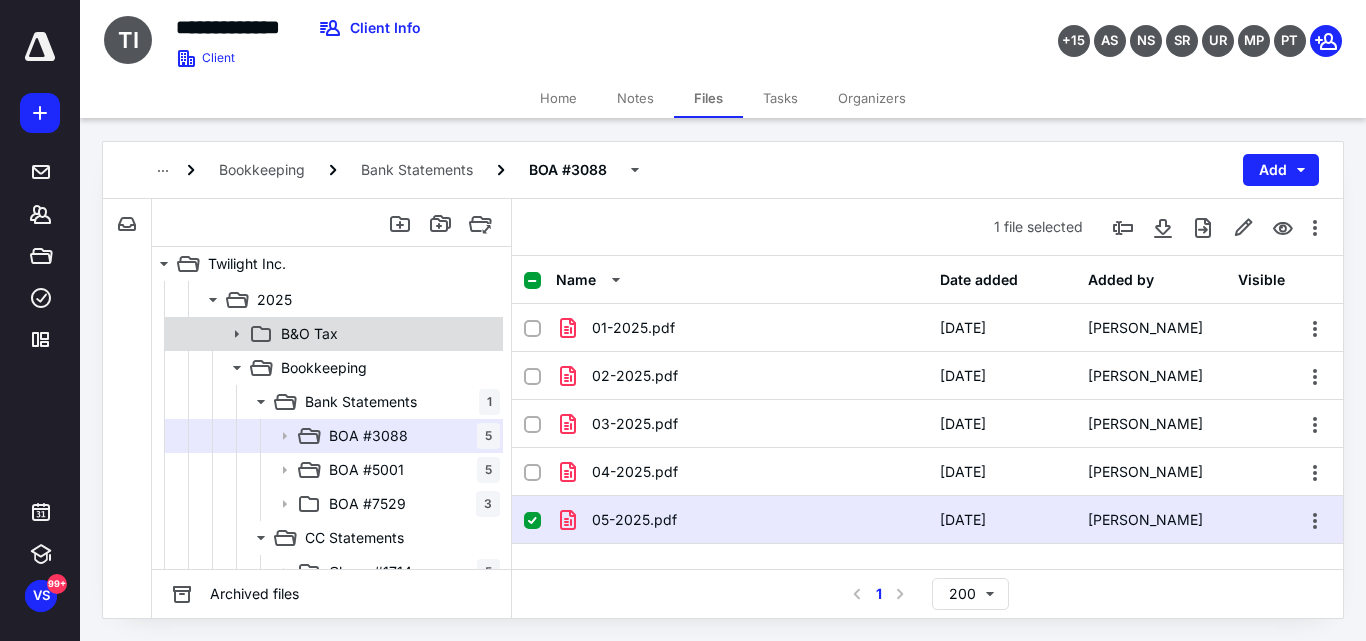 click on "B&O Tax" at bounding box center [386, 334] 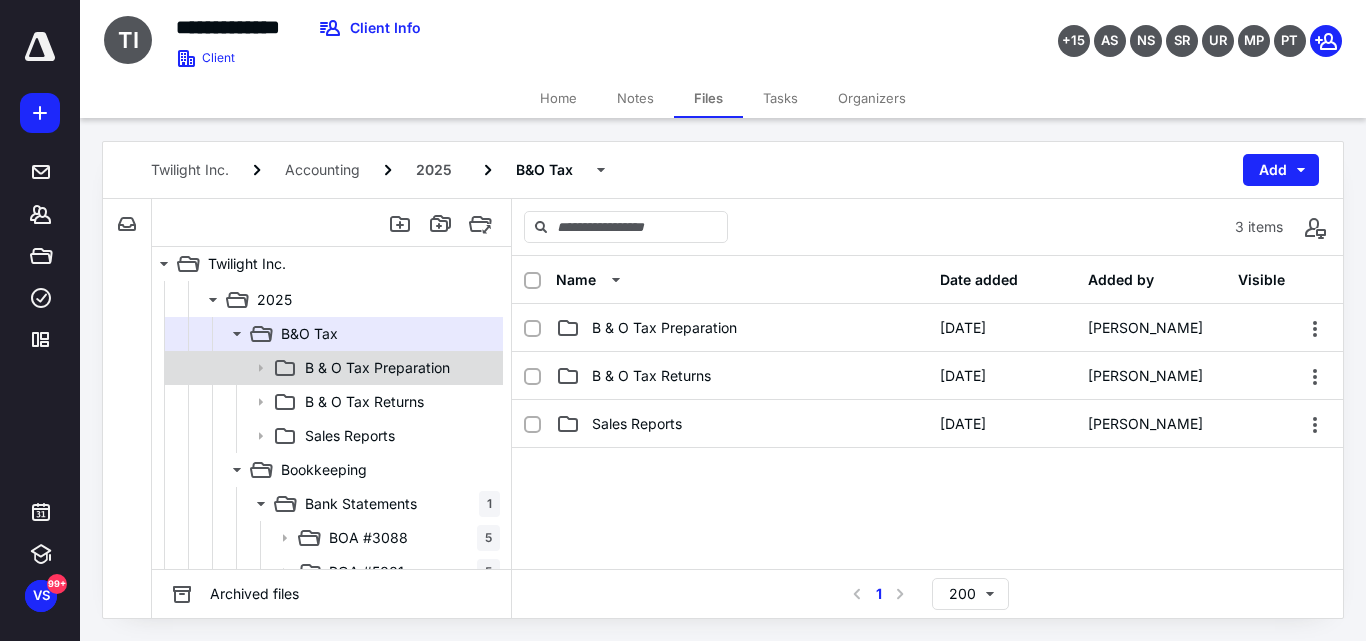 click on "B & O Tax Preparation" at bounding box center [377, 368] 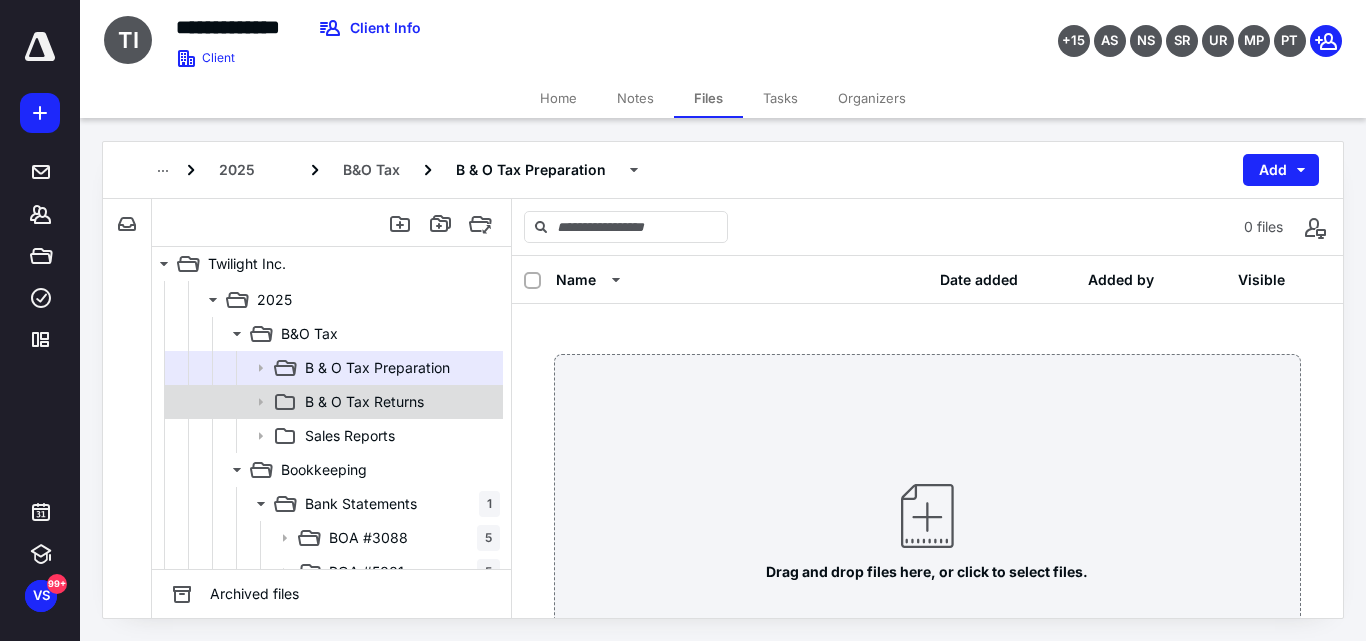 click on "B & O Tax Returns" at bounding box center (364, 402) 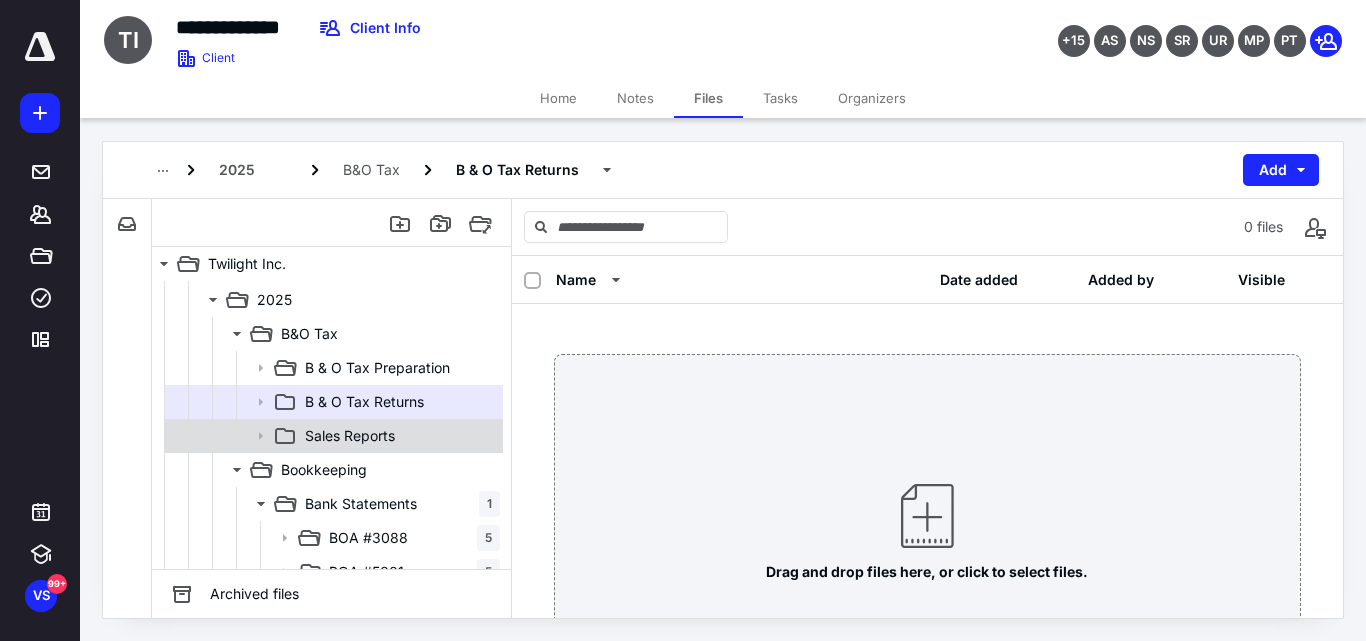 click on "Sales Reports" at bounding box center [350, 436] 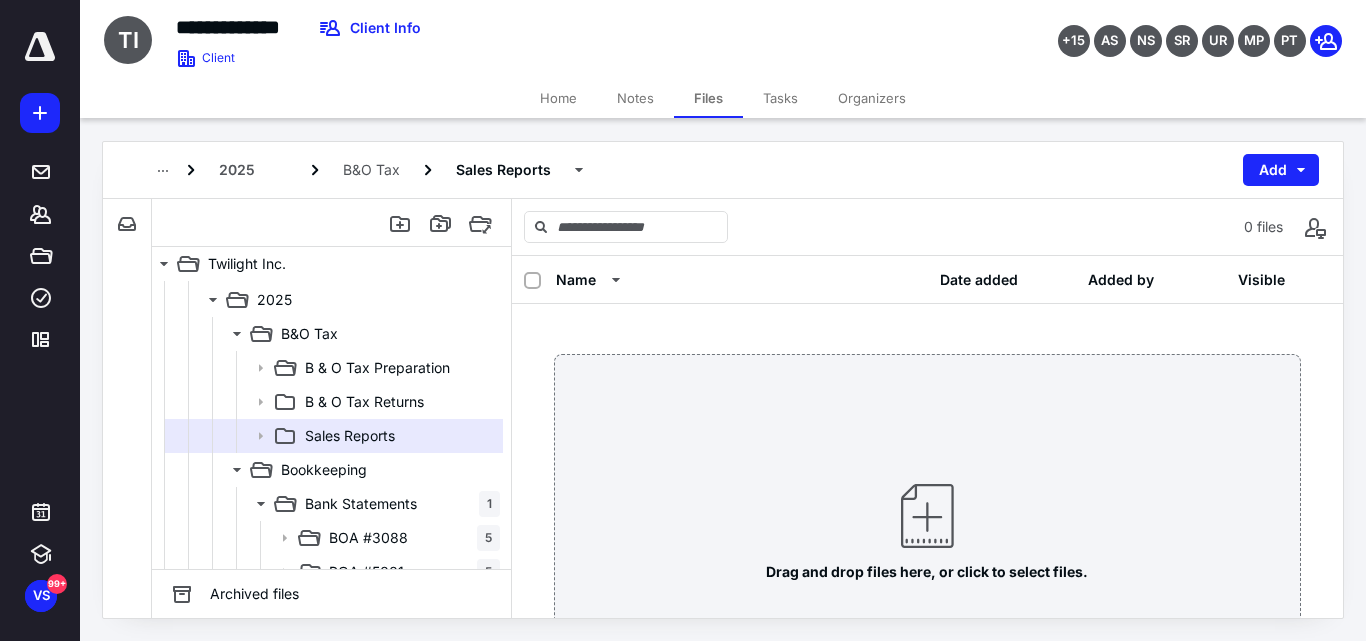 click on "Home" at bounding box center (558, 98) 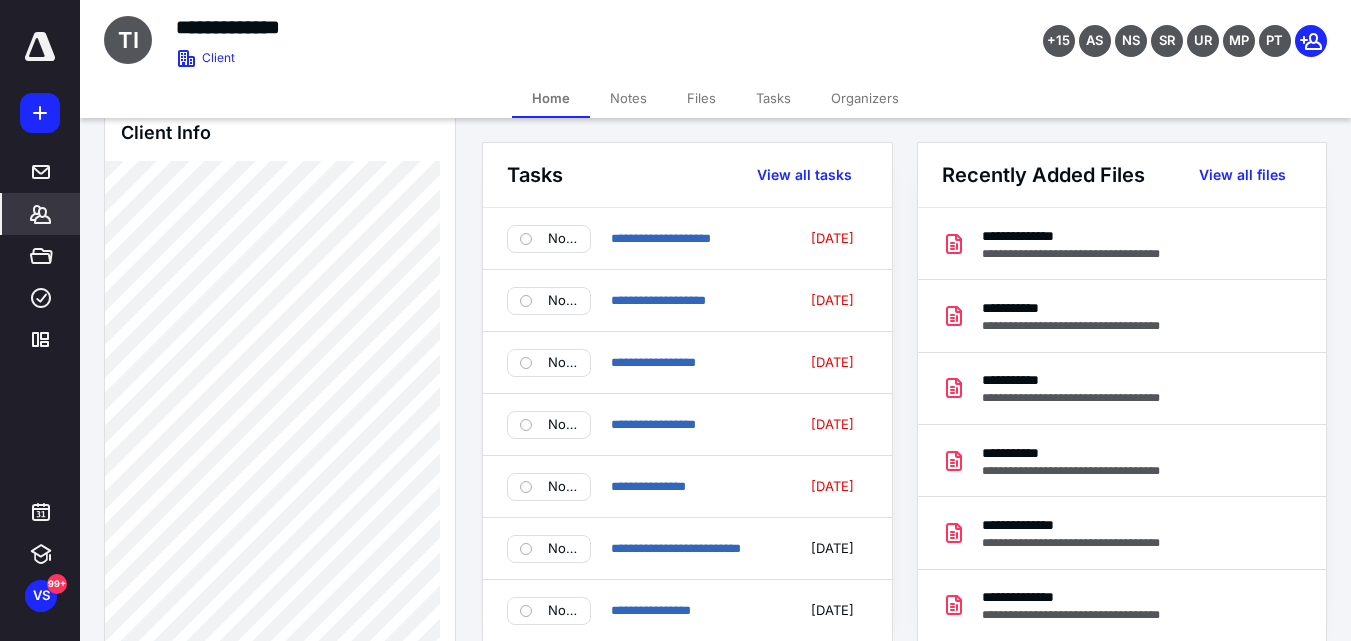 scroll, scrollTop: 100, scrollLeft: 0, axis: vertical 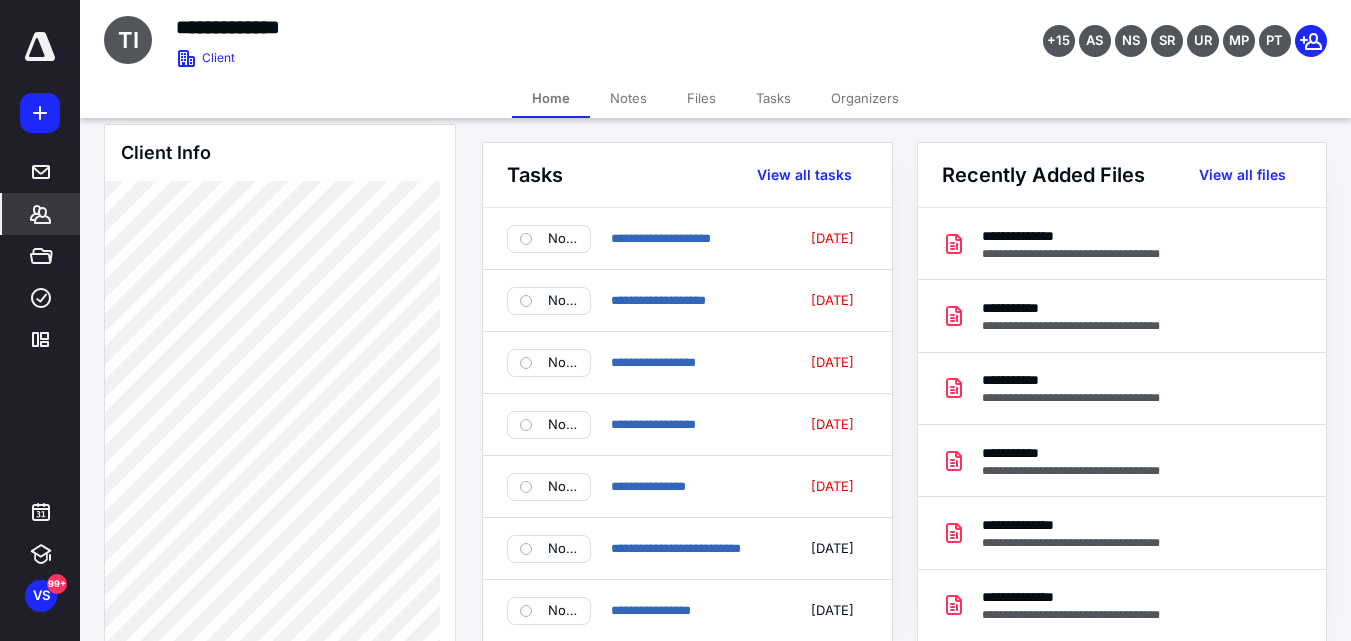 click on "Files" at bounding box center [701, 98] 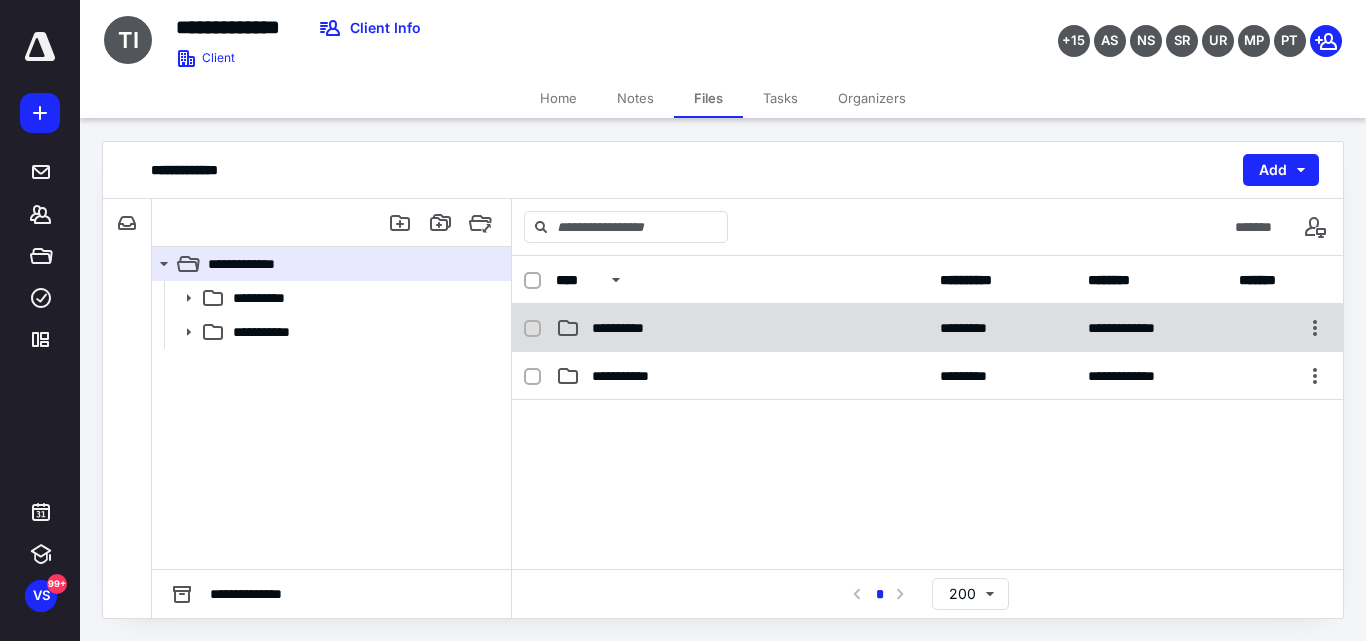 click on "**********" at bounding box center (629, 328) 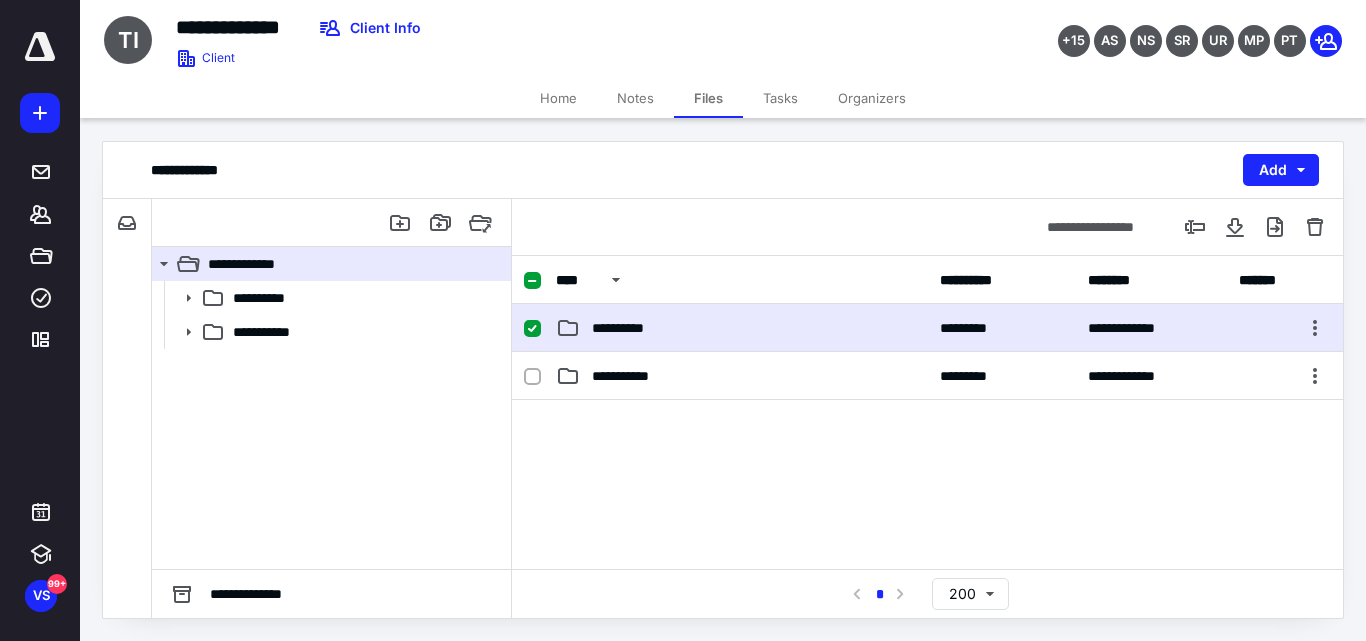 click on "**********" at bounding box center [629, 328] 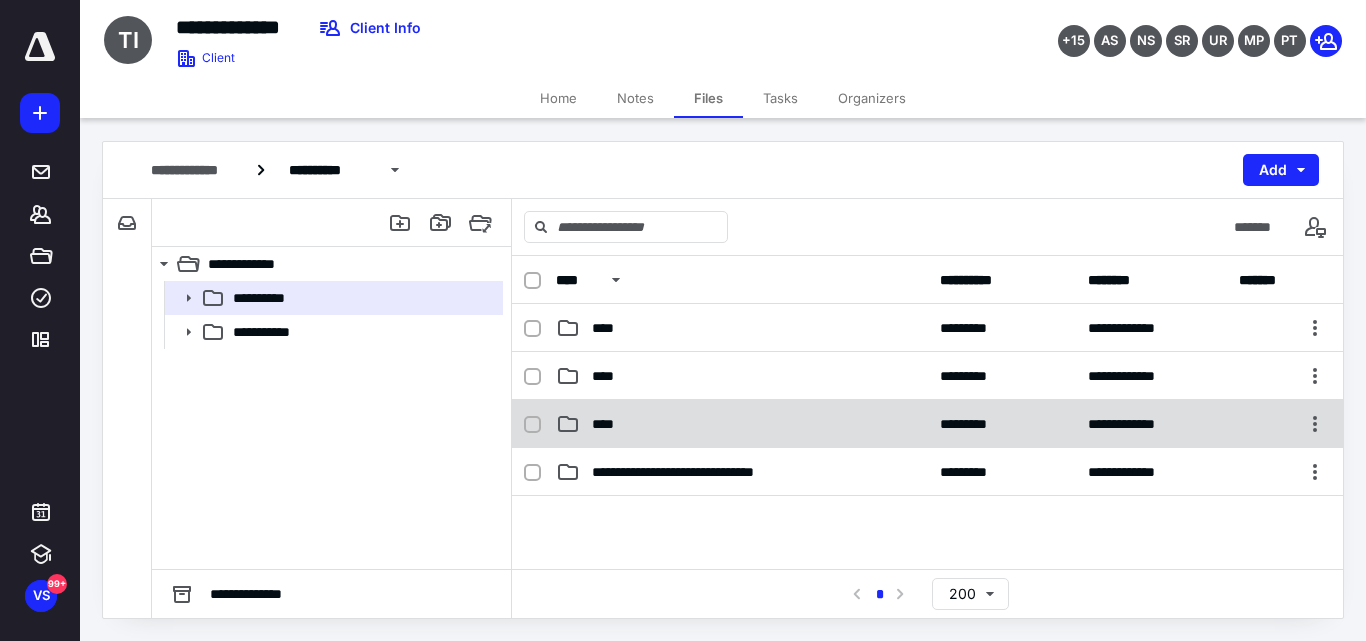 click on "****" at bounding box center (742, 424) 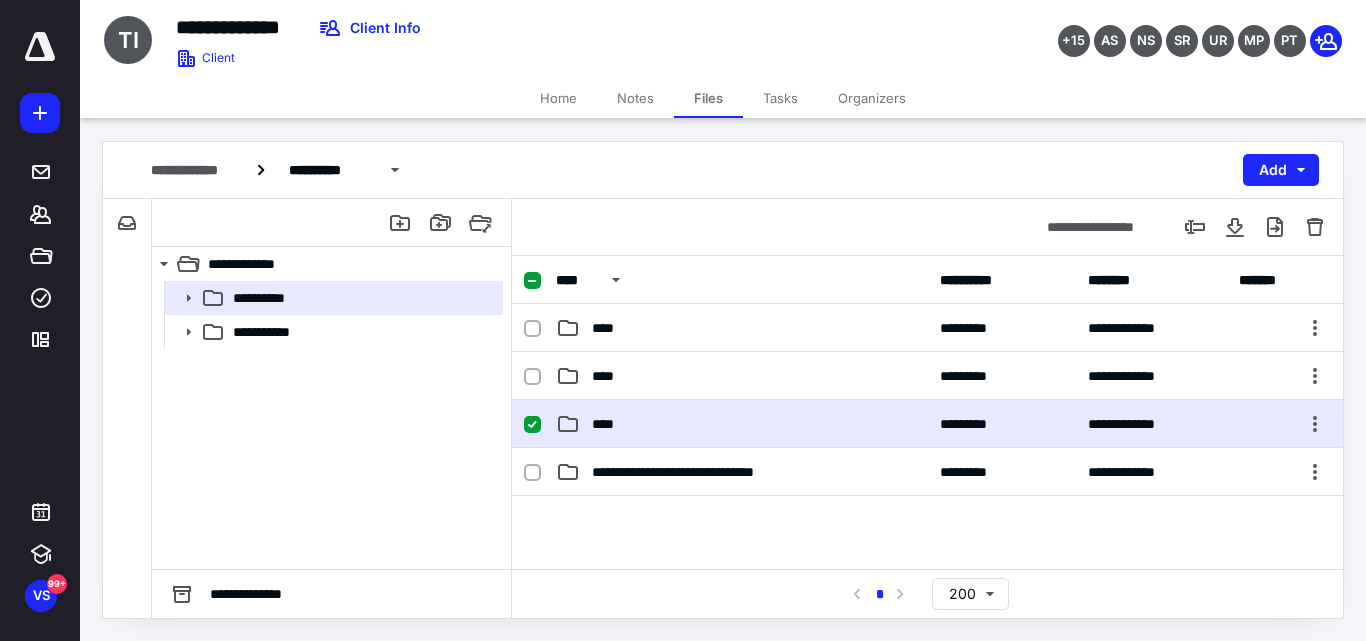 click on "****" at bounding box center [742, 424] 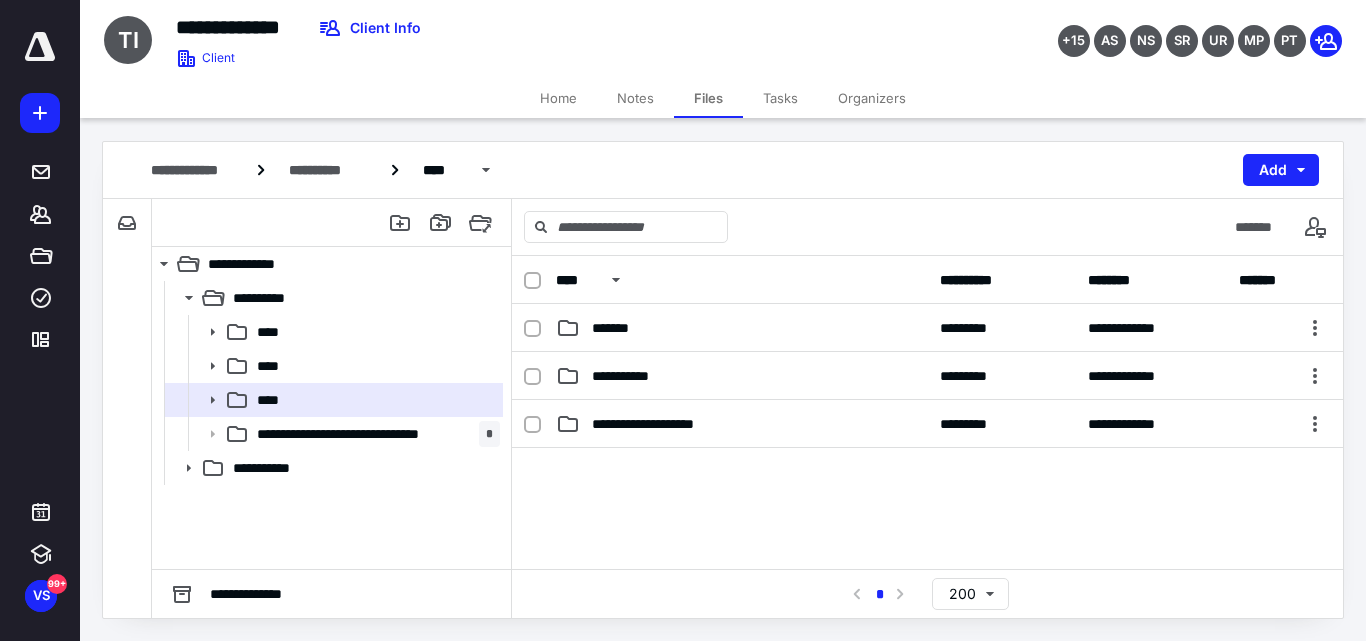 click on "Tasks" at bounding box center [780, 98] 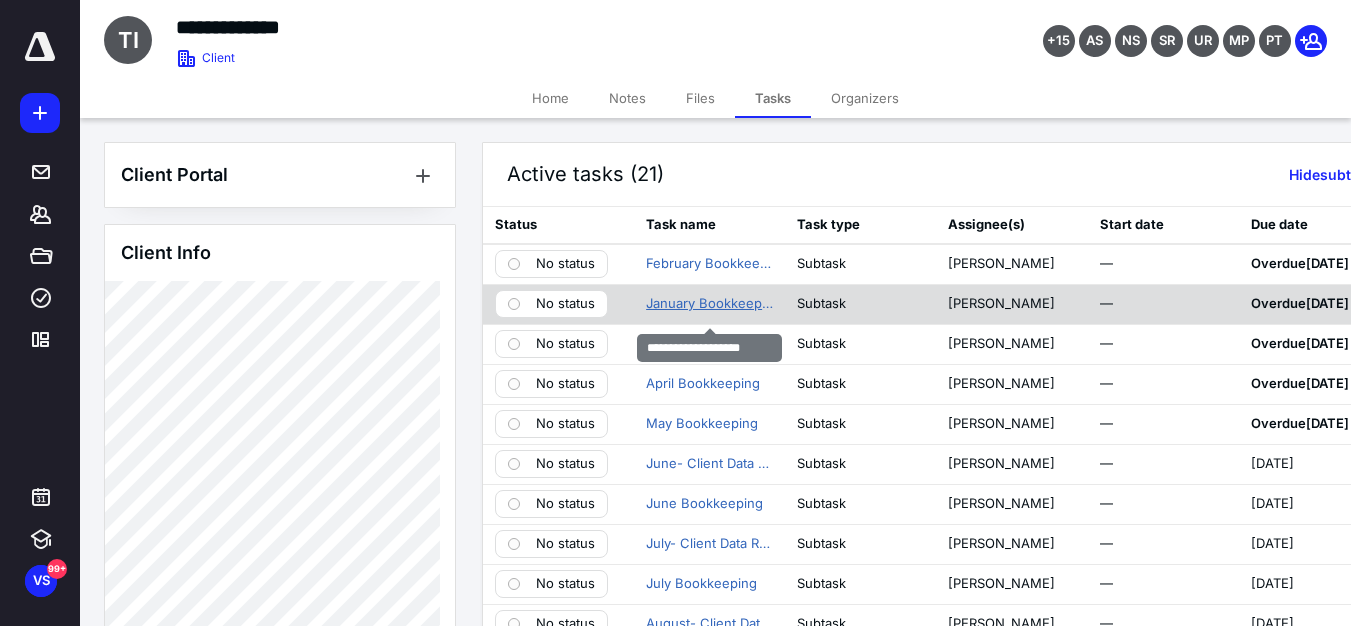 click on "January Bookkeeping" at bounding box center [709, 304] 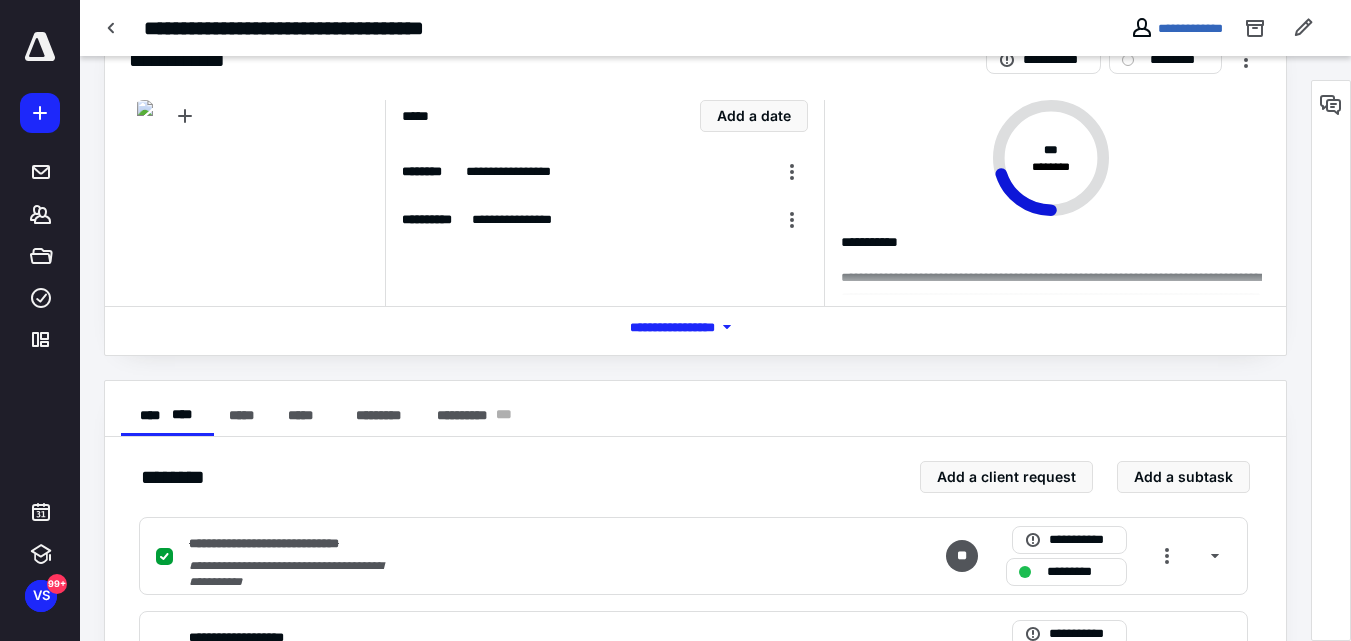 scroll, scrollTop: 400, scrollLeft: 0, axis: vertical 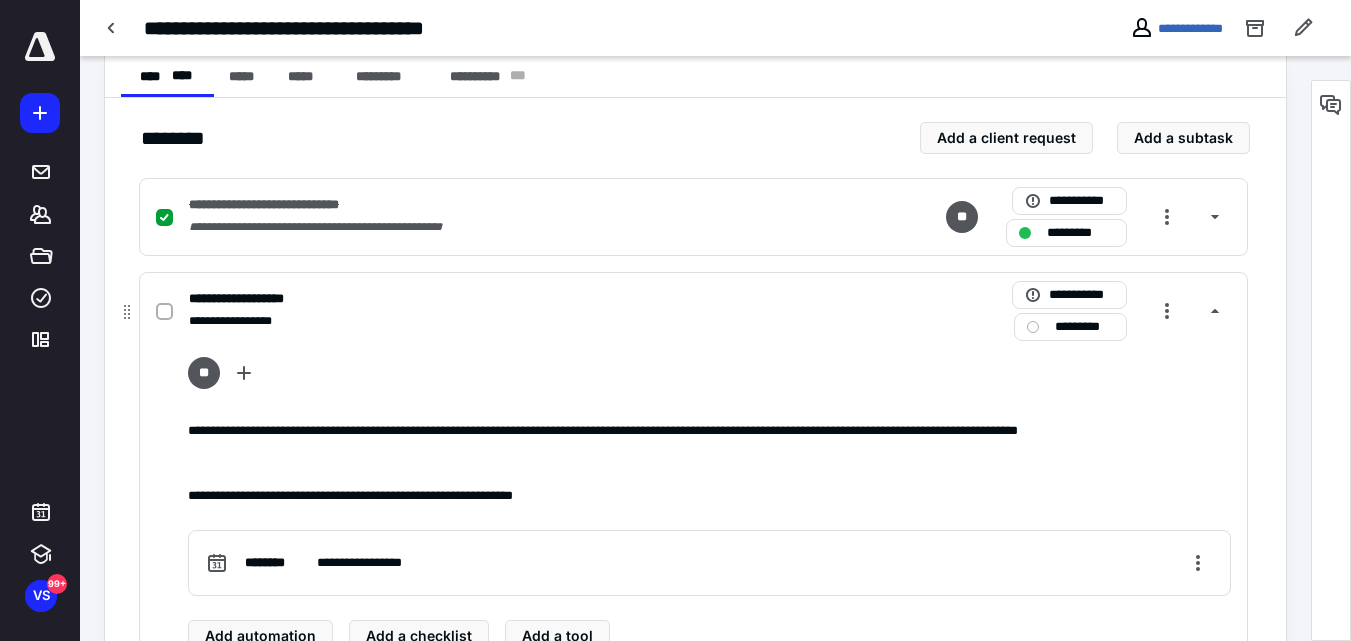 click at bounding box center [164, 312] 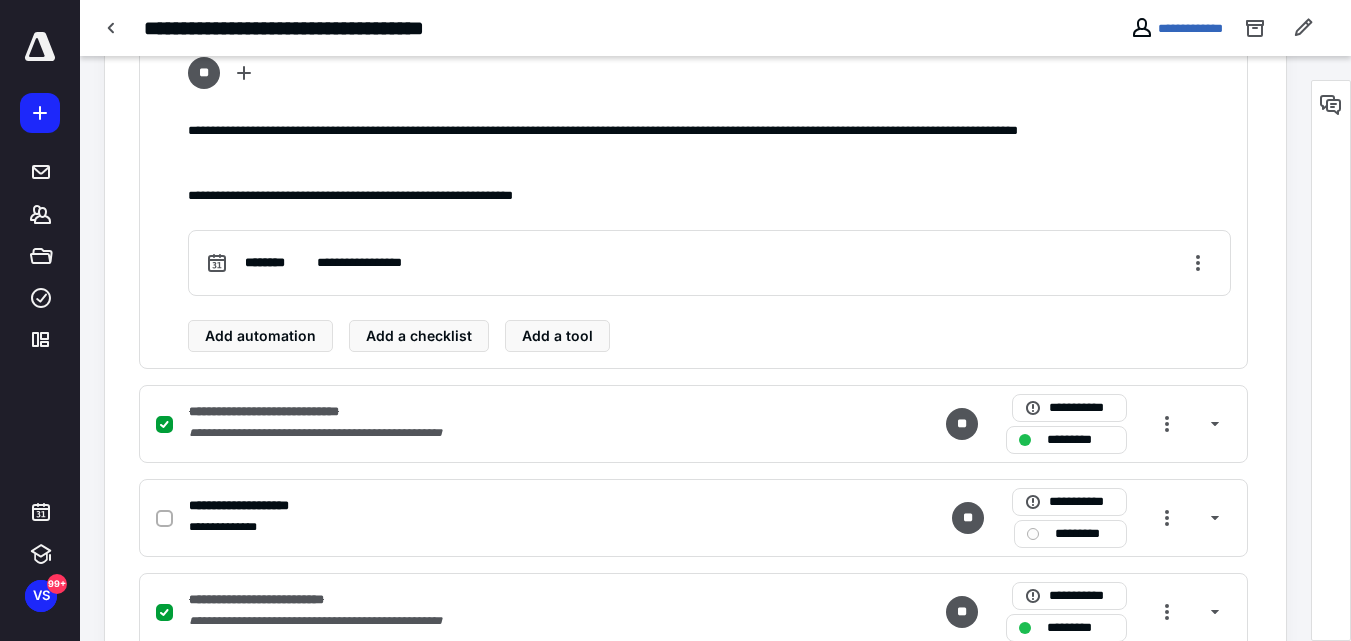 scroll, scrollTop: 800, scrollLeft: 0, axis: vertical 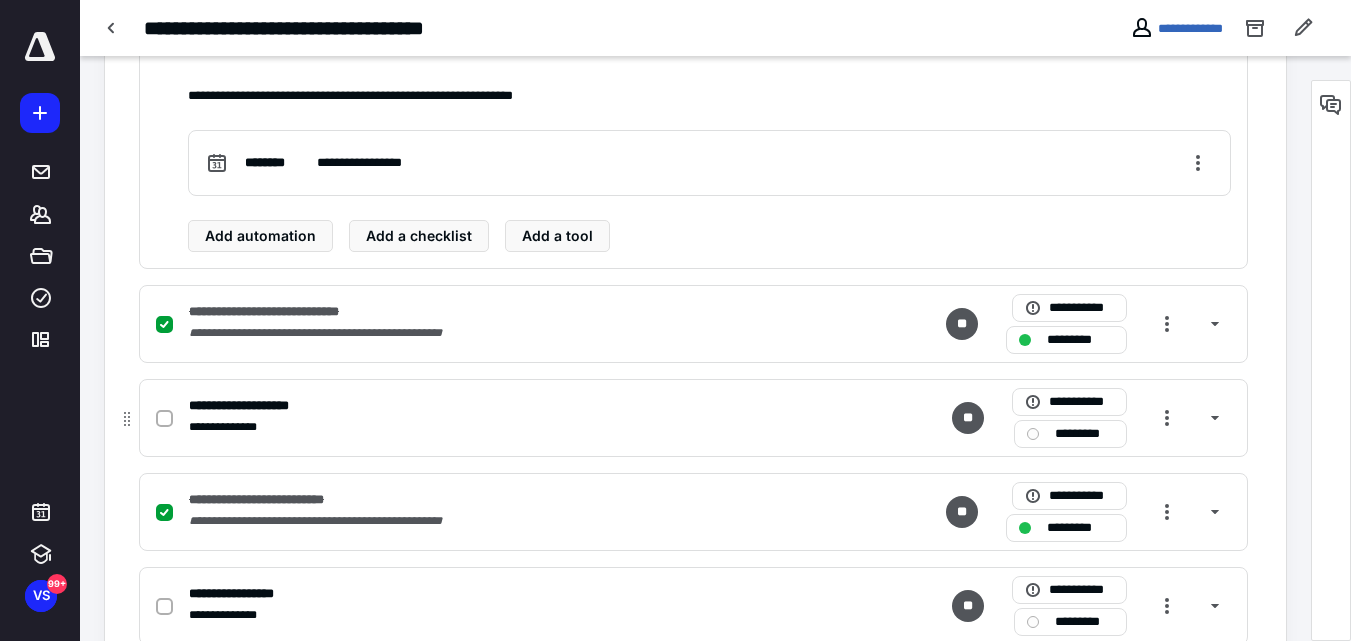 click at bounding box center (164, 418) 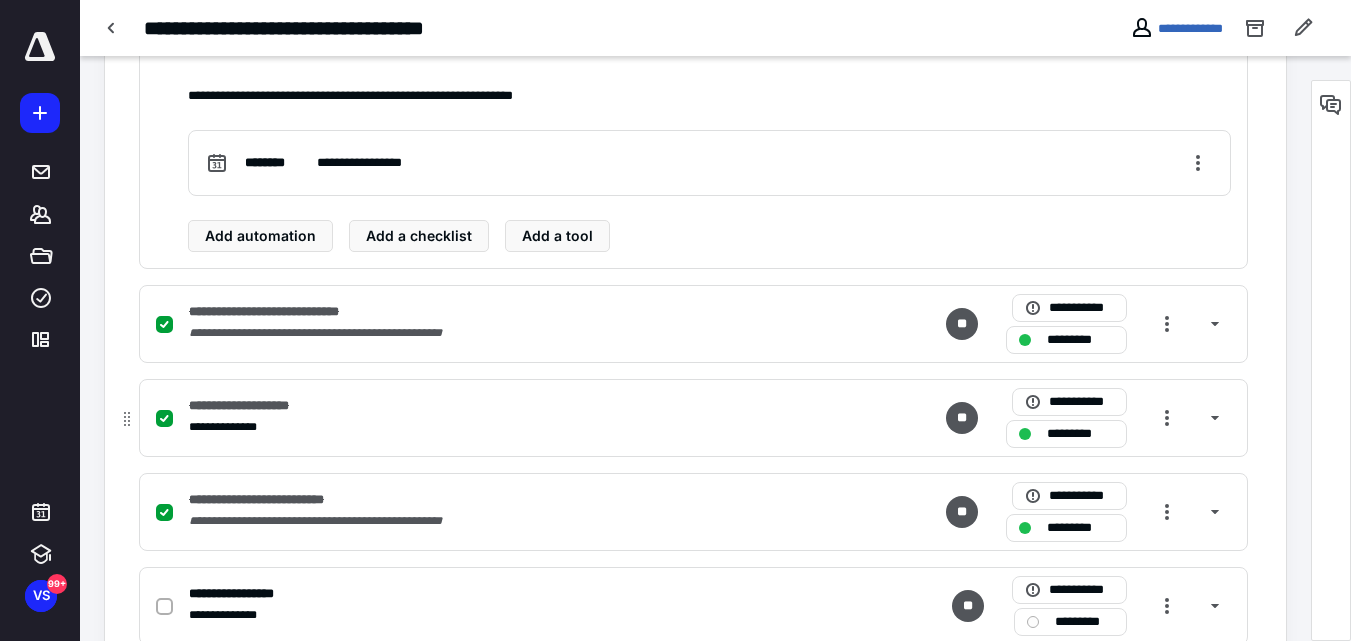 scroll, scrollTop: 1000, scrollLeft: 0, axis: vertical 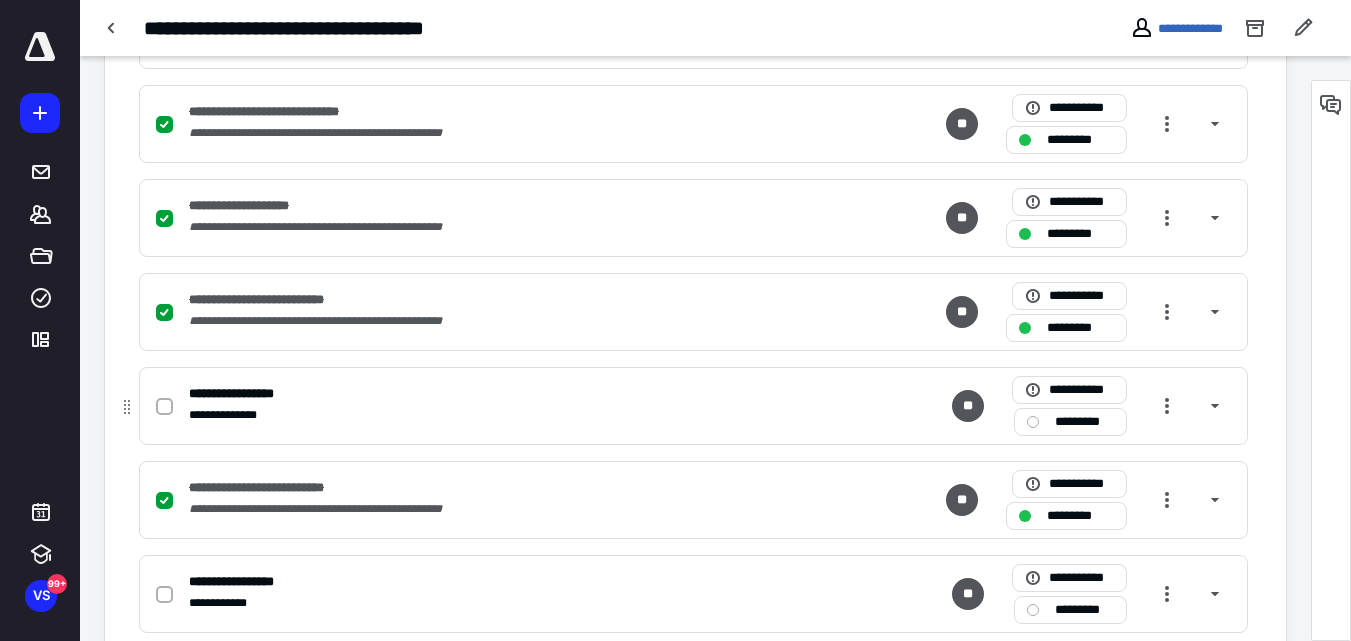 click 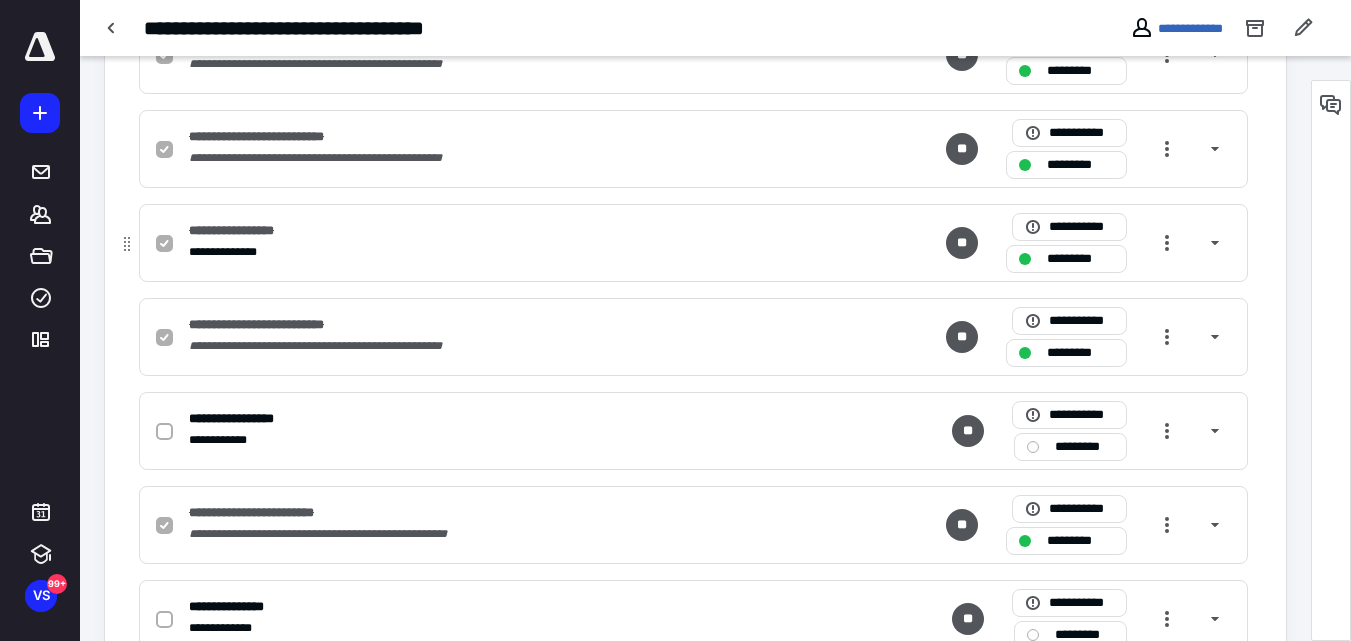 scroll, scrollTop: 1200, scrollLeft: 0, axis: vertical 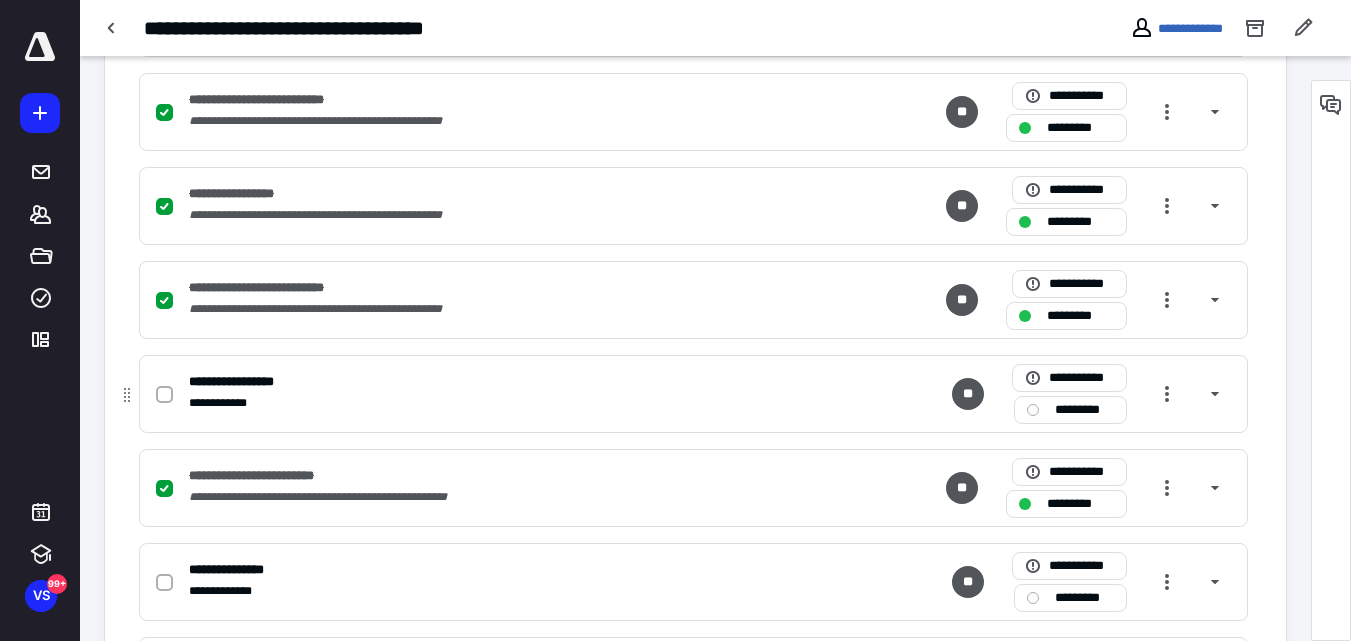 click 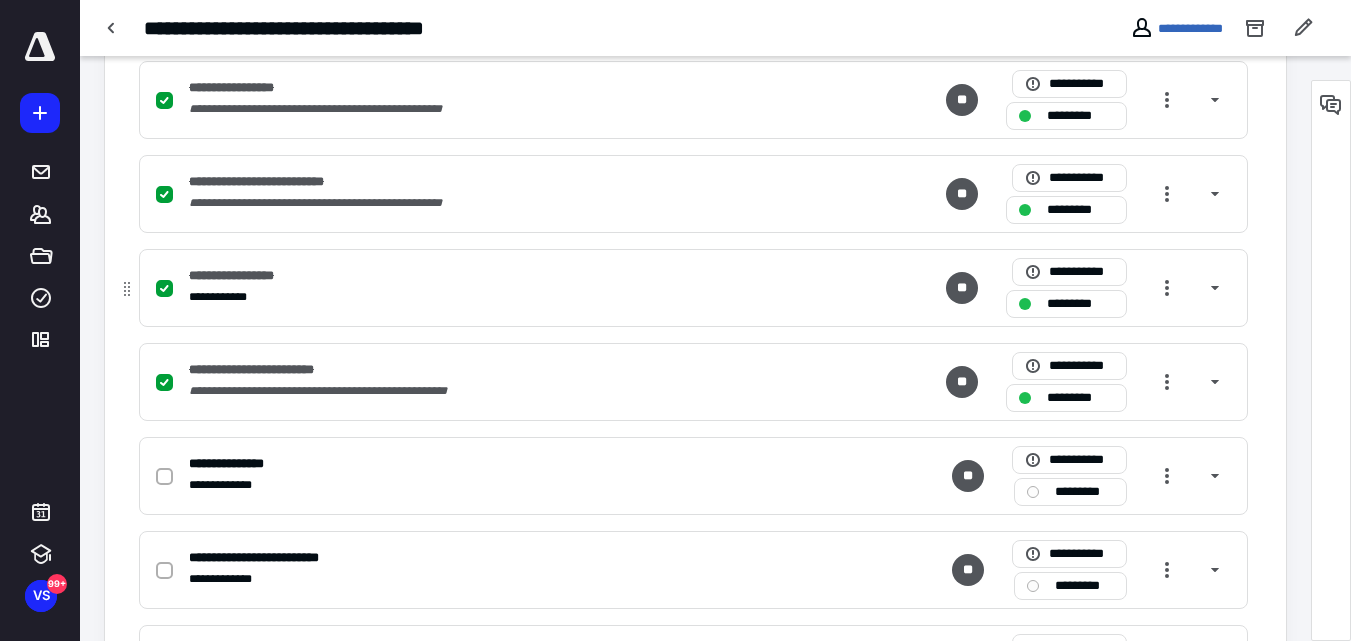 scroll, scrollTop: 1400, scrollLeft: 0, axis: vertical 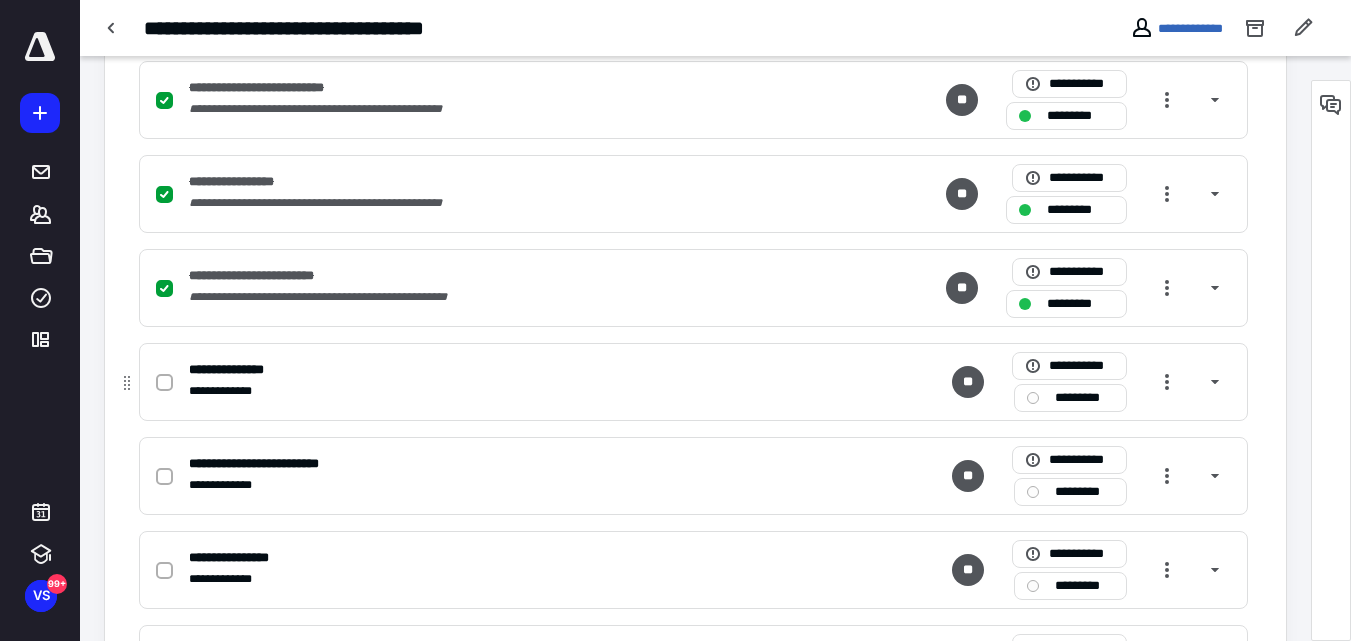 click at bounding box center [164, 382] 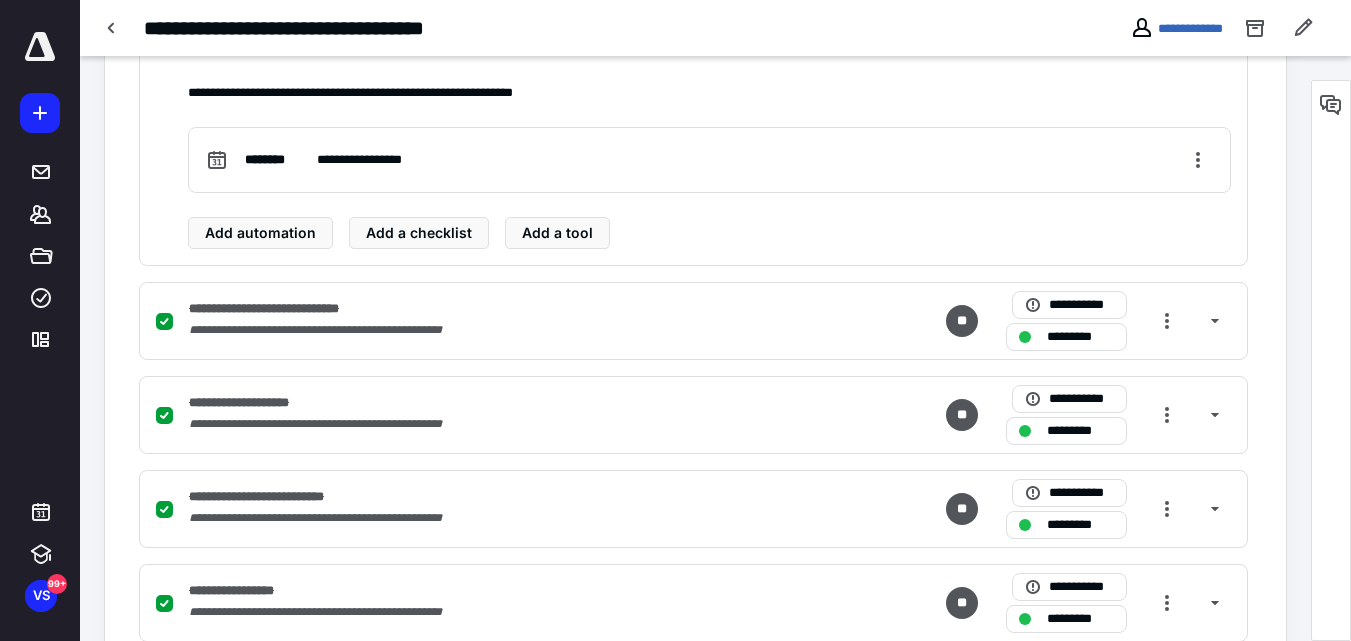 scroll, scrollTop: 500, scrollLeft: 0, axis: vertical 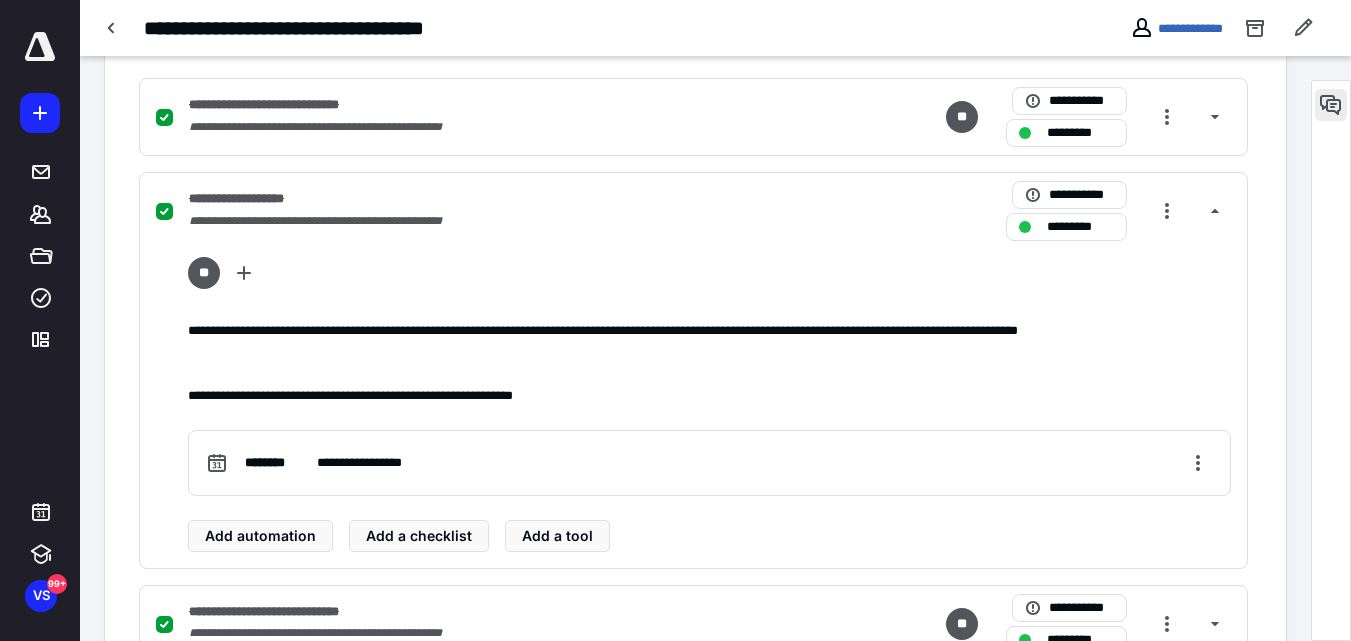 click at bounding box center (1331, 105) 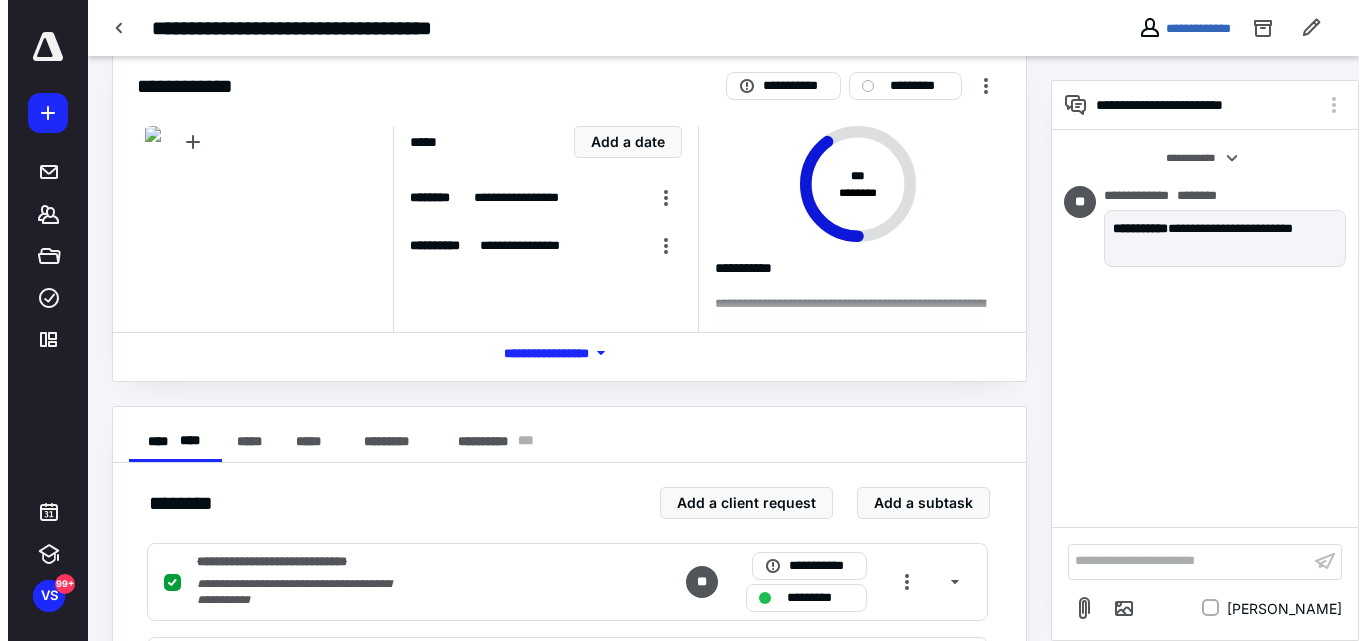 scroll, scrollTop: 0, scrollLeft: 0, axis: both 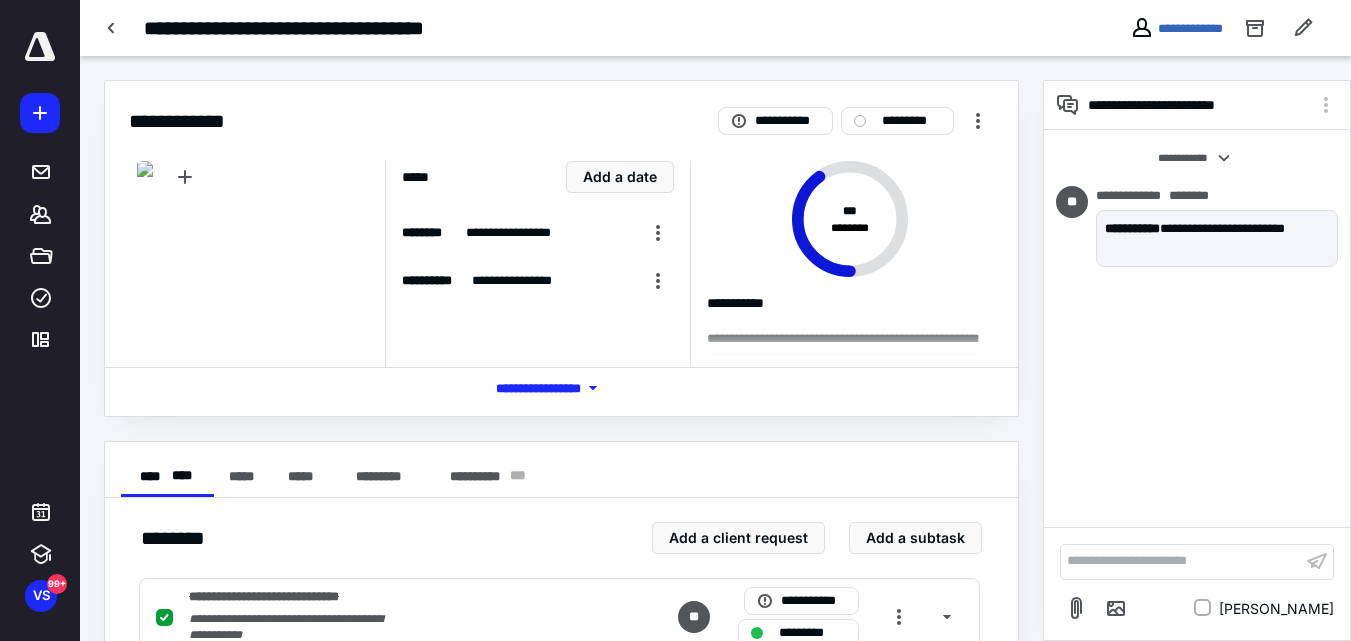 click on "**********" at bounding box center [561, 1685] 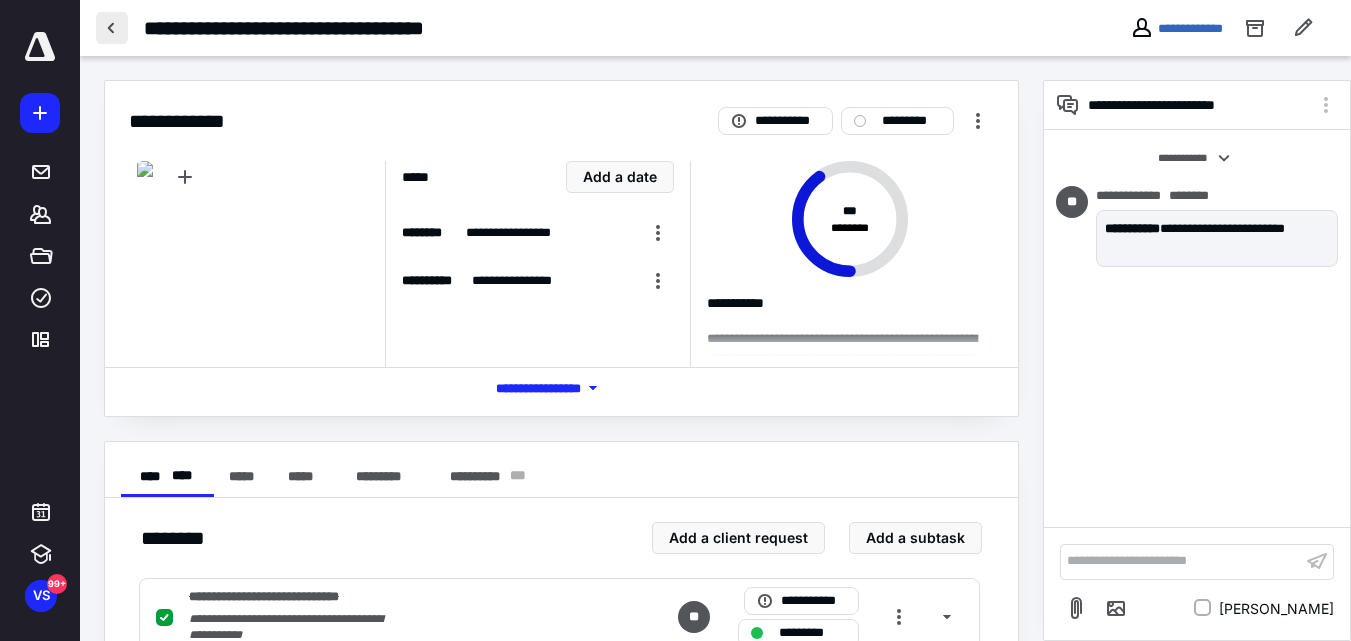 click at bounding box center [112, 28] 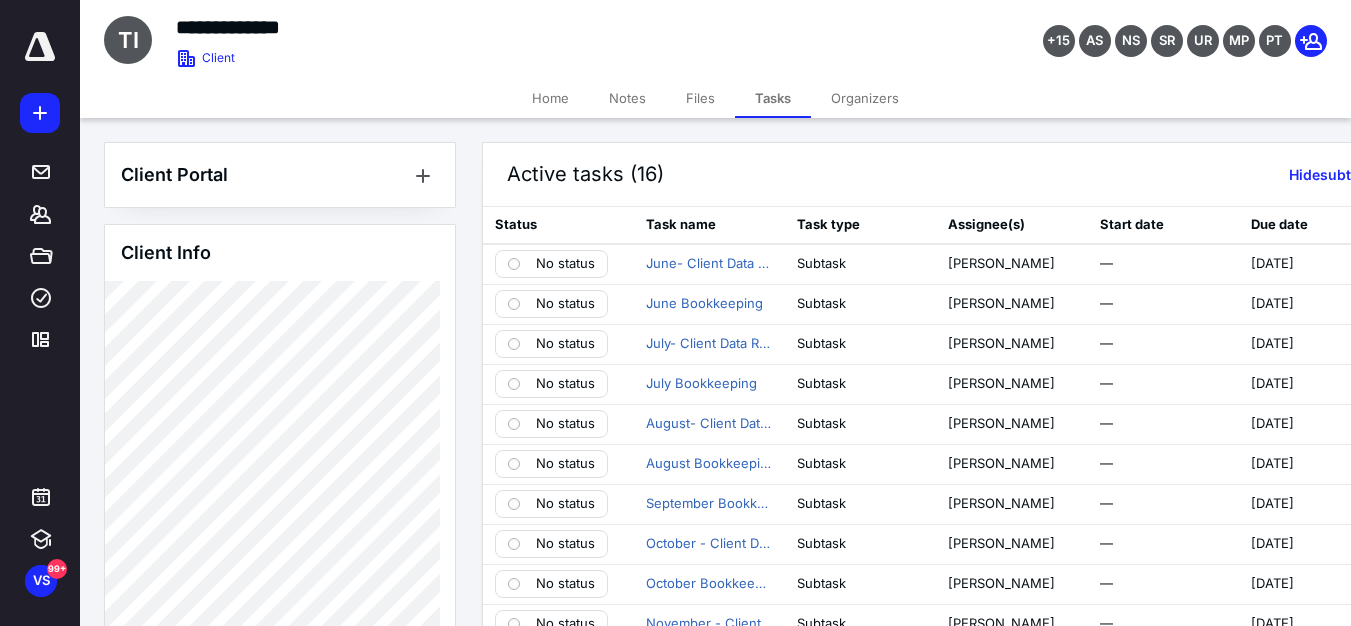 click on "Files" at bounding box center [700, 98] 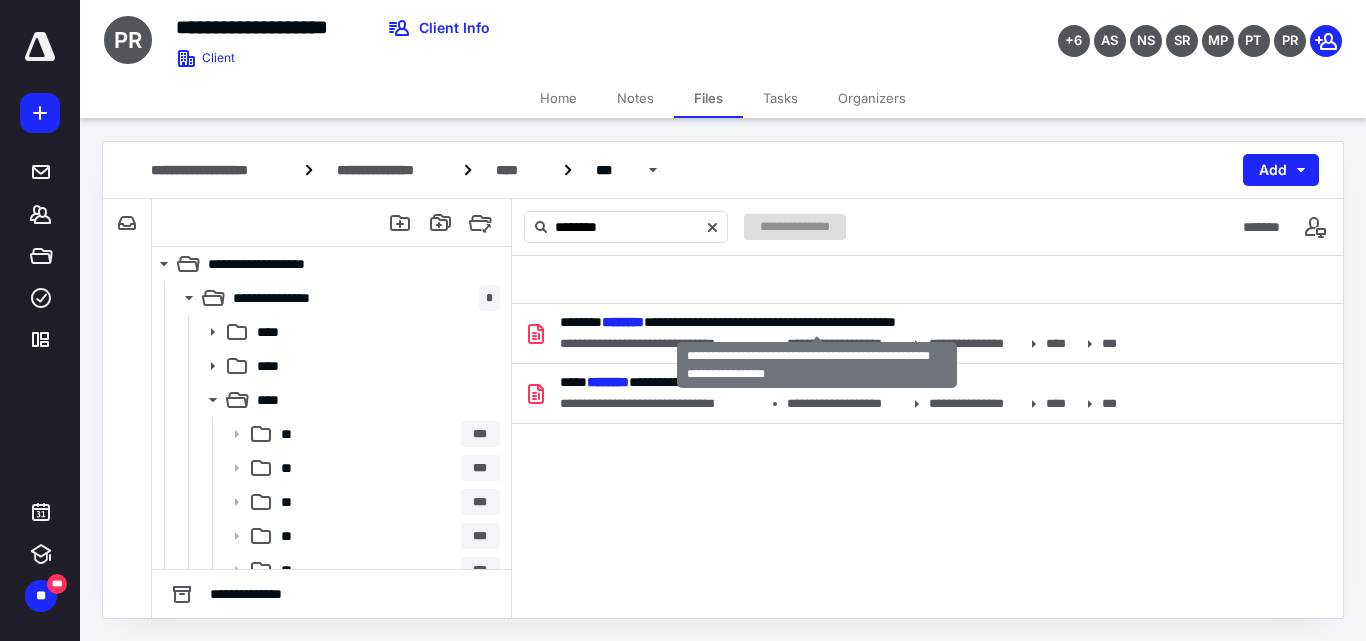 scroll, scrollTop: 0, scrollLeft: 0, axis: both 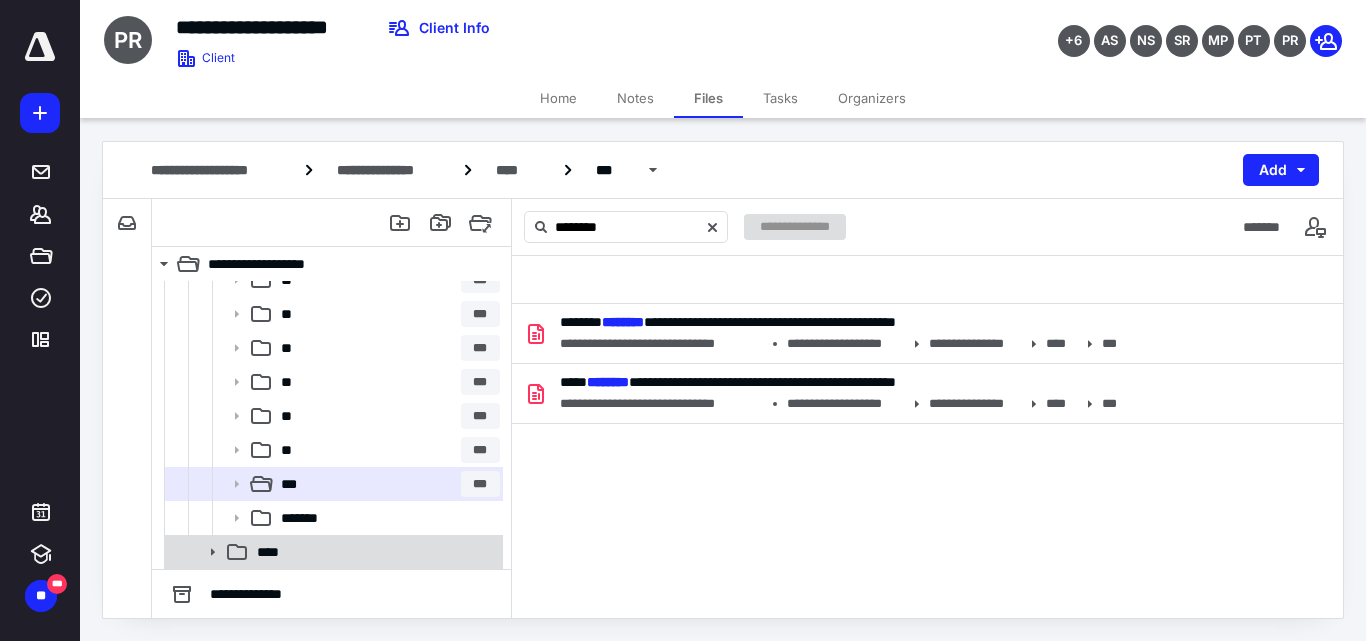 click on "****" at bounding box center [374, 552] 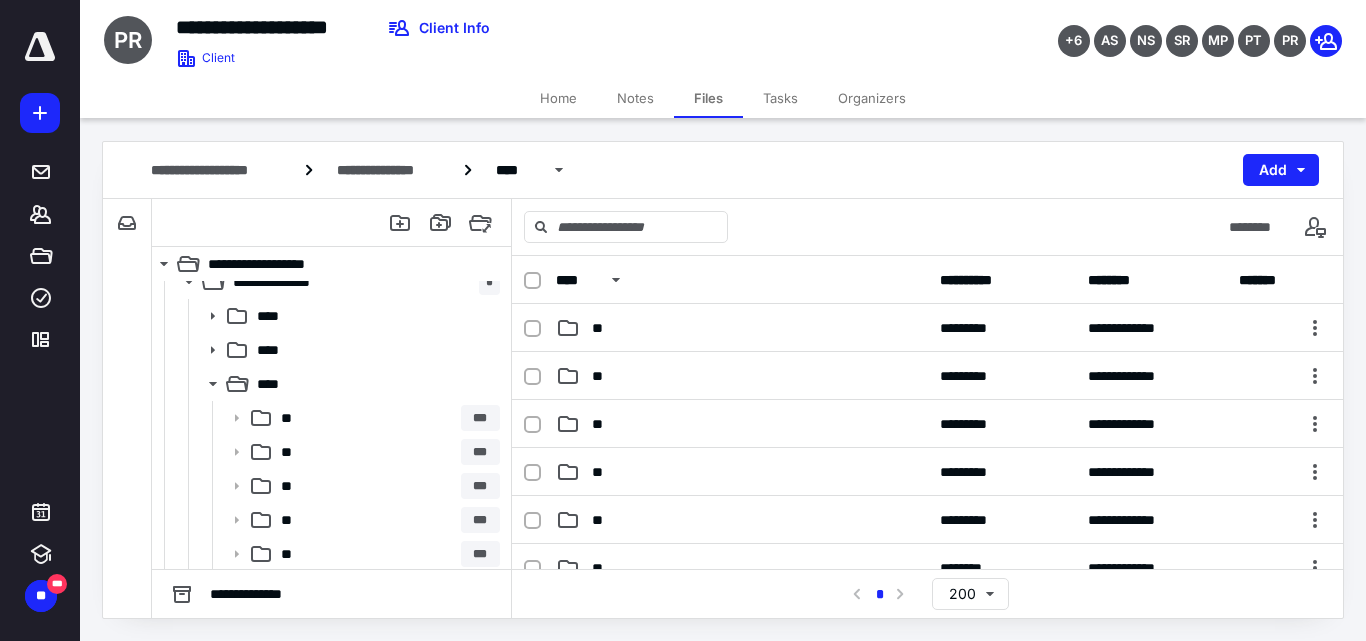 scroll, scrollTop: 0, scrollLeft: 0, axis: both 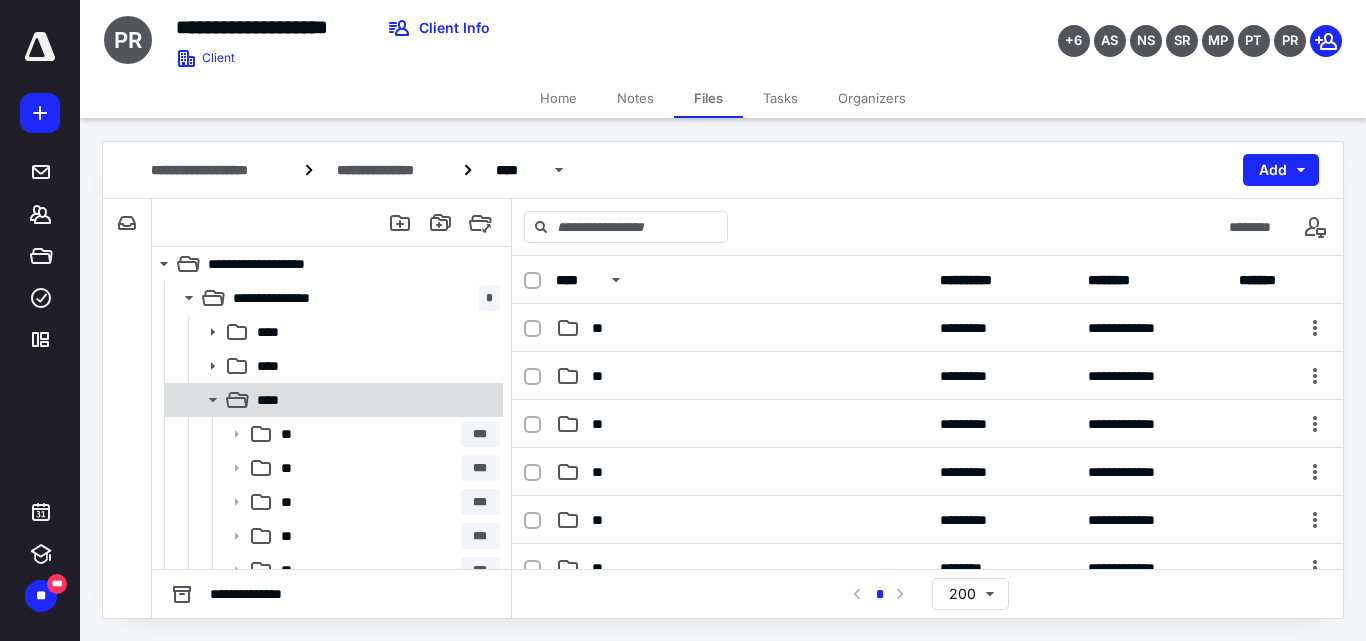 click 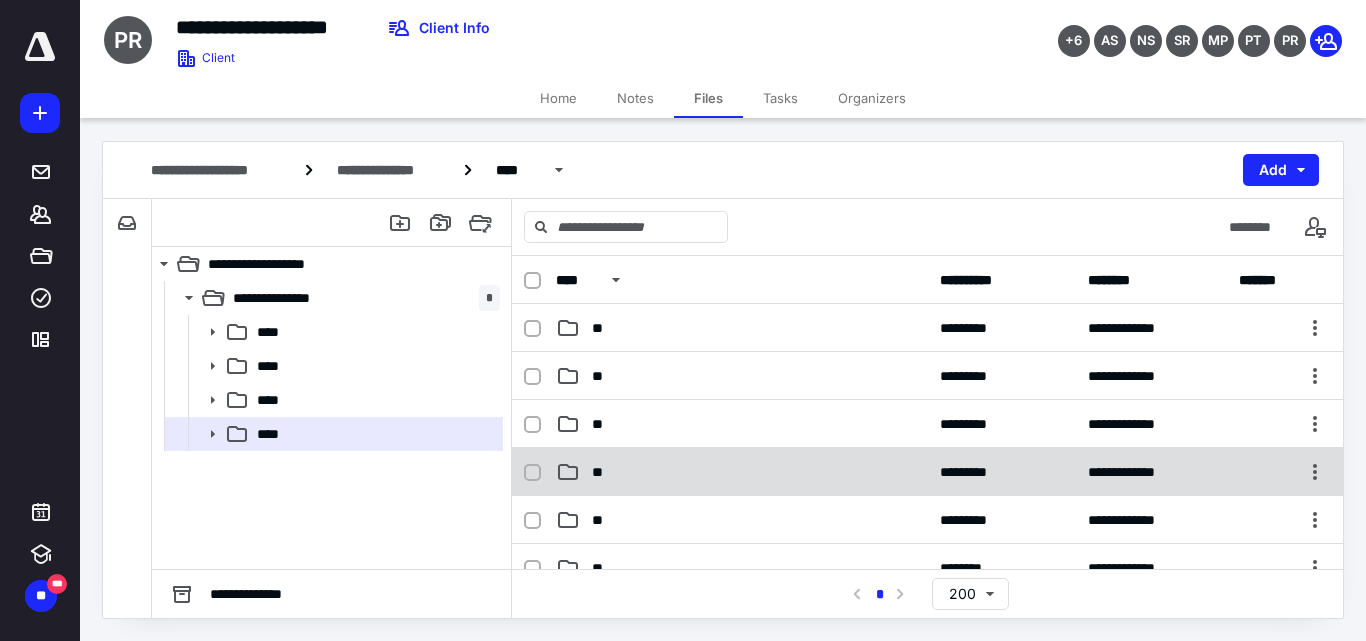 click on "**" at bounding box center (601, 472) 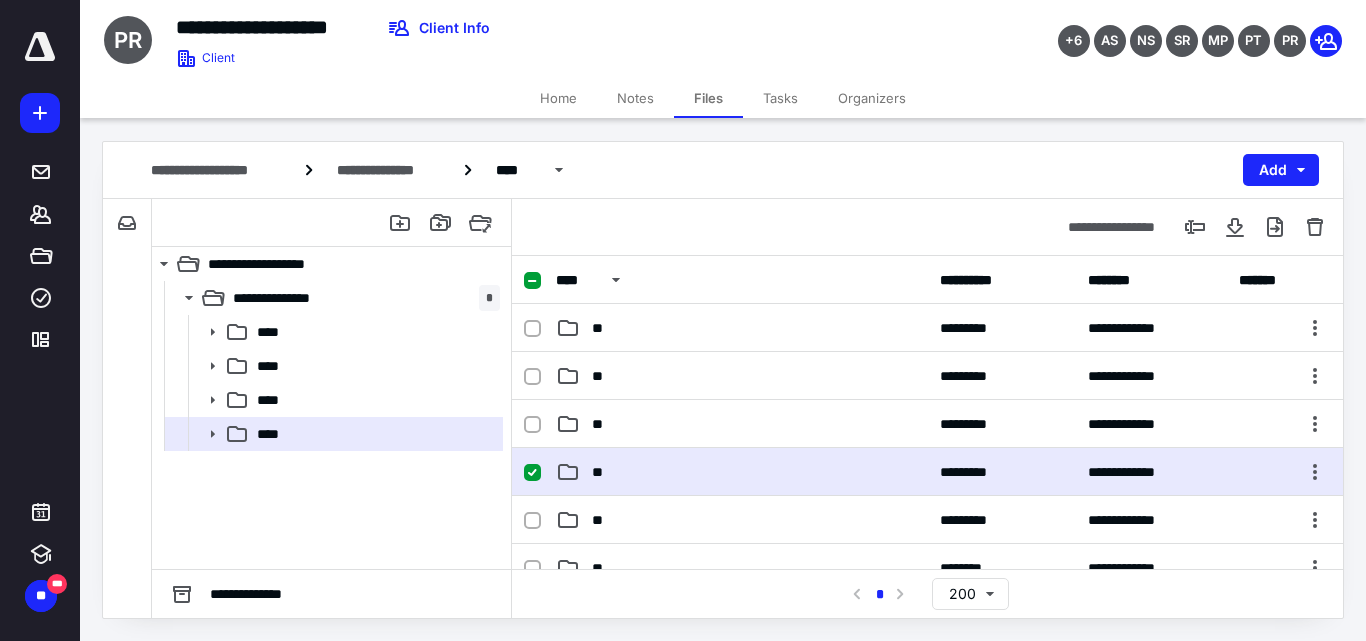 click on "**" at bounding box center [601, 472] 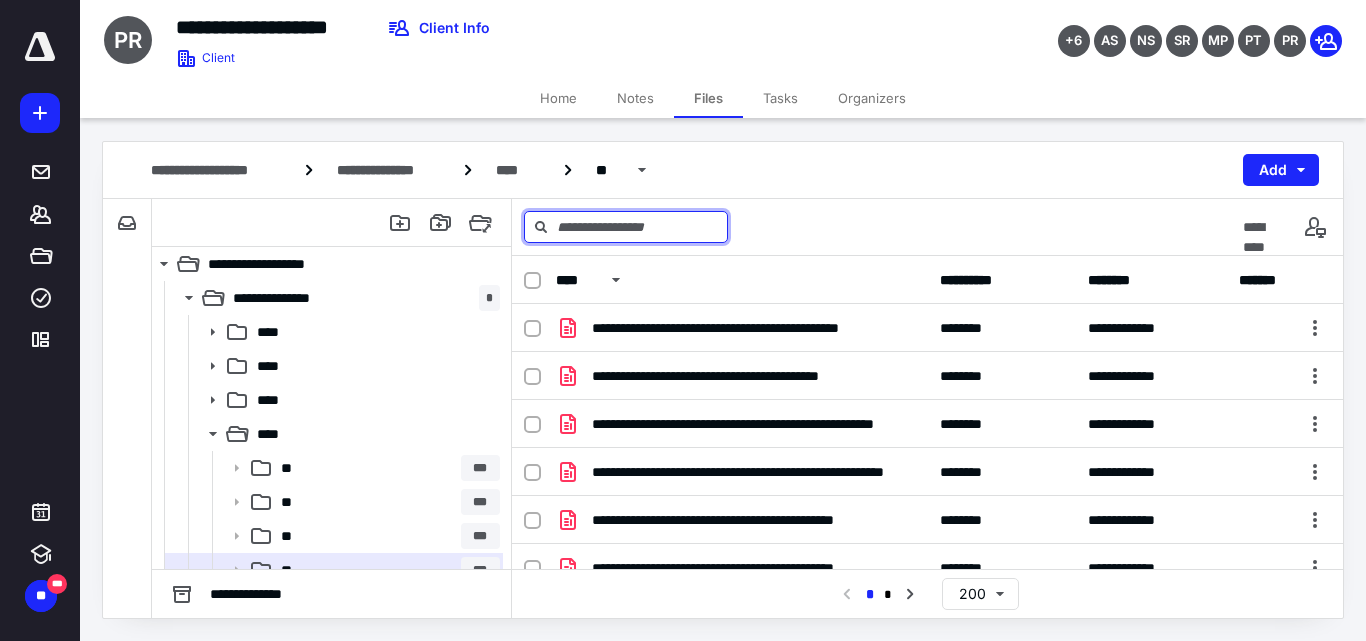 click at bounding box center [626, 227] 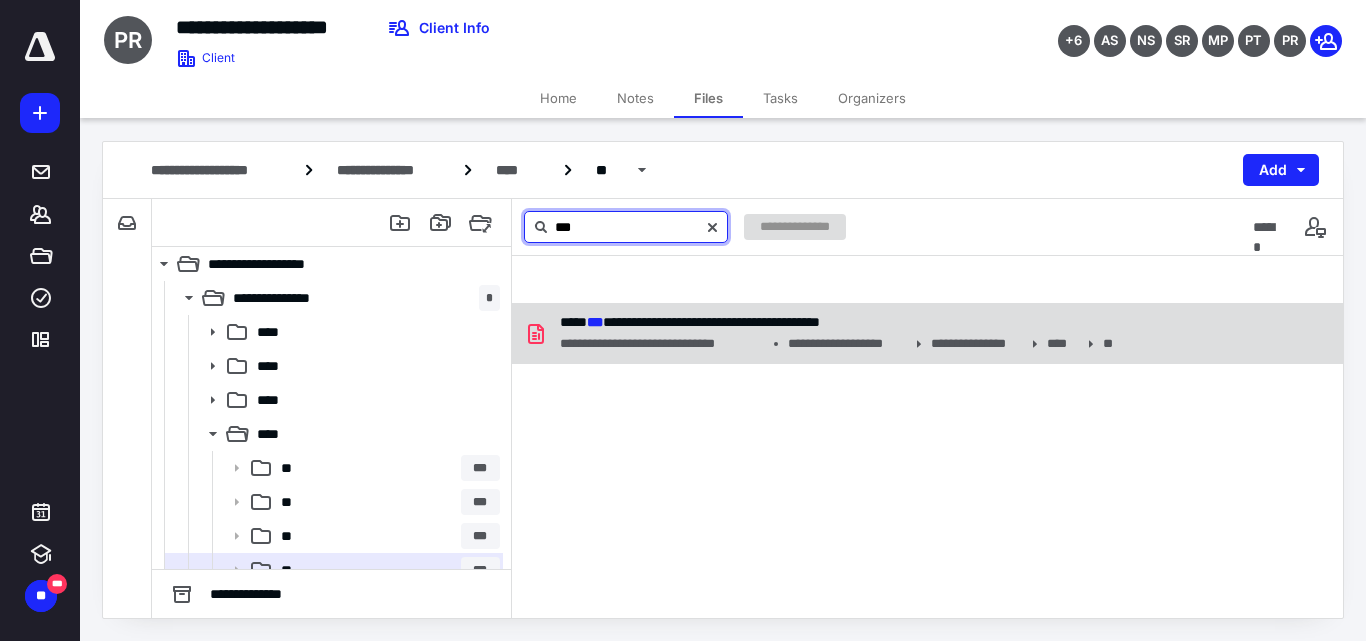 type on "***" 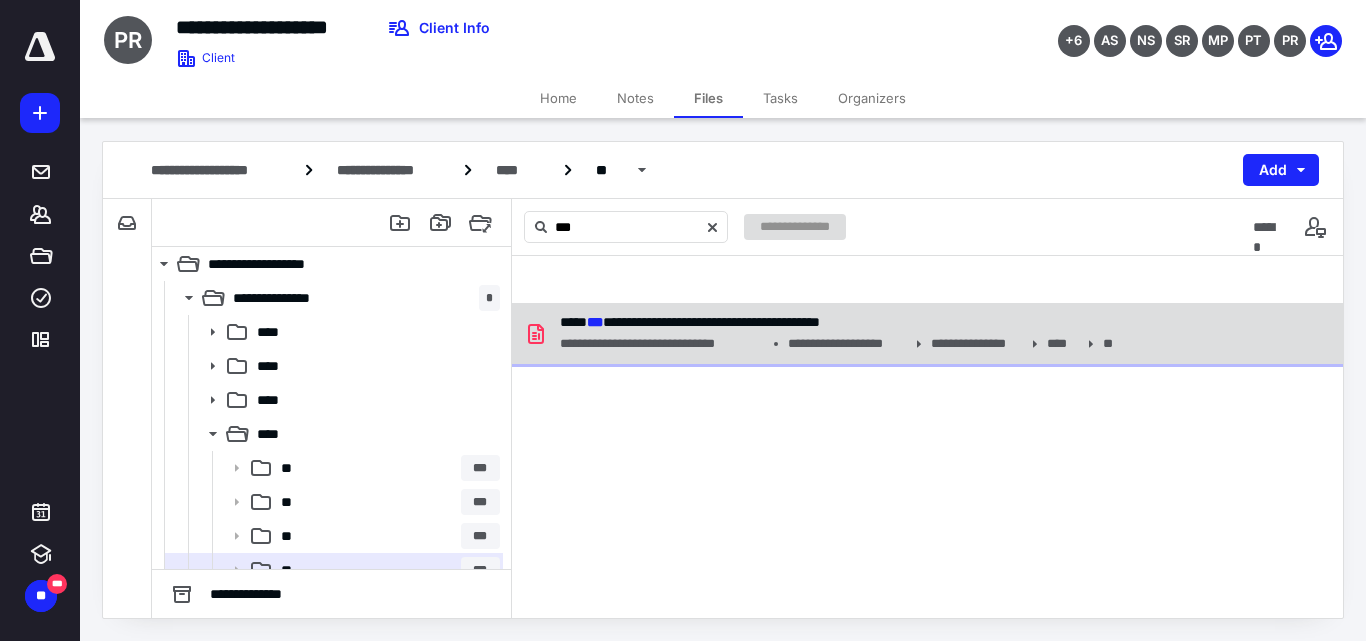 click on "**********" at bounding box center [662, 344] 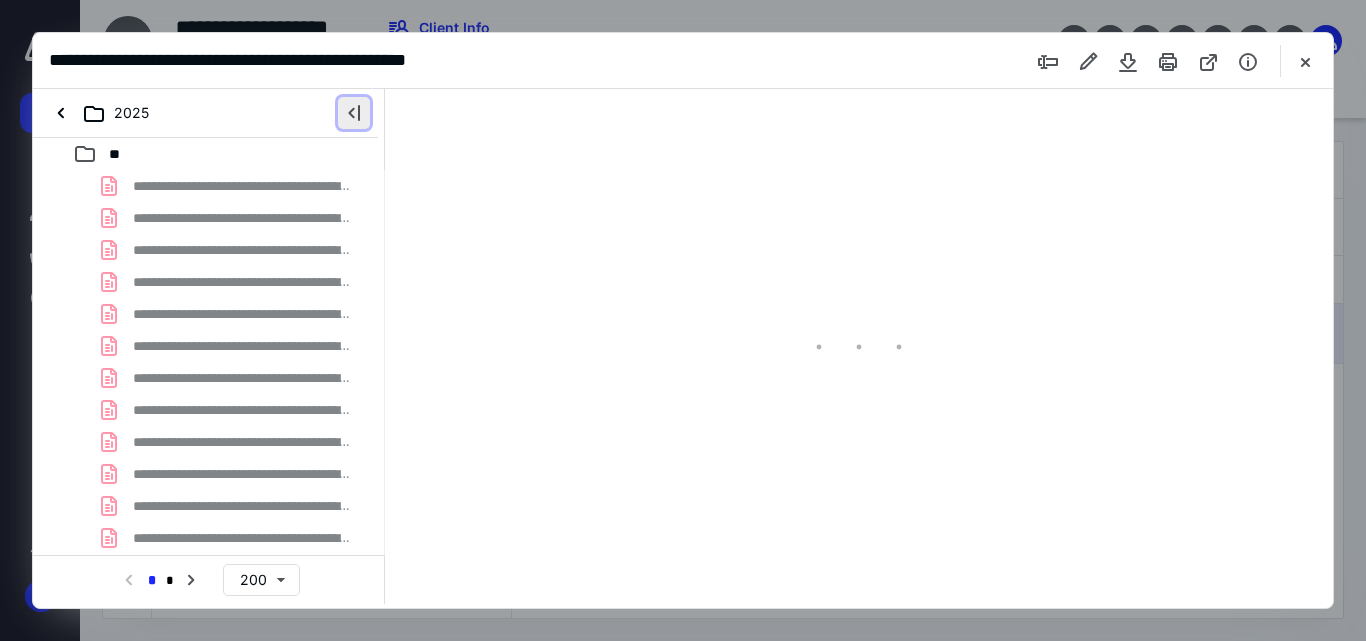 click at bounding box center (354, 113) 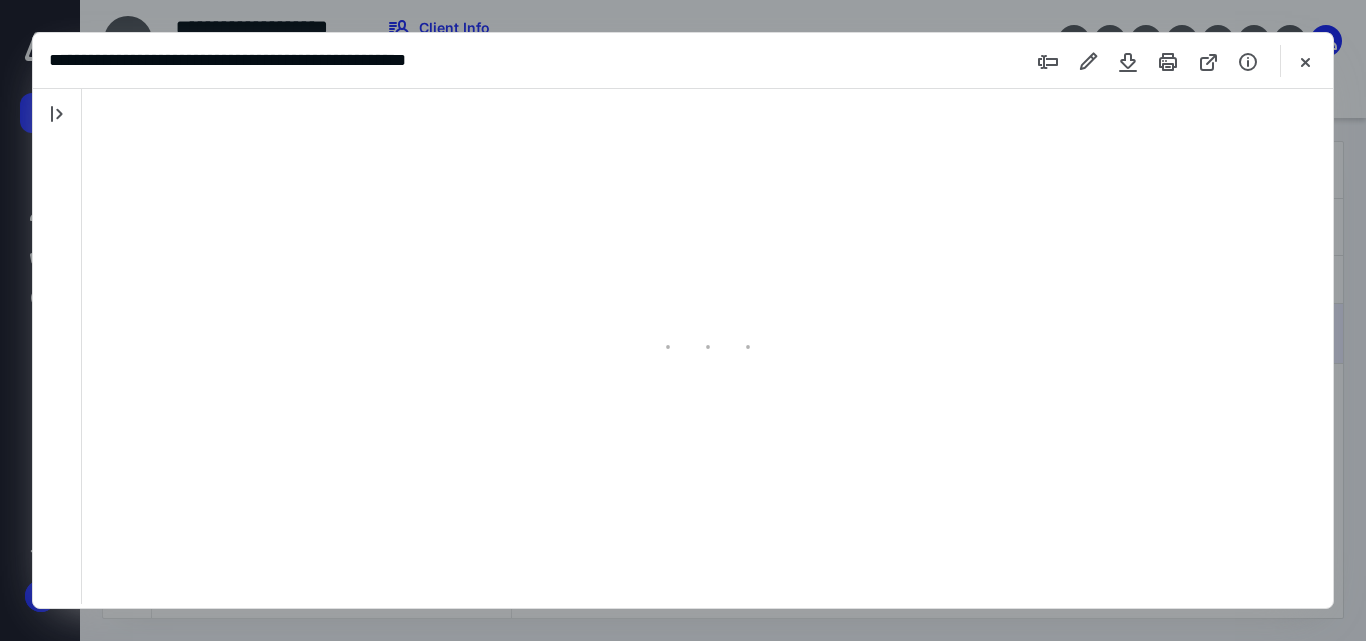 scroll, scrollTop: 0, scrollLeft: 0, axis: both 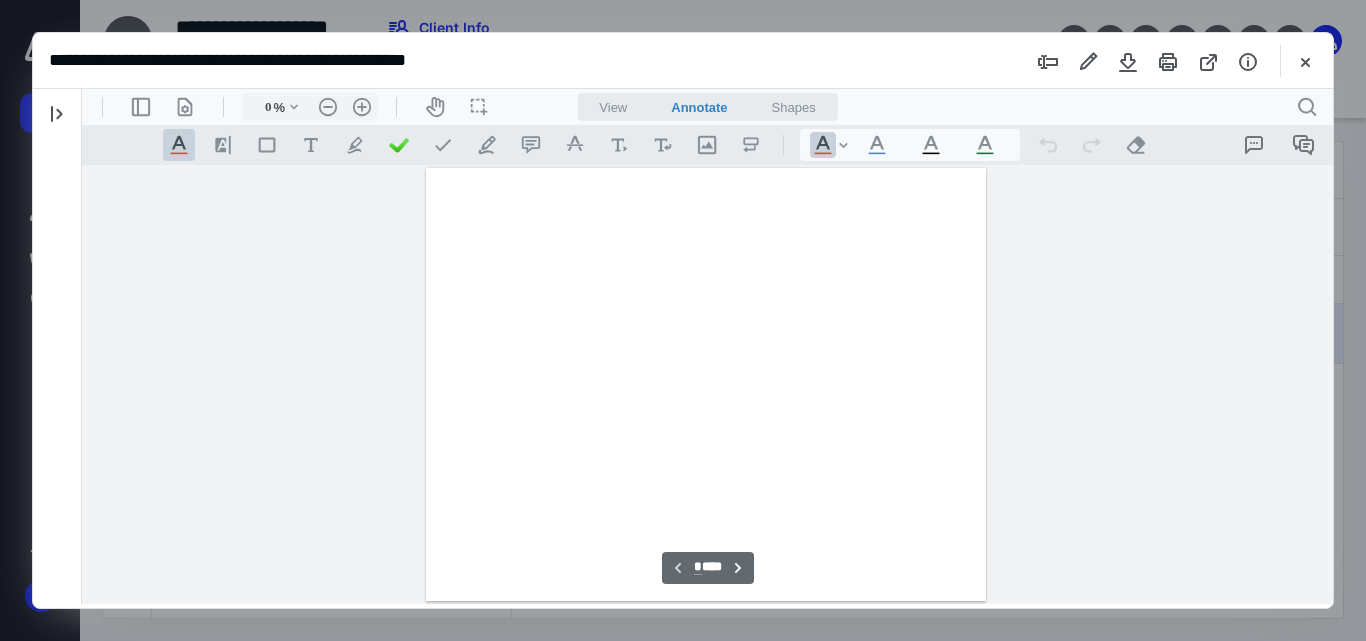 type on "71" 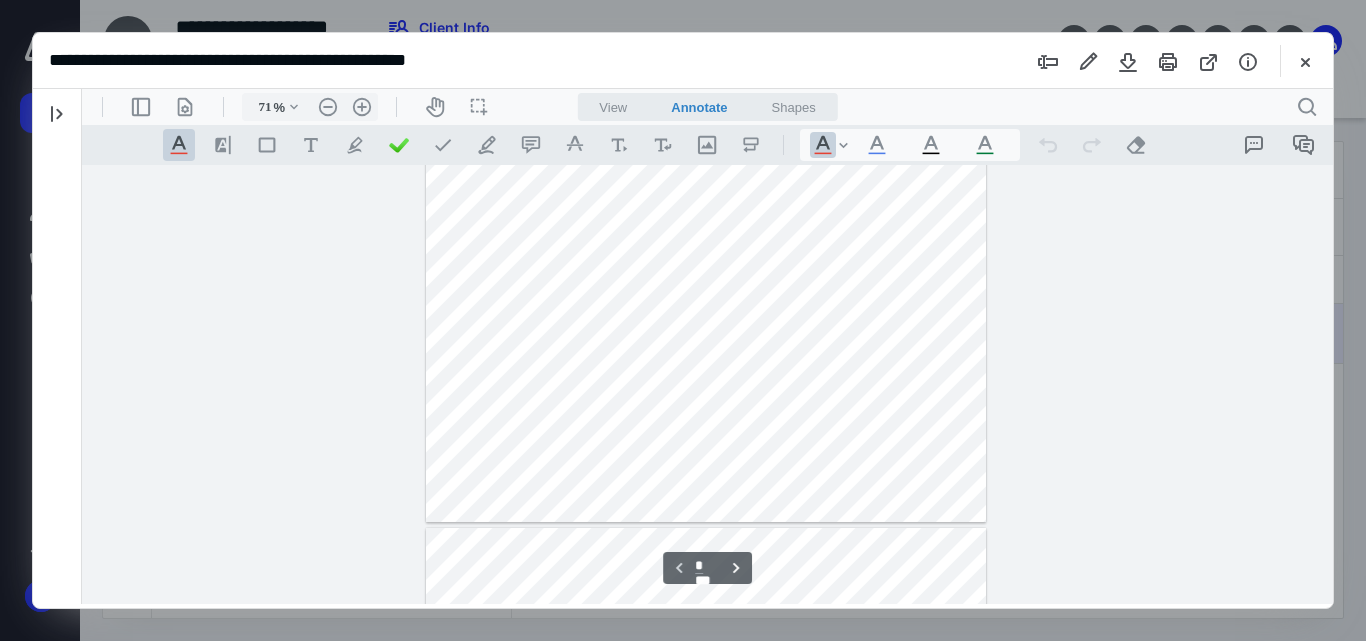 scroll, scrollTop: 0, scrollLeft: 0, axis: both 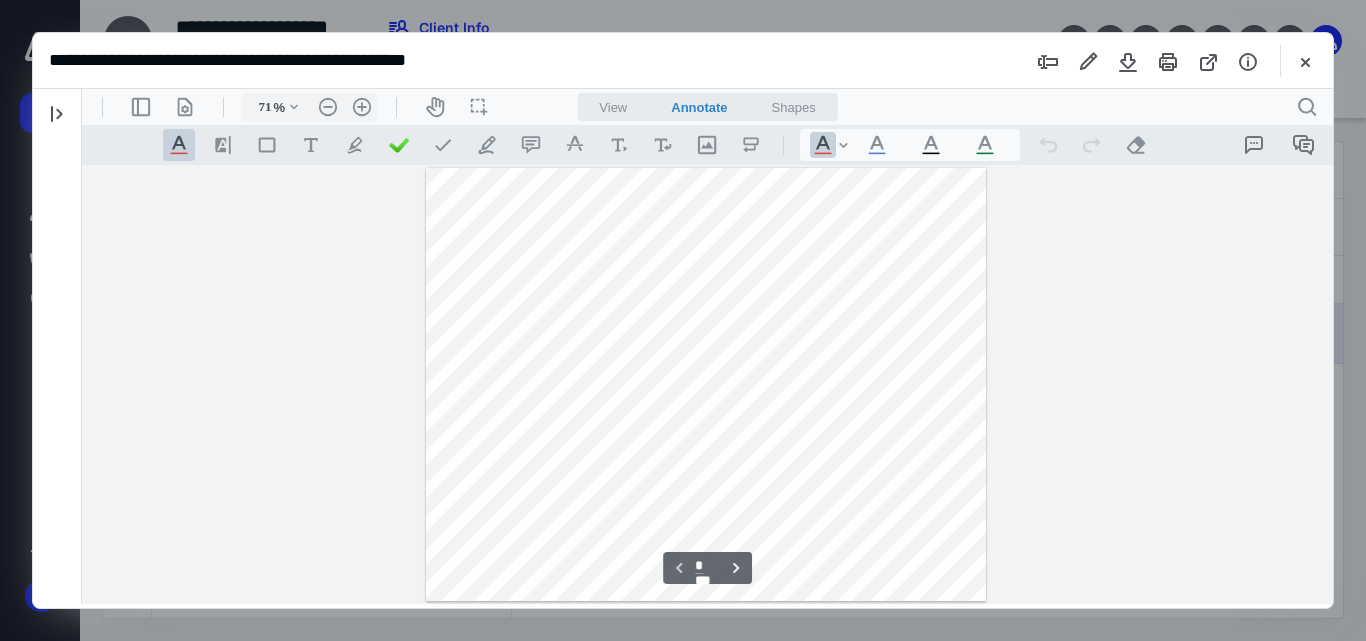 type 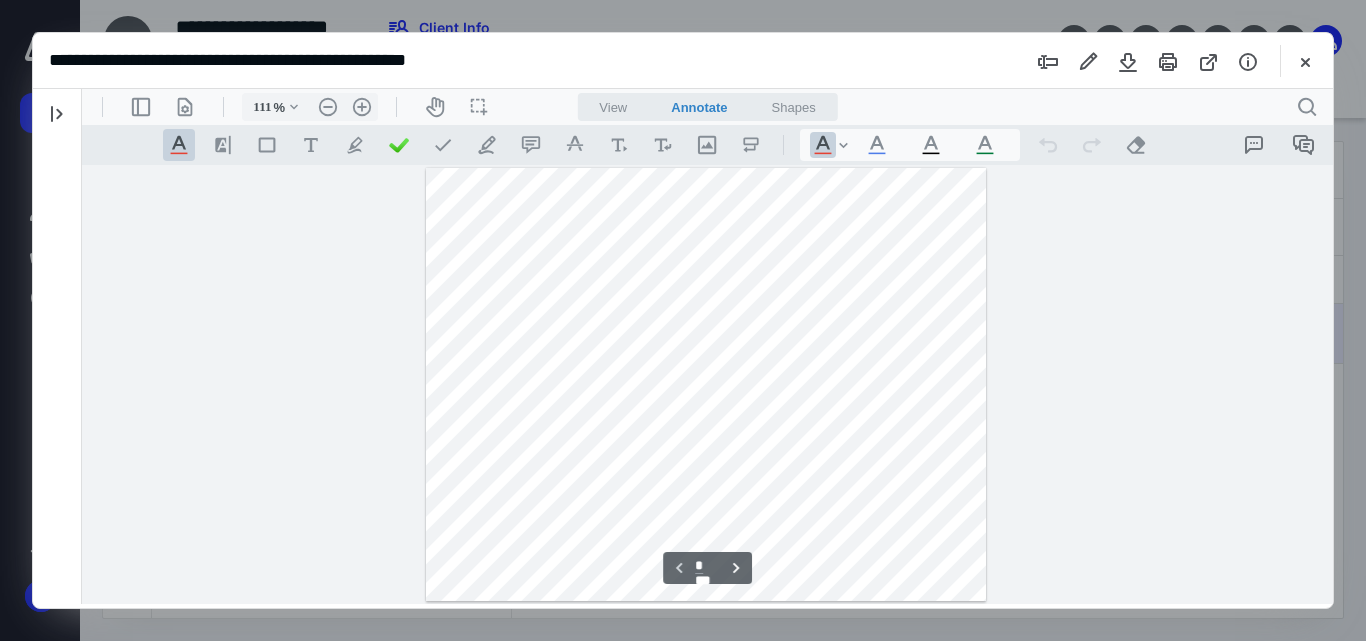 scroll, scrollTop: 123, scrollLeft: 0, axis: vertical 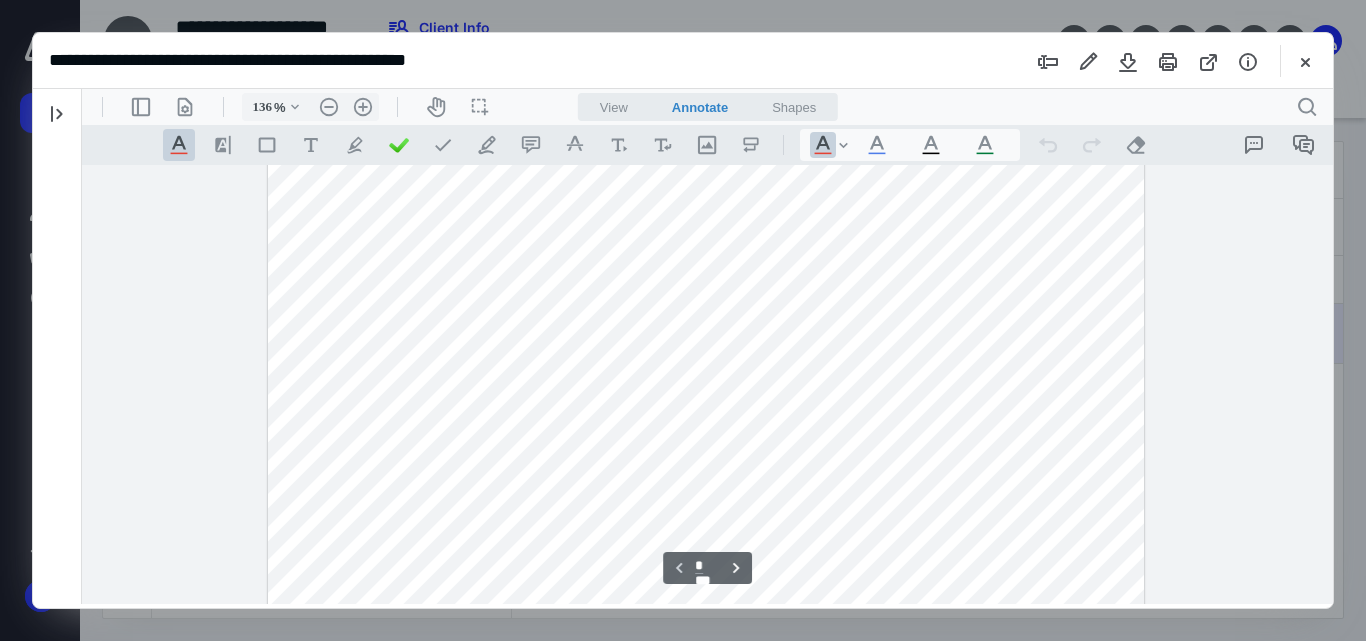 type on "161" 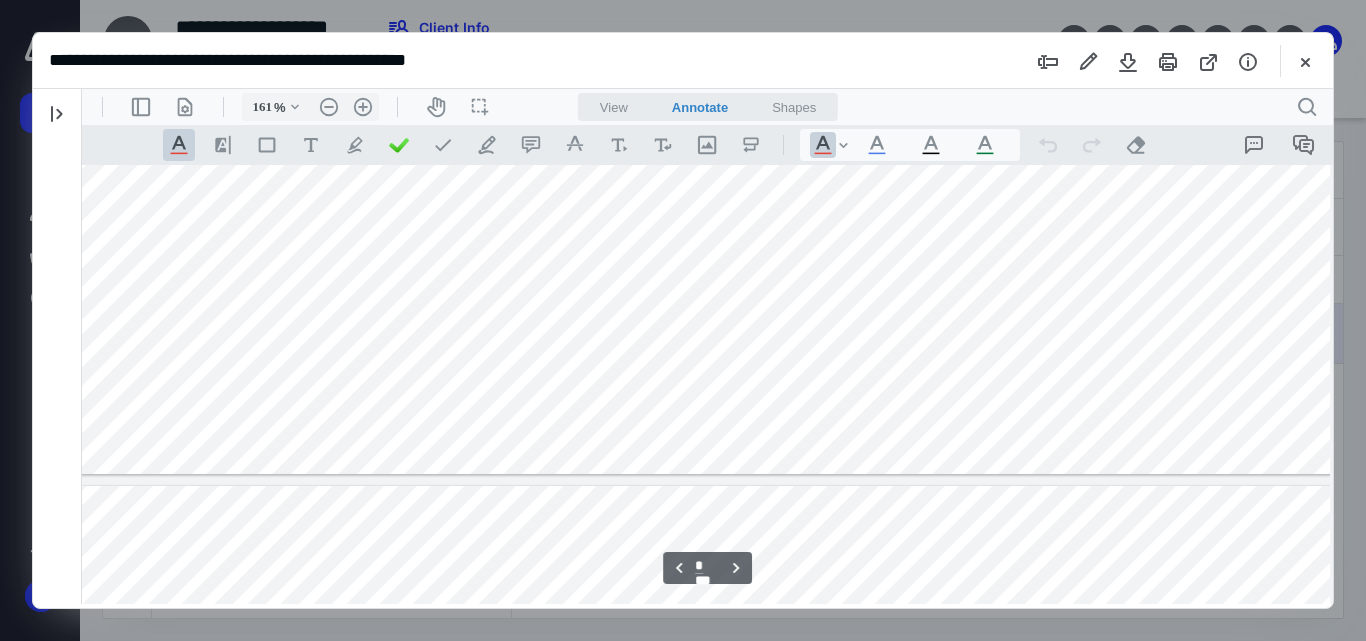 type on "*" 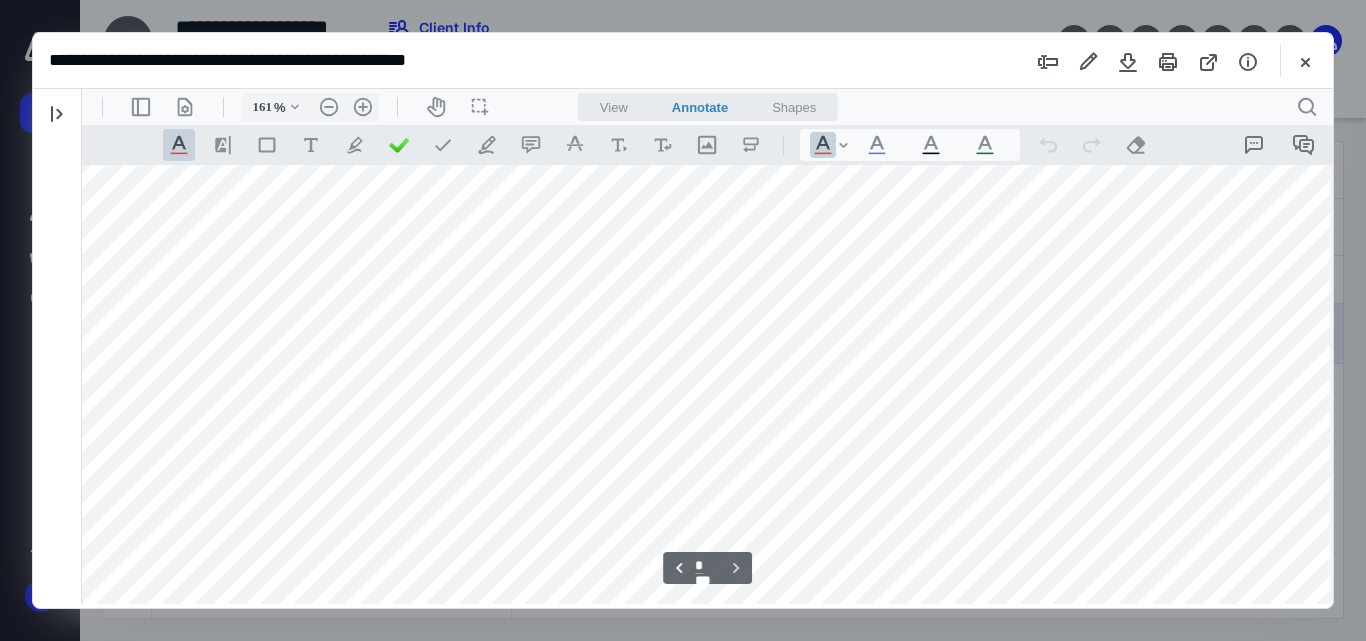 scroll, scrollTop: 2056, scrollLeft: 20, axis: both 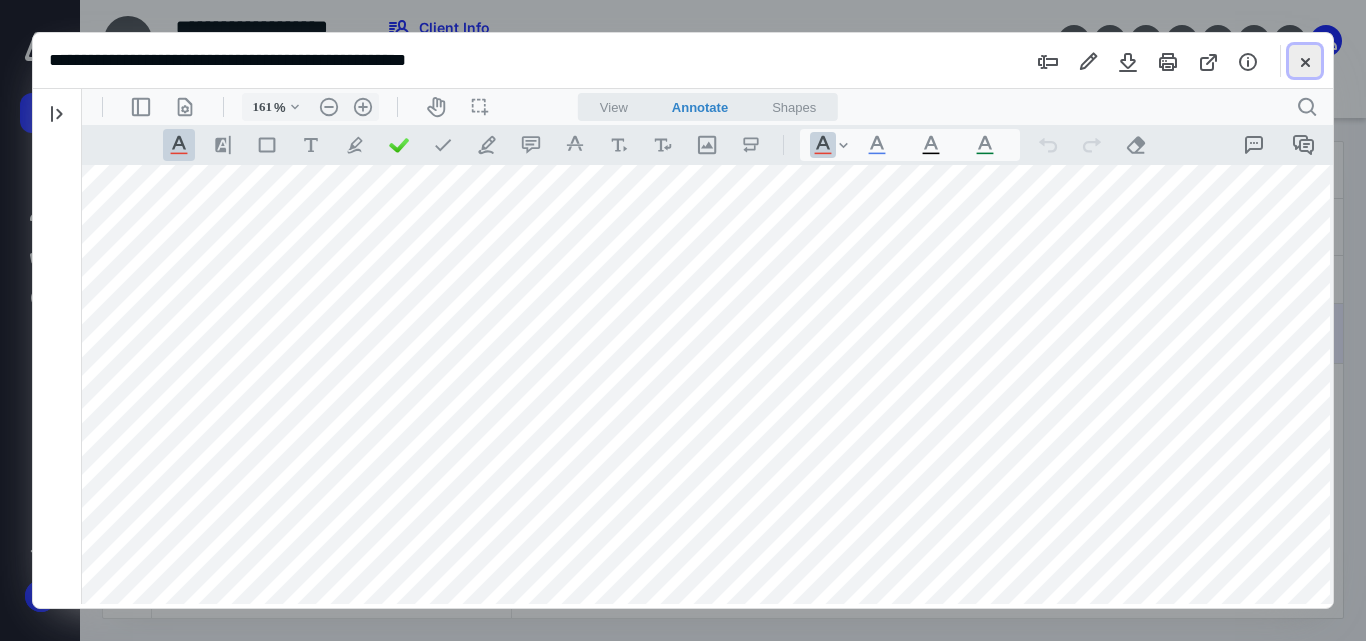 click at bounding box center [1305, 61] 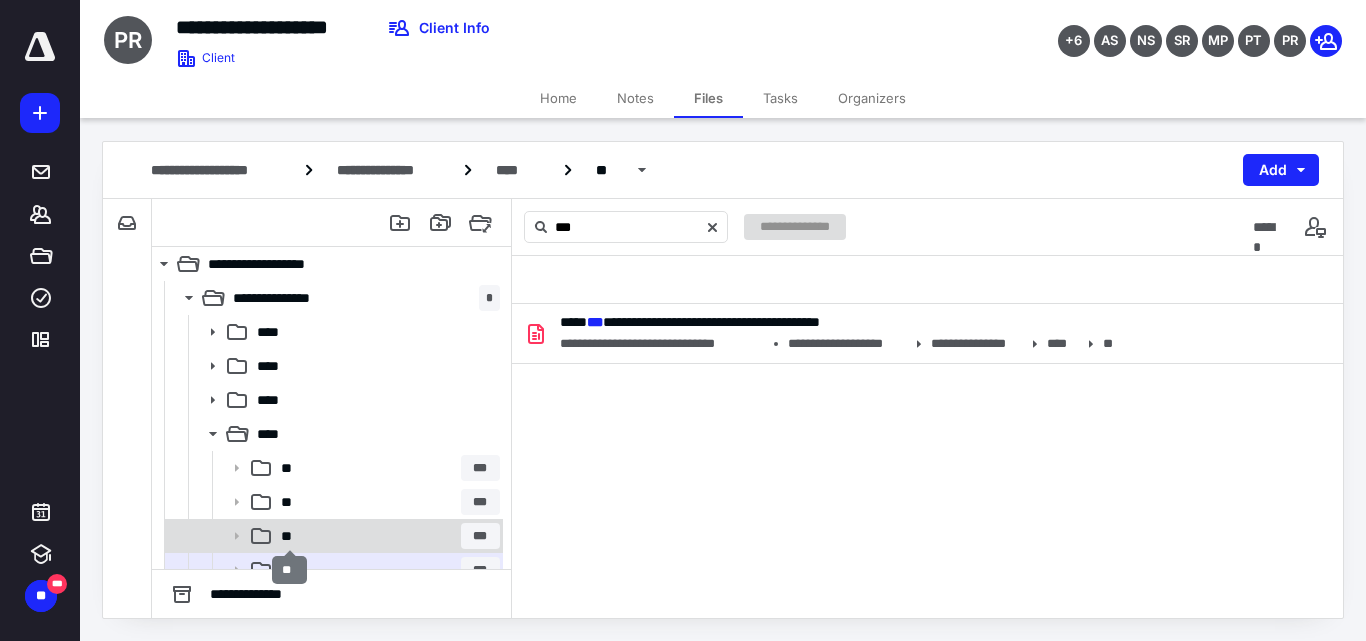 click on "**" at bounding box center (289, 536) 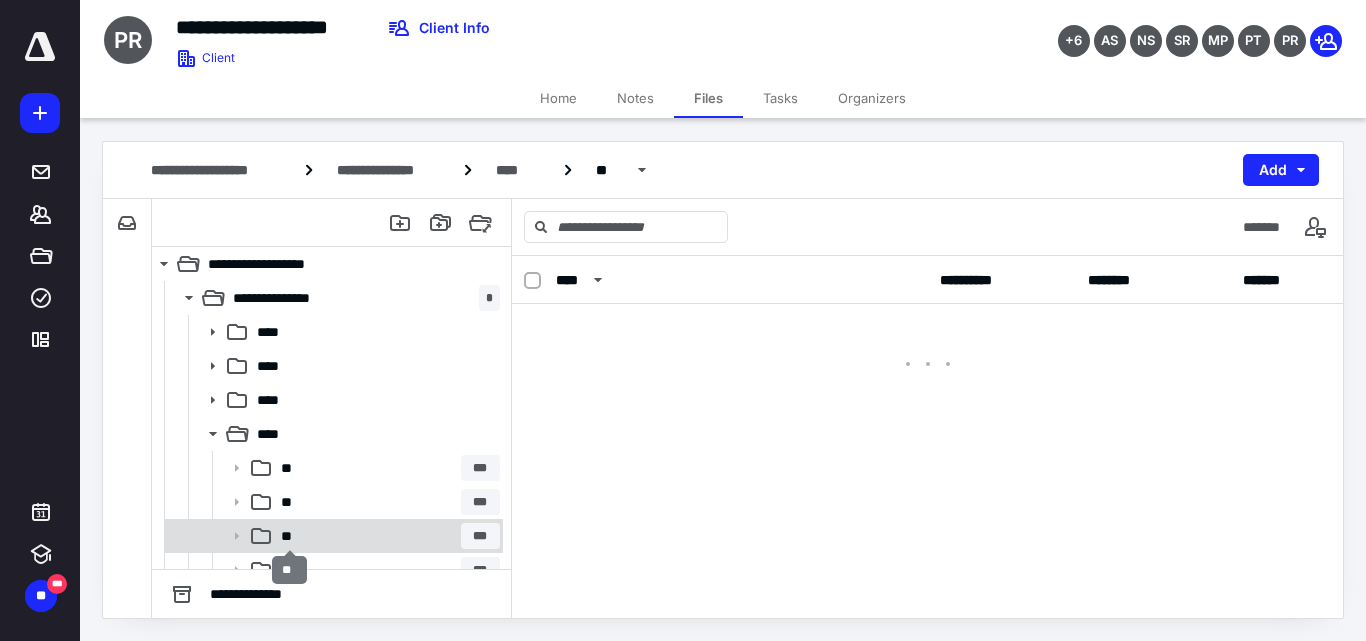 click on "**" at bounding box center (289, 536) 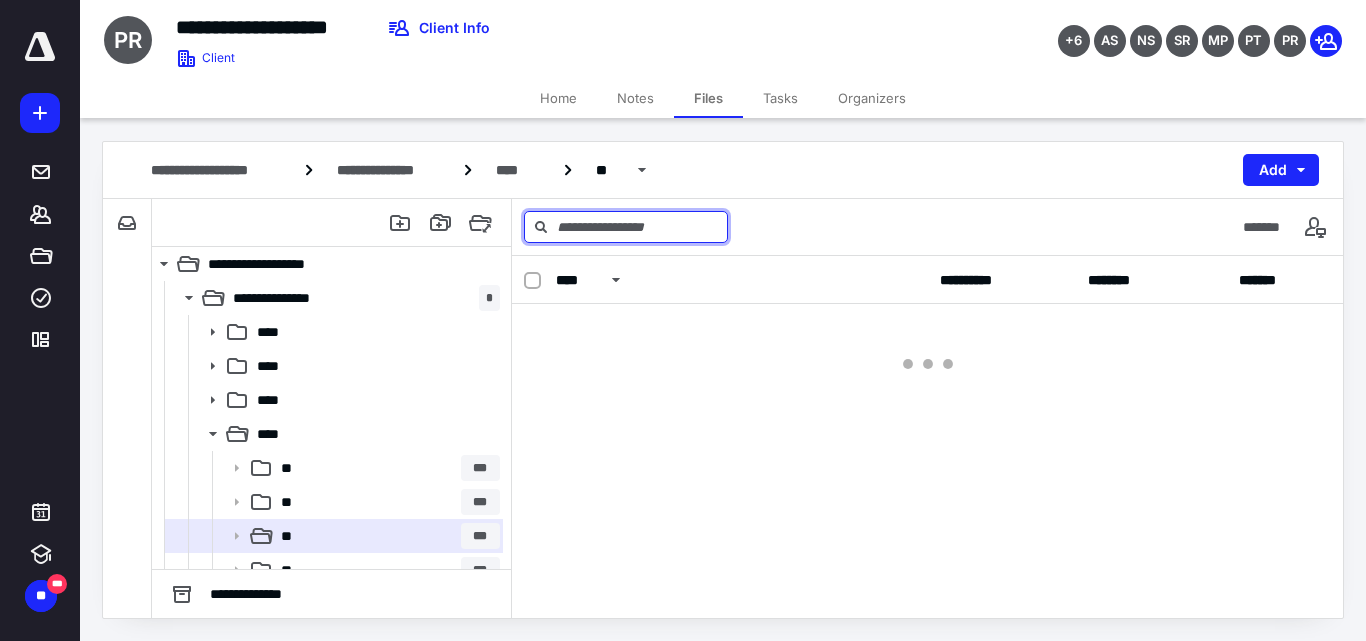 click at bounding box center [626, 227] 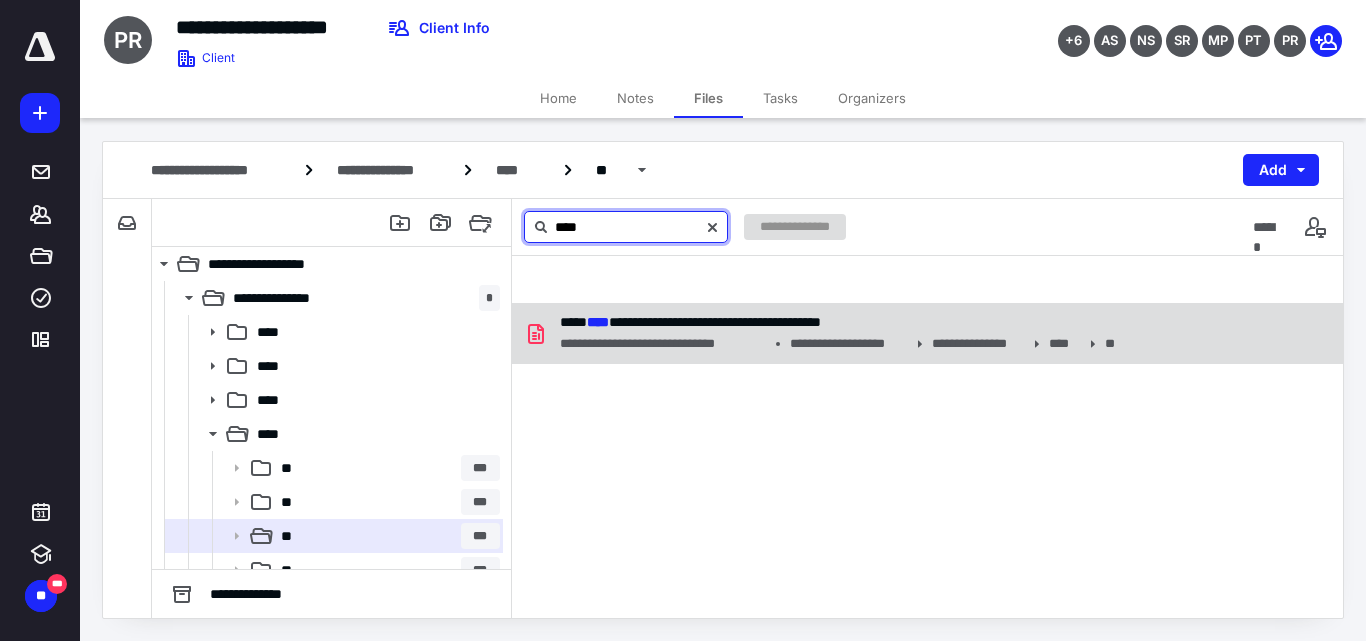 type on "****" 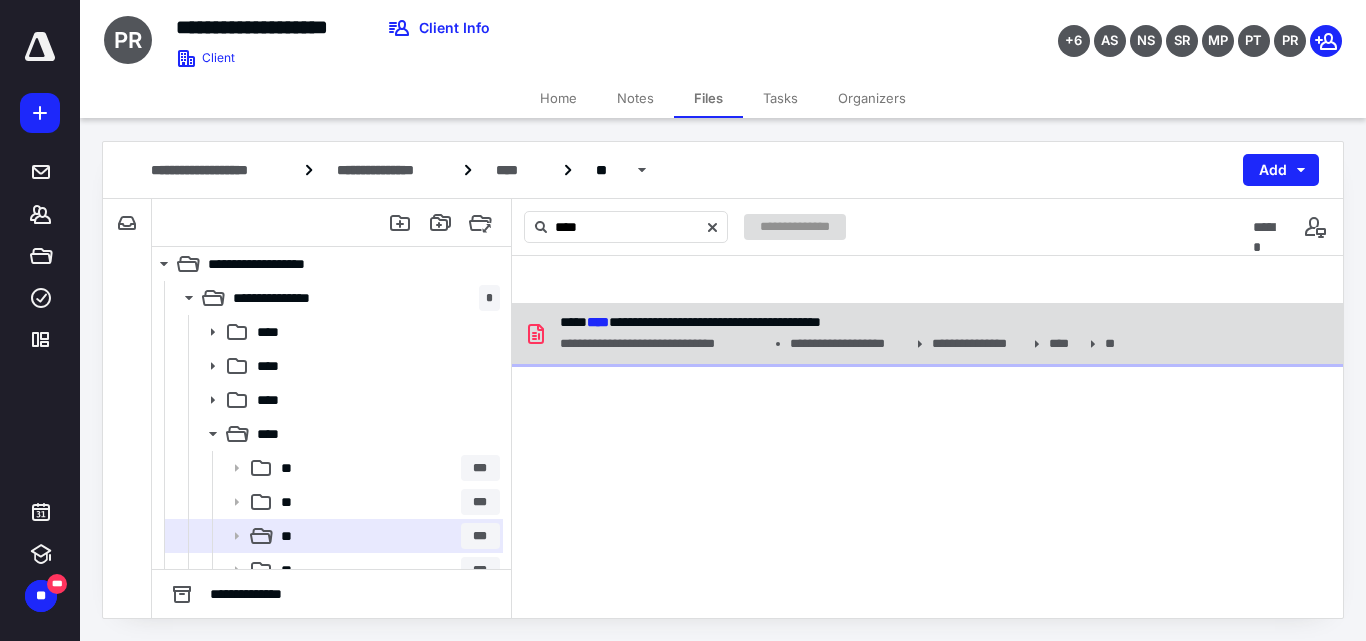 click on "**********" at bounding box center [663, 344] 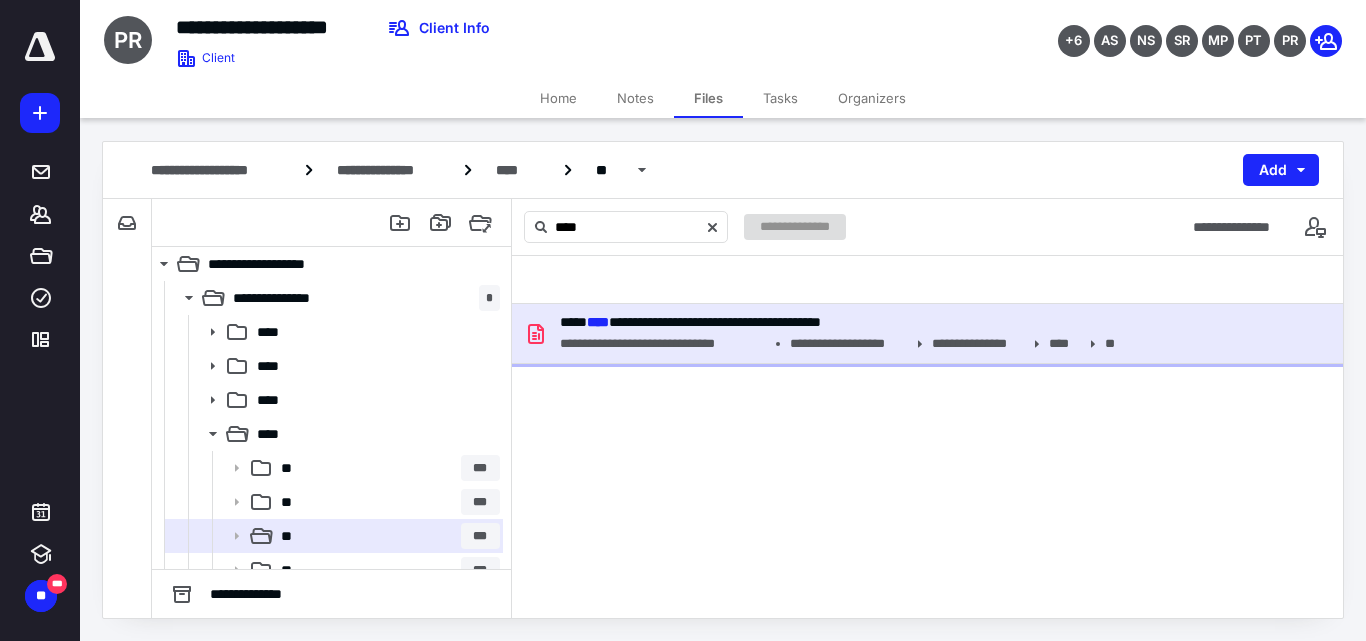 click on "**********" at bounding box center [663, 344] 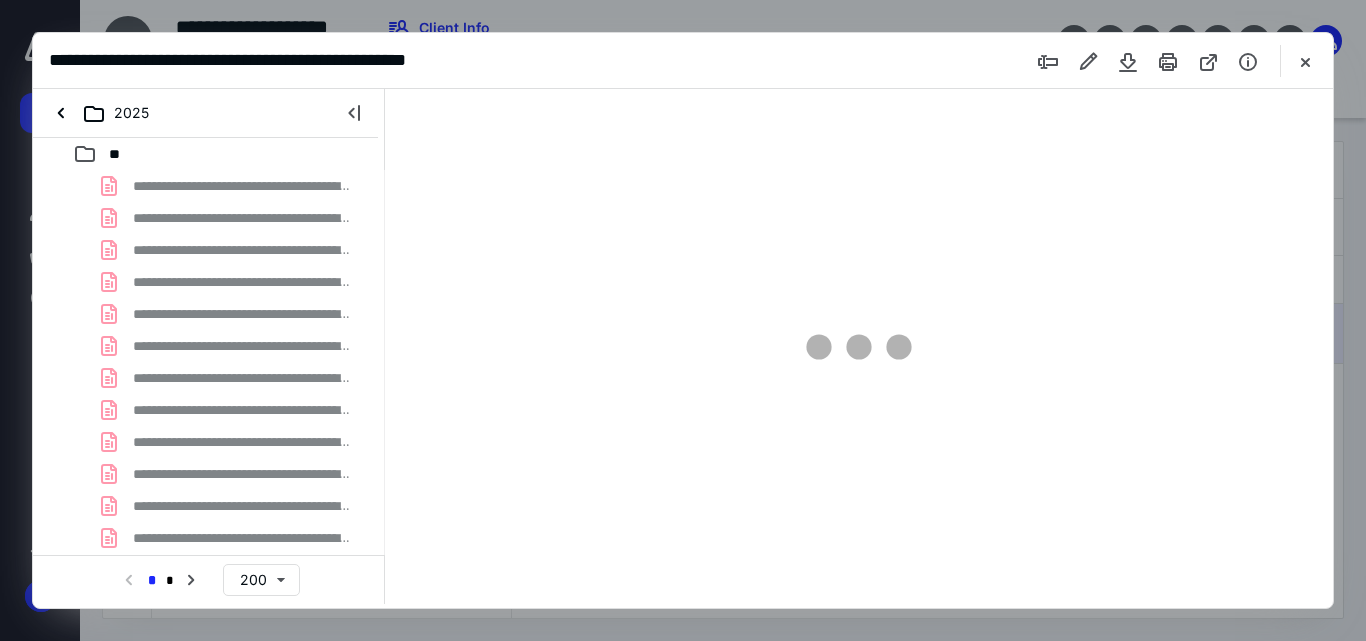 scroll, scrollTop: 0, scrollLeft: 0, axis: both 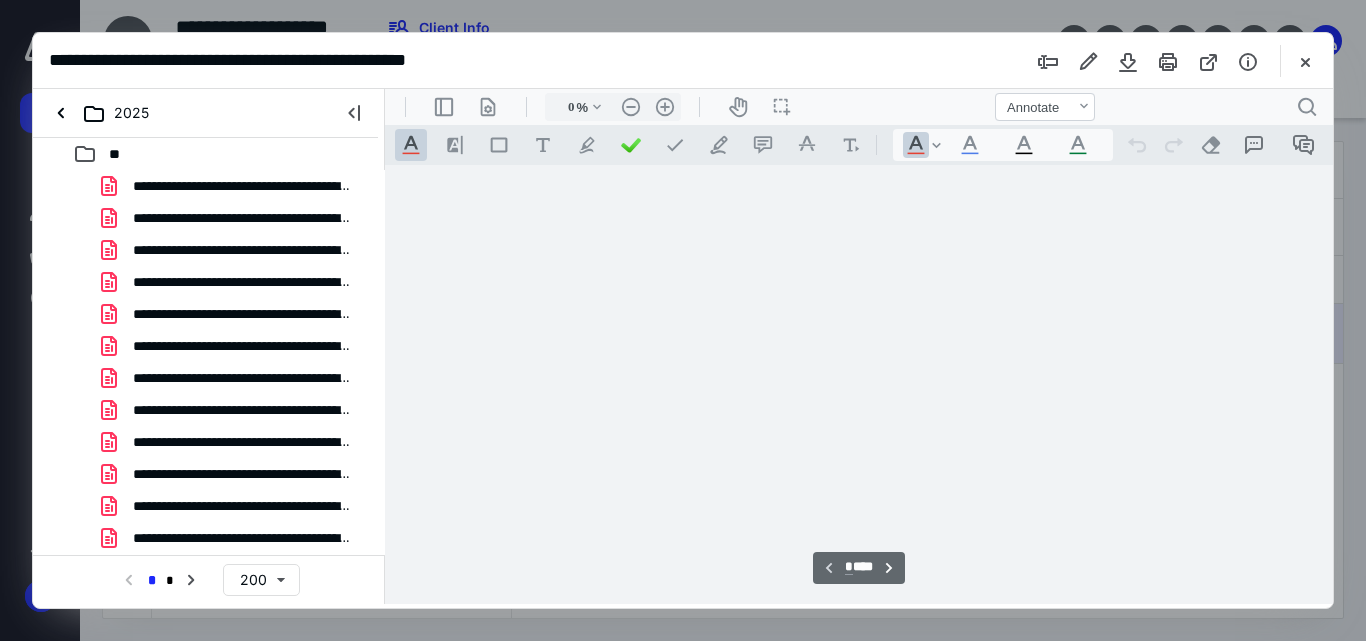 type on "71" 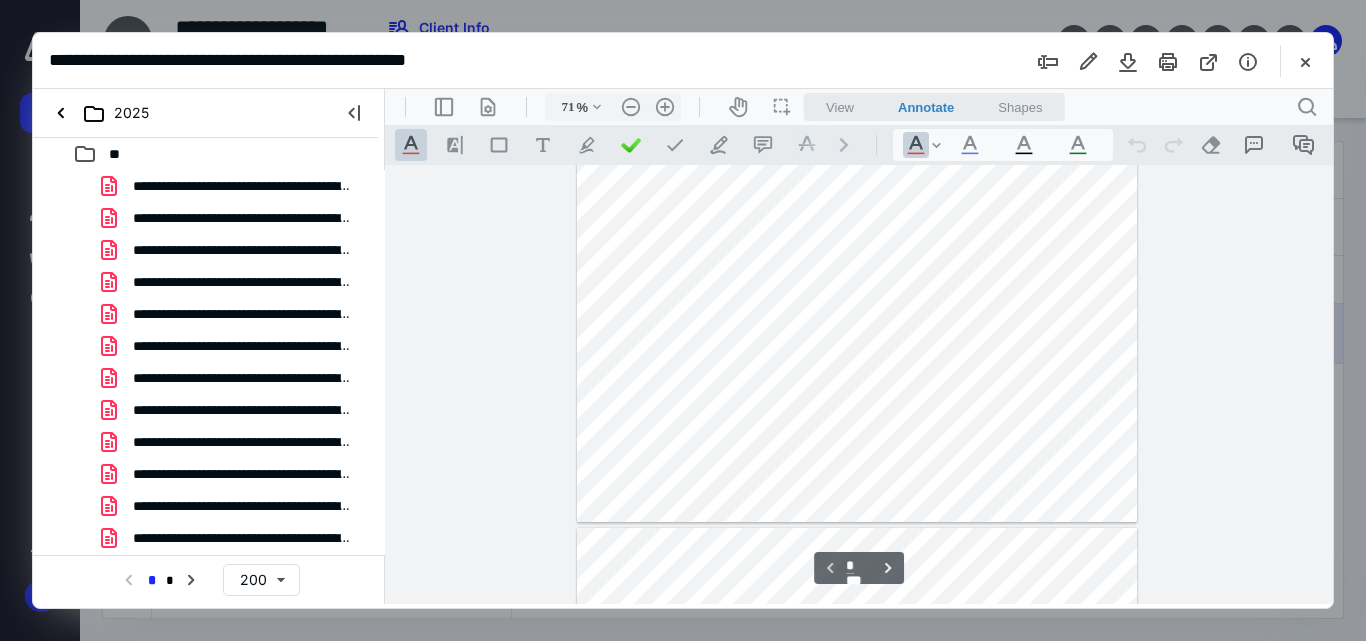 scroll, scrollTop: 0, scrollLeft: 0, axis: both 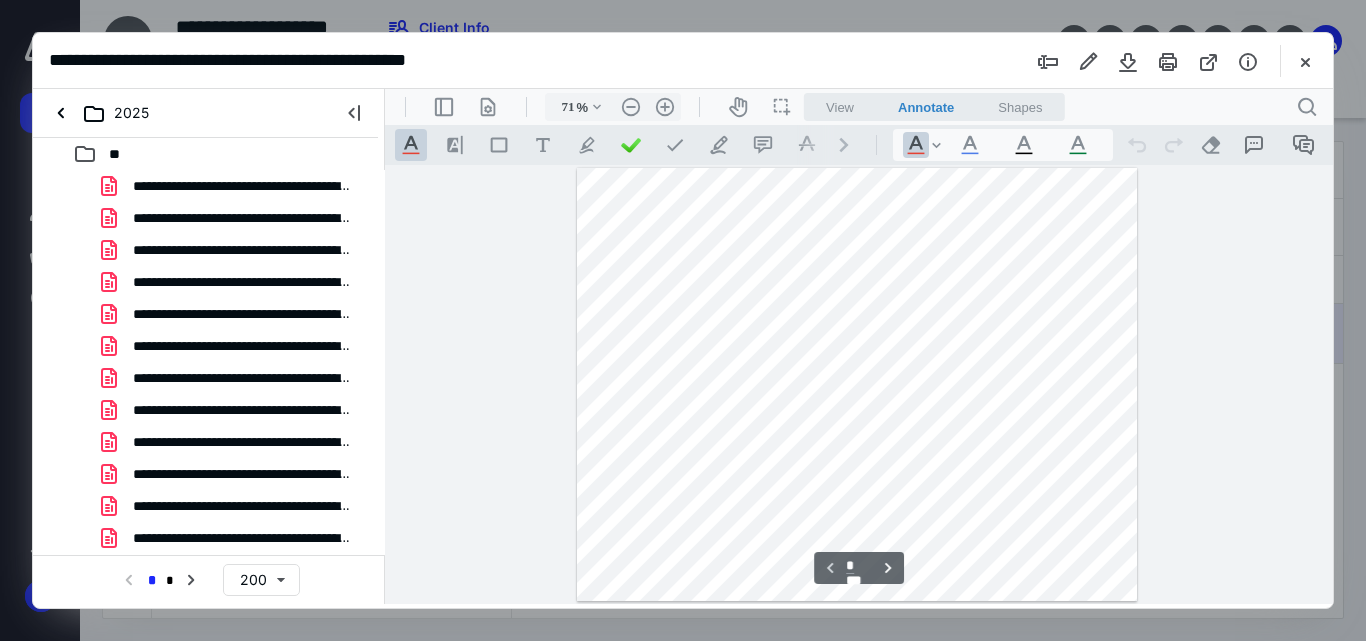type on "*" 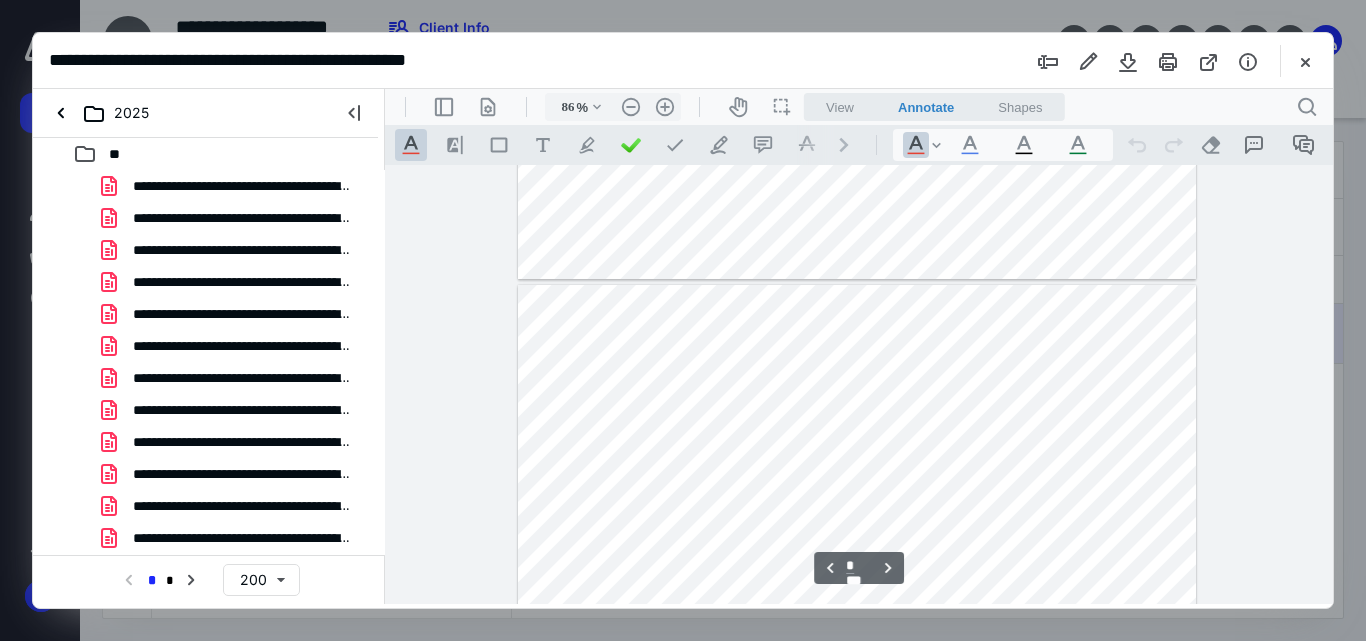 scroll, scrollTop: 814, scrollLeft: 0, axis: vertical 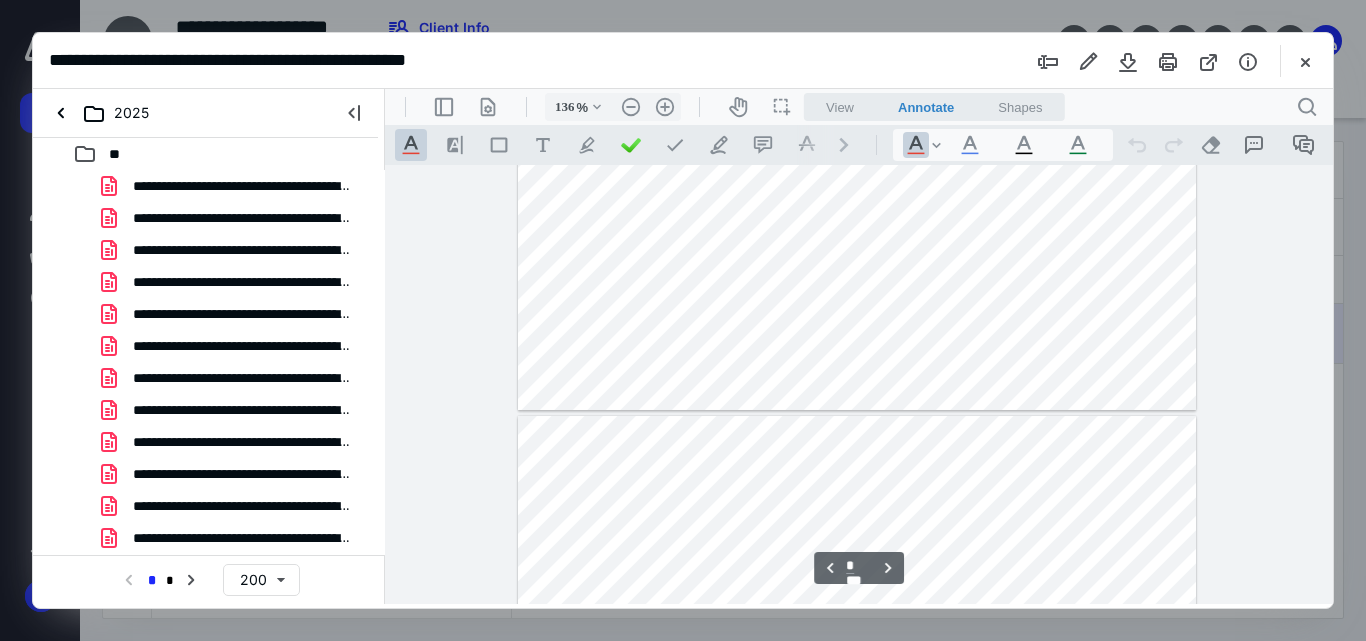 type on "161" 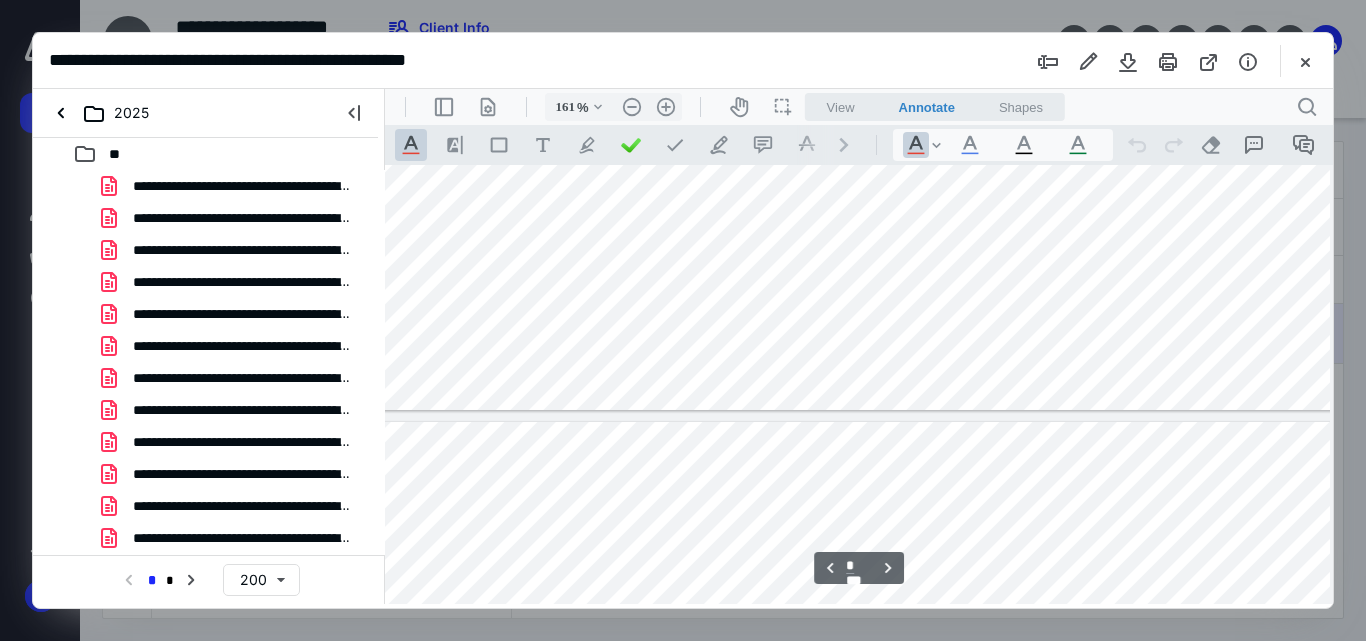 type on "*" 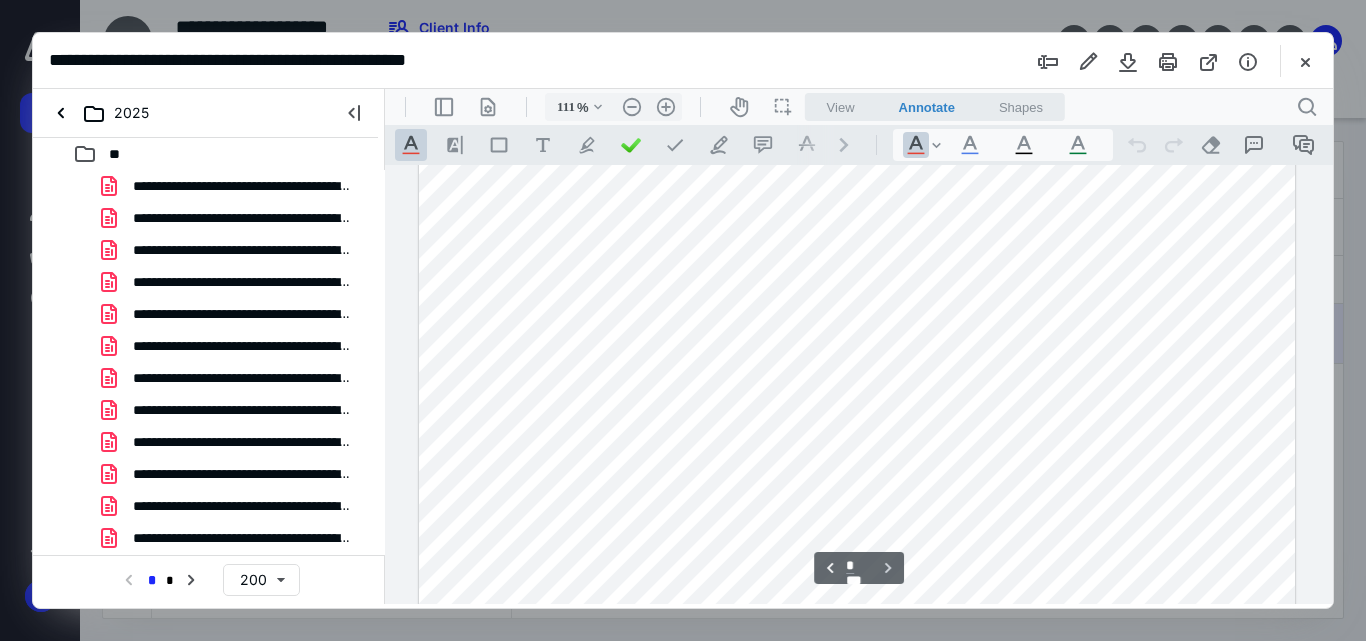 scroll, scrollTop: 1363, scrollLeft: 0, axis: vertical 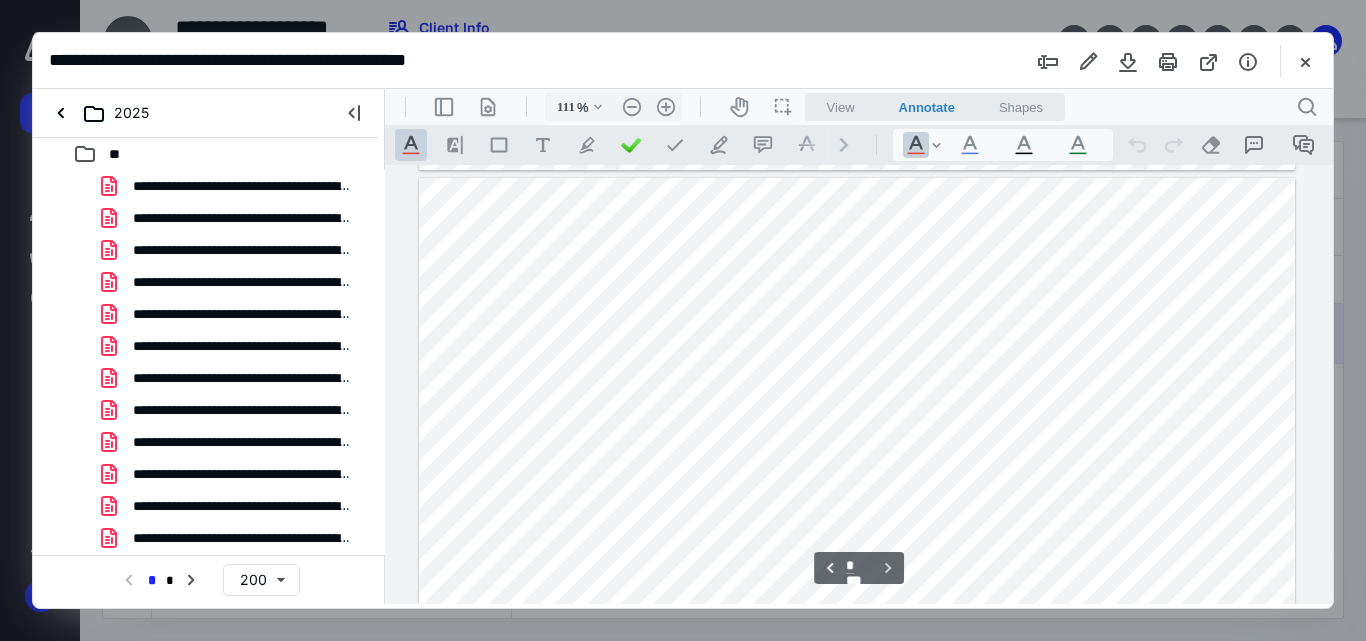 type on "161" 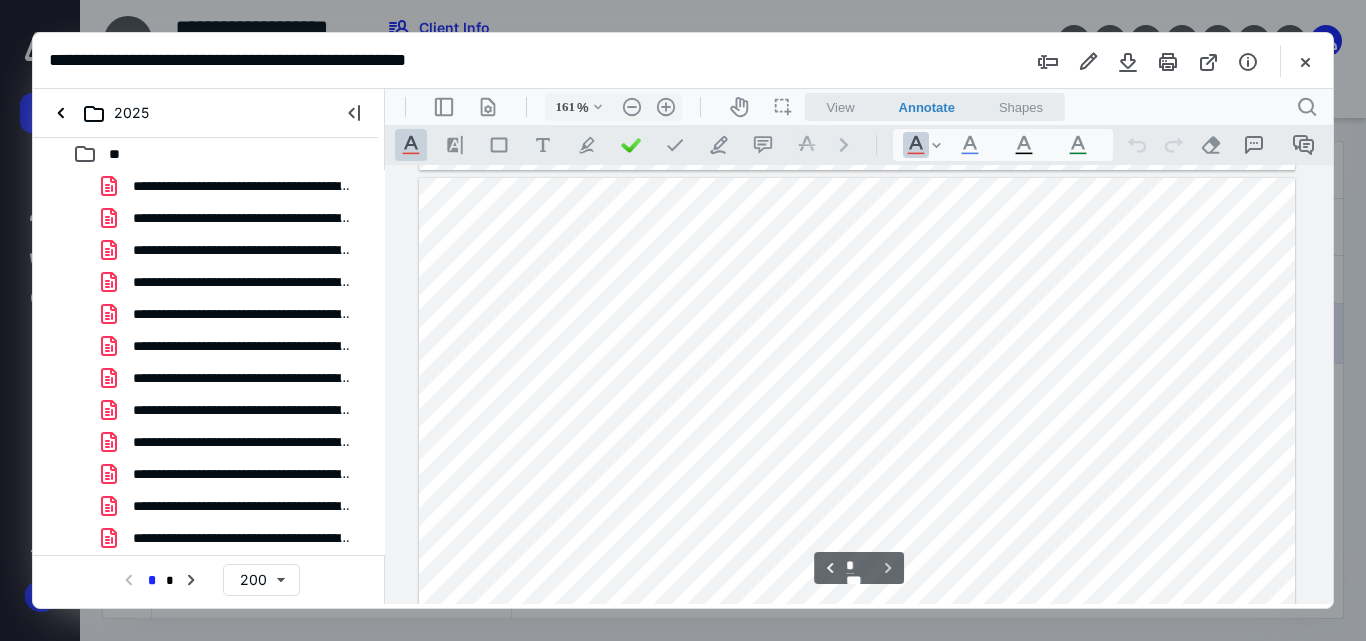 scroll, scrollTop: 2091, scrollLeft: 184, axis: both 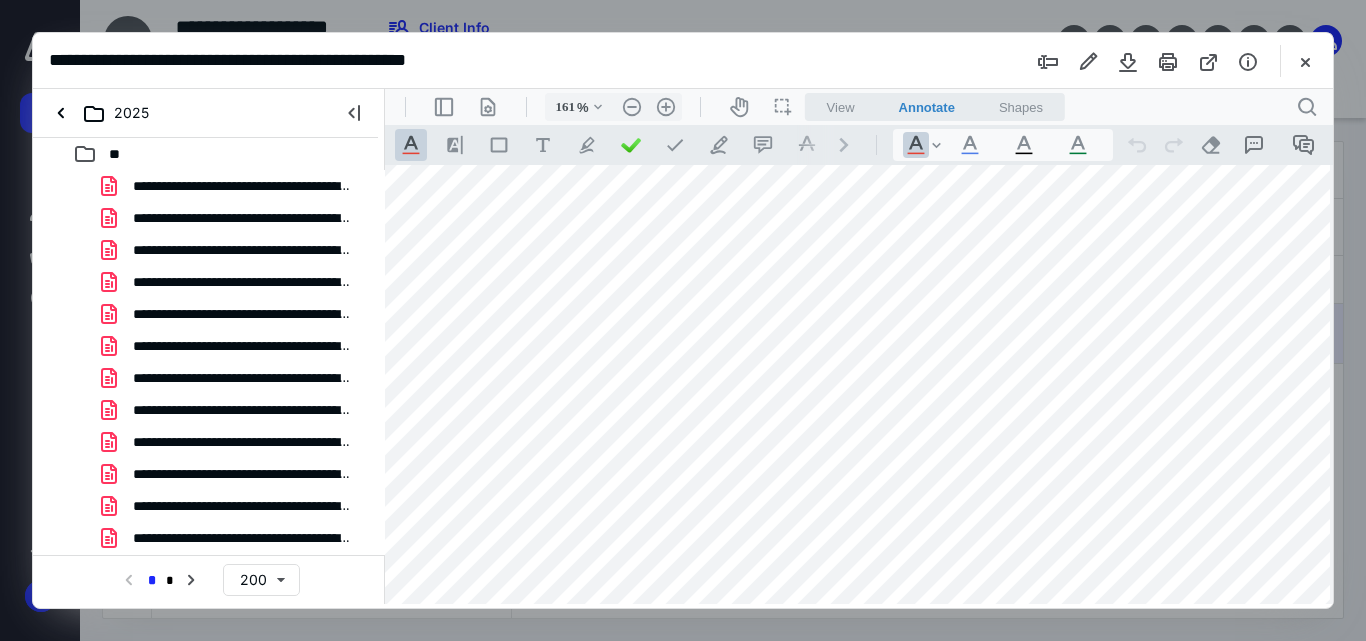 type on "*" 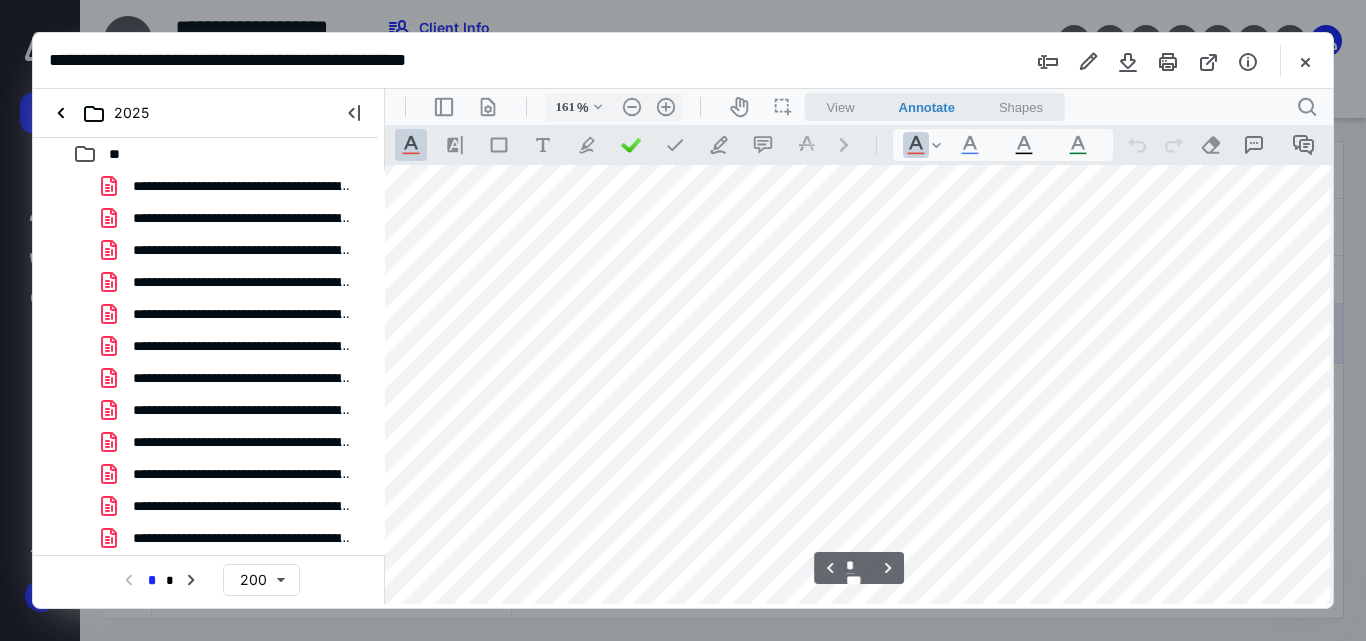 scroll, scrollTop: 1691, scrollLeft: 184, axis: both 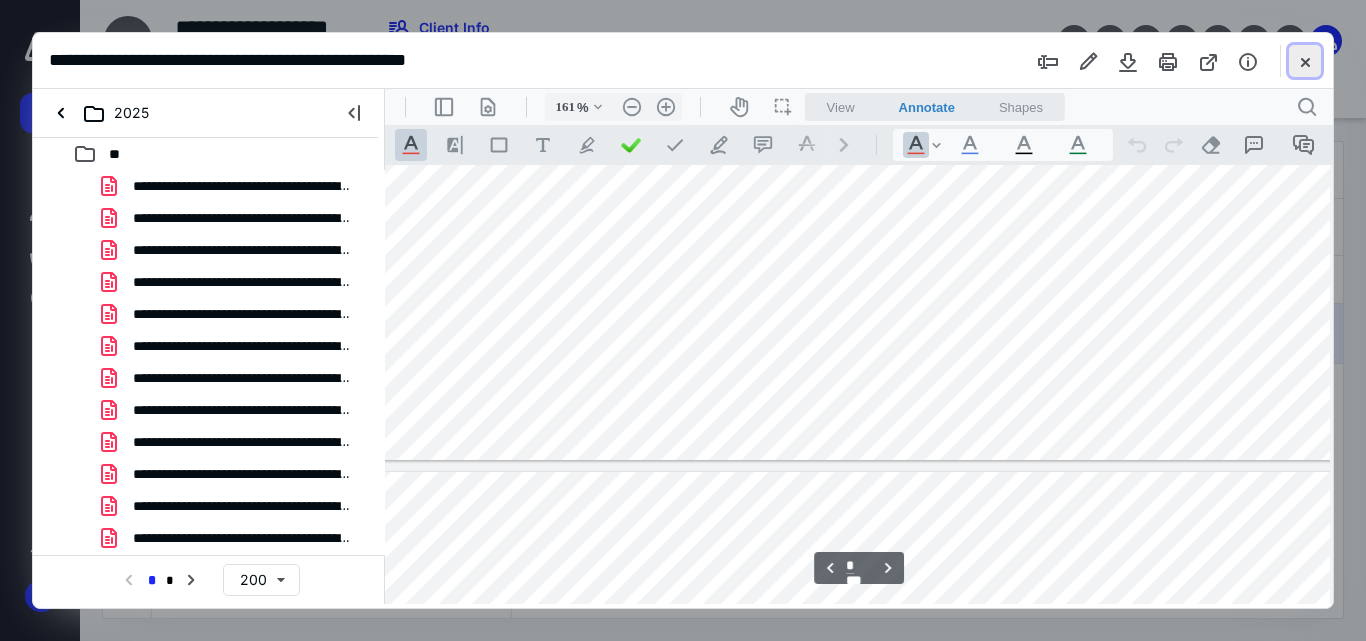 click at bounding box center (1305, 61) 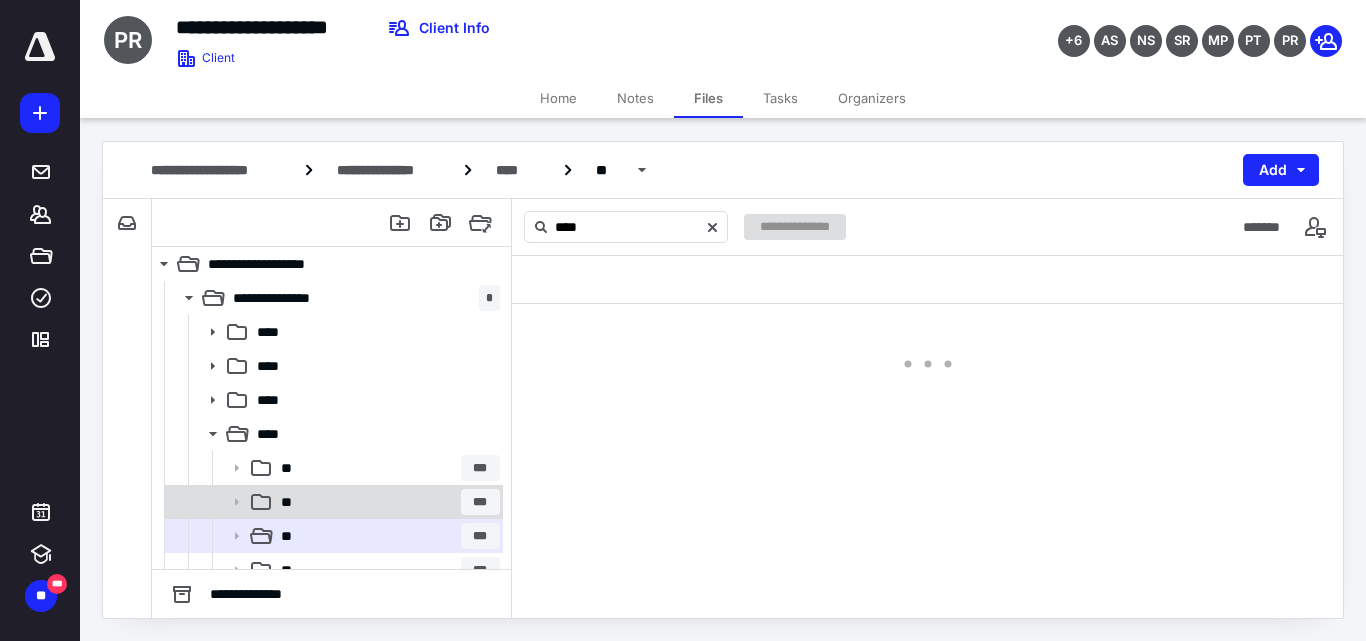 click on "** ***" at bounding box center [332, 502] 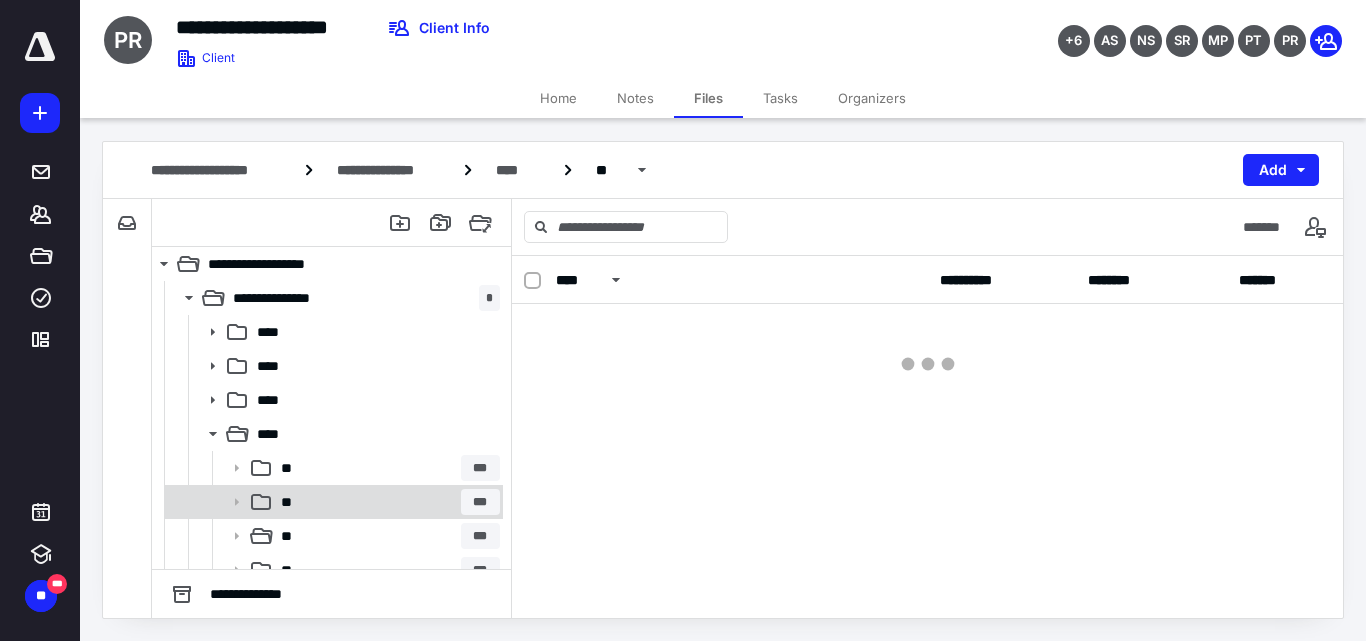 click on "** ***" at bounding box center (332, 502) 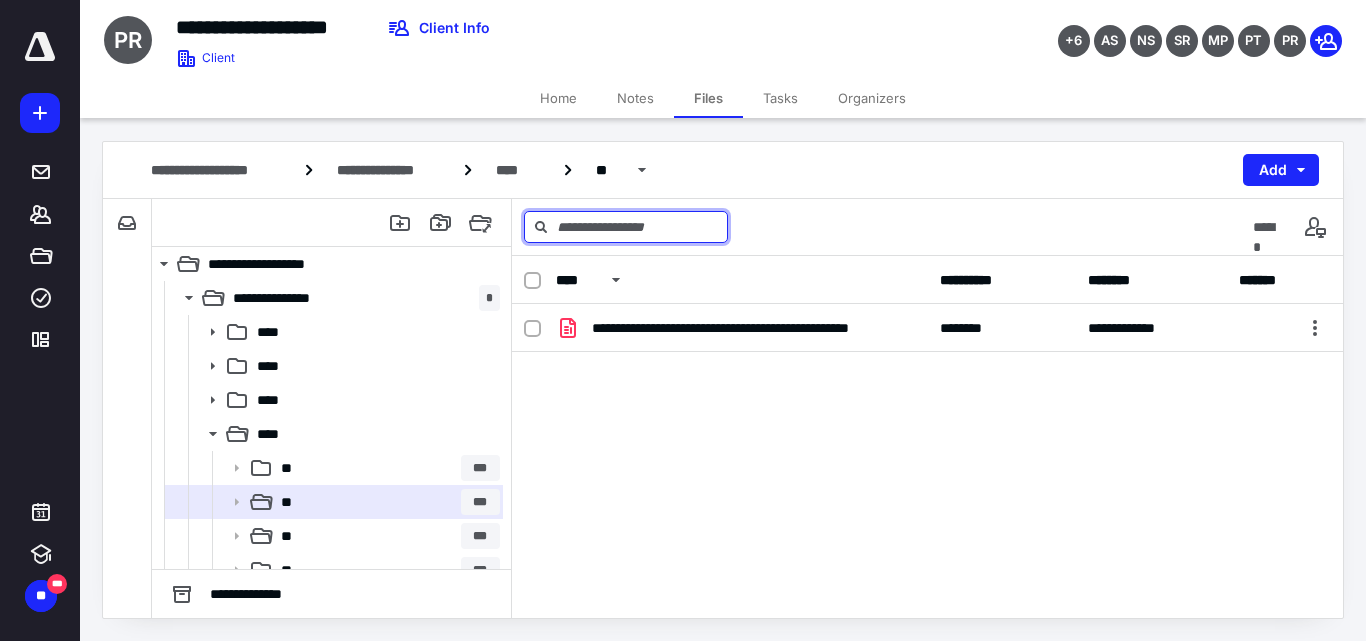 click at bounding box center (626, 227) 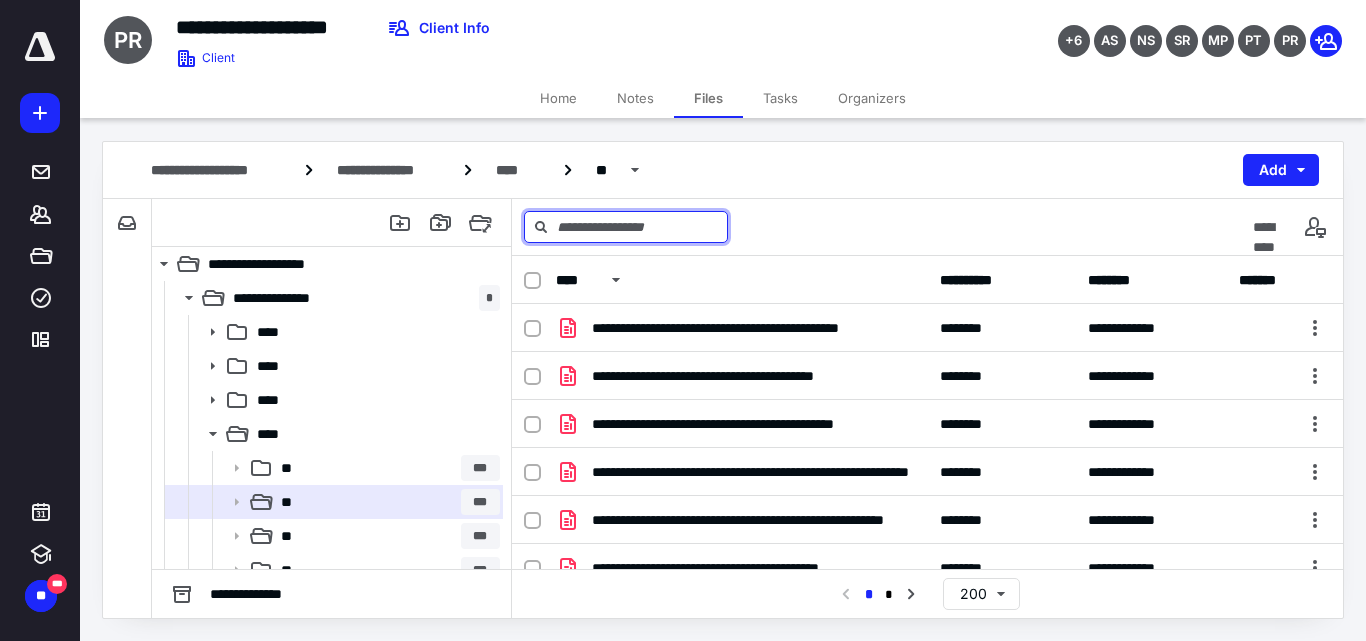 click at bounding box center [626, 227] 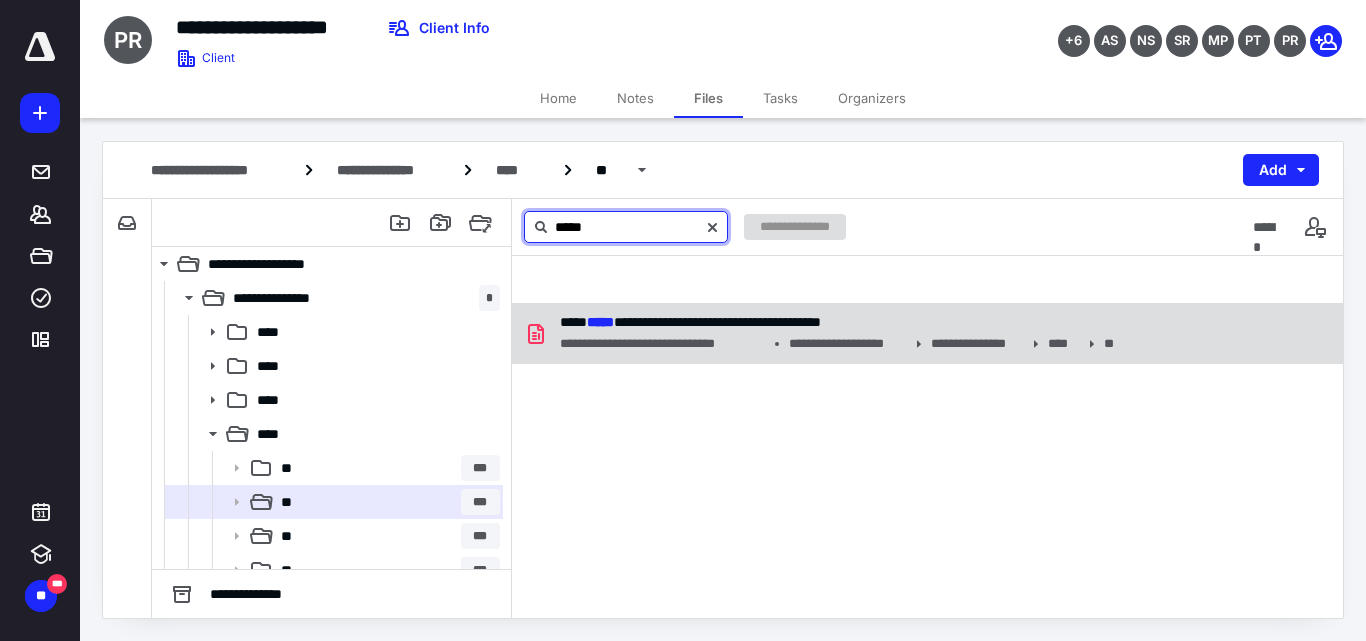 type on "*****" 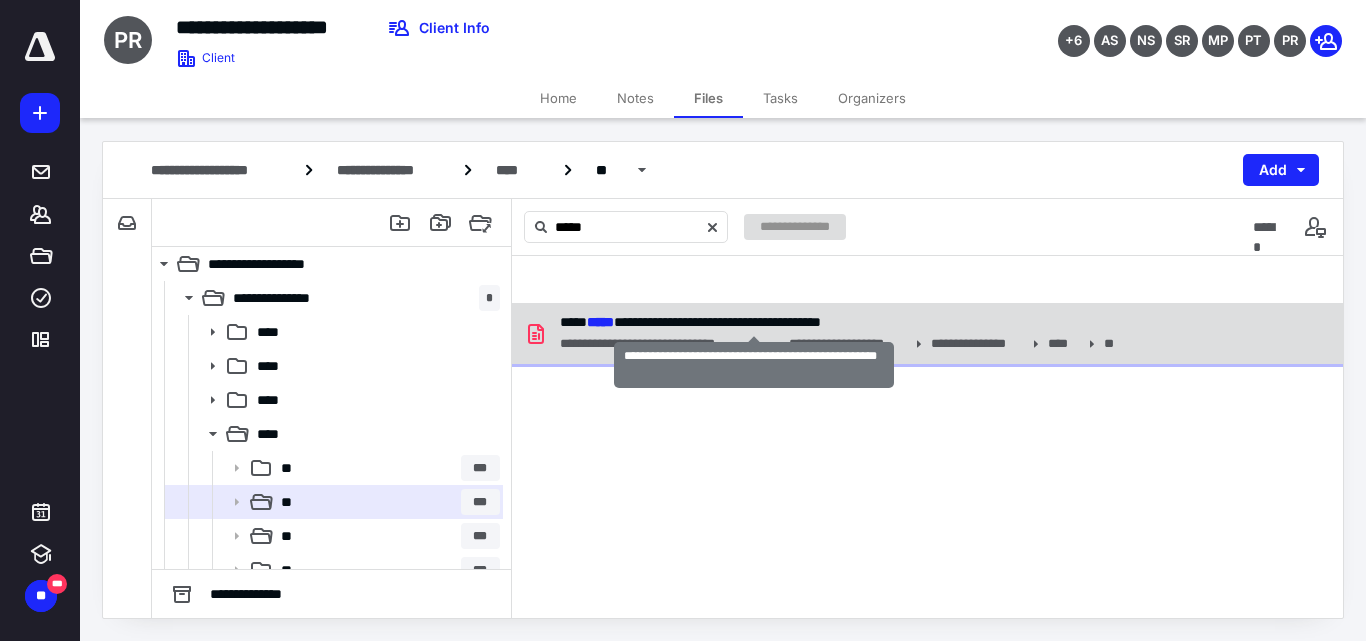 click on "**********" at bounding box center [690, 322] 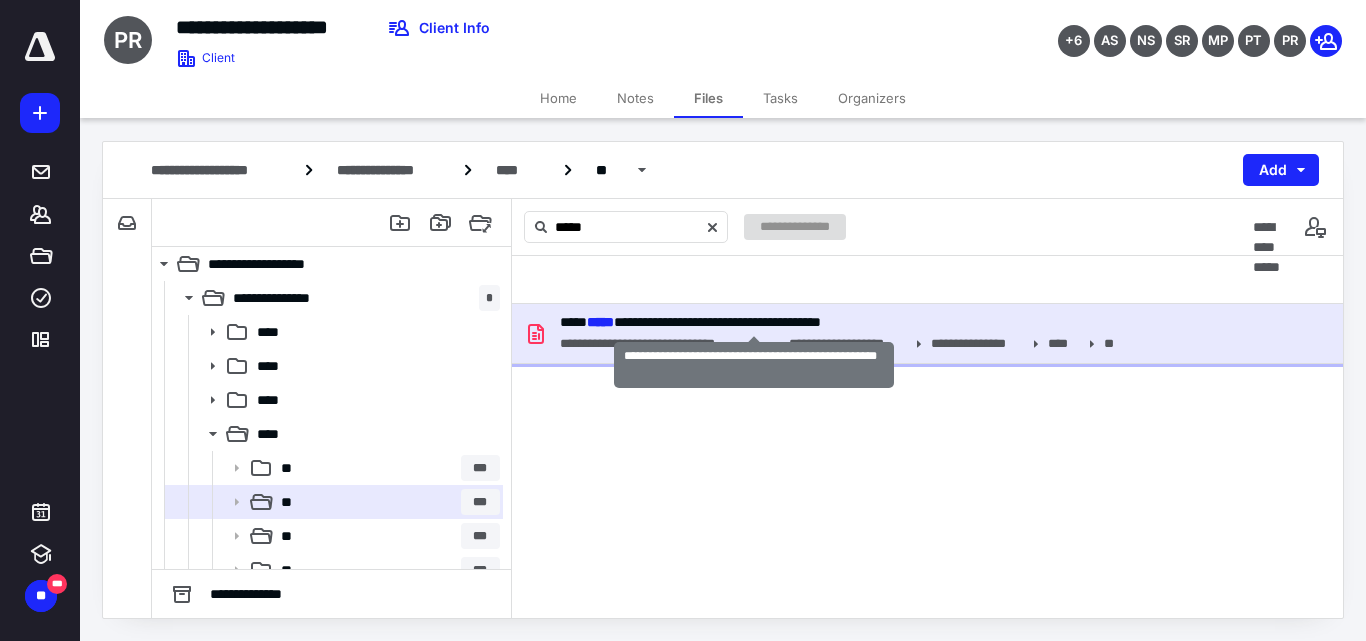 click on "**********" at bounding box center [690, 322] 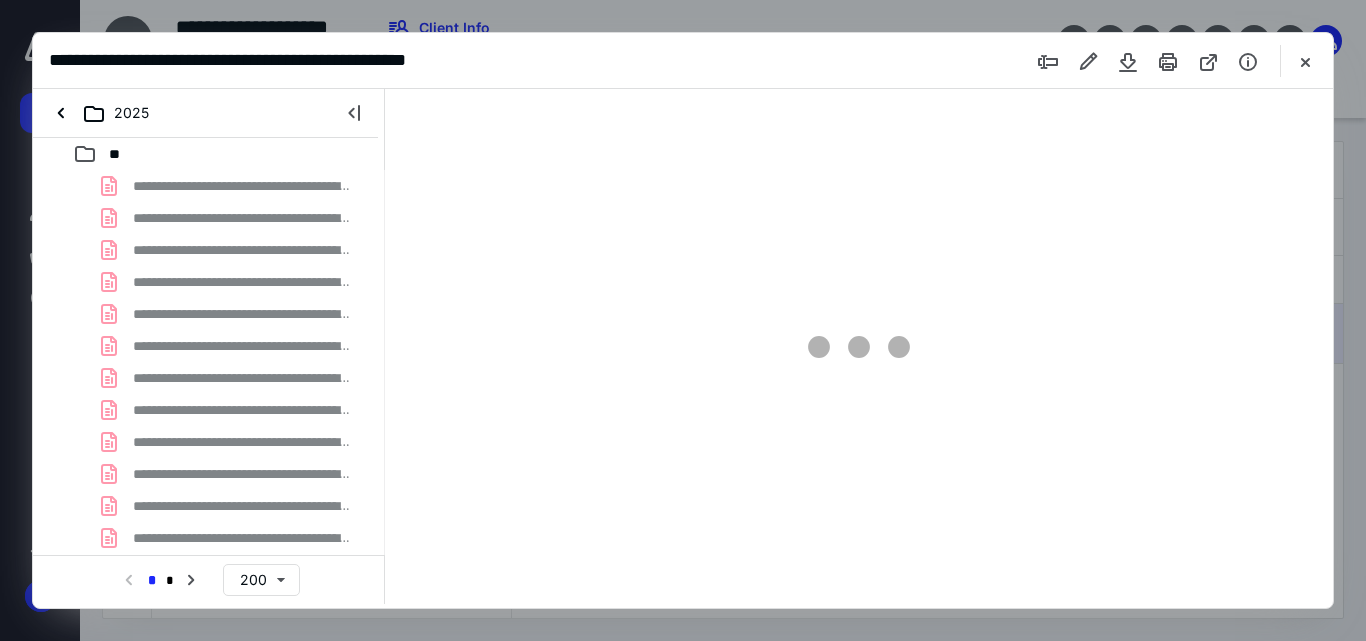 scroll, scrollTop: 0, scrollLeft: 0, axis: both 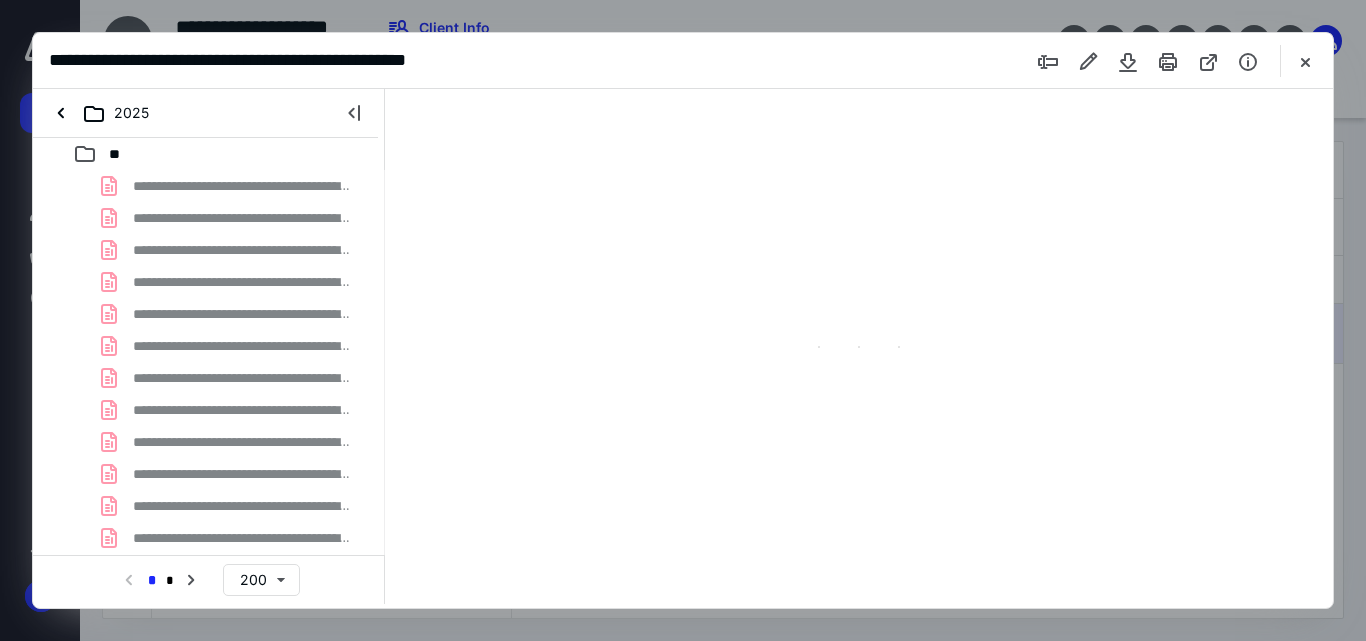 type on "71" 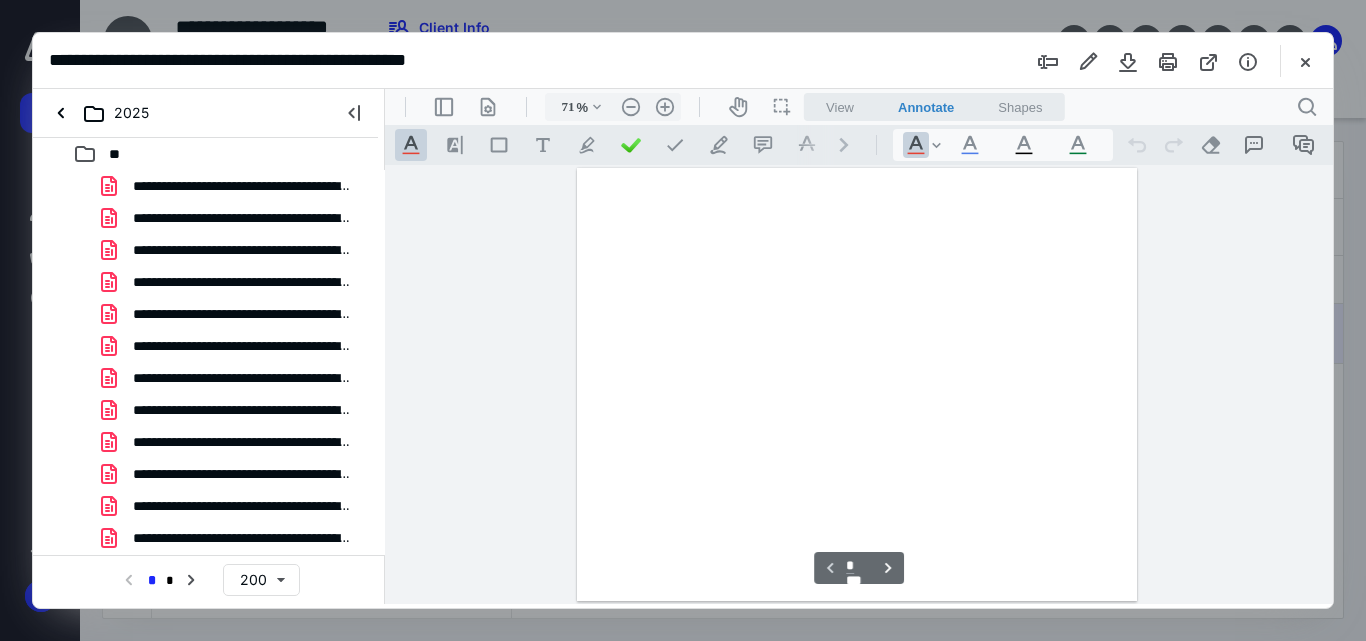 scroll, scrollTop: 79, scrollLeft: 0, axis: vertical 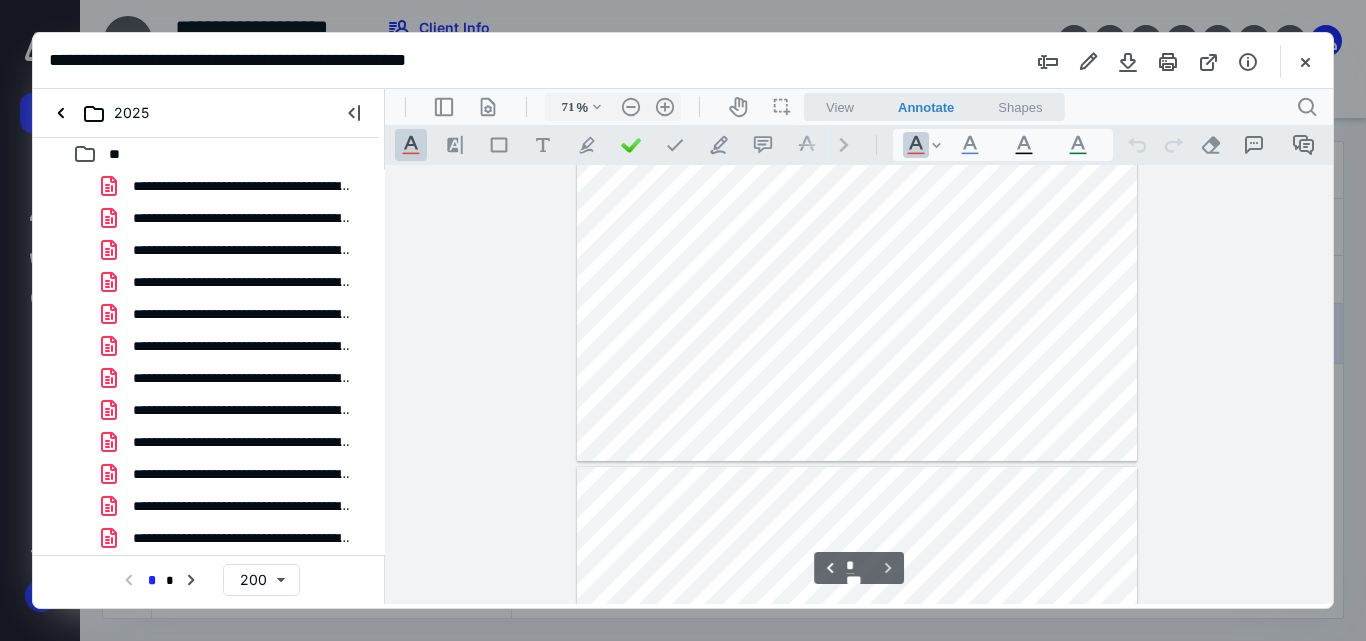 type on "*" 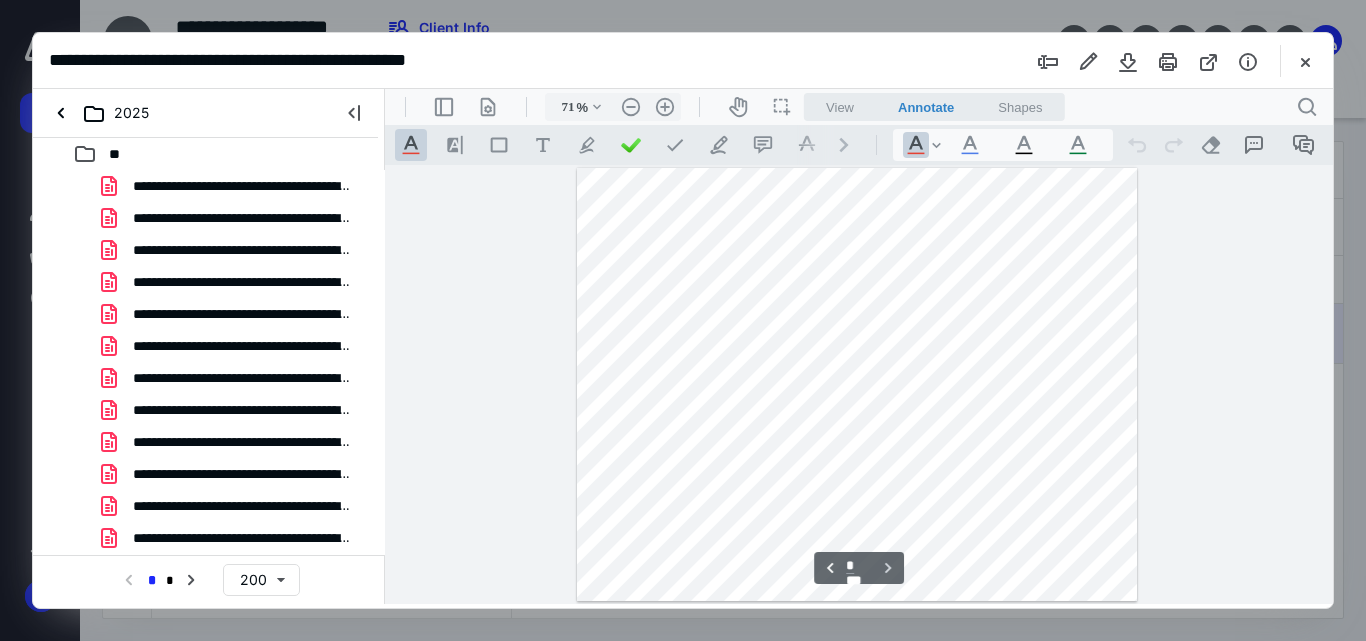type on "136" 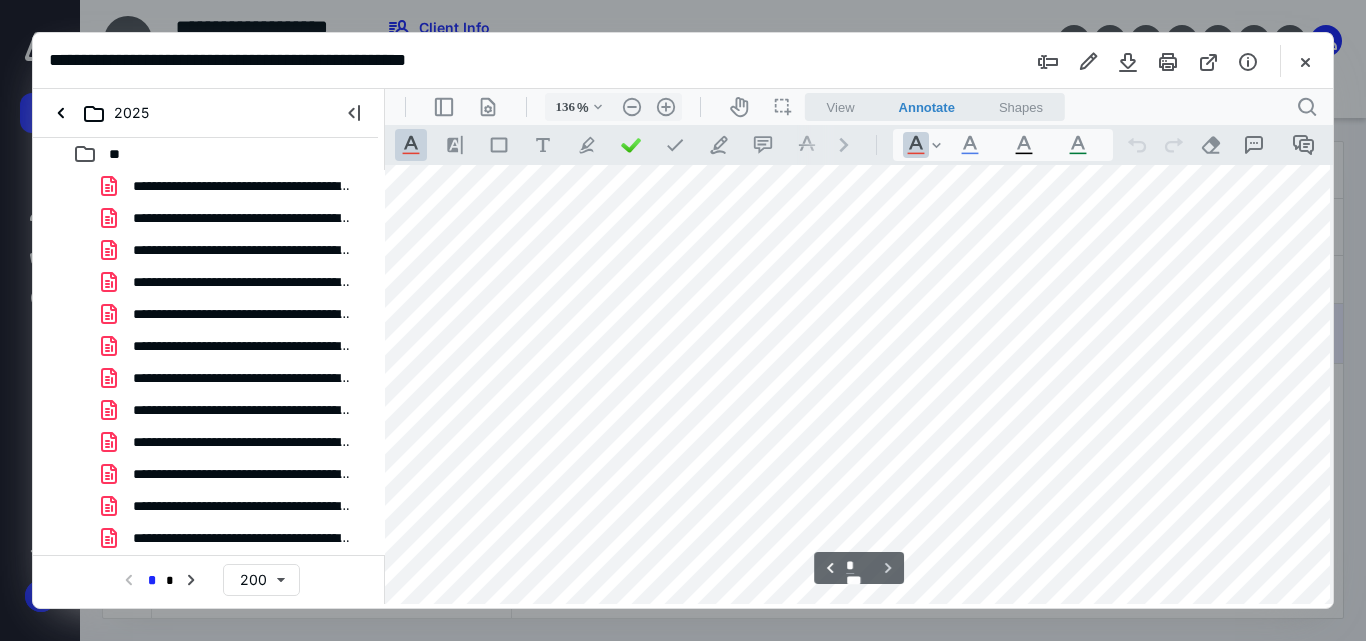 scroll, scrollTop: 1490, scrollLeft: 73, axis: both 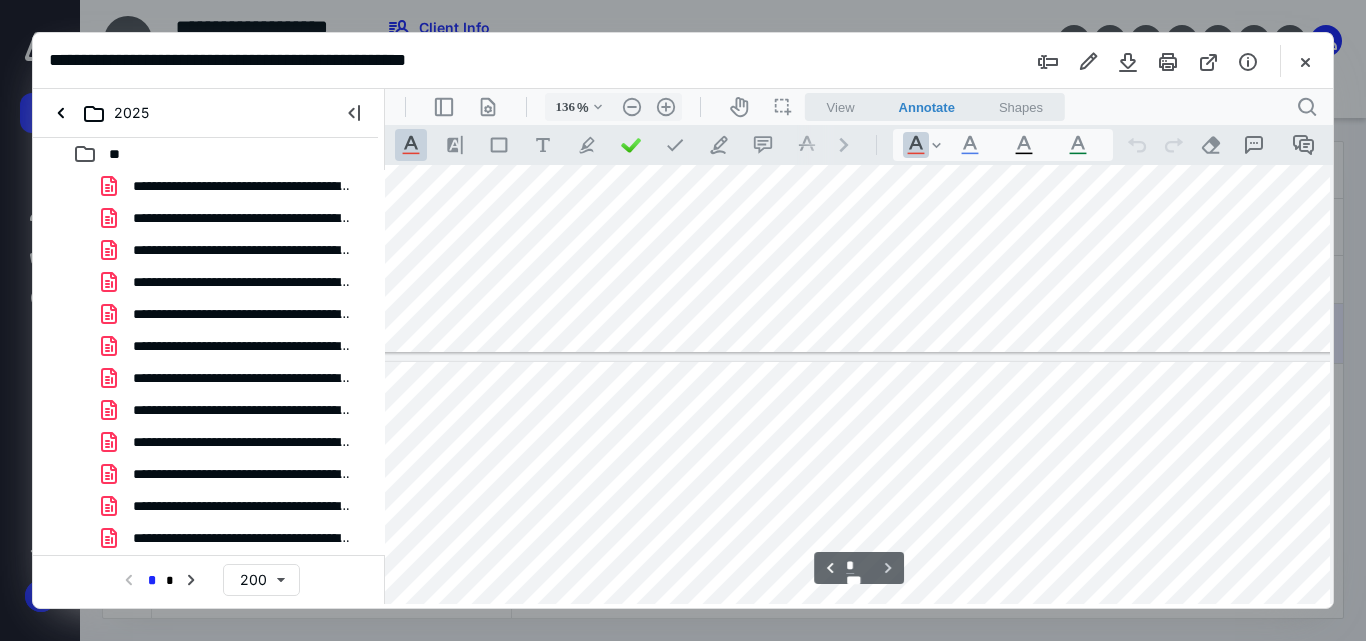 type on "*" 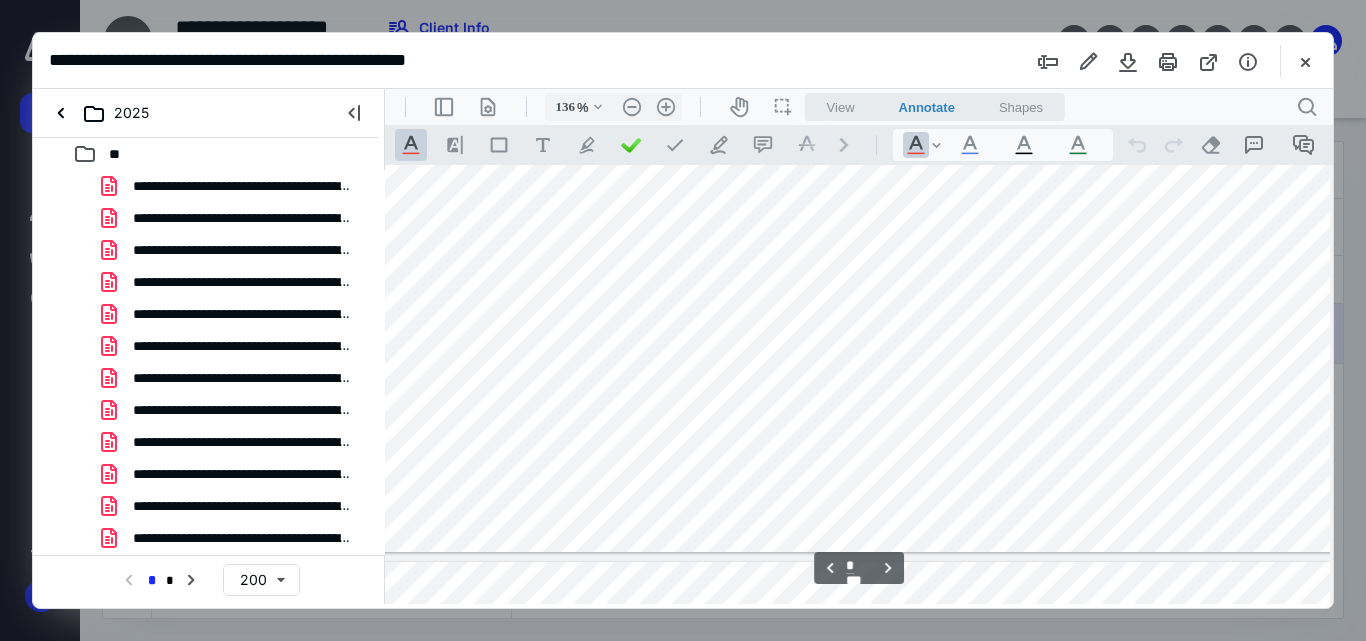type on "211" 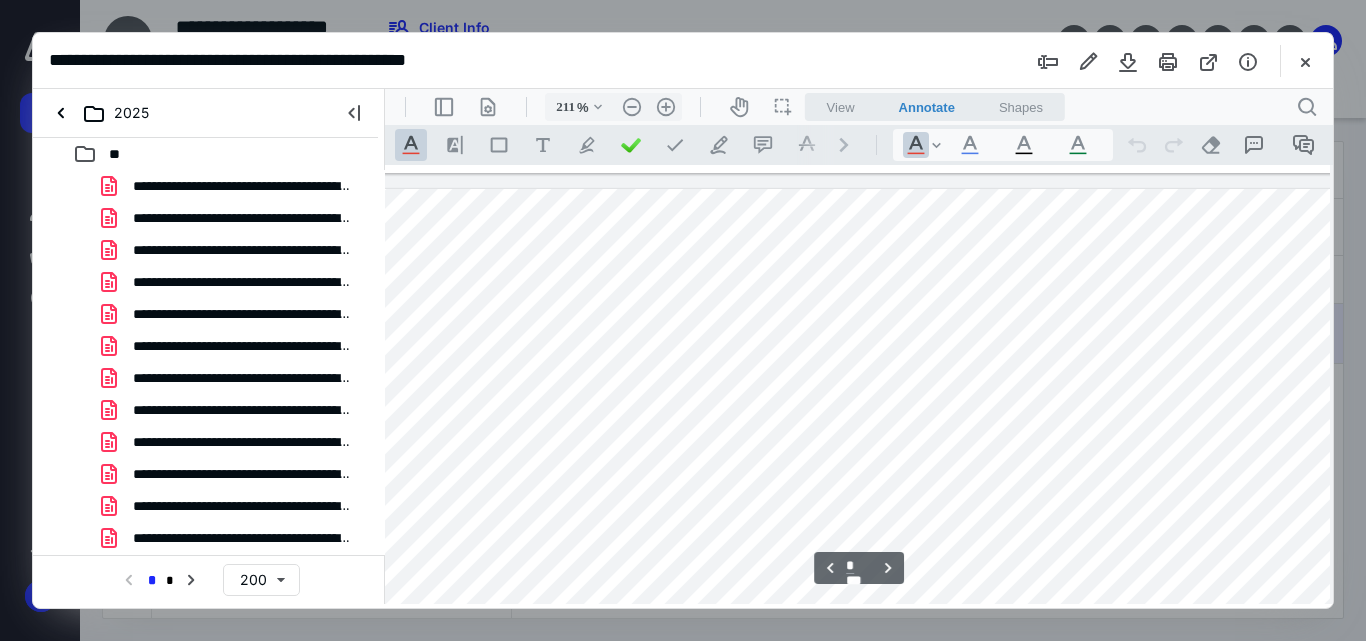 scroll, scrollTop: 2190, scrollLeft: 371, axis: both 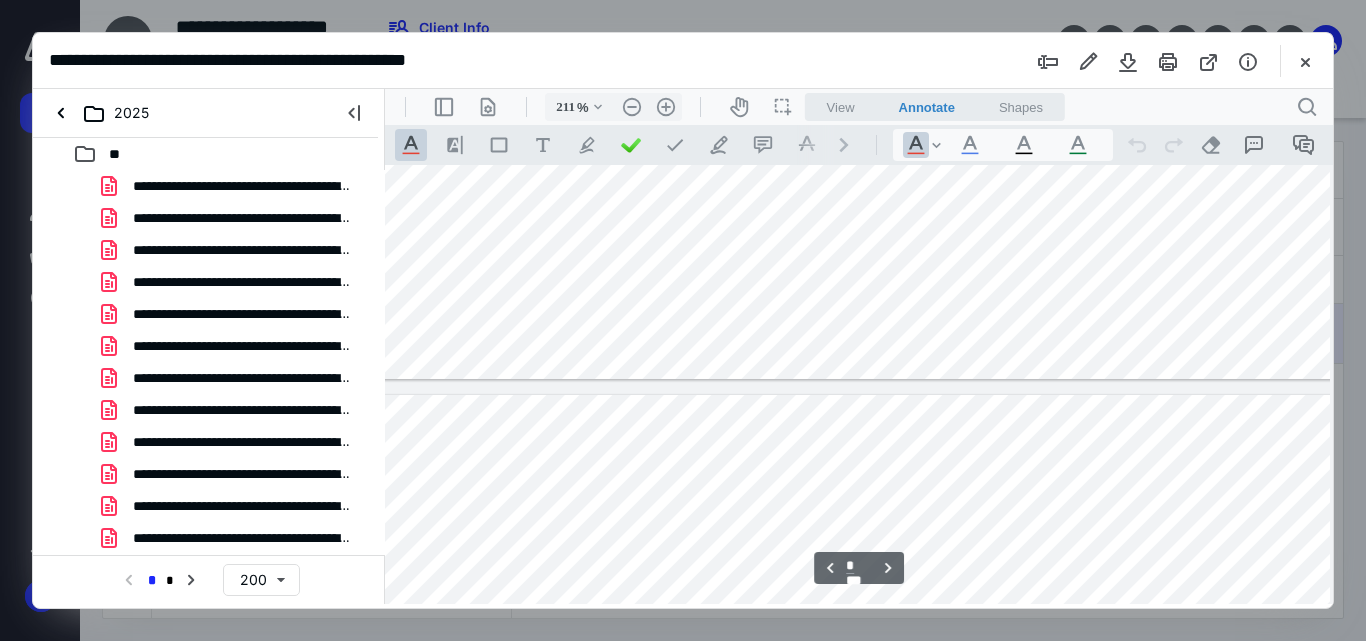 drag, startPoint x: 963, startPoint y: 603, endPoint x: 1453, endPoint y: 695, distance: 498.56192 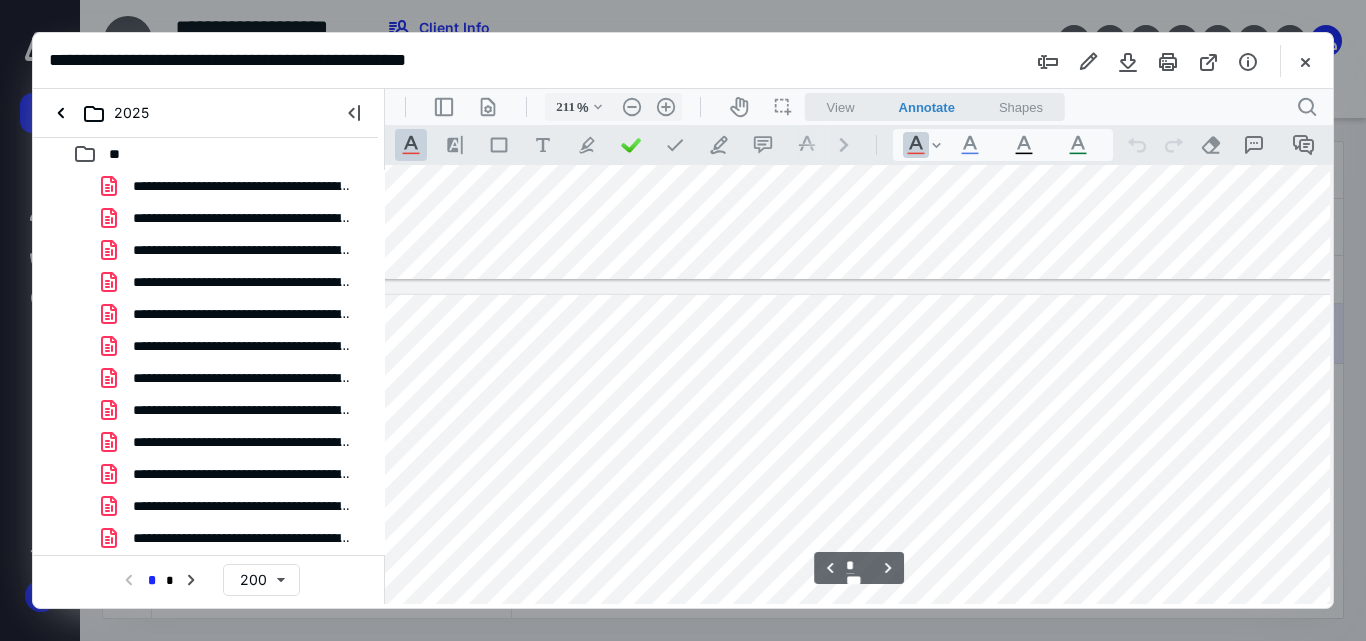 scroll, scrollTop: 2090, scrollLeft: 441, axis: both 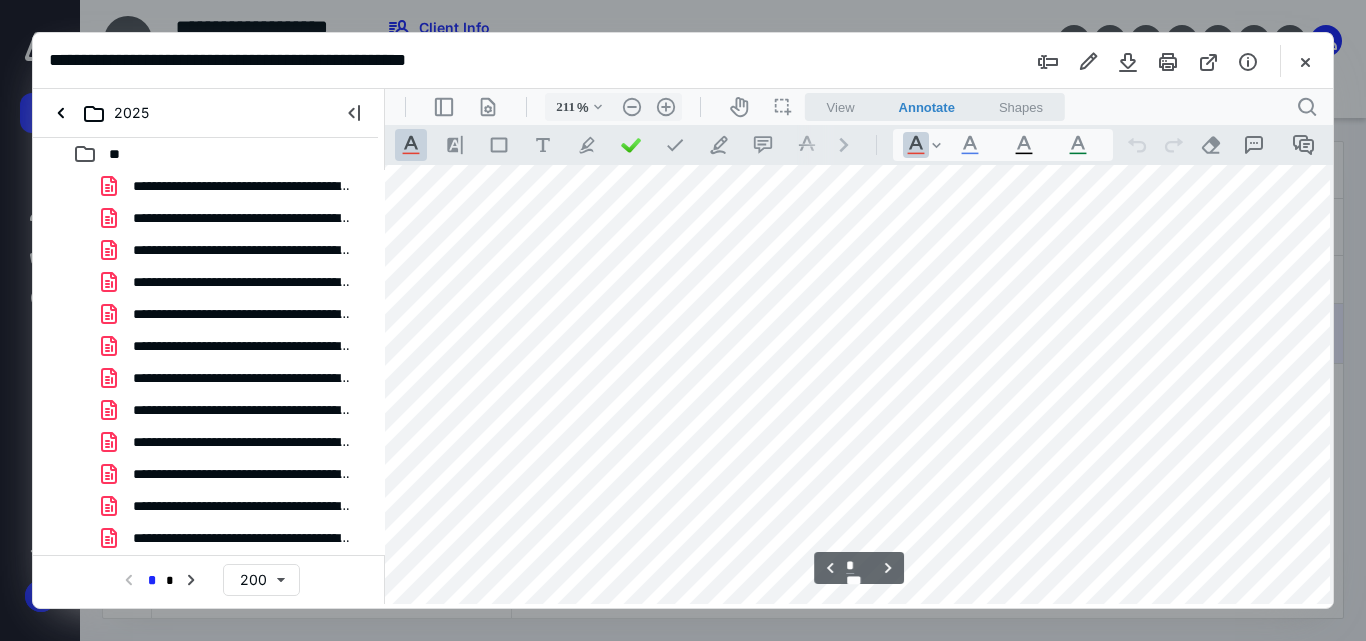 drag, startPoint x: 996, startPoint y: 603, endPoint x: 1522, endPoint y: 696, distance: 534.1582 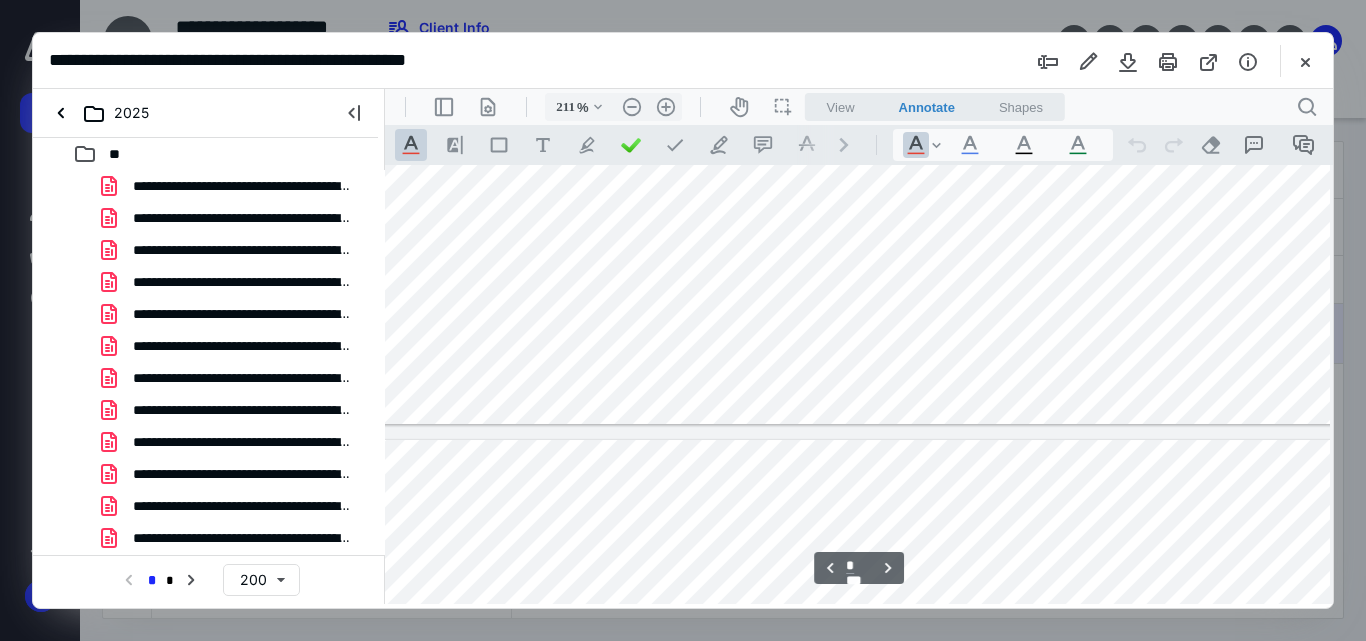 type on "*" 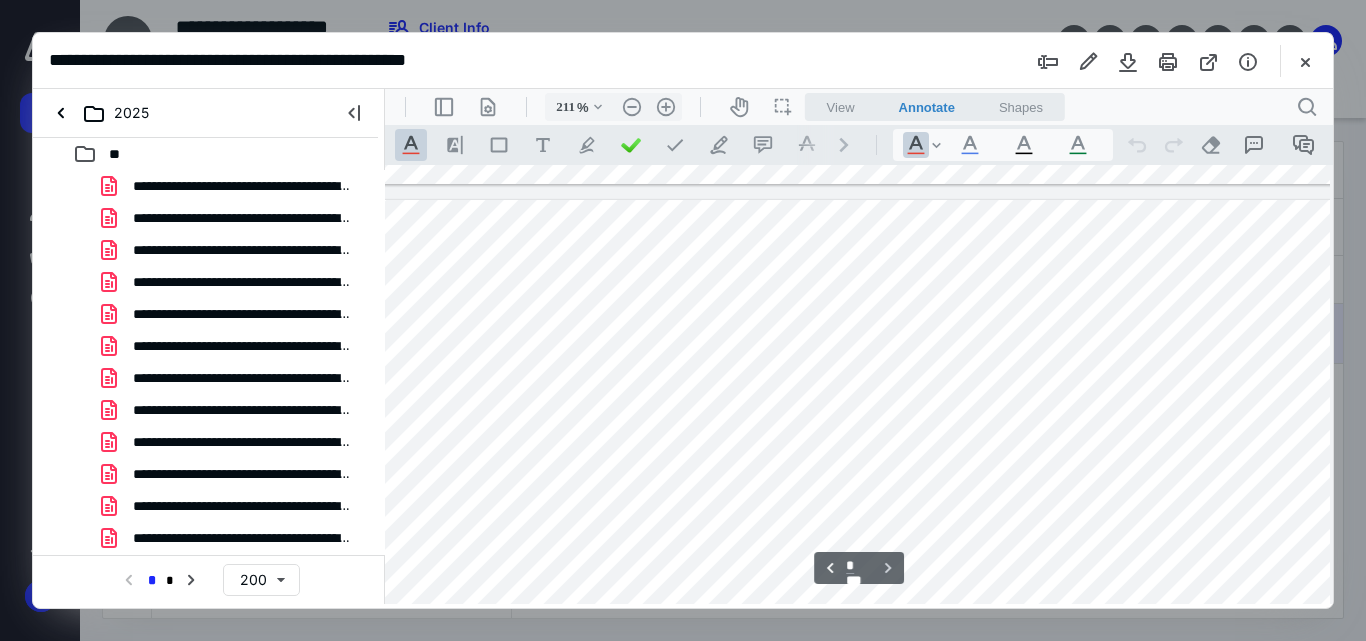 scroll, scrollTop: 2590, scrollLeft: 700, axis: both 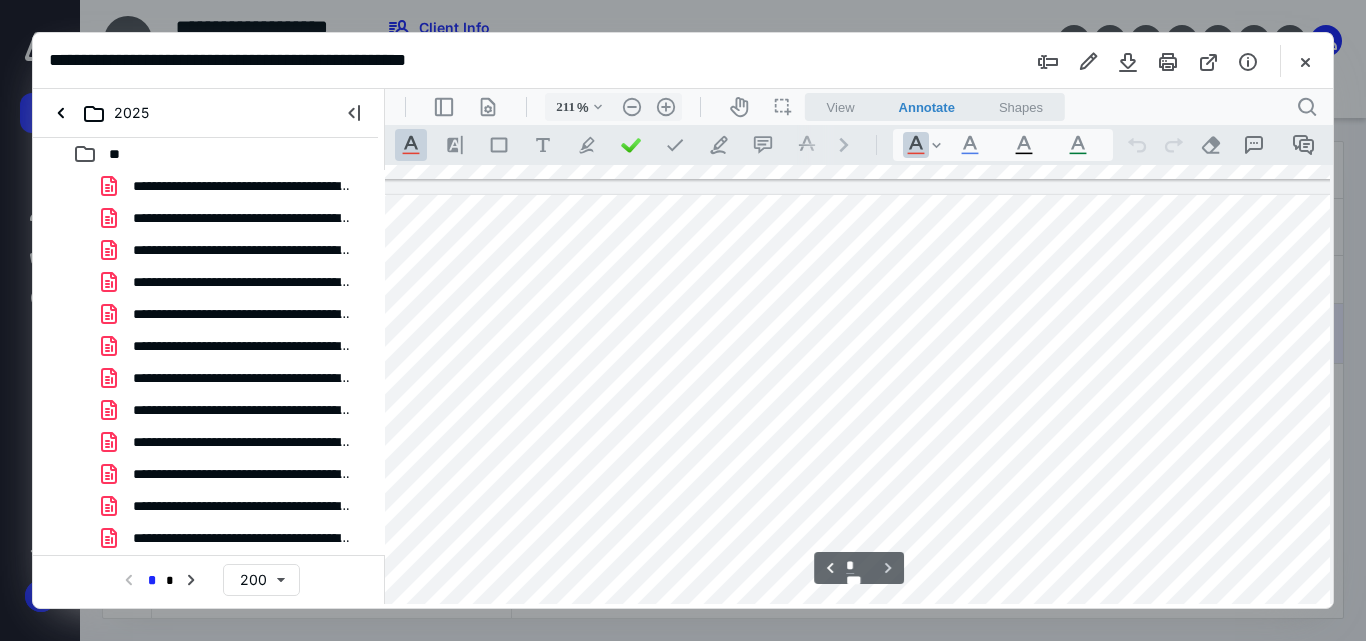 click on "**********" at bounding box center (683, 61) 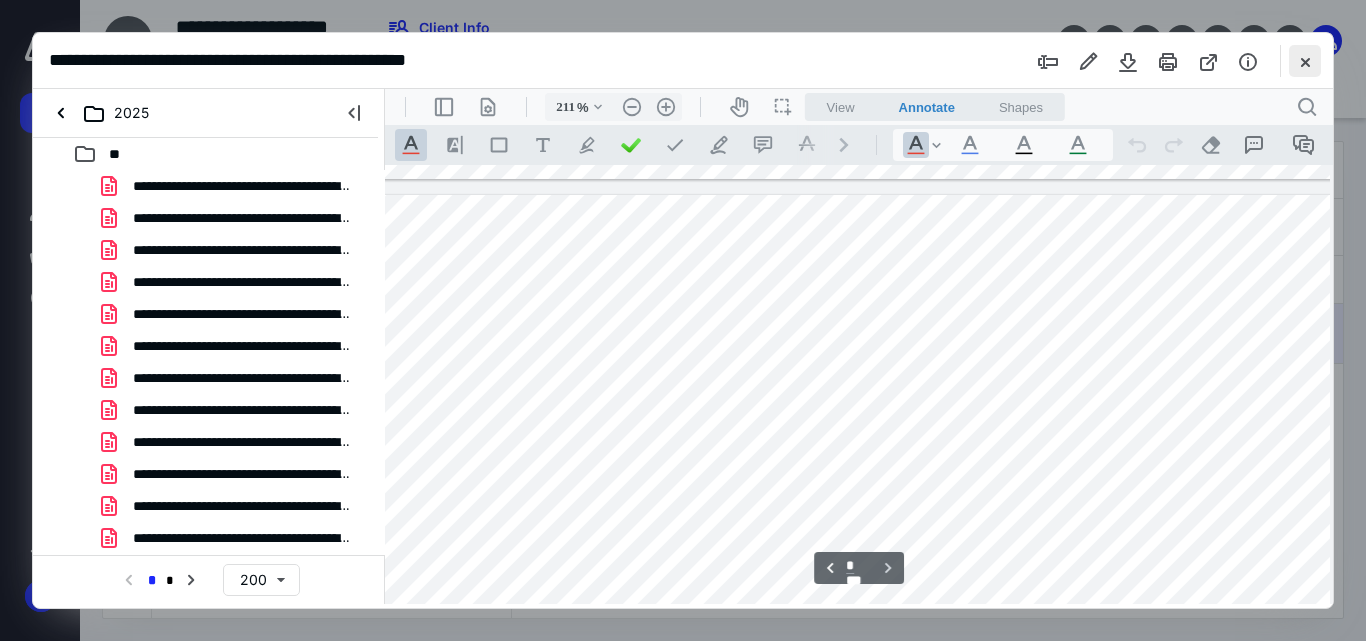 click at bounding box center [1305, 61] 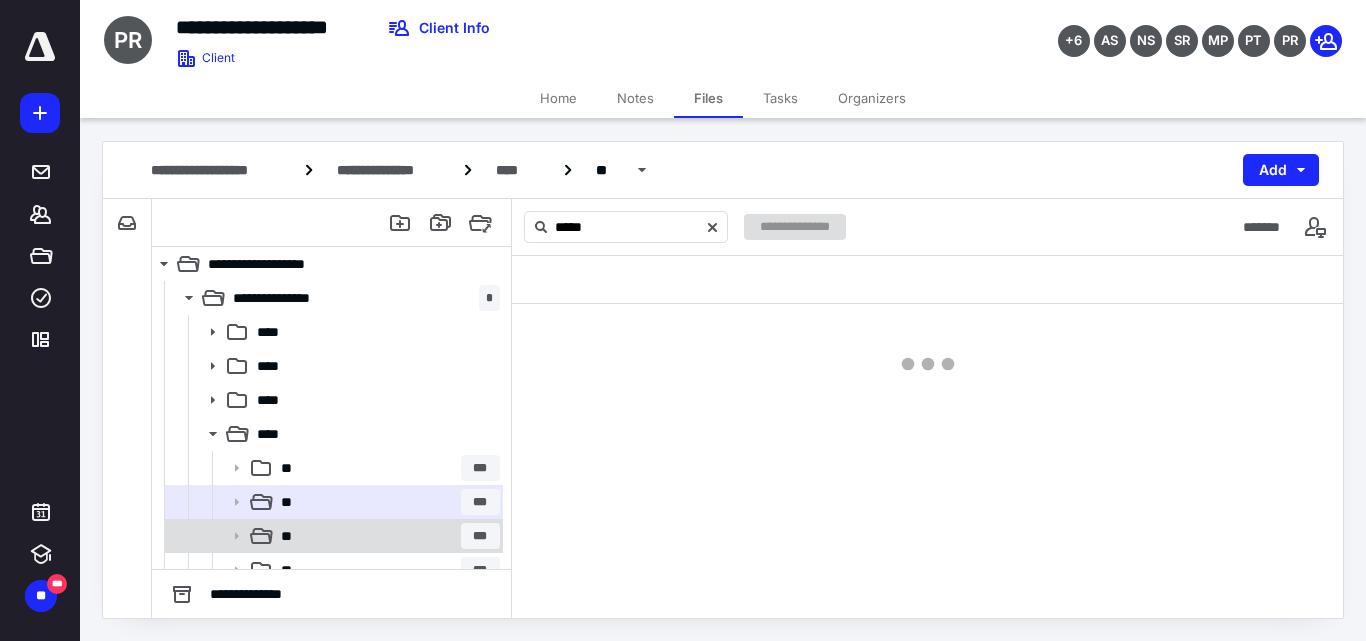 click 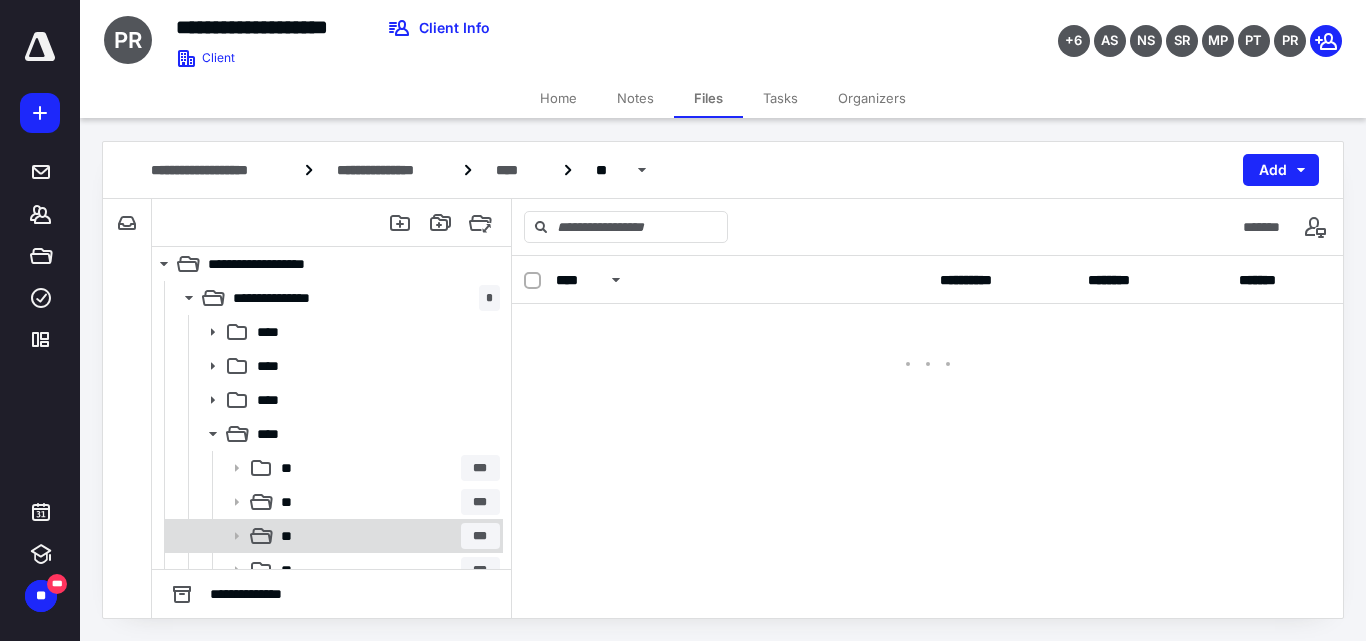 click 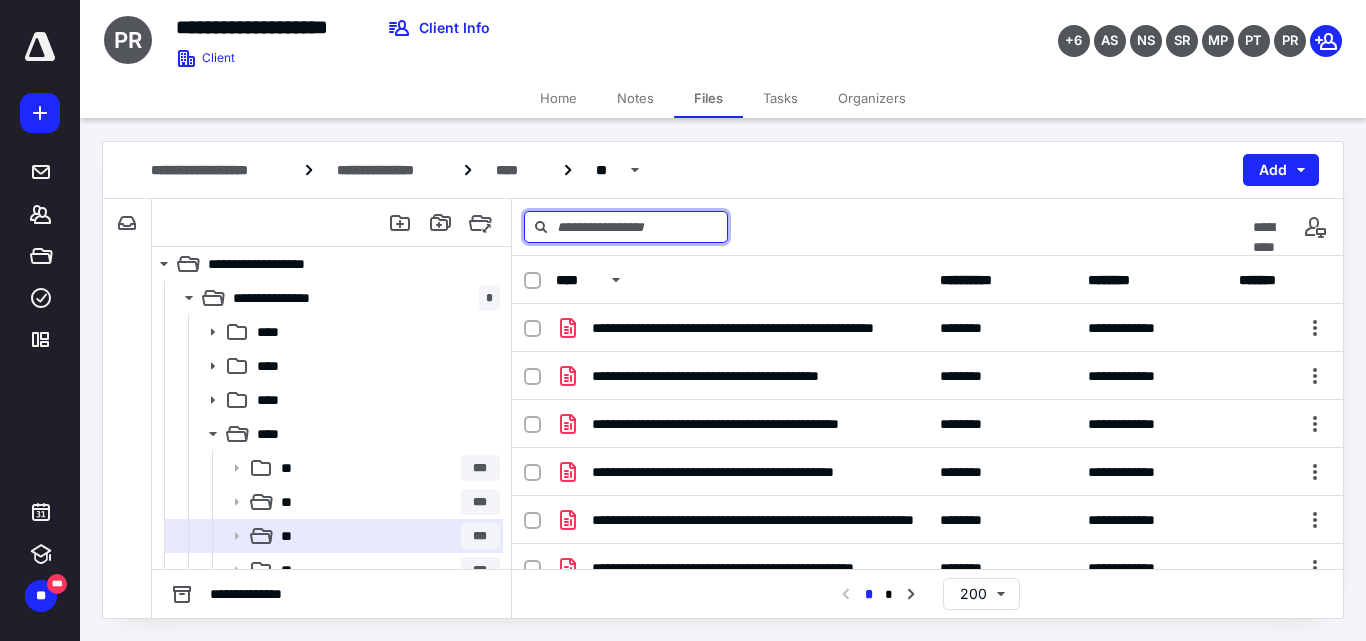 click at bounding box center (626, 227) 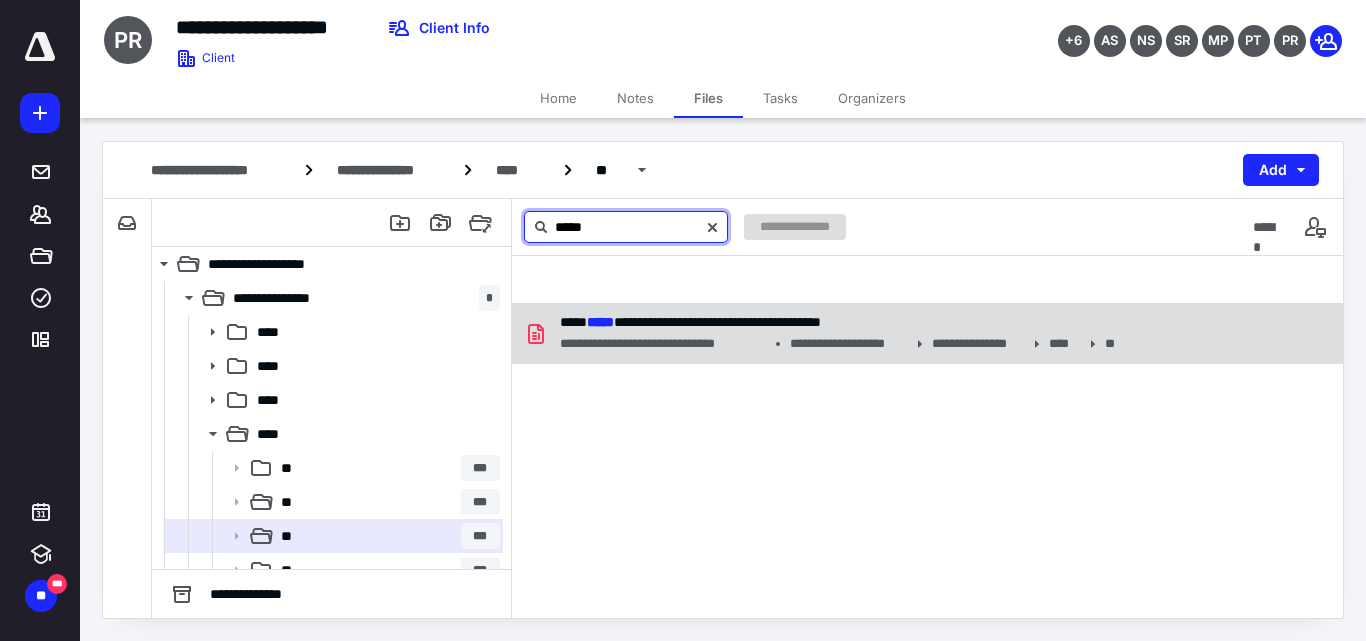 type on "*****" 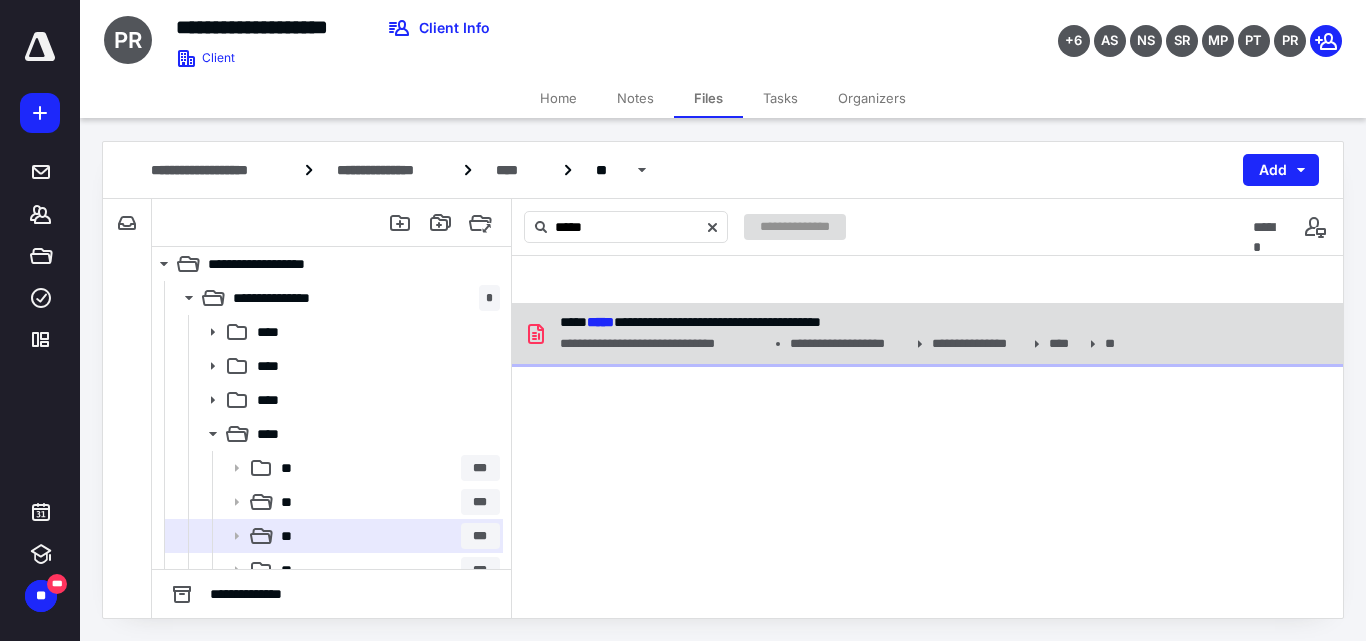 click on "**********" at bounding box center (690, 322) 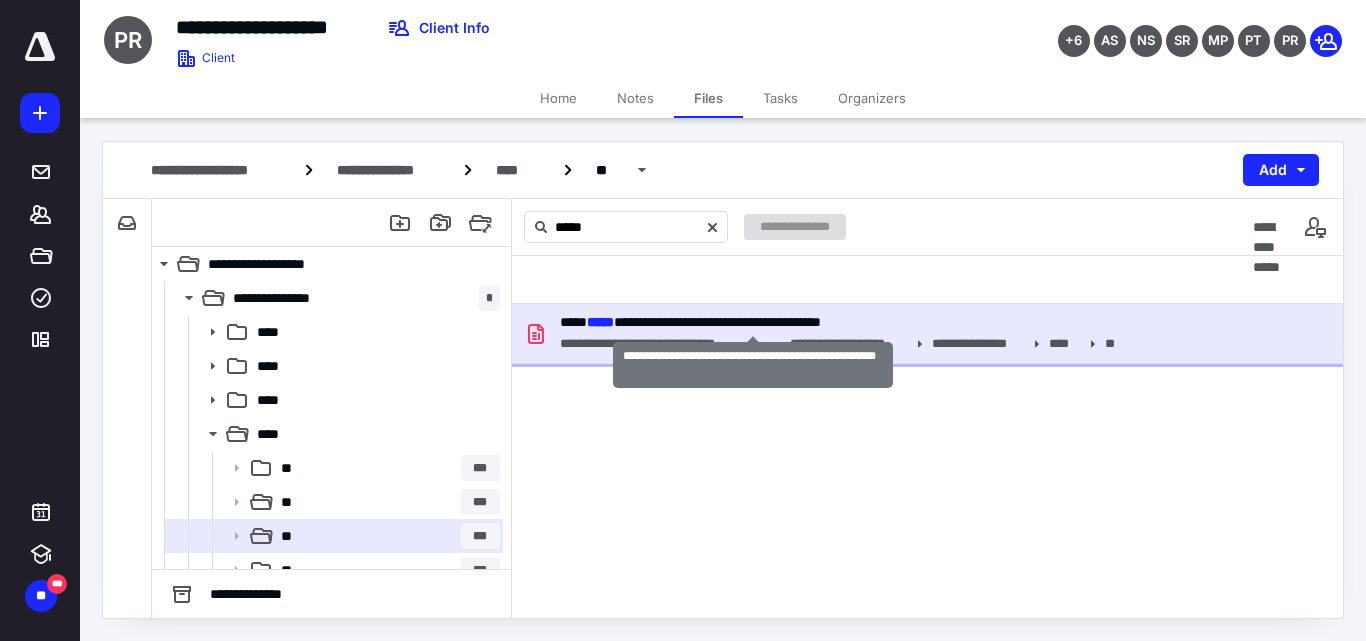 click on "**********" at bounding box center [690, 322] 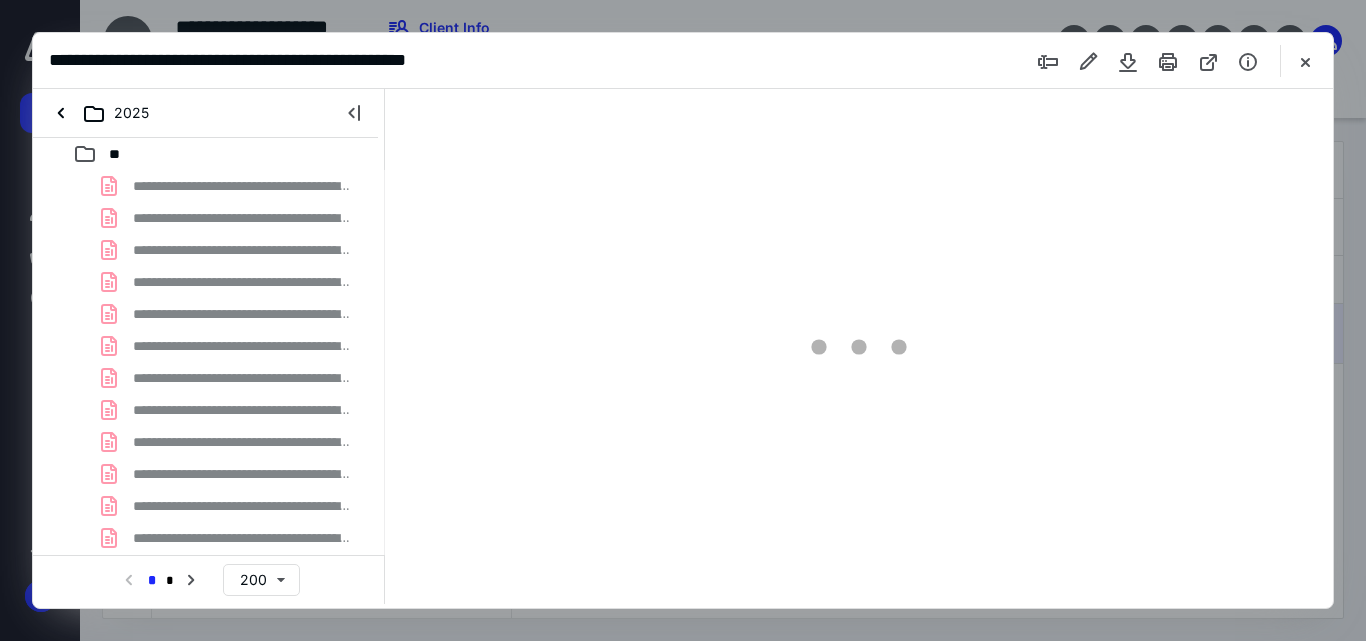 scroll, scrollTop: 0, scrollLeft: 0, axis: both 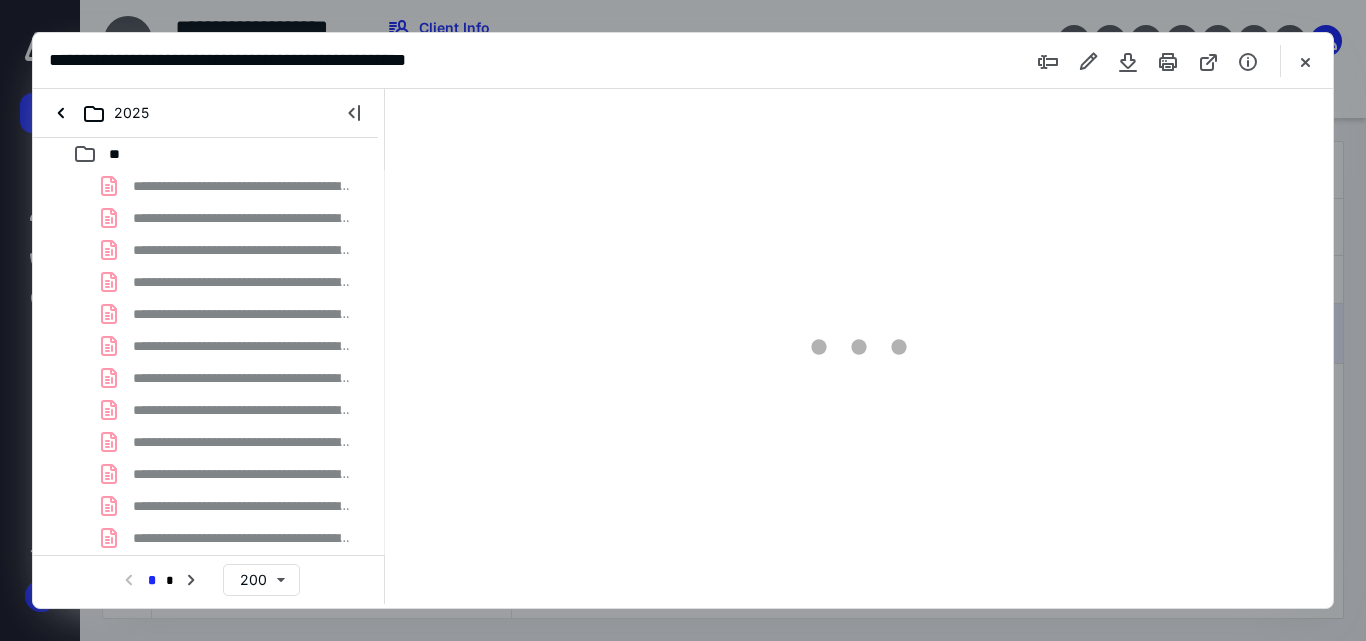 type on "71" 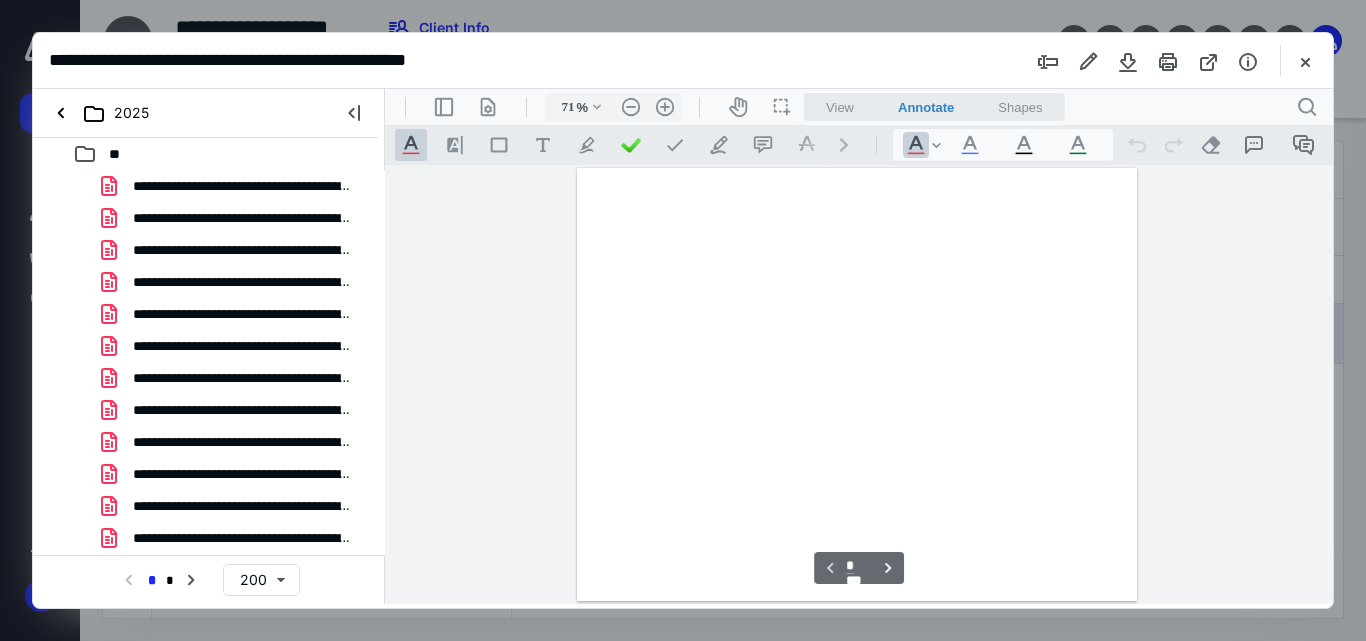 scroll, scrollTop: 79, scrollLeft: 0, axis: vertical 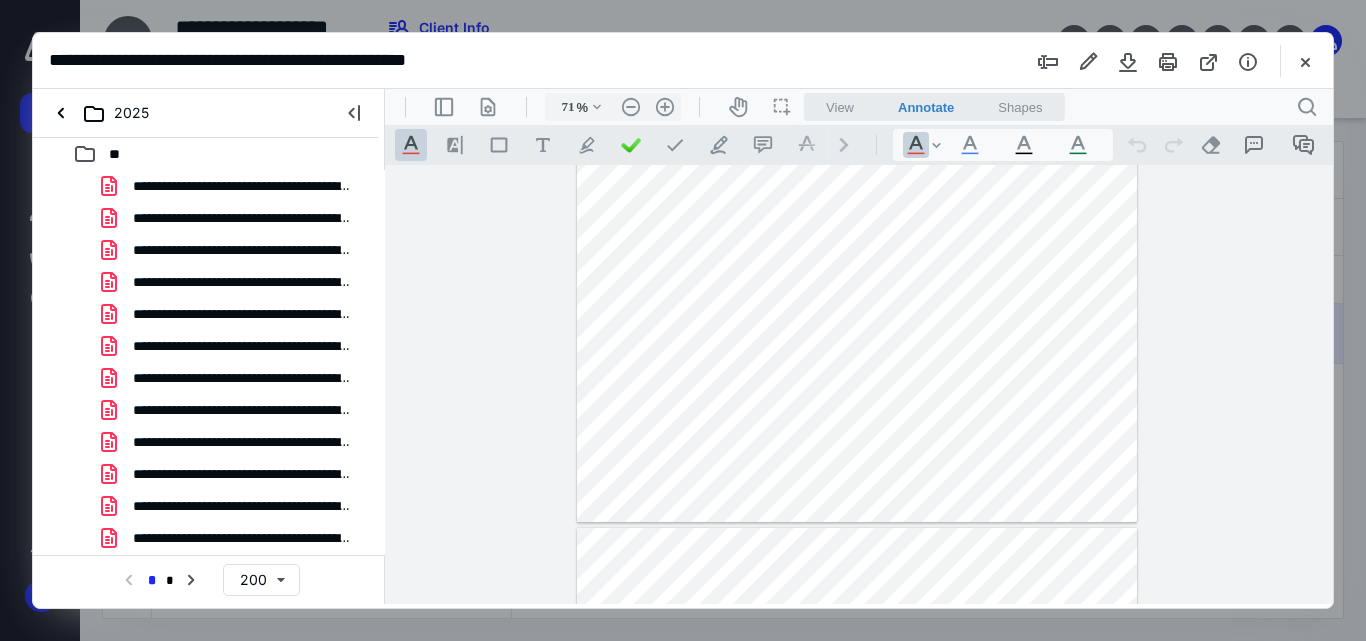 type on "*" 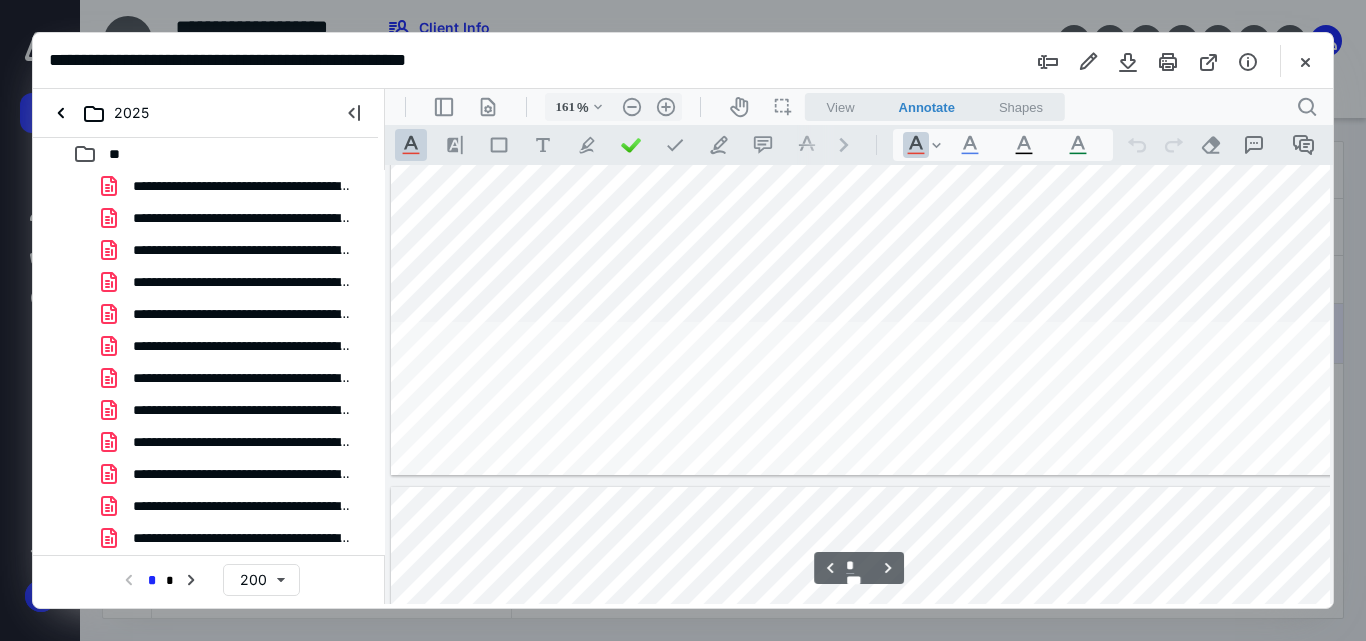 scroll, scrollTop: 1160, scrollLeft: 196, axis: both 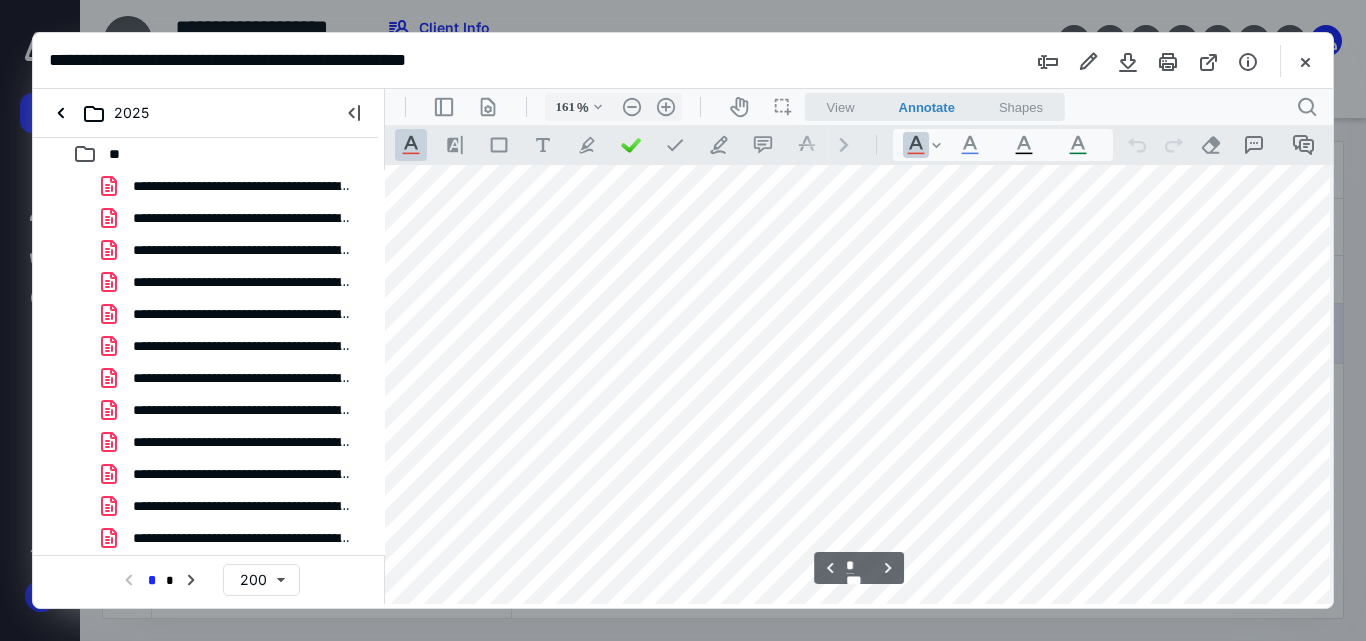 type on "111" 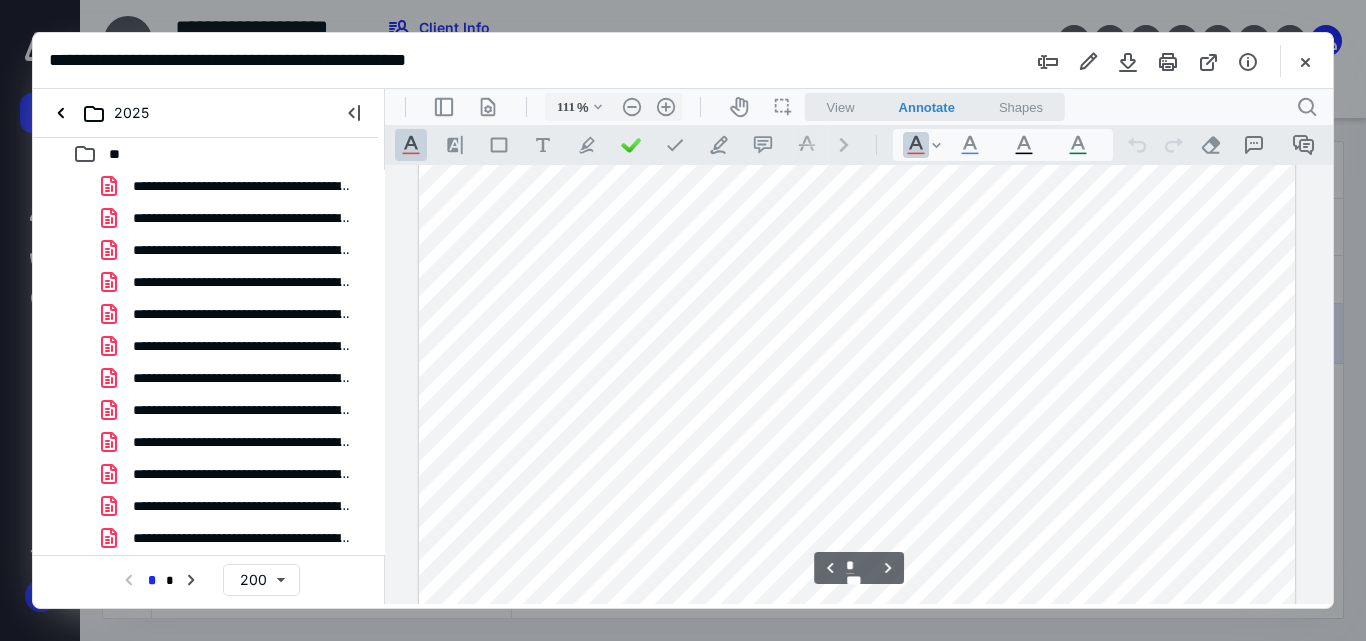 type on "*" 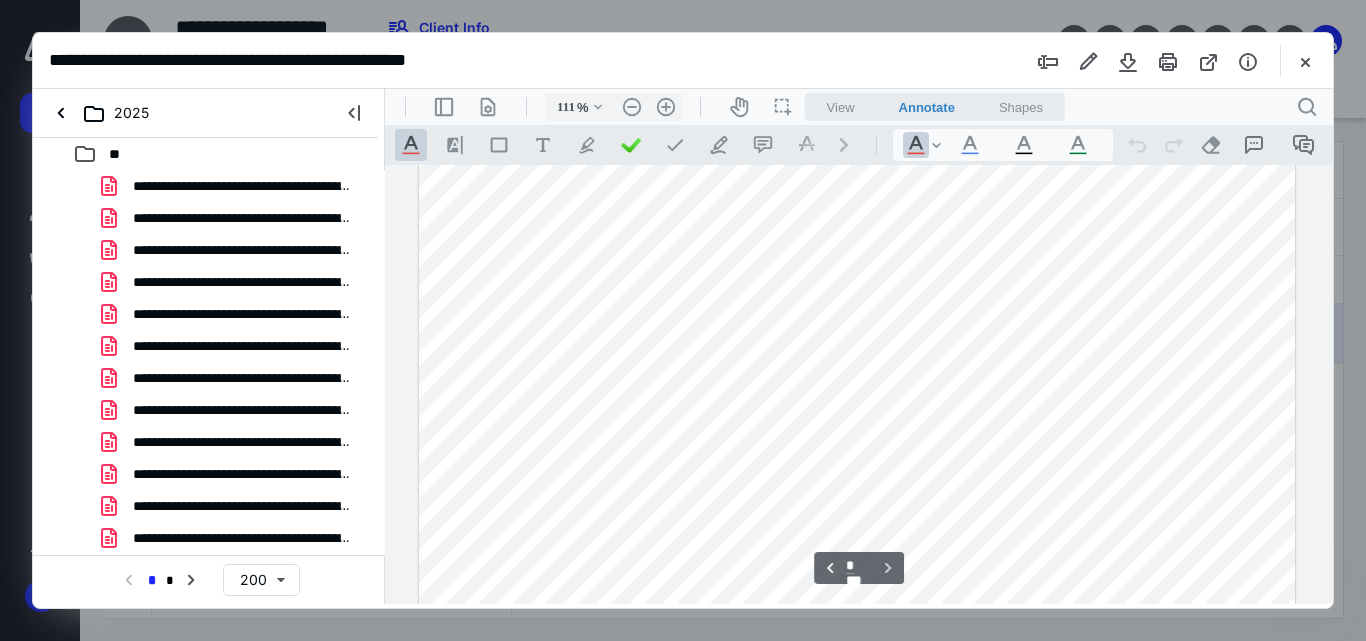 scroll, scrollTop: 1619, scrollLeft: 0, axis: vertical 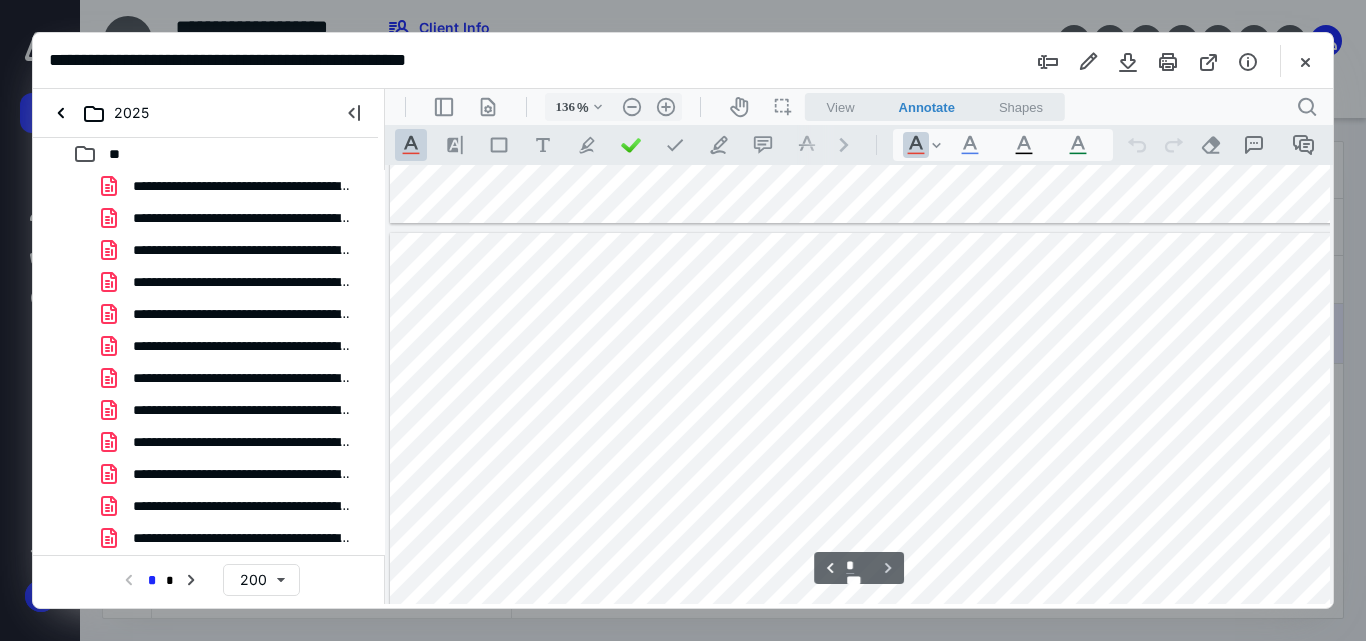 type on "161" 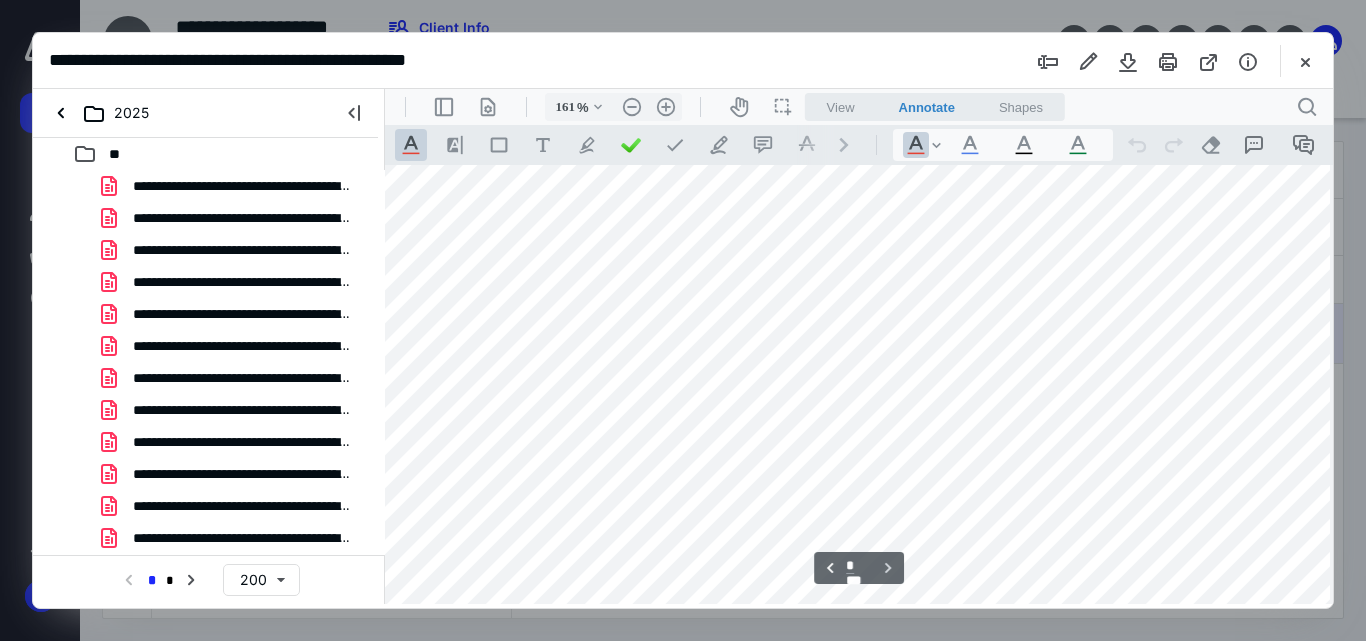scroll, scrollTop: 2223, scrollLeft: 196, axis: both 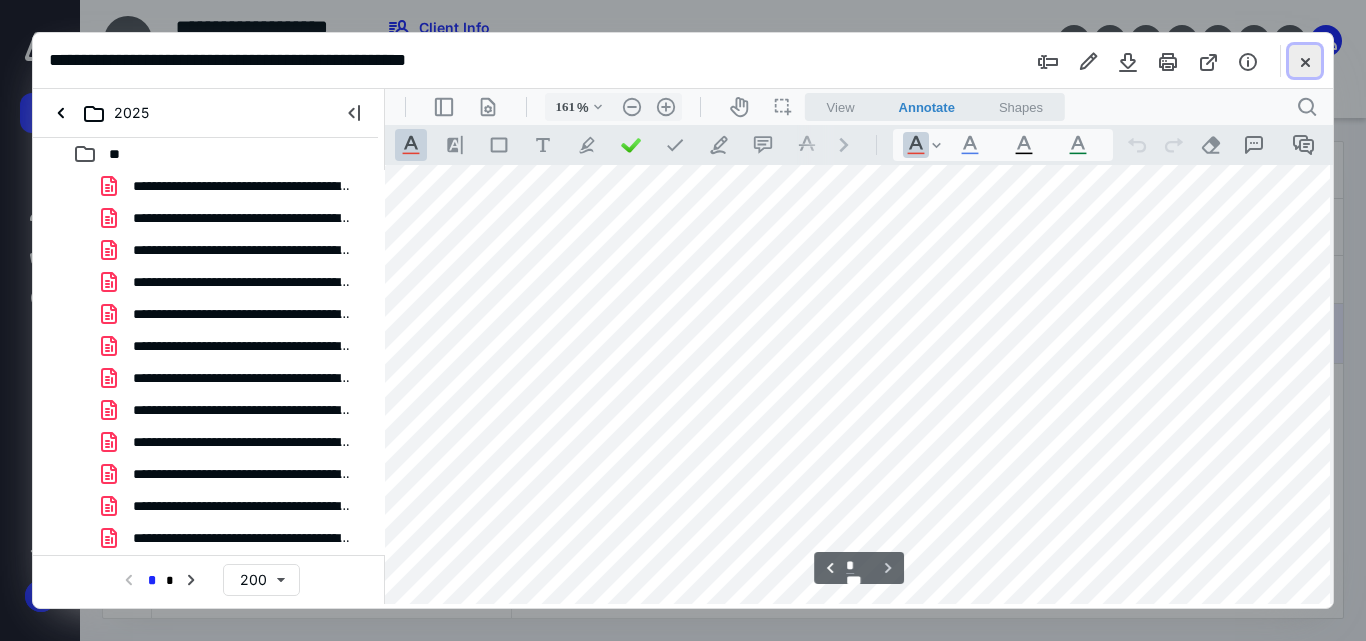 click at bounding box center [1305, 61] 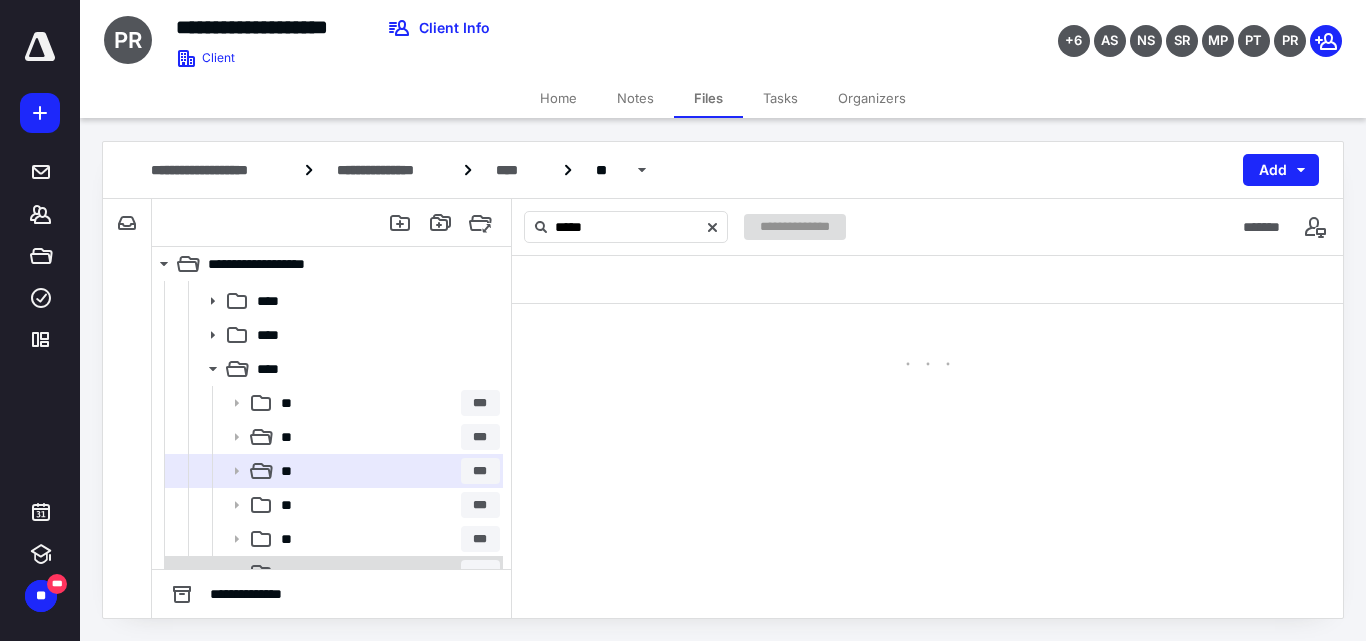 scroll, scrollTop: 100, scrollLeft: 0, axis: vertical 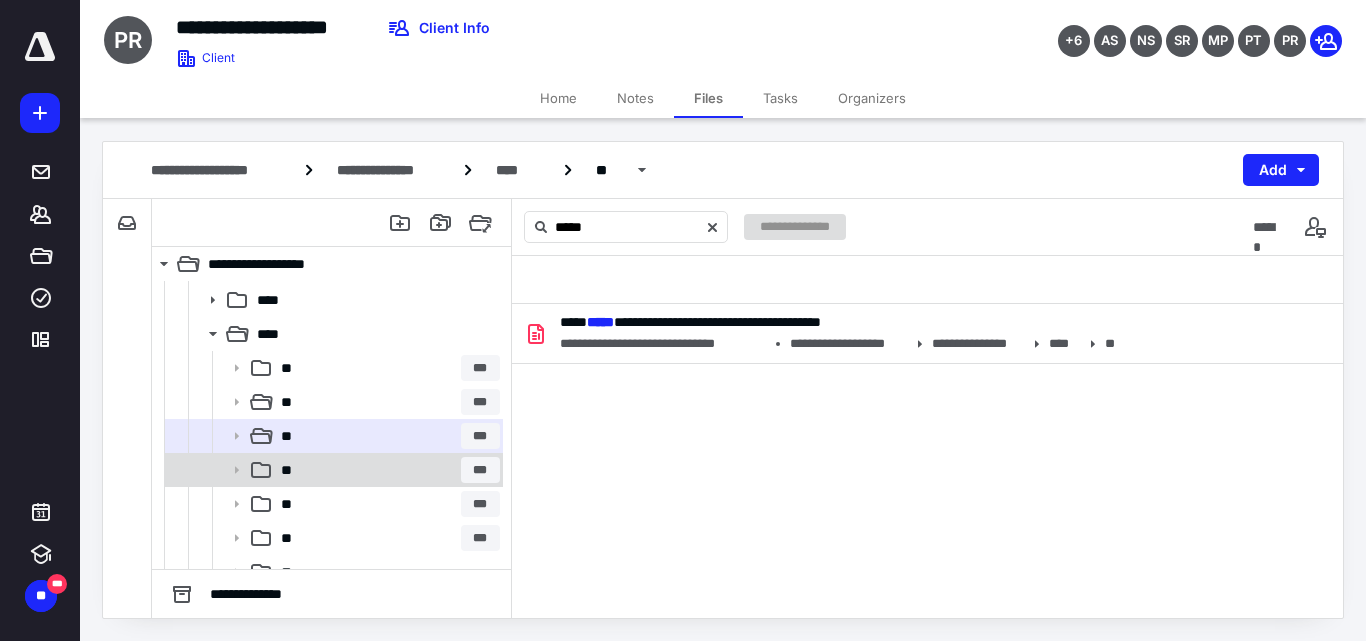 click on "** ***" at bounding box center [386, 470] 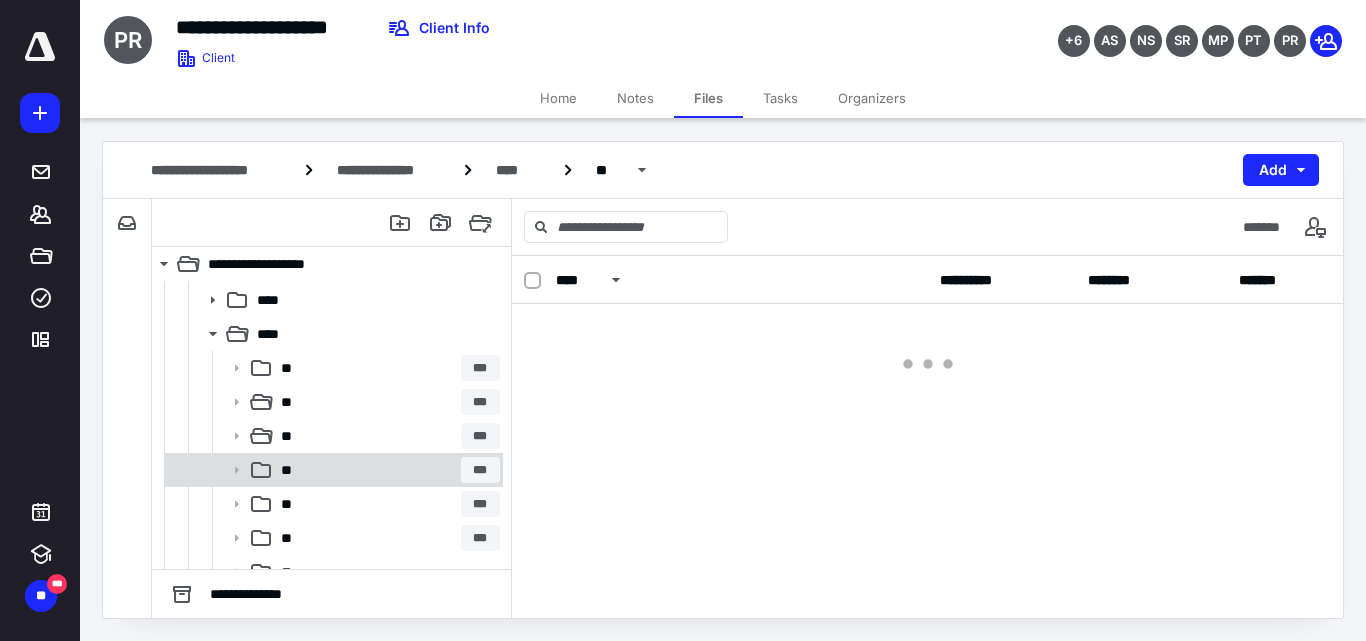 click on "** ***" at bounding box center [386, 470] 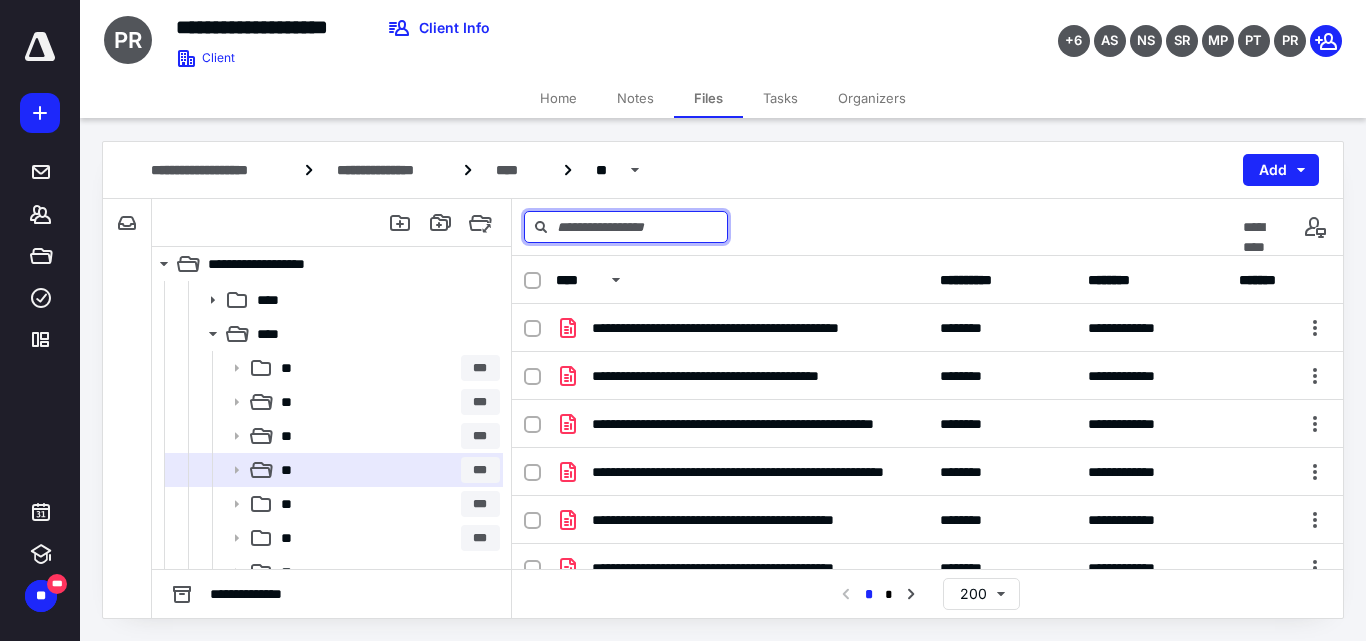 click at bounding box center [626, 227] 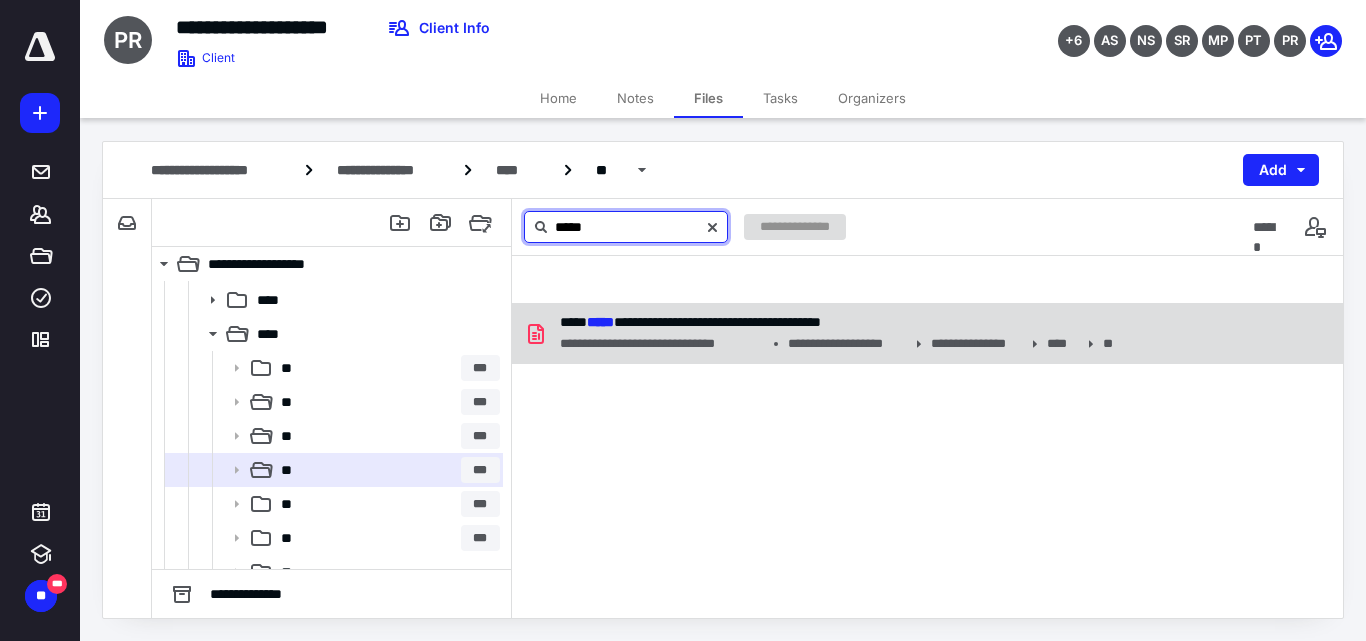 type on "*****" 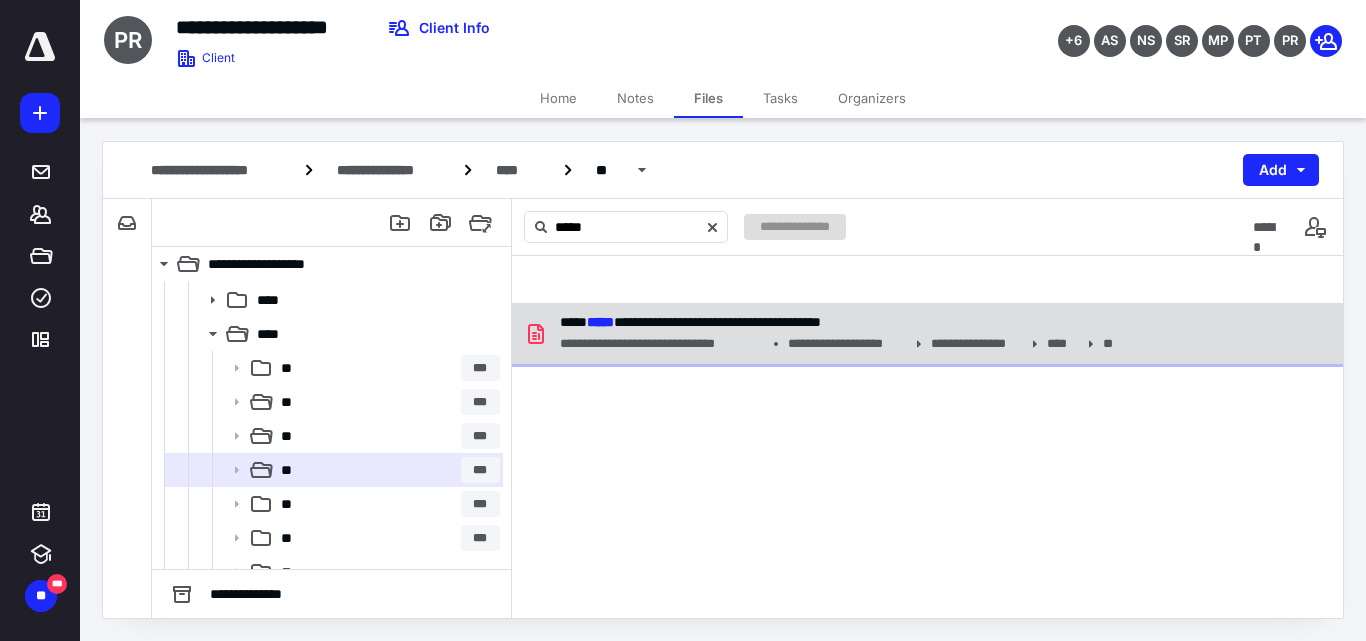 click on "**********" at bounding box center [662, 344] 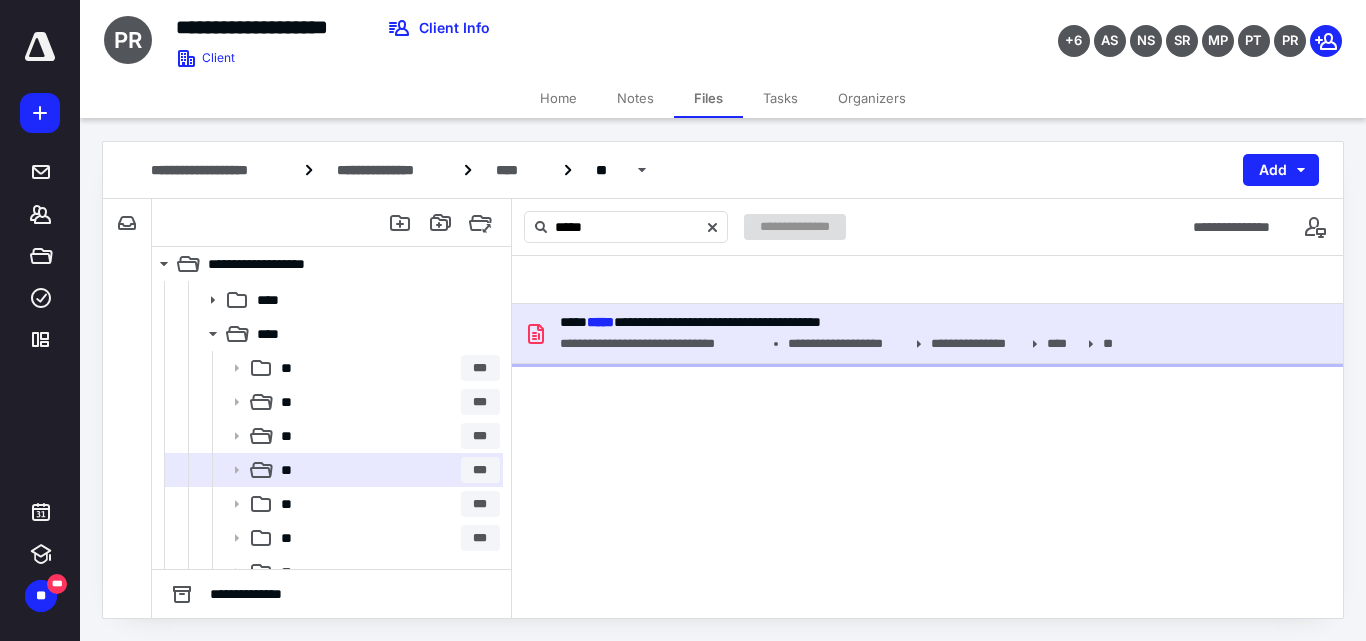 click on "**********" at bounding box center (662, 344) 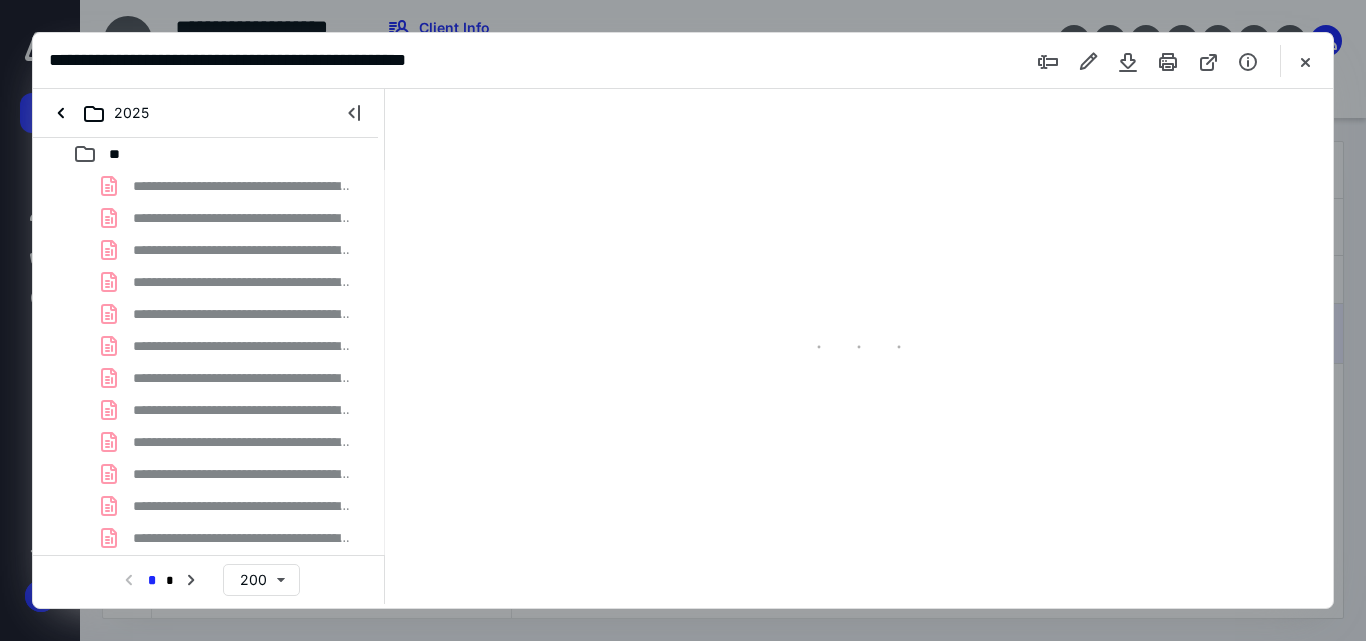 scroll, scrollTop: 0, scrollLeft: 0, axis: both 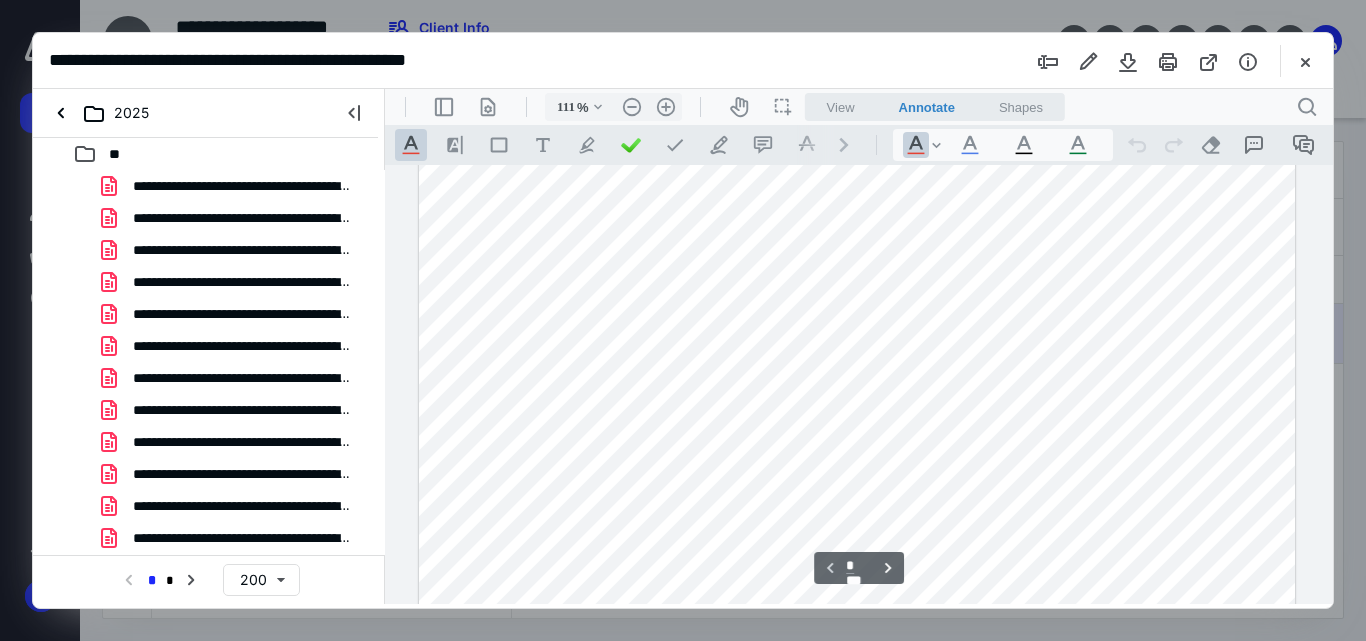 type on "161" 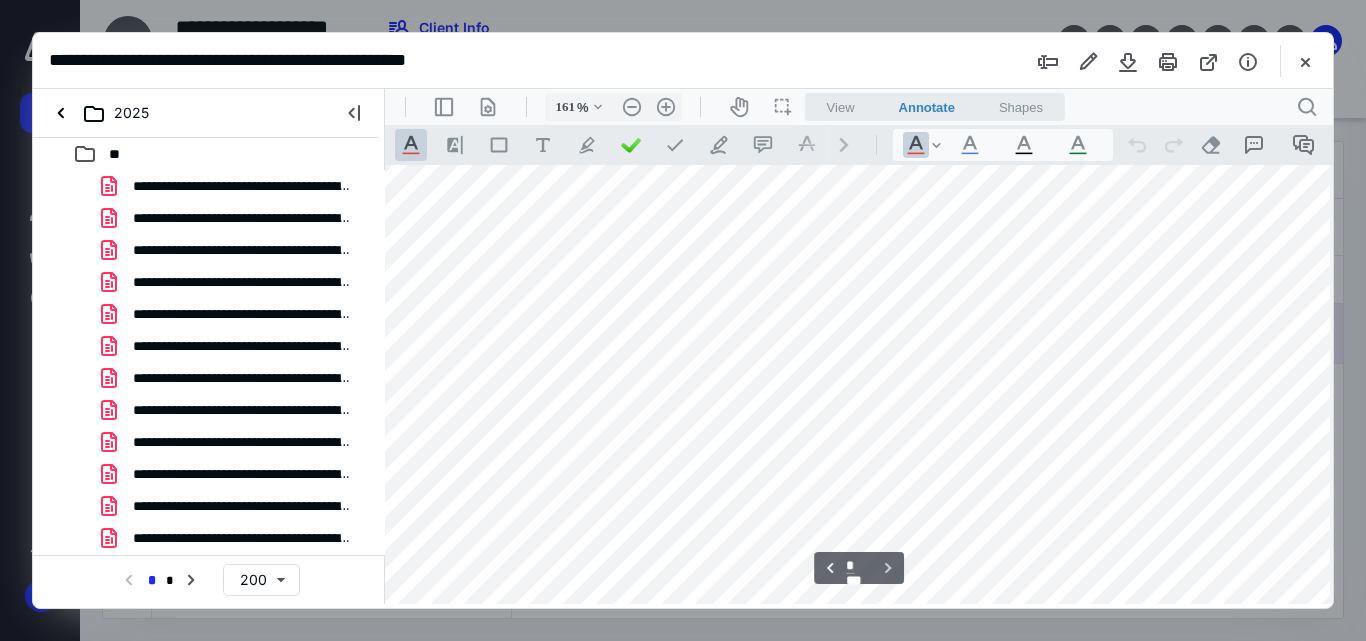 scroll, scrollTop: 2156, scrollLeft: 176, axis: both 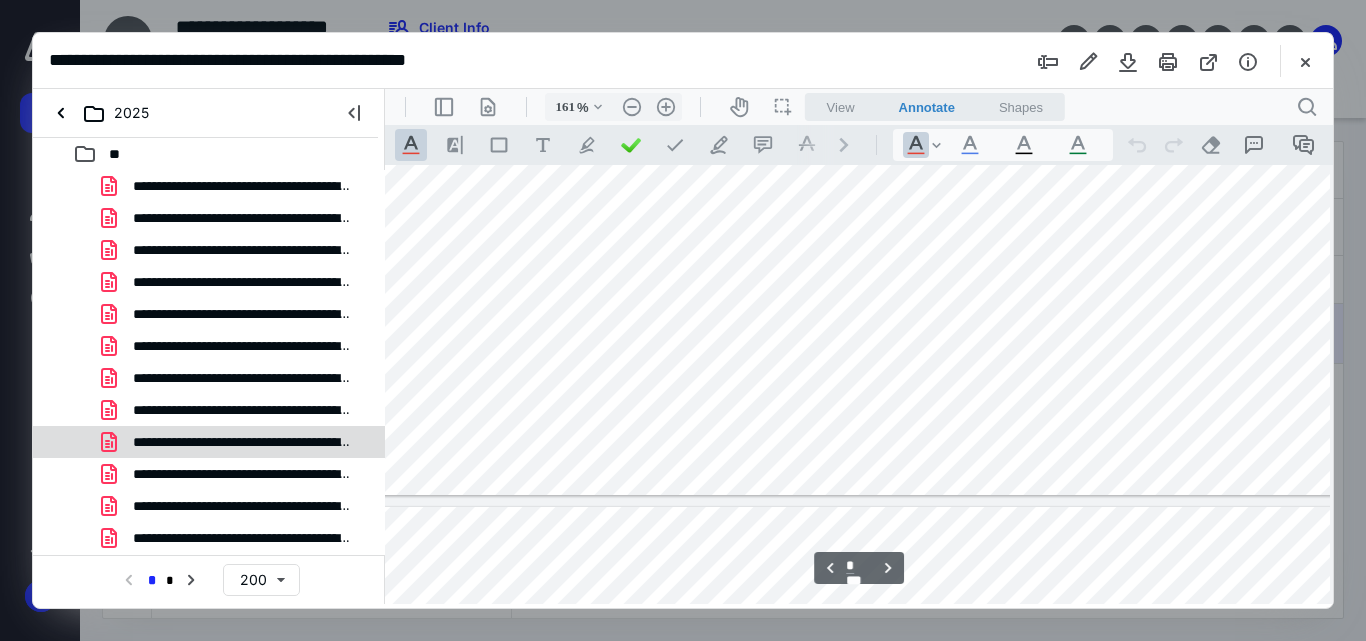 type on "*" 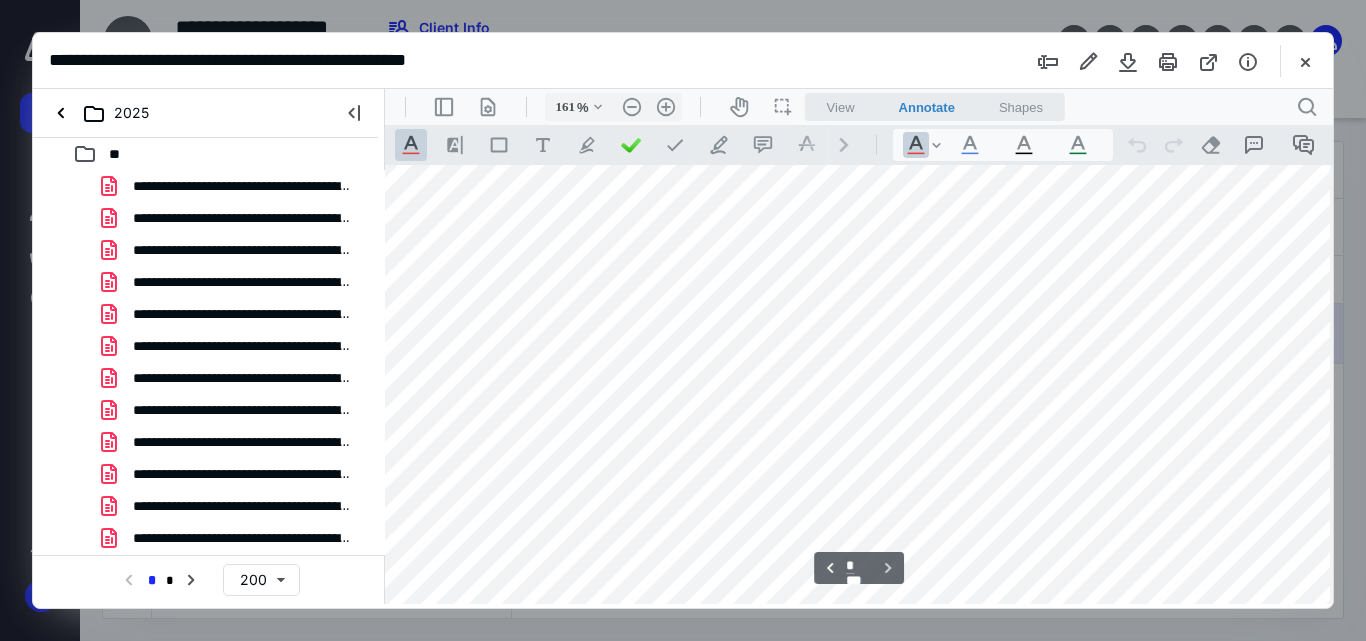 scroll, scrollTop: 2056, scrollLeft: 100, axis: both 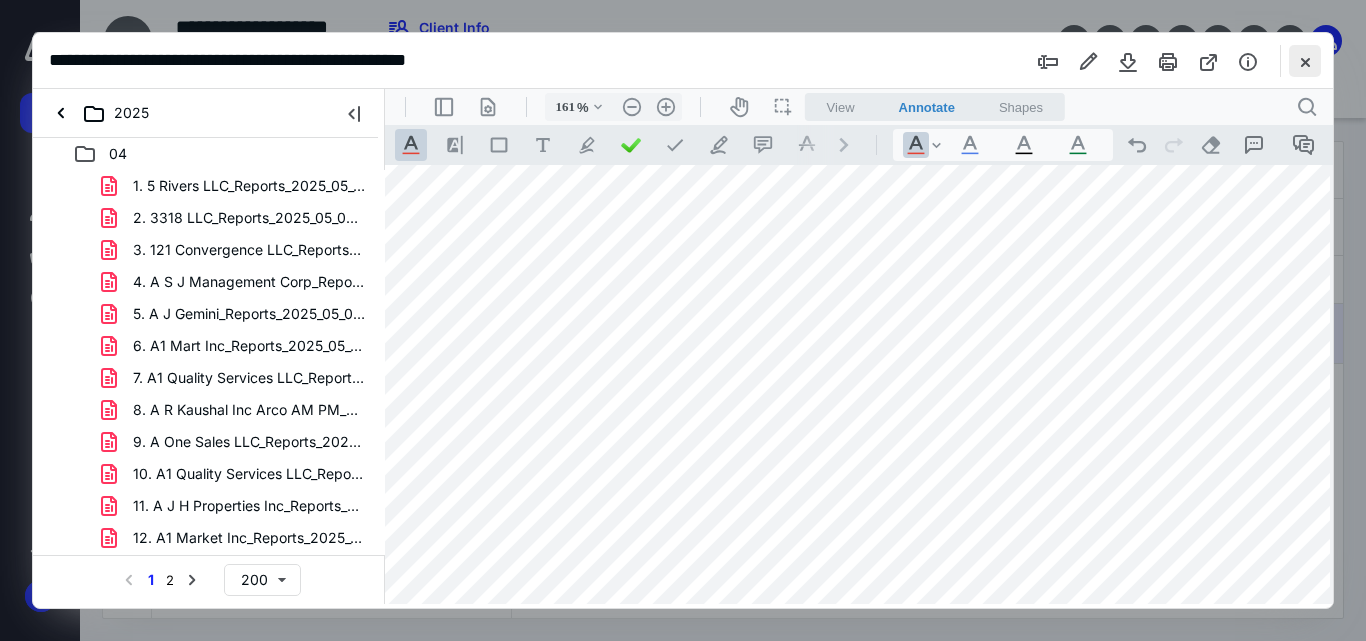click at bounding box center (1305, 61) 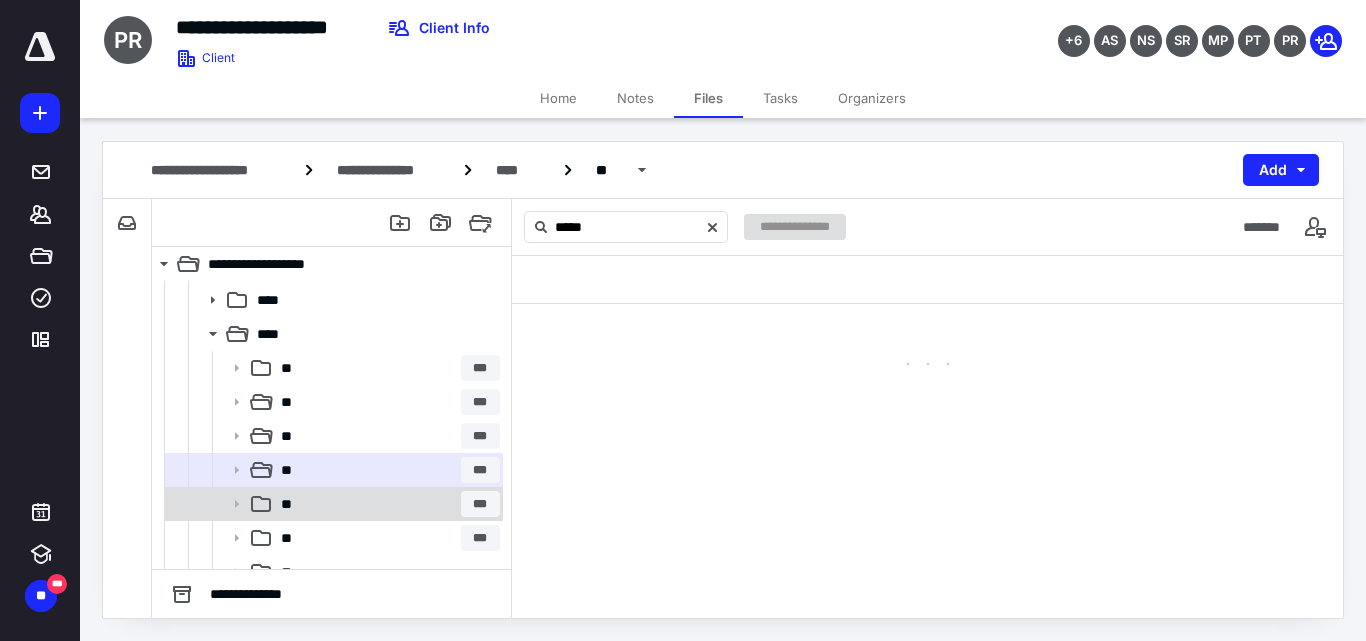 click on "**" at bounding box center [289, 504] 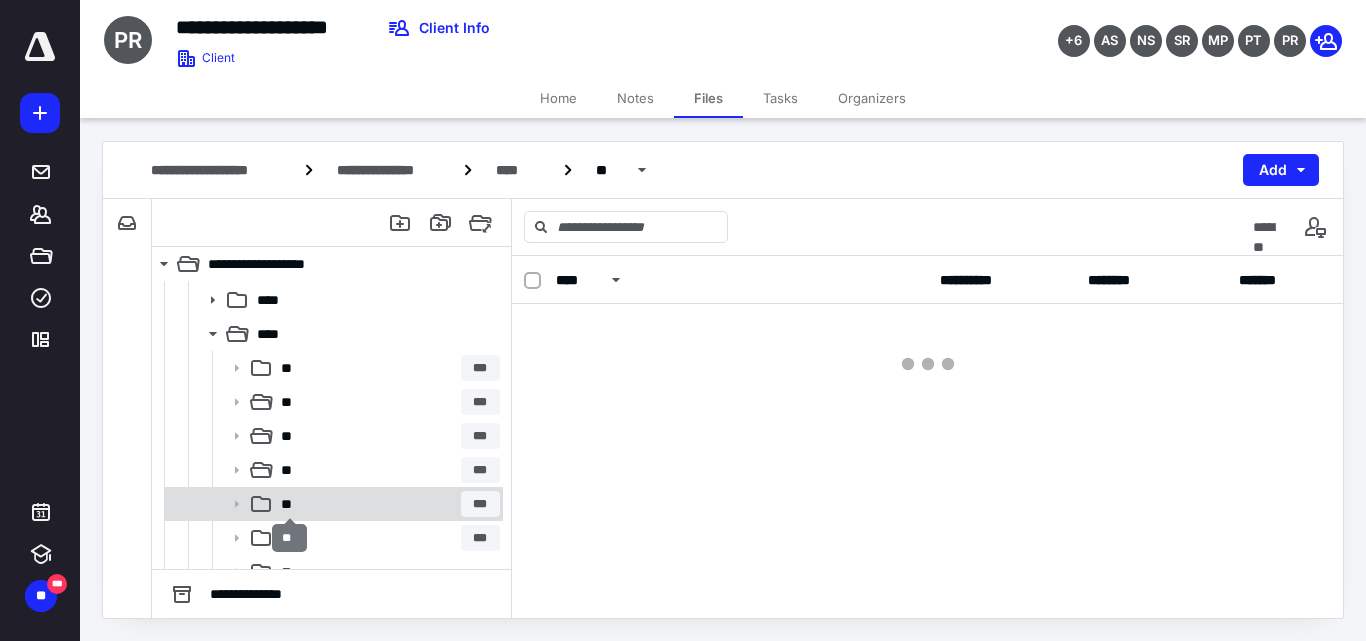 click on "**" at bounding box center (289, 504) 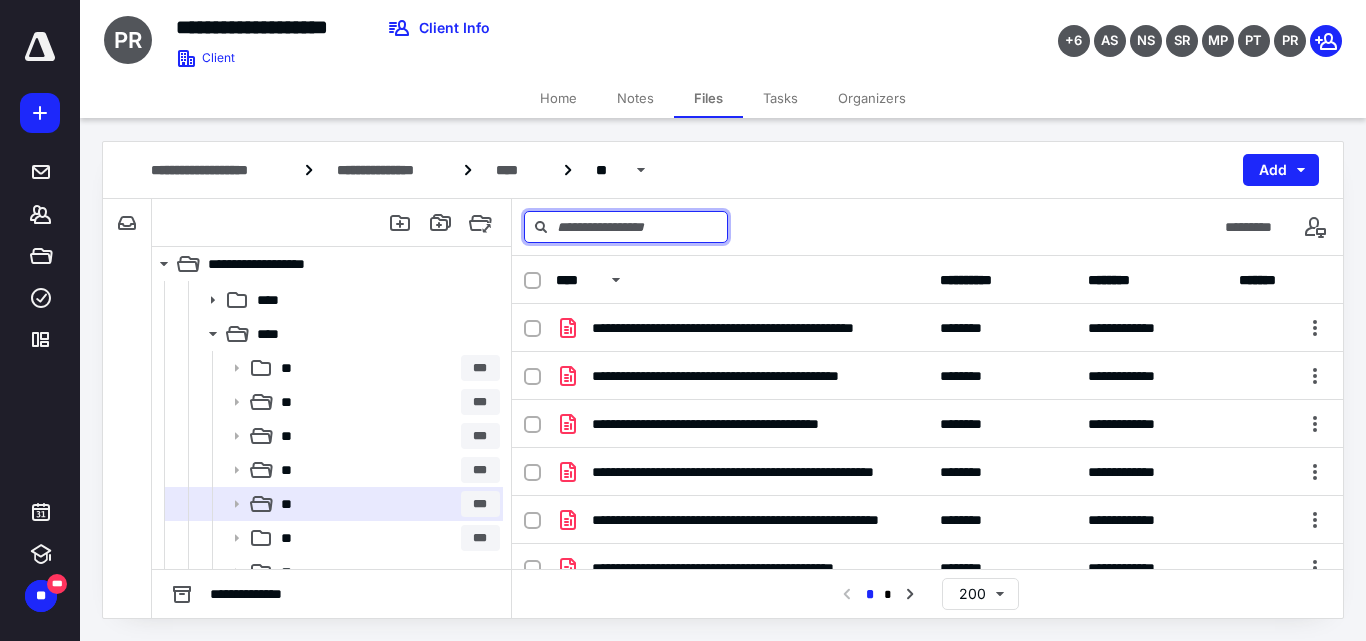 click at bounding box center [626, 227] 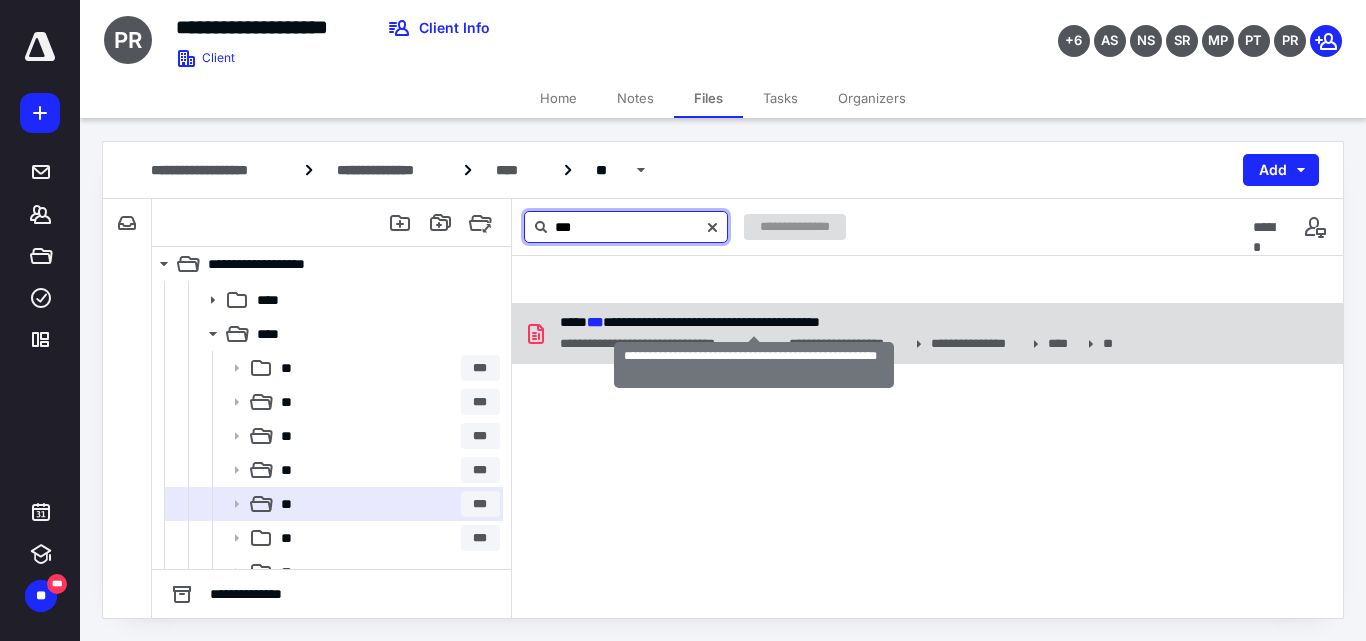 type on "***" 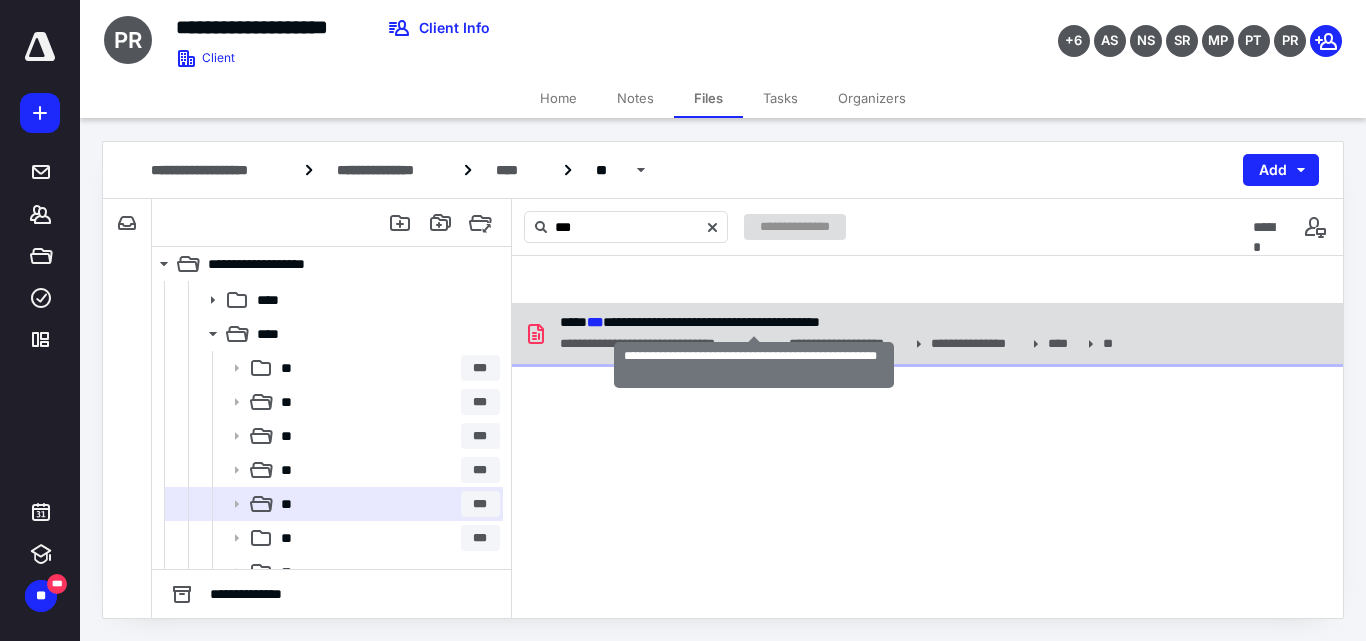click on "**********" at bounding box center (690, 322) 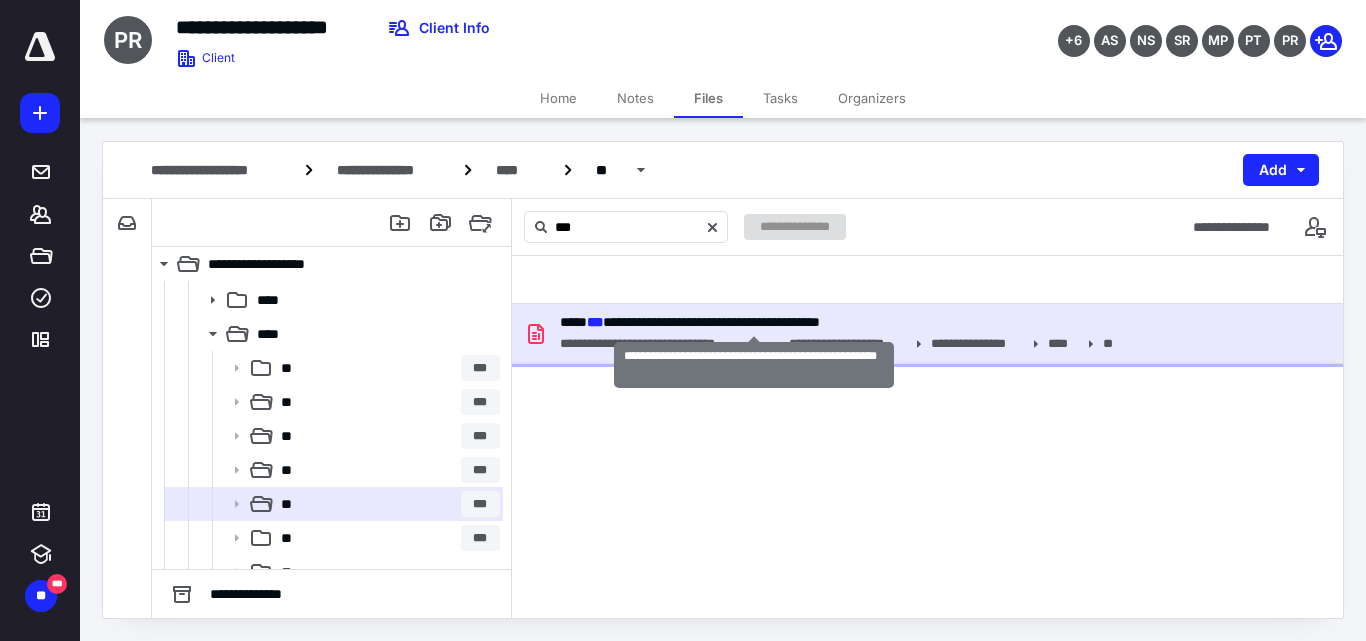click on "**********" at bounding box center (690, 322) 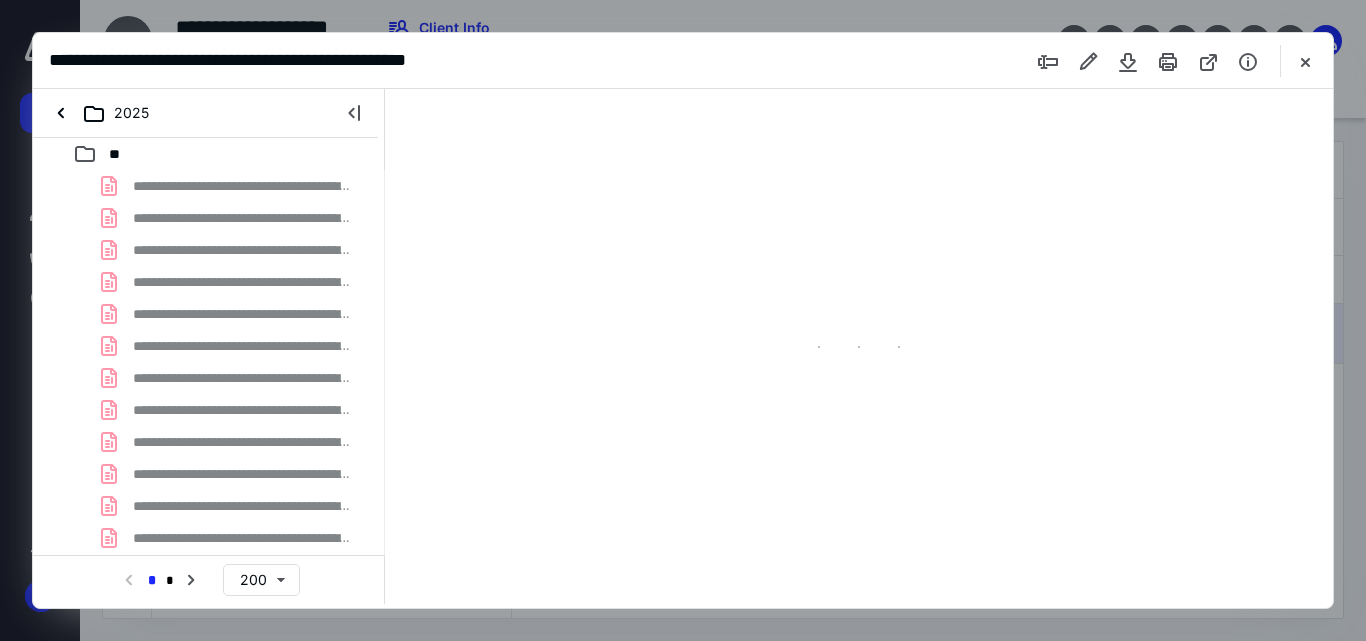 scroll, scrollTop: 0, scrollLeft: 0, axis: both 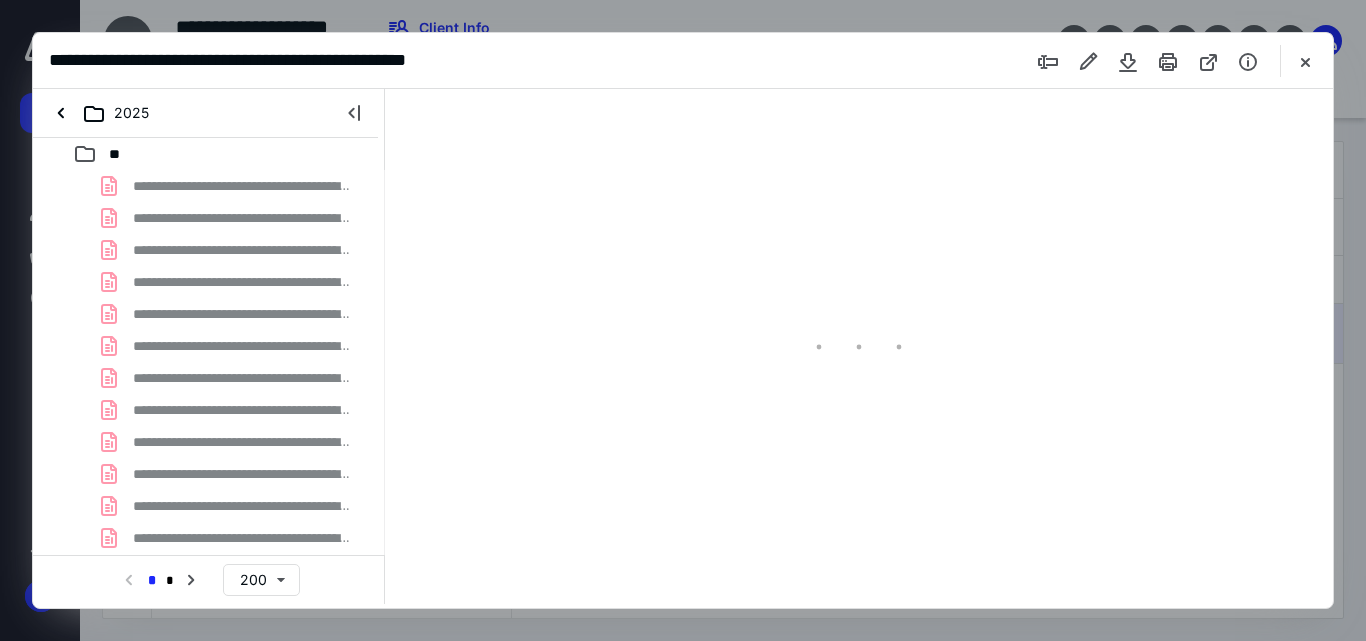 type on "71" 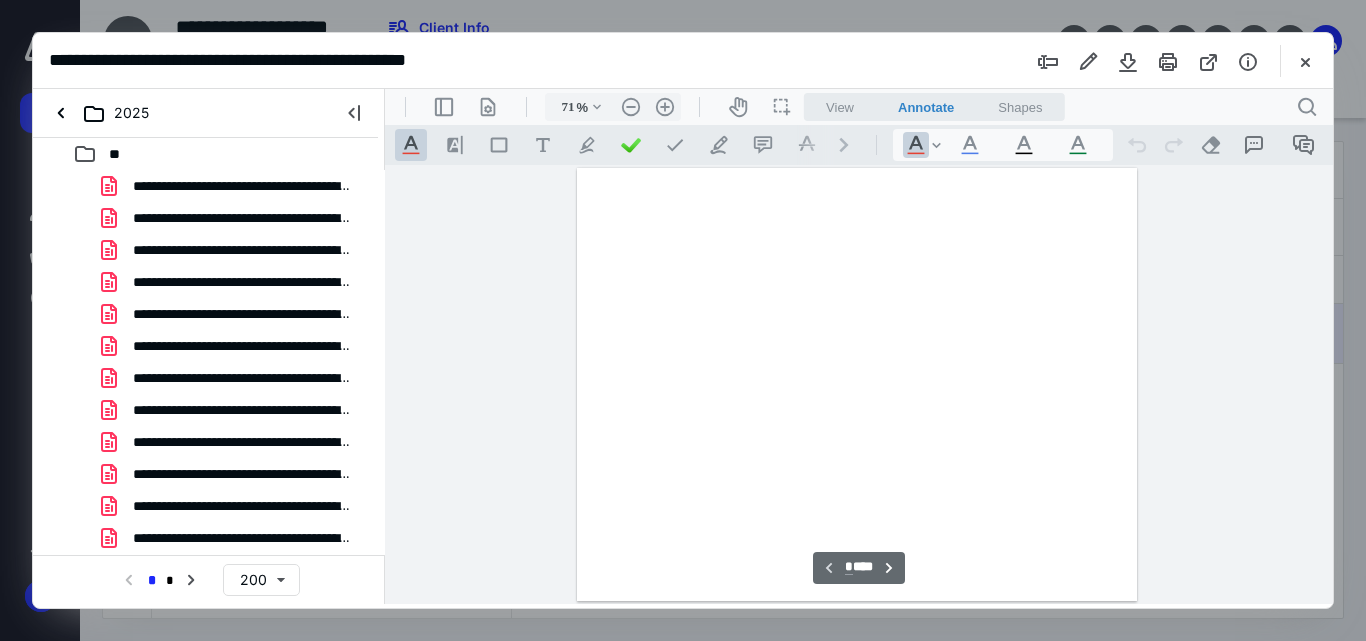 scroll, scrollTop: 79, scrollLeft: 0, axis: vertical 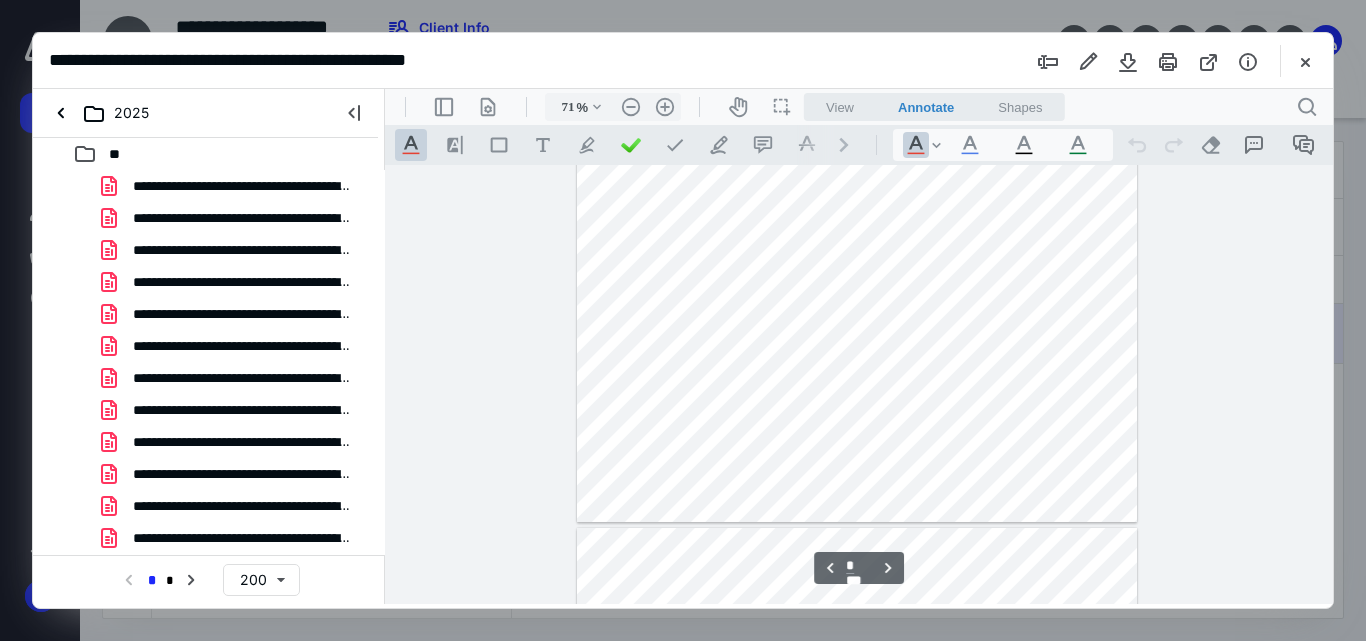 type on "*" 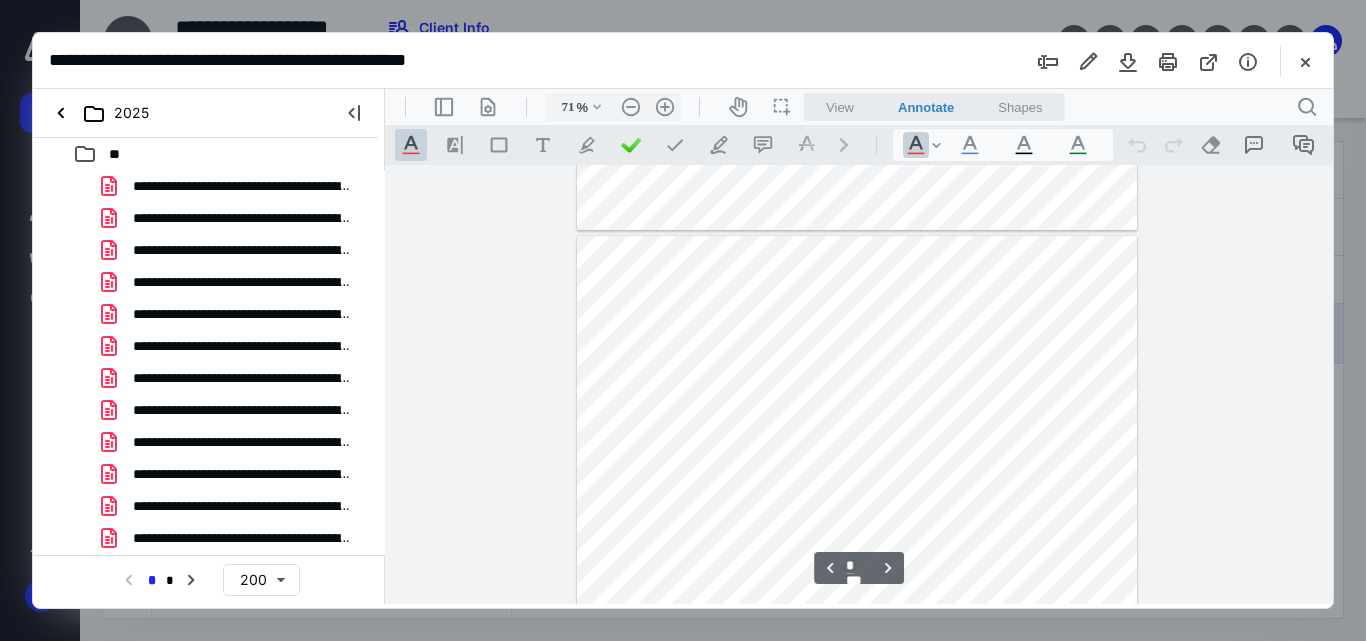 scroll, scrollTop: 379, scrollLeft: 0, axis: vertical 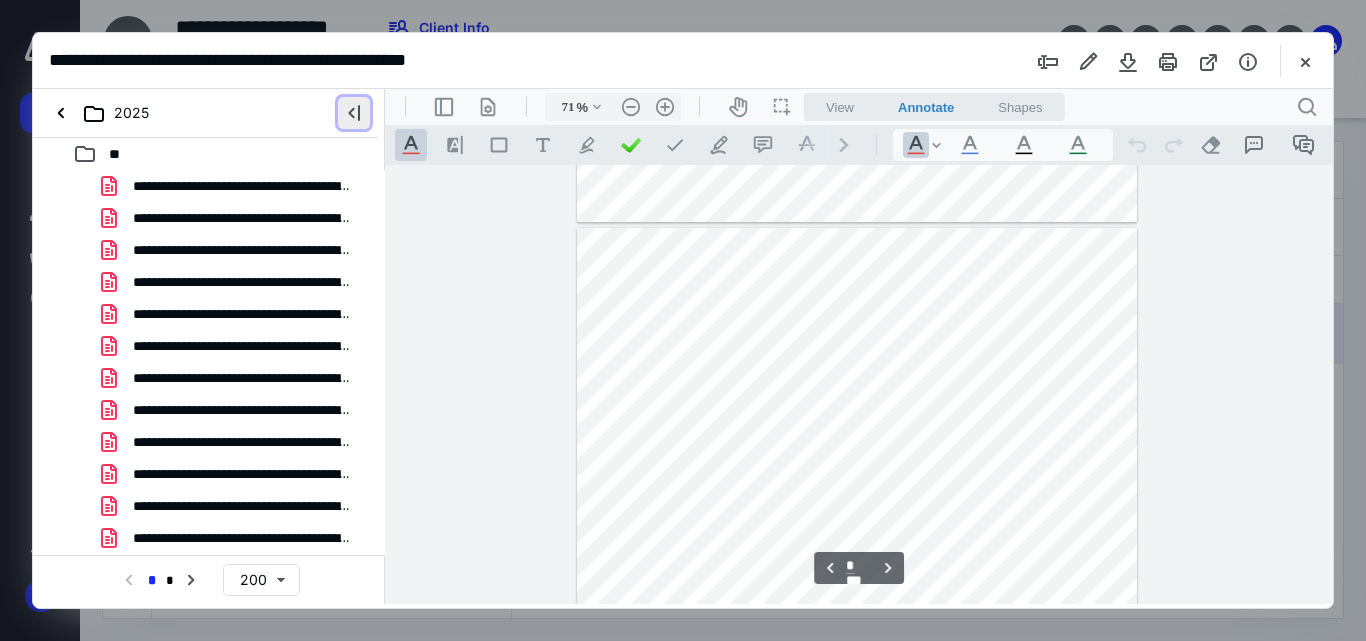 click at bounding box center [354, 113] 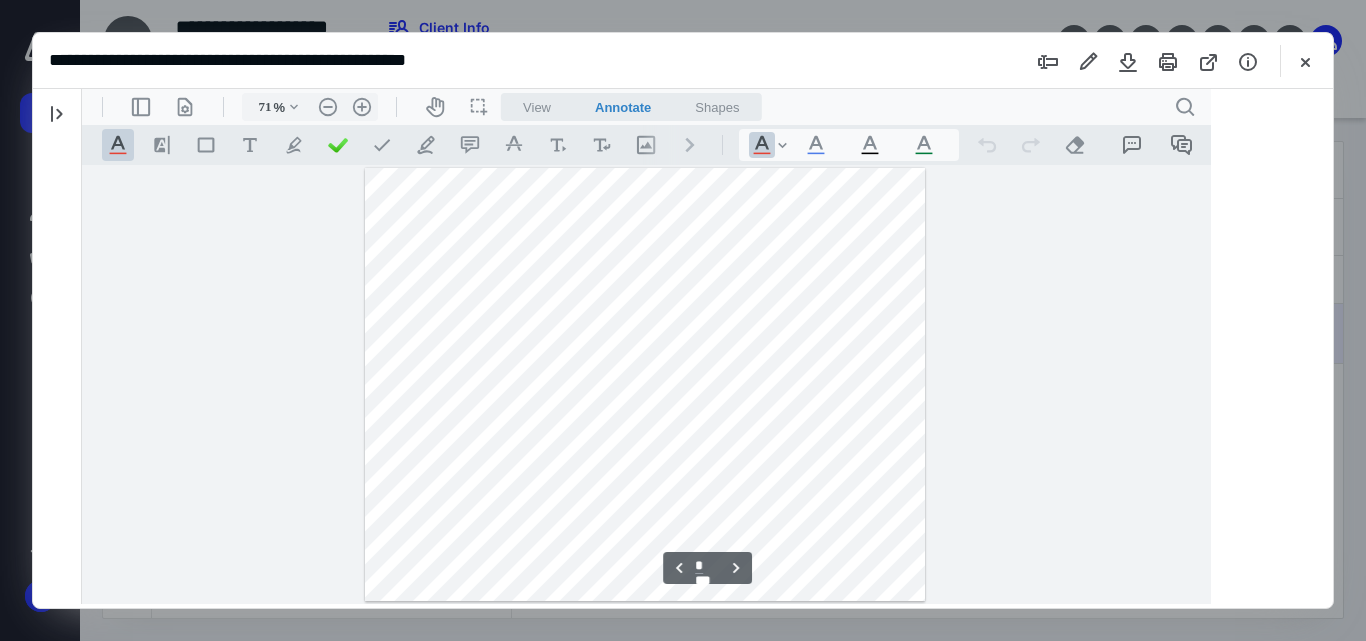 scroll, scrollTop: 0, scrollLeft: 0, axis: both 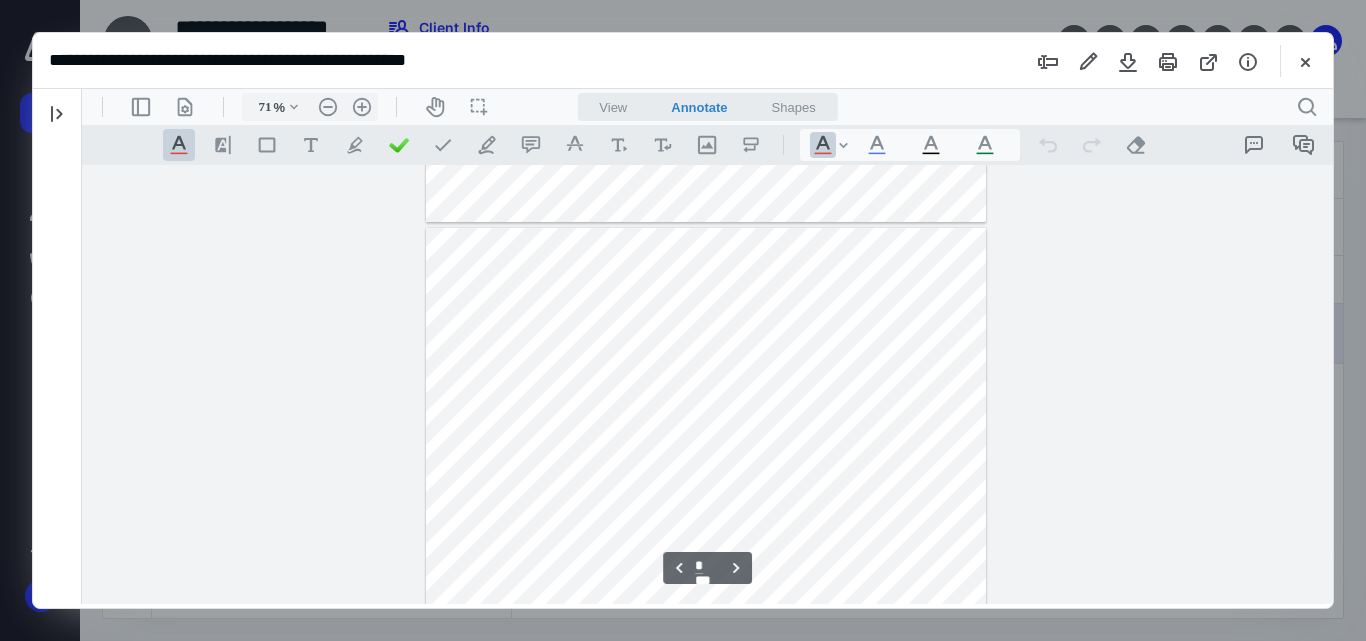 type on "*" 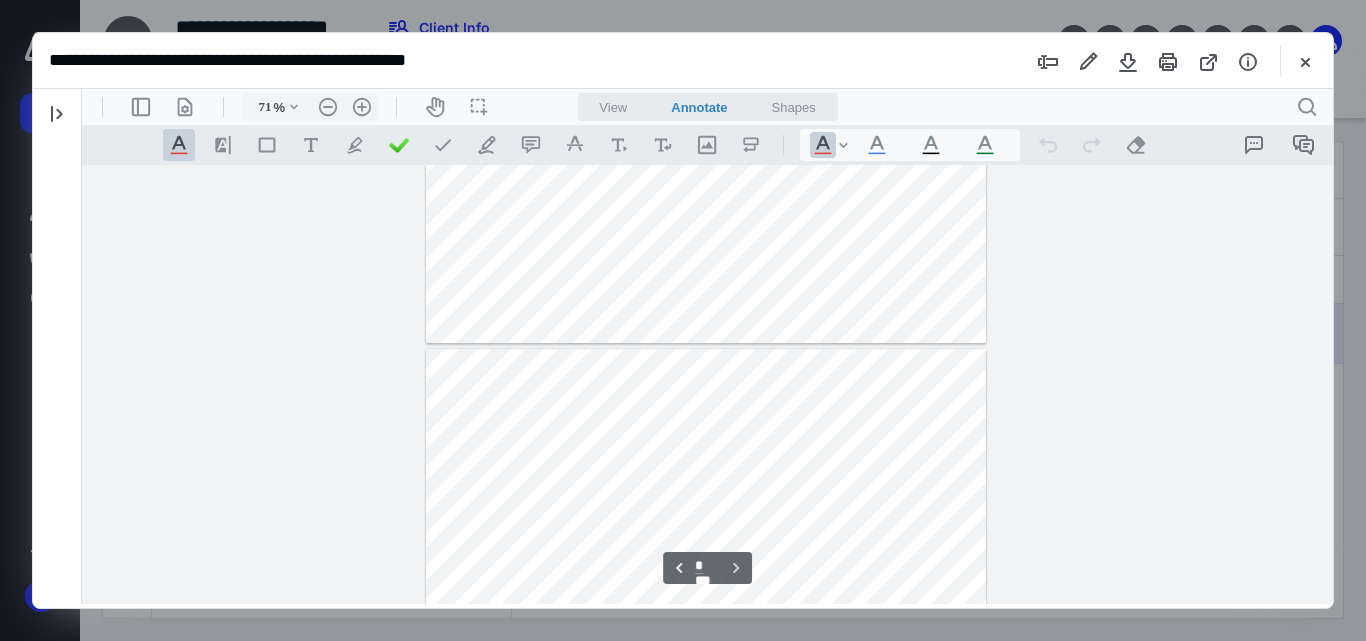 scroll, scrollTop: 878, scrollLeft: 0, axis: vertical 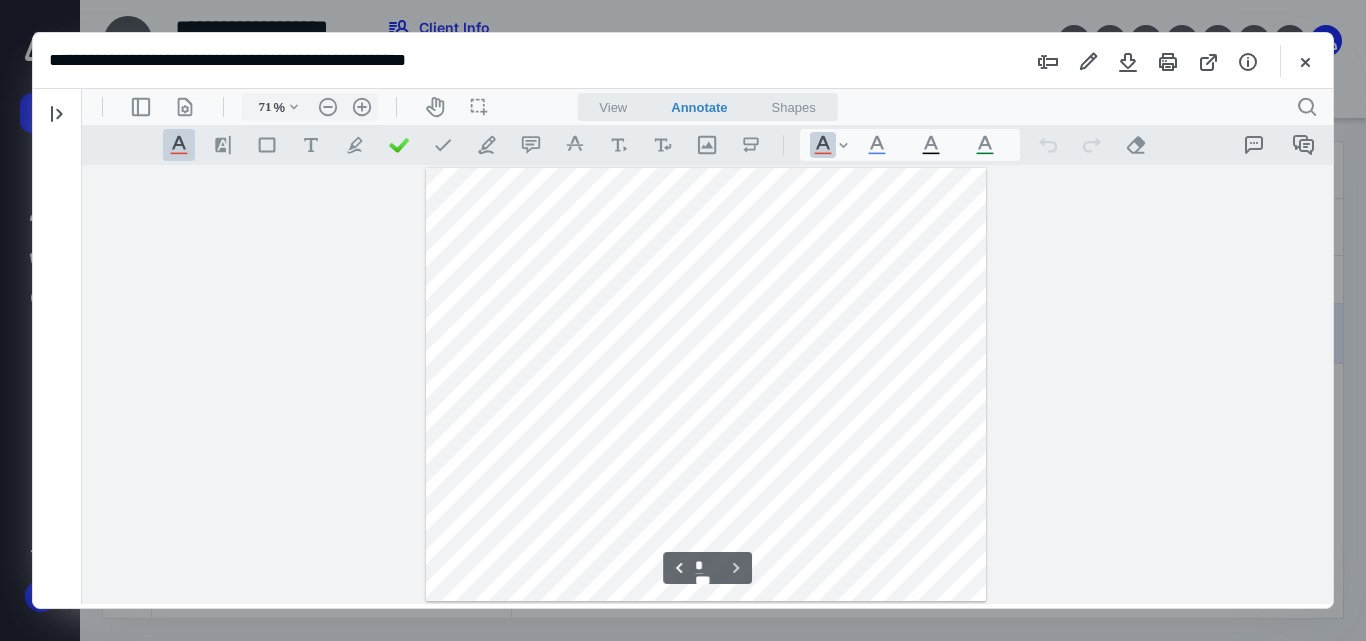 type 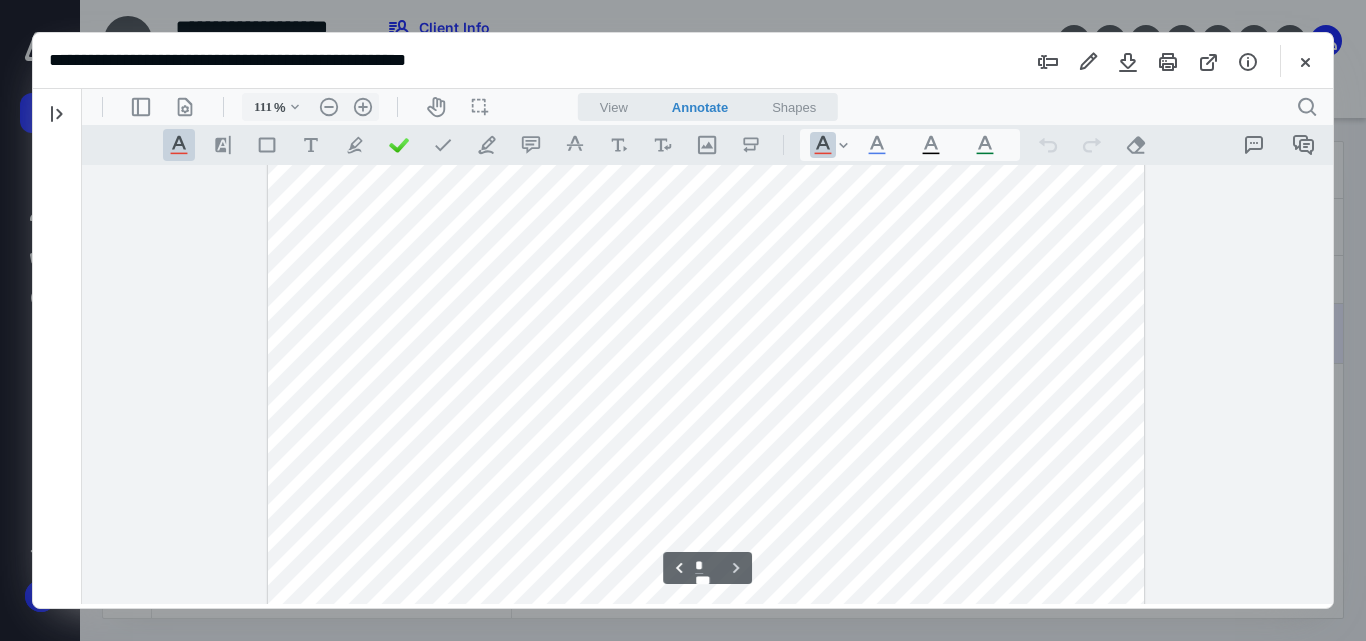 scroll, scrollTop: 1319, scrollLeft: 0, axis: vertical 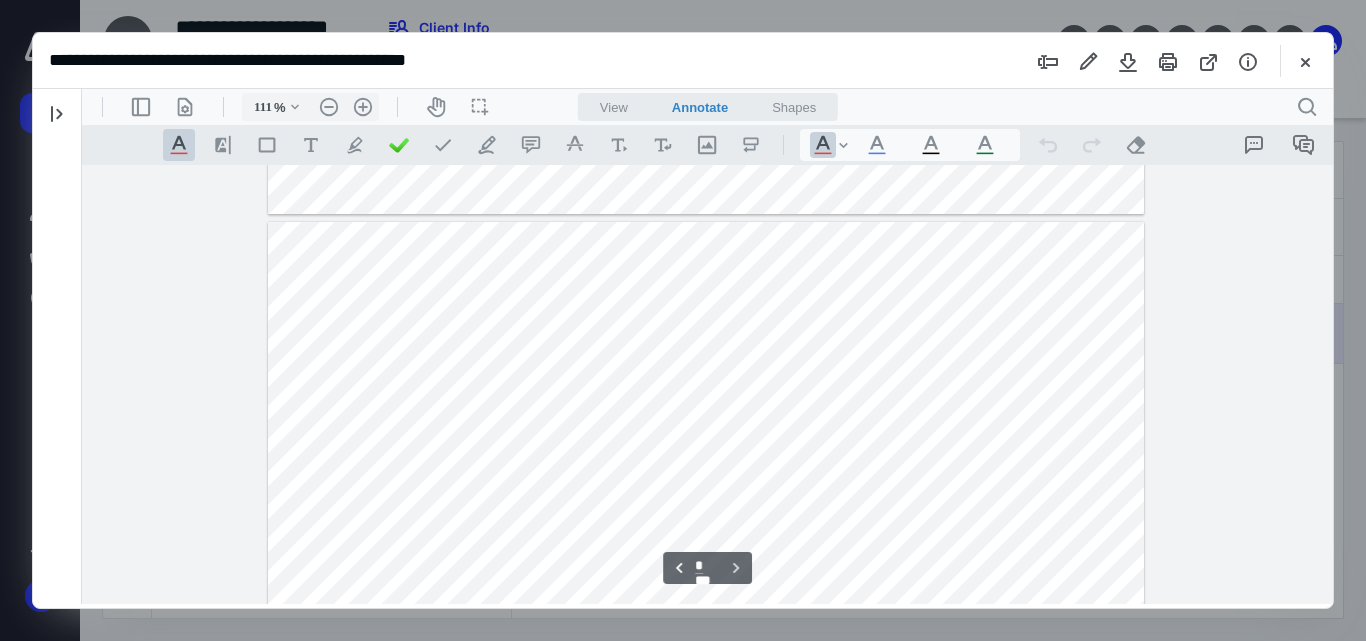 type on "136" 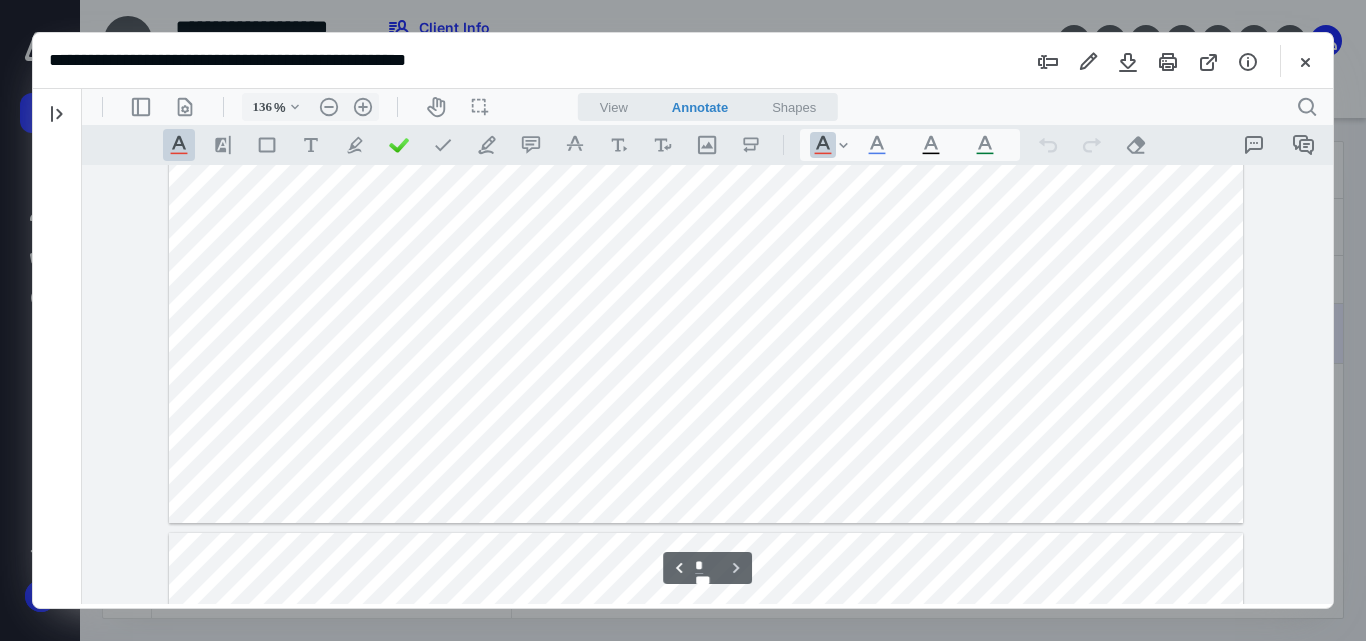 scroll, scrollTop: 1675, scrollLeft: 0, axis: vertical 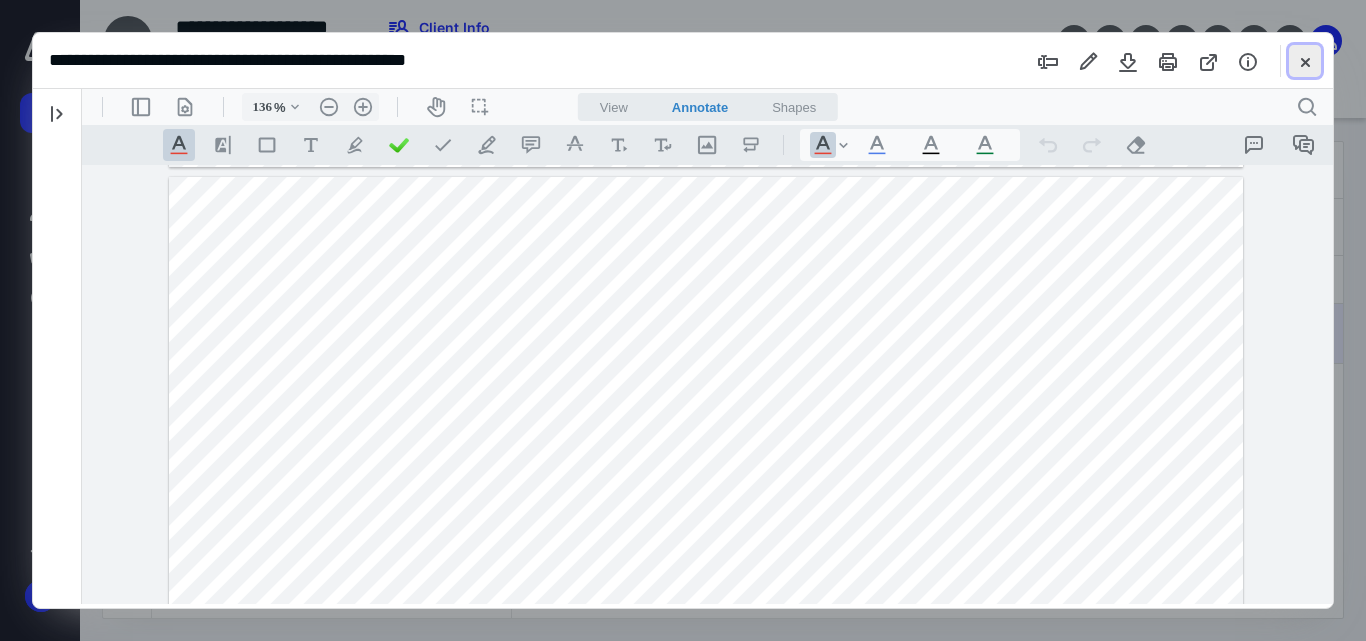 click at bounding box center [1305, 61] 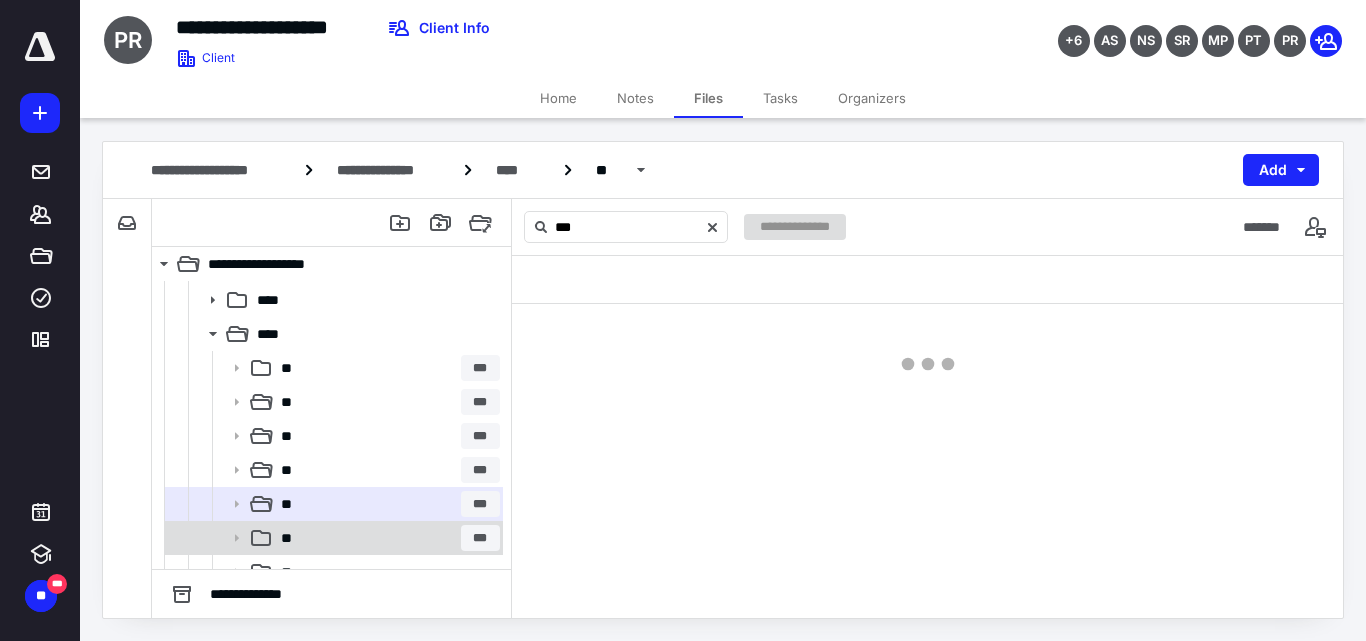 click on "**" at bounding box center [290, 538] 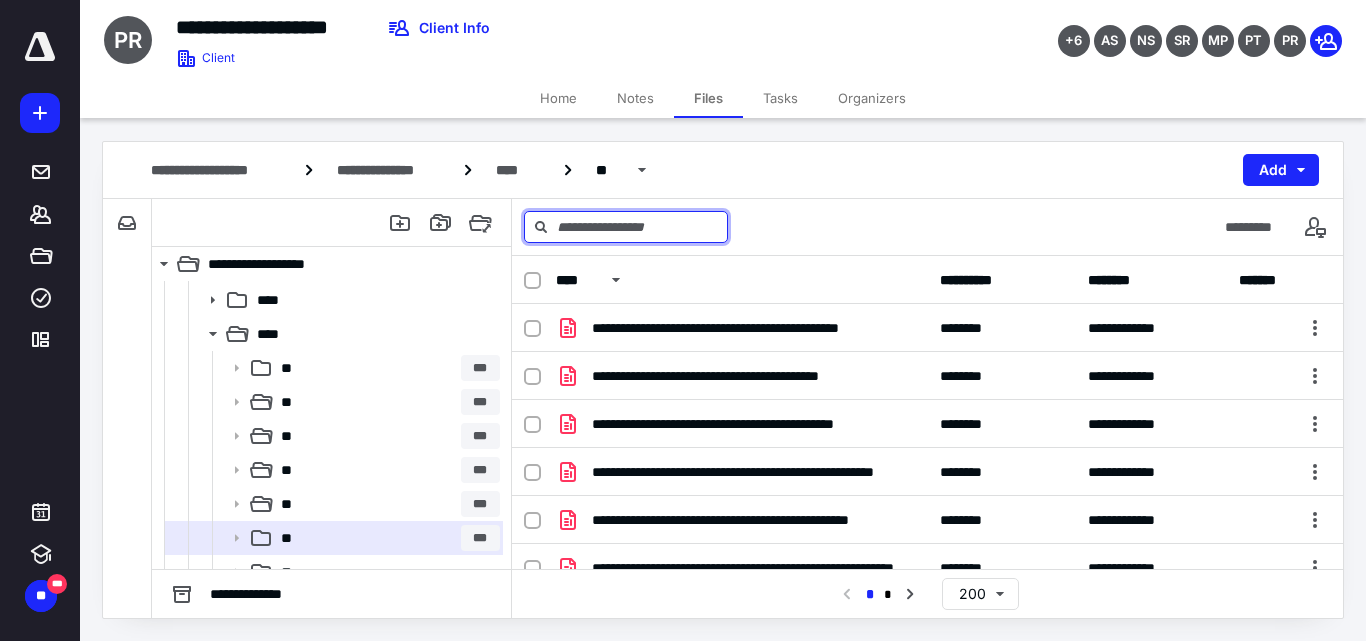 click at bounding box center (626, 227) 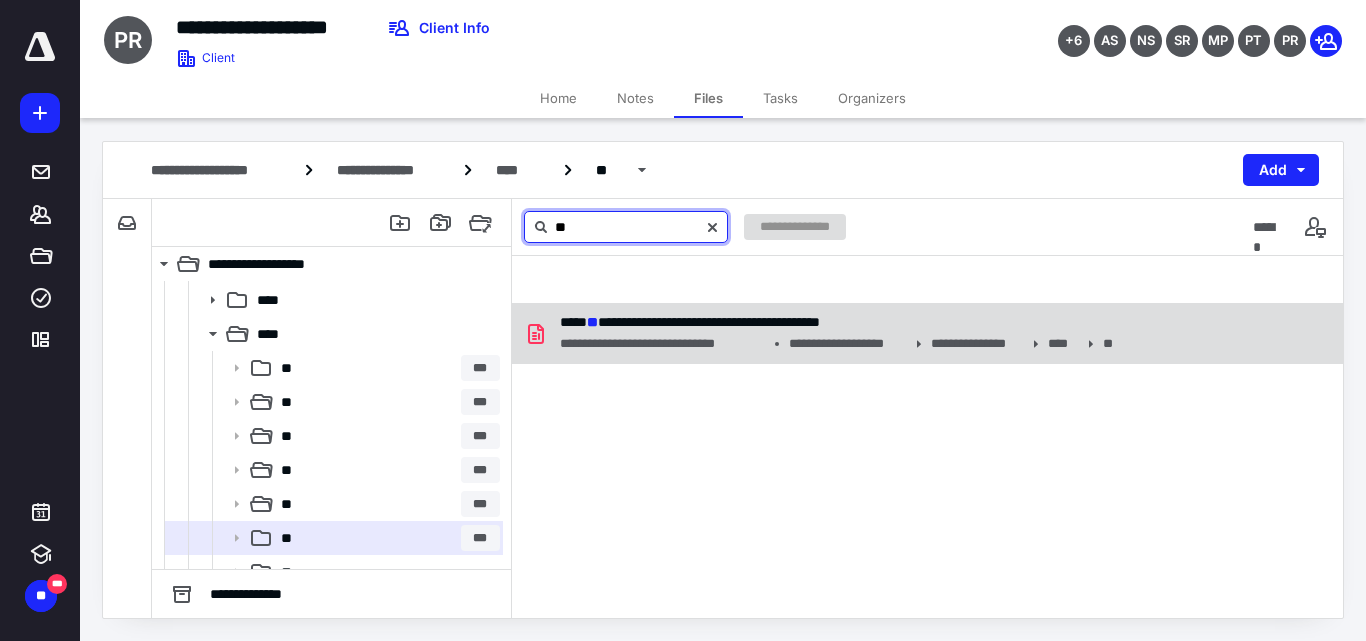 type on "**" 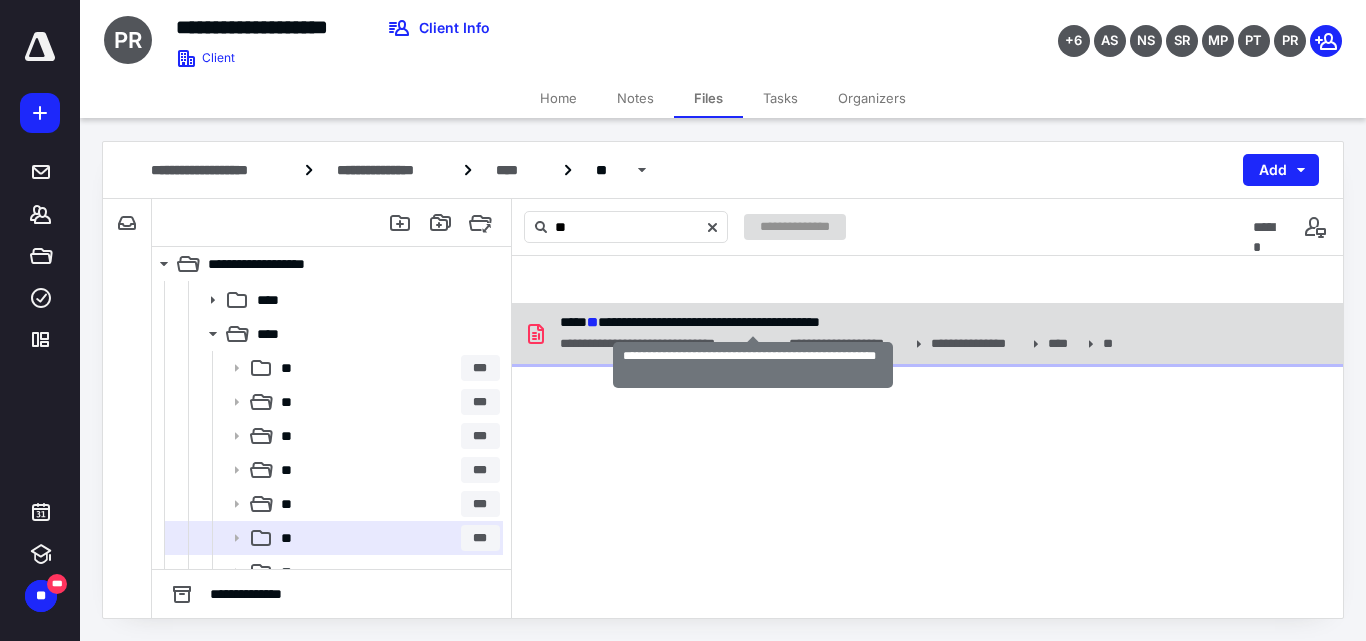 click on "**********" at bounding box center [690, 322] 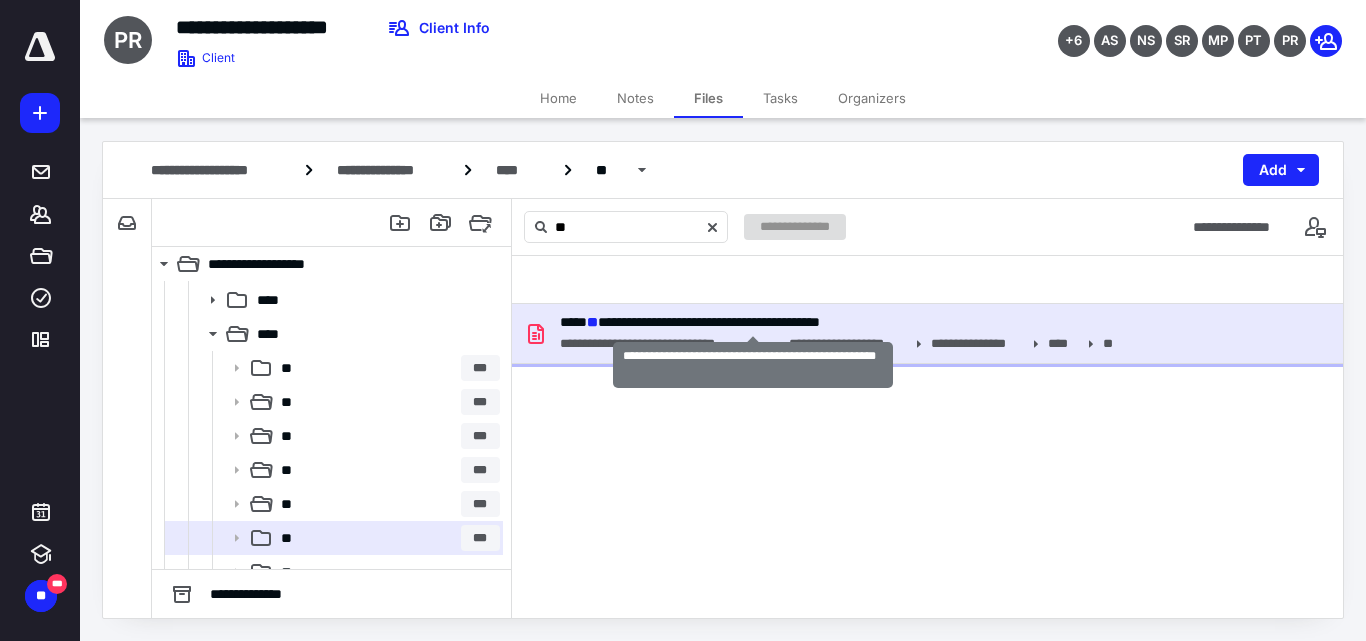 click on "**********" at bounding box center [690, 322] 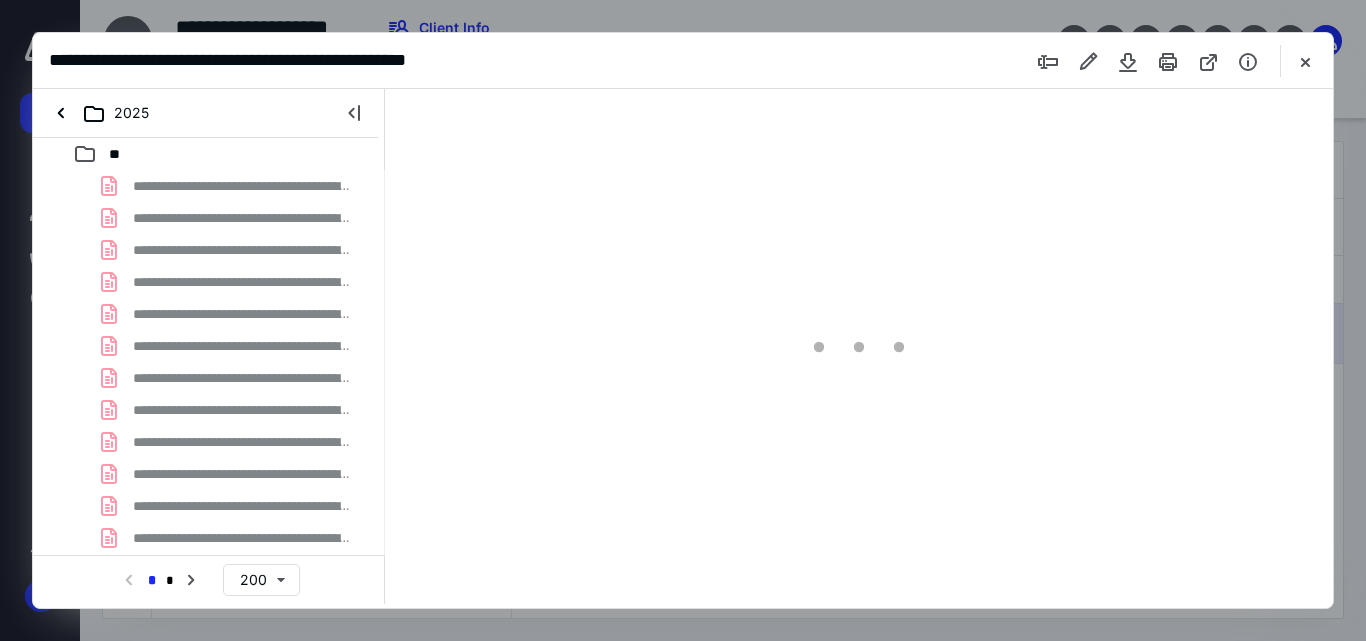 scroll, scrollTop: 0, scrollLeft: 0, axis: both 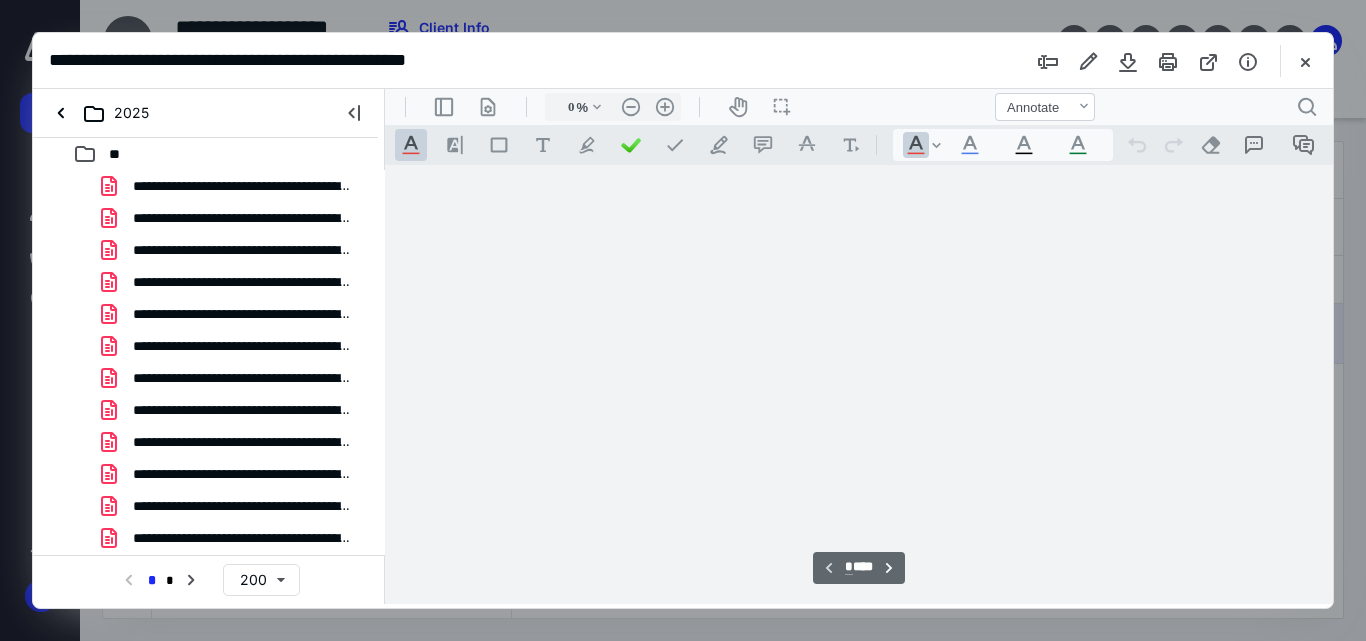 type on "71" 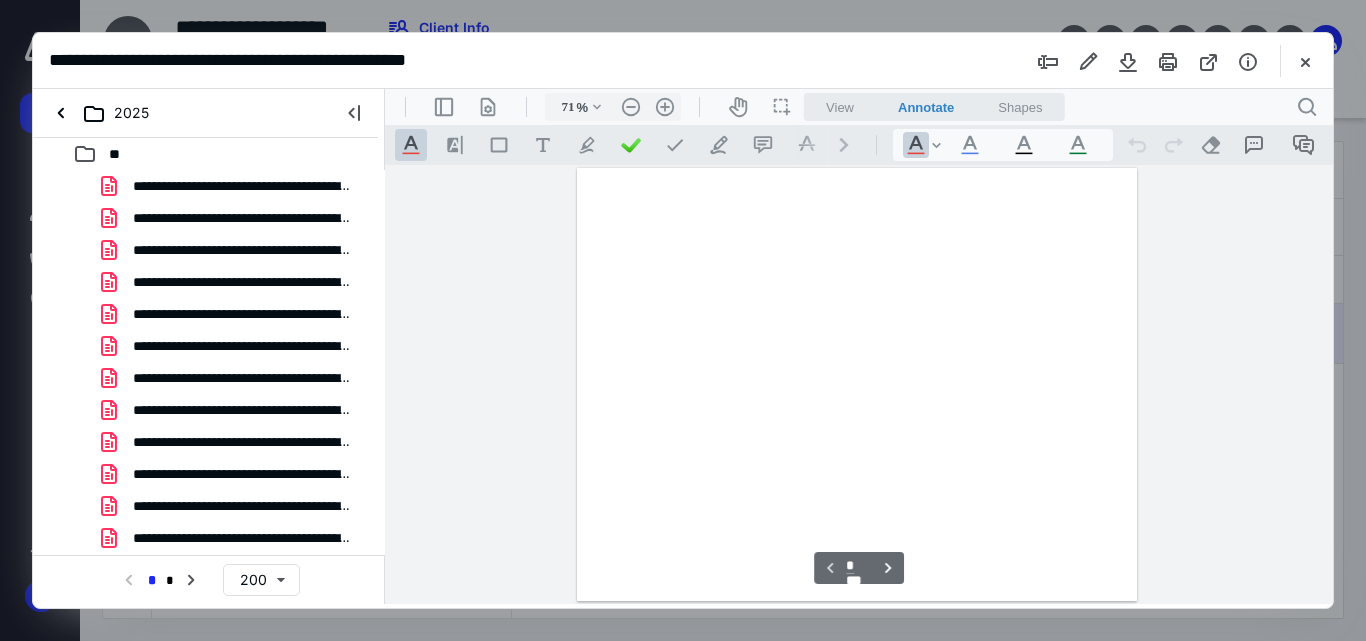 scroll, scrollTop: 79, scrollLeft: 0, axis: vertical 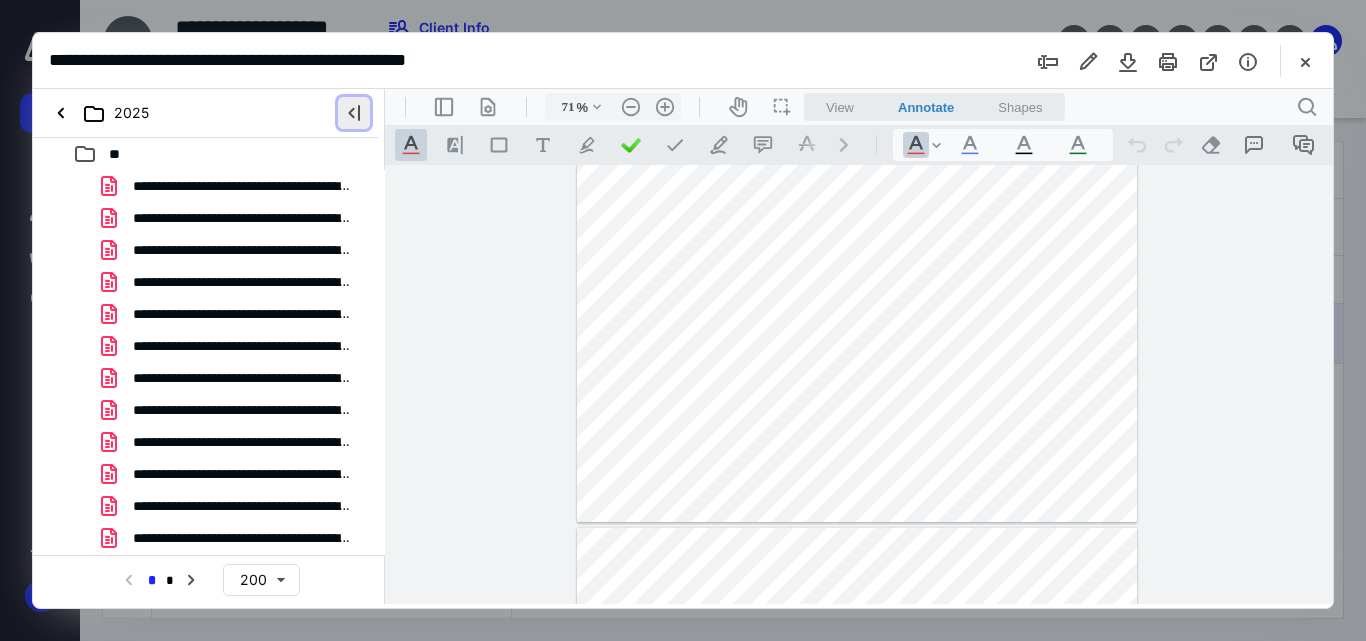click at bounding box center [354, 113] 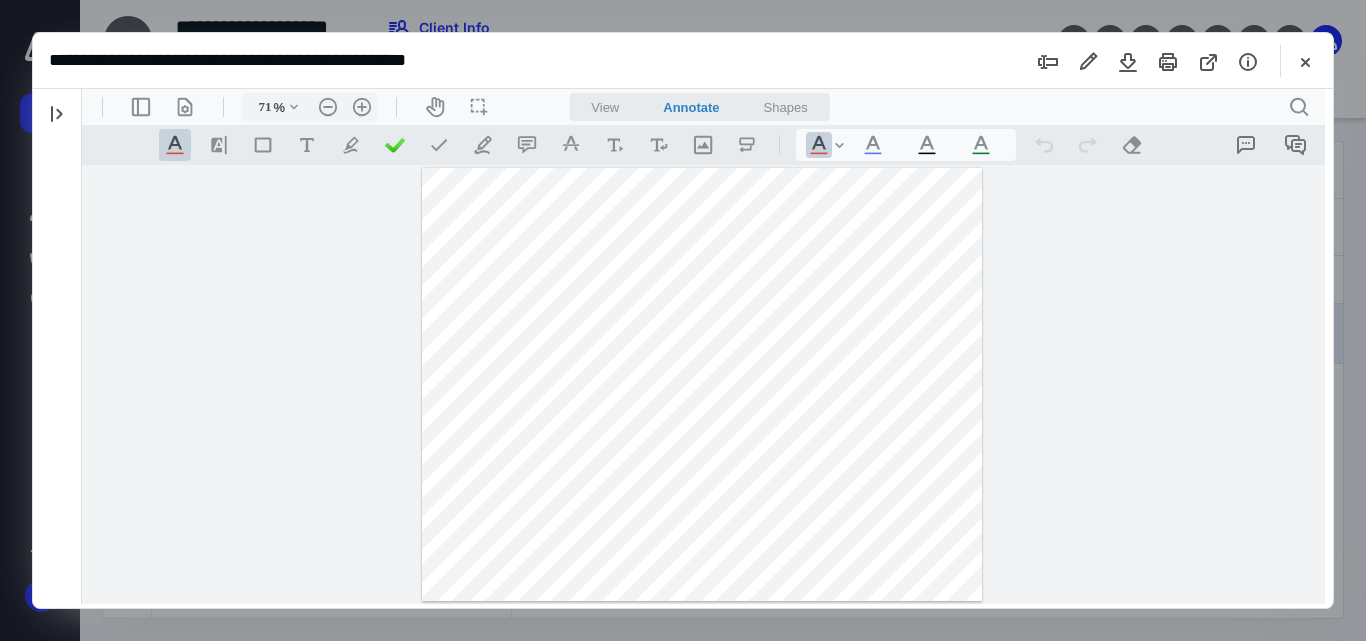 scroll, scrollTop: 0, scrollLeft: 0, axis: both 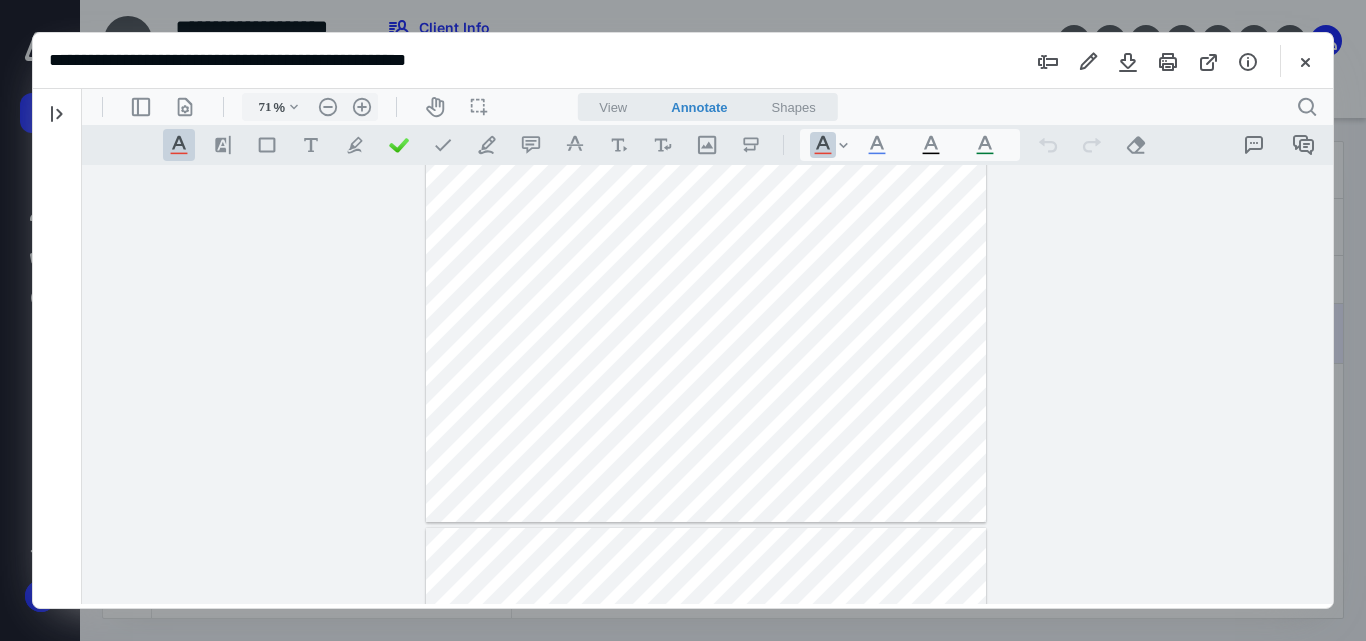 type 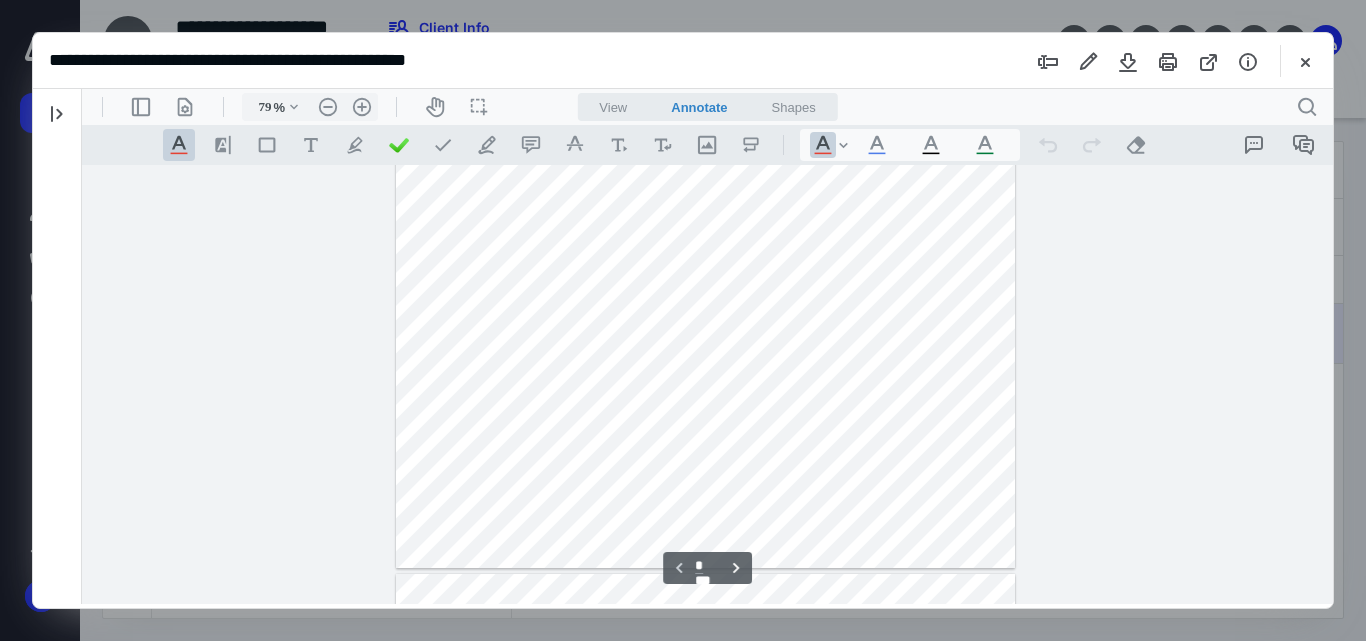 type on "86" 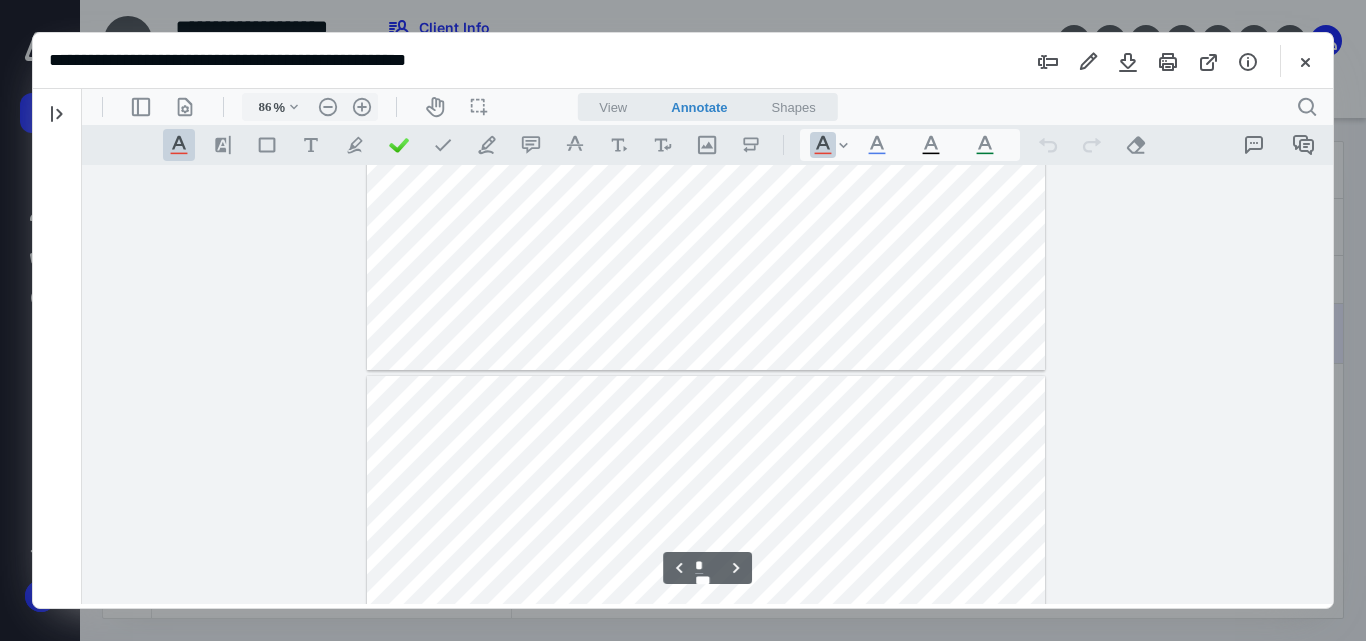 type on "*" 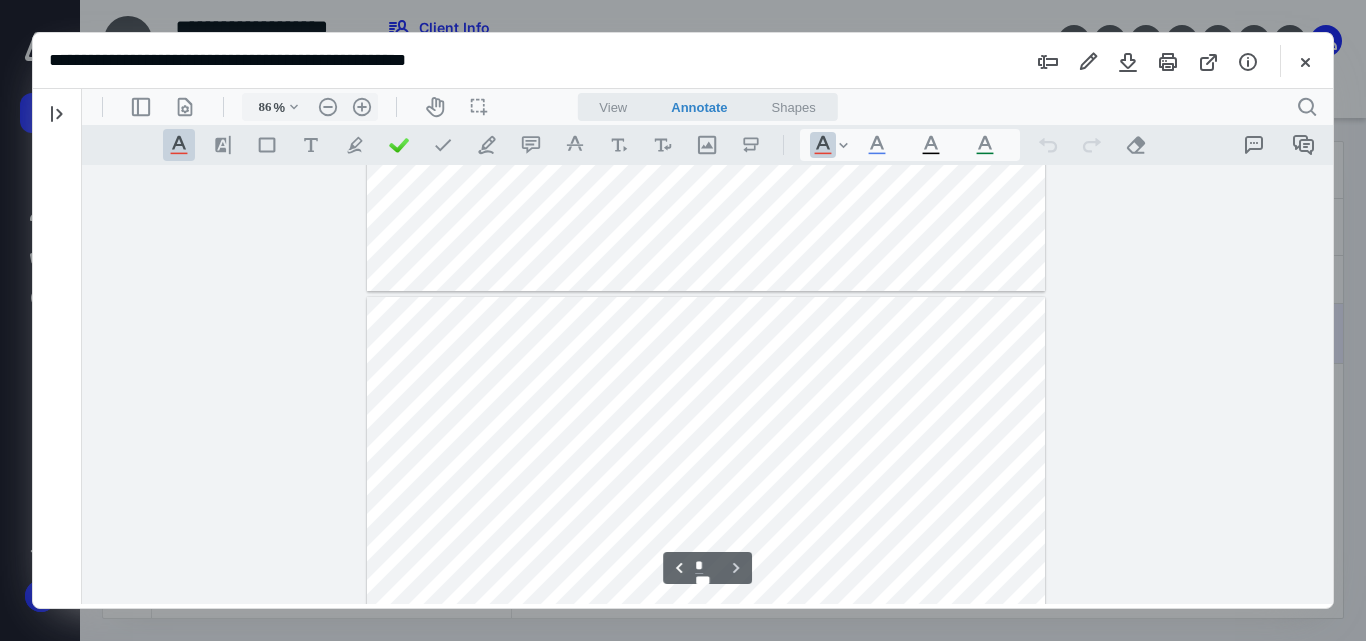 scroll, scrollTop: 1154, scrollLeft: 0, axis: vertical 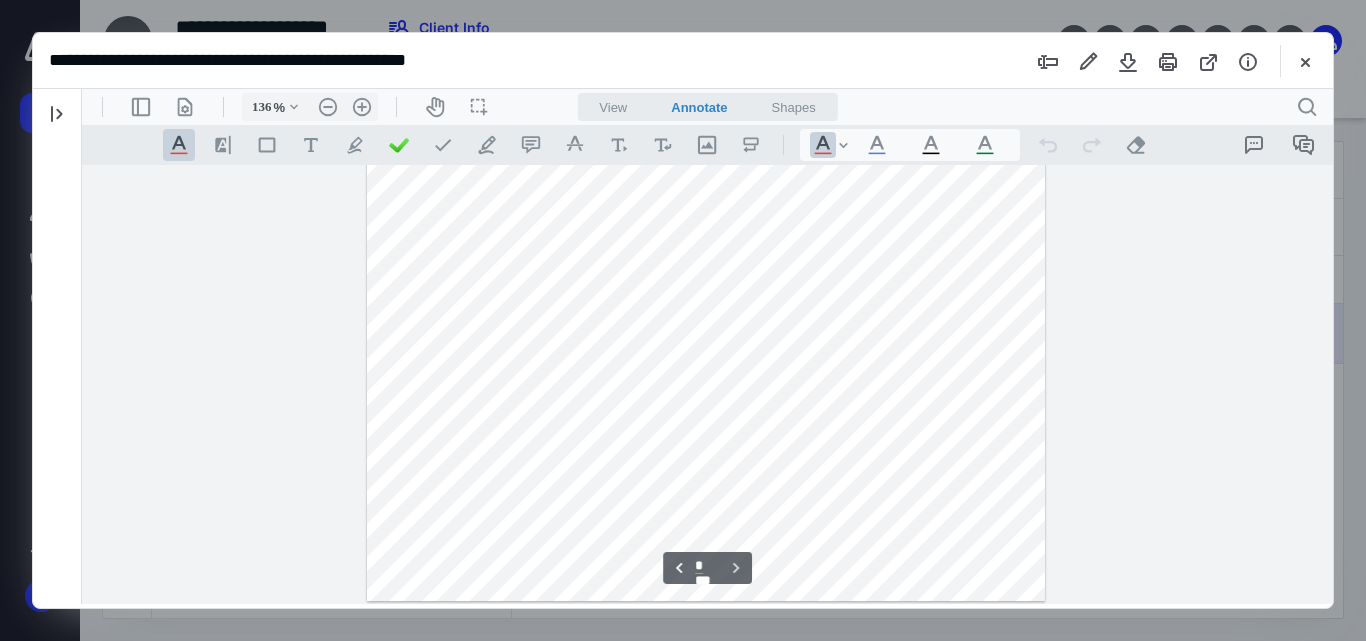 type on "161" 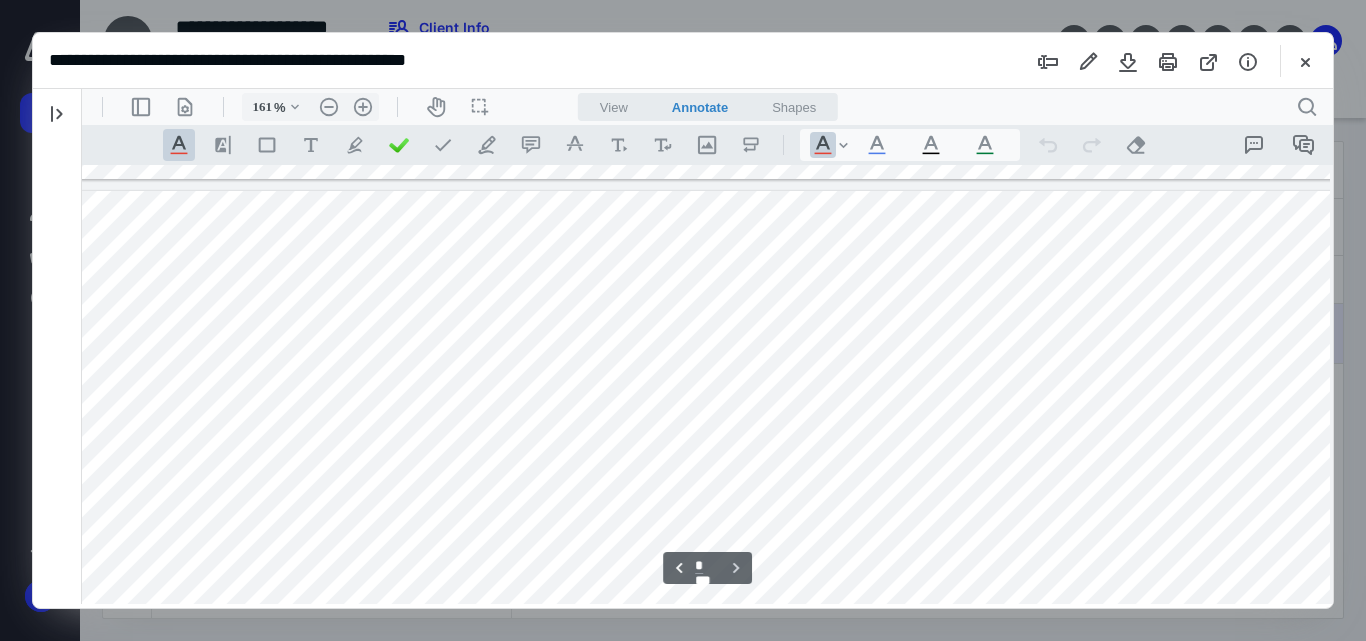 scroll, scrollTop: 1956, scrollLeft: 10, axis: both 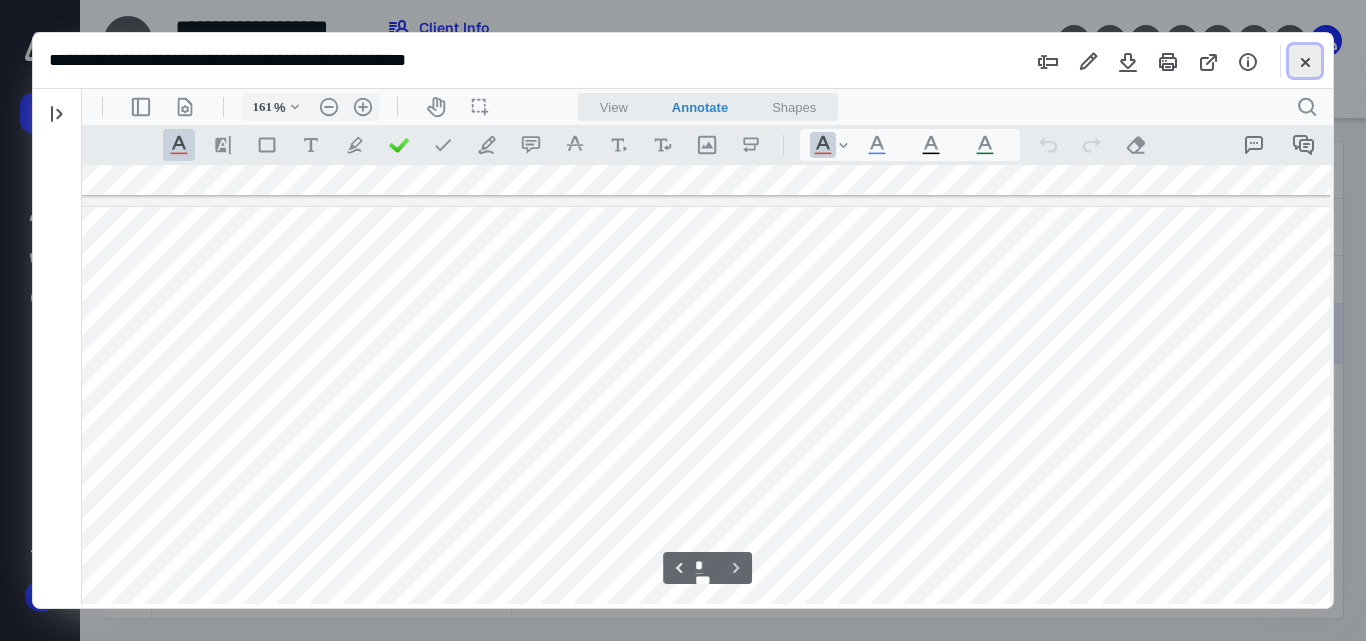 click at bounding box center [1305, 61] 